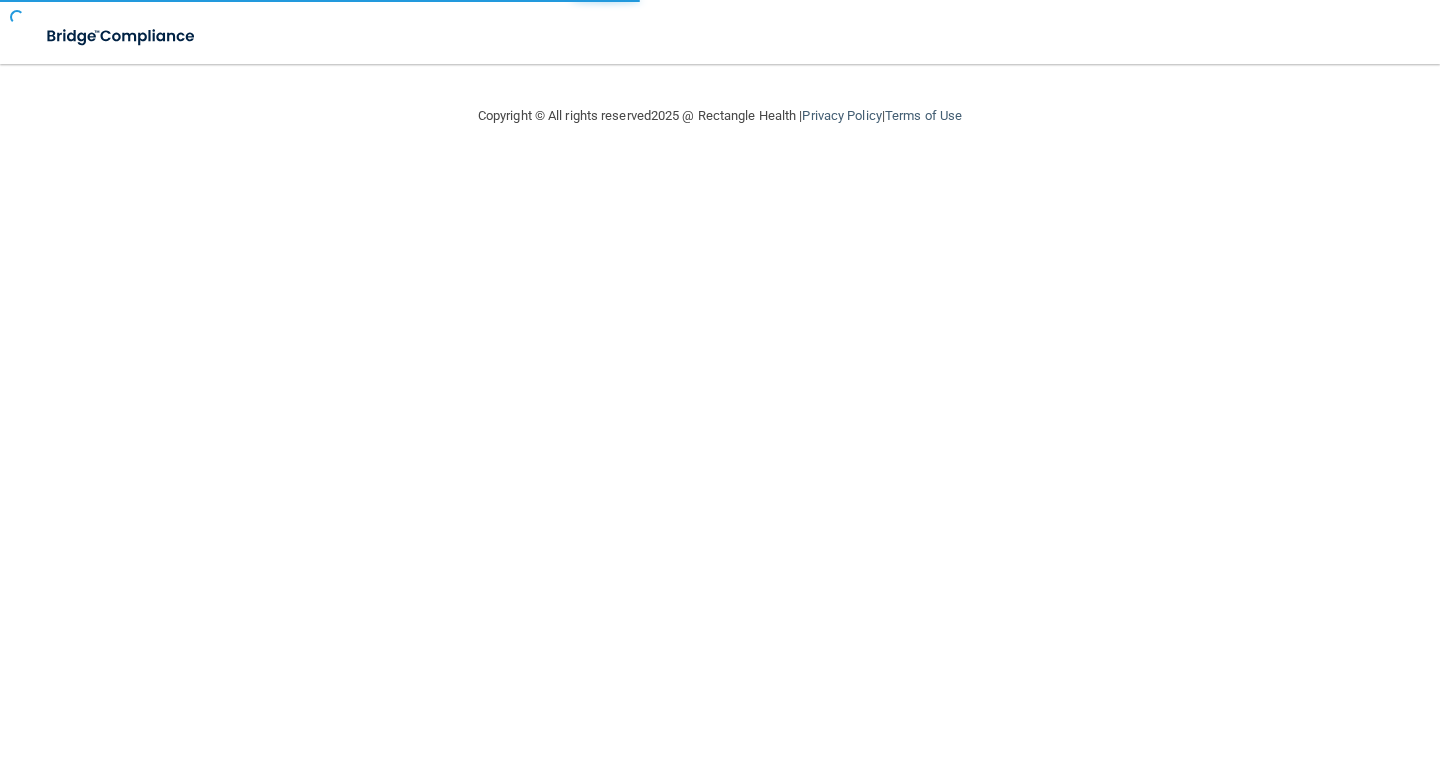 scroll, scrollTop: 0, scrollLeft: 0, axis: both 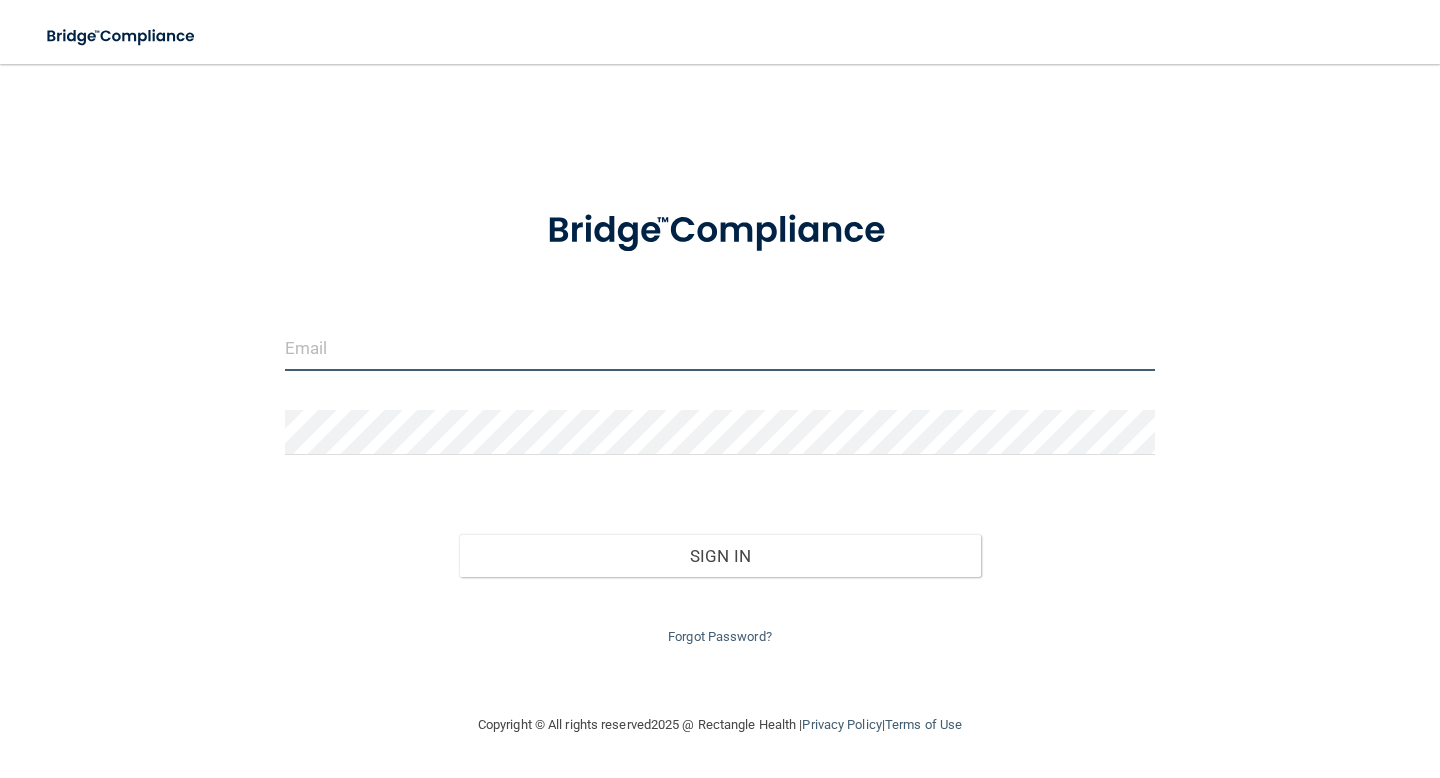 click at bounding box center [720, 348] 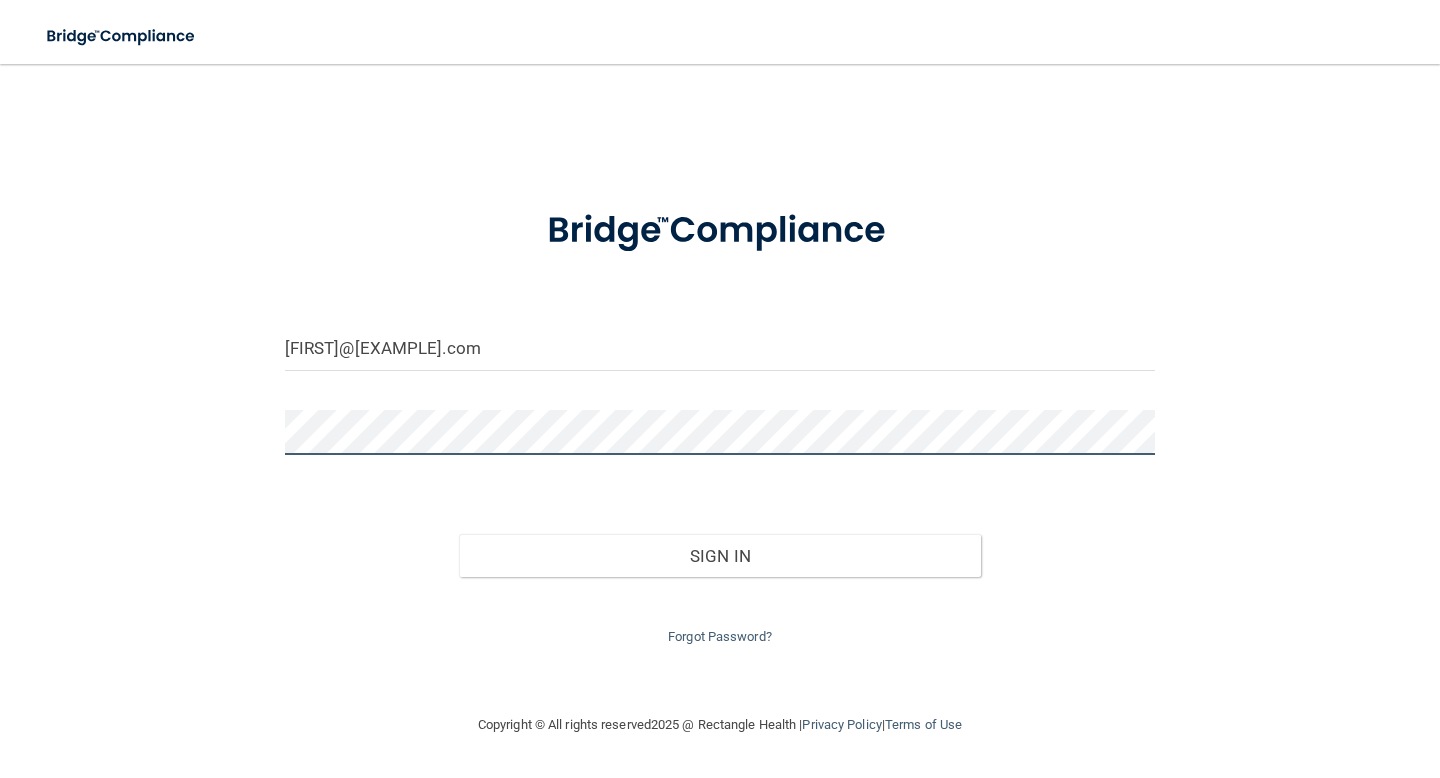 click on "Sign In" at bounding box center [720, 556] 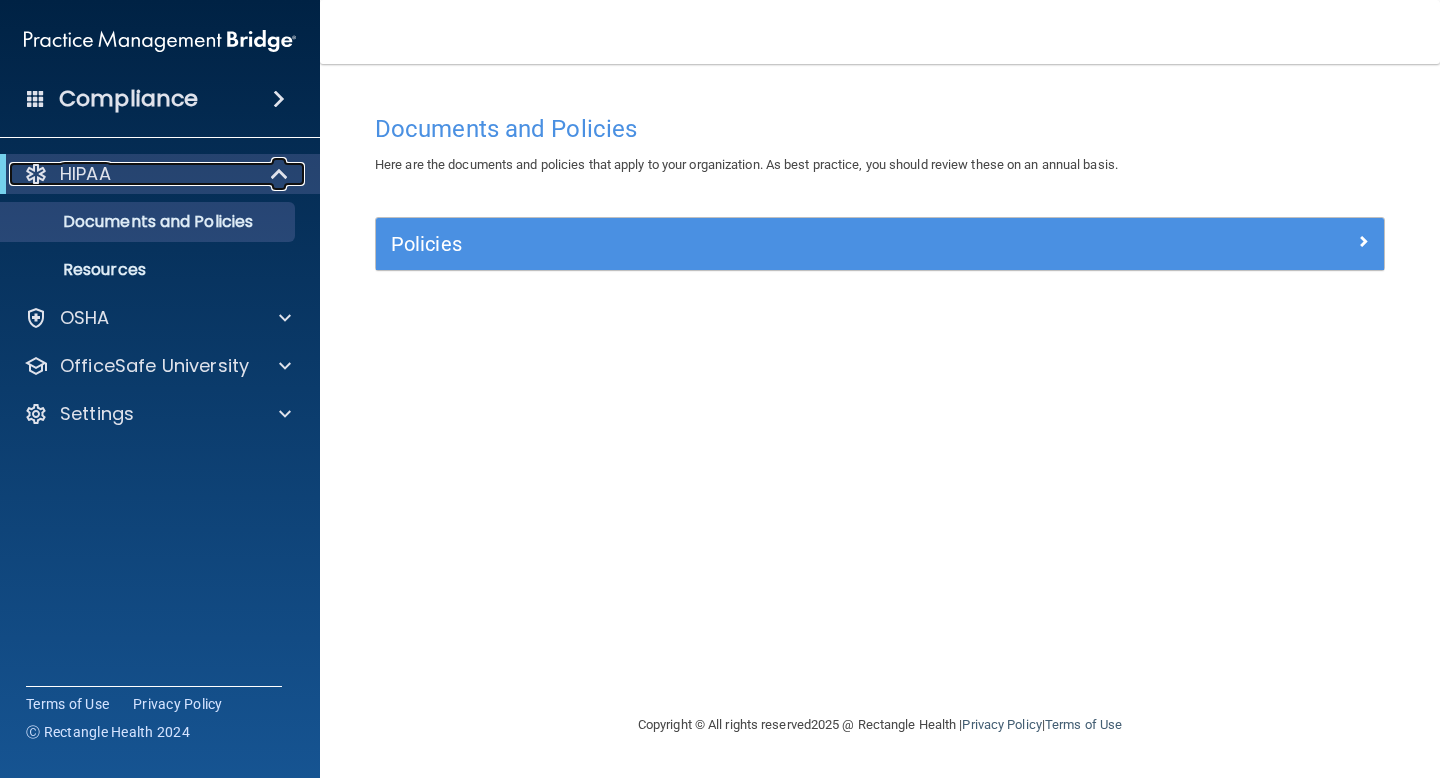 click on "HIPAA" at bounding box center [132, 174] 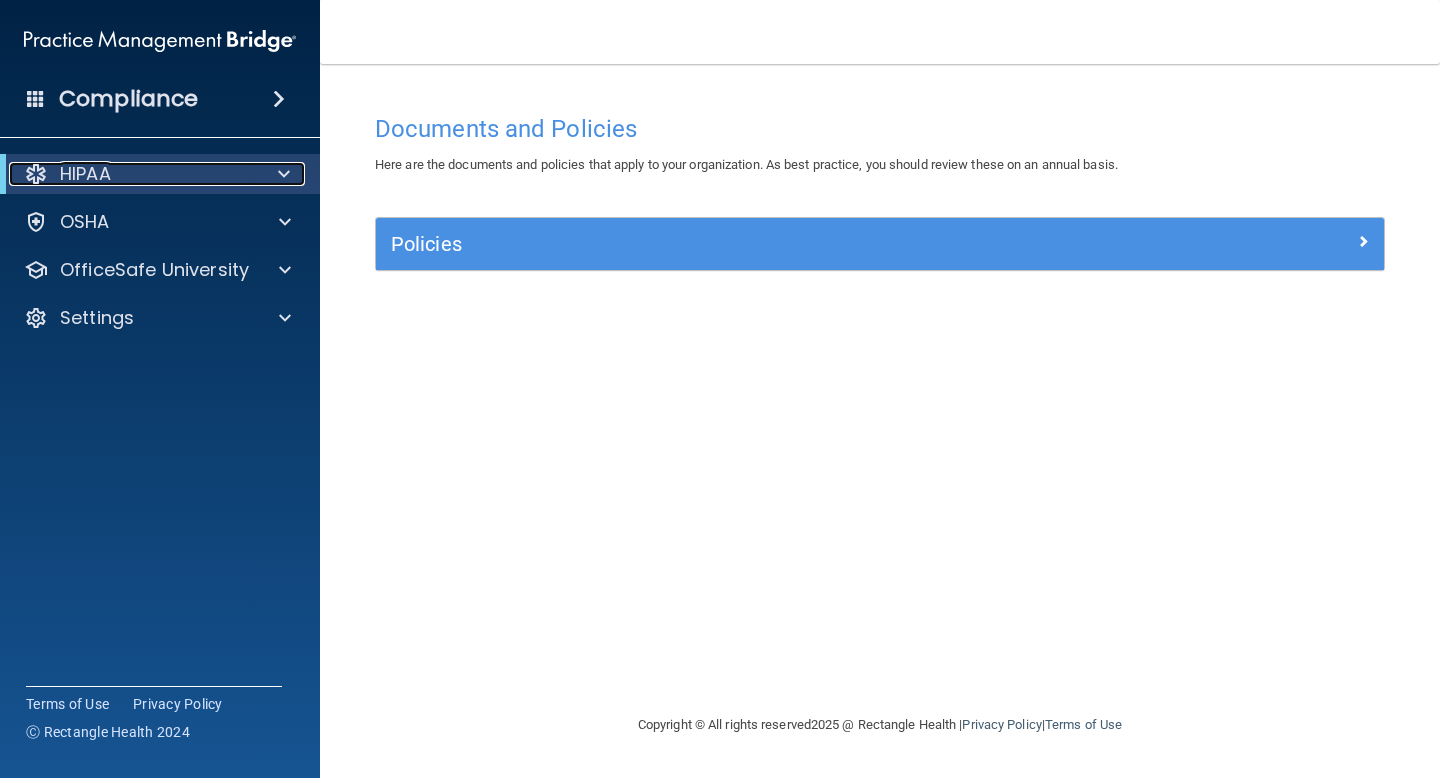 click on "HIPAA" at bounding box center (132, 174) 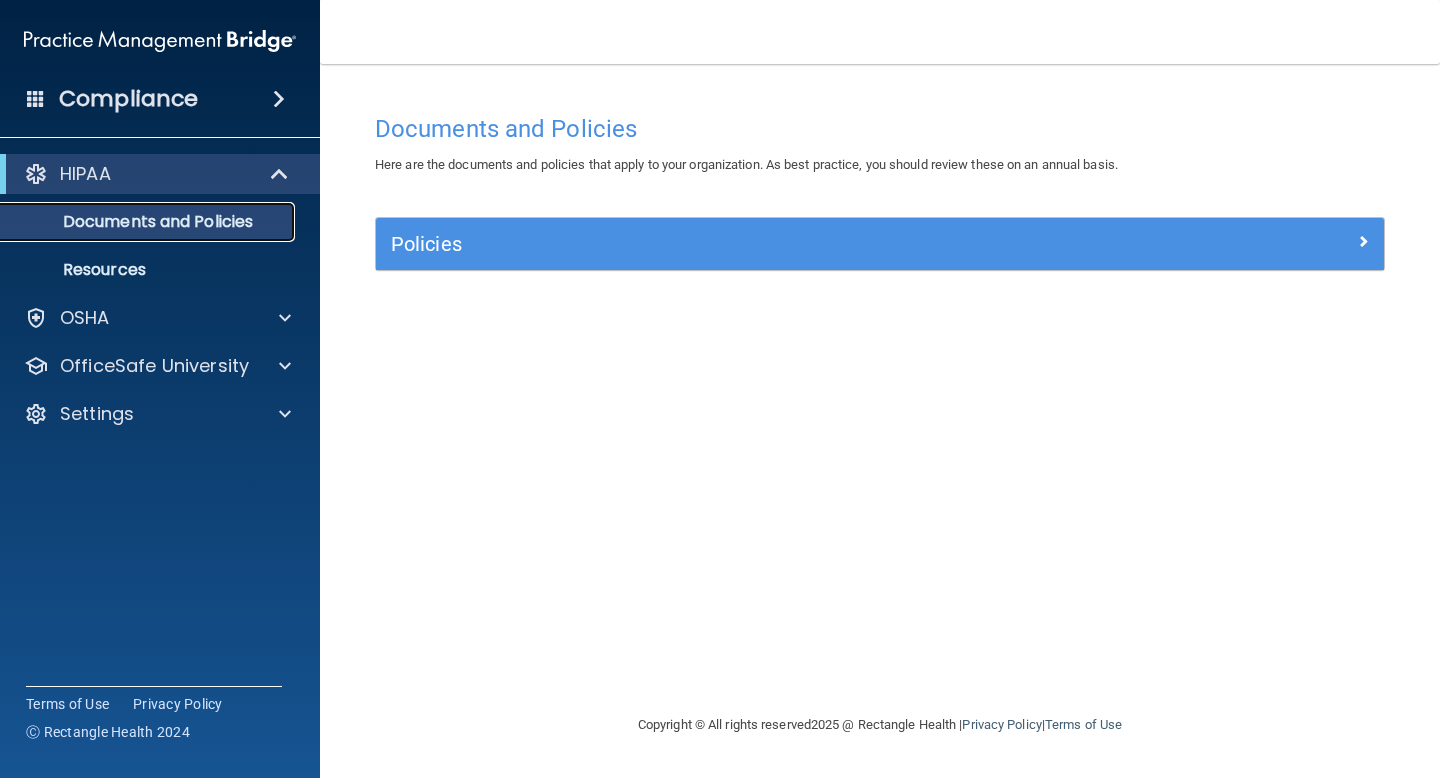 click on "Documents and Policies" at bounding box center (137, 222) 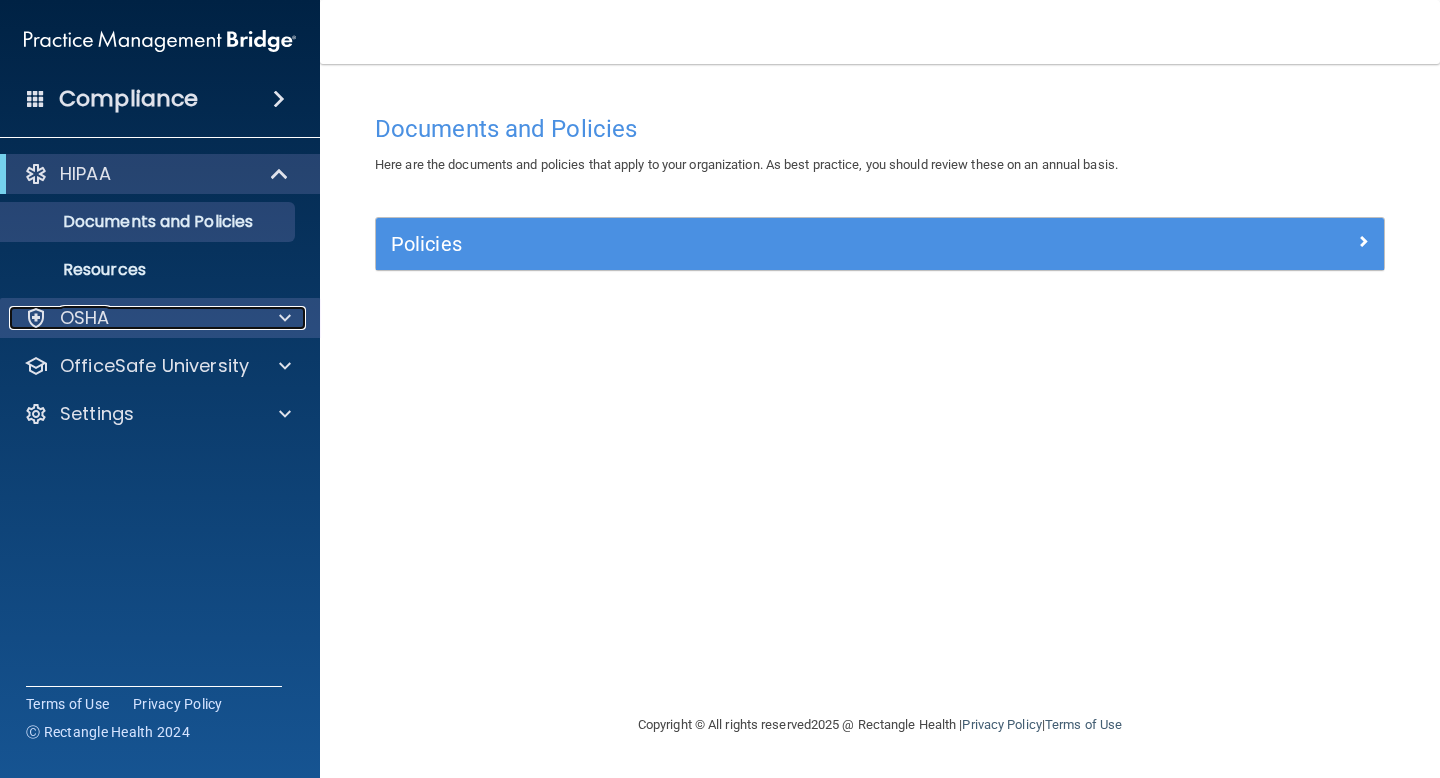 click at bounding box center (282, 318) 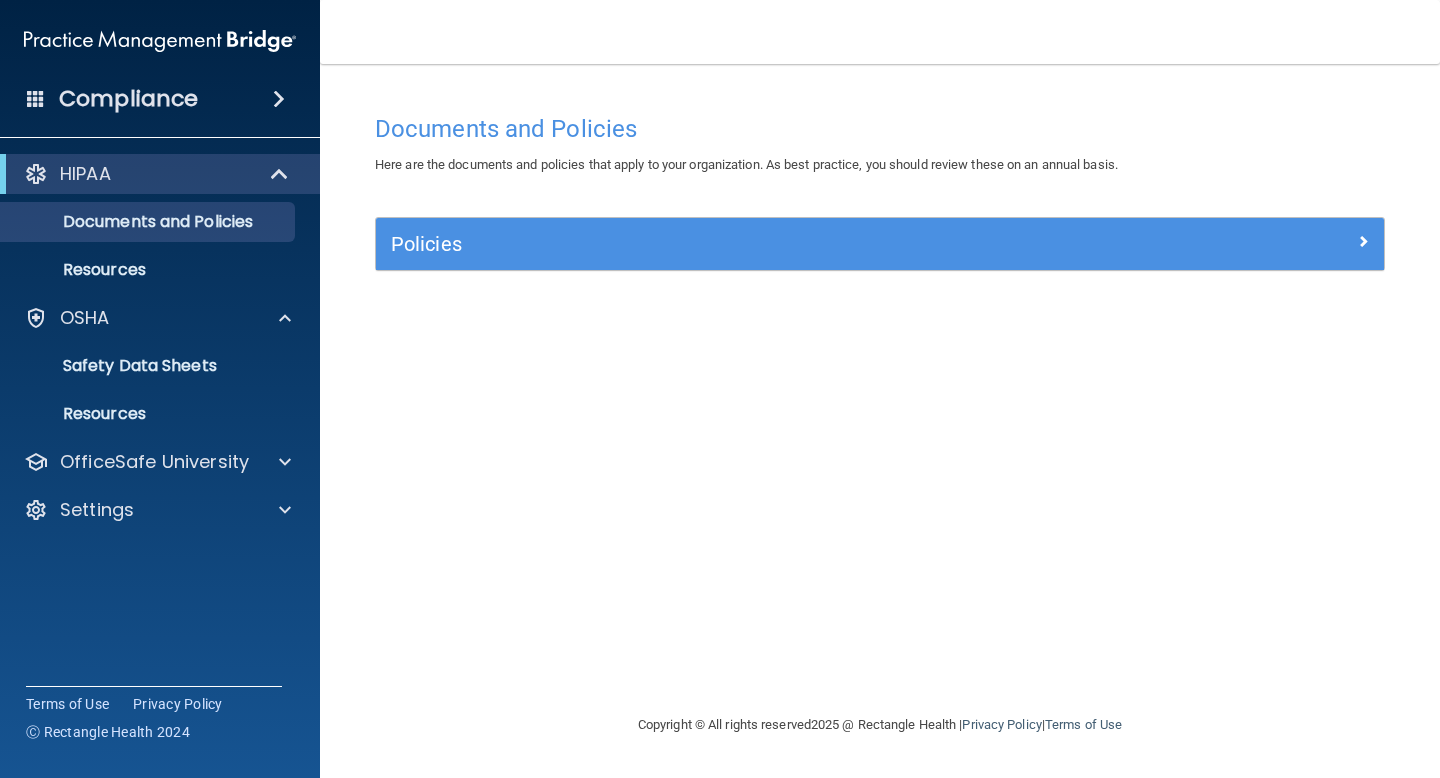 click at bounding box center (36, 98) 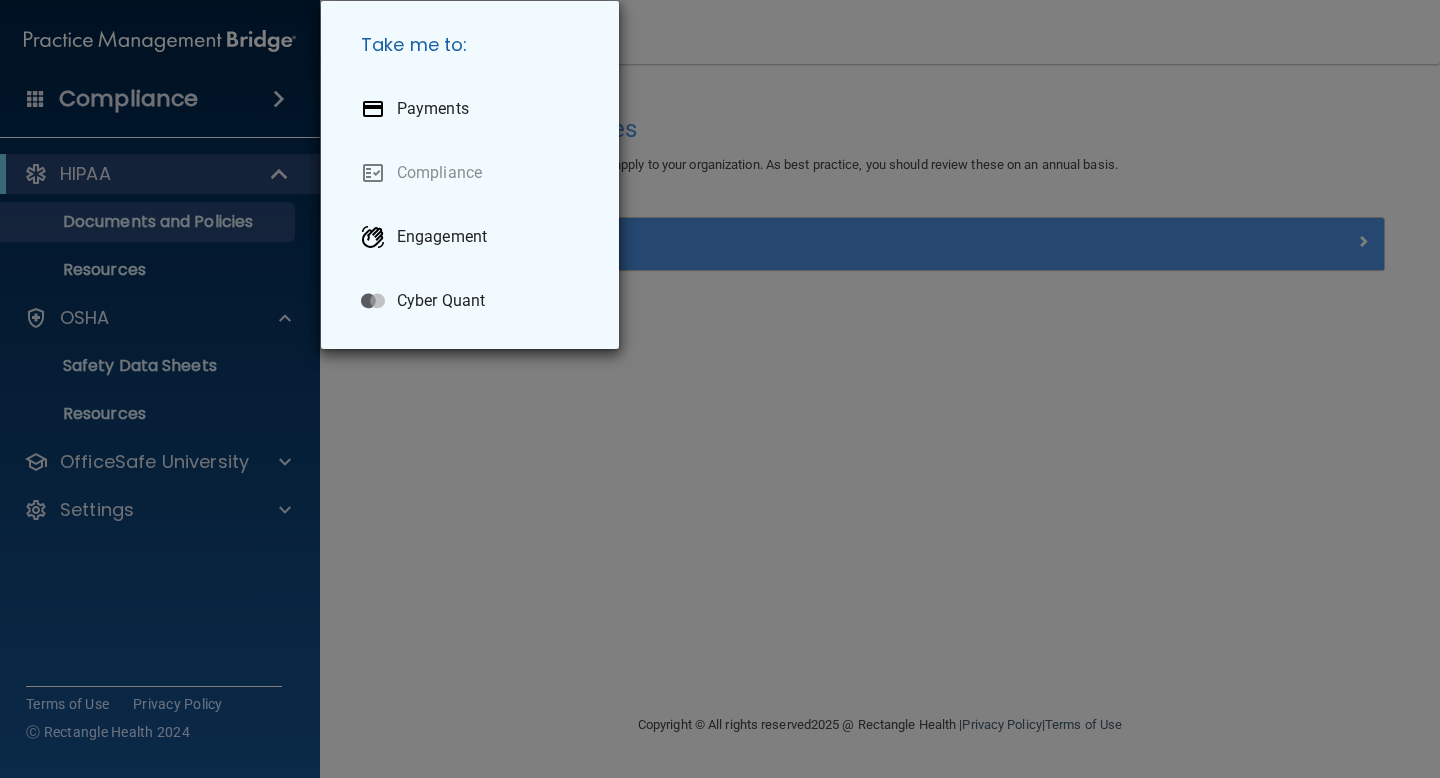 click on "Take me to:             Payments                   Compliance                     Engagement                     Cyber Quant" at bounding box center (720, 389) 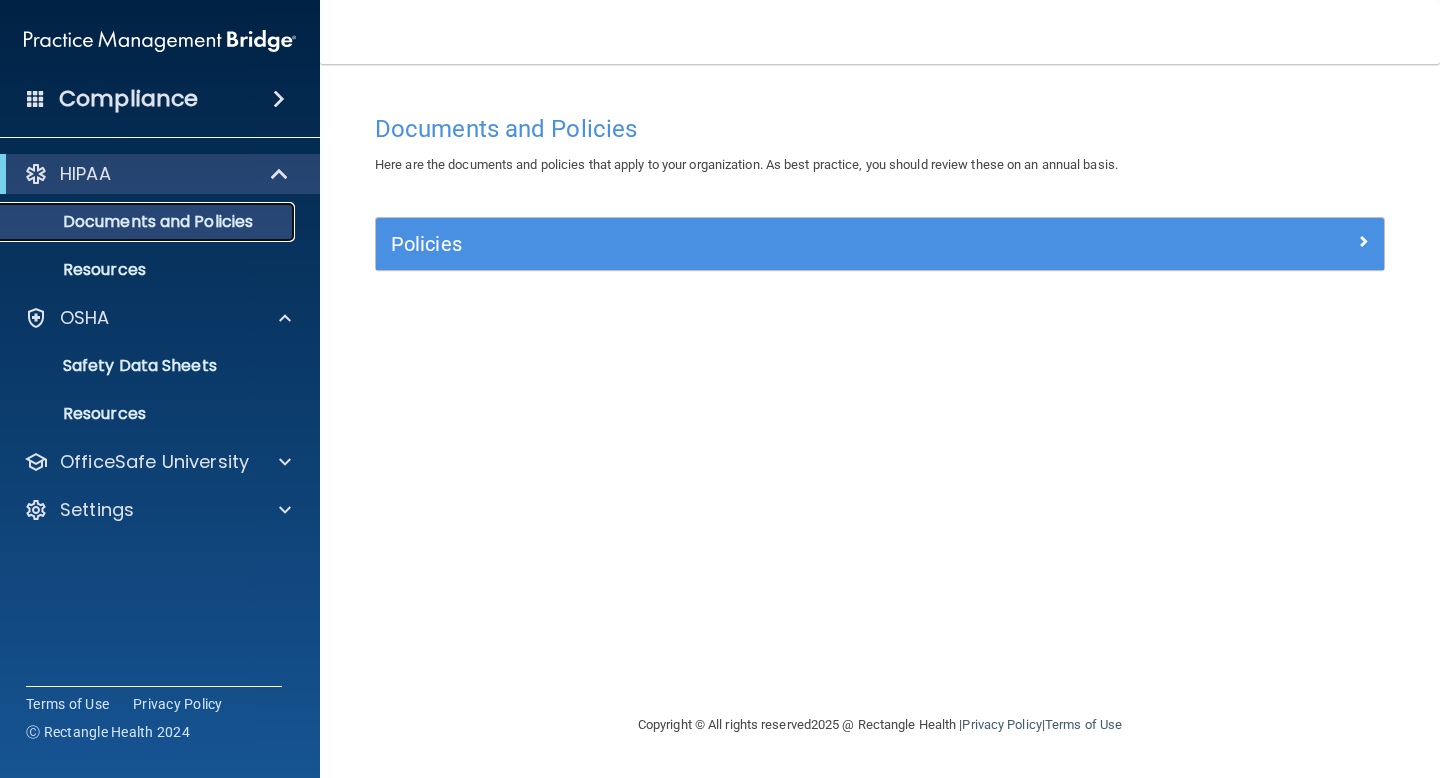 click on "Documents and Policies" at bounding box center (149, 222) 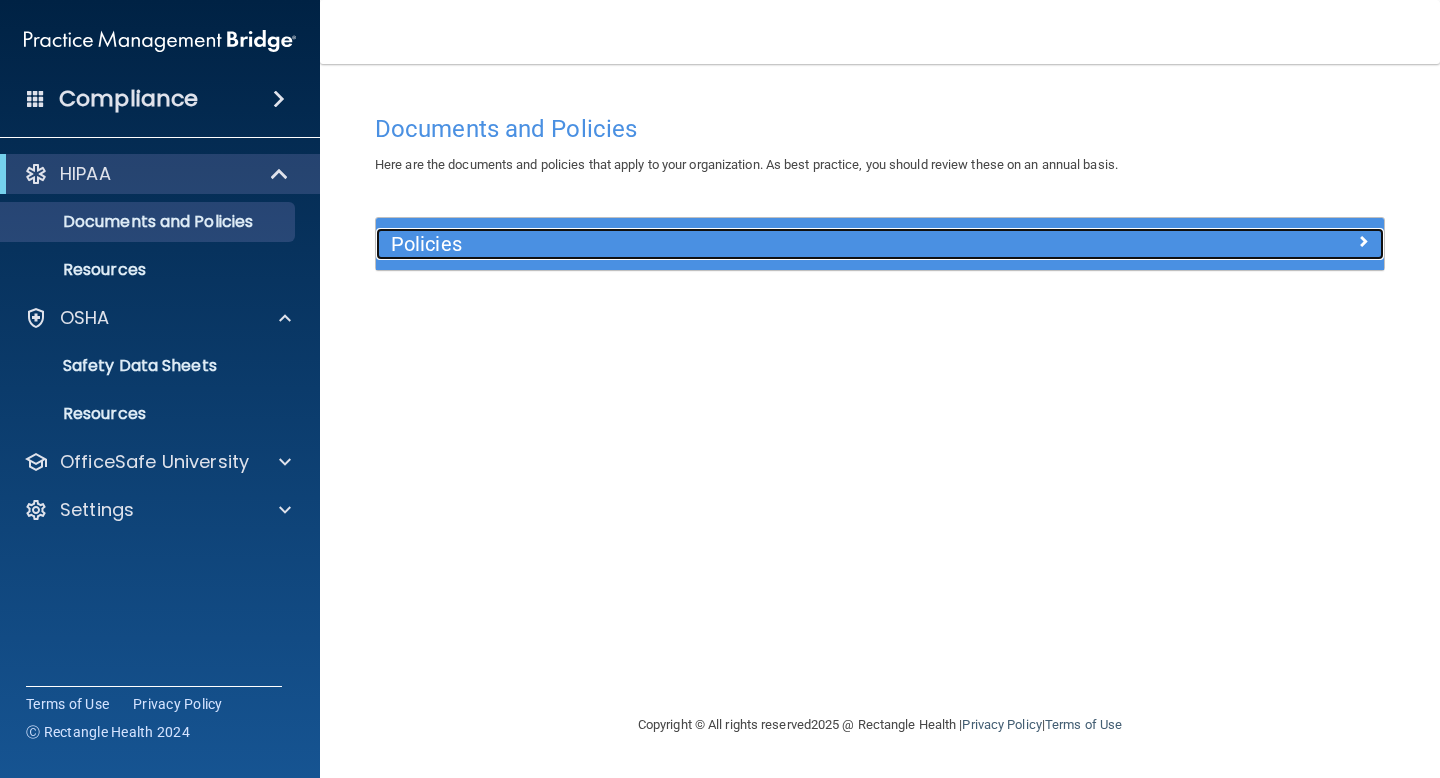 click on "Policies" at bounding box center [754, 244] 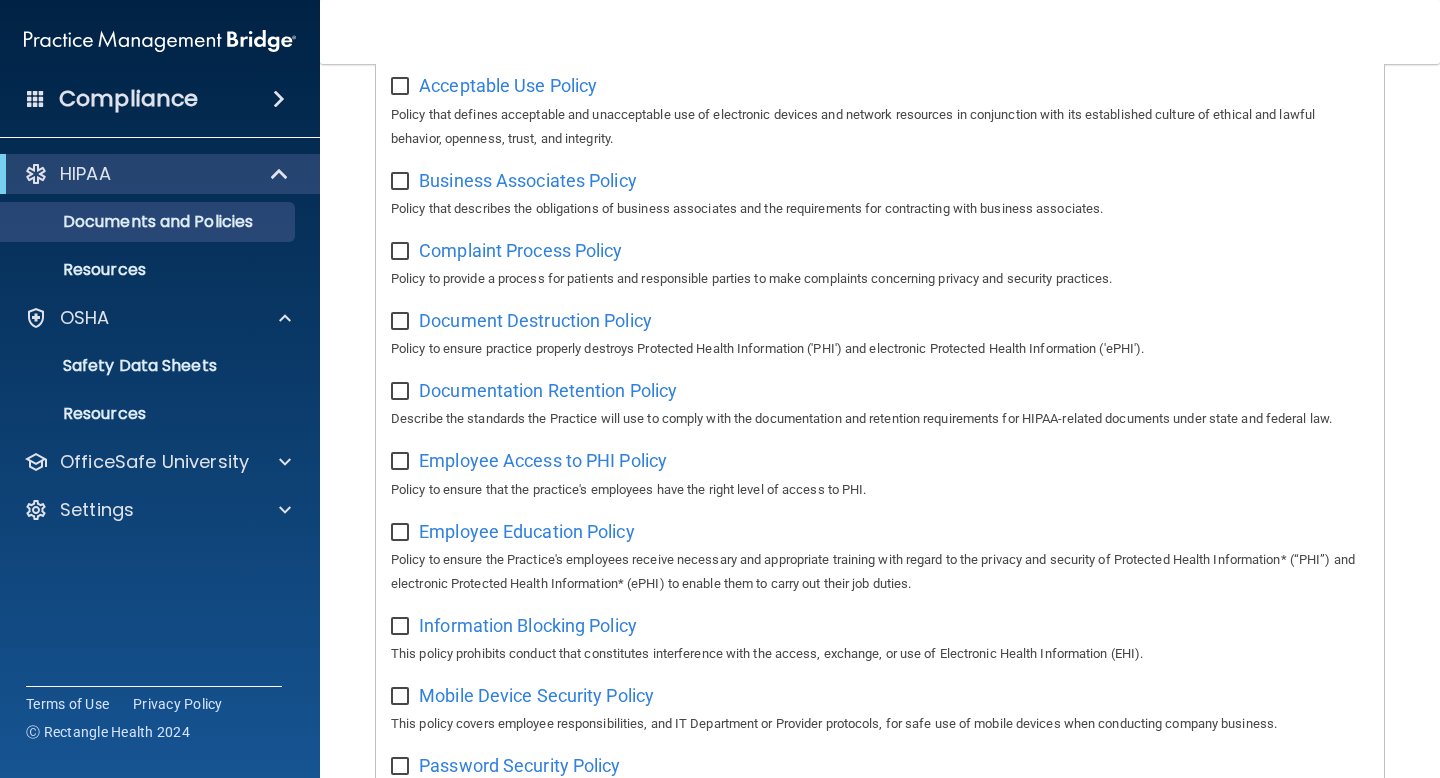 scroll, scrollTop: 0, scrollLeft: 0, axis: both 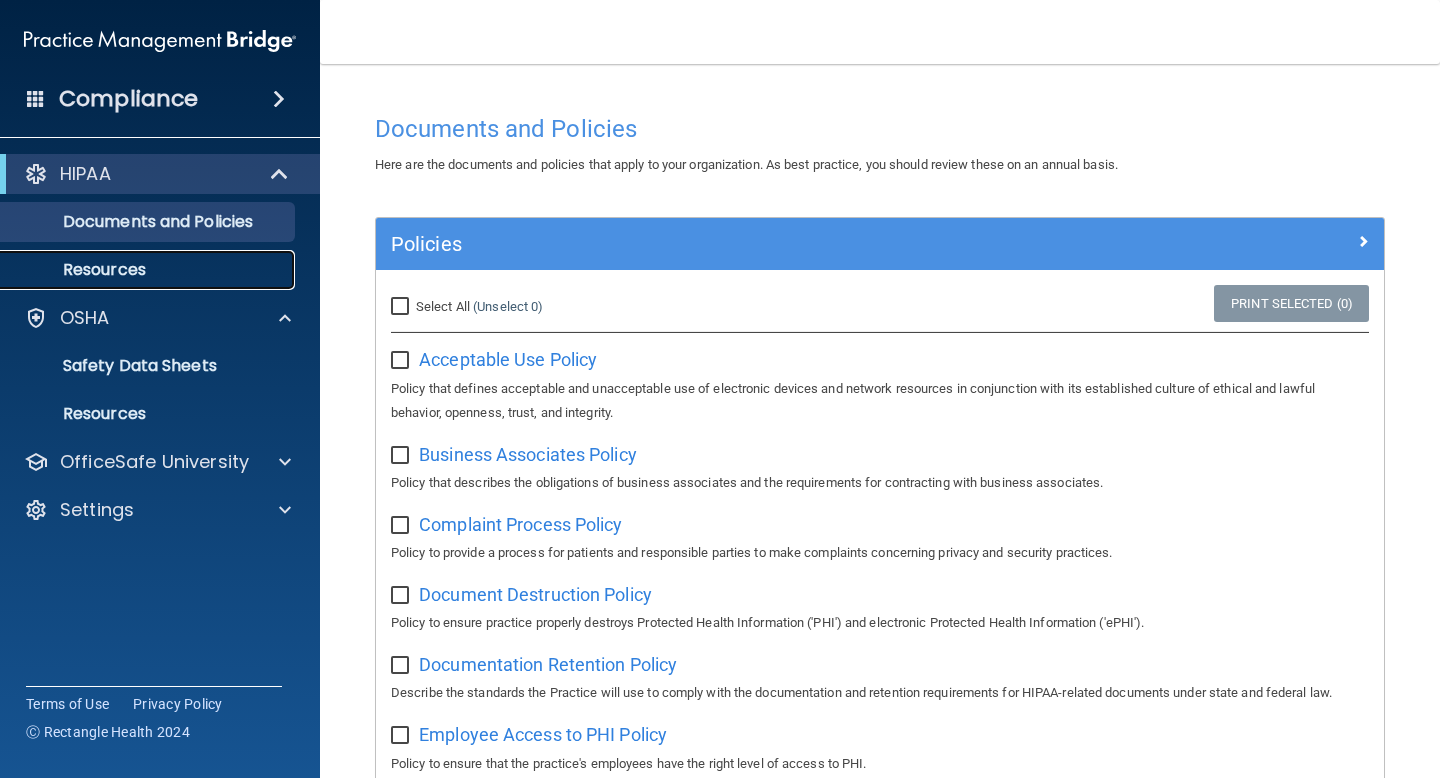 click on "Resources" at bounding box center (149, 270) 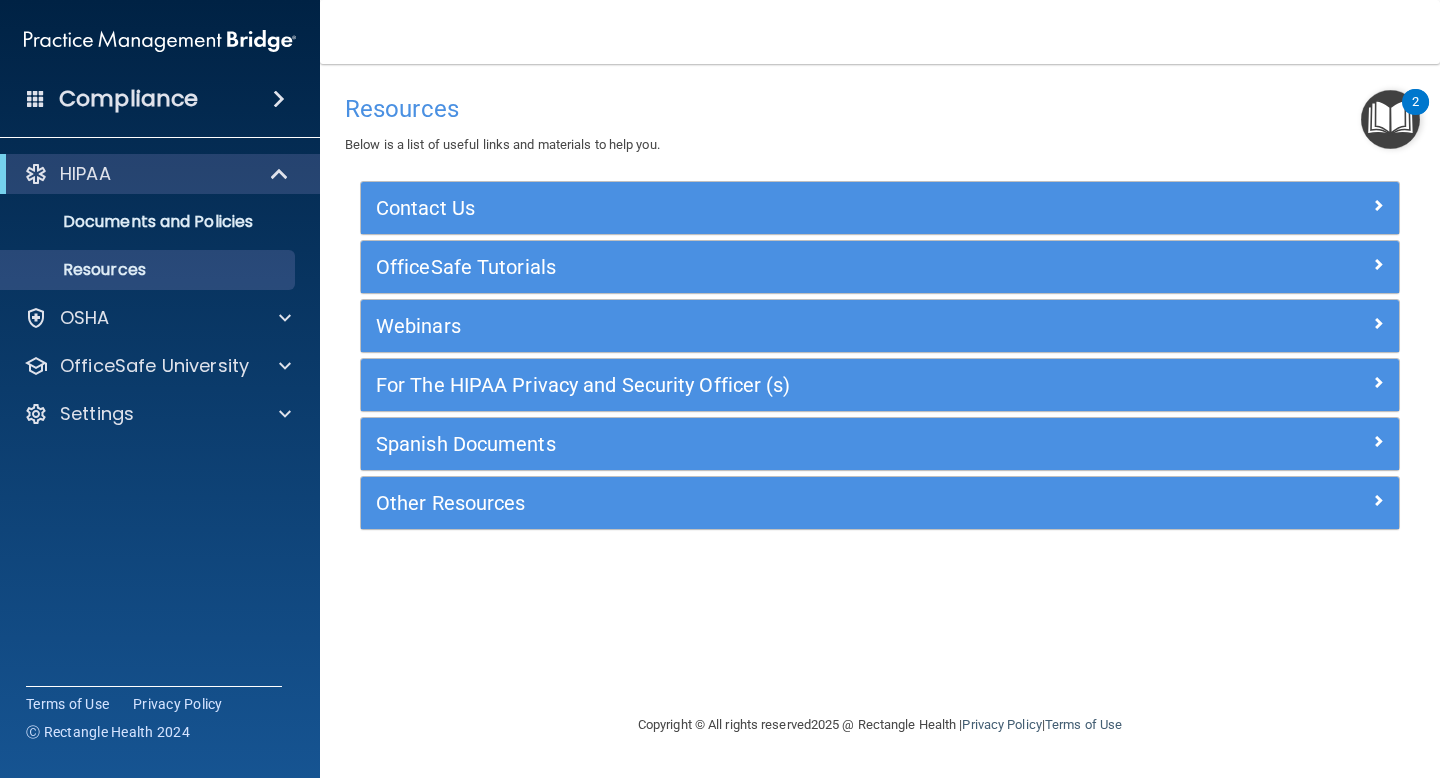 click at bounding box center [36, 98] 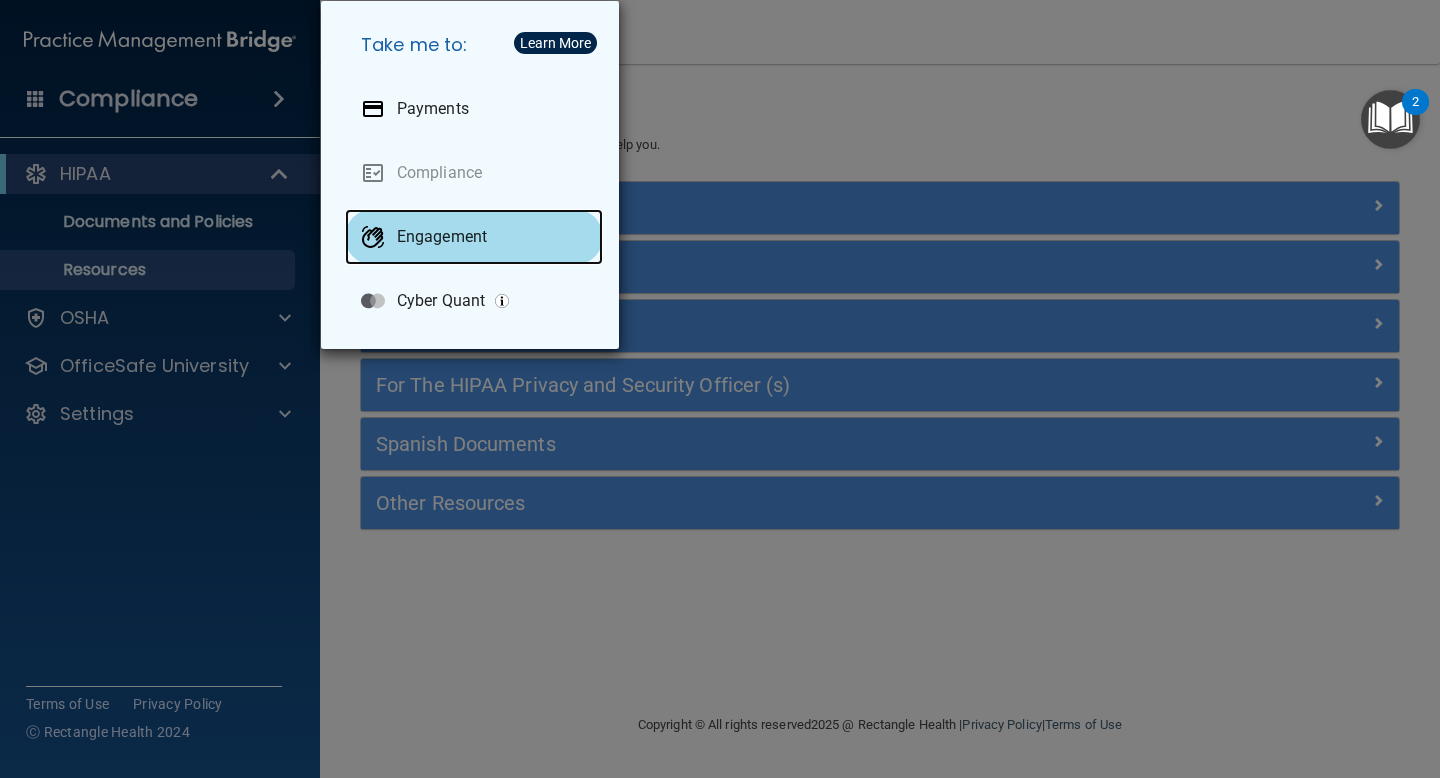 click on "Engagement" at bounding box center (442, 237) 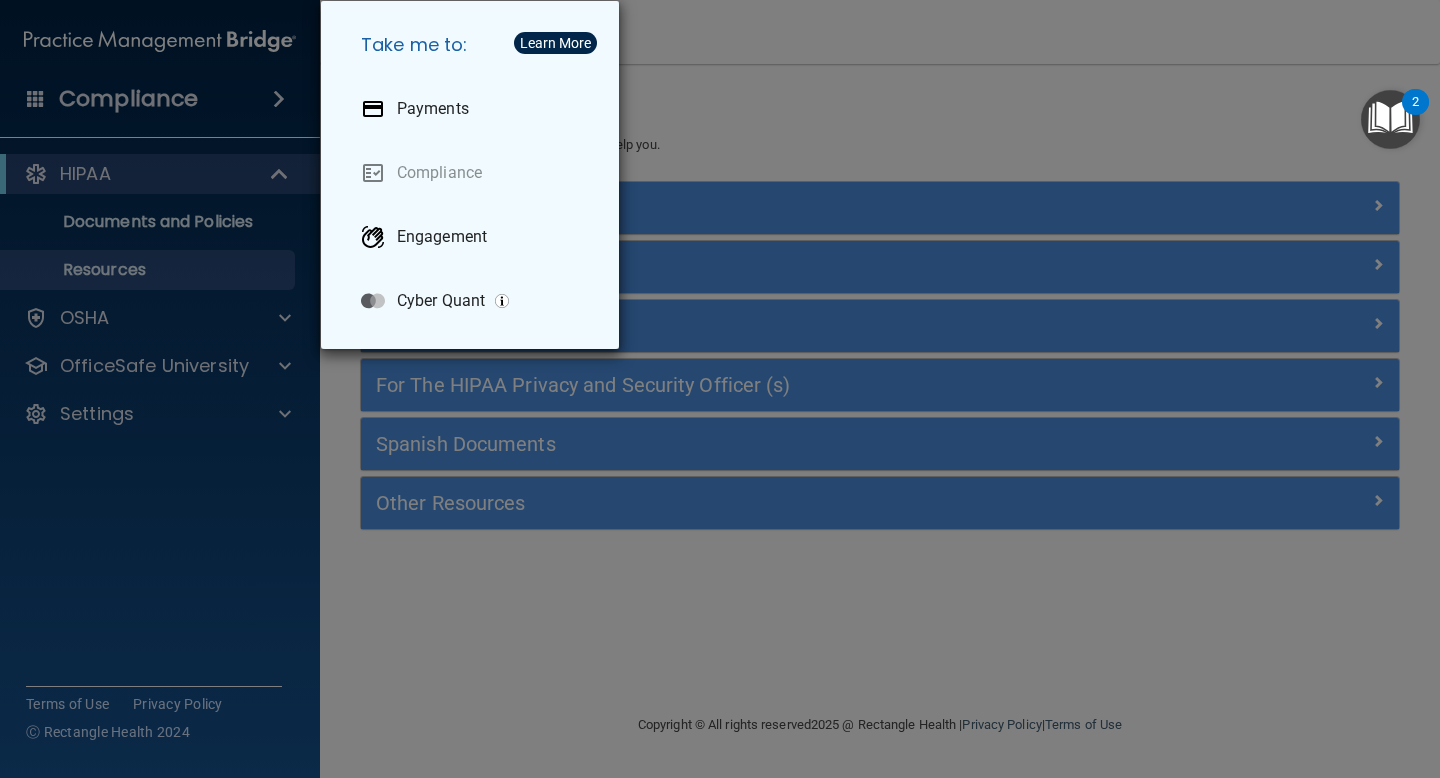 click on "Take me to:             Payments                   Compliance                     Engagement                     Cyber Quant" at bounding box center (720, 389) 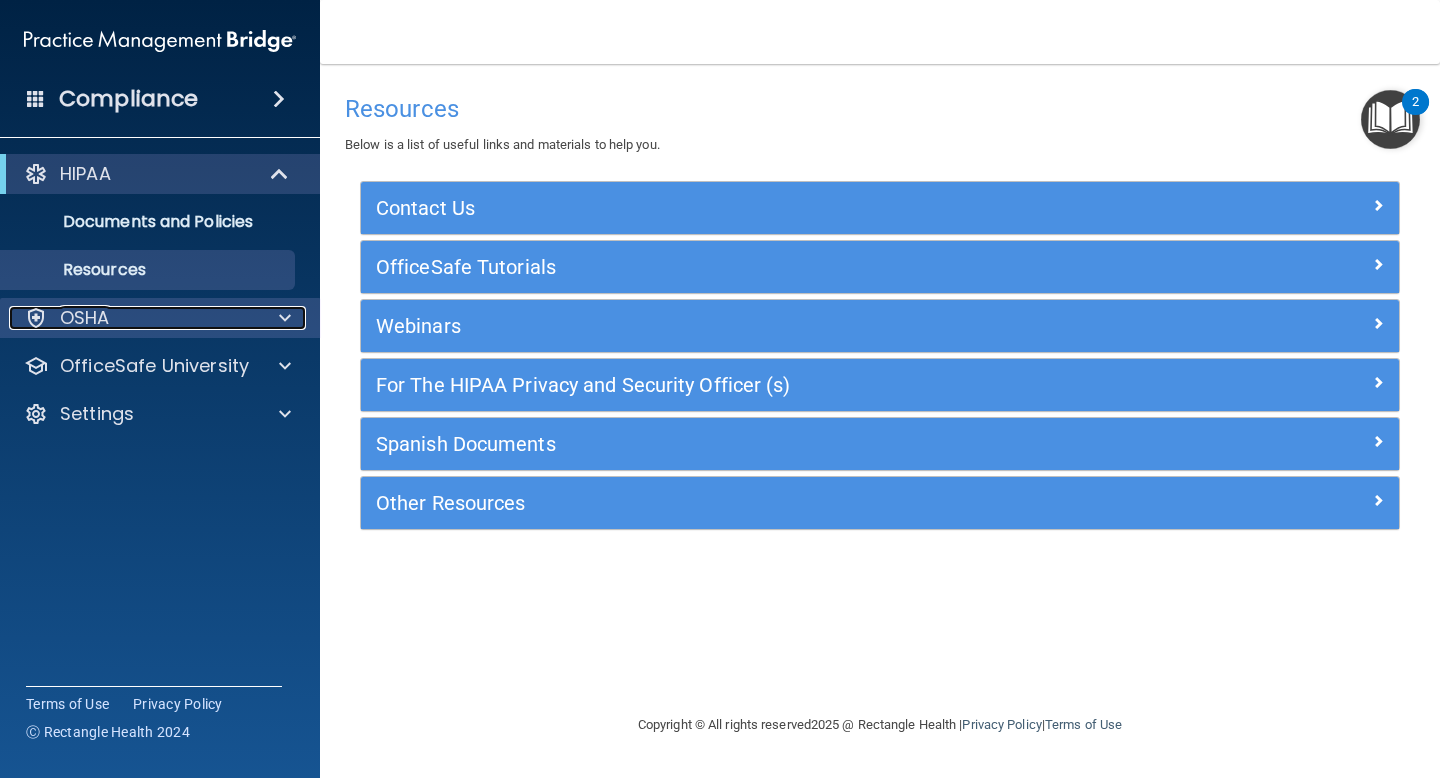 click at bounding box center [282, 318] 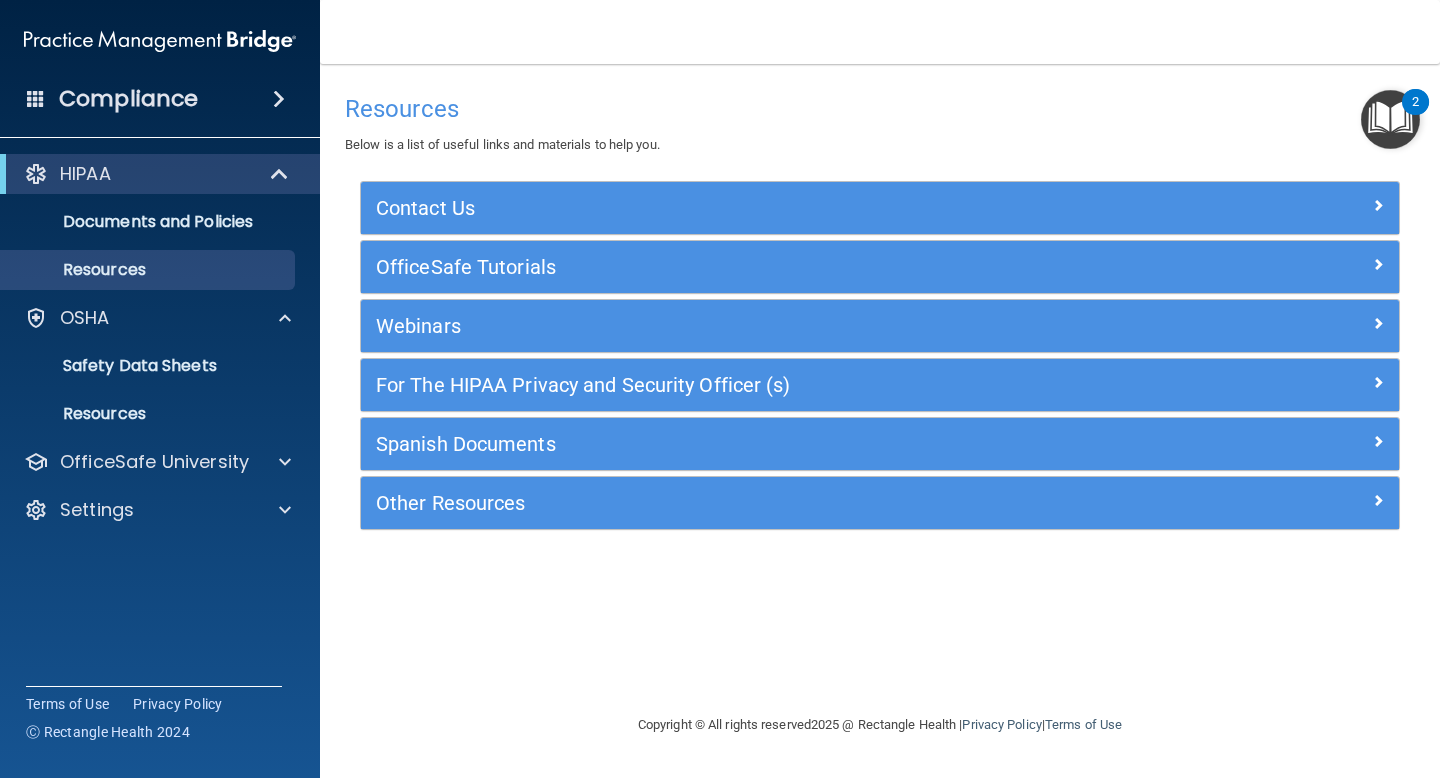 click at bounding box center [36, 98] 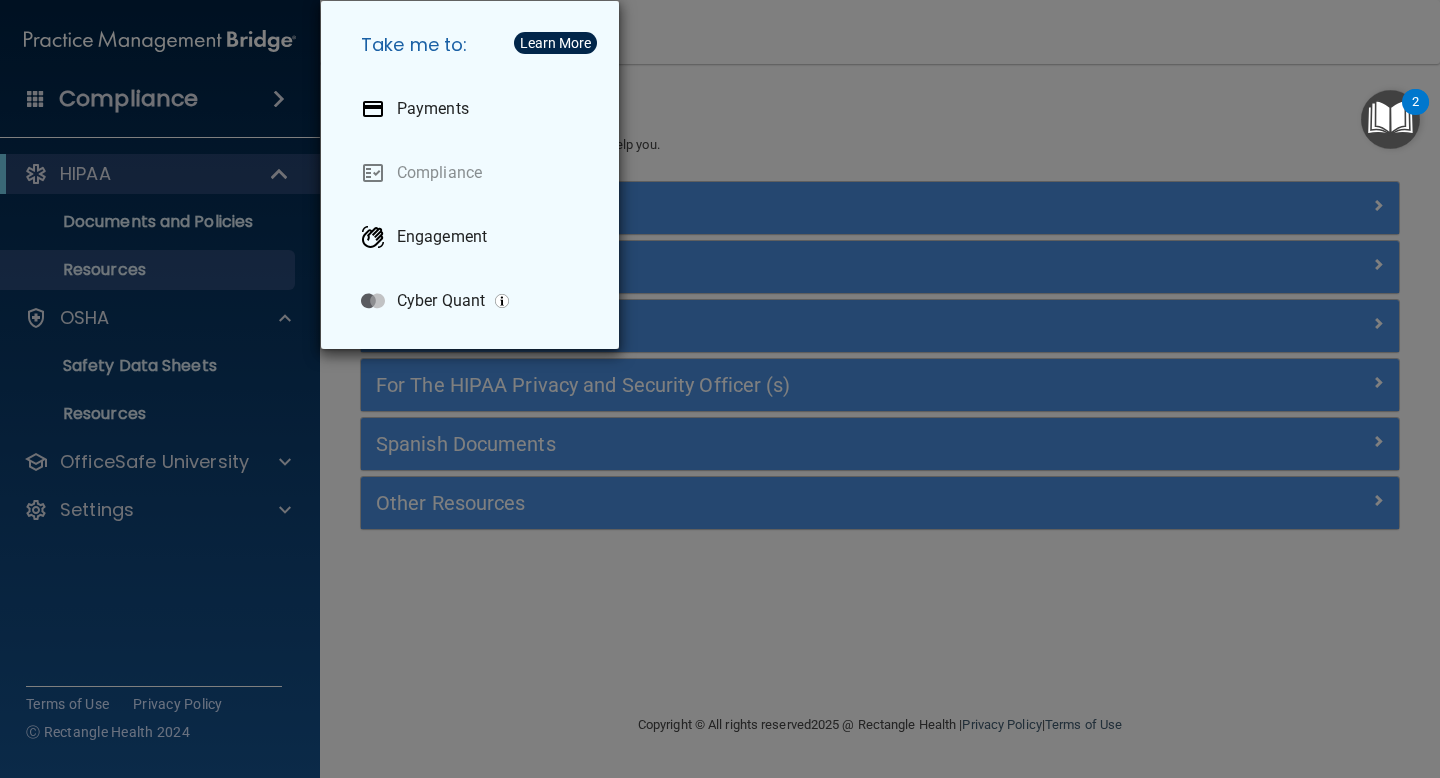 click on "Take me to:             Payments                   Compliance                     Engagement                     Cyber Quant" at bounding box center [720, 389] 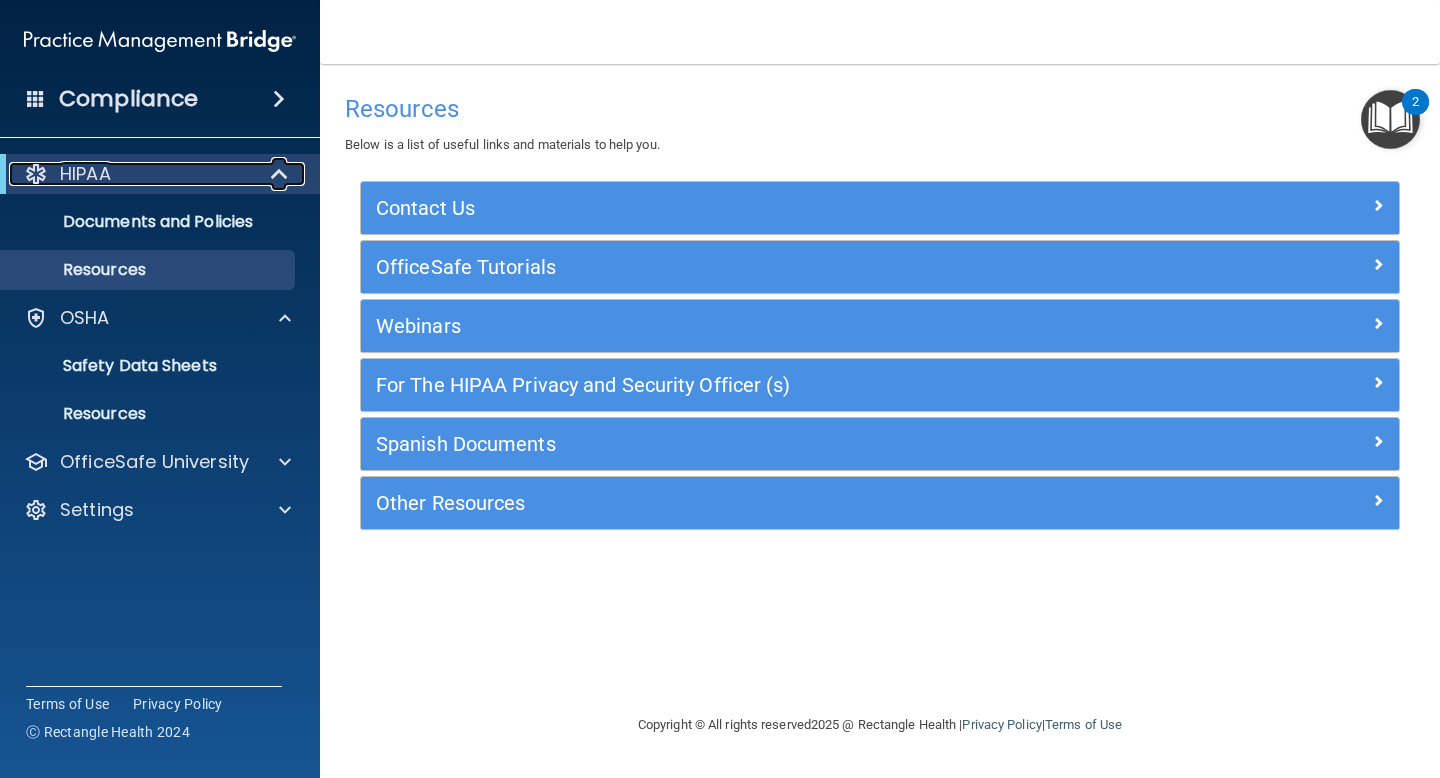 click at bounding box center (280, 174) 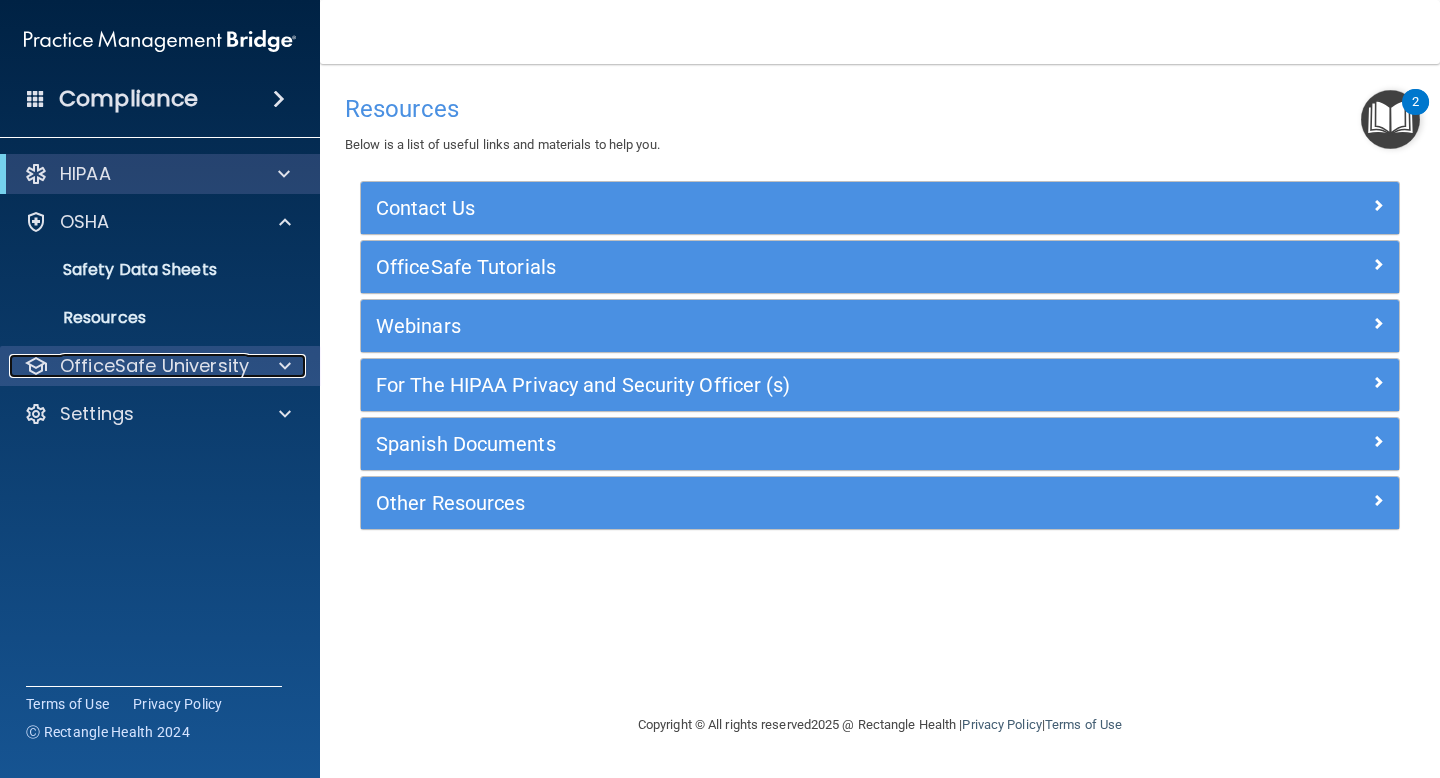click on "OfficeSafe University" at bounding box center [154, 366] 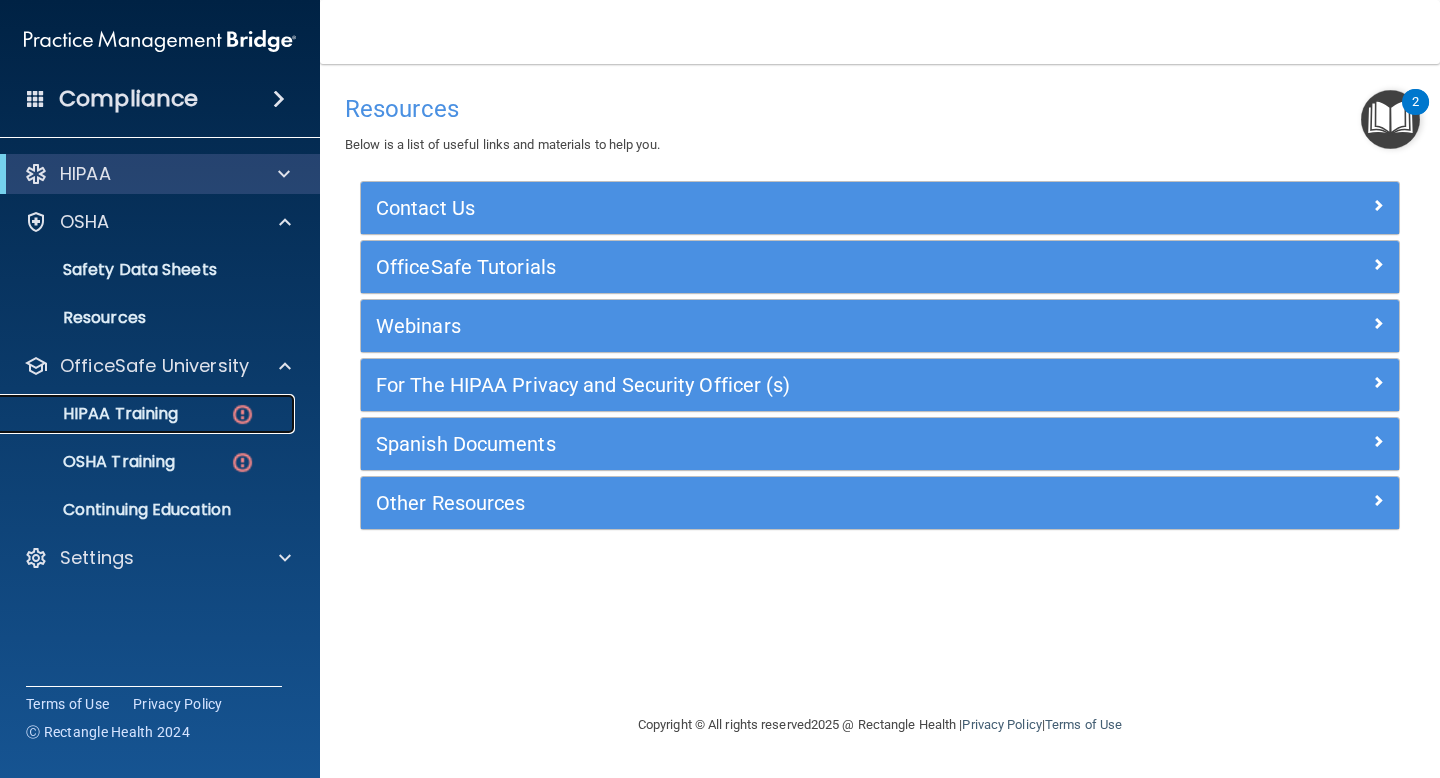 click on "HIPAA Training" at bounding box center [95, 414] 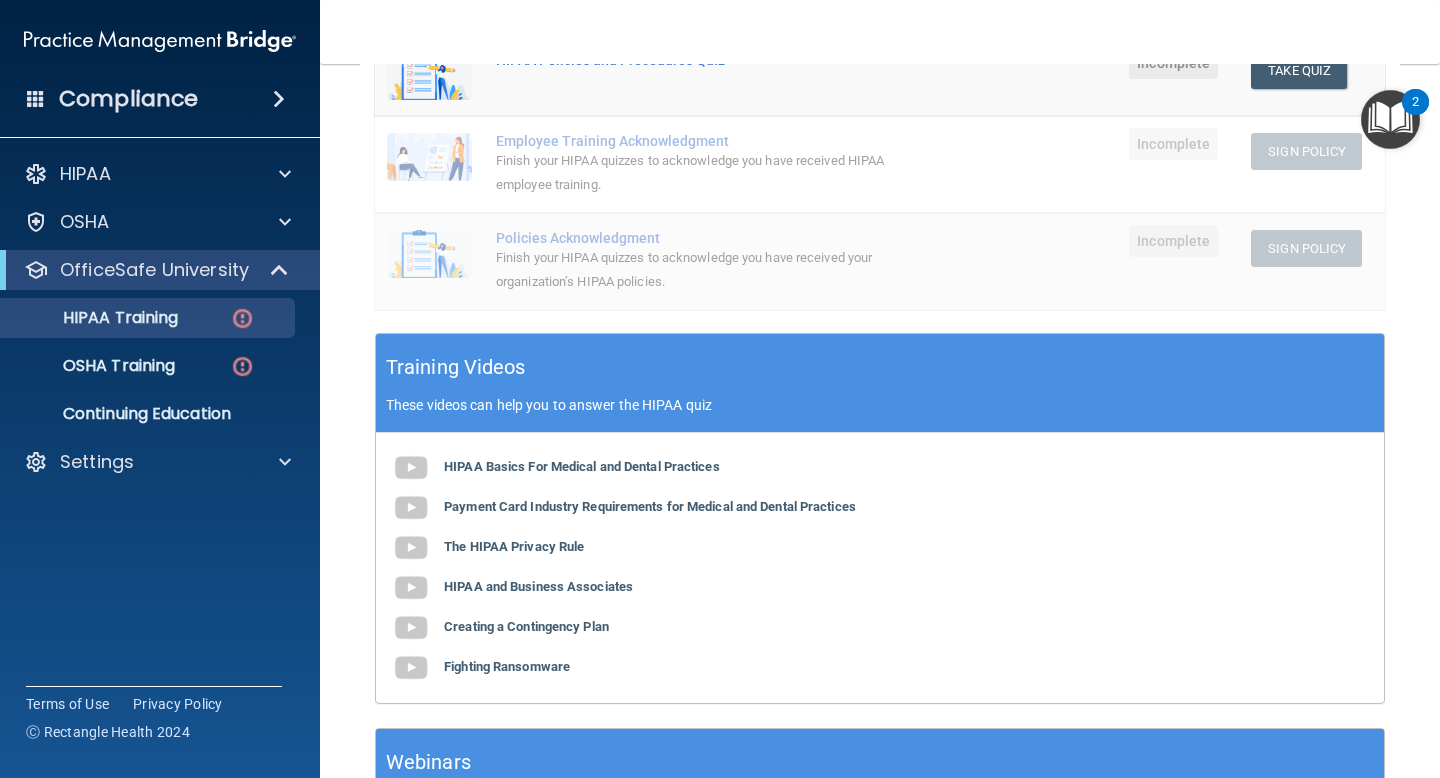 scroll, scrollTop: 478, scrollLeft: 0, axis: vertical 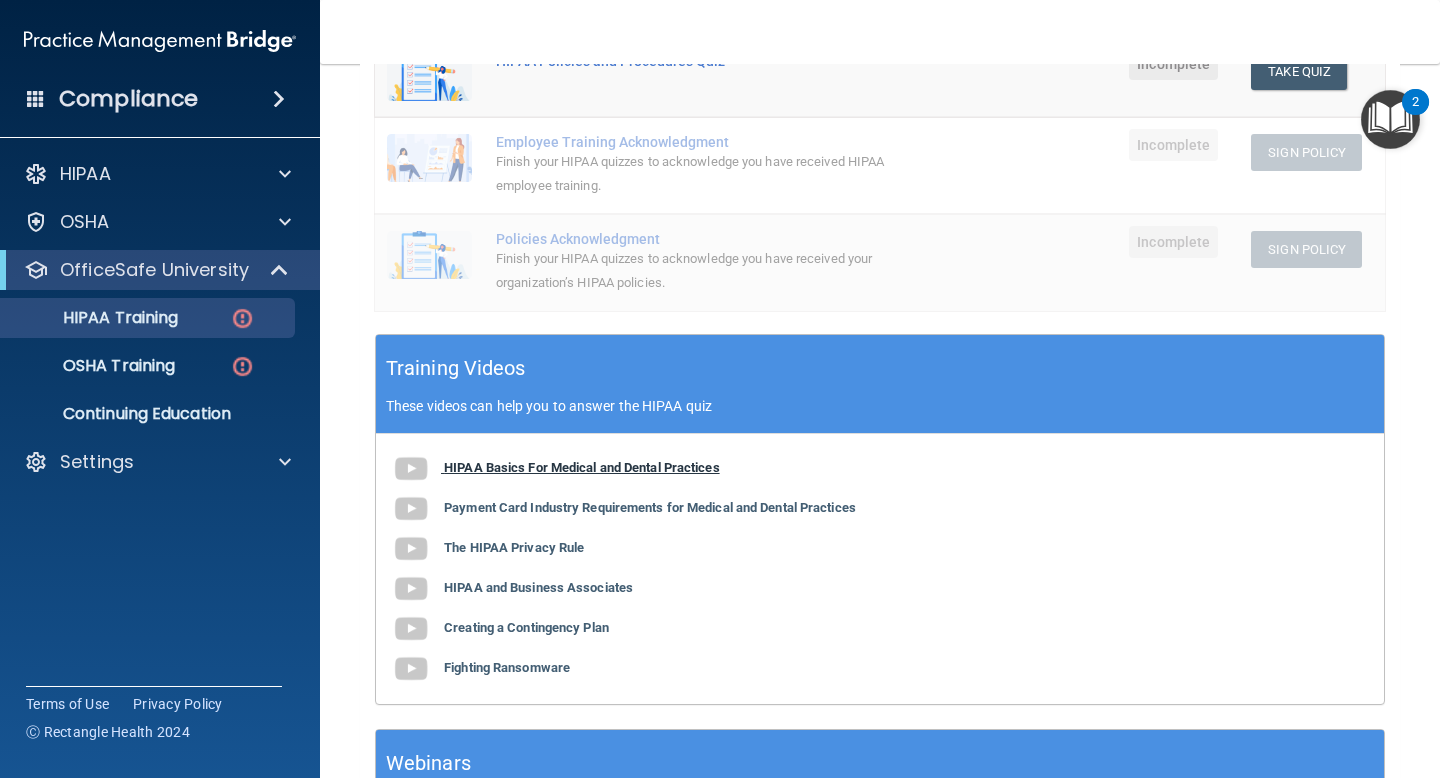 click on "HIPAA Basics For Medical and Dental Practices" at bounding box center (582, 467) 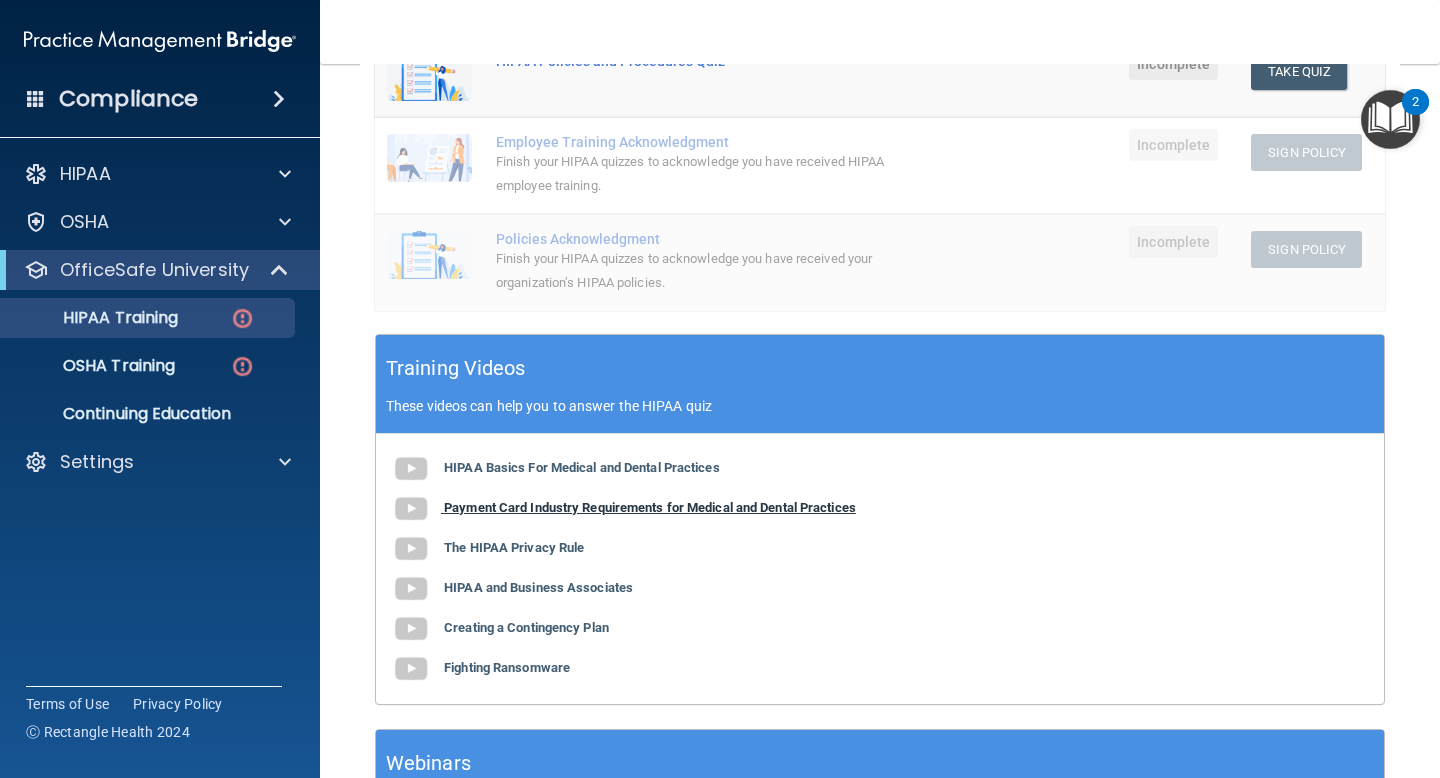 click on "Payment Card Industry Requirements for Medical and Dental Practices" at bounding box center (650, 507) 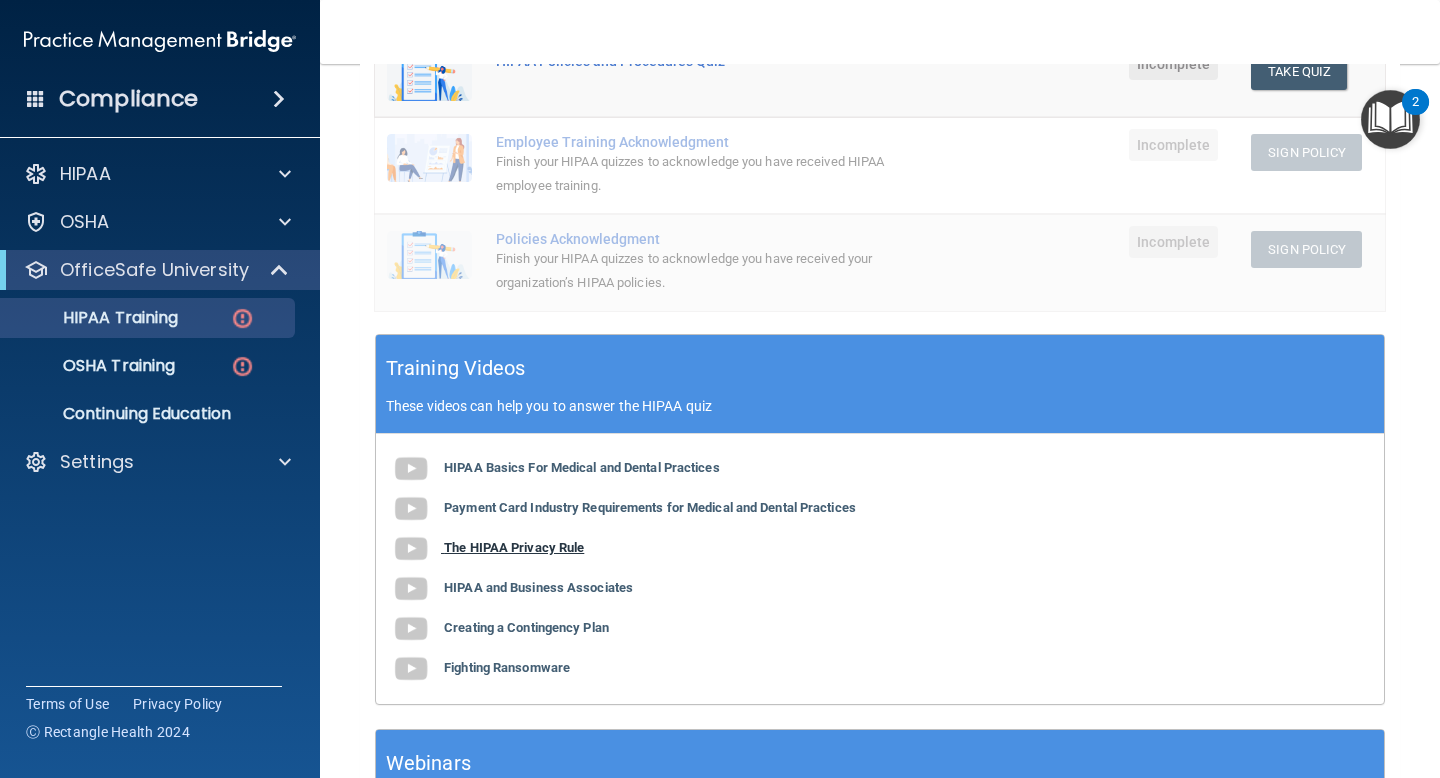 click on "The HIPAA Privacy Rule" at bounding box center [514, 547] 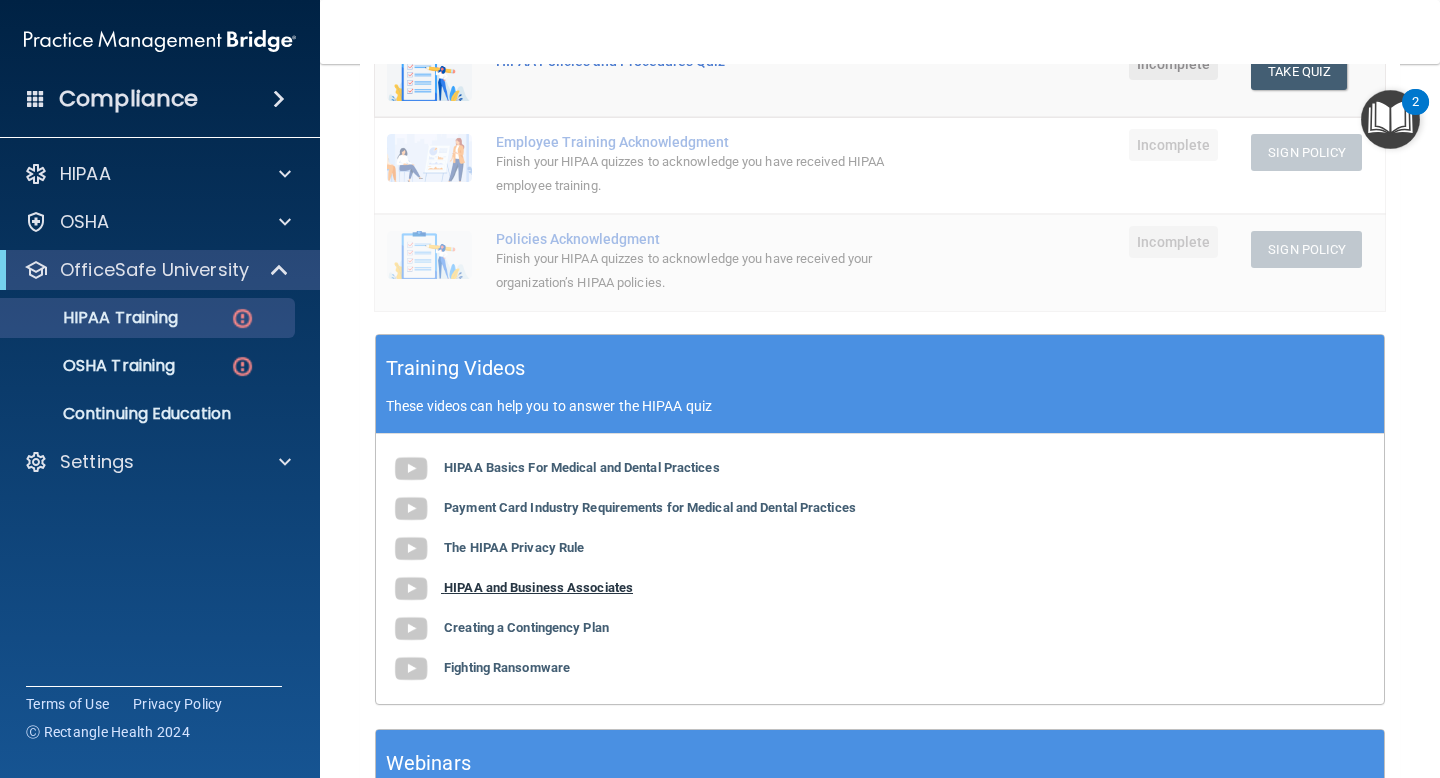 click on "HIPAA and Business Associates" at bounding box center [538, 587] 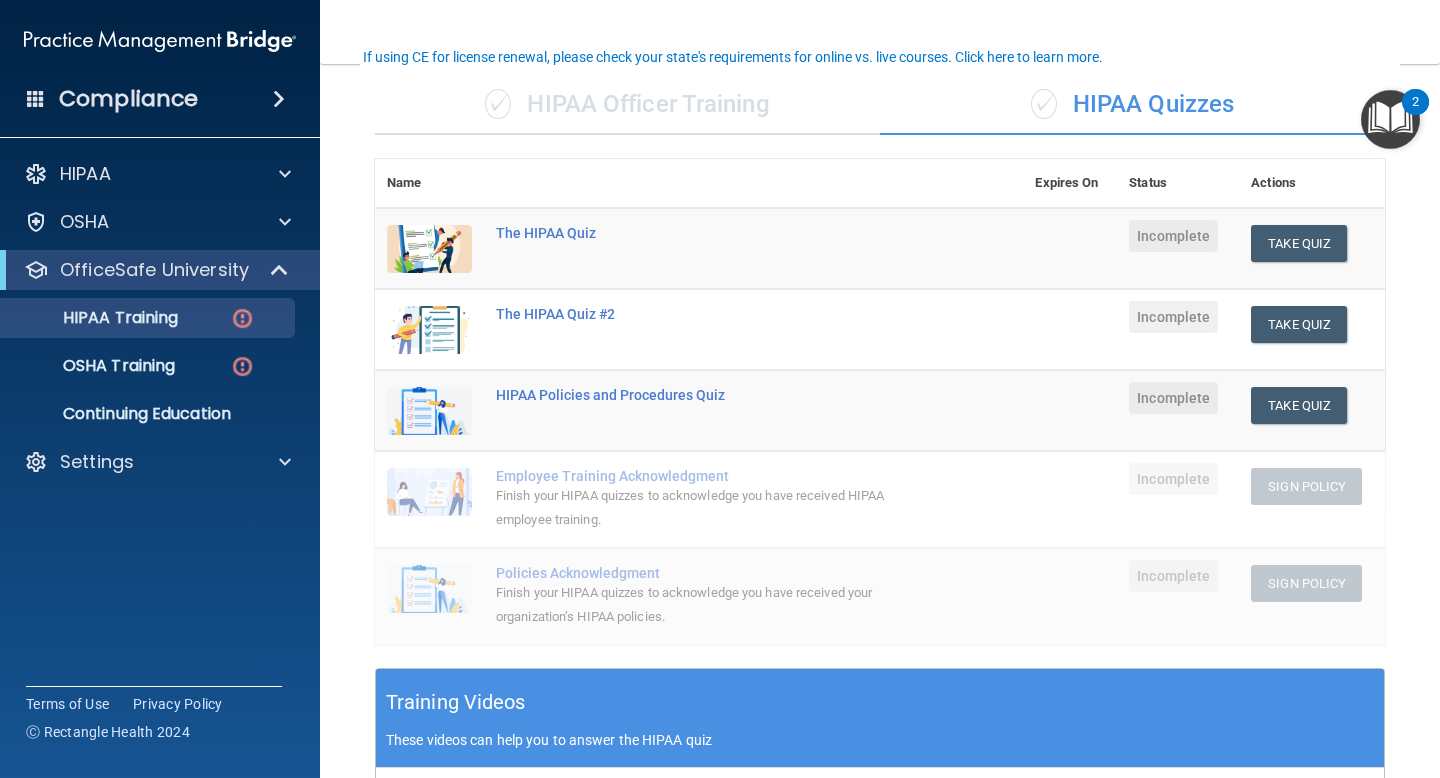 scroll, scrollTop: 146, scrollLeft: 0, axis: vertical 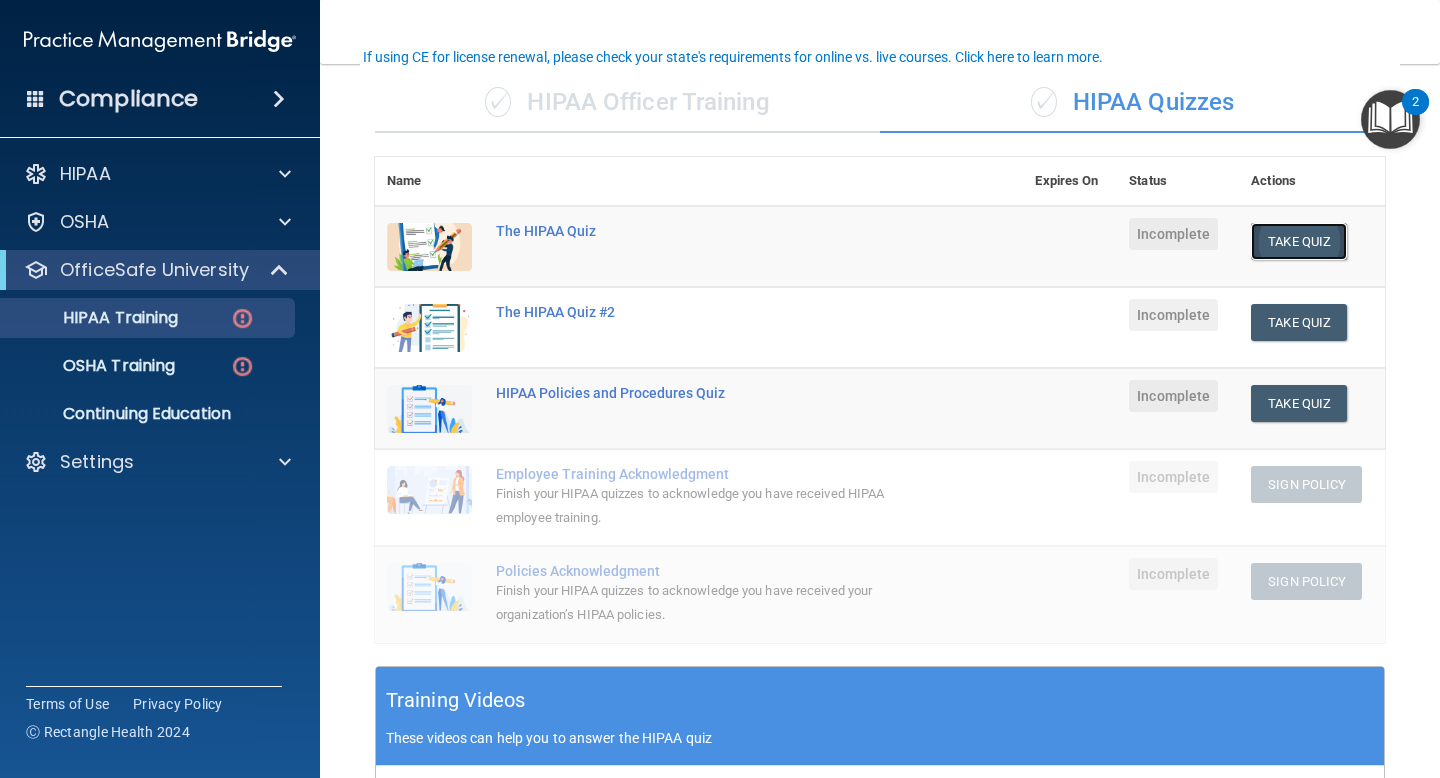 click on "Take Quiz" at bounding box center (1299, 241) 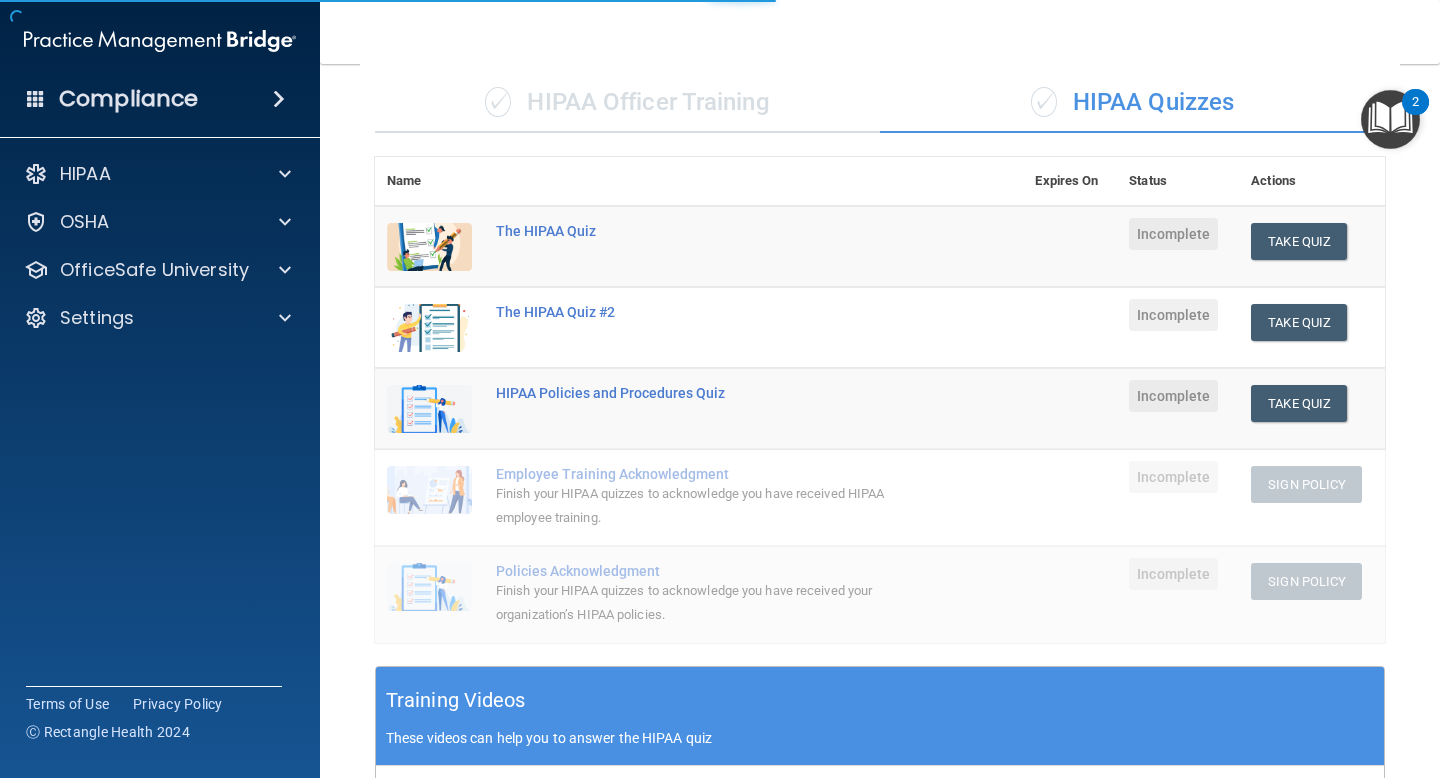 scroll, scrollTop: 0, scrollLeft: 0, axis: both 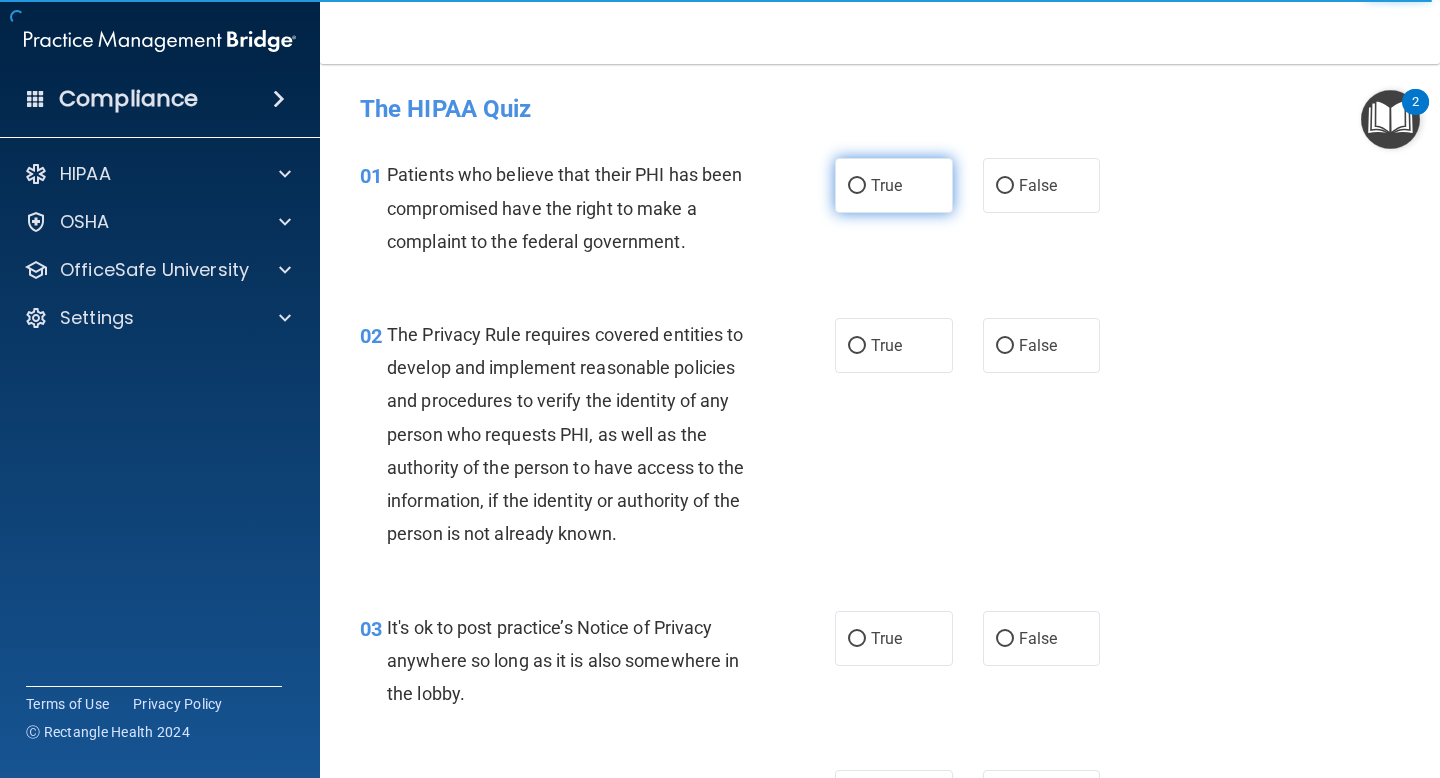 click on "True" at bounding box center (894, 185) 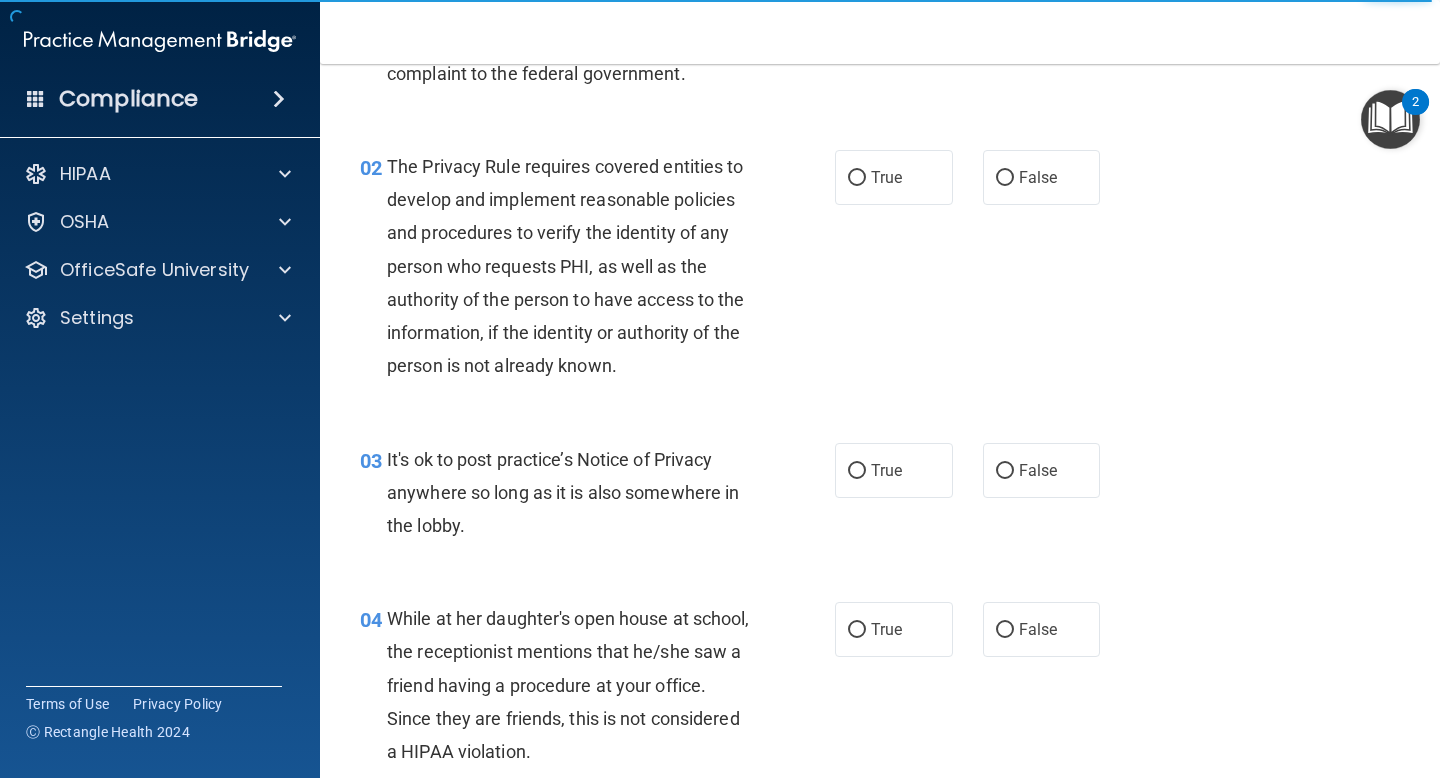 scroll, scrollTop: 165, scrollLeft: 0, axis: vertical 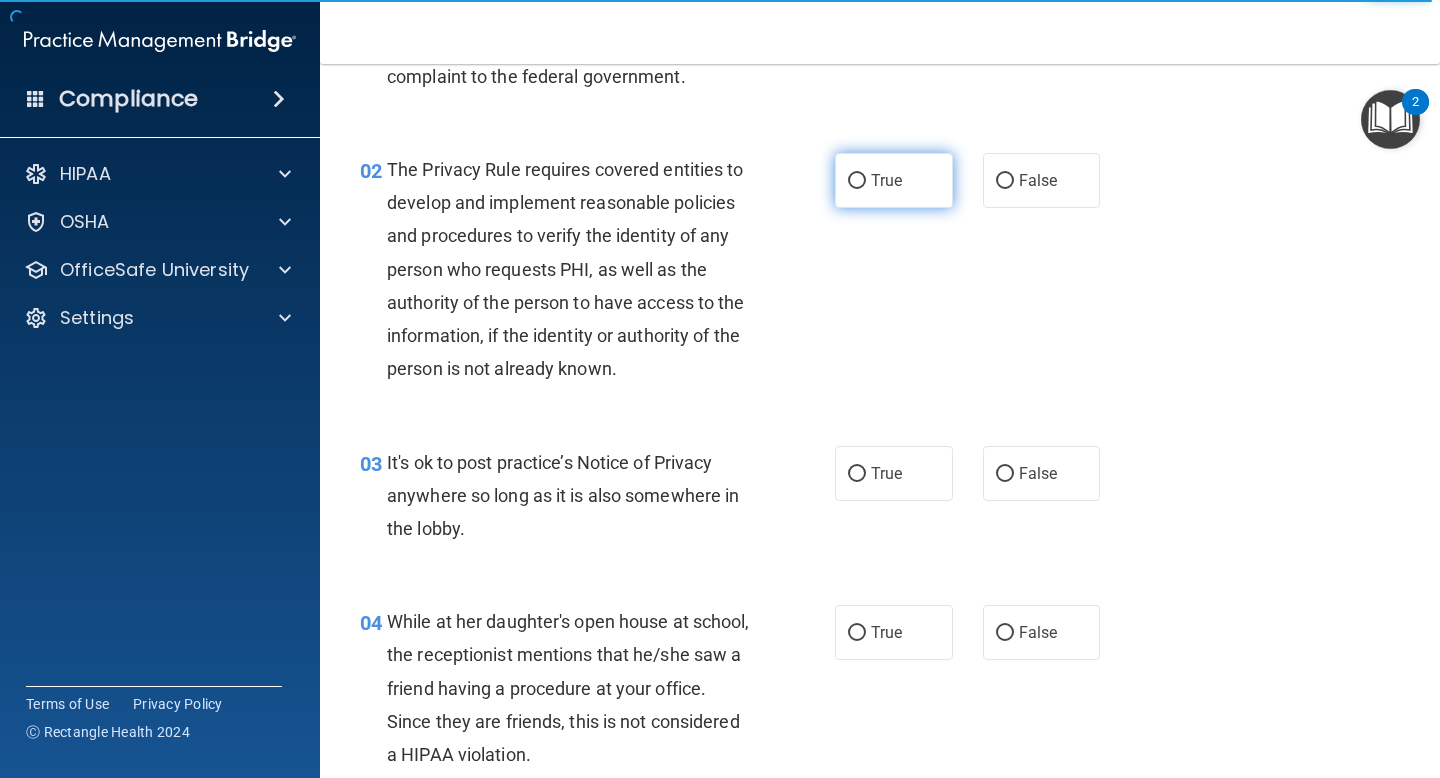 click on "True" at bounding box center (886, 180) 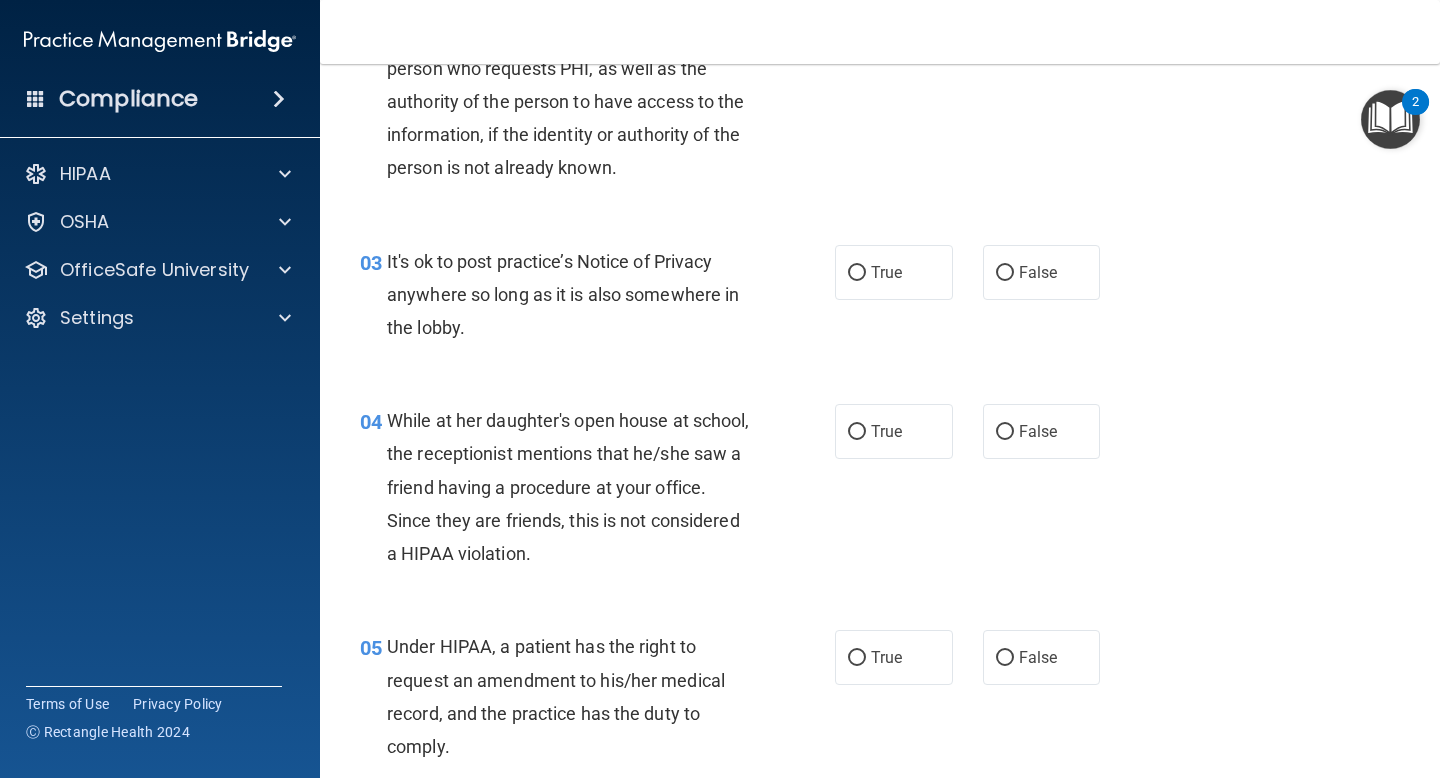 scroll, scrollTop: 363, scrollLeft: 0, axis: vertical 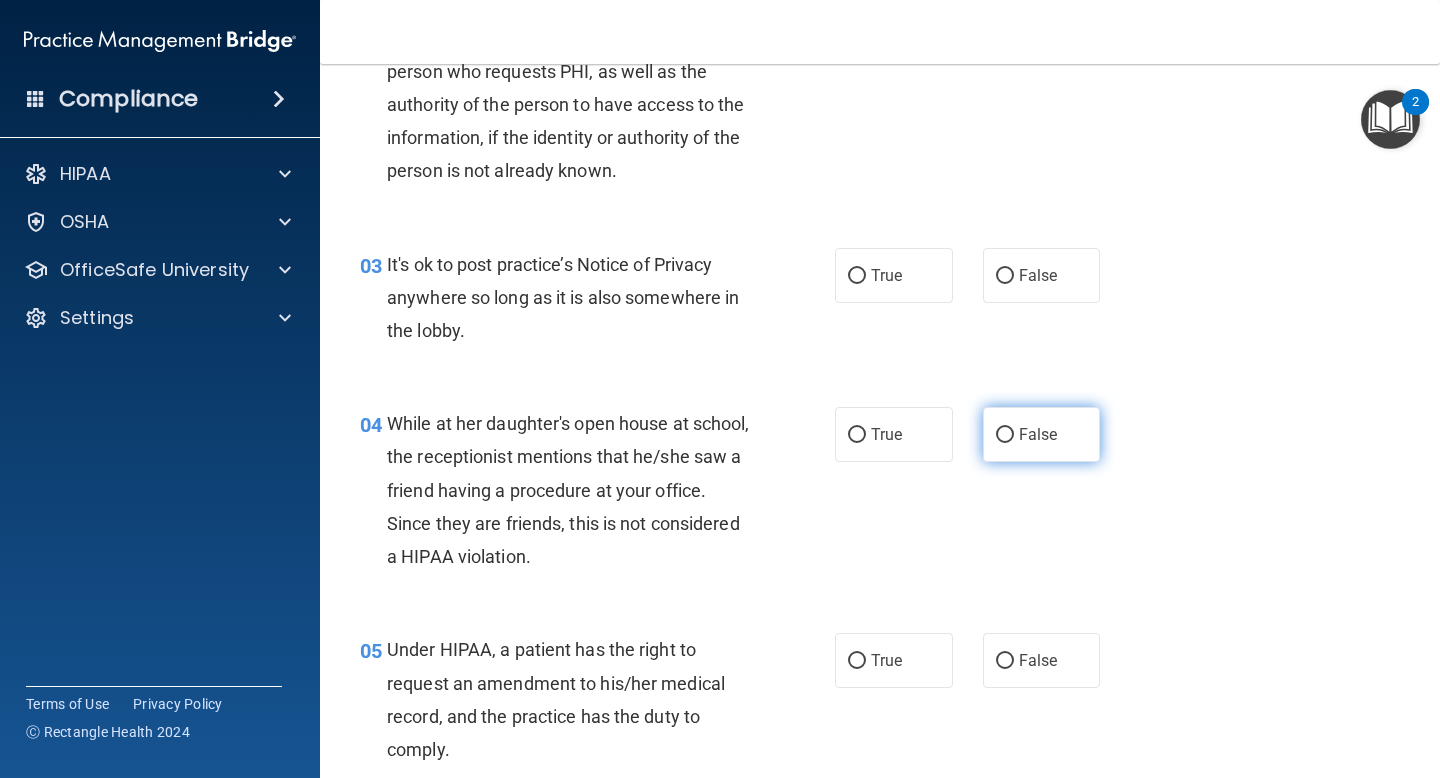 click on "False" at bounding box center (1042, 434) 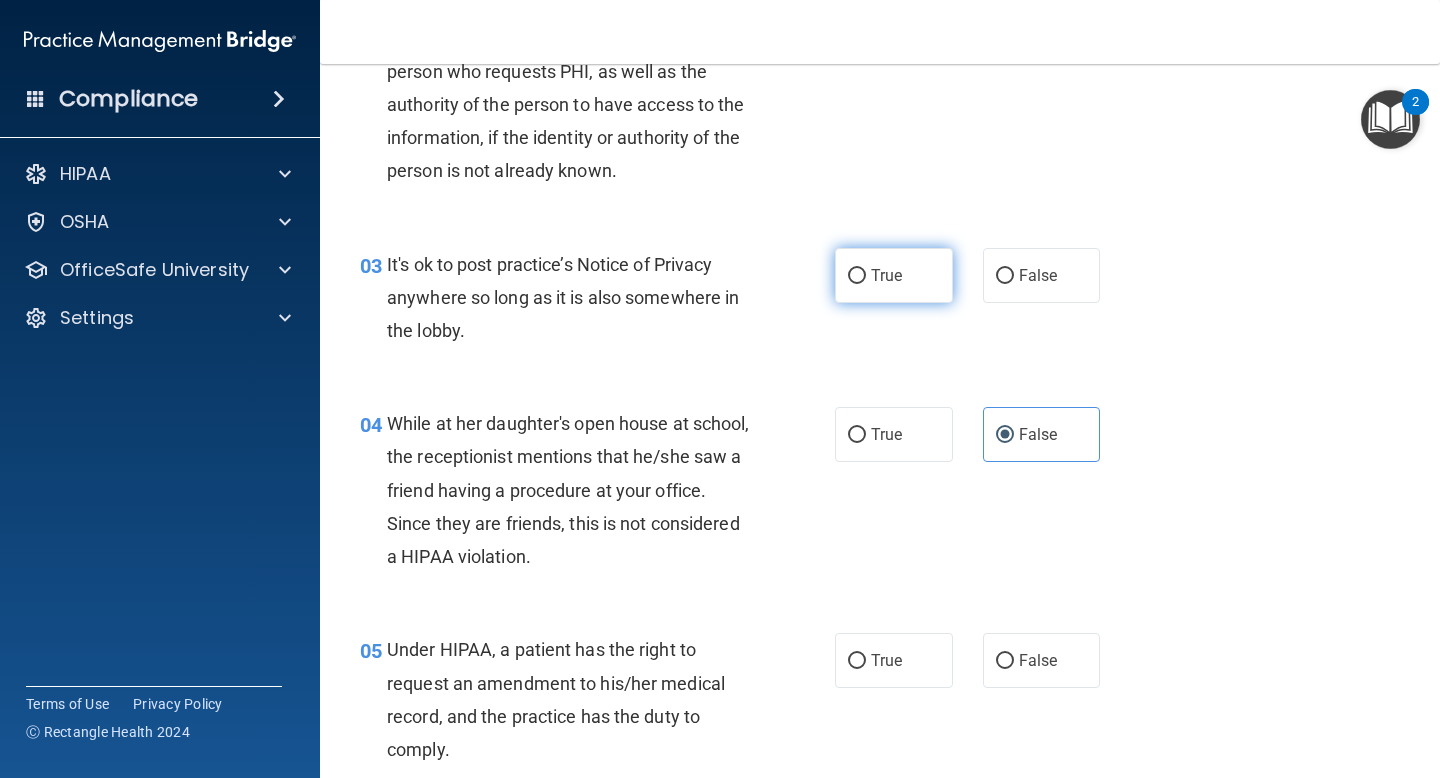 click on "True" at bounding box center (894, 275) 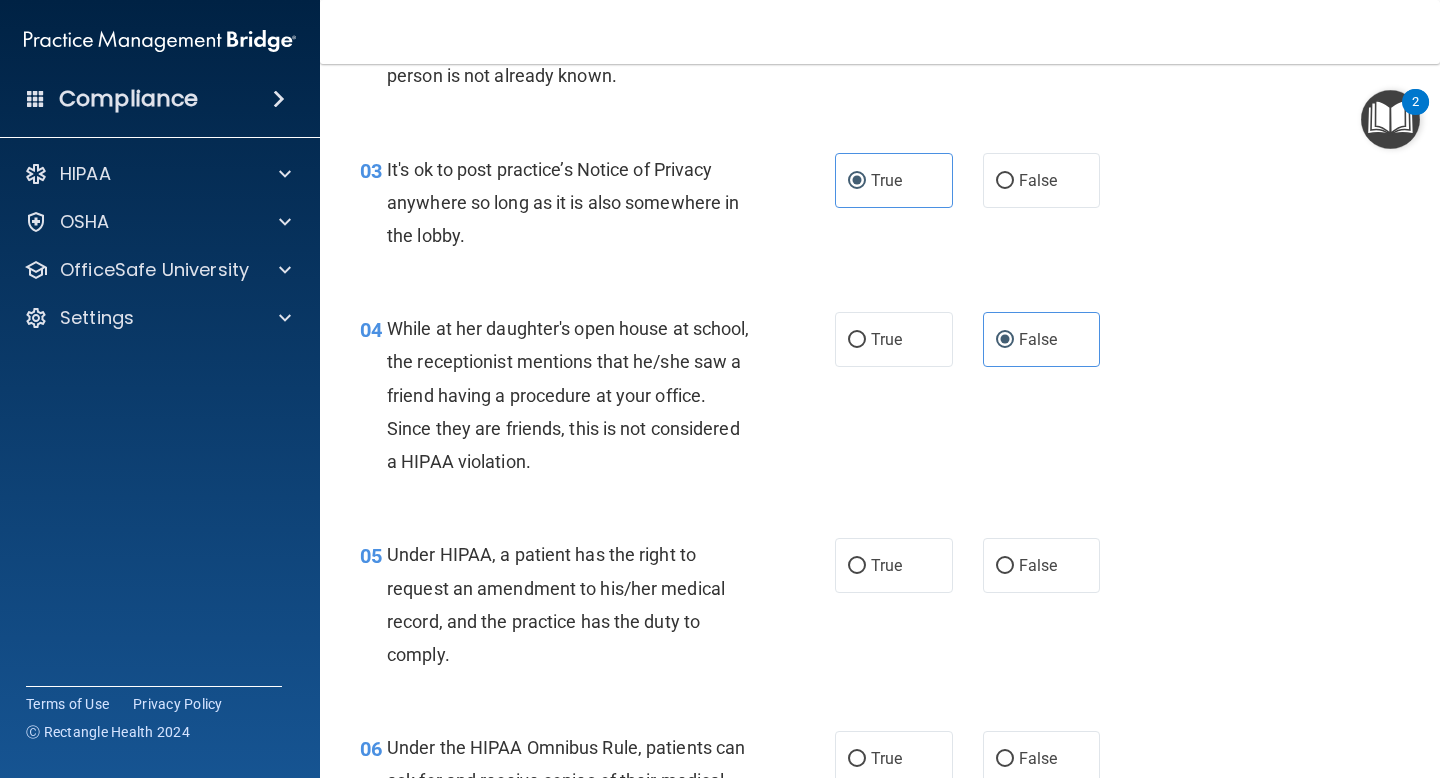 scroll, scrollTop: 460, scrollLeft: 0, axis: vertical 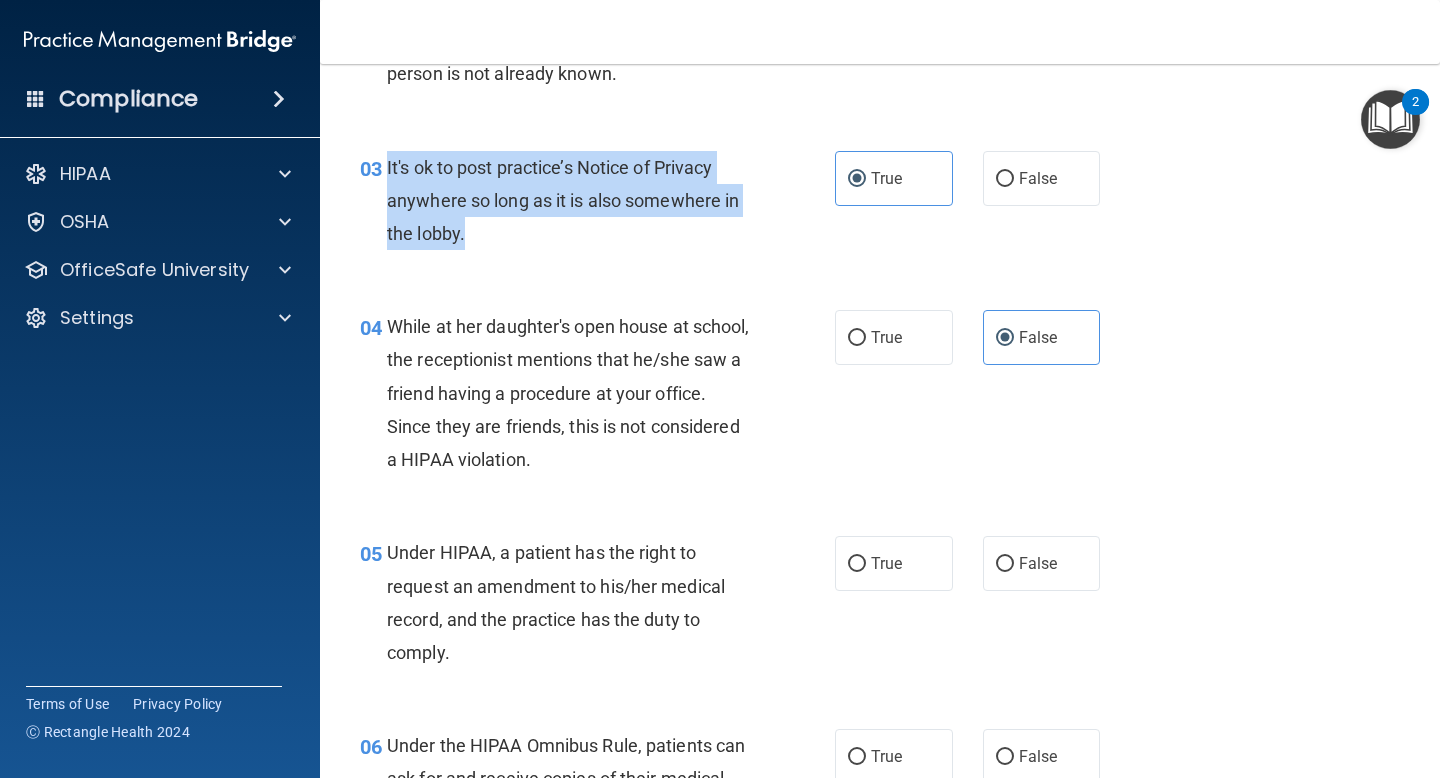 drag, startPoint x: 501, startPoint y: 227, endPoint x: 389, endPoint y: 163, distance: 128.99612 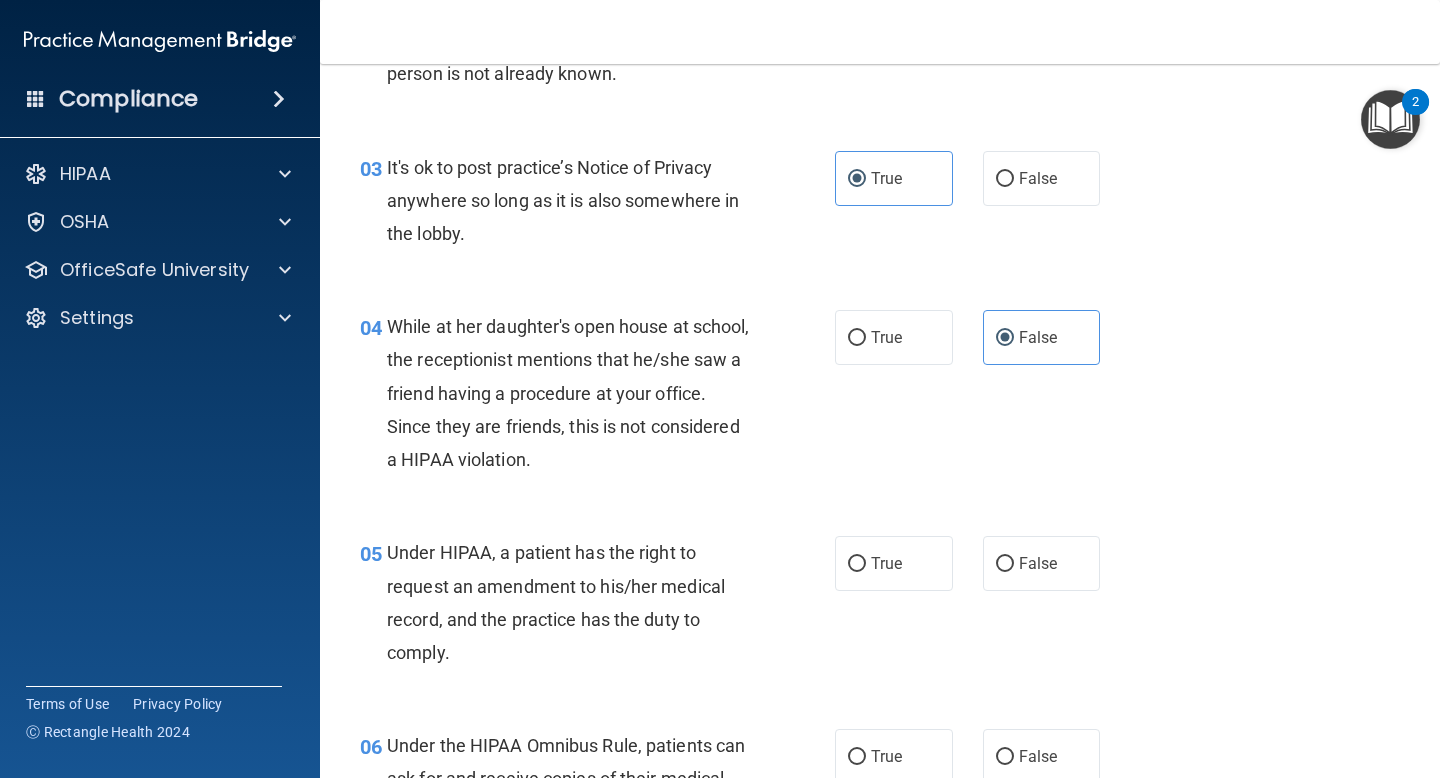 click on "03       It's ok to post  practice’s Notice of Privacy anywhere so long as it is also somewhere in the lobby.                 True           False" at bounding box center [880, 206] 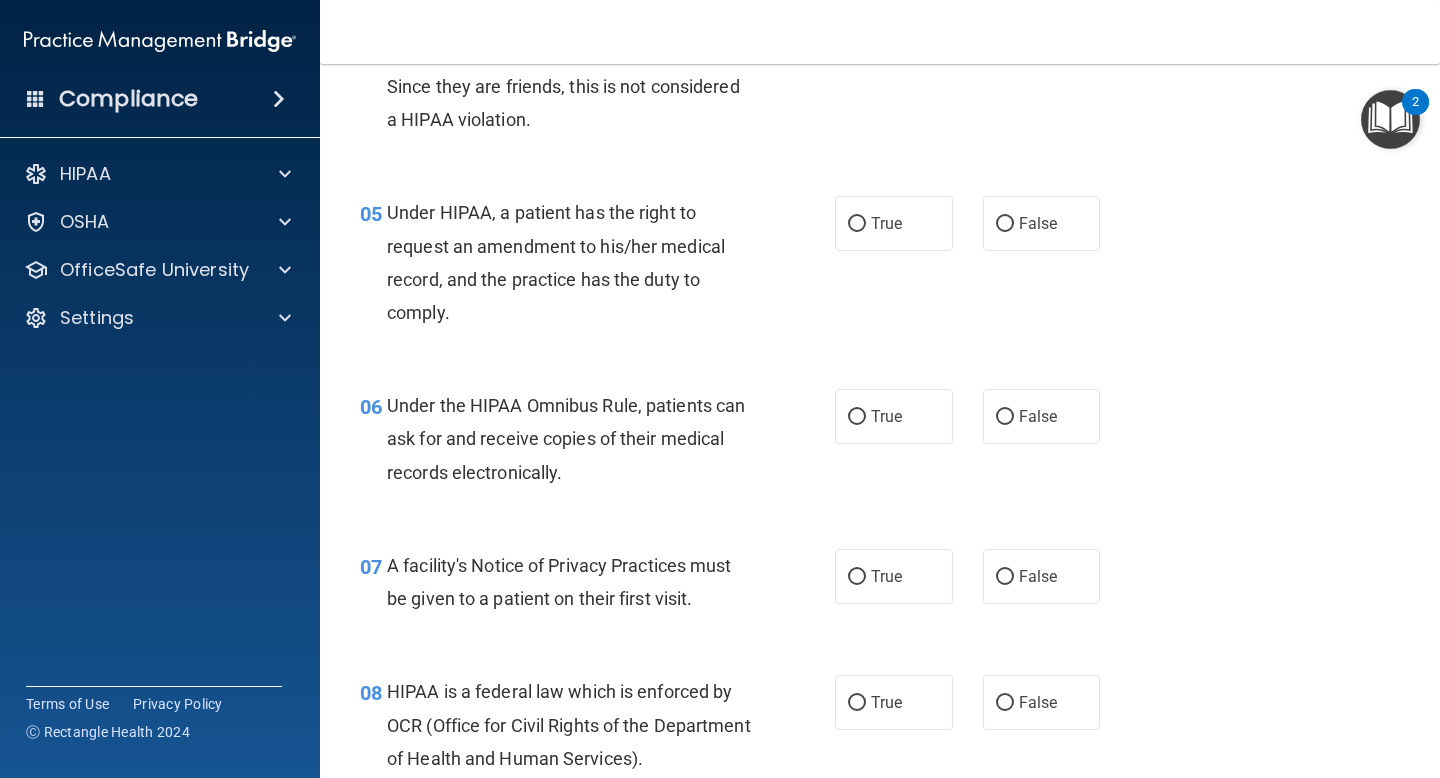scroll, scrollTop: 797, scrollLeft: 0, axis: vertical 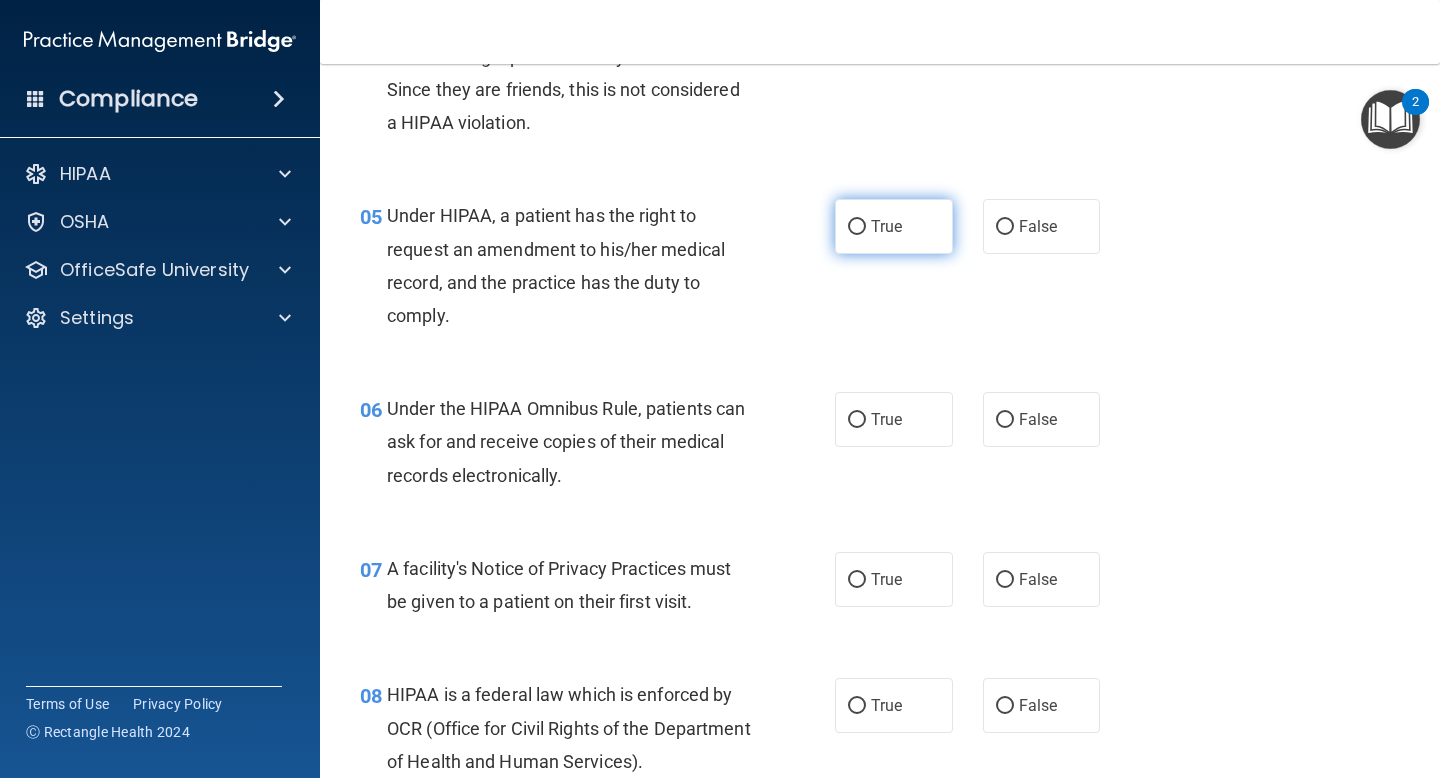 click on "True" at bounding box center [894, 226] 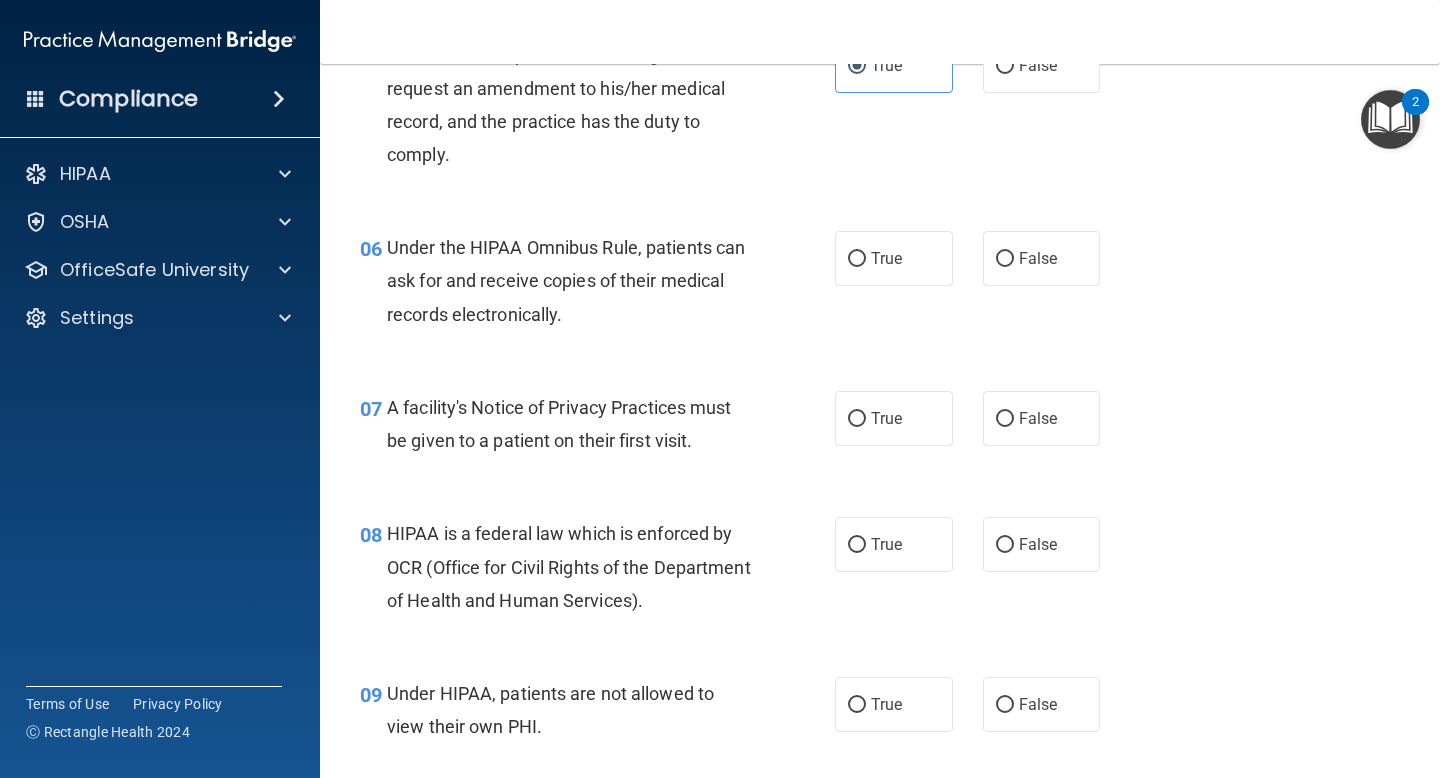scroll, scrollTop: 959, scrollLeft: 0, axis: vertical 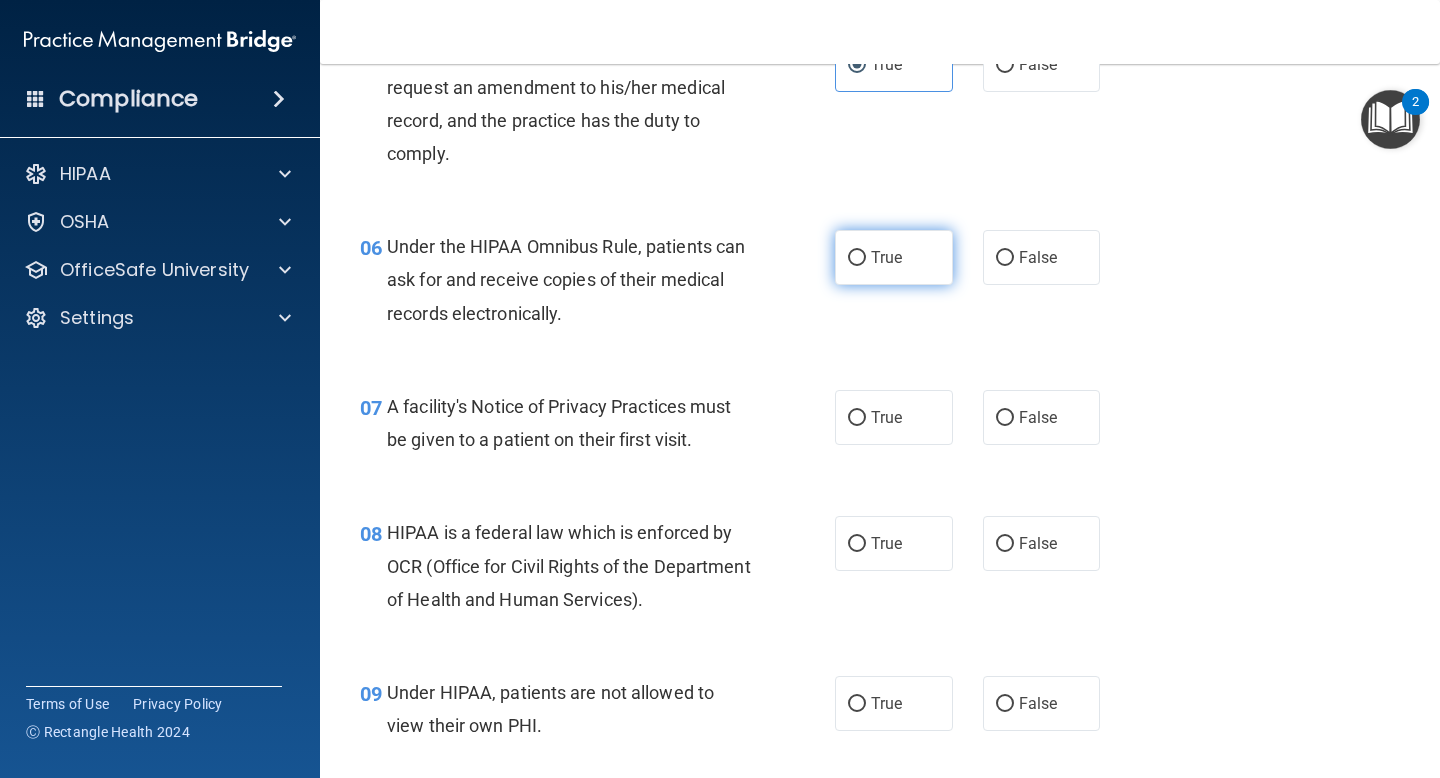 click on "True" at bounding box center [886, 257] 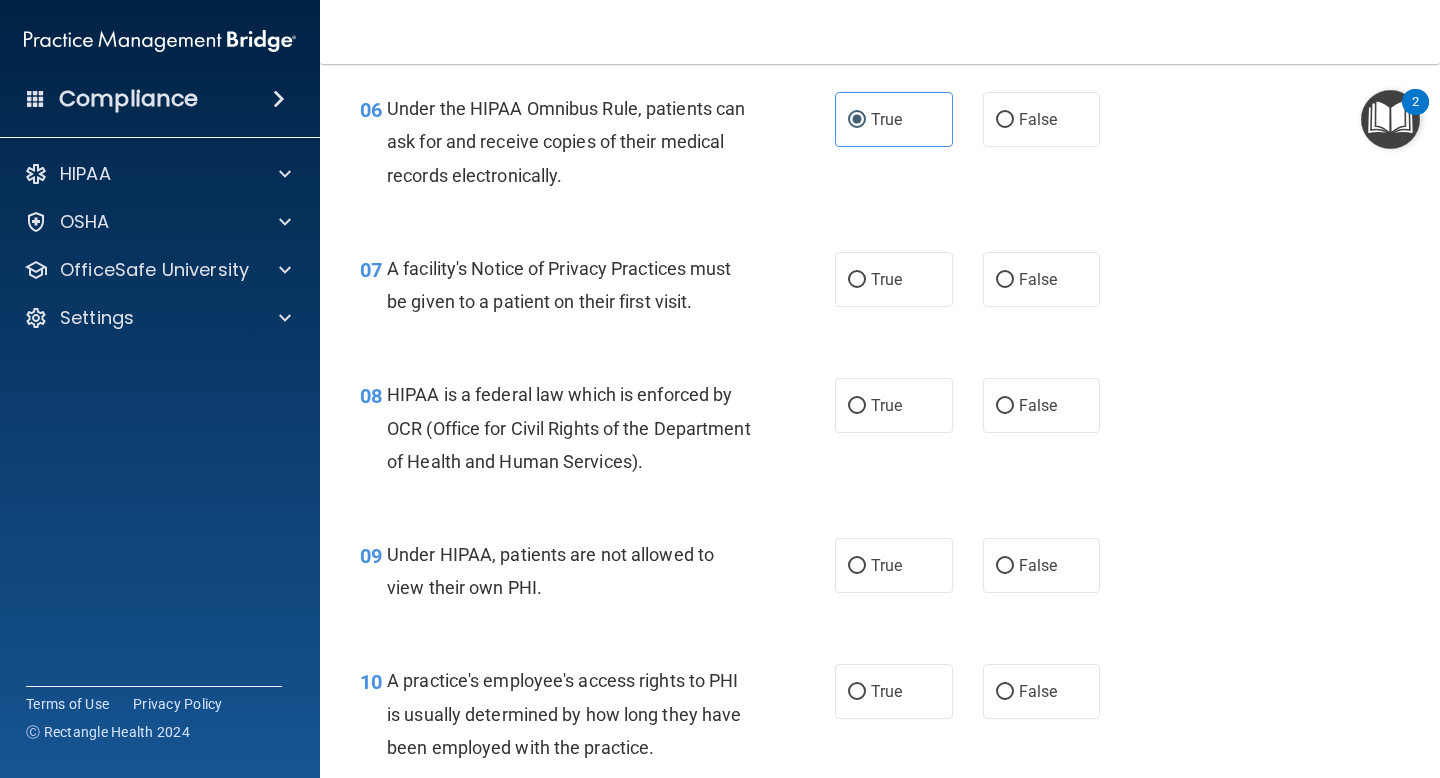 scroll, scrollTop: 1098, scrollLeft: 0, axis: vertical 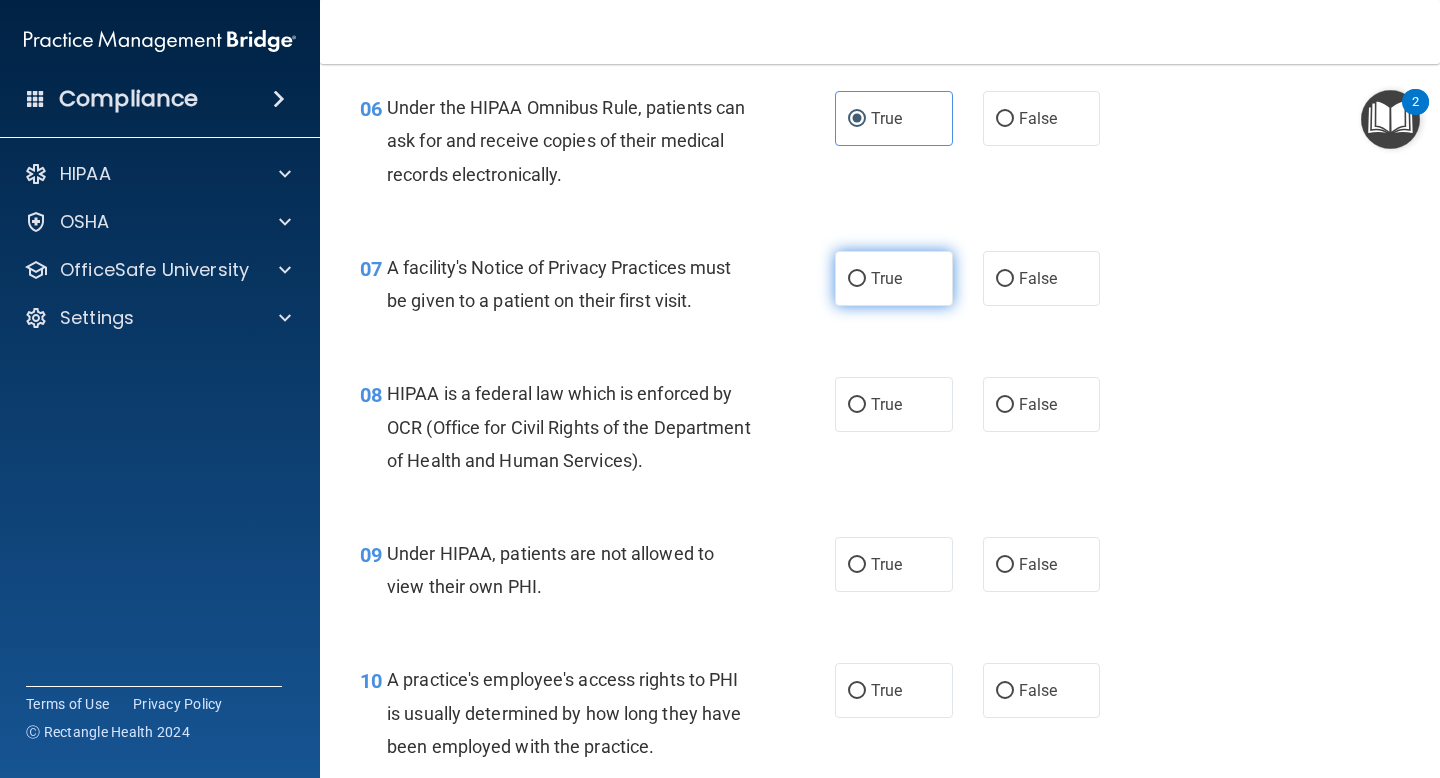 click on "True" at bounding box center [894, 278] 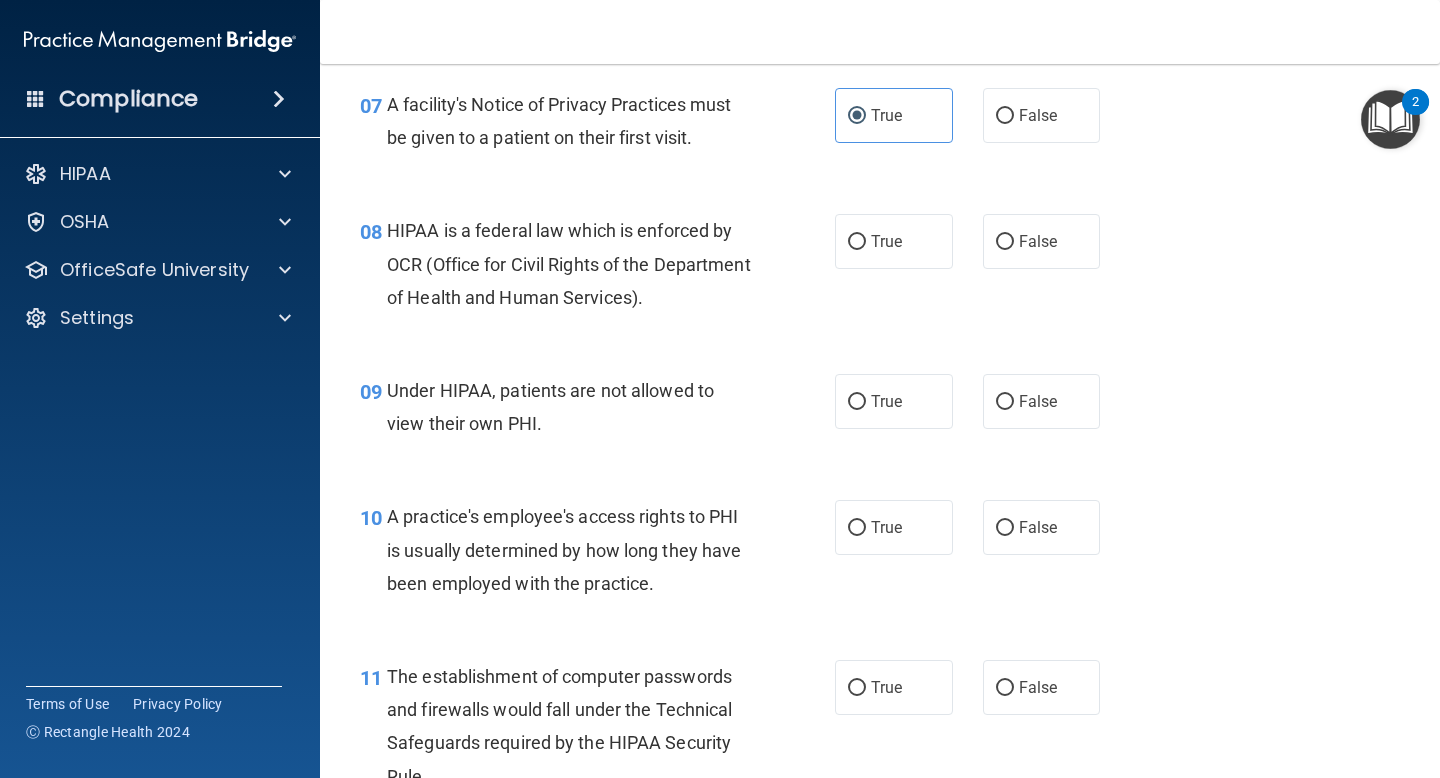 scroll, scrollTop: 1258, scrollLeft: 0, axis: vertical 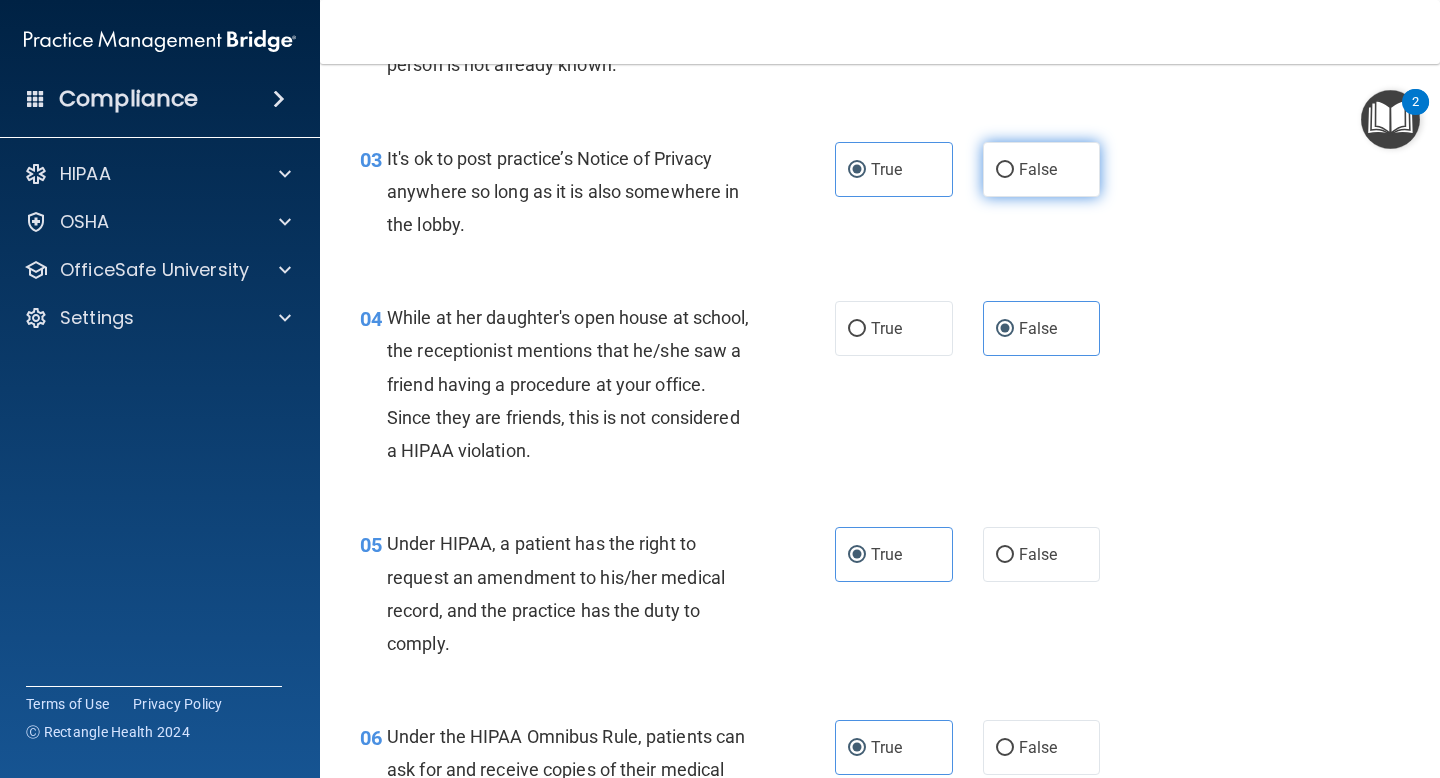 click on "False" at bounding box center [1038, 169] 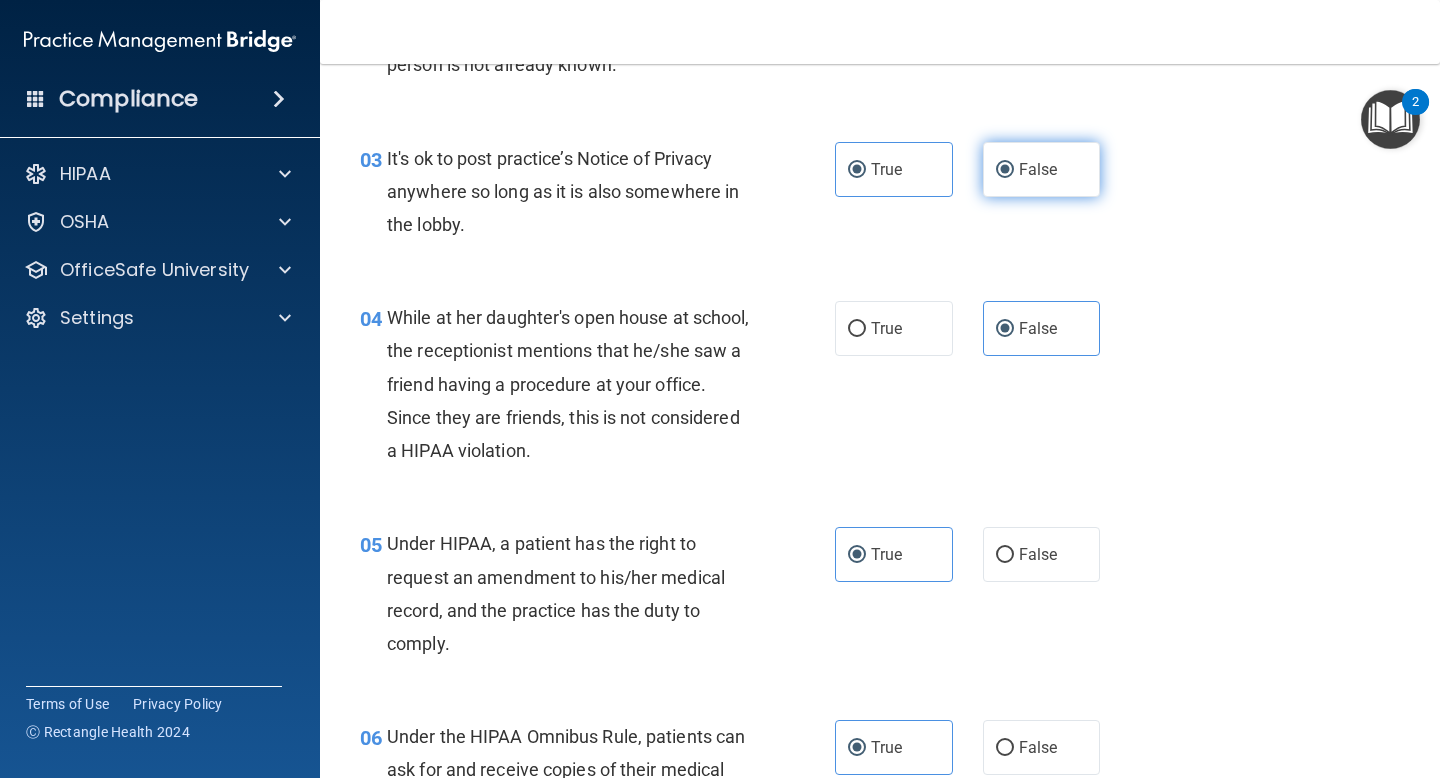 radio on "false" 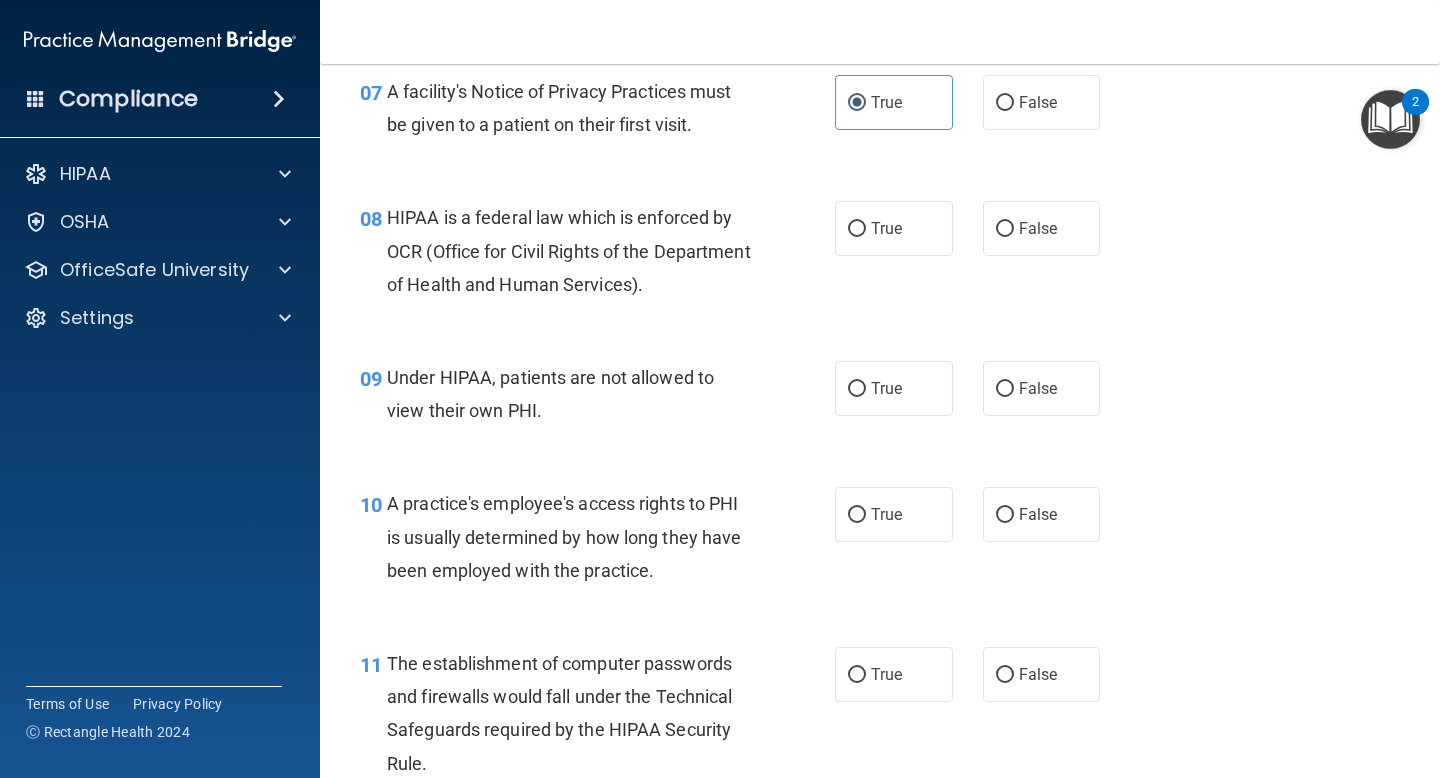 scroll, scrollTop: 1310, scrollLeft: 0, axis: vertical 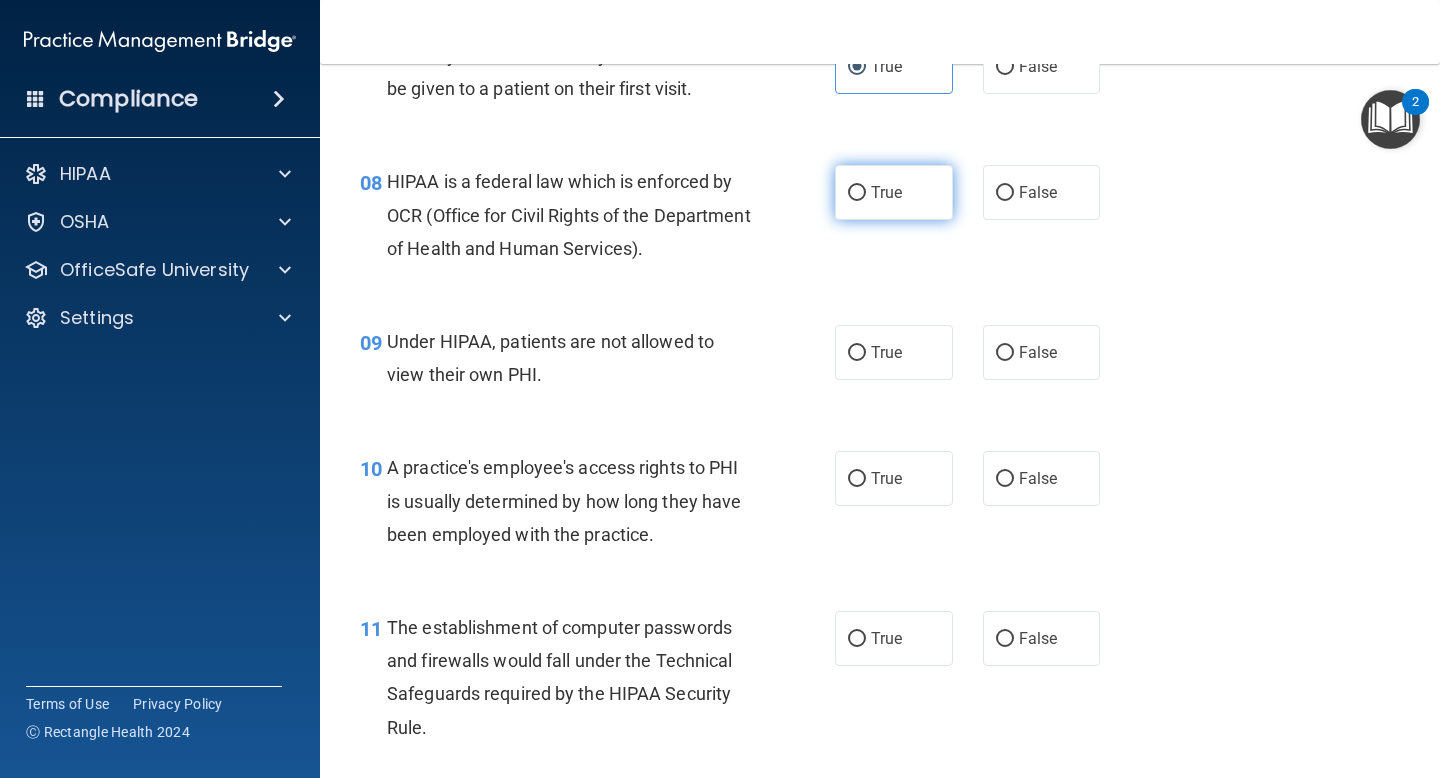 click on "True" at bounding box center (894, 192) 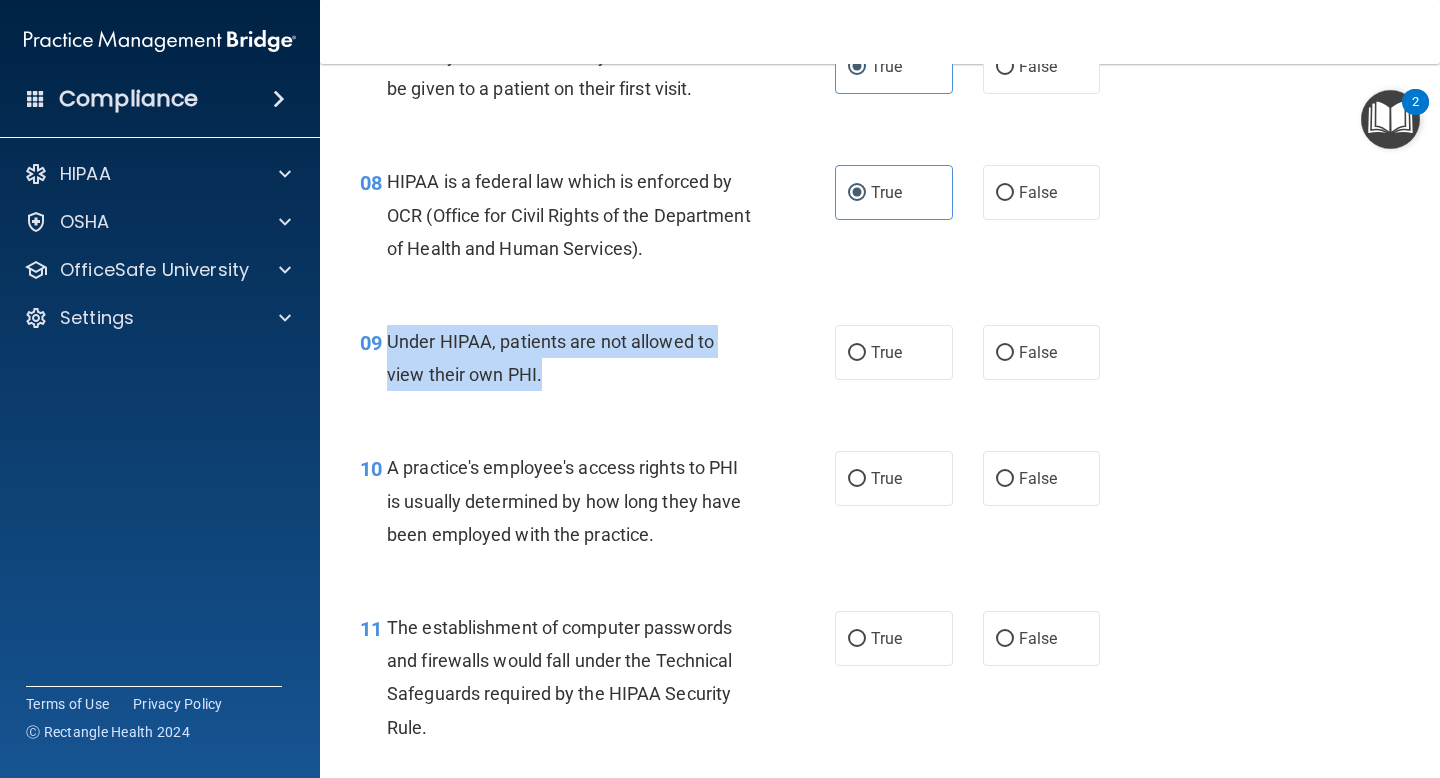 drag, startPoint x: 557, startPoint y: 373, endPoint x: 391, endPoint y: 341, distance: 169.0562 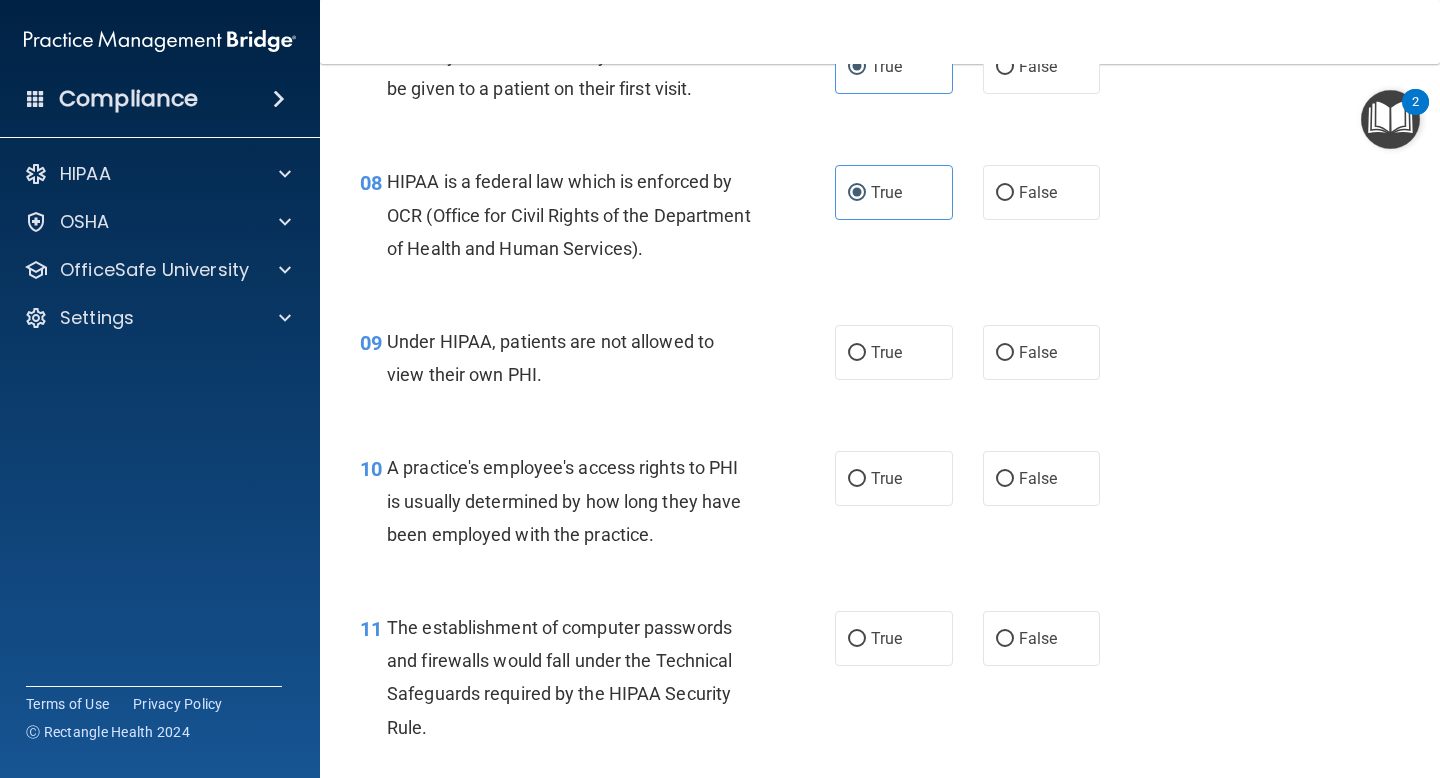 click on "HIPAA is a federal law which is enforced by OCR (Office for Civil Rights of the Department of Health and Human Services)." at bounding box center (576, 215) 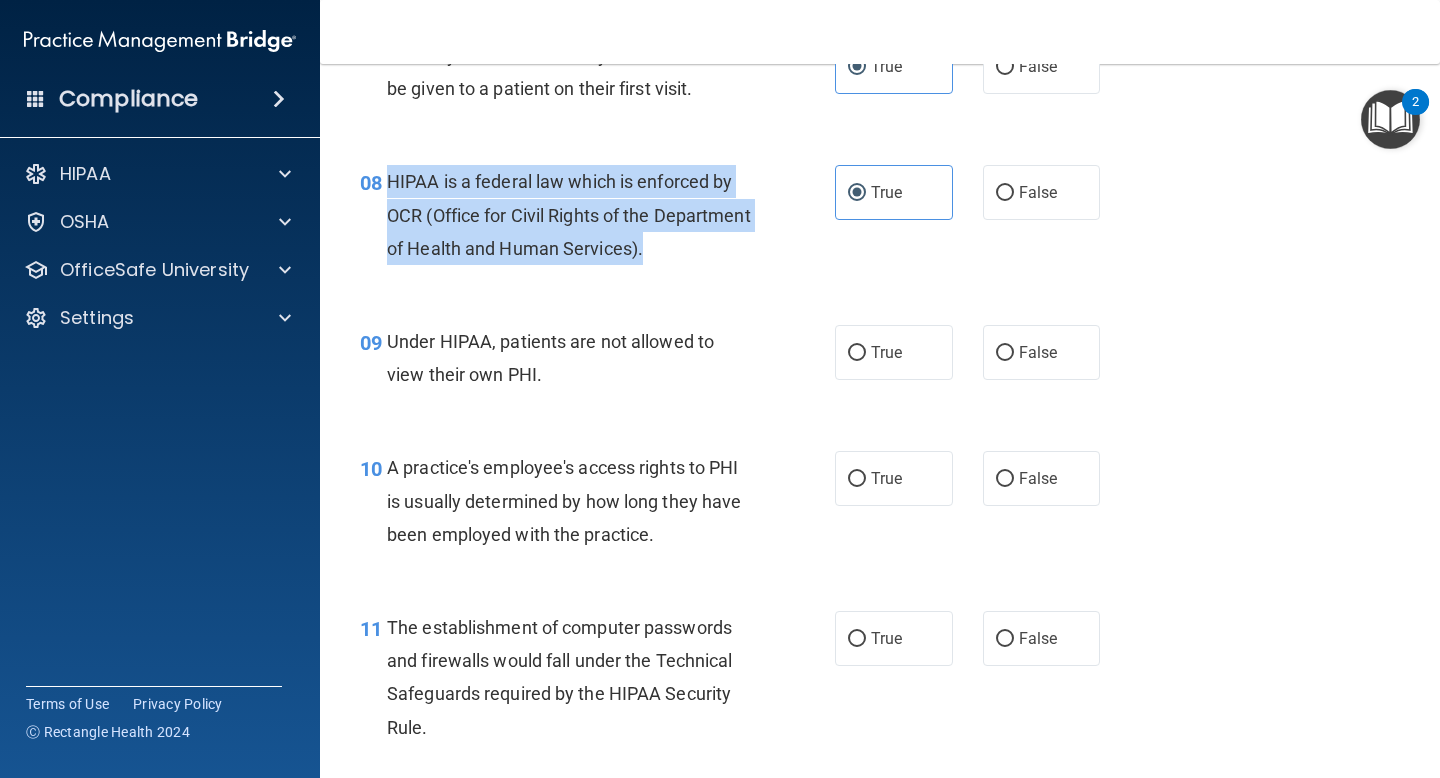 drag, startPoint x: 749, startPoint y: 254, endPoint x: 393, endPoint y: 176, distance: 364.4448 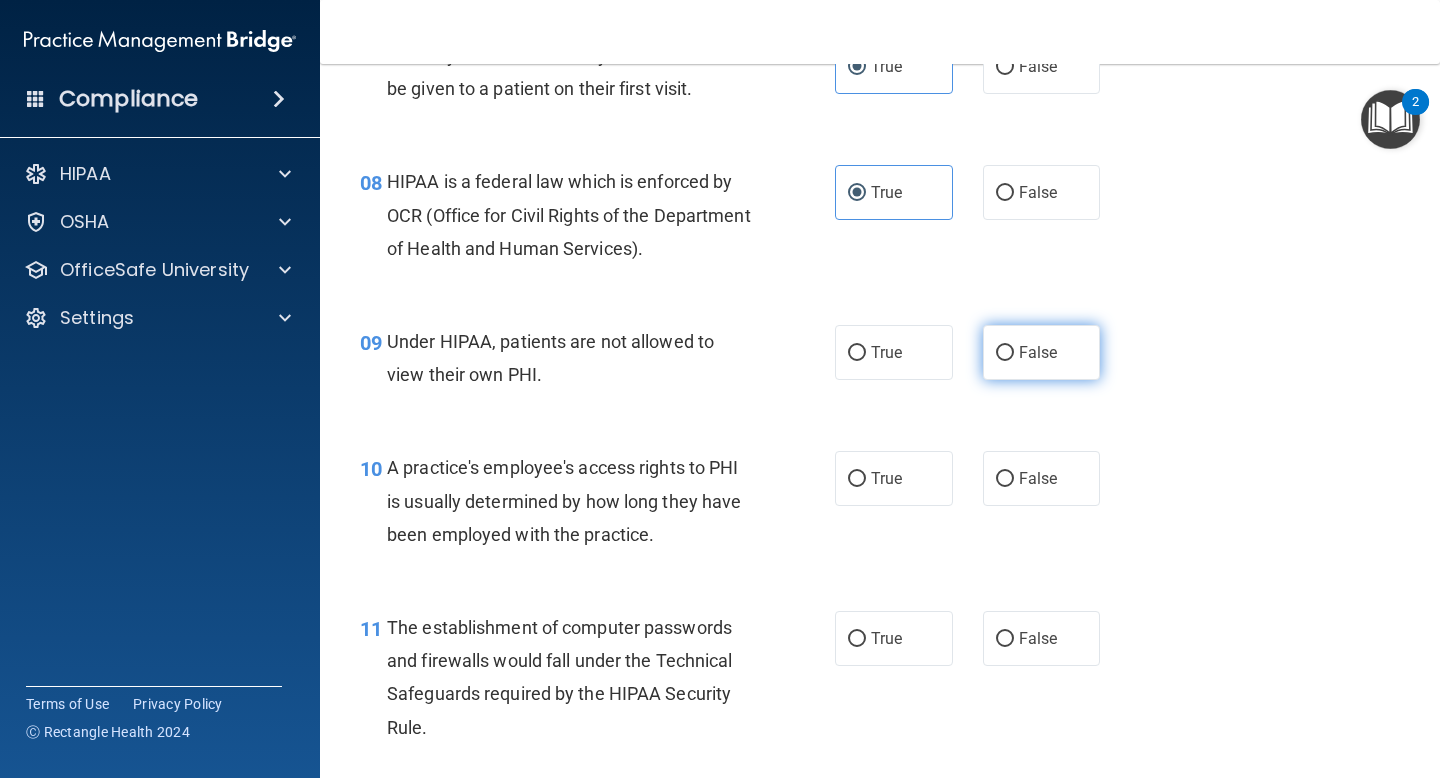 click on "False" at bounding box center [1042, 352] 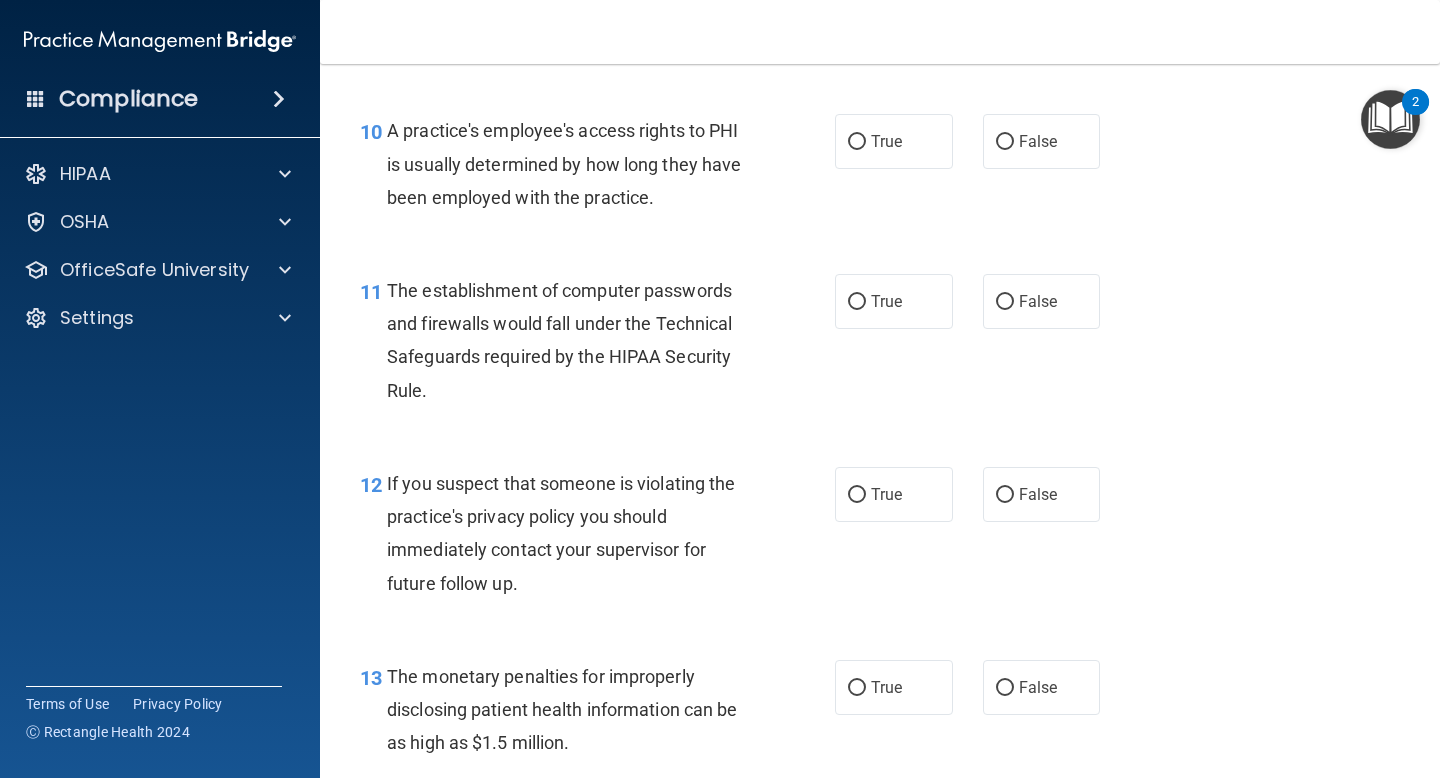 scroll, scrollTop: 1648, scrollLeft: 0, axis: vertical 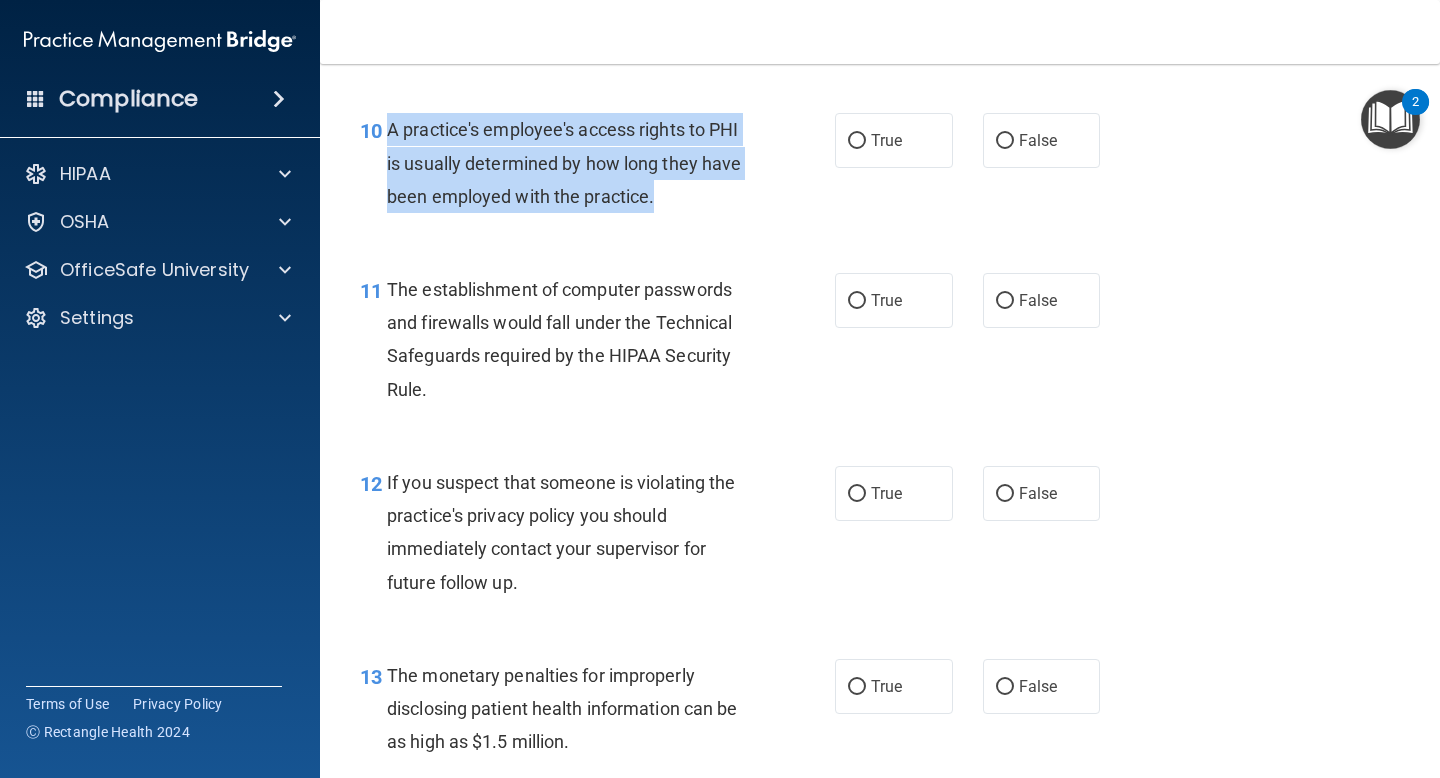 drag, startPoint x: 658, startPoint y: 199, endPoint x: 390, endPoint y: 126, distance: 277.76428 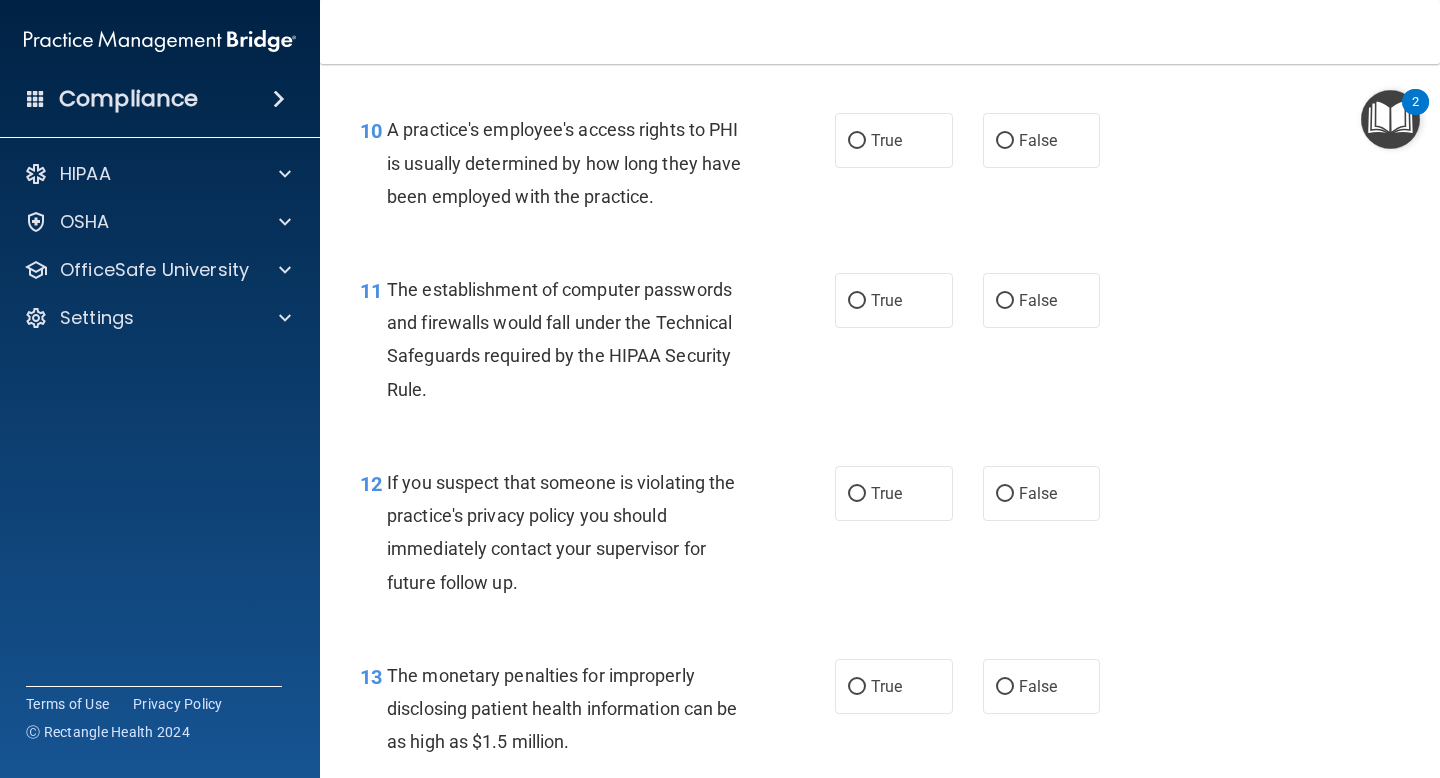 click on "A practice's employee's access rights to PHI is usually determined by how long they have been employed with the practice." at bounding box center [576, 163] 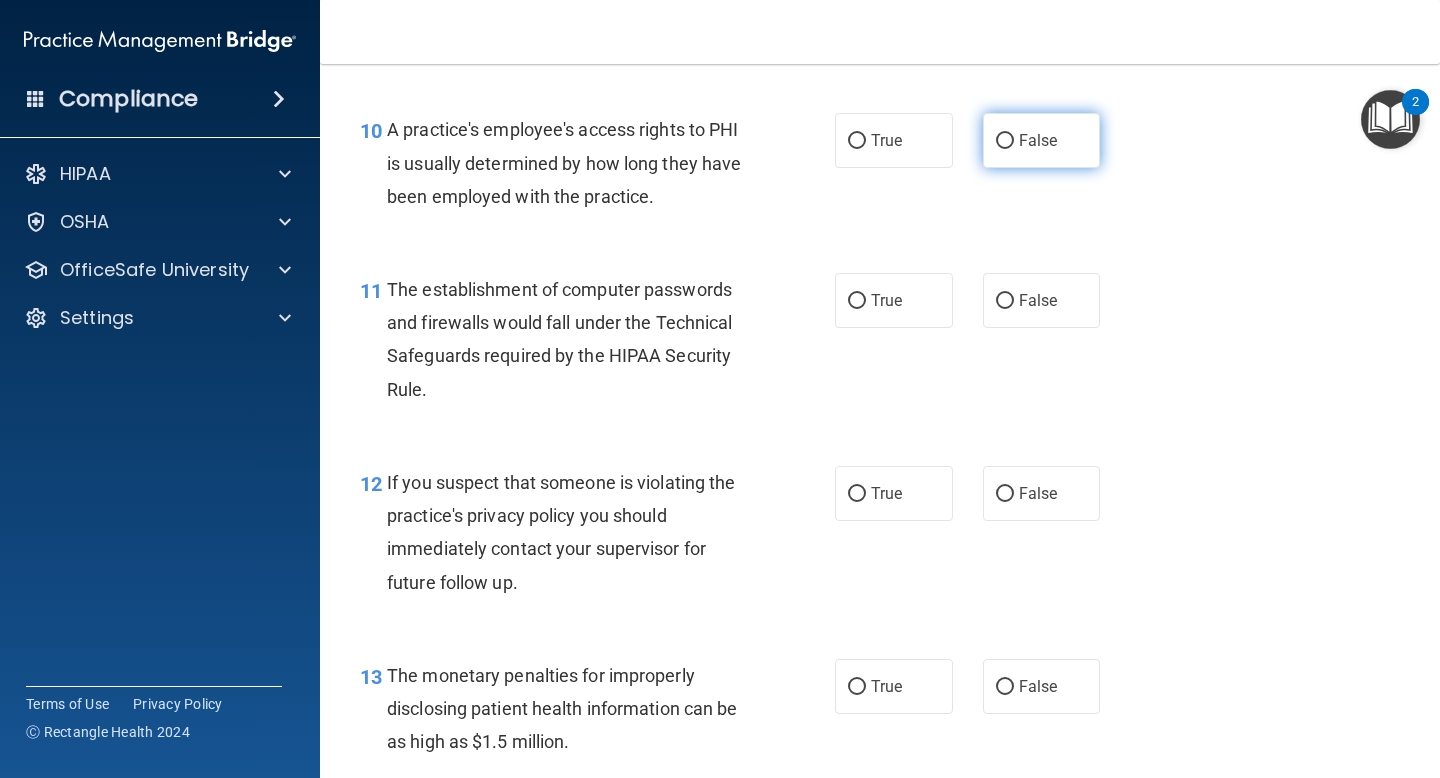 click on "False" at bounding box center [1038, 140] 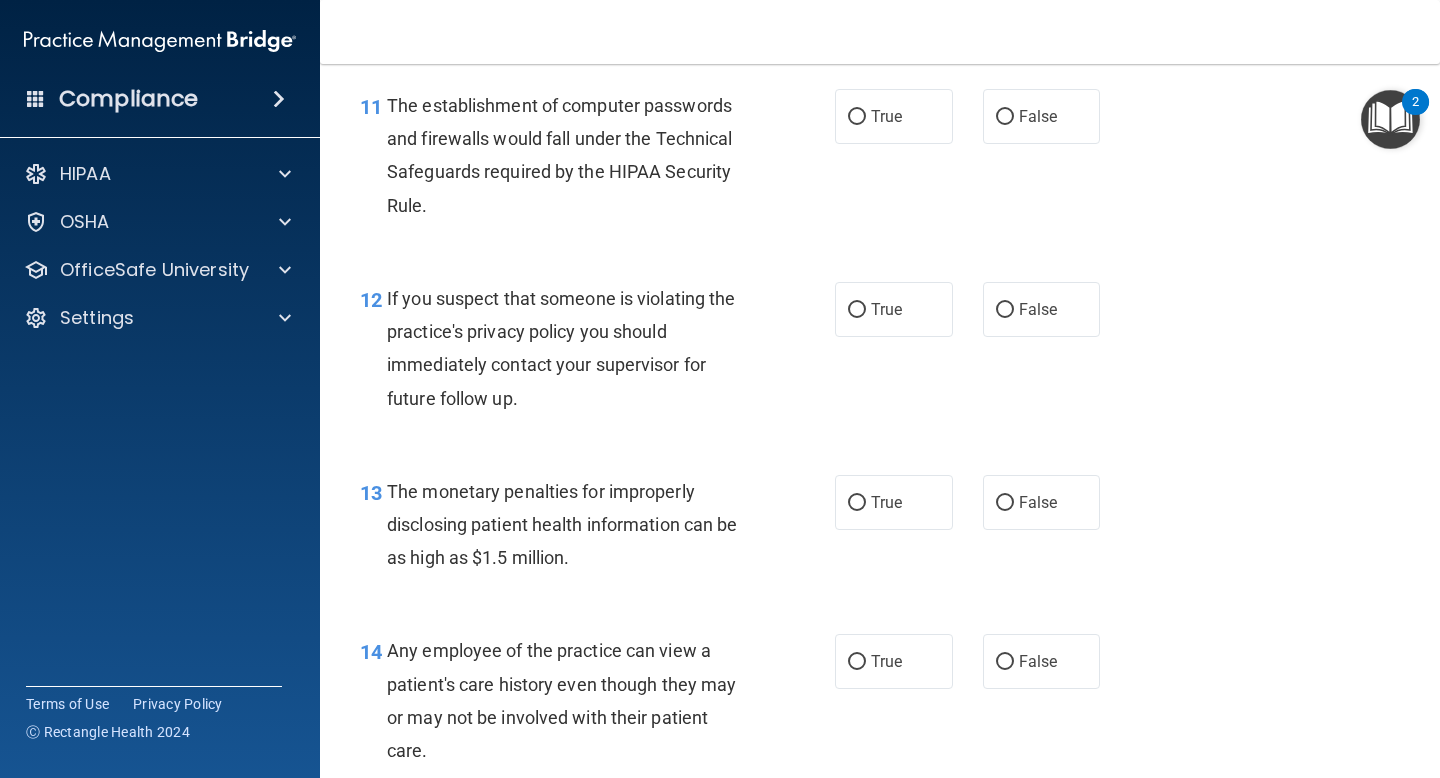 scroll, scrollTop: 1821, scrollLeft: 0, axis: vertical 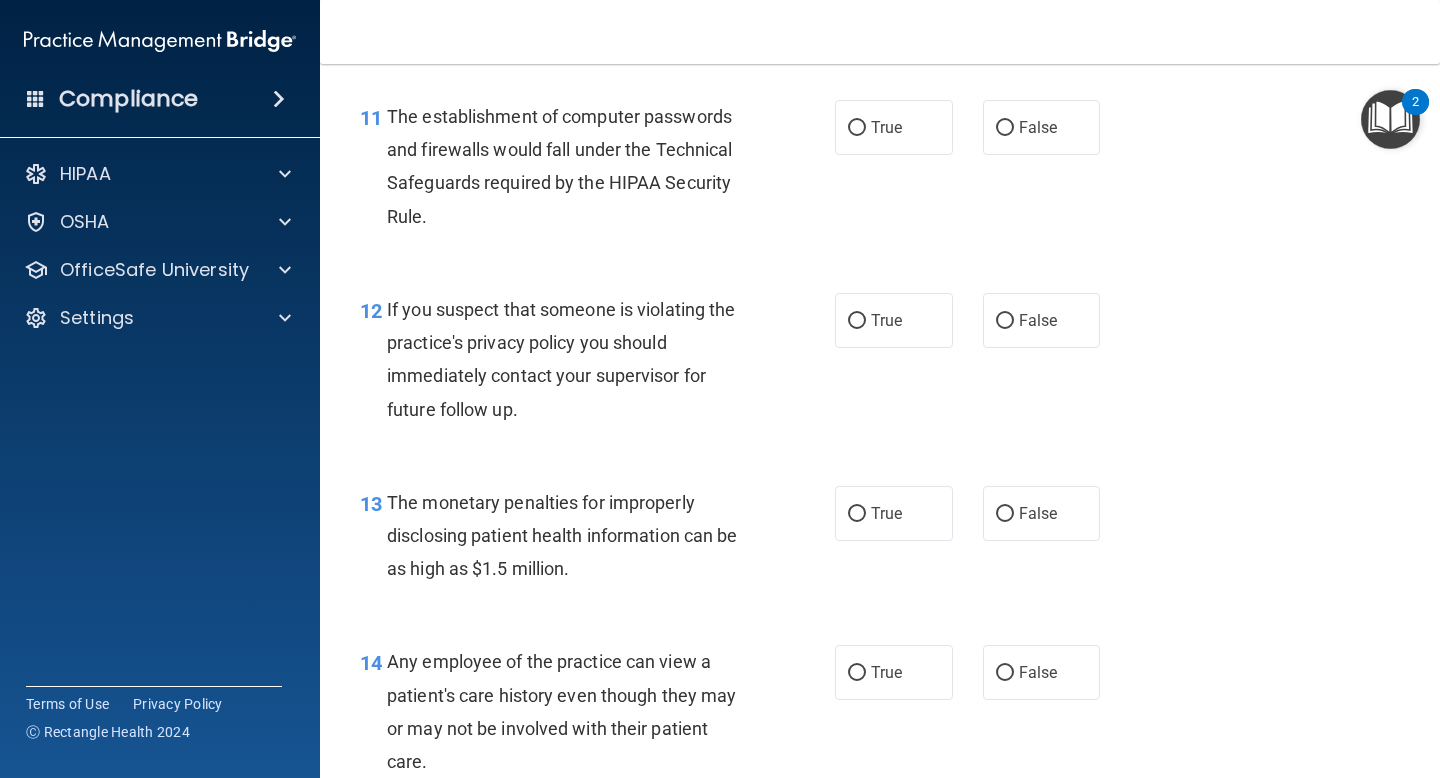 click on "The establishment of computer passwords and firewalls would fall under the Technical Safeguards required by the HIPAA Security Rule." at bounding box center [576, 166] 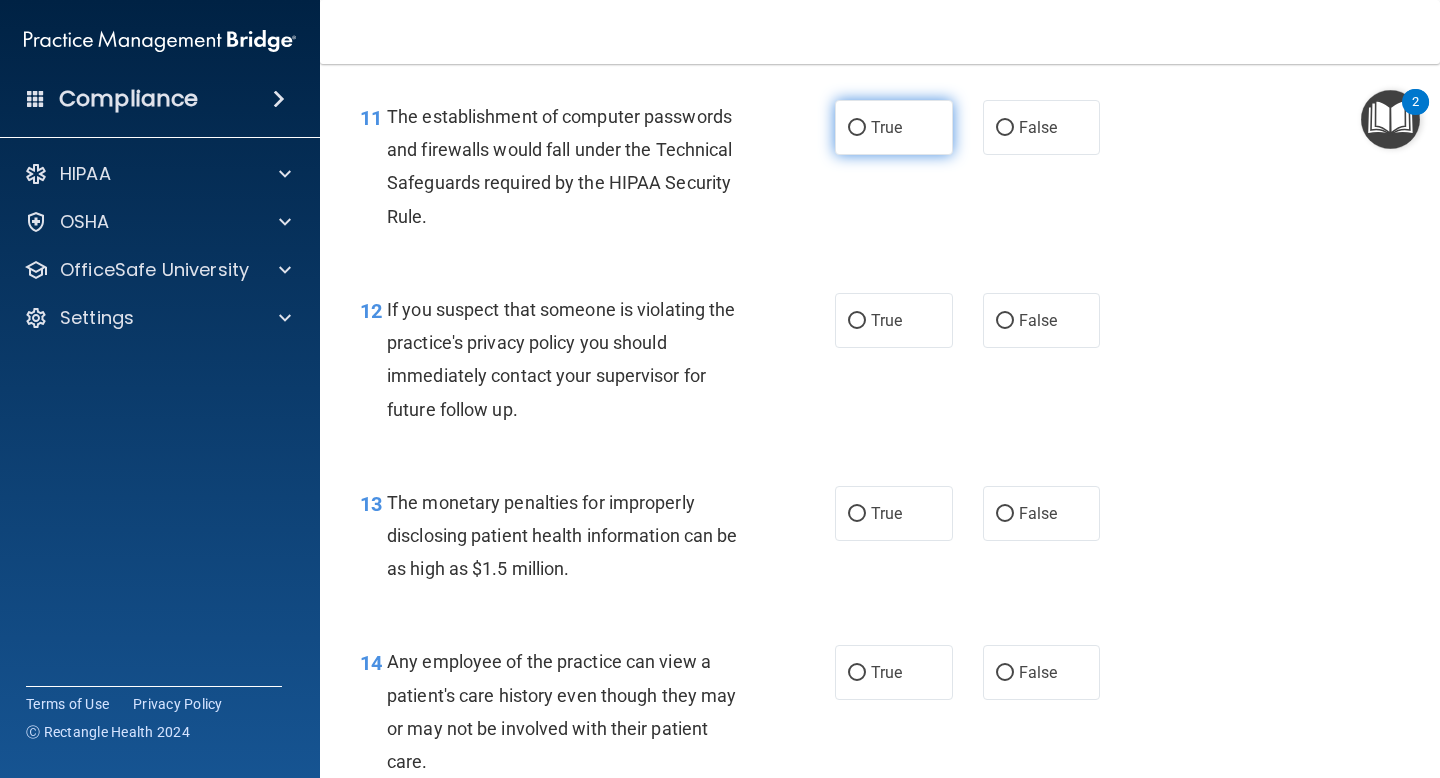 click on "True" at bounding box center [894, 127] 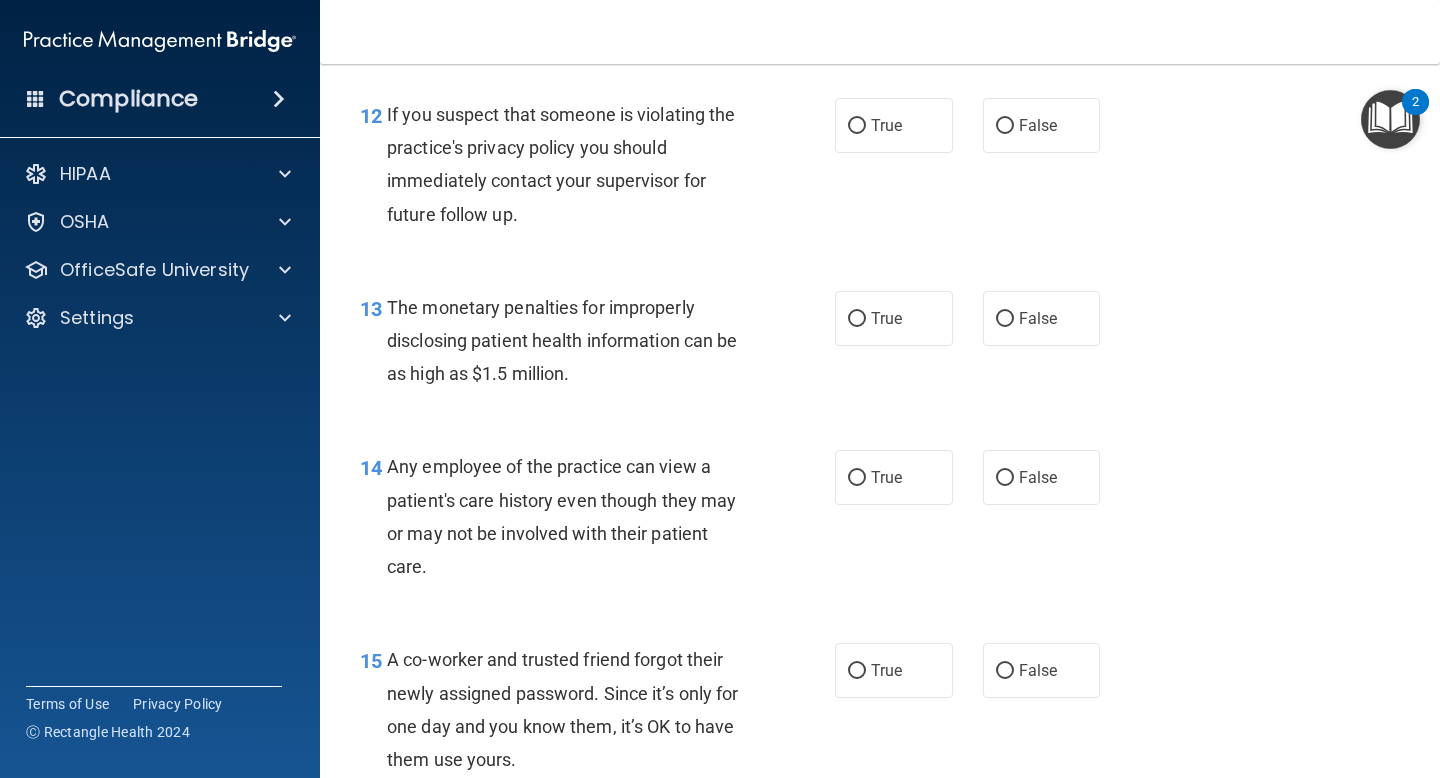 scroll, scrollTop: 2031, scrollLeft: 0, axis: vertical 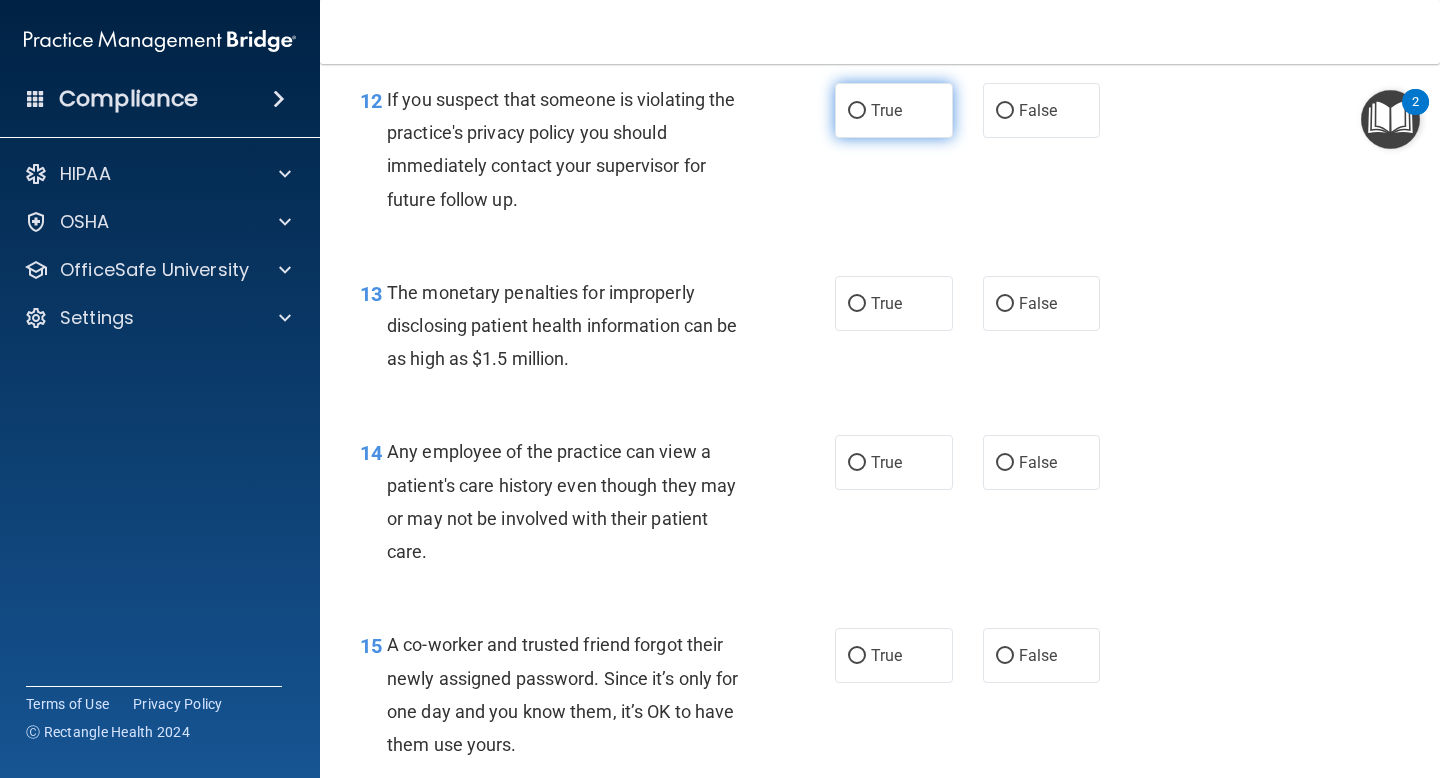 click on "True" at bounding box center [886, 110] 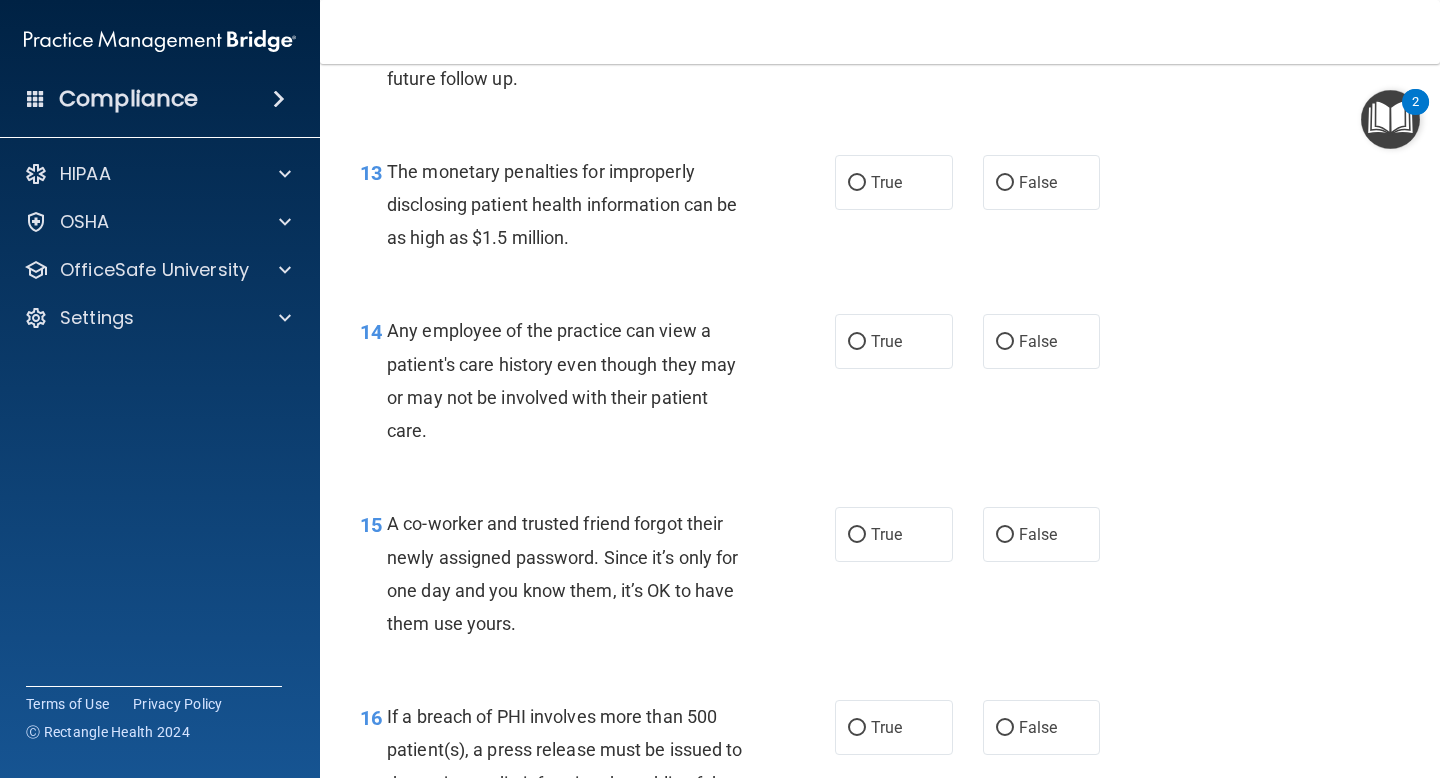 scroll, scrollTop: 2150, scrollLeft: 0, axis: vertical 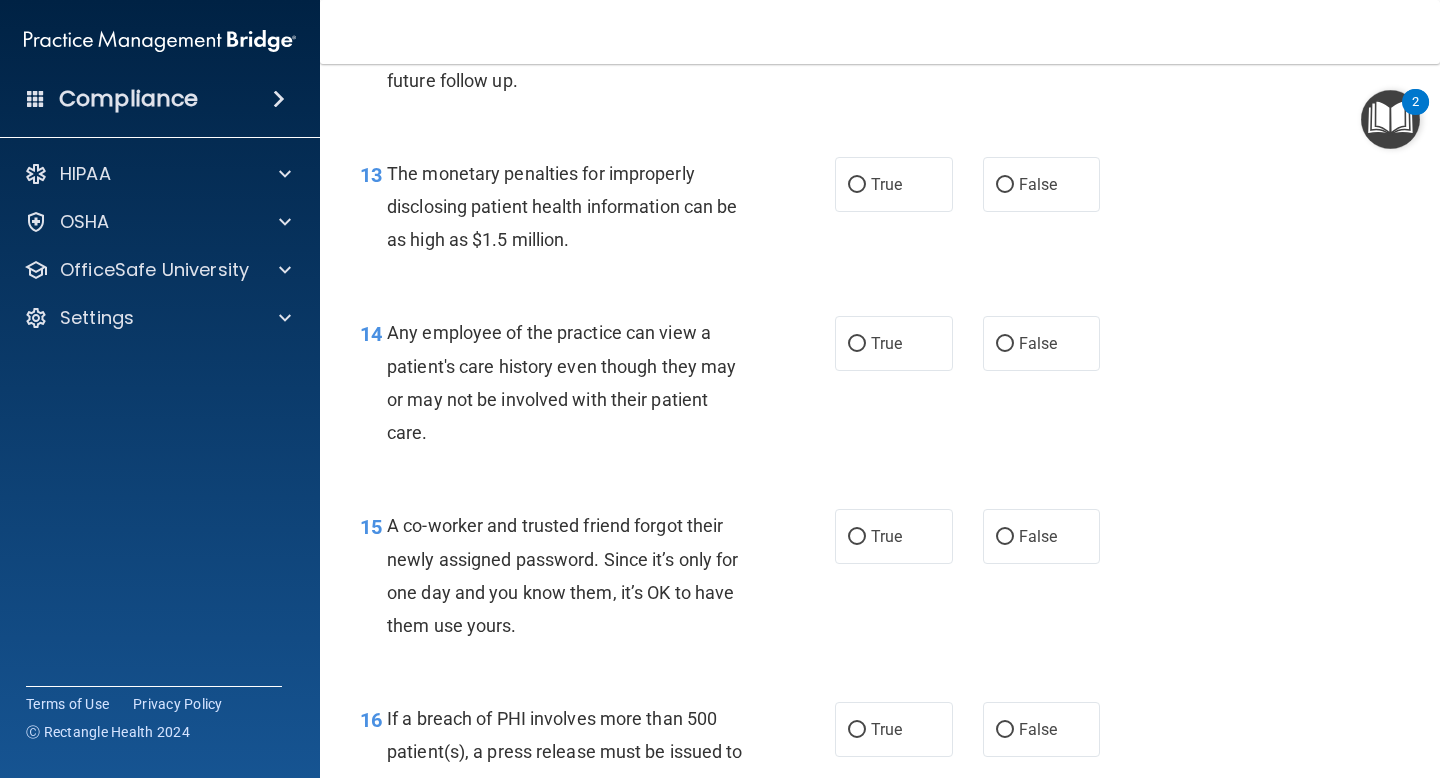 click on "The monetary penalties for improperly disclosing patient health information can be as high as $1.5 million." at bounding box center [576, 207] 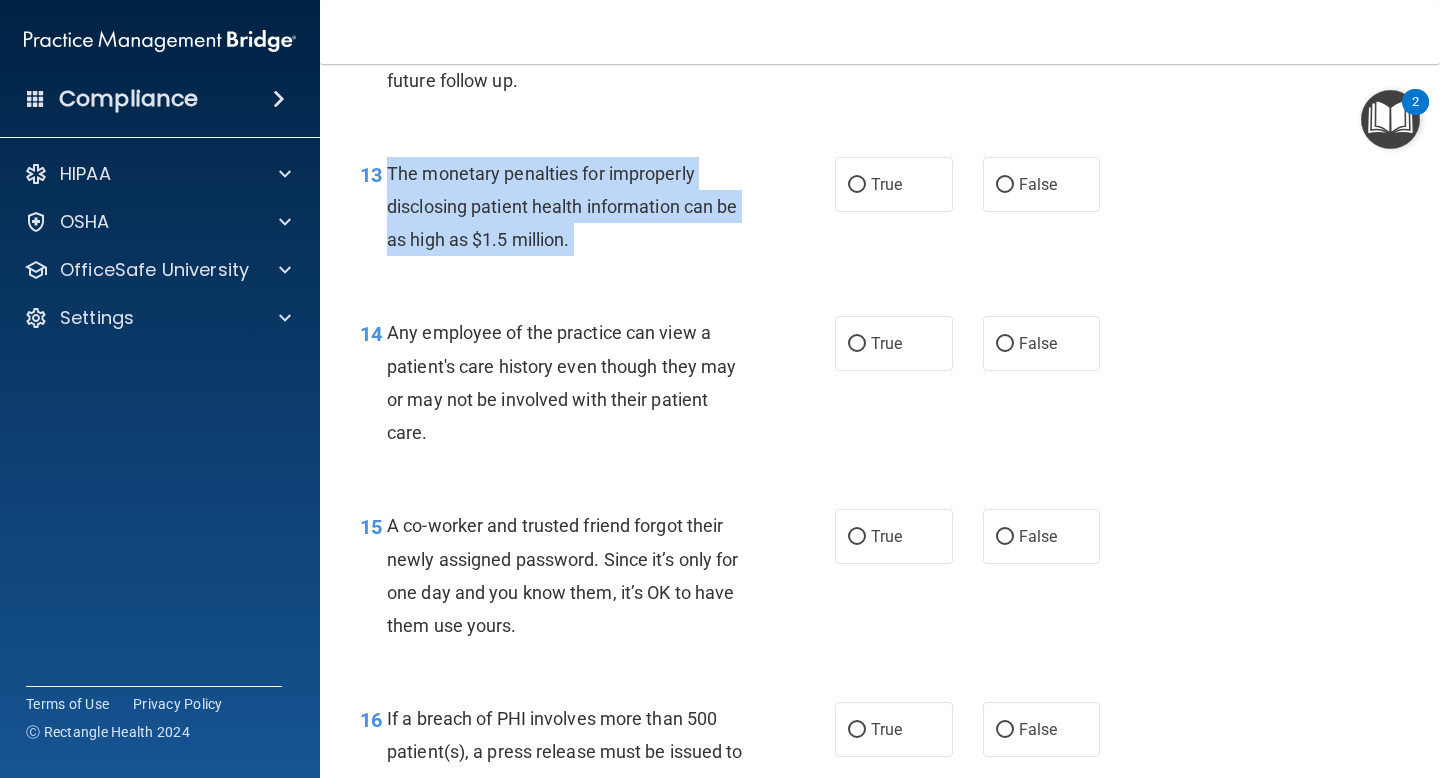 drag, startPoint x: 591, startPoint y: 243, endPoint x: 393, endPoint y: 169, distance: 211.37643 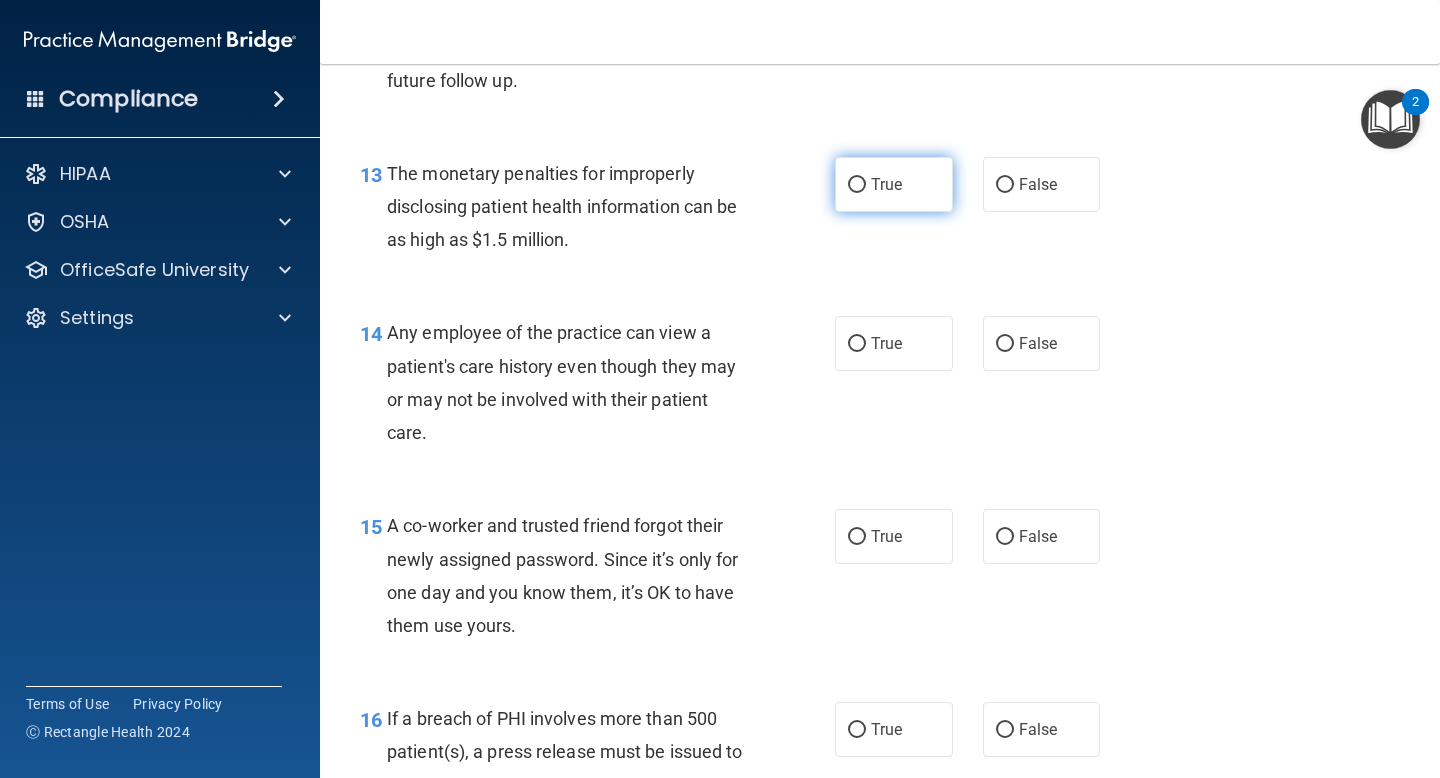 click on "True" at bounding box center [894, 184] 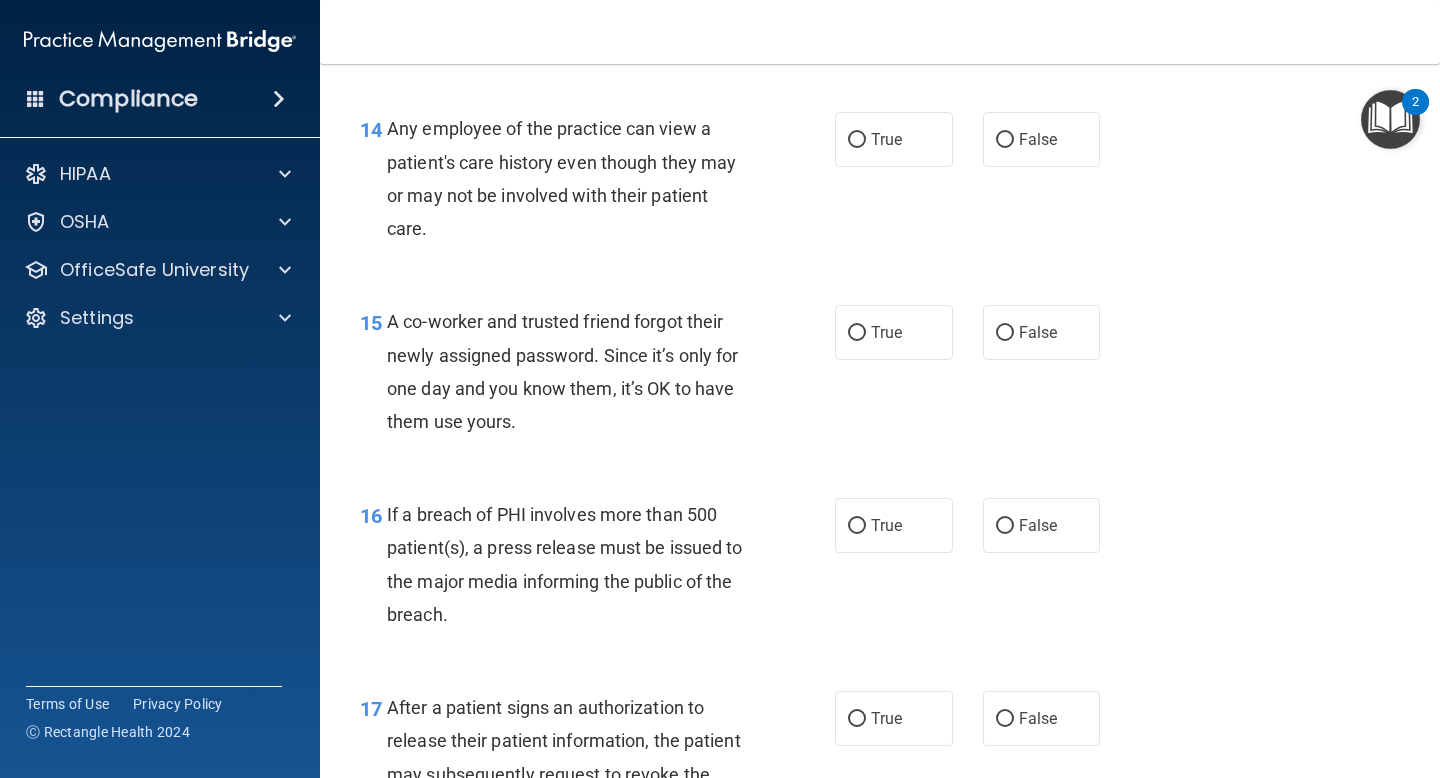 scroll, scrollTop: 2353, scrollLeft: 0, axis: vertical 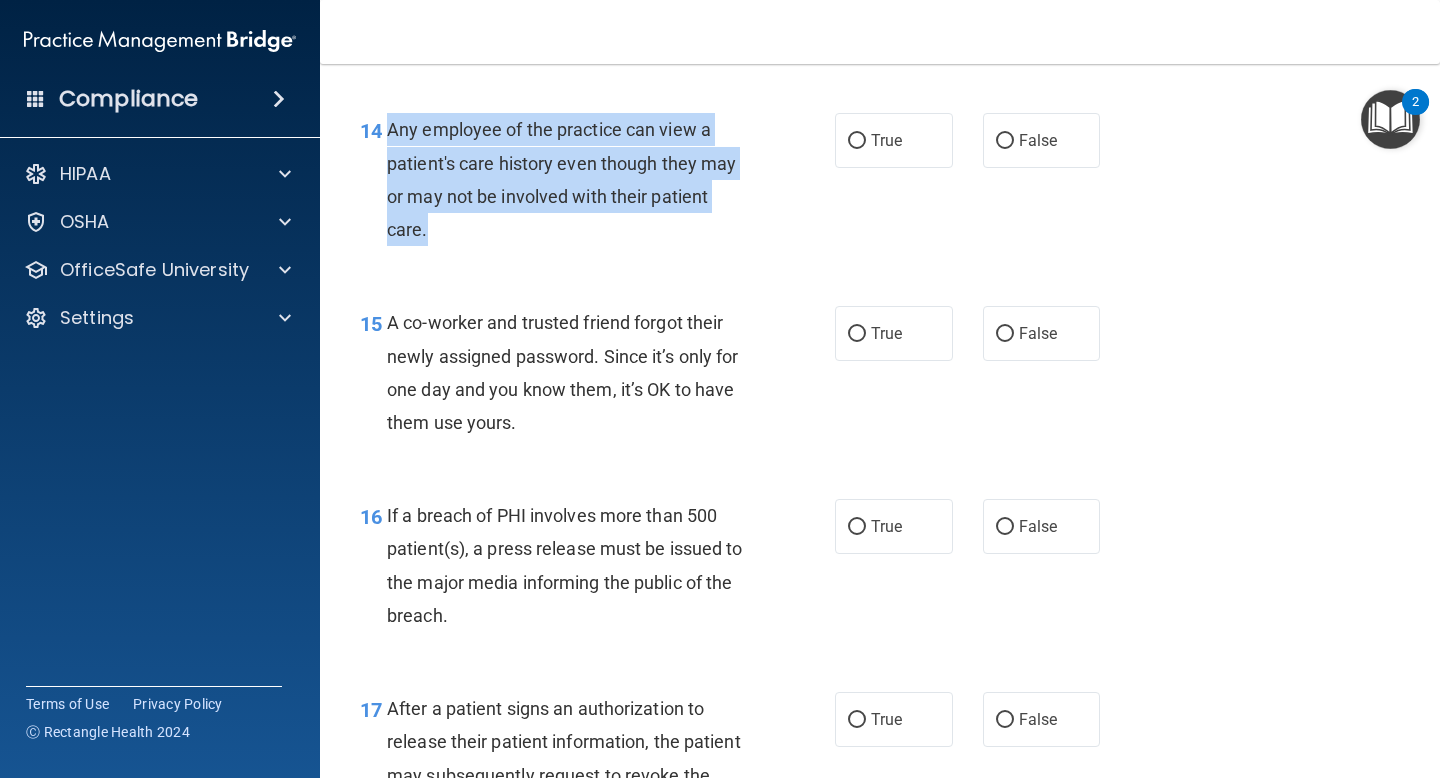 drag, startPoint x: 445, startPoint y: 220, endPoint x: 389, endPoint y: 126, distance: 109.41663 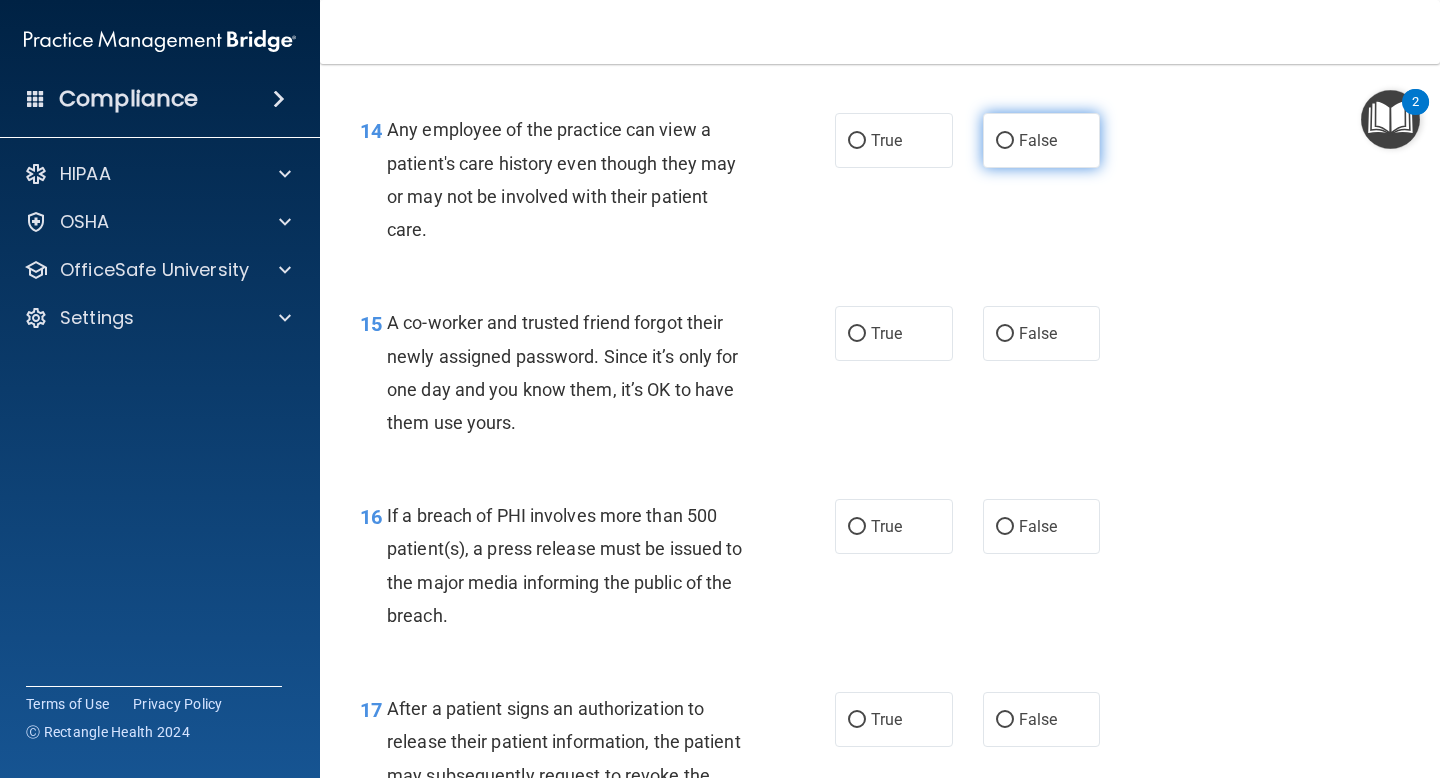 click on "False" at bounding box center [1038, 140] 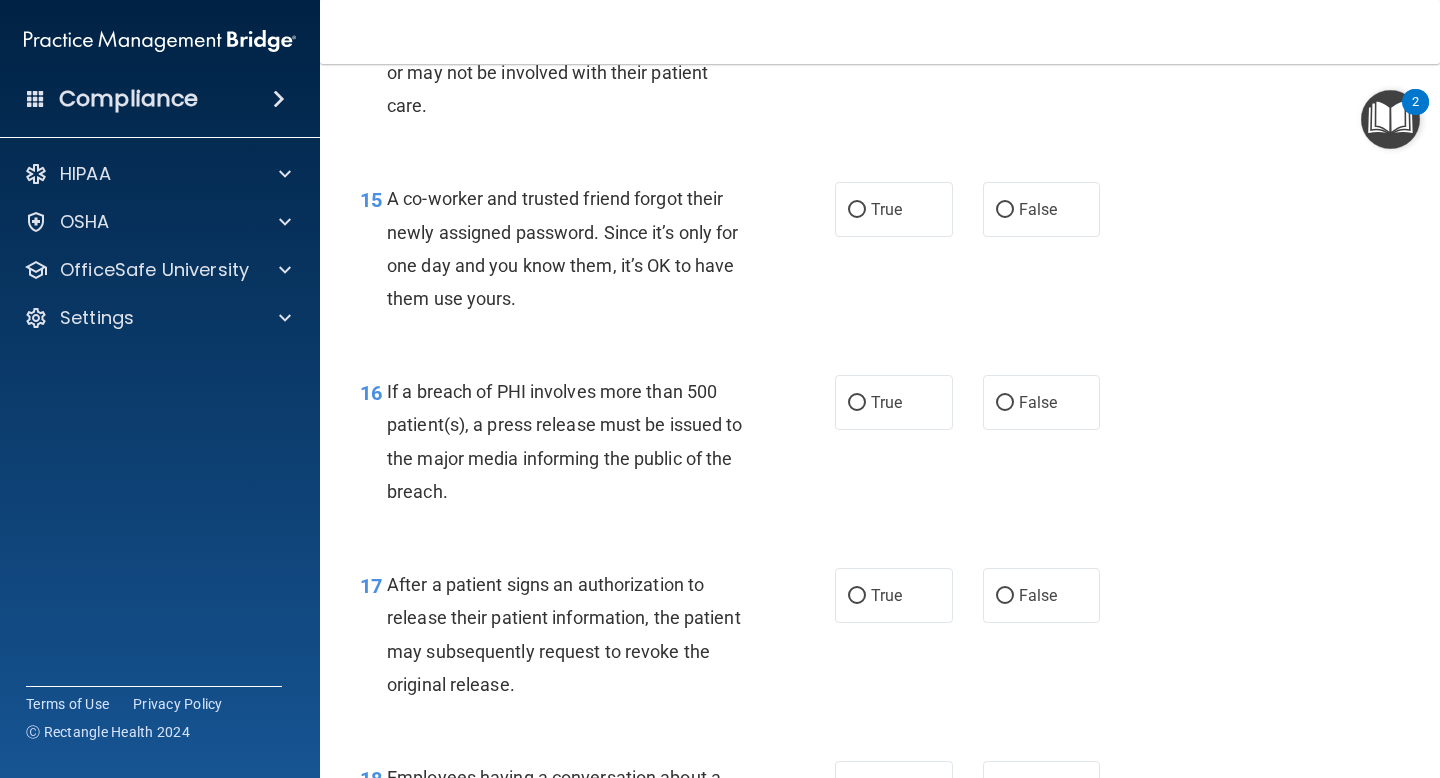 scroll, scrollTop: 2476, scrollLeft: 0, axis: vertical 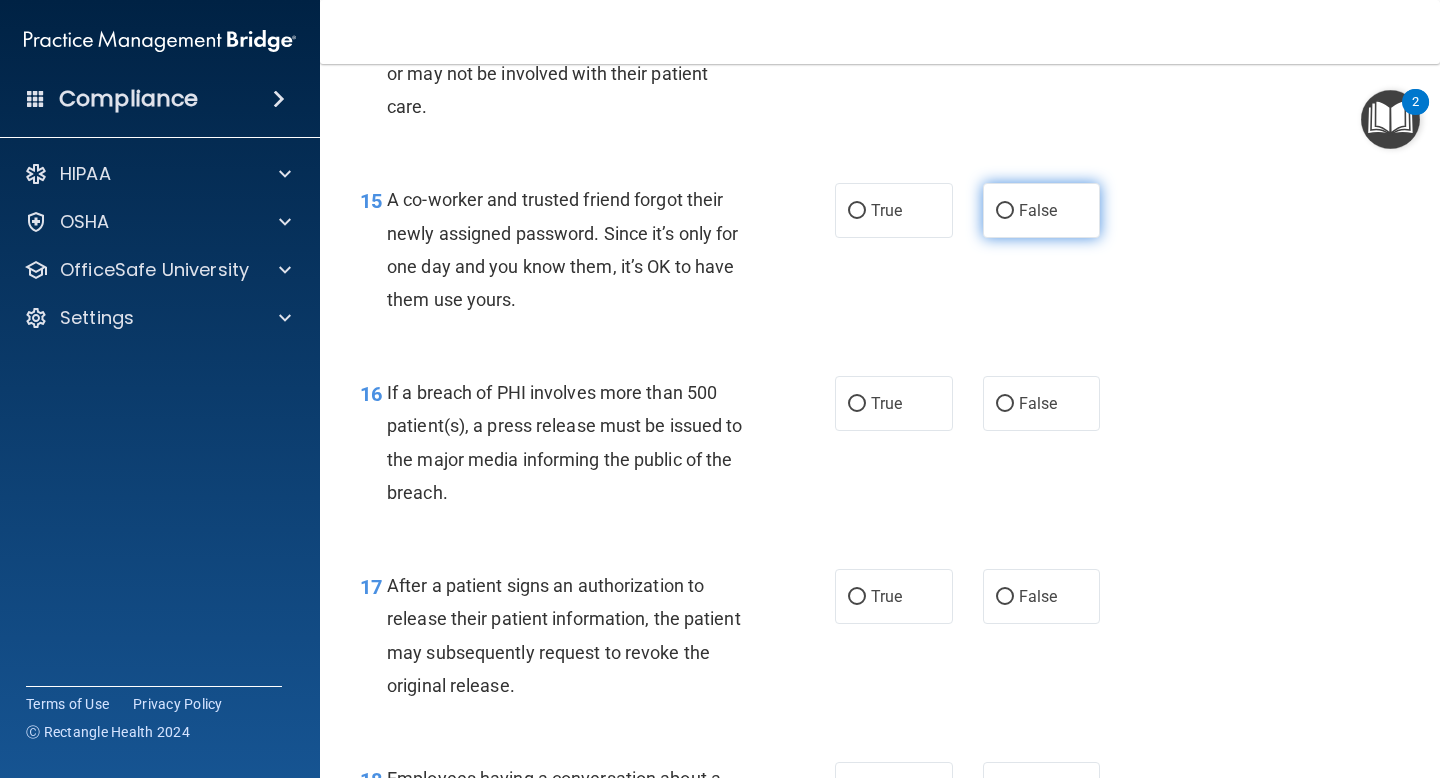 click on "False" at bounding box center (1042, 210) 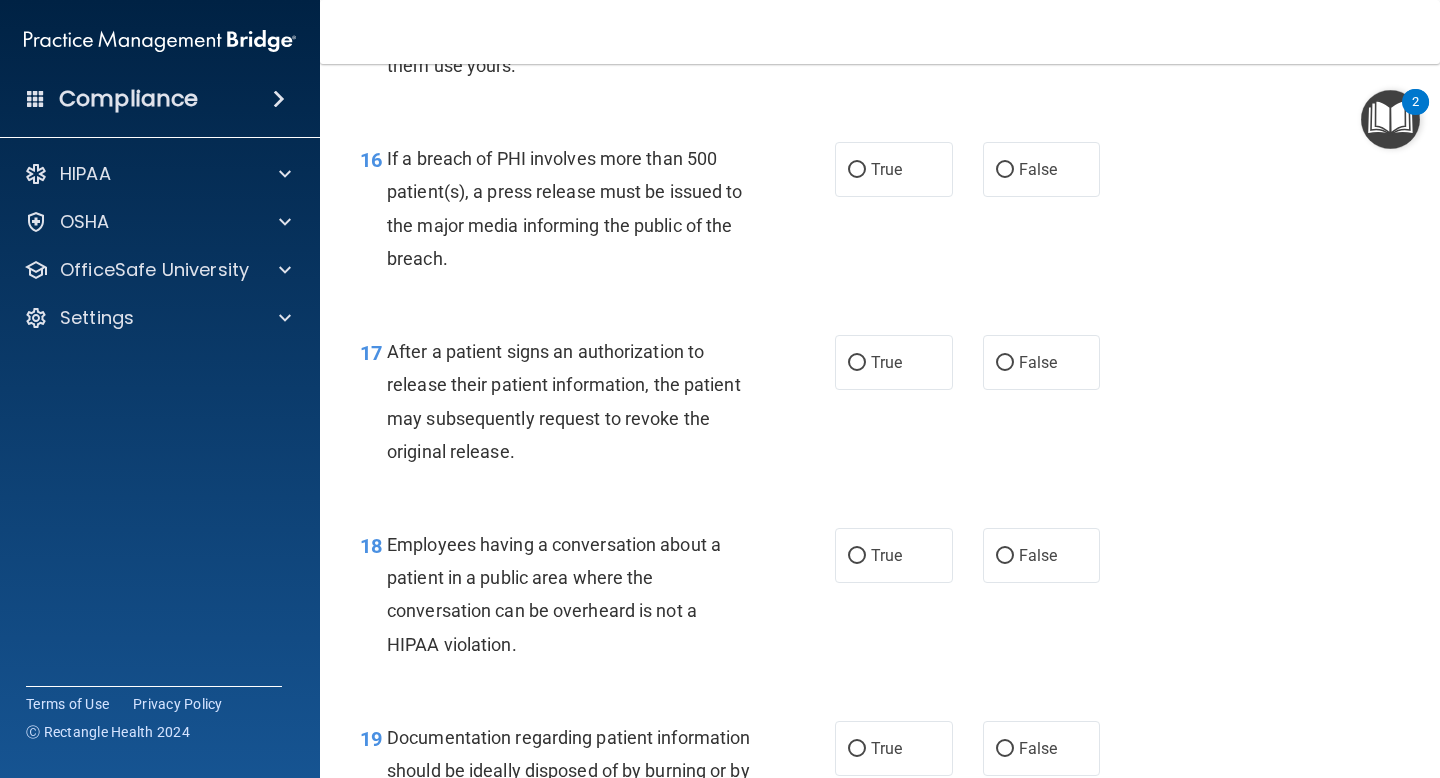 scroll, scrollTop: 2706, scrollLeft: 0, axis: vertical 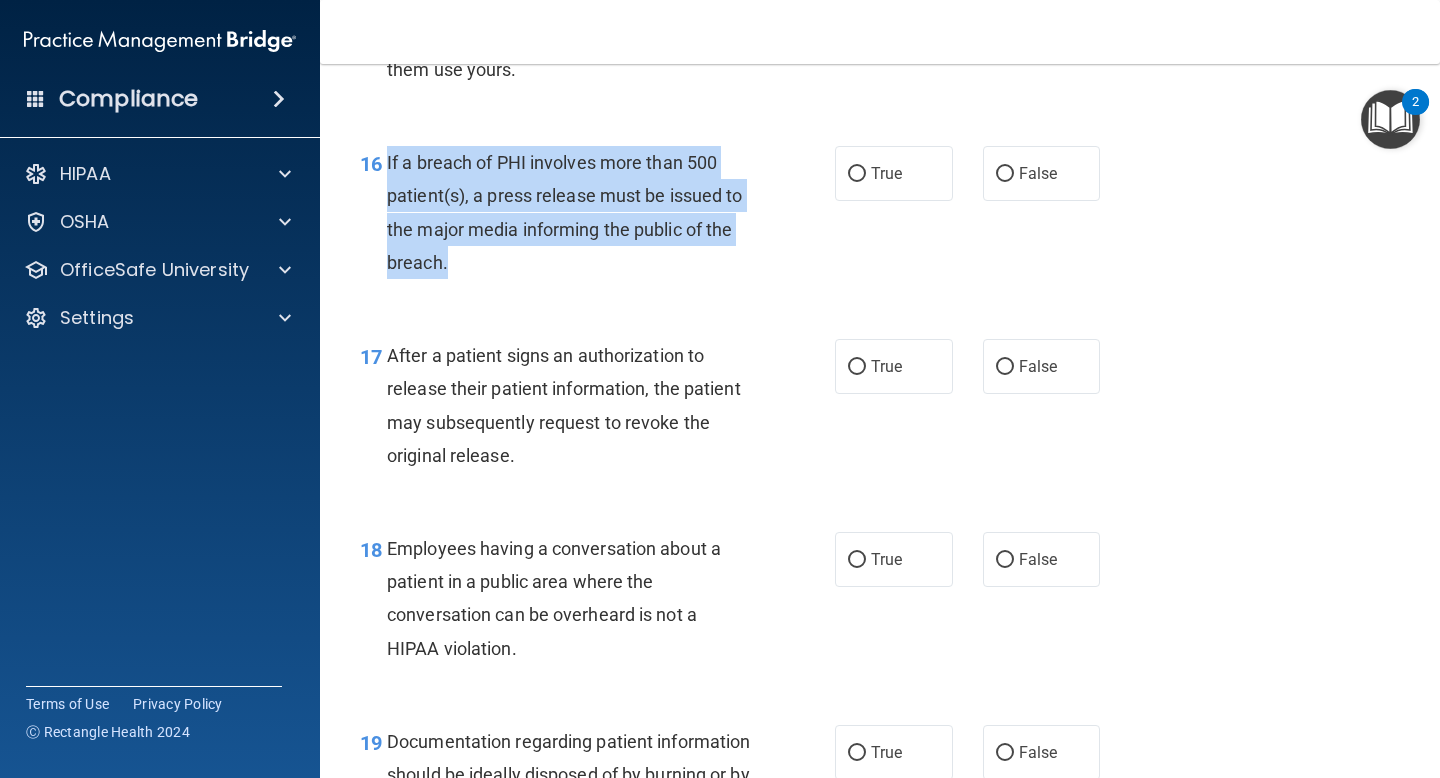 drag, startPoint x: 485, startPoint y: 255, endPoint x: 387, endPoint y: 154, distance: 140.73024 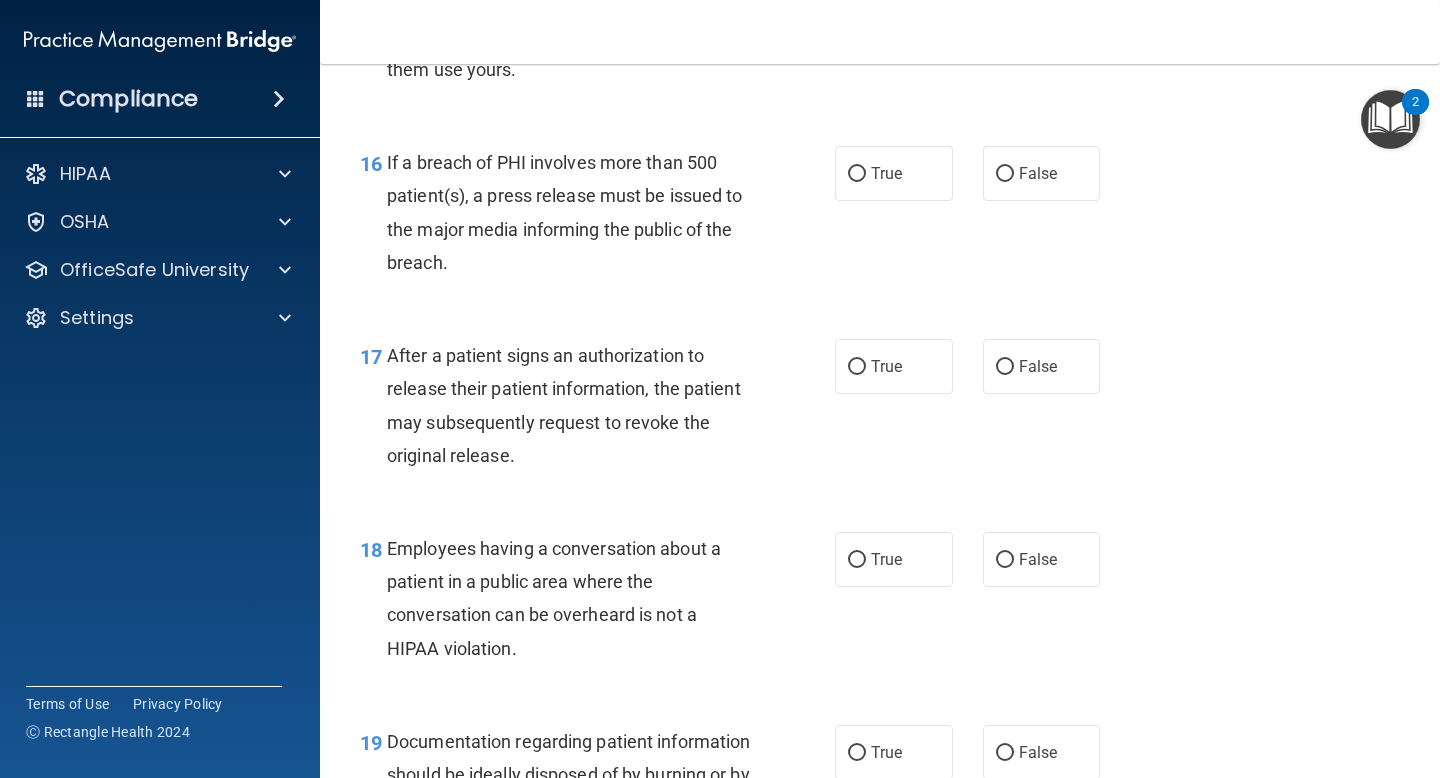 click on "16       If a breach of PHI involves more than 500 patient(s), a press release must be issued to the major media informing the public of the breach.                 True           False" at bounding box center (880, 217) 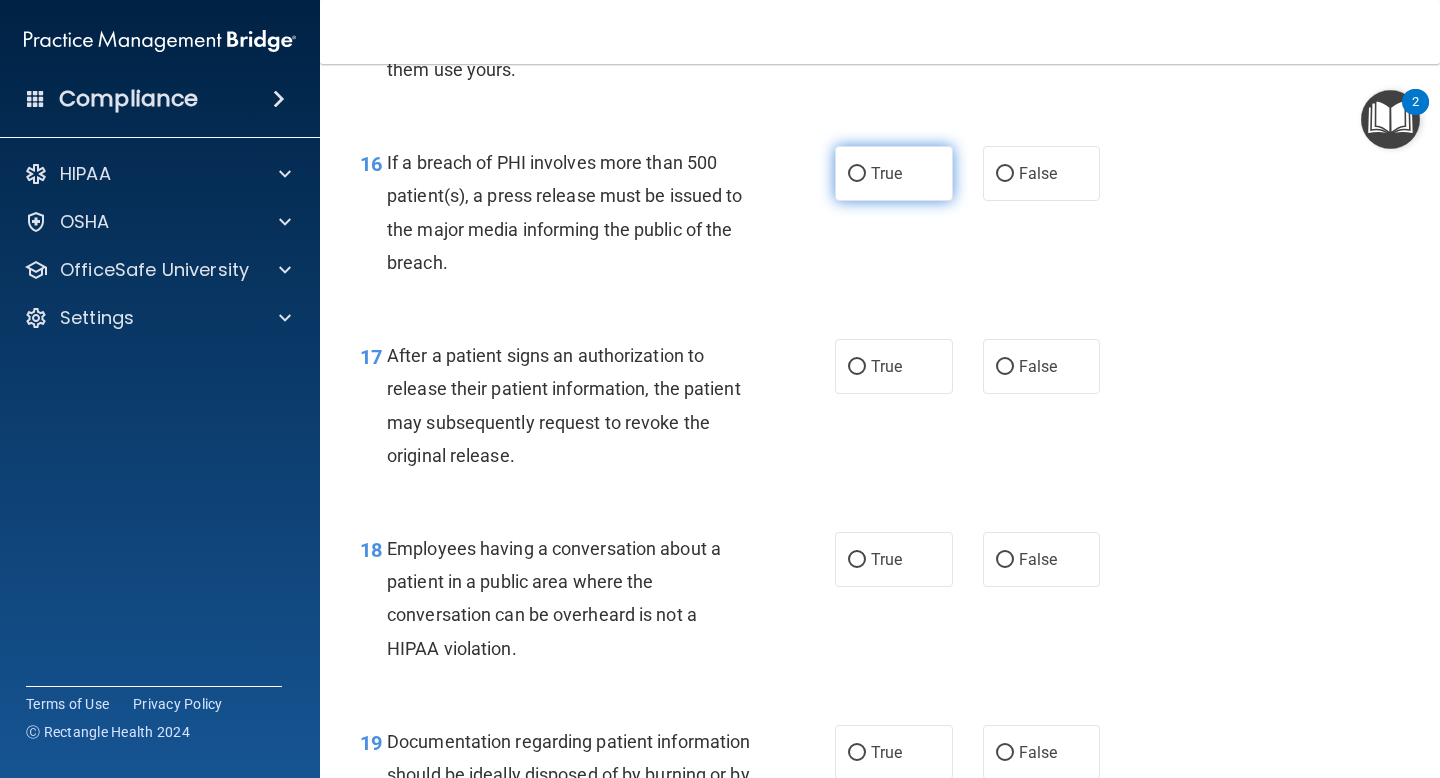 click on "True" at bounding box center (894, 173) 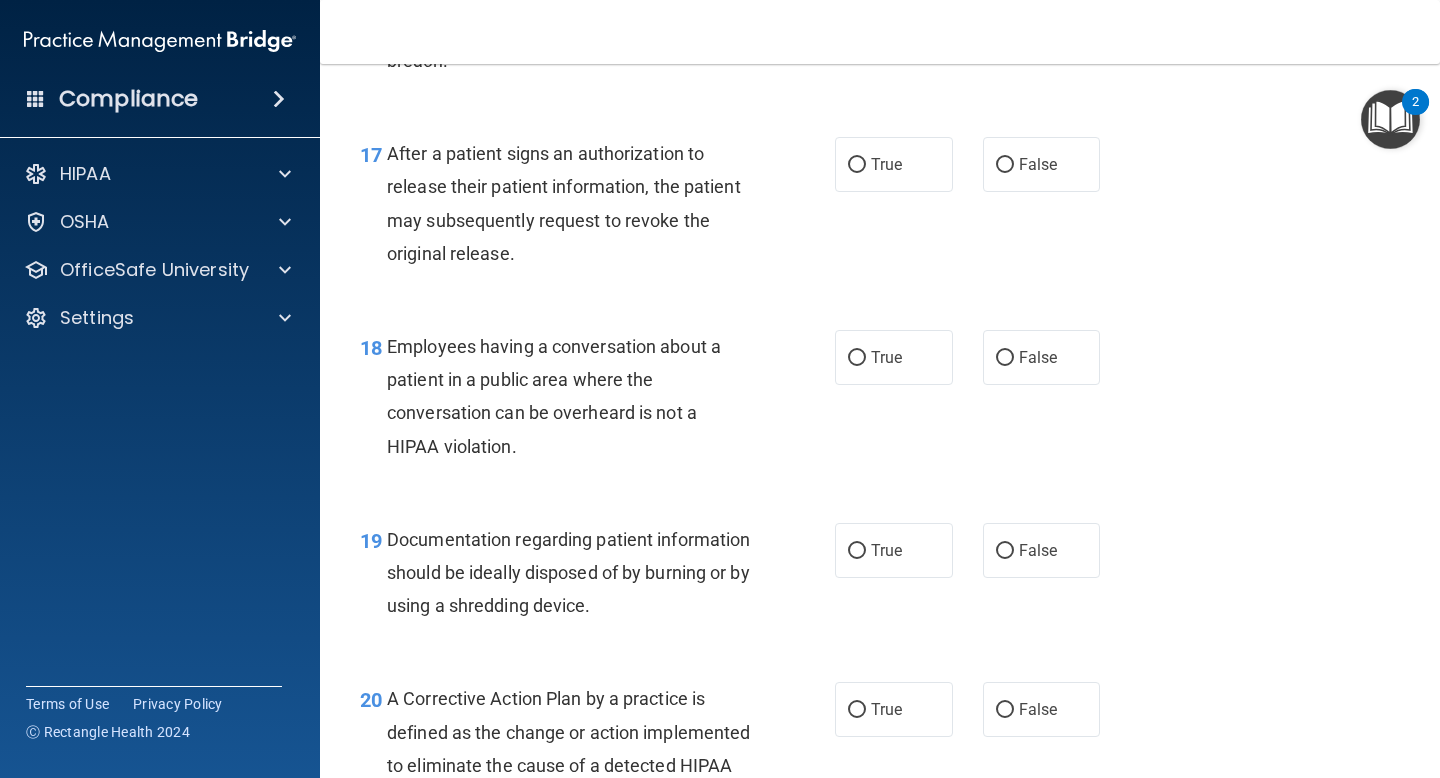 scroll, scrollTop: 2906, scrollLeft: 0, axis: vertical 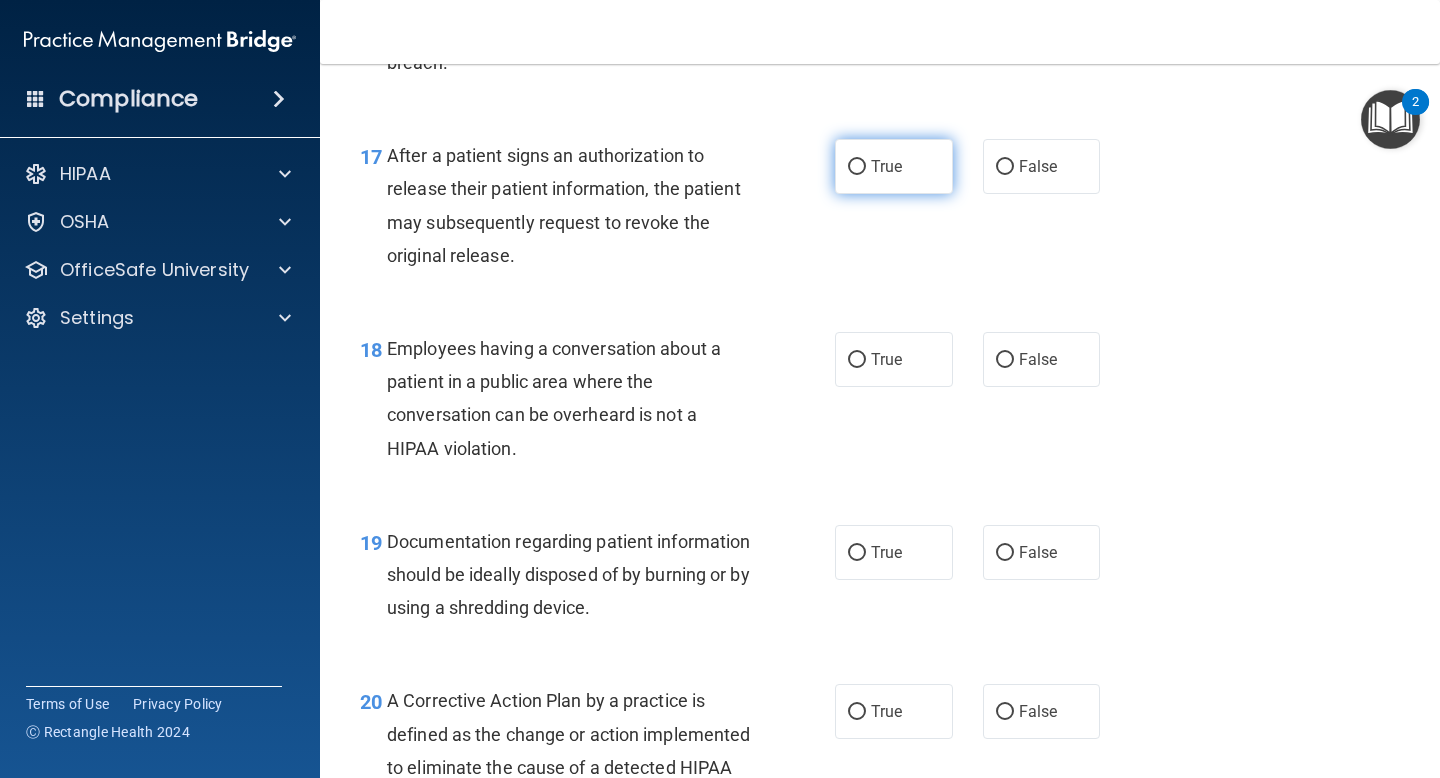 click on "True" at bounding box center [894, 166] 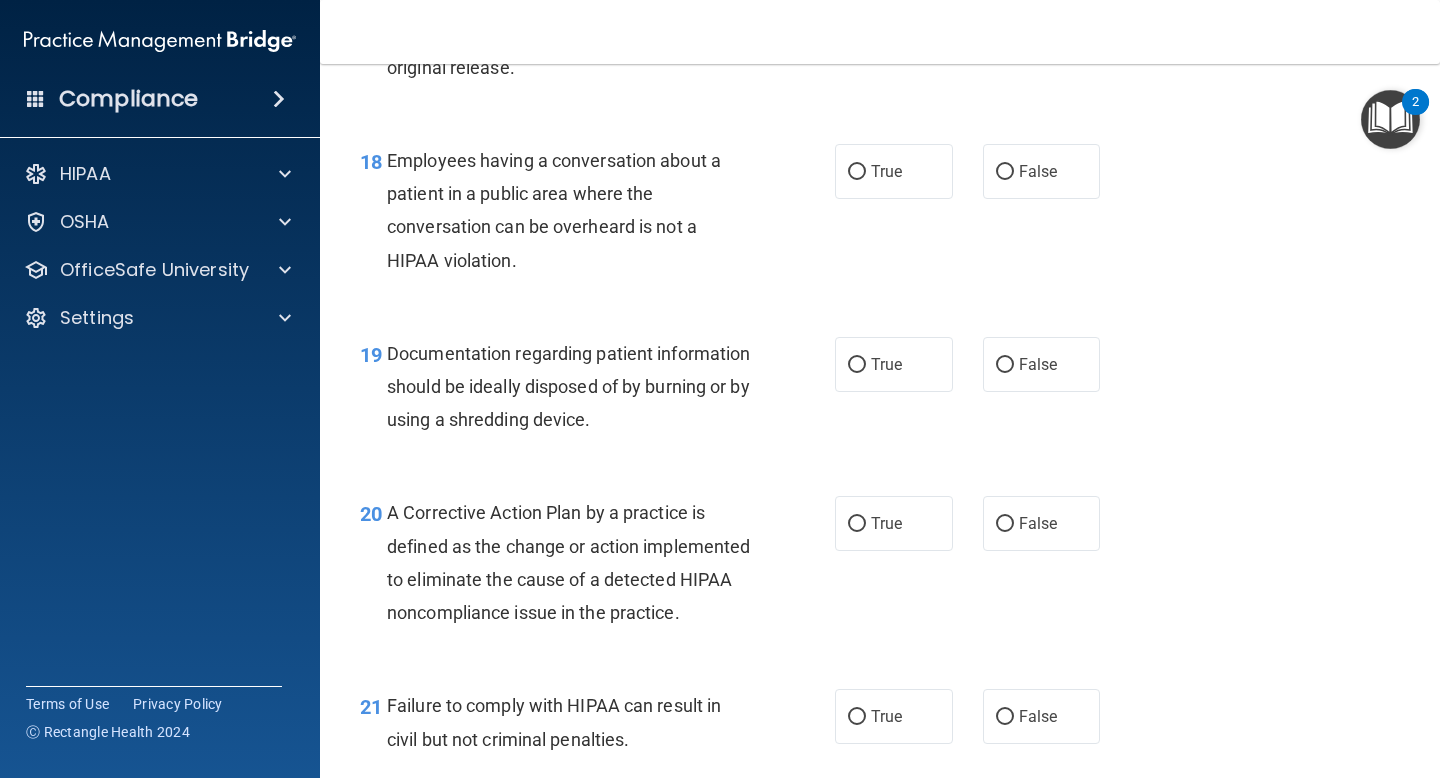 scroll, scrollTop: 3092, scrollLeft: 0, axis: vertical 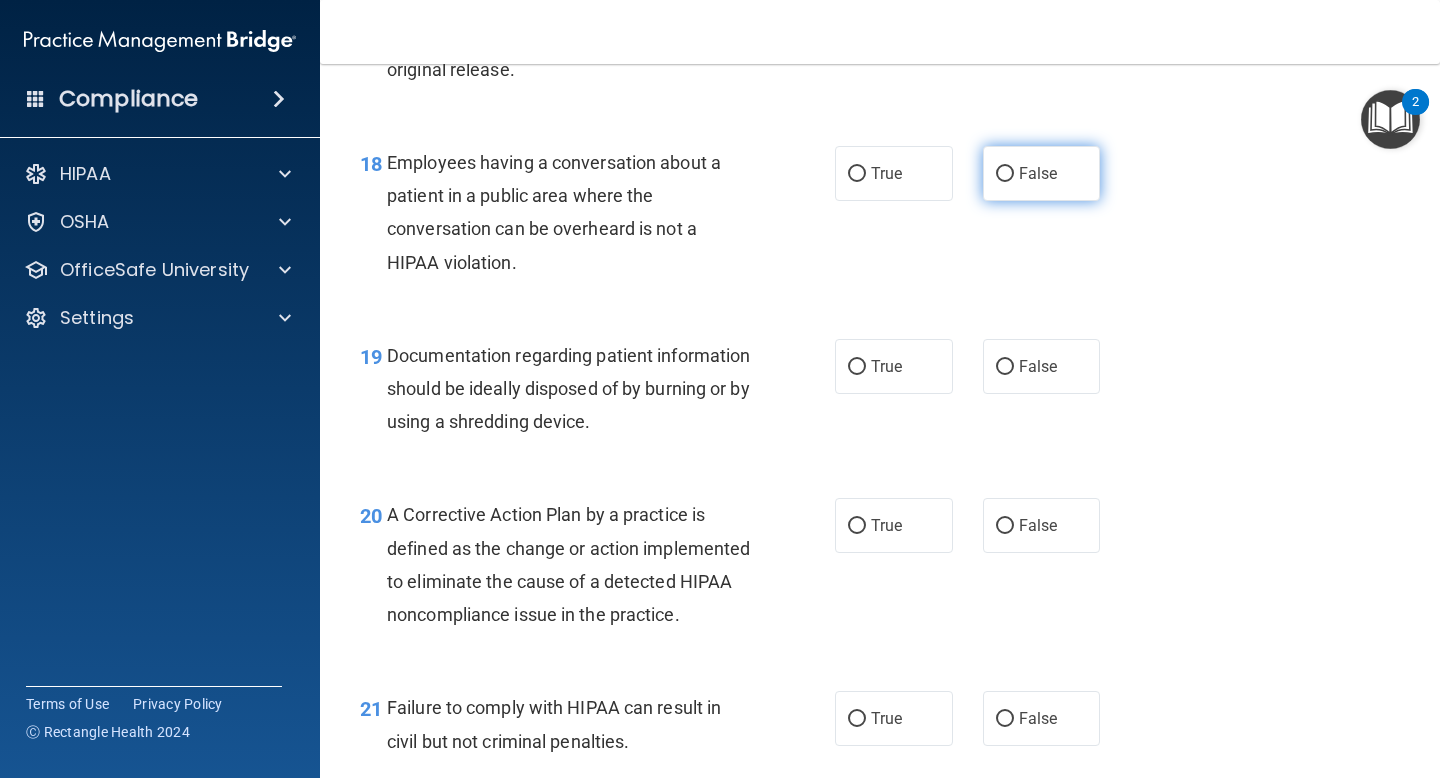 click on "False" at bounding box center (1038, 173) 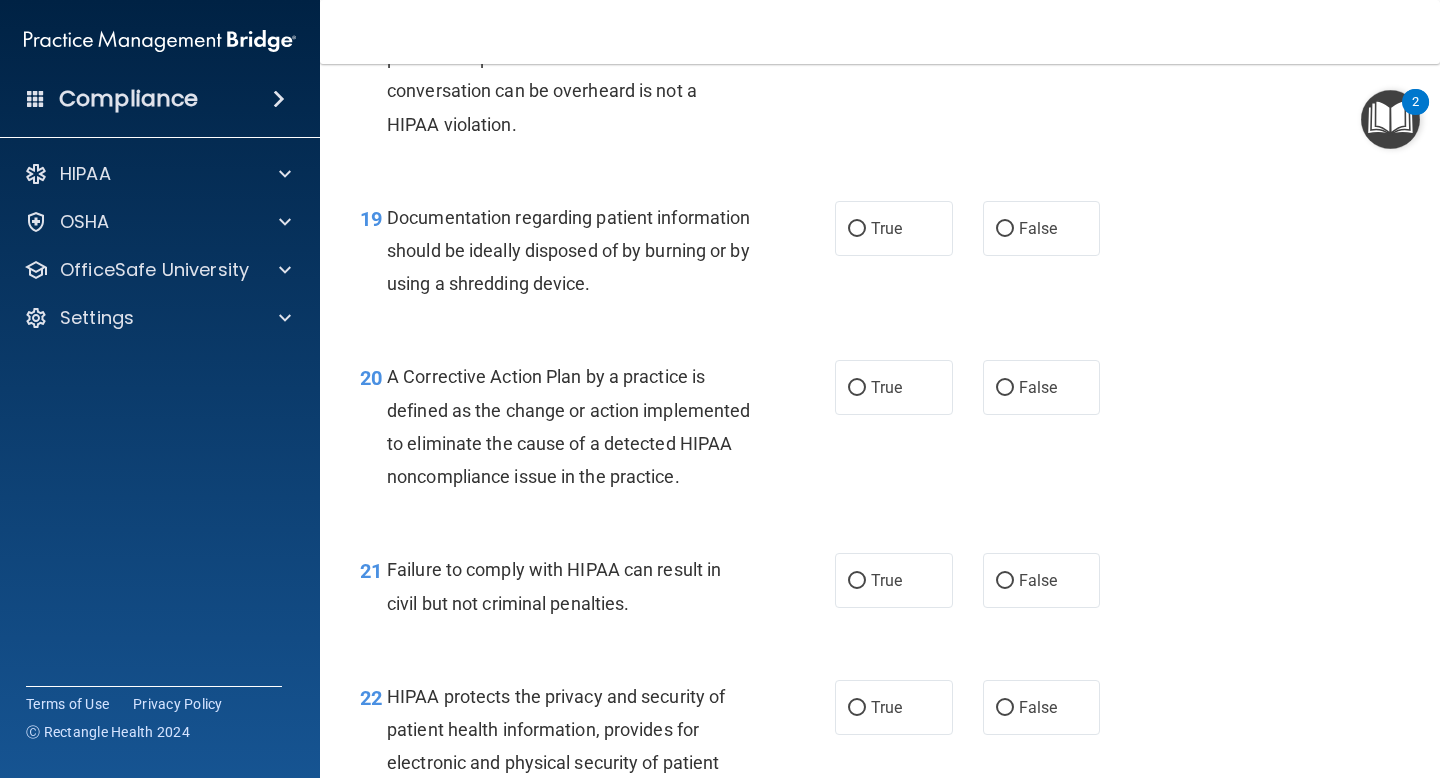 scroll, scrollTop: 3296, scrollLeft: 0, axis: vertical 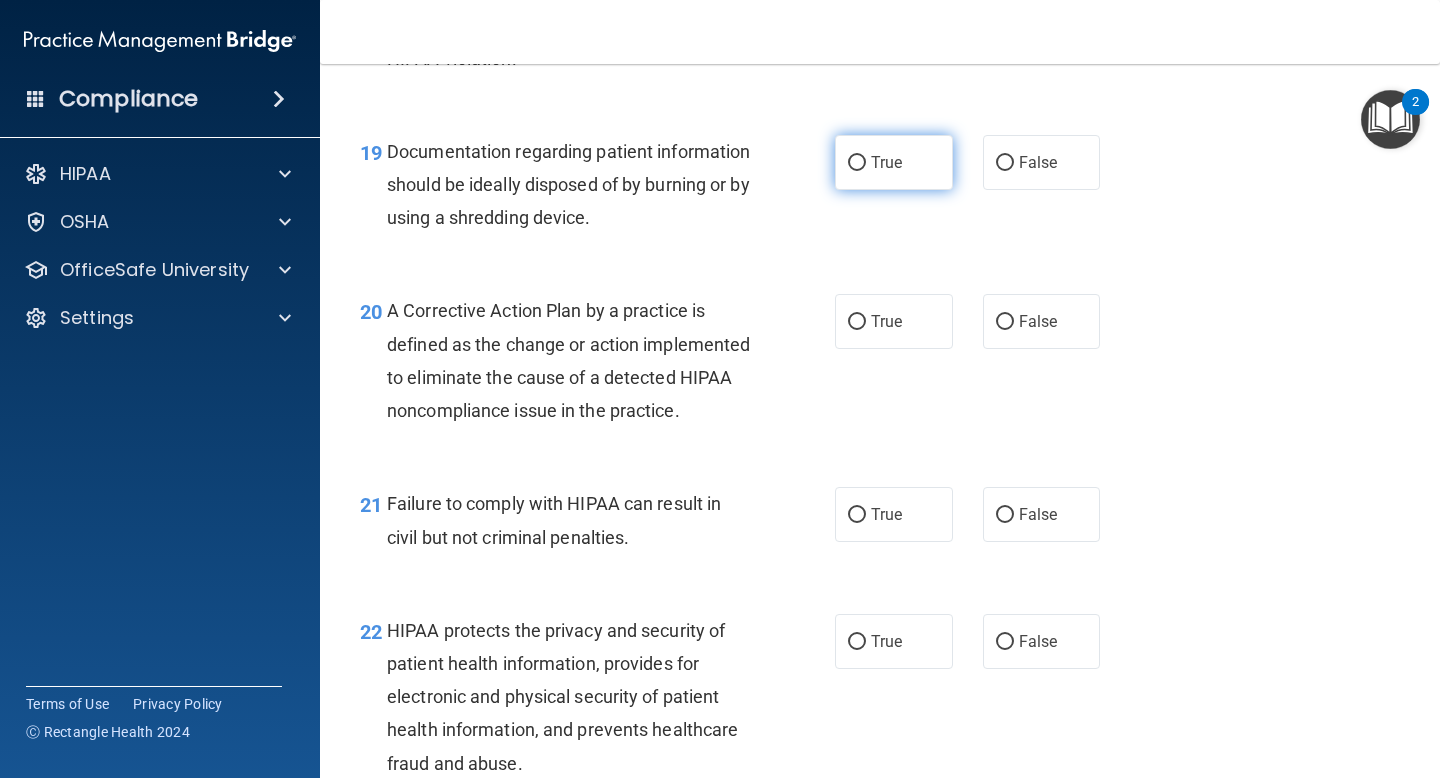 click on "True" at bounding box center [886, 162] 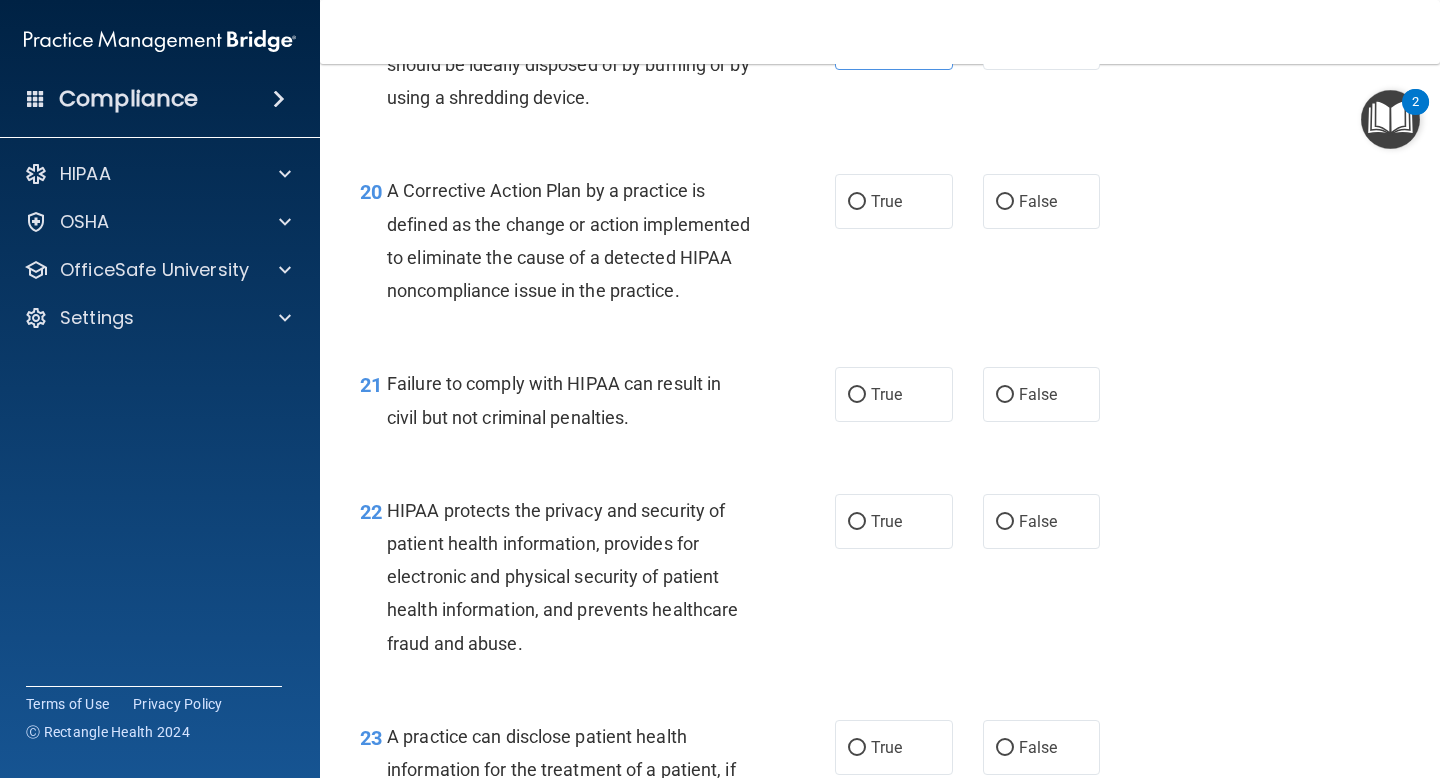 scroll, scrollTop: 3412, scrollLeft: 0, axis: vertical 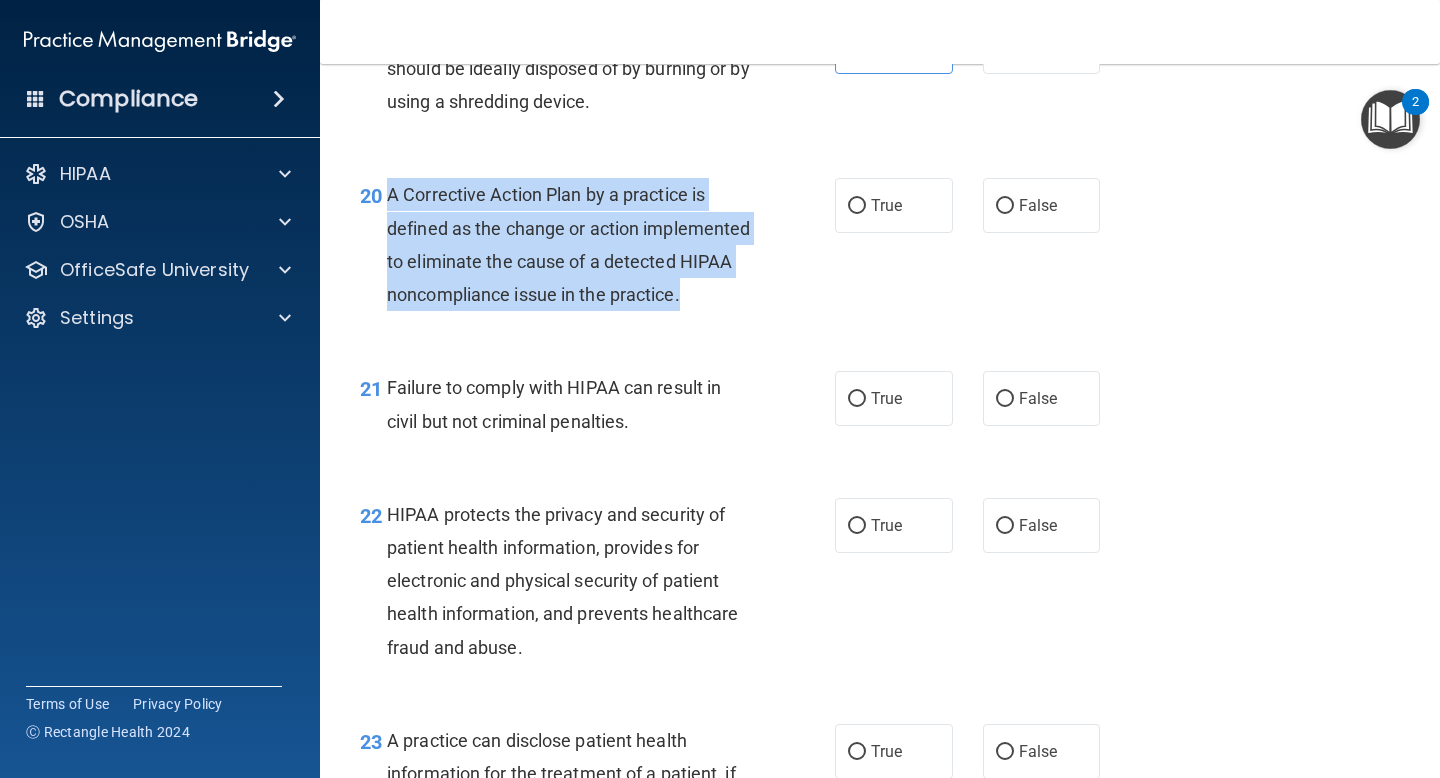 drag, startPoint x: 474, startPoint y: 330, endPoint x: 391, endPoint y: 194, distance: 159.3267 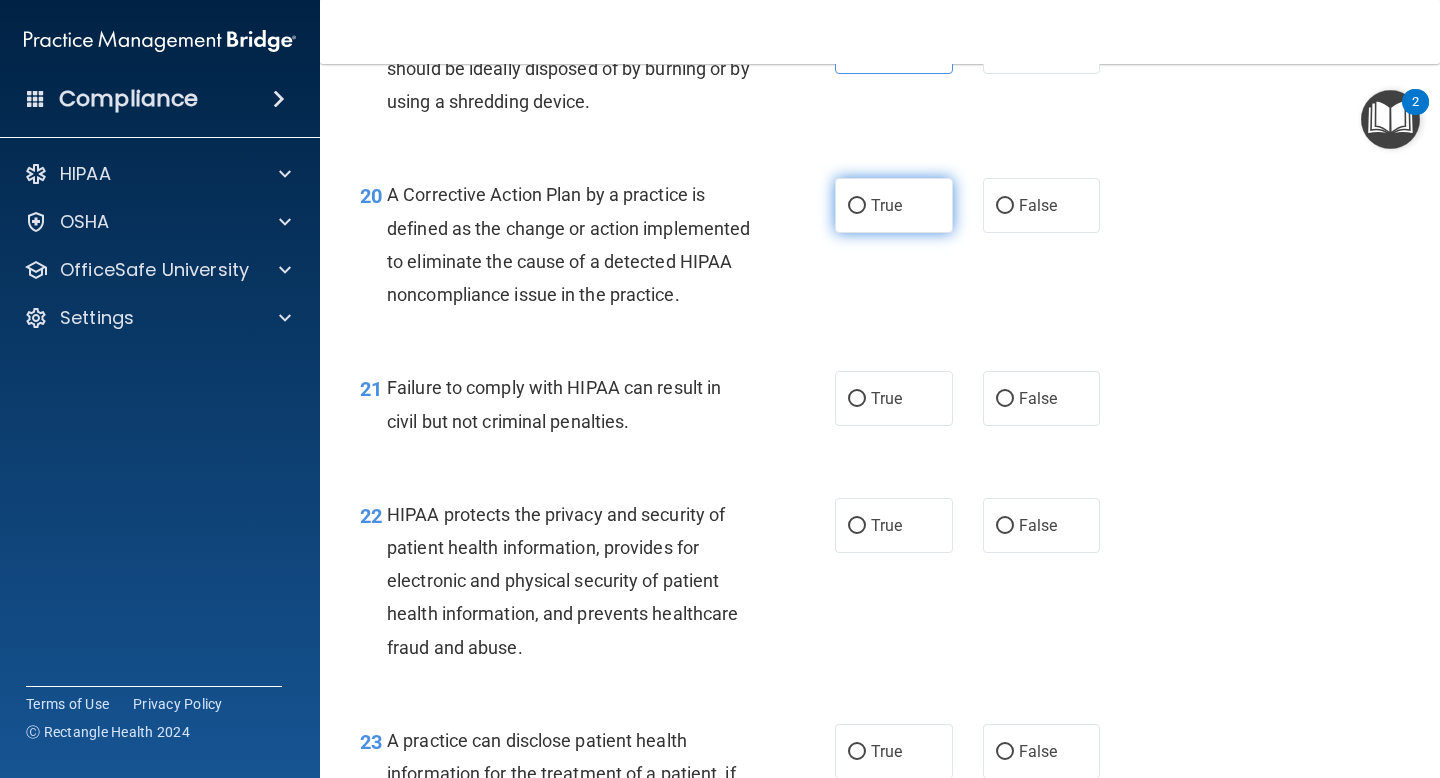 click on "True" at bounding box center [886, 205] 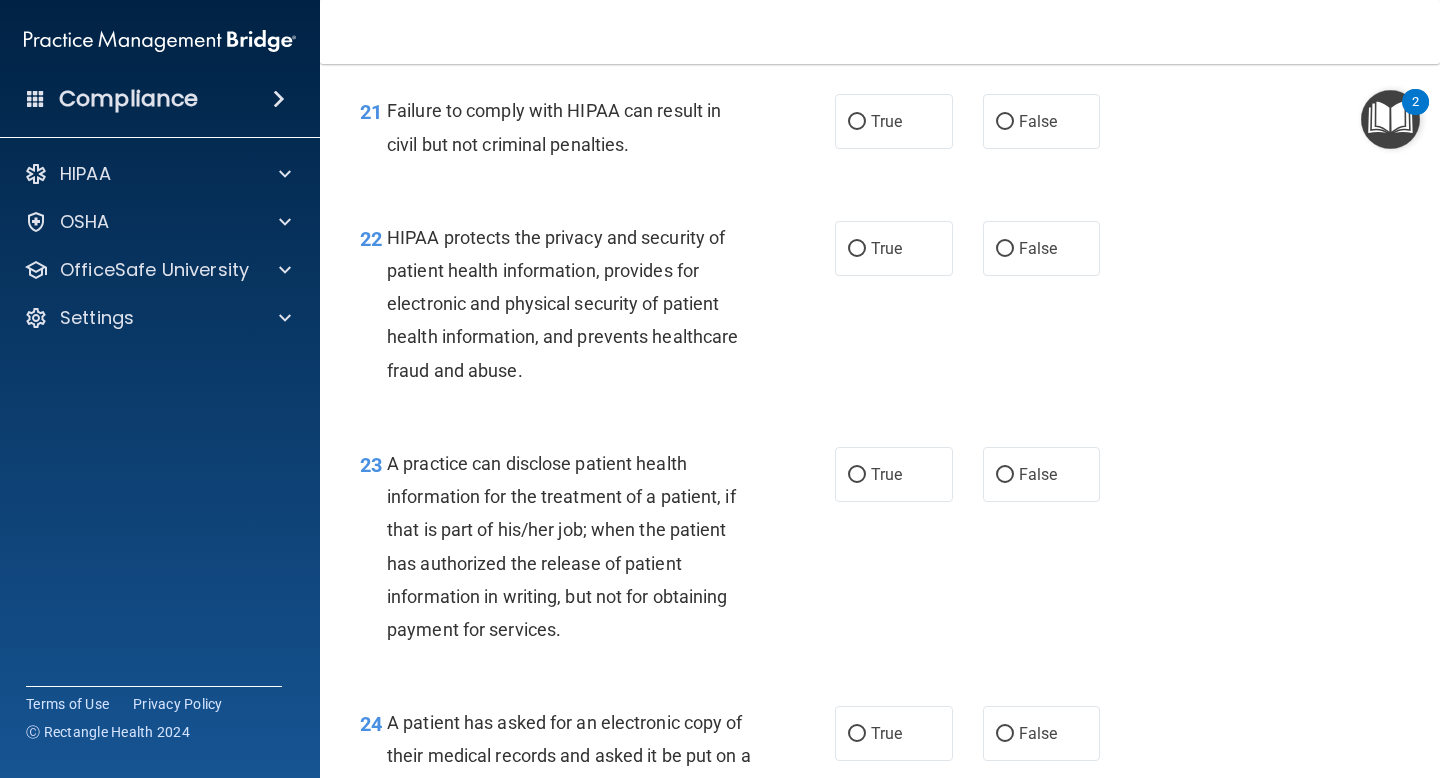 scroll, scrollTop: 3682, scrollLeft: 0, axis: vertical 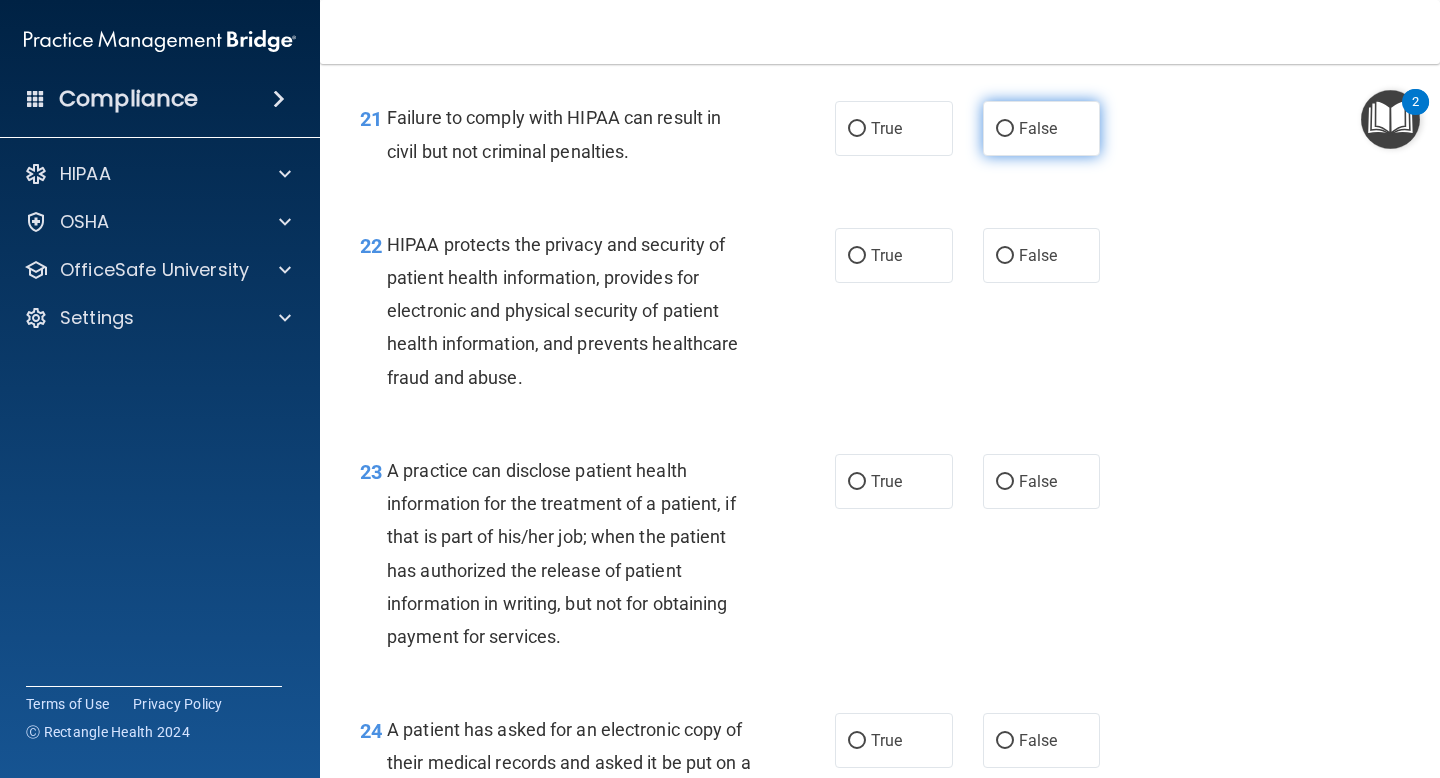 click on "False" at bounding box center [1042, 128] 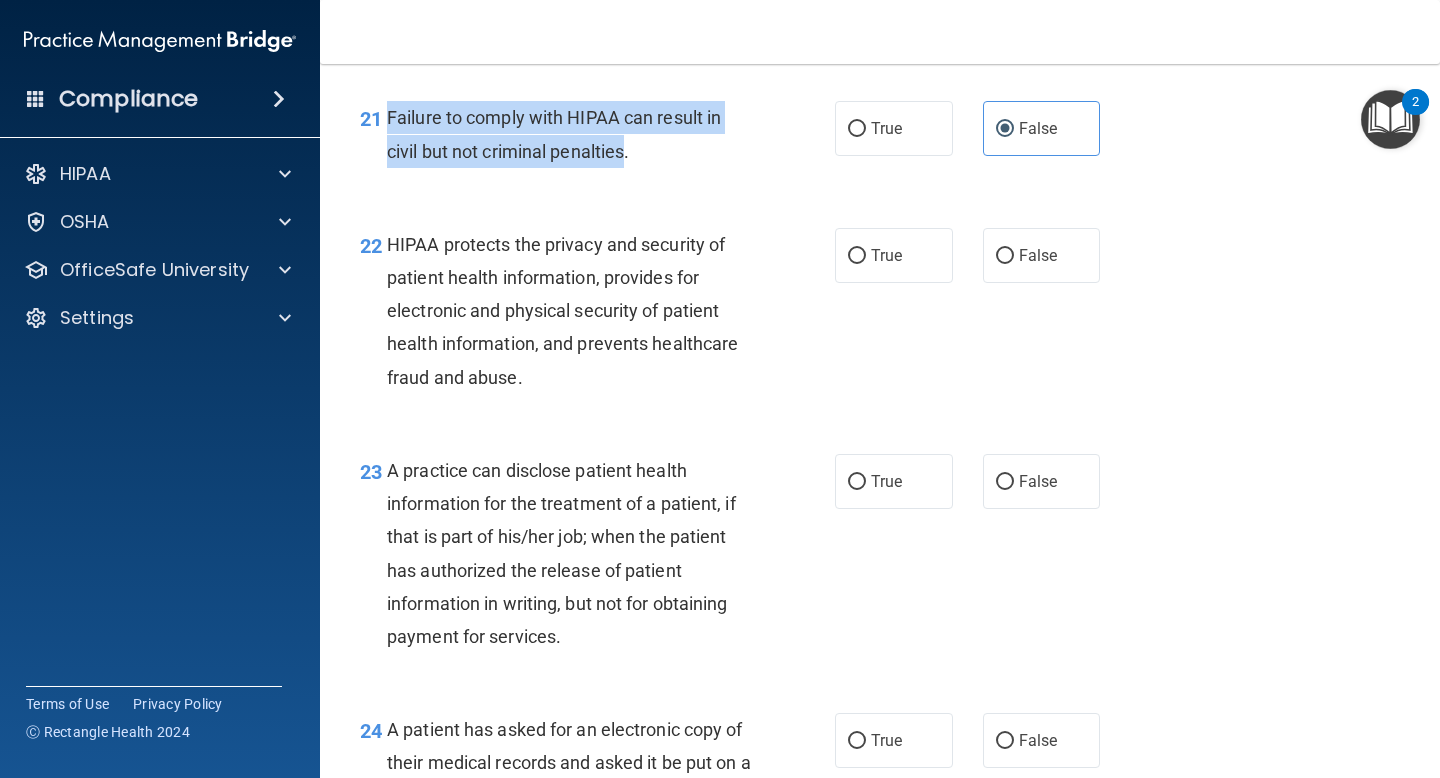 drag, startPoint x: 624, startPoint y: 199, endPoint x: 389, endPoint y: 152, distance: 239.65392 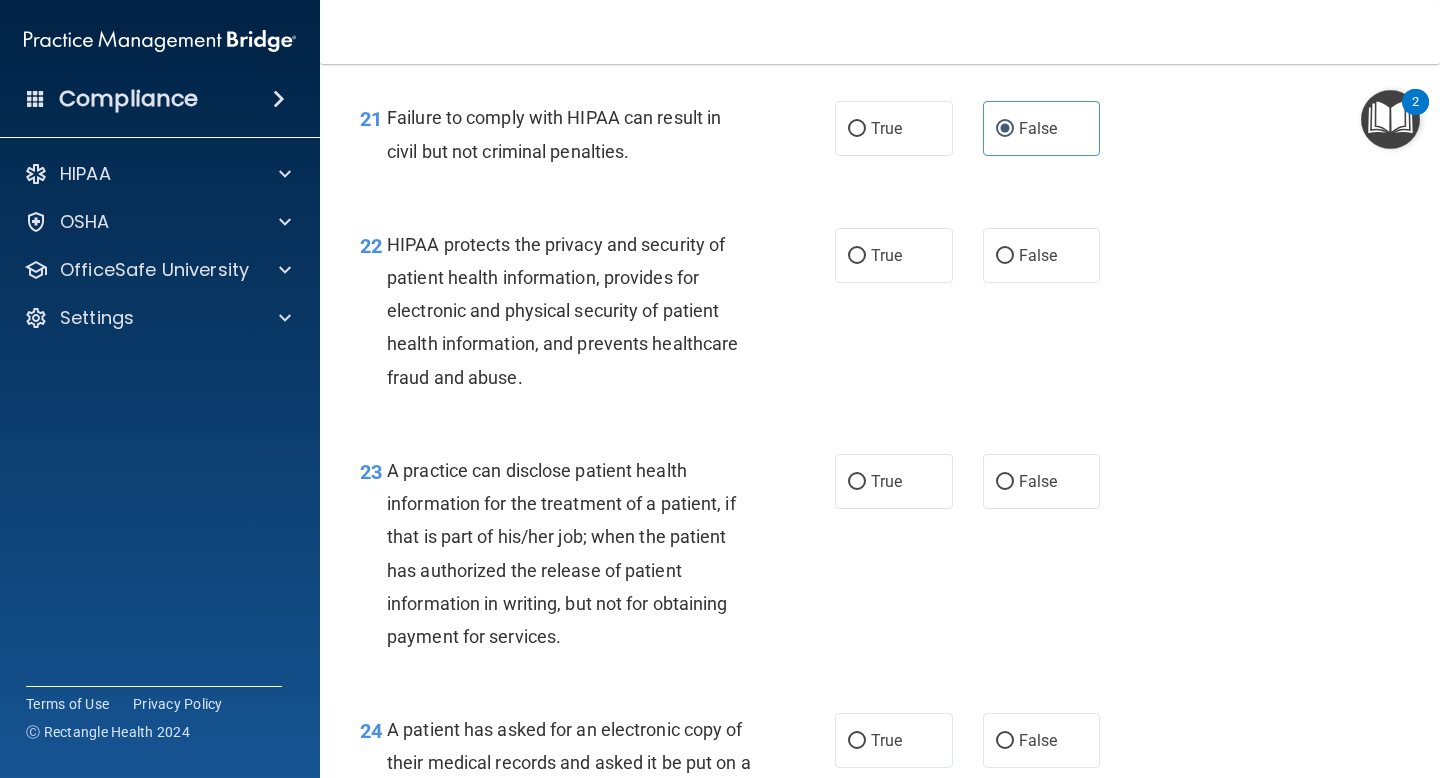 click on "21       Failure to comply with HIPAA can result in civil but not criminal penalties.                 True           False" at bounding box center (880, 139) 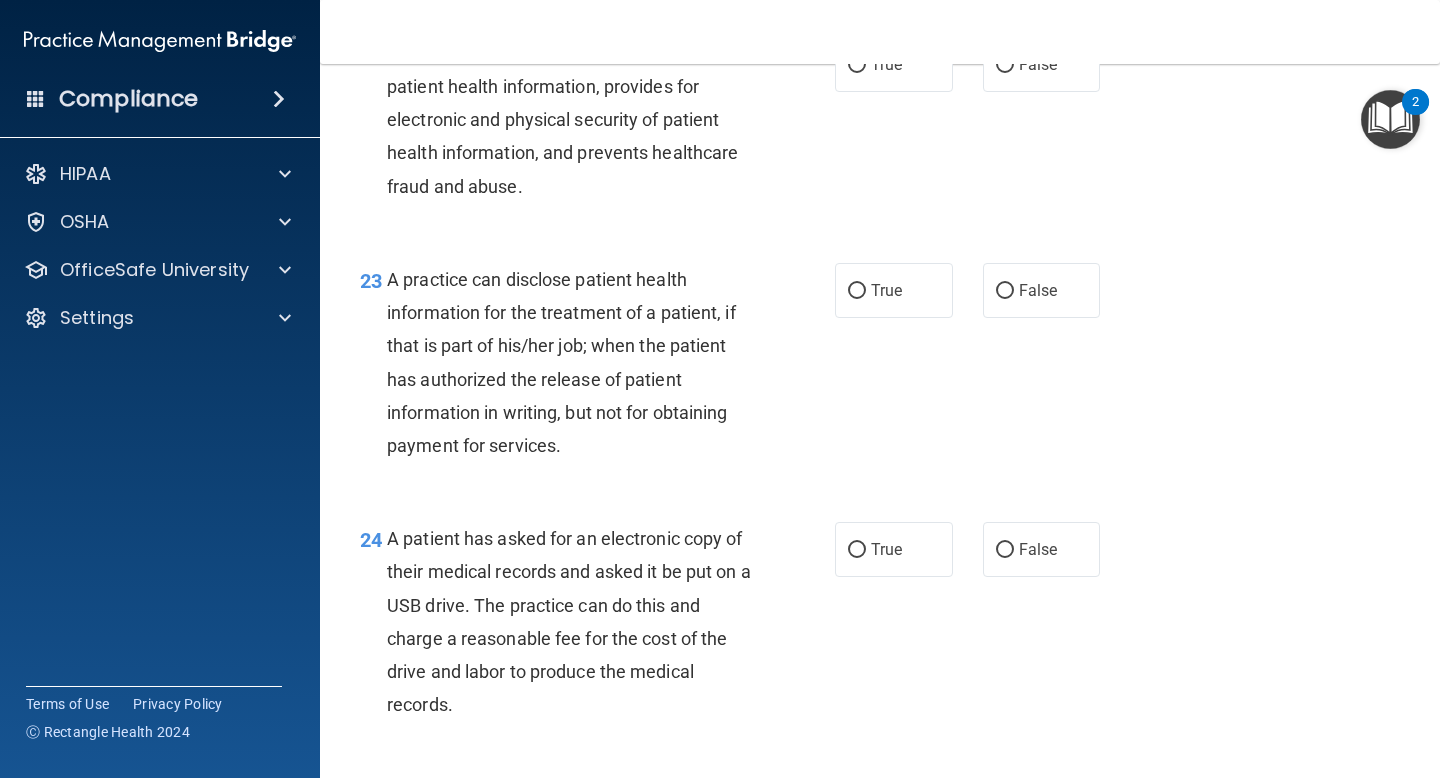 scroll, scrollTop: 3872, scrollLeft: 0, axis: vertical 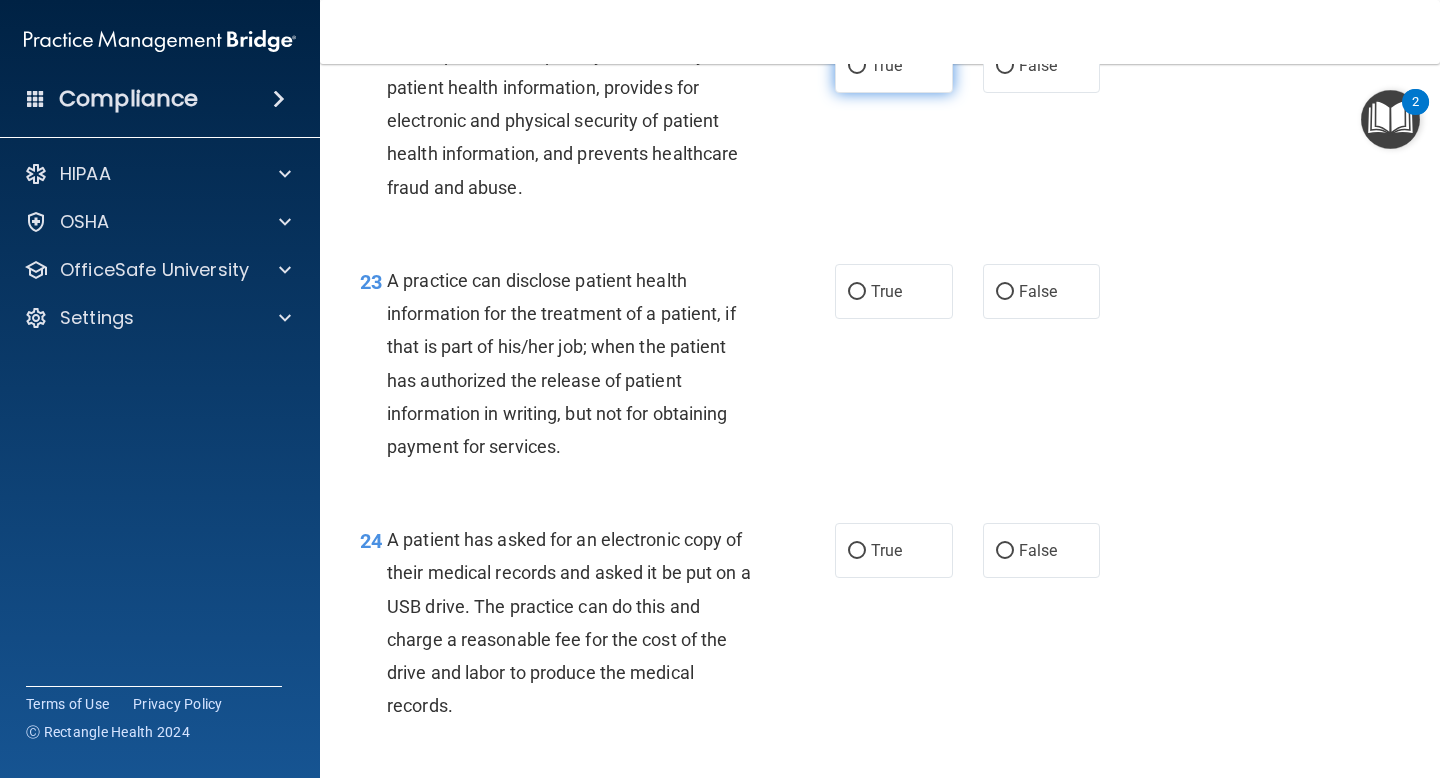 click on "True" at bounding box center (894, 65) 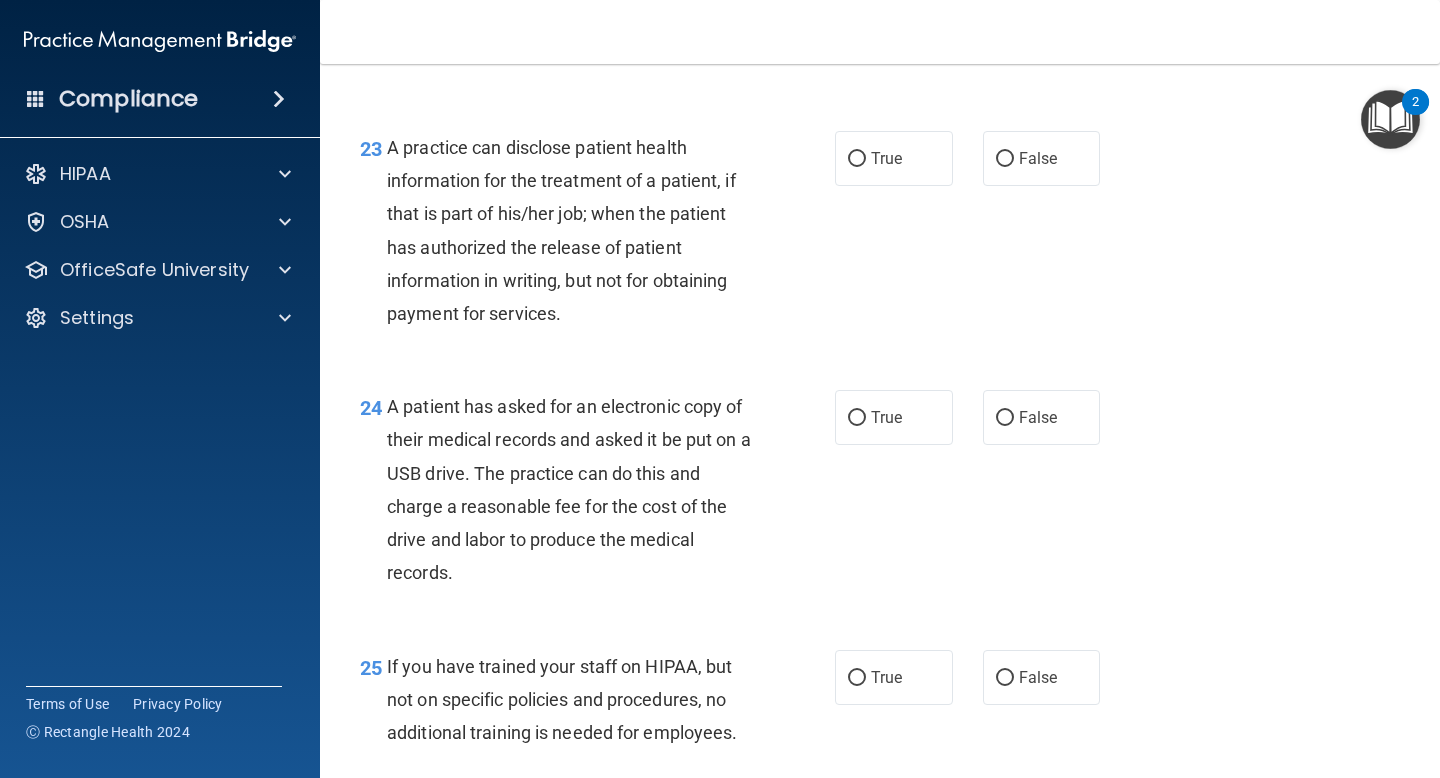 scroll, scrollTop: 4002, scrollLeft: 0, axis: vertical 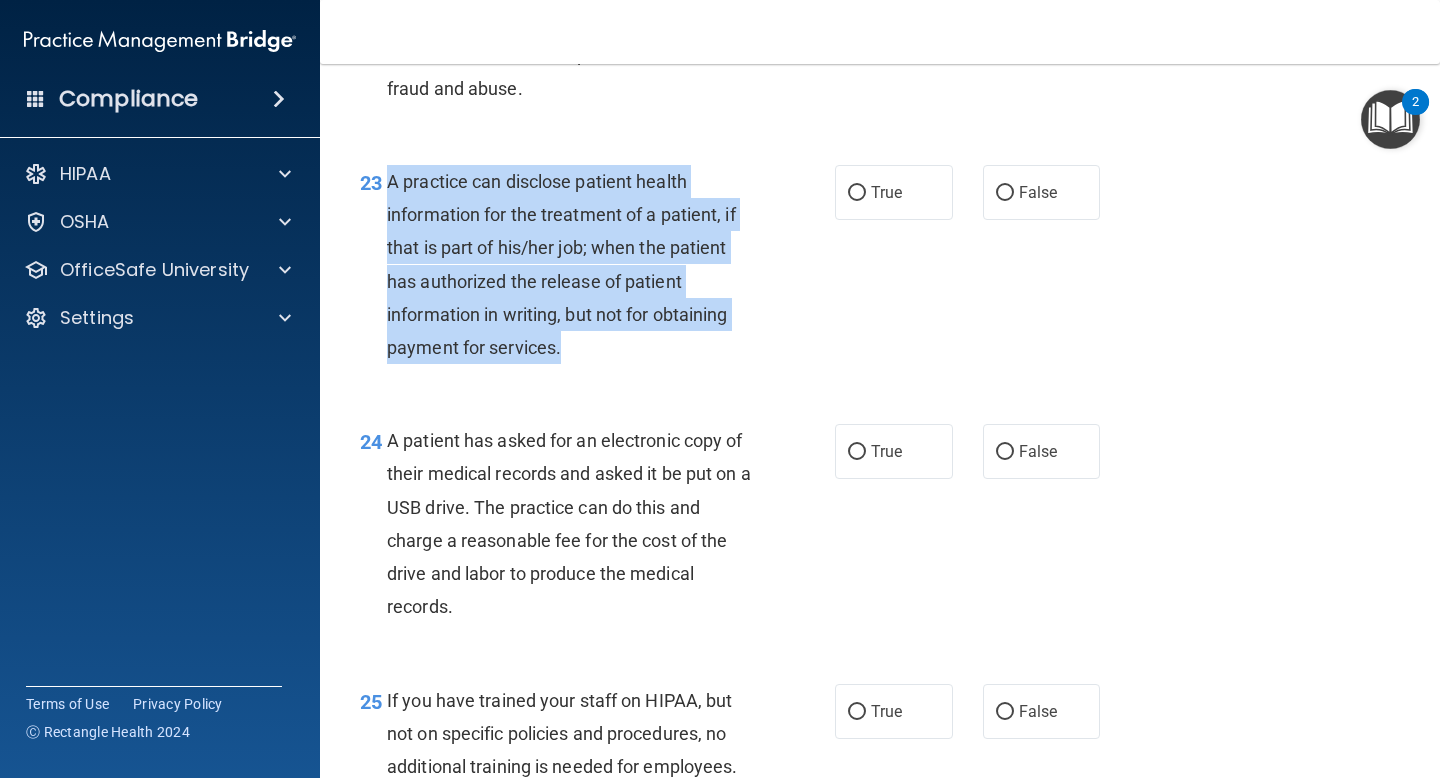 drag, startPoint x: 603, startPoint y: 377, endPoint x: 389, endPoint y: 210, distance: 271.4498 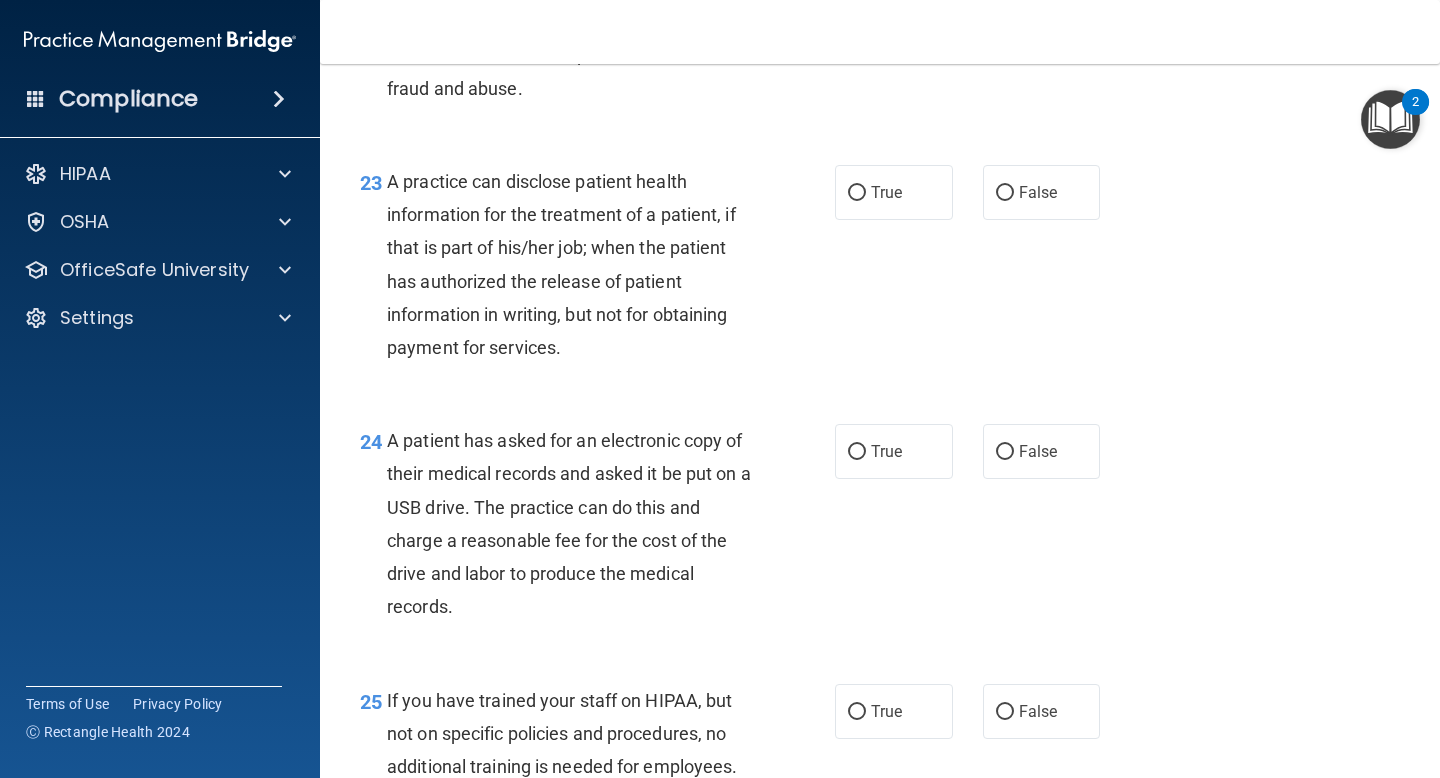 click on "22       HIPAA protects the privacy and security of patient health information, provides for electronic and physical security of patient health information, and prevents healthcare fraud and abuse.                 True           False" at bounding box center (880, 27) 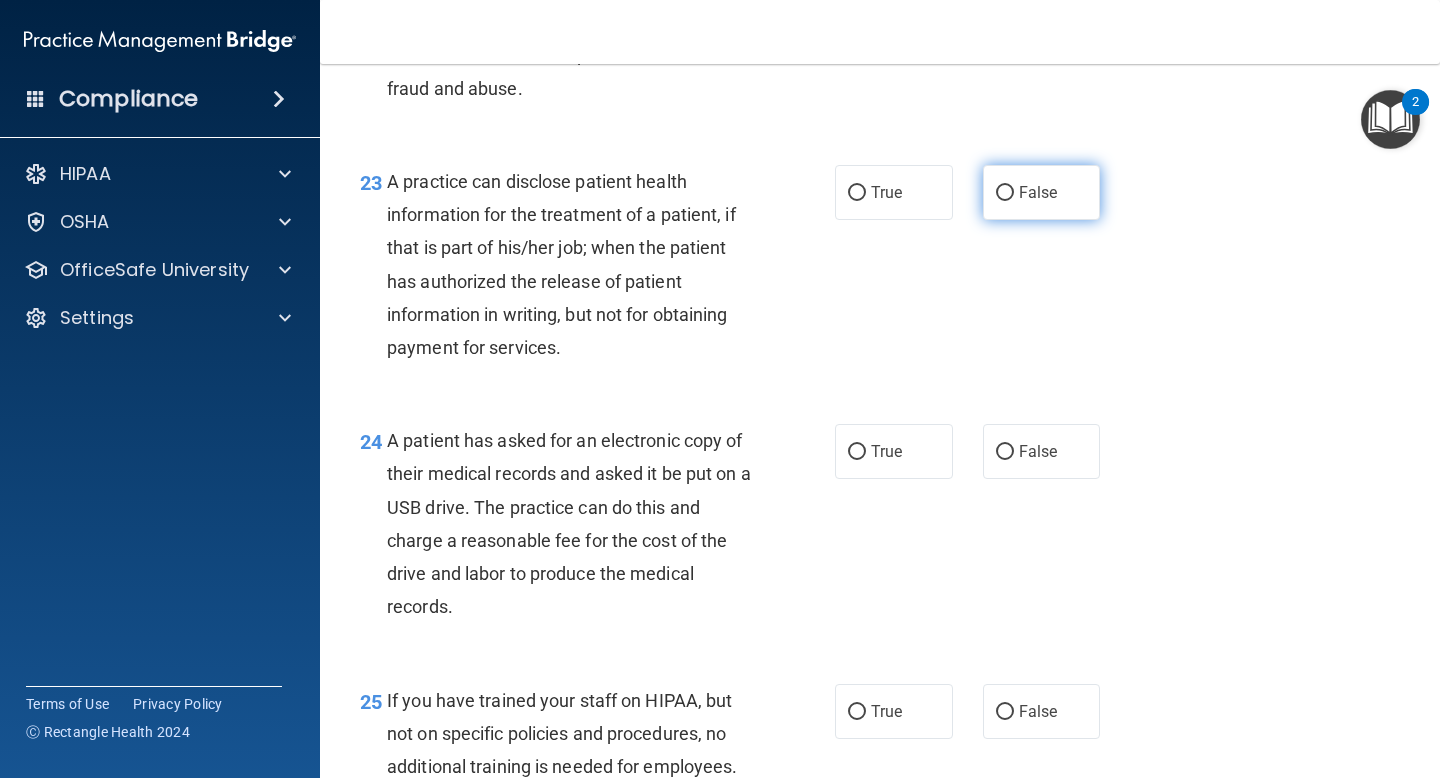 click on "False" at bounding box center (1042, 192) 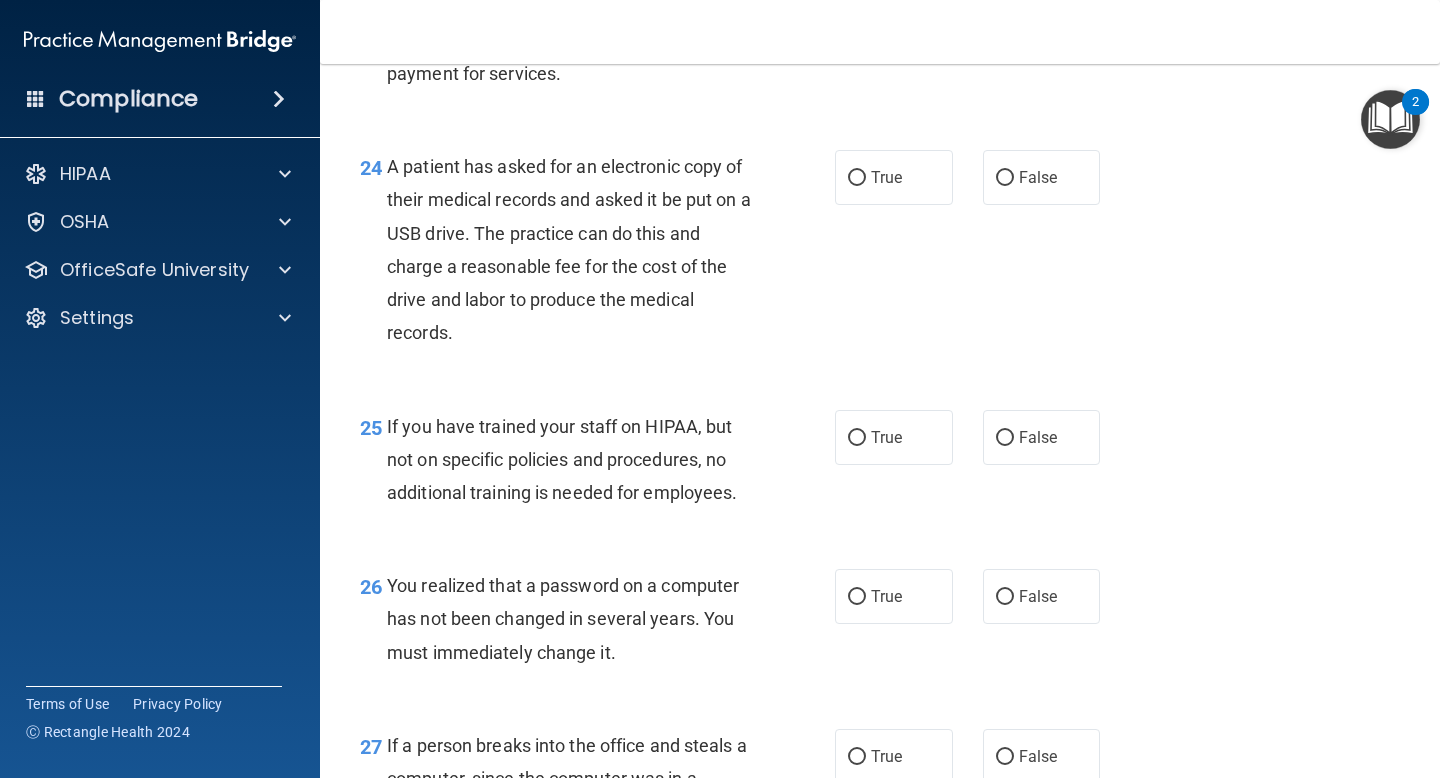 scroll, scrollTop: 4244, scrollLeft: 0, axis: vertical 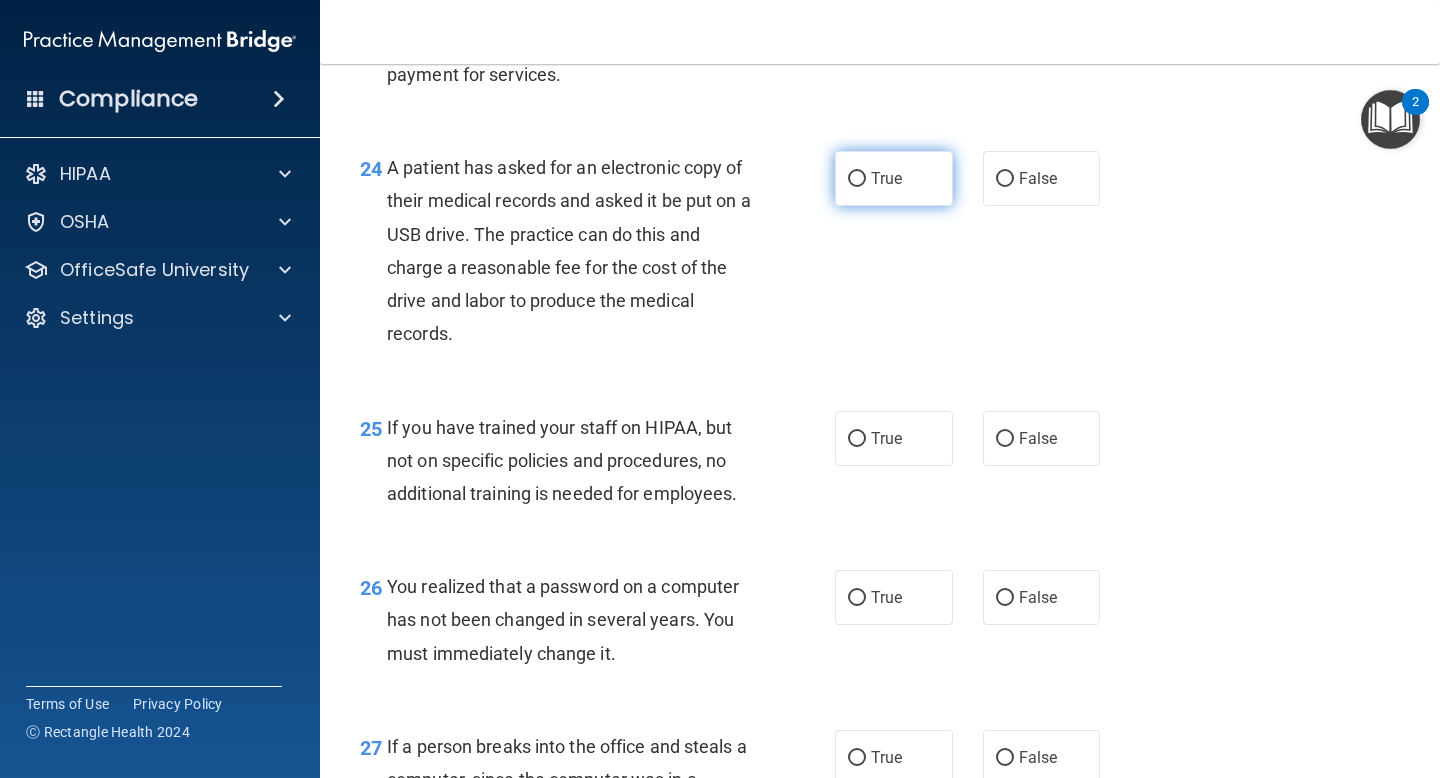 click on "True" at bounding box center [886, 178] 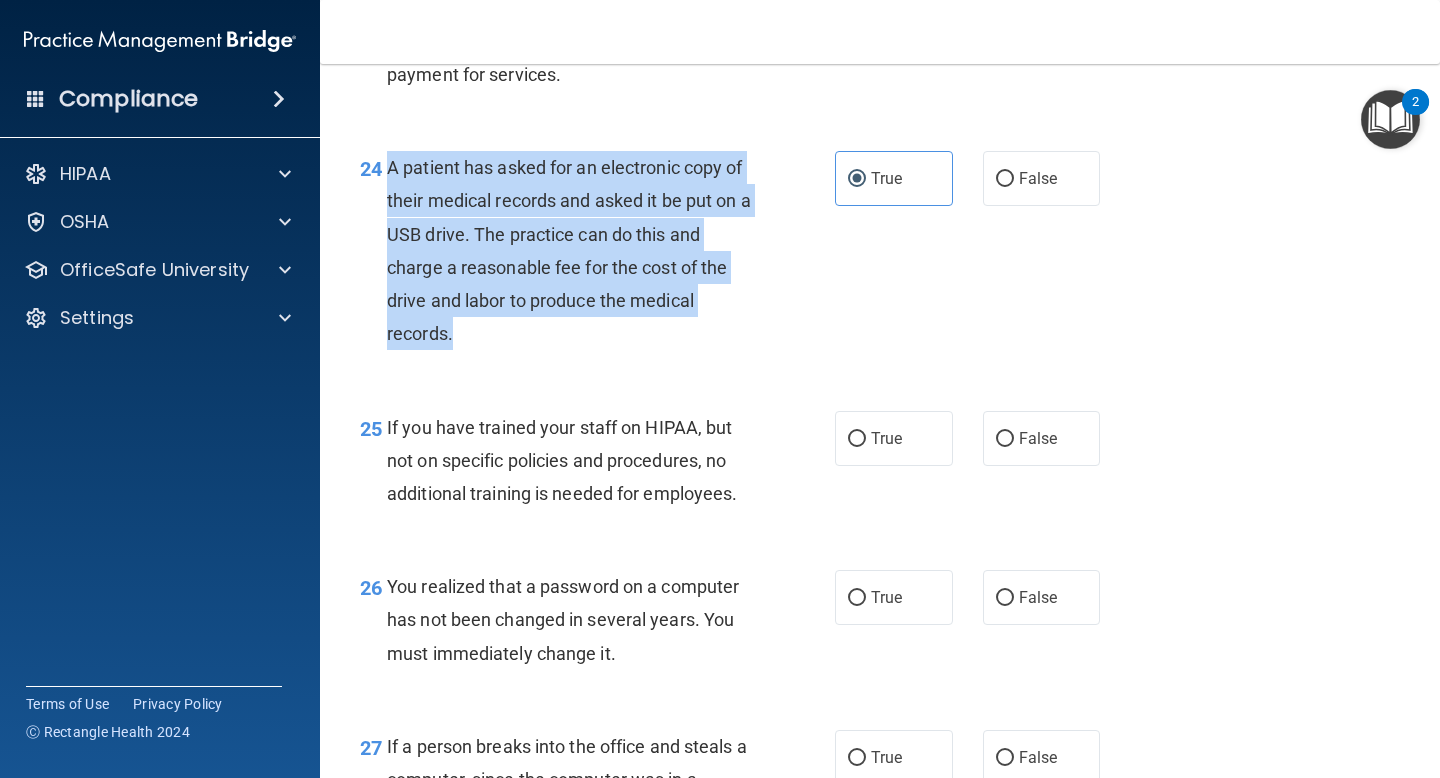 drag, startPoint x: 510, startPoint y: 353, endPoint x: 390, endPoint y: 201, distance: 193.6595 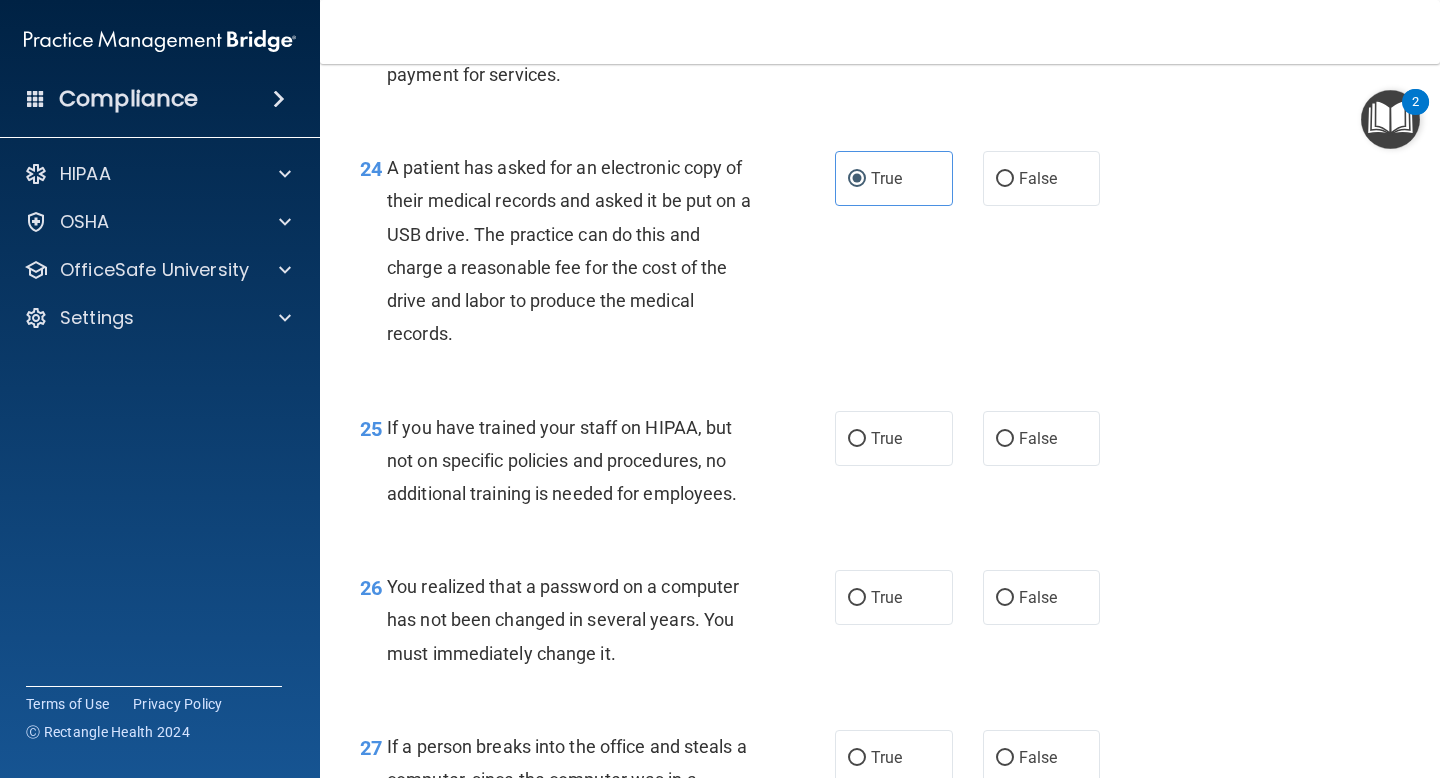 click on "24       A patient has asked for an electronic copy of their medical records and asked it be put on a USB drive.  The practice can do this and charge a reasonable fee for the cost of the drive and labor to produce the medical records." at bounding box center [597, 255] 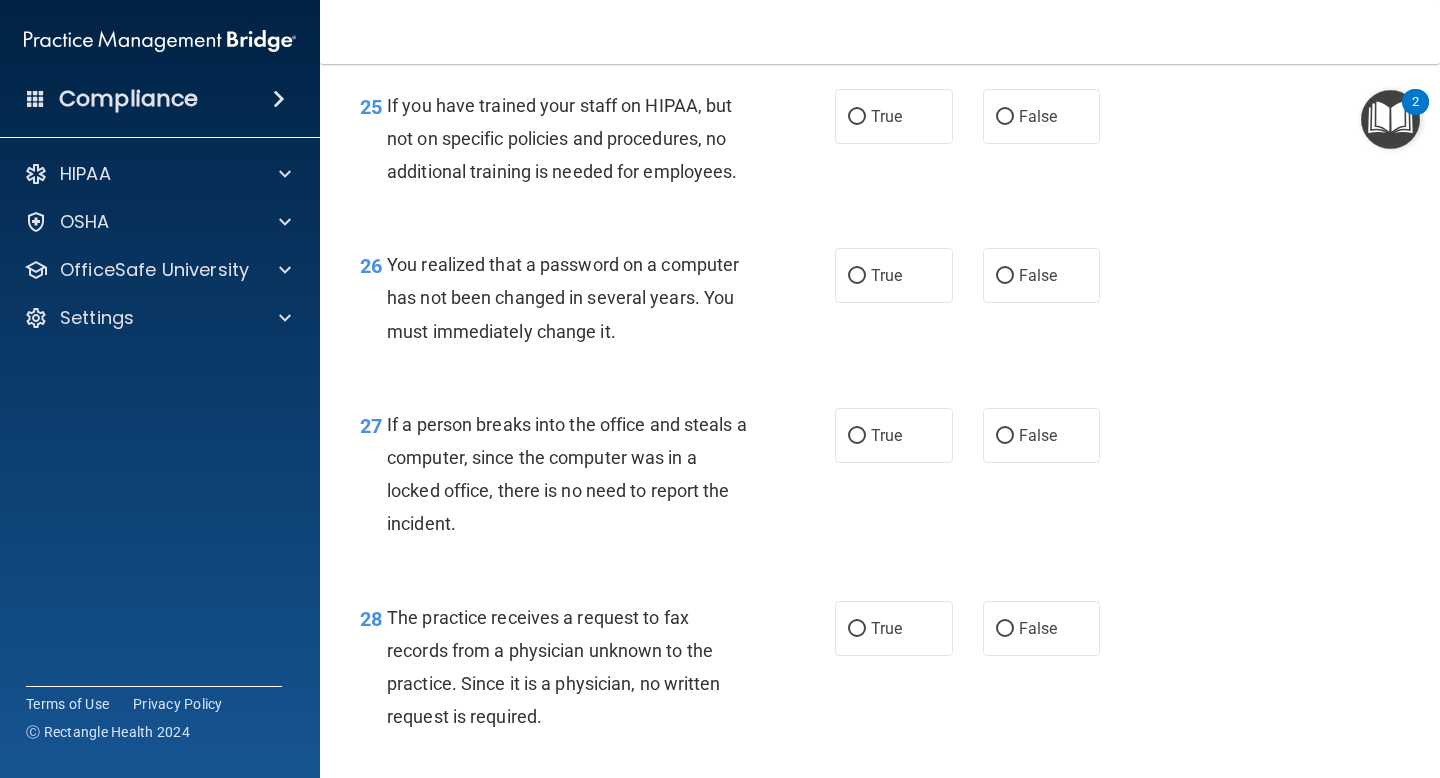 scroll, scrollTop: 4568, scrollLeft: 0, axis: vertical 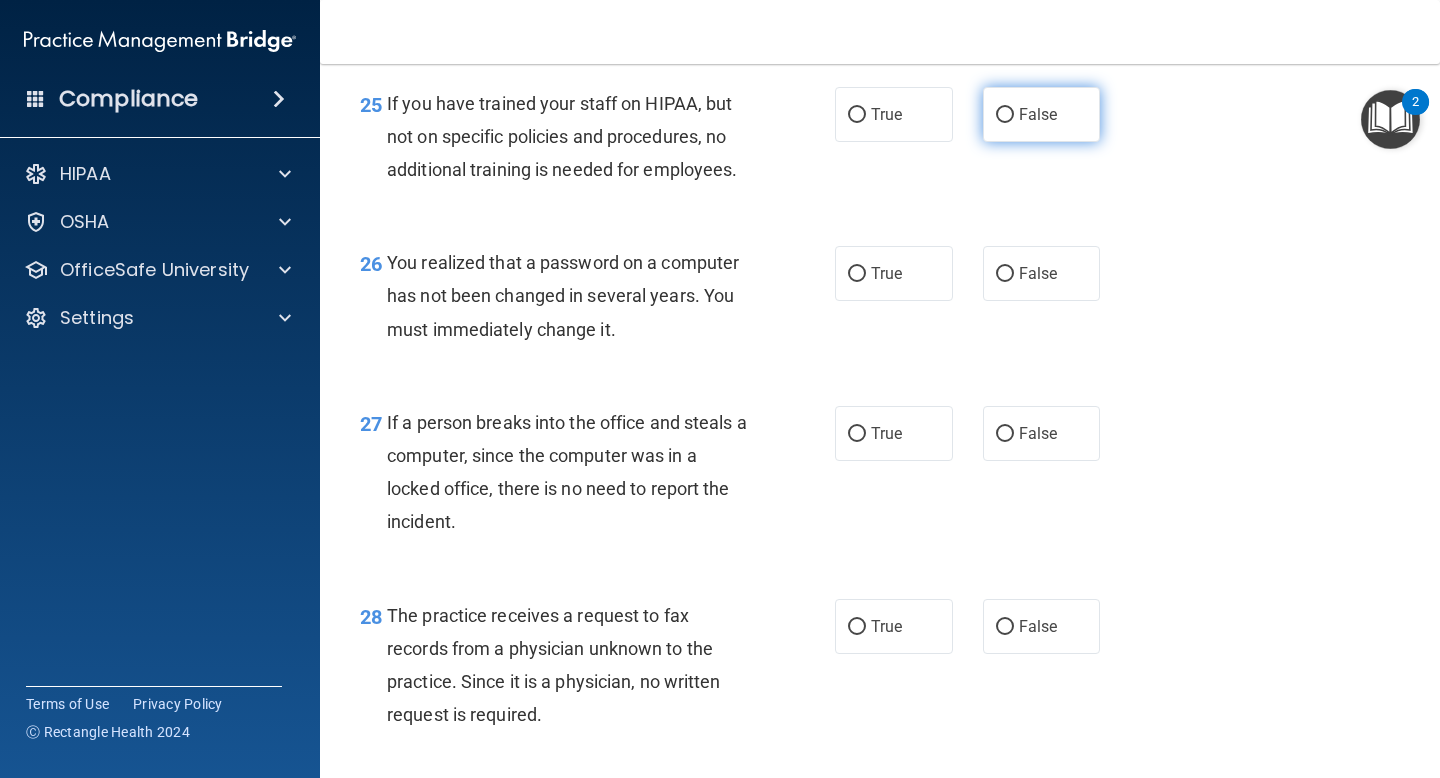 click on "False" at bounding box center (1042, 114) 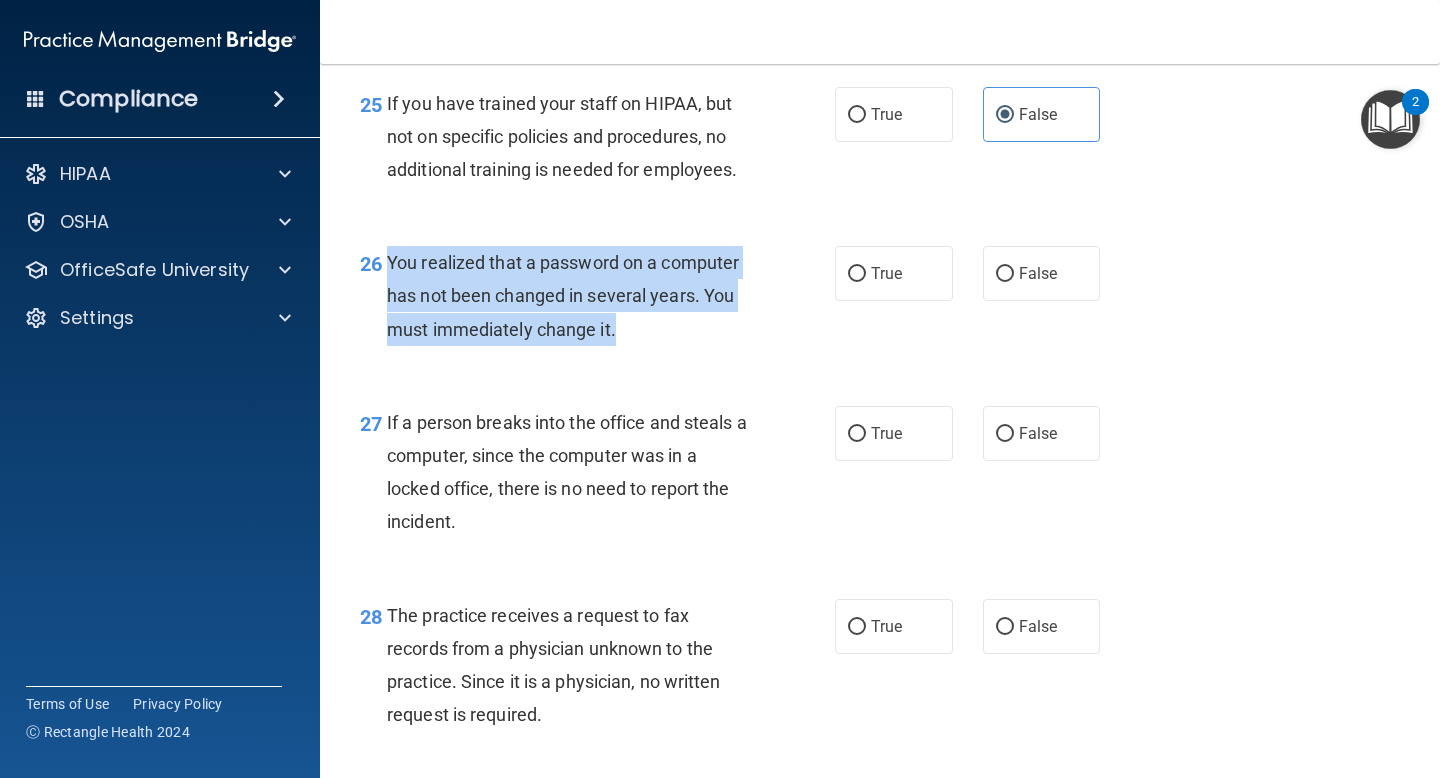 drag, startPoint x: 636, startPoint y: 360, endPoint x: 389, endPoint y: 291, distance: 256.45663 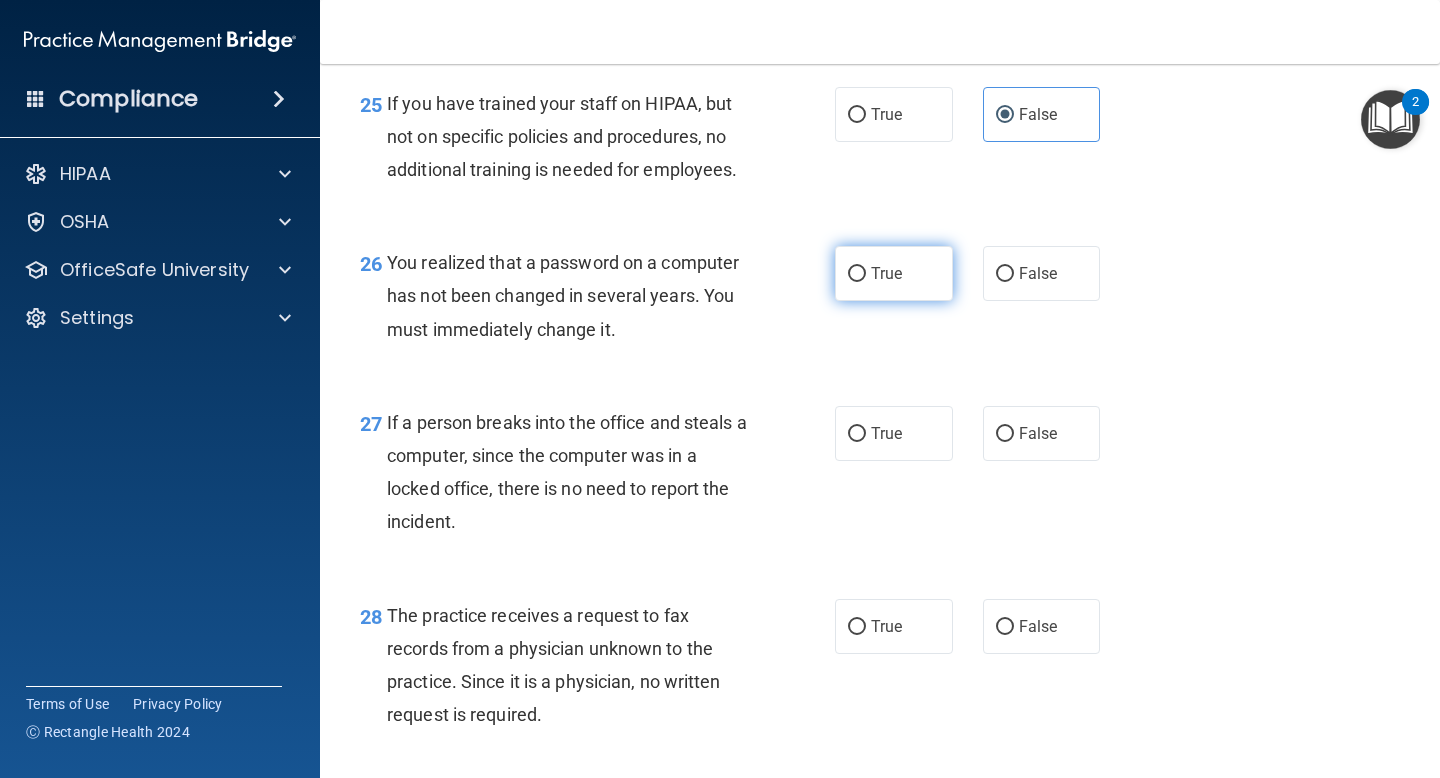 click on "True" at bounding box center [886, 273] 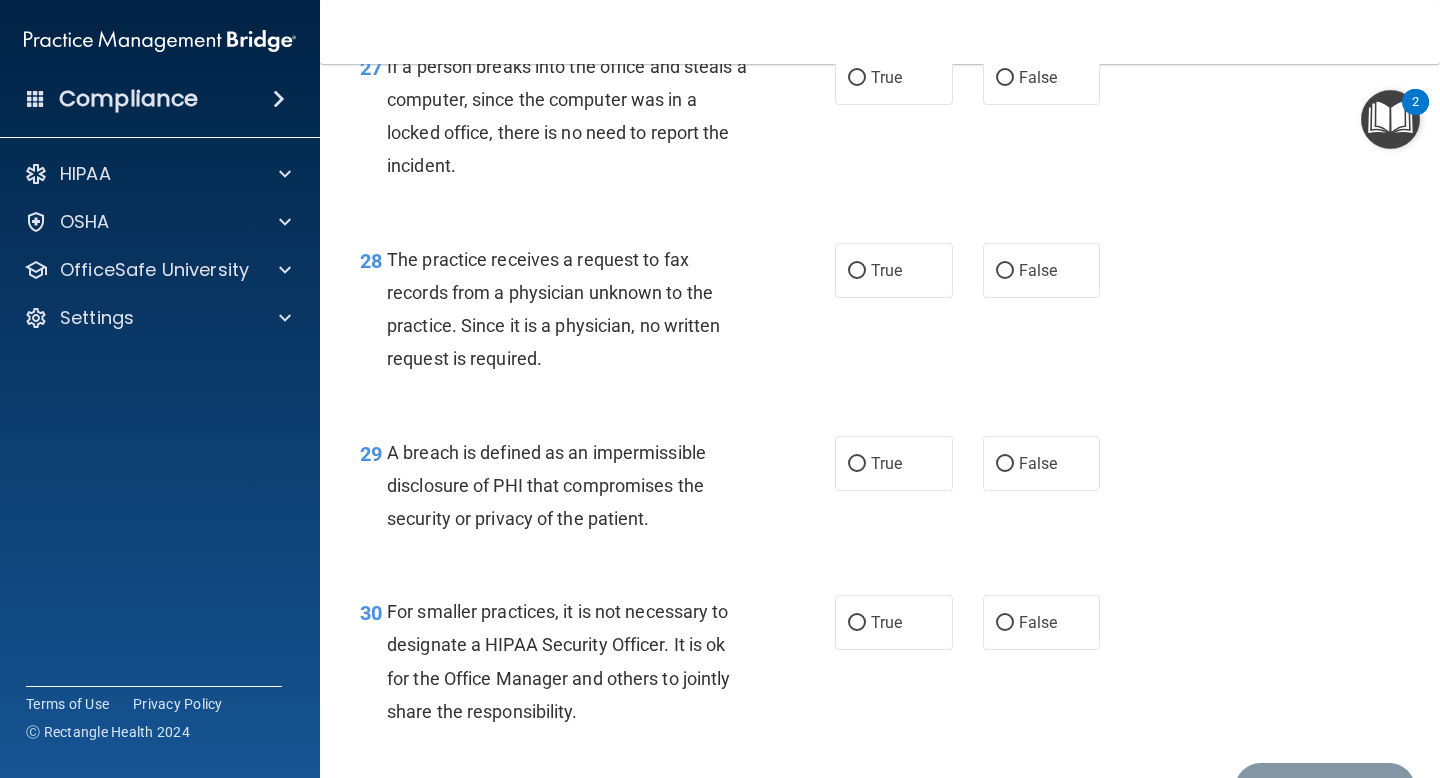 scroll, scrollTop: 4922, scrollLeft: 0, axis: vertical 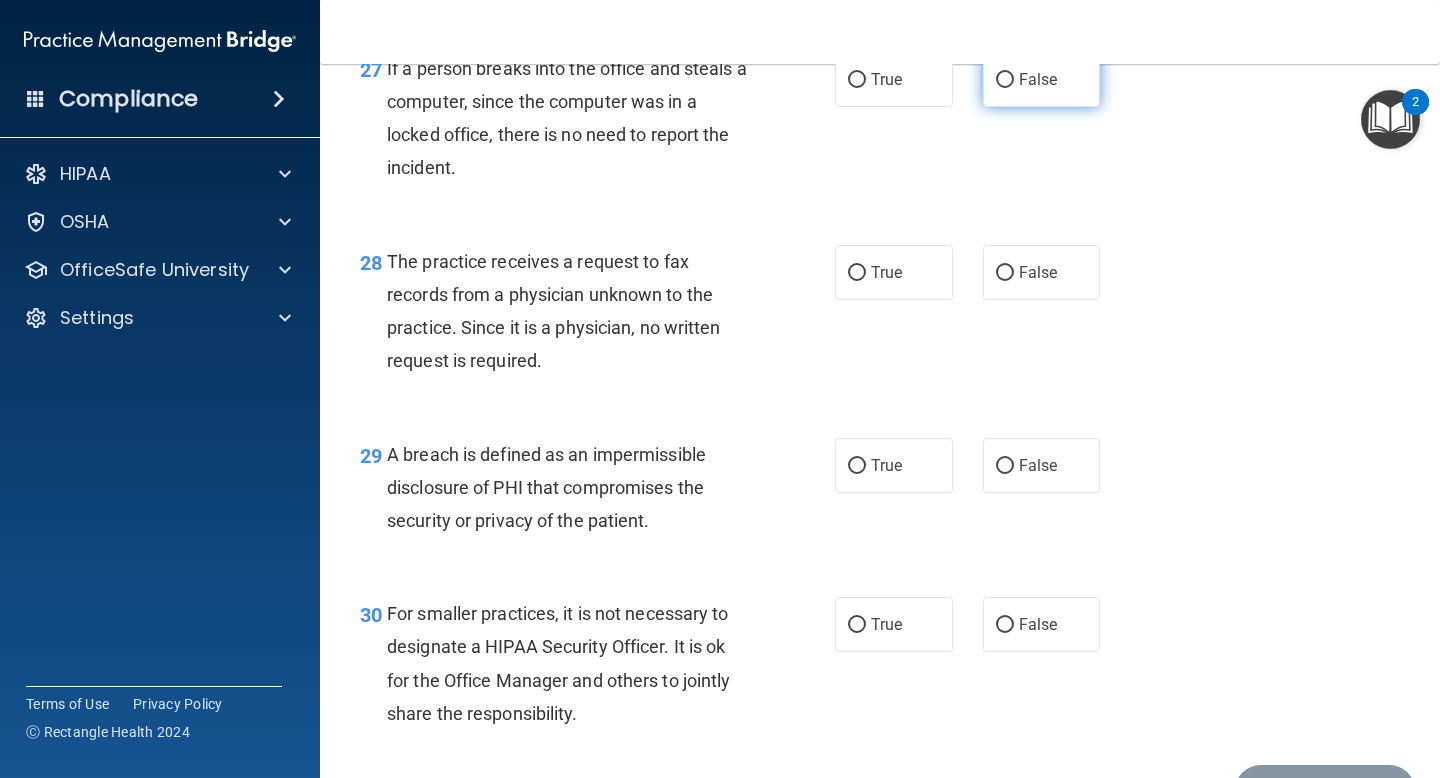 click on "False" at bounding box center [1042, 79] 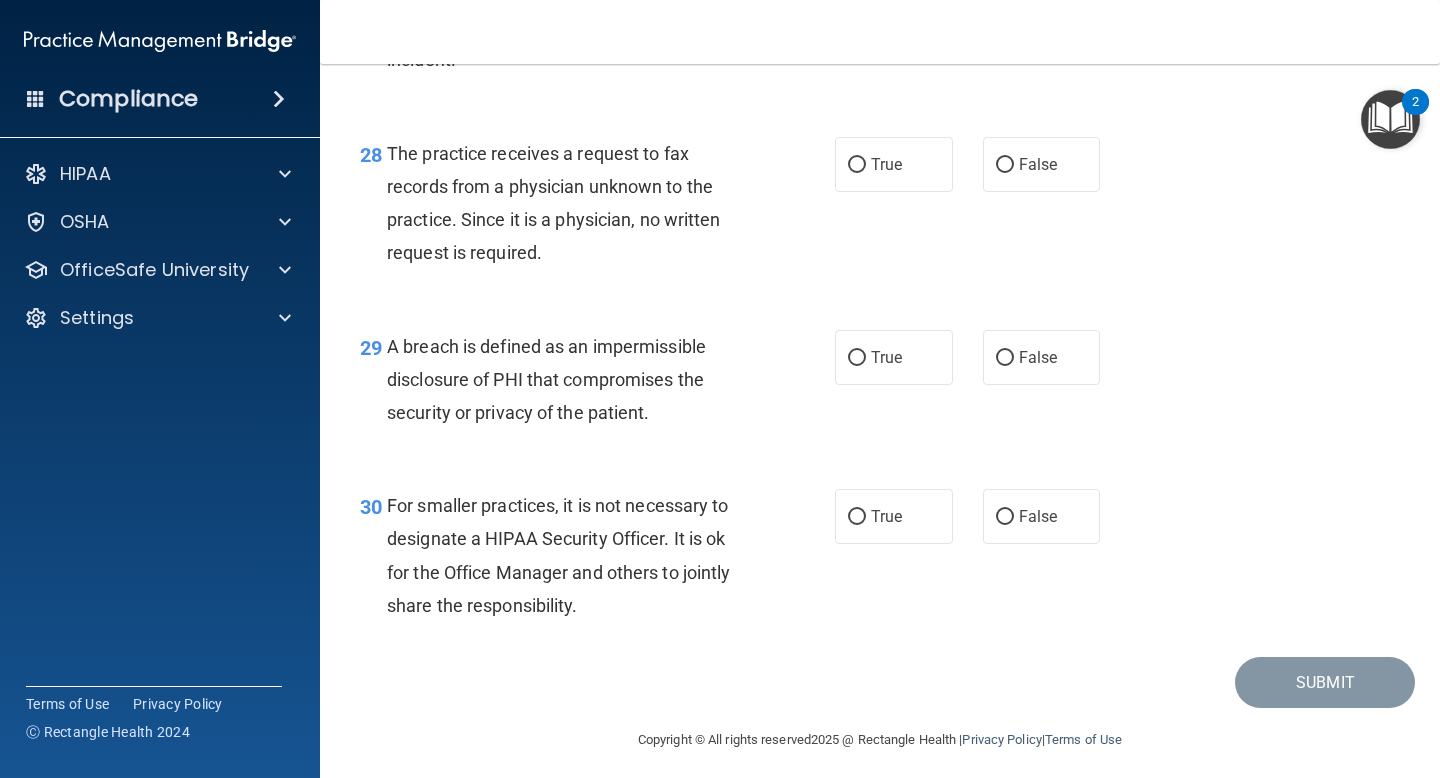 scroll, scrollTop: 5049, scrollLeft: 0, axis: vertical 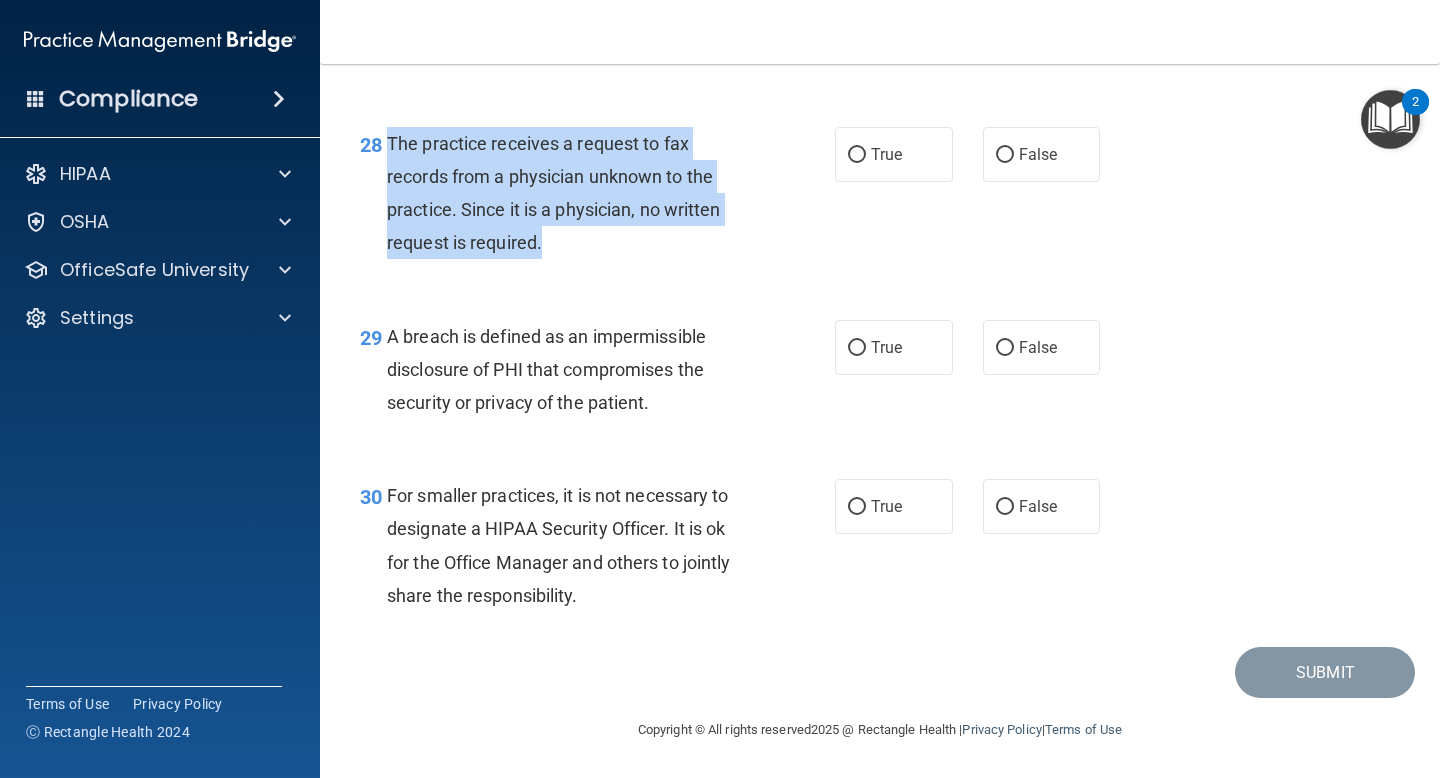 drag, startPoint x: 545, startPoint y: 261, endPoint x: 389, endPoint y: 162, distance: 184.76201 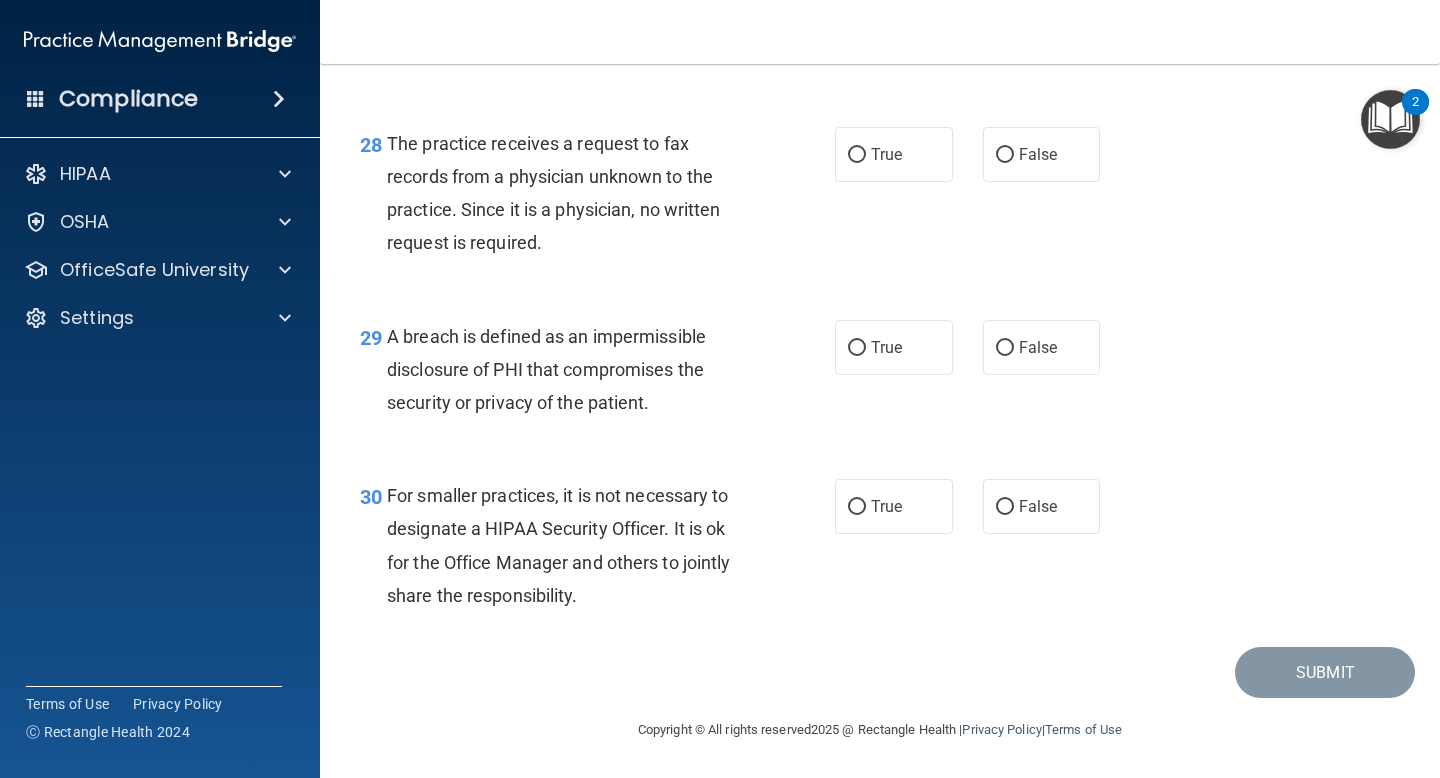 click on "28       The practice receives a request to fax records from a physician unknown to the practice.  Since it is a physician, no written request is required.                 True           False" at bounding box center [880, 198] 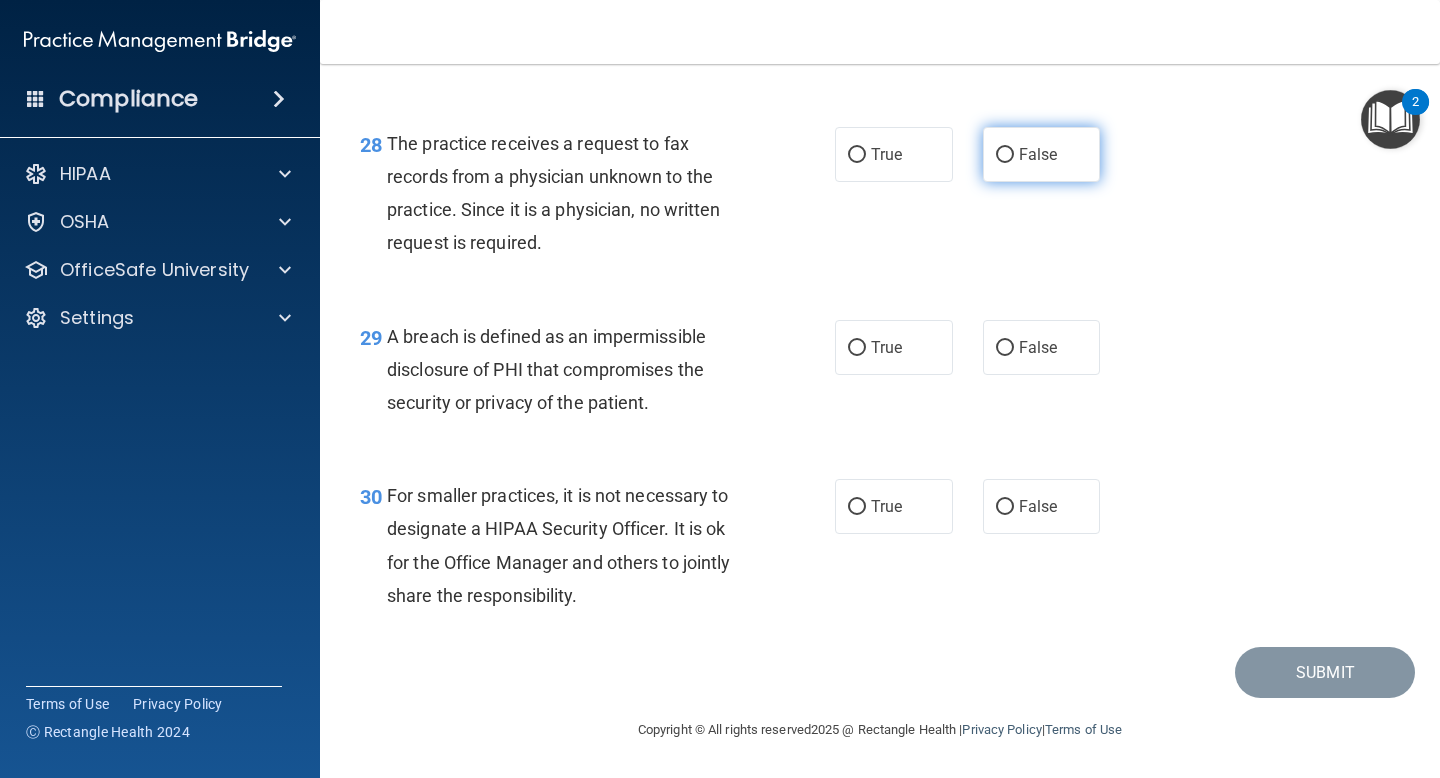 click on "False" at bounding box center [1038, 154] 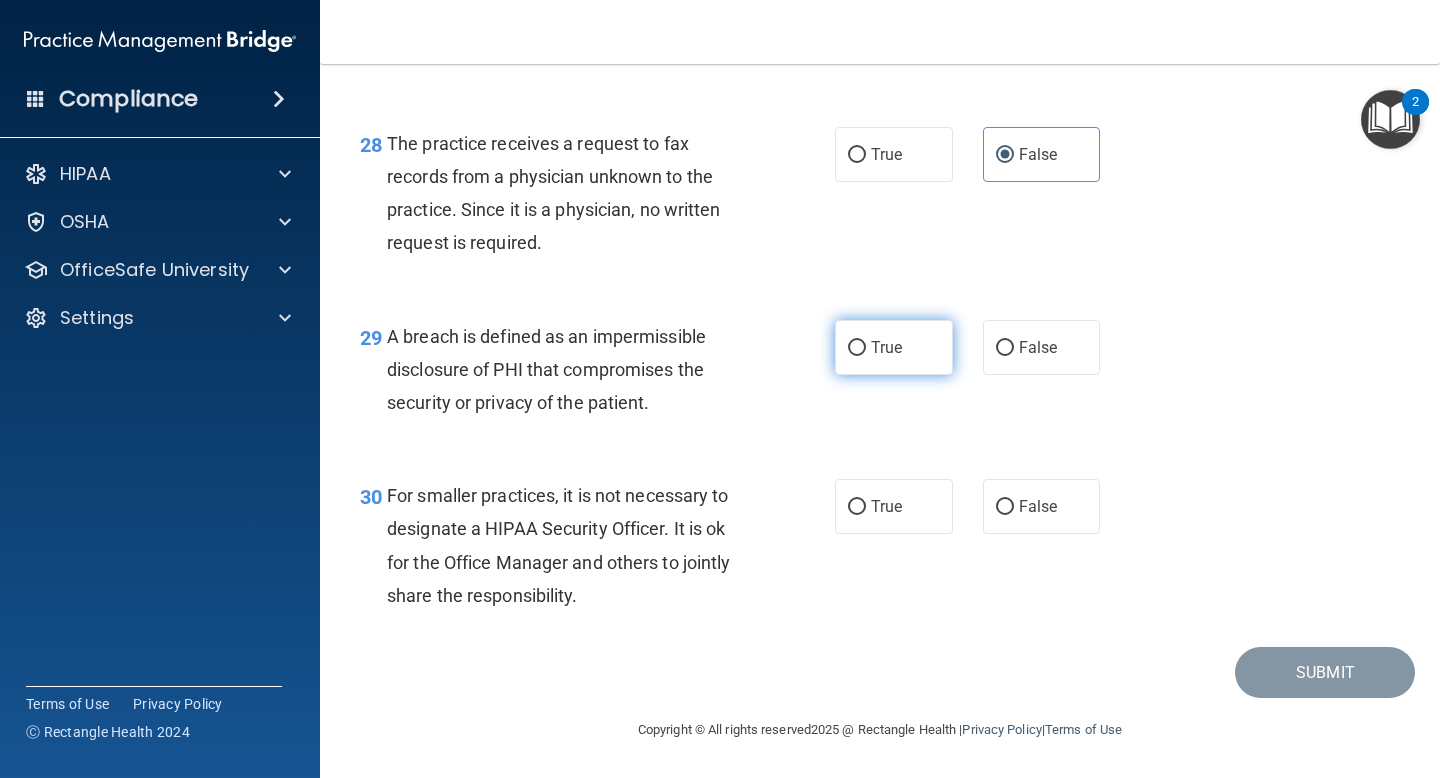 click on "True" at bounding box center (894, 347) 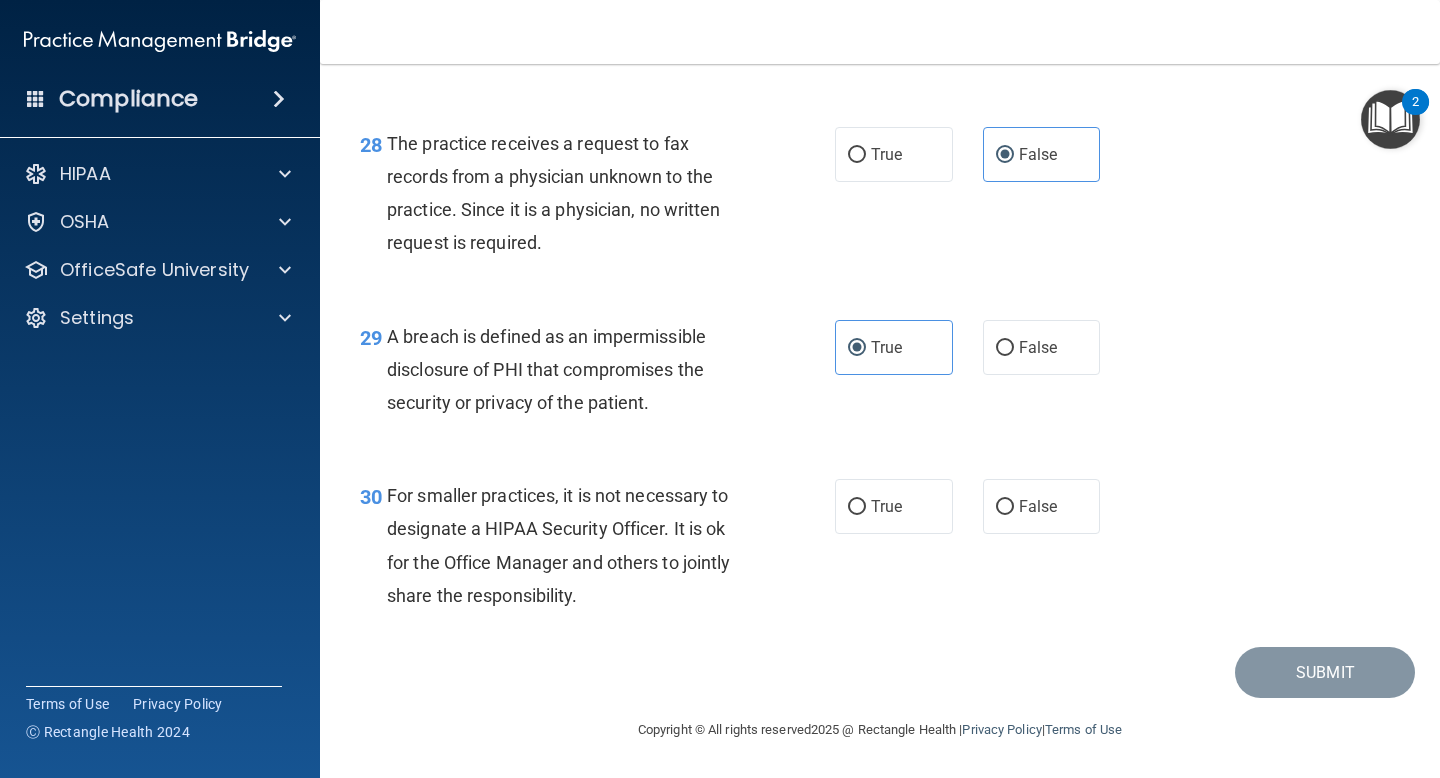 scroll, scrollTop: 5066, scrollLeft: 0, axis: vertical 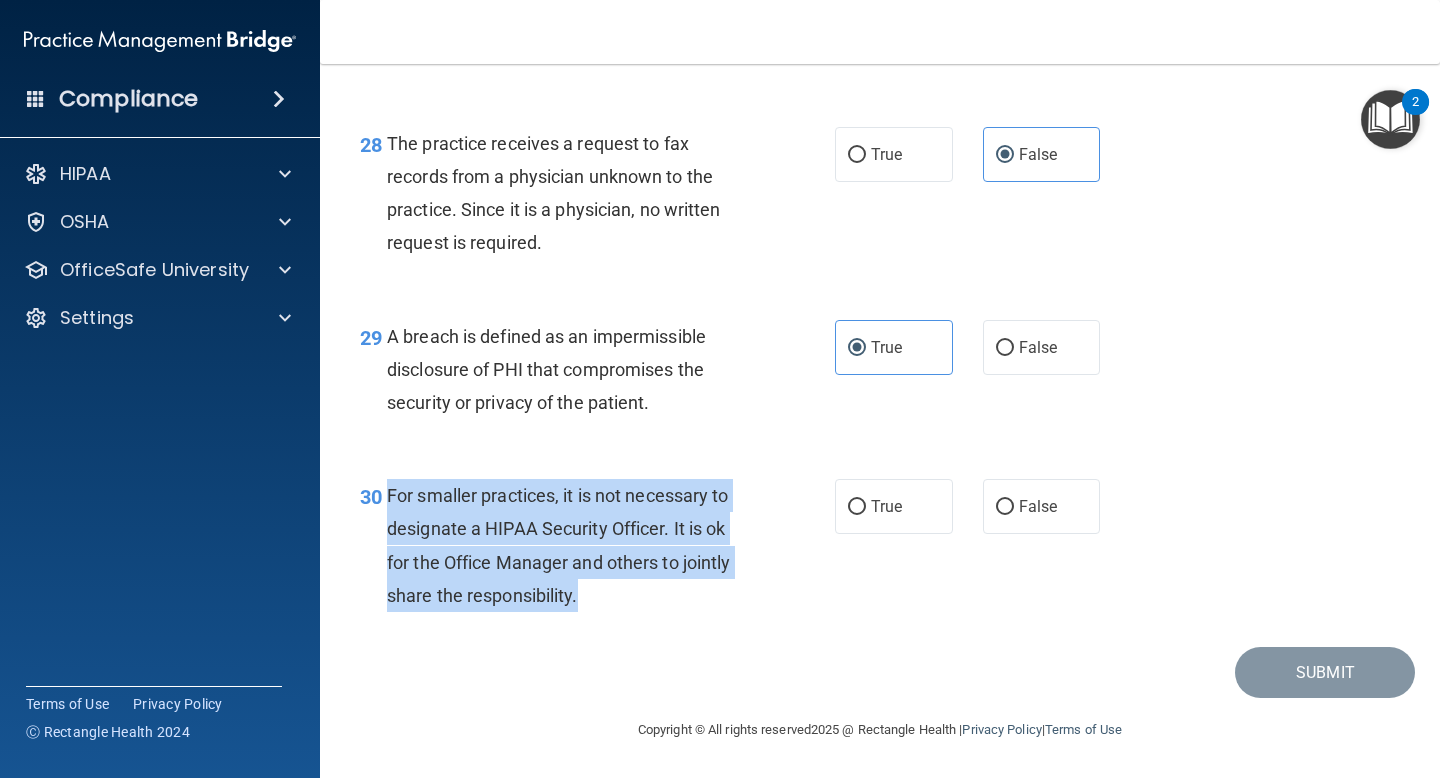 drag, startPoint x: 628, startPoint y: 600, endPoint x: 387, endPoint y: 489, distance: 265.33374 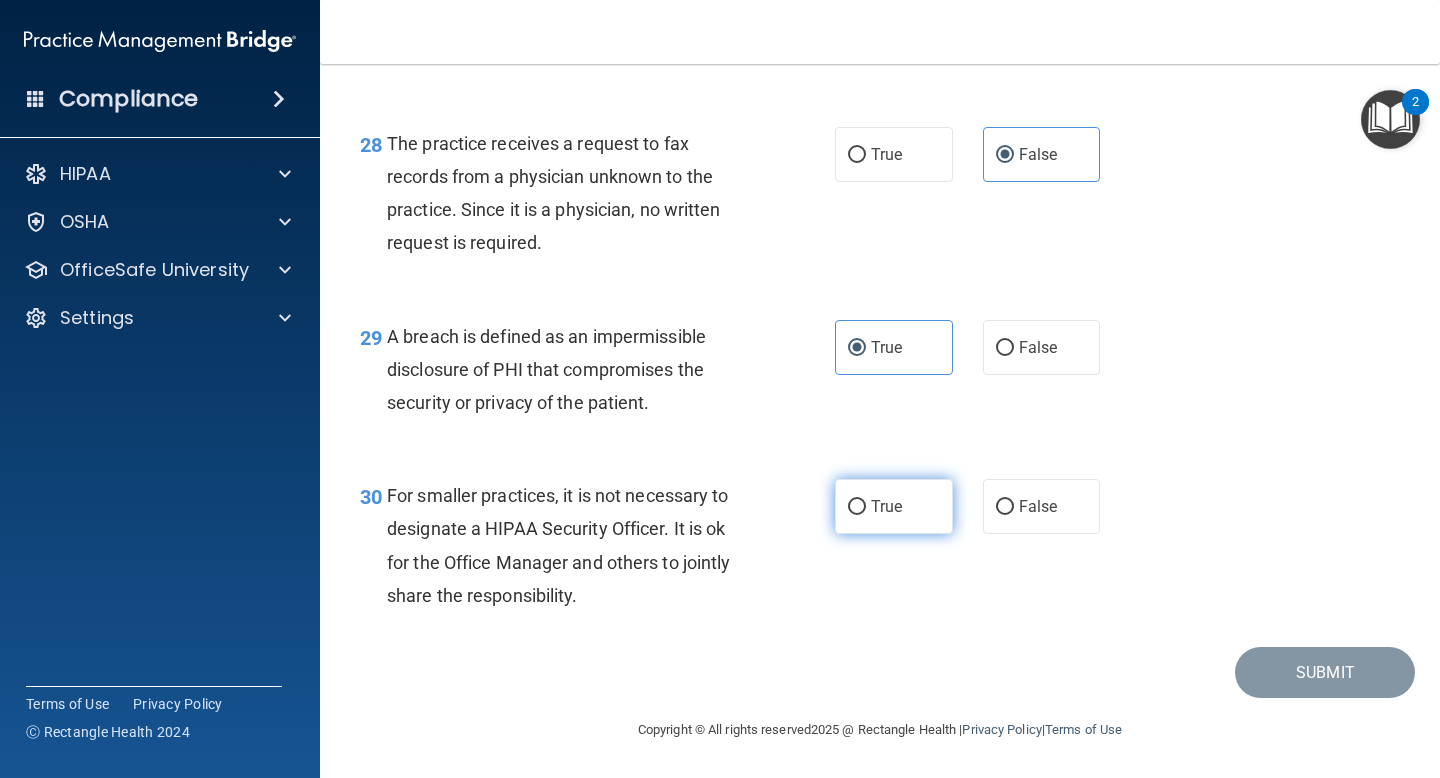 click on "True" at bounding box center [894, 506] 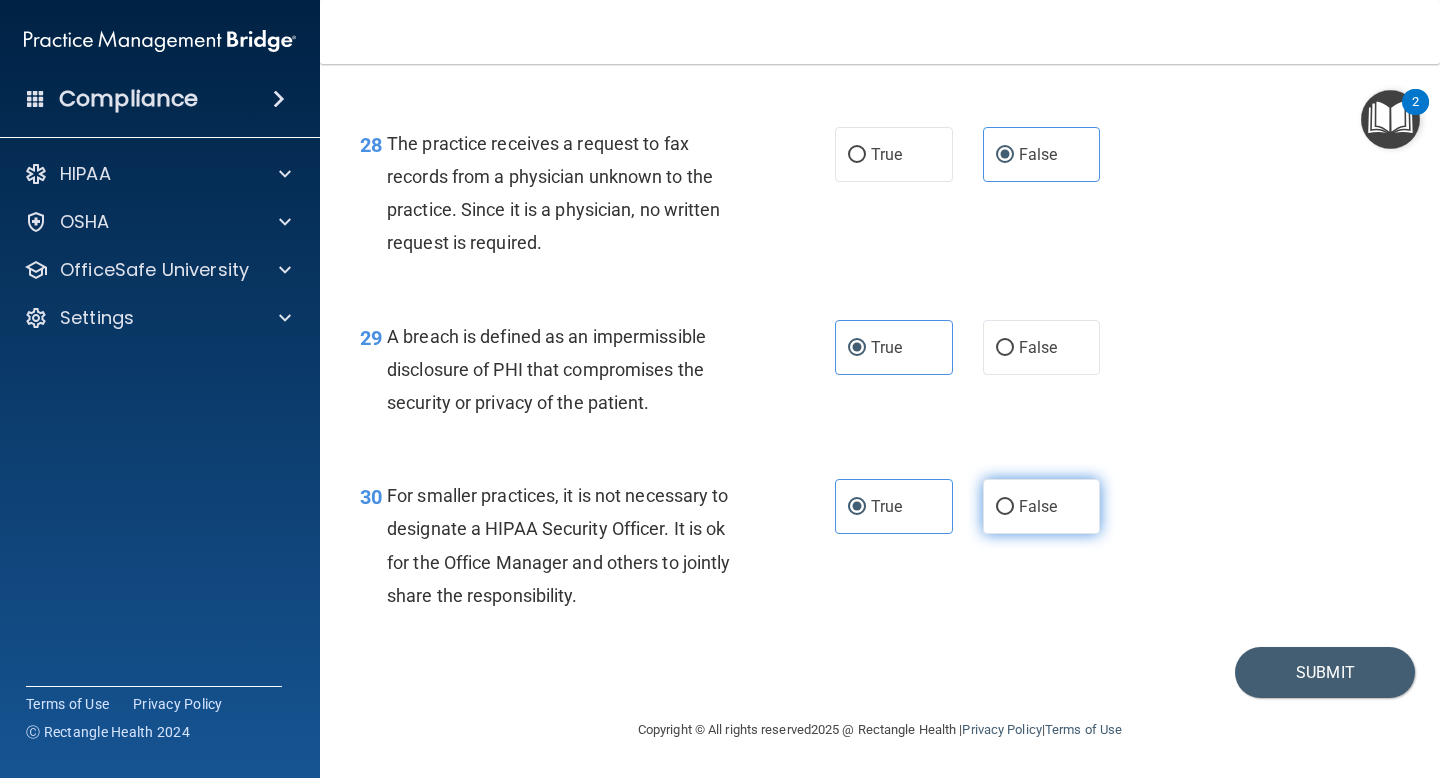 click on "False" at bounding box center (1005, 507) 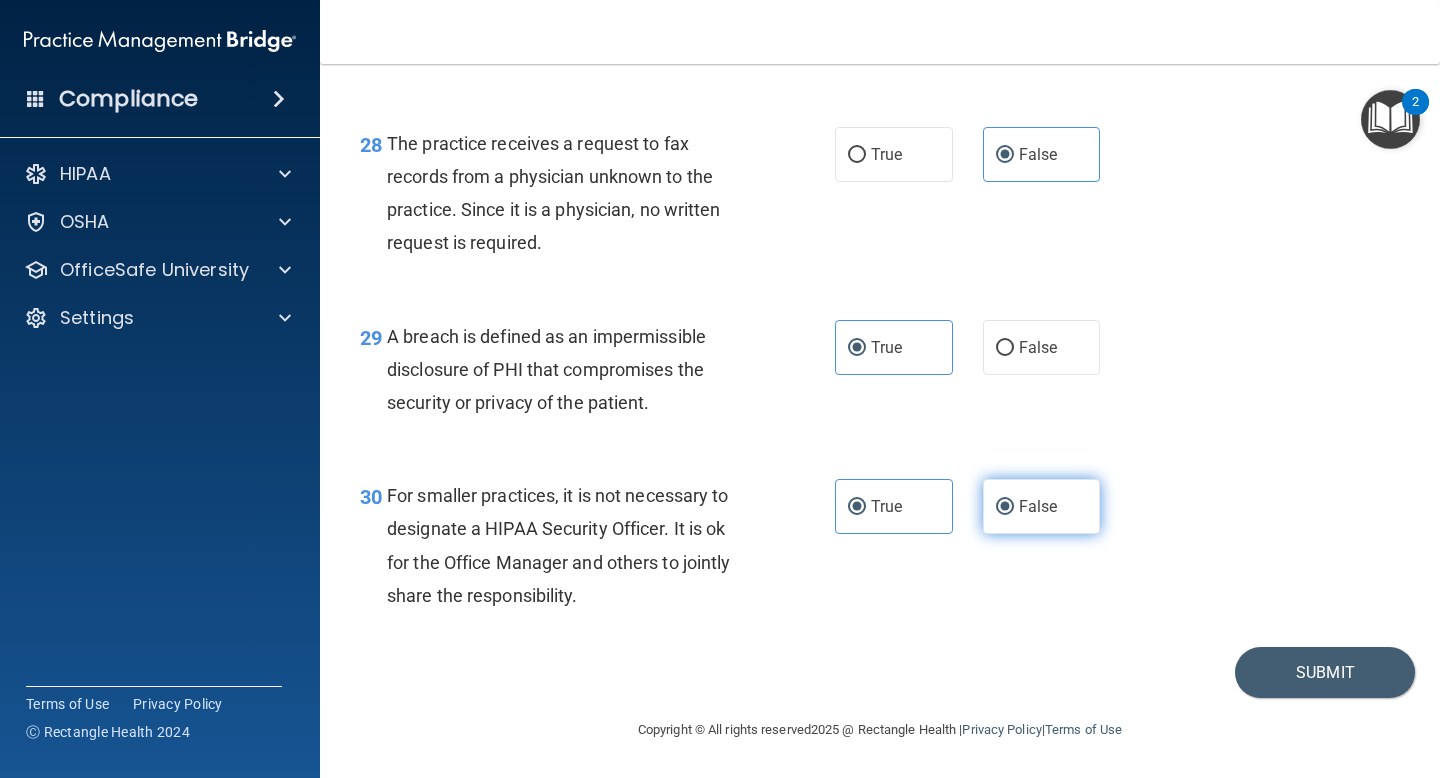 radio on "false" 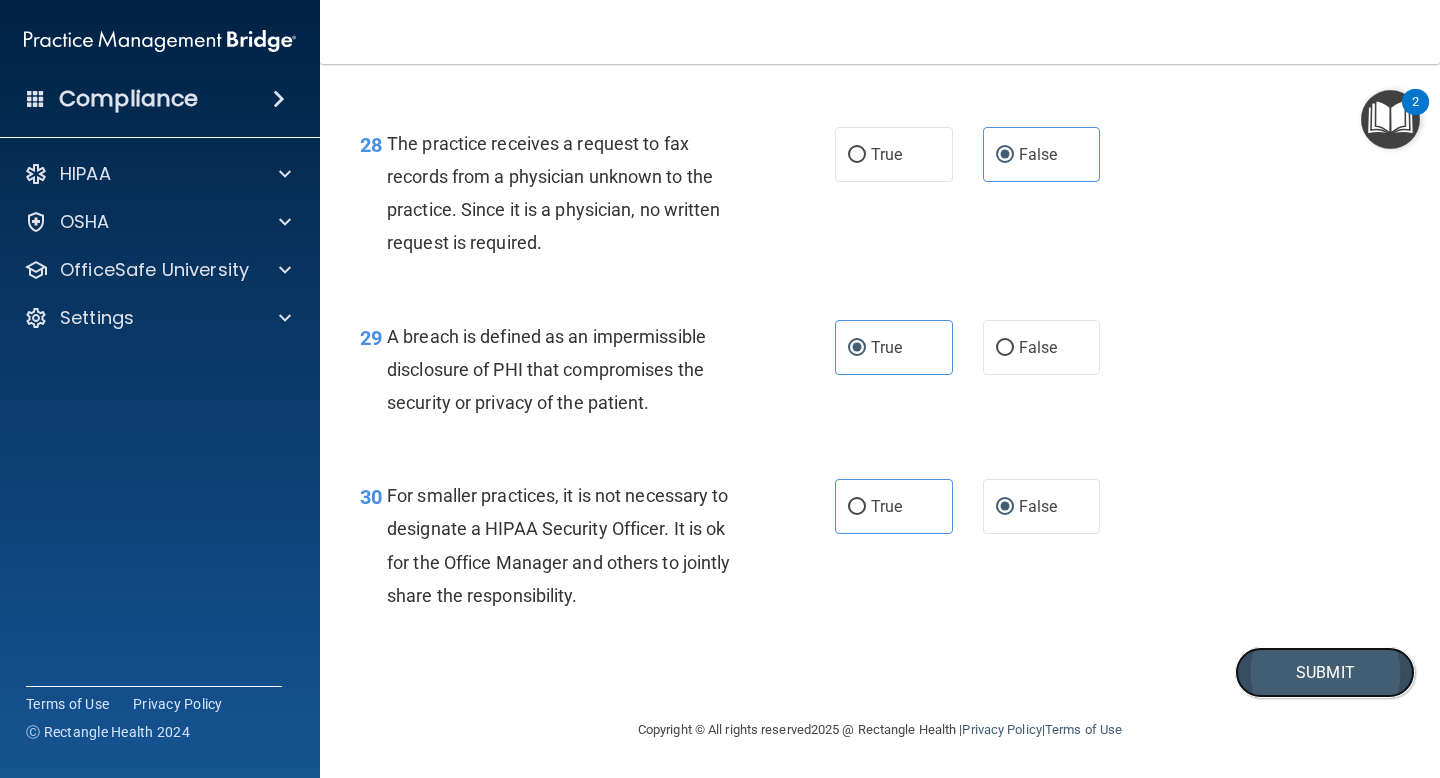 click on "Submit" at bounding box center (1325, 672) 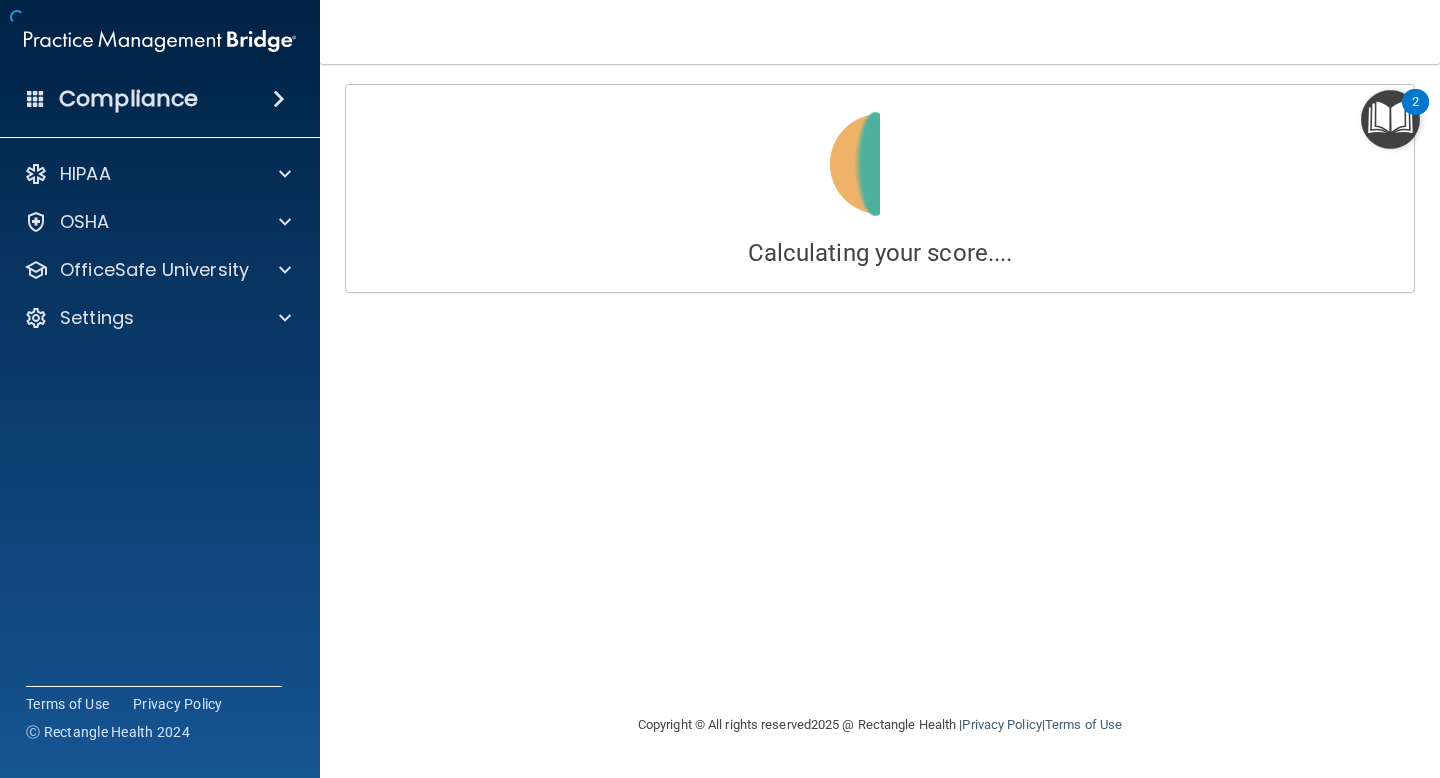 scroll, scrollTop: 0, scrollLeft: 0, axis: both 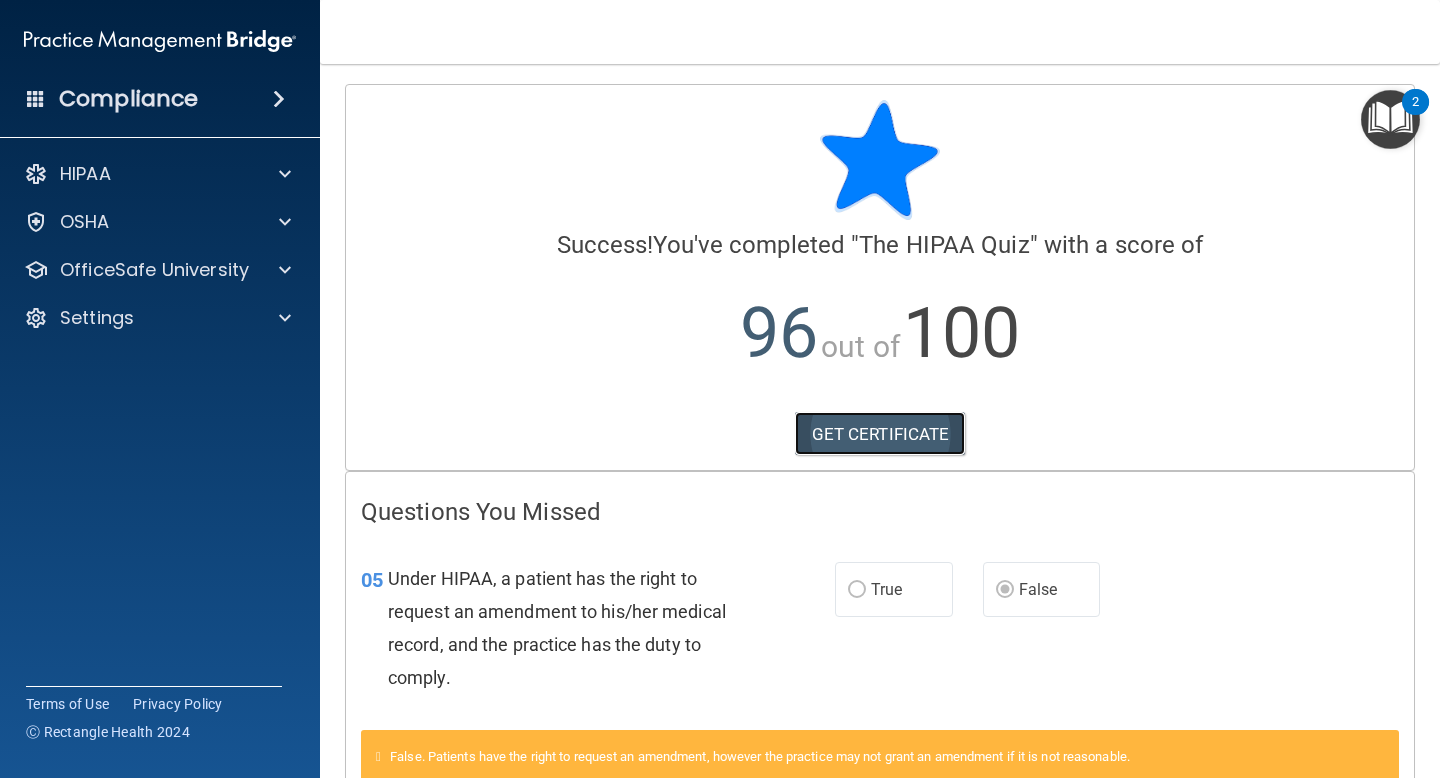 click on "GET CERTIFICATE" at bounding box center [880, 434] 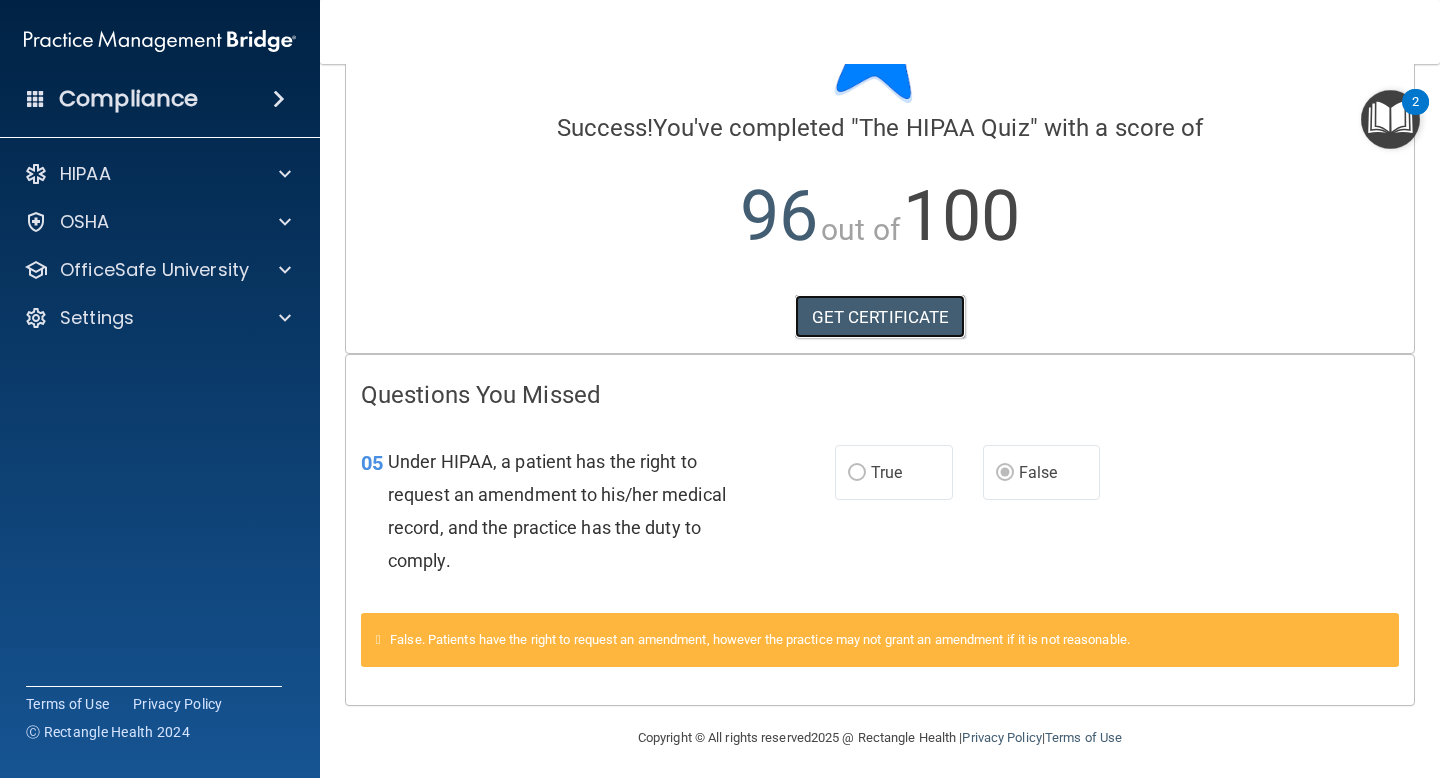 scroll, scrollTop: 124, scrollLeft: 0, axis: vertical 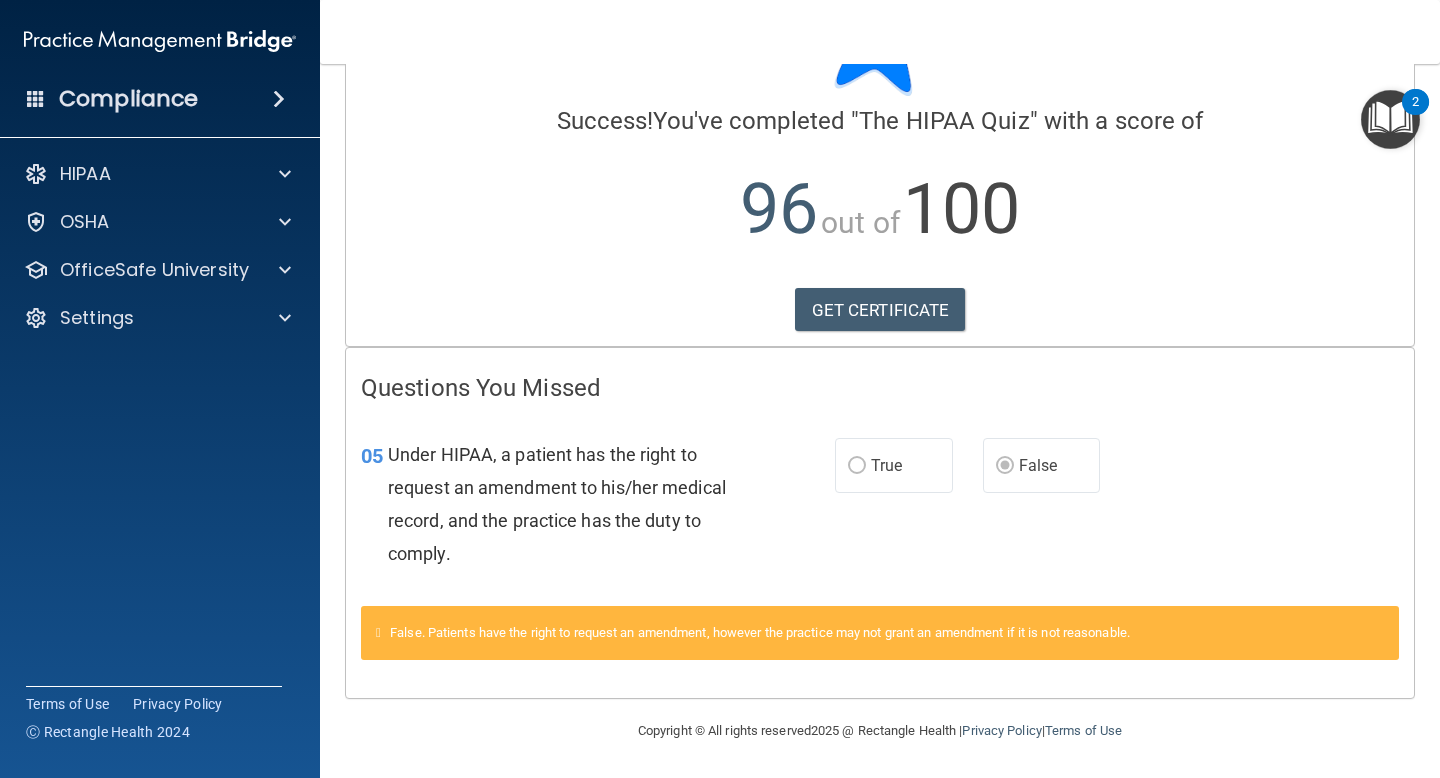 drag, startPoint x: 1269, startPoint y: 597, endPoint x: 1268, endPoint y: 543, distance: 54.00926 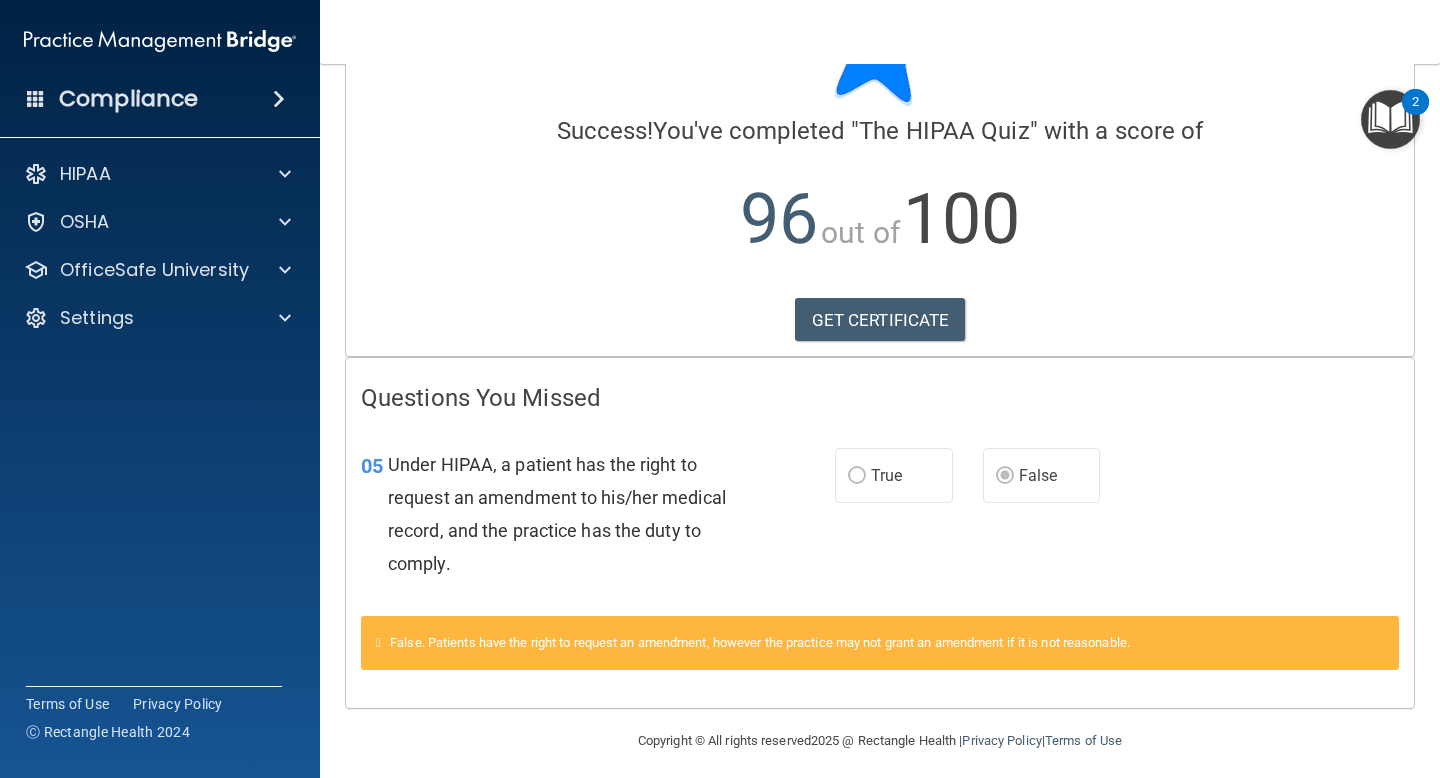 scroll, scrollTop: 0, scrollLeft: 0, axis: both 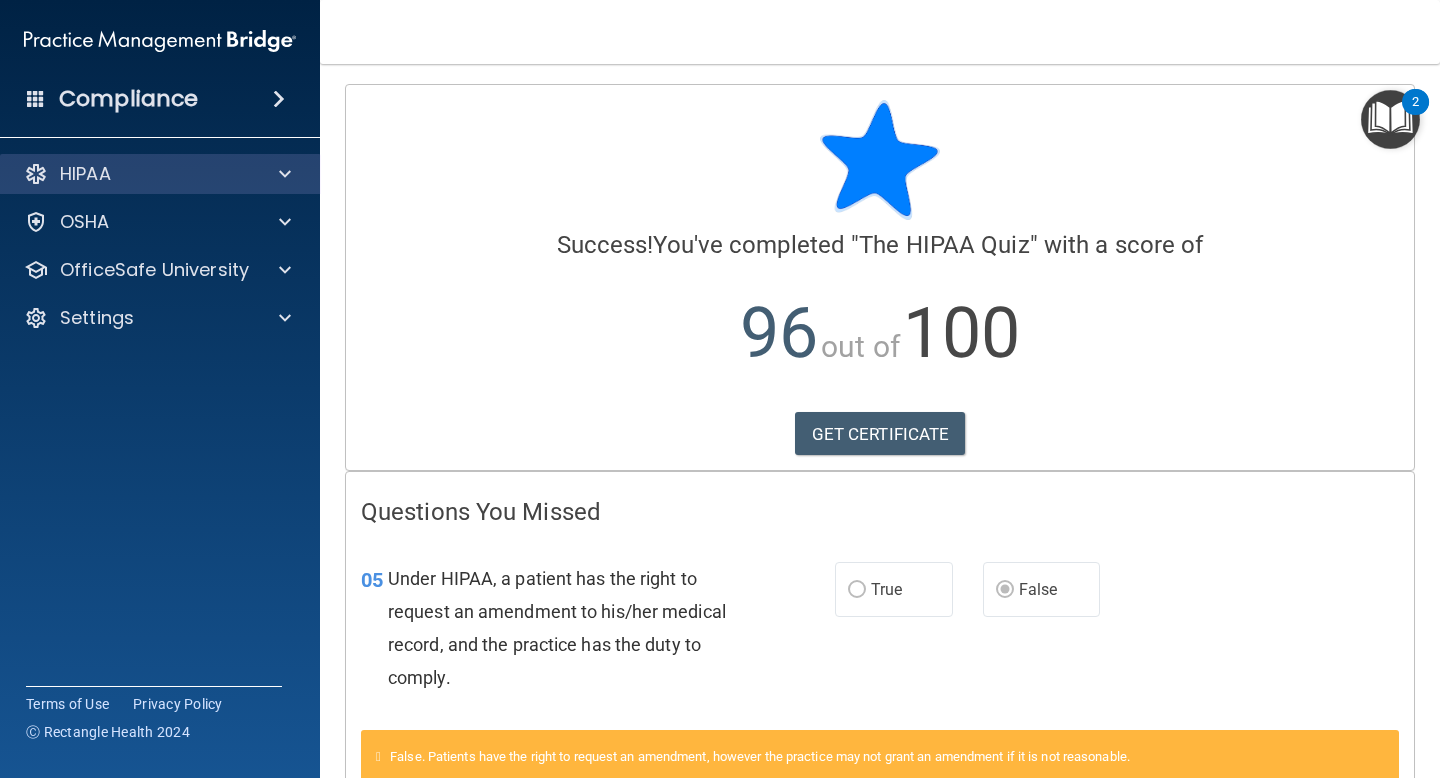 click on "HIPAA" at bounding box center [160, 174] 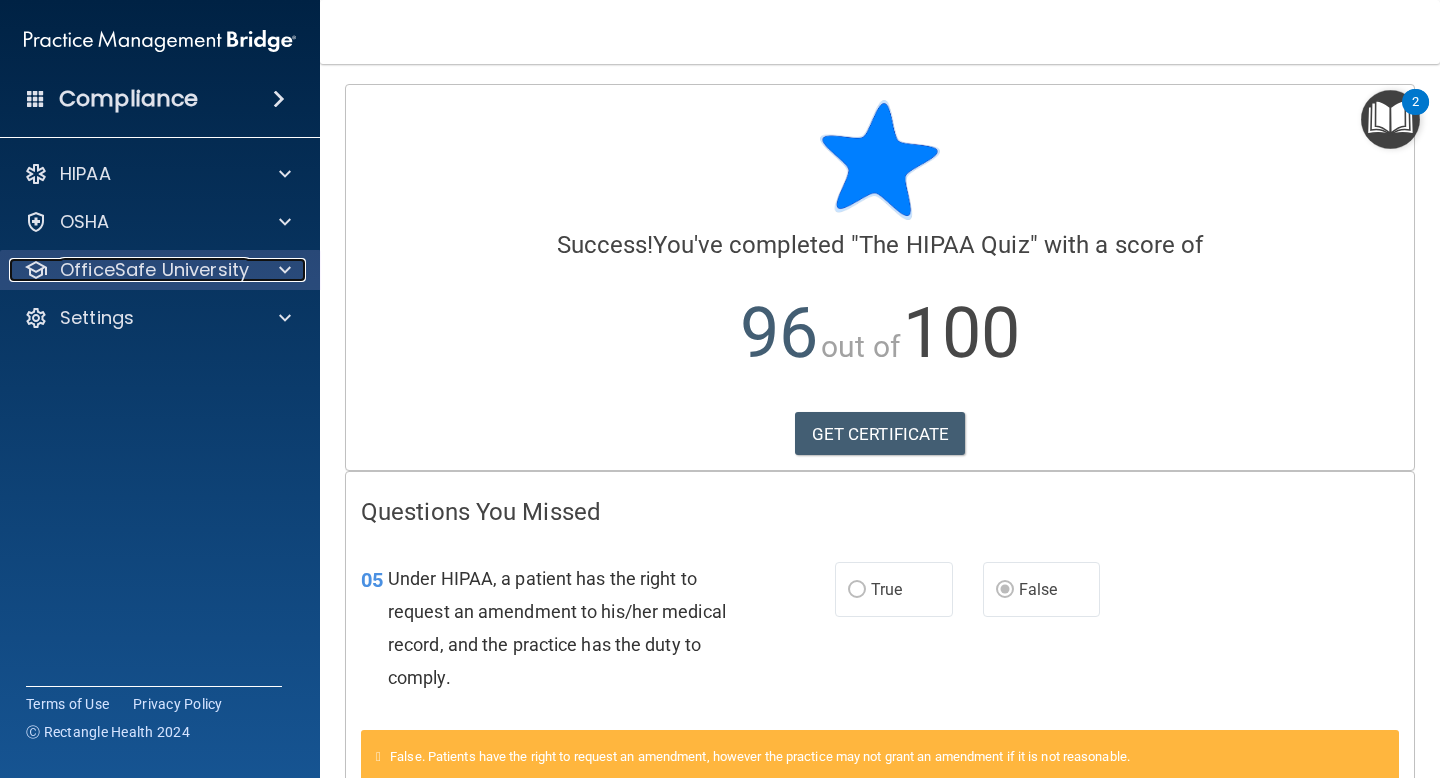 click at bounding box center [282, 270] 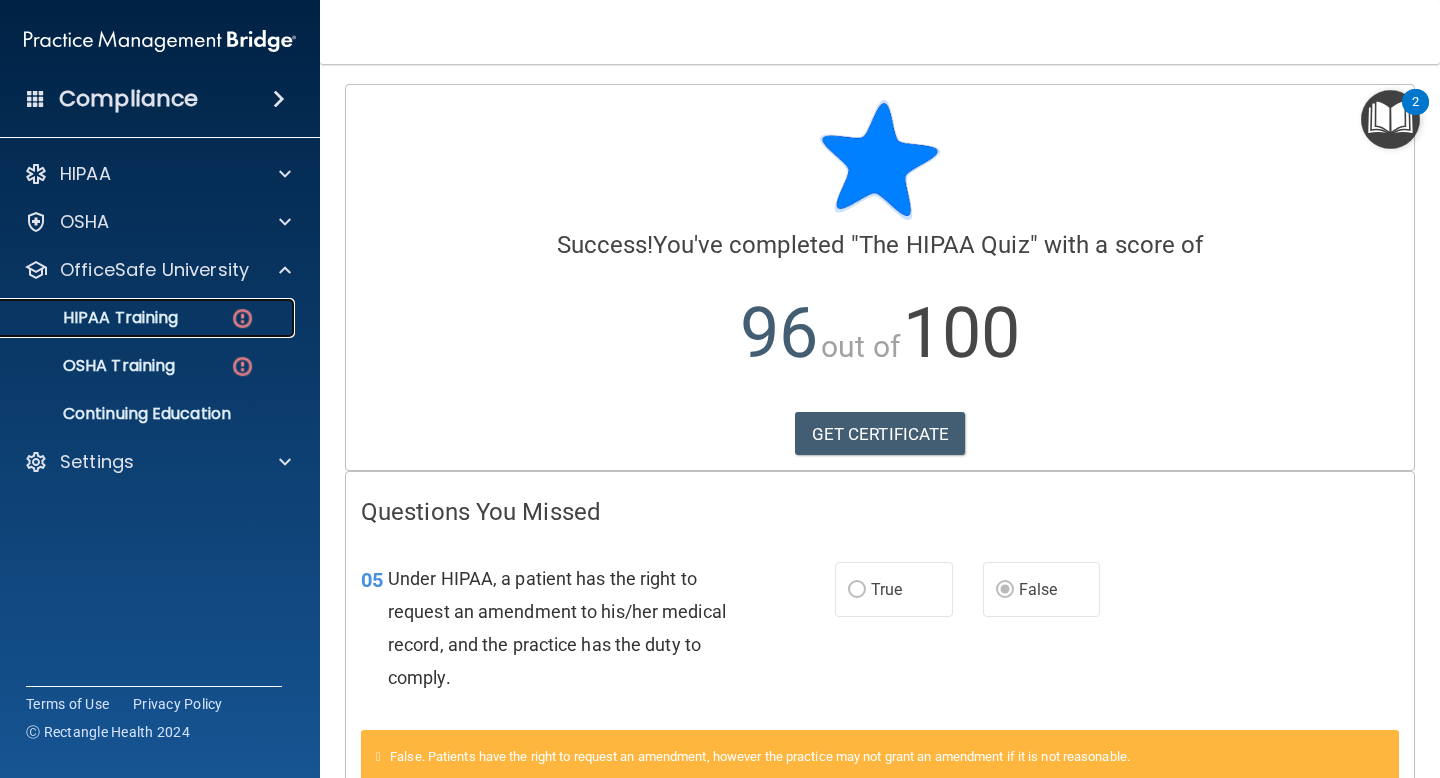 click on "HIPAA Training" at bounding box center [149, 318] 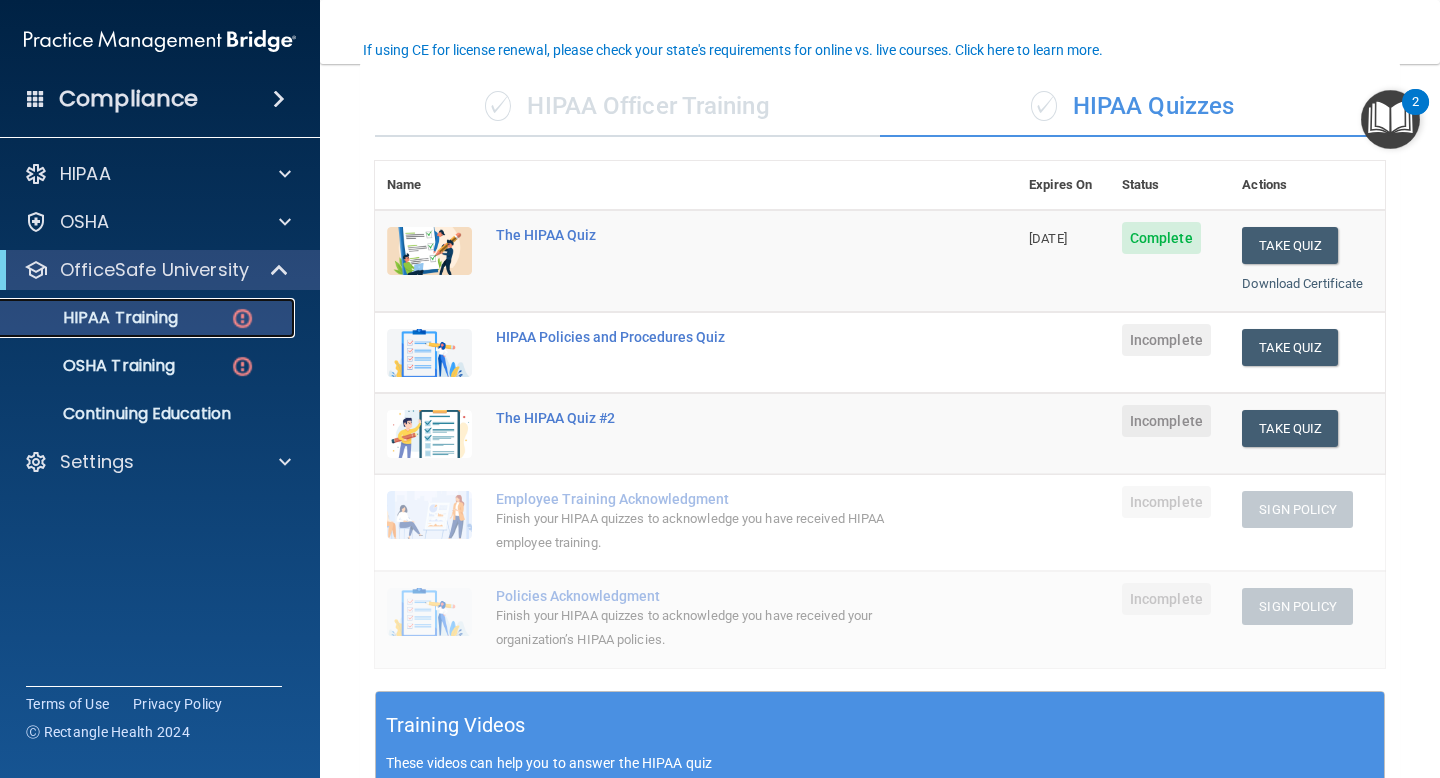 scroll, scrollTop: 150, scrollLeft: 0, axis: vertical 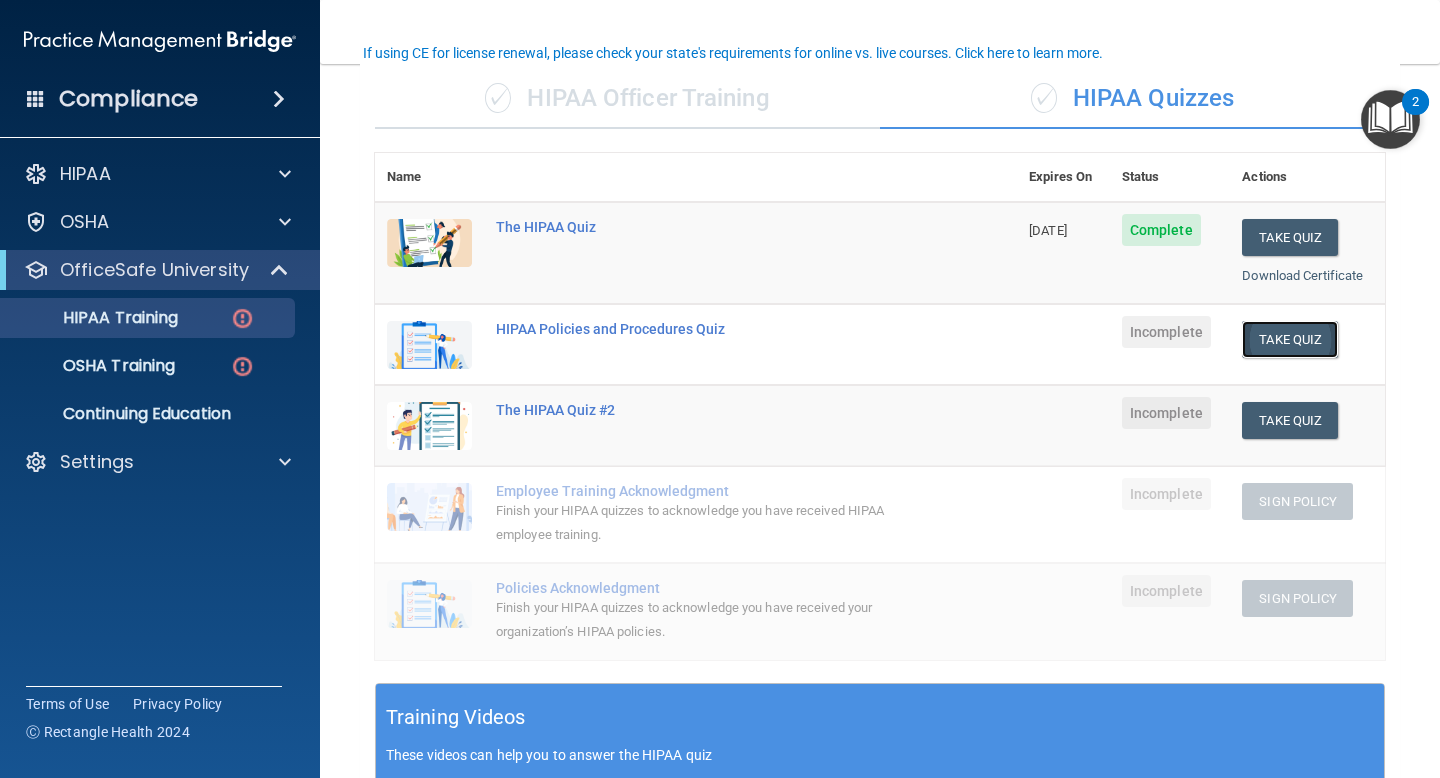 click on "Take Quiz" at bounding box center (1290, 339) 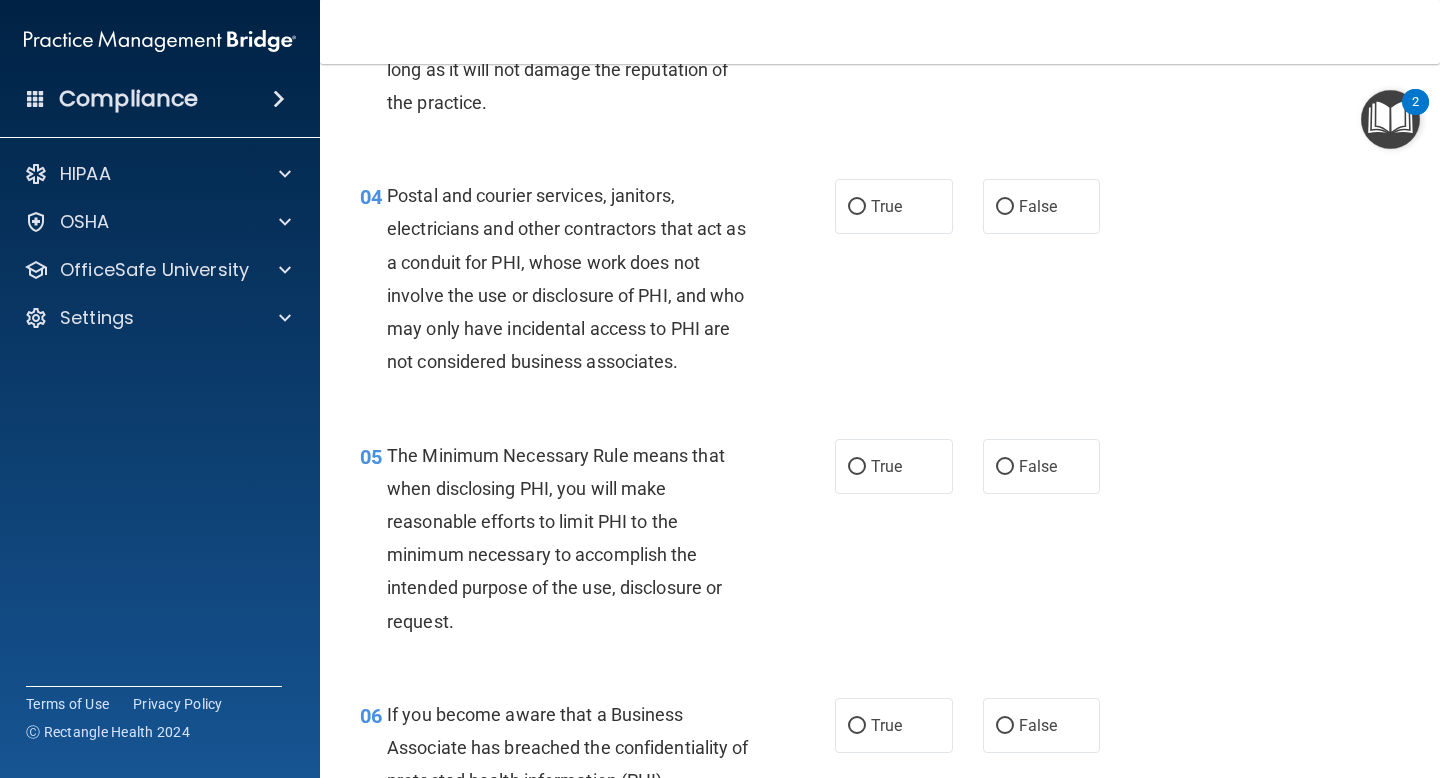 scroll, scrollTop: 0, scrollLeft: 0, axis: both 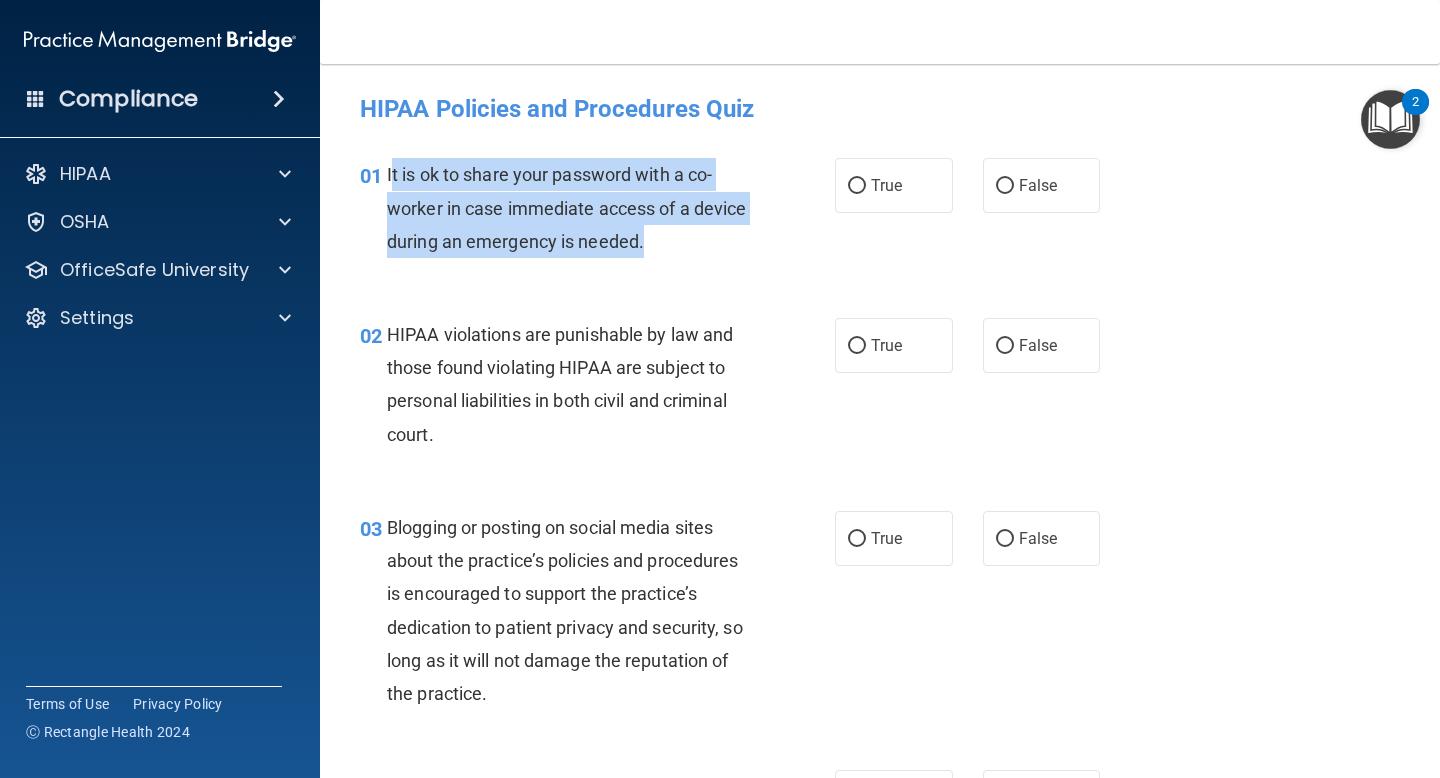 drag, startPoint x: 649, startPoint y: 255, endPoint x: 390, endPoint y: 174, distance: 271.3706 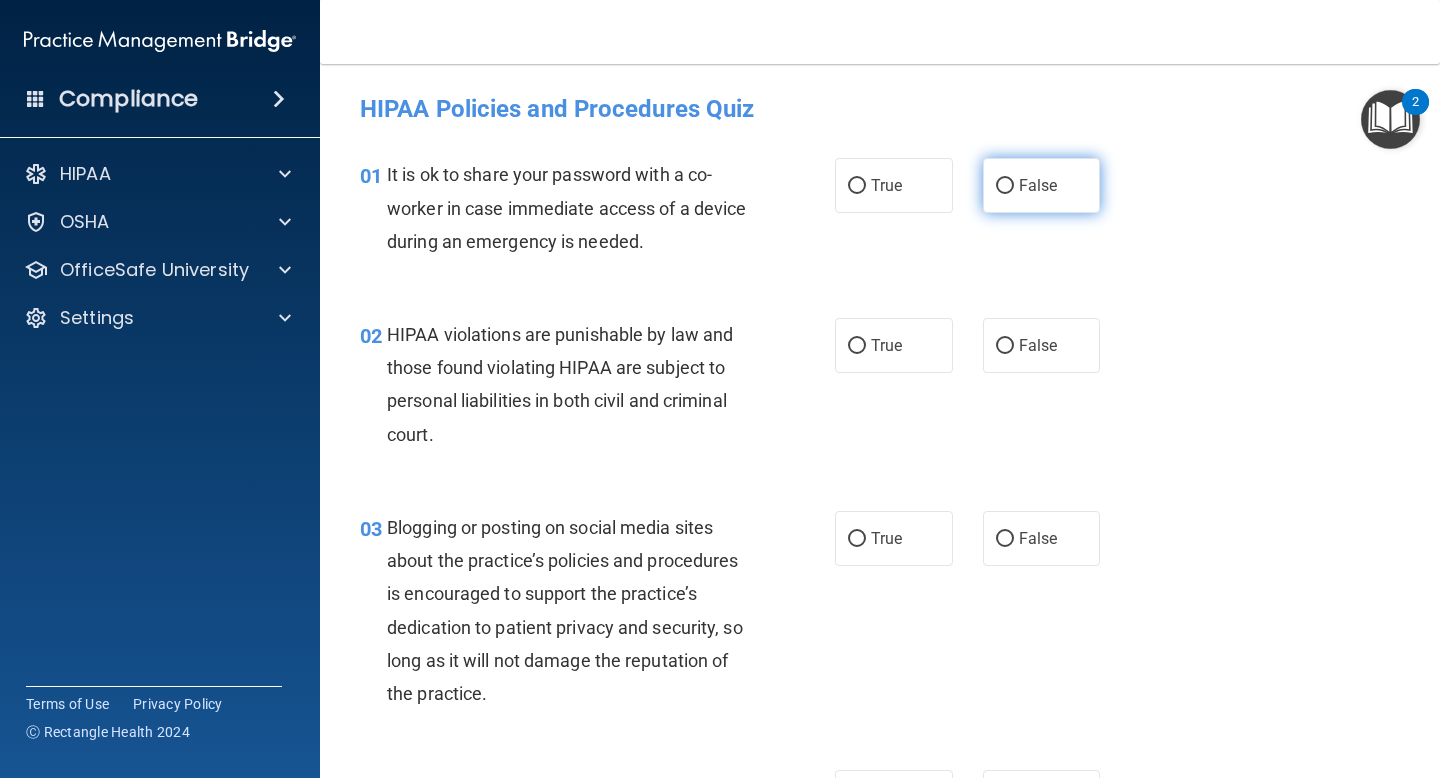 click on "False" at bounding box center (1038, 185) 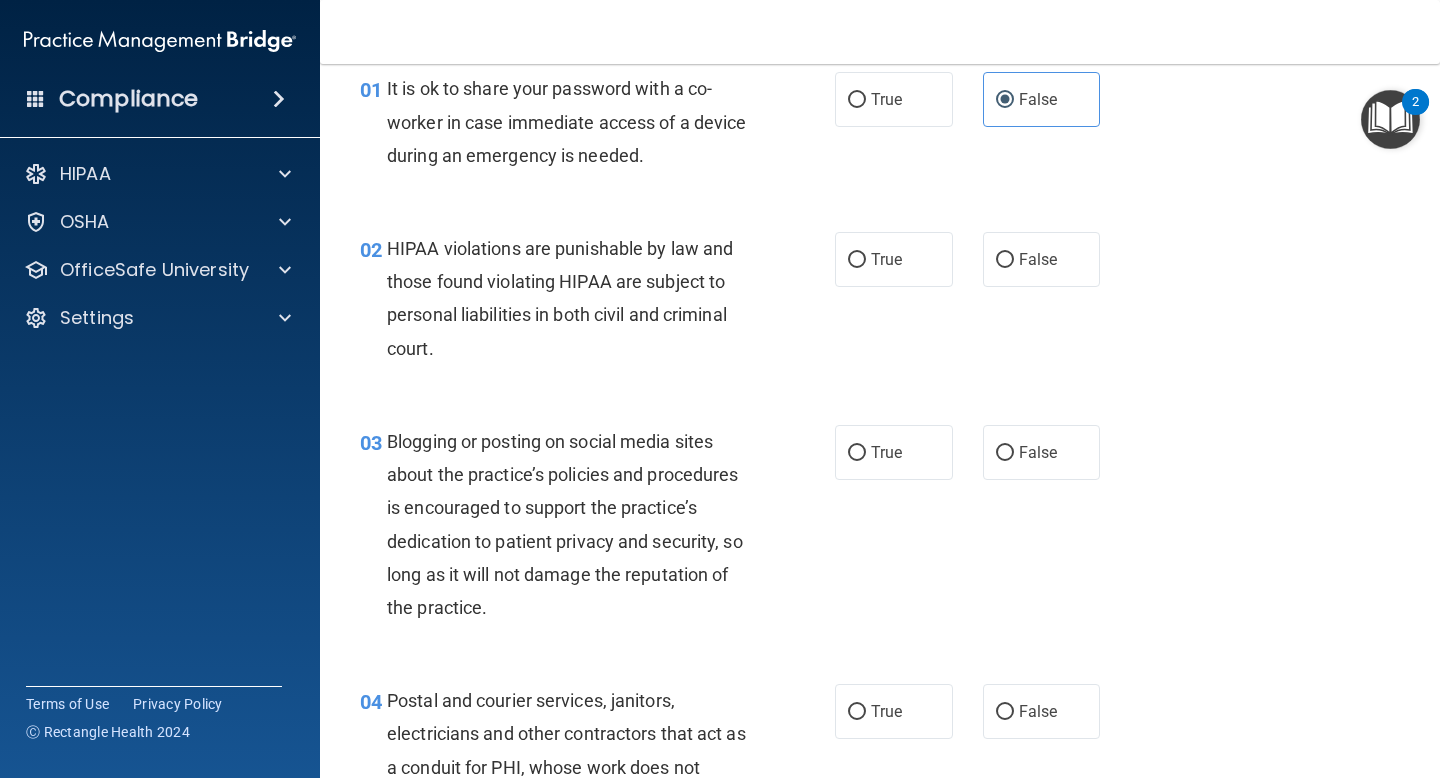 scroll, scrollTop: 87, scrollLeft: 0, axis: vertical 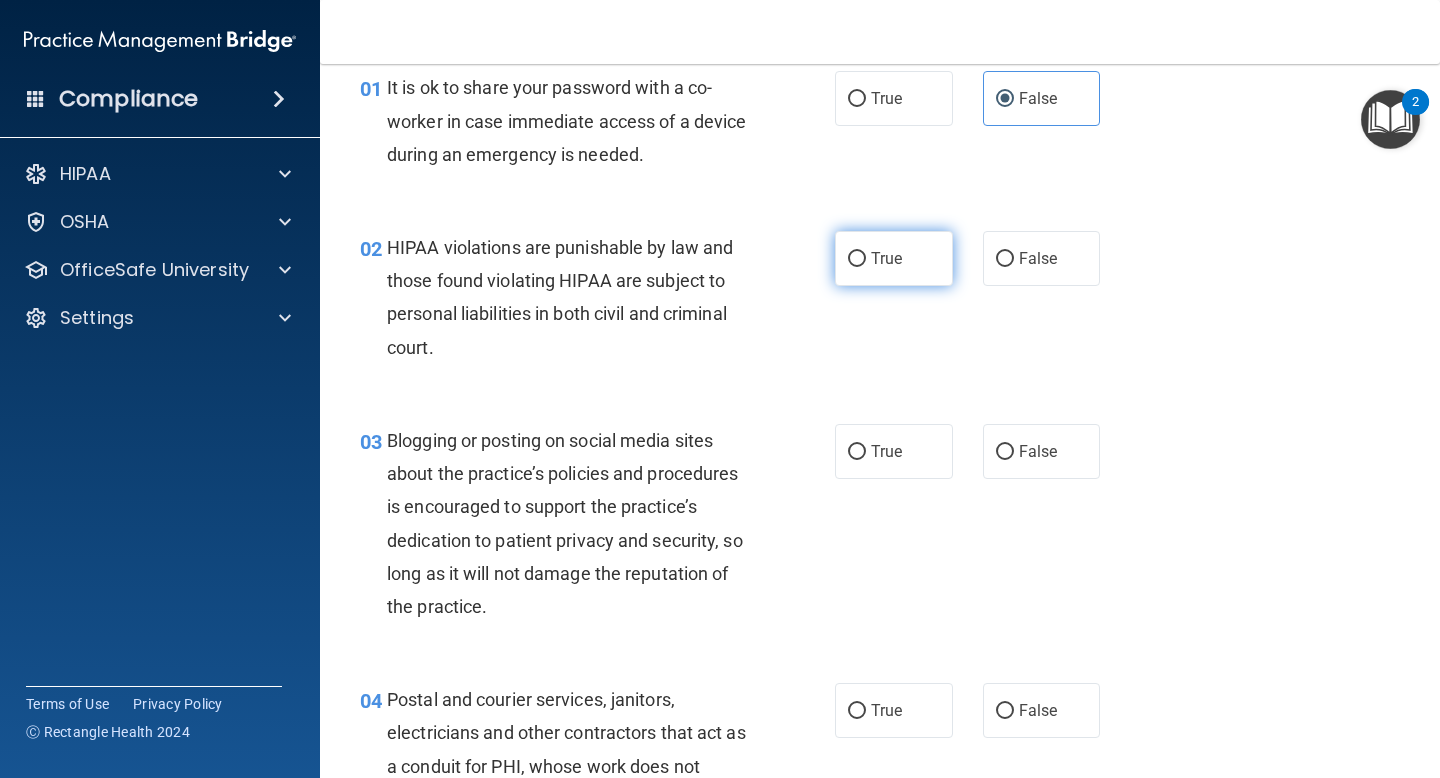 click on "True" at bounding box center (894, 258) 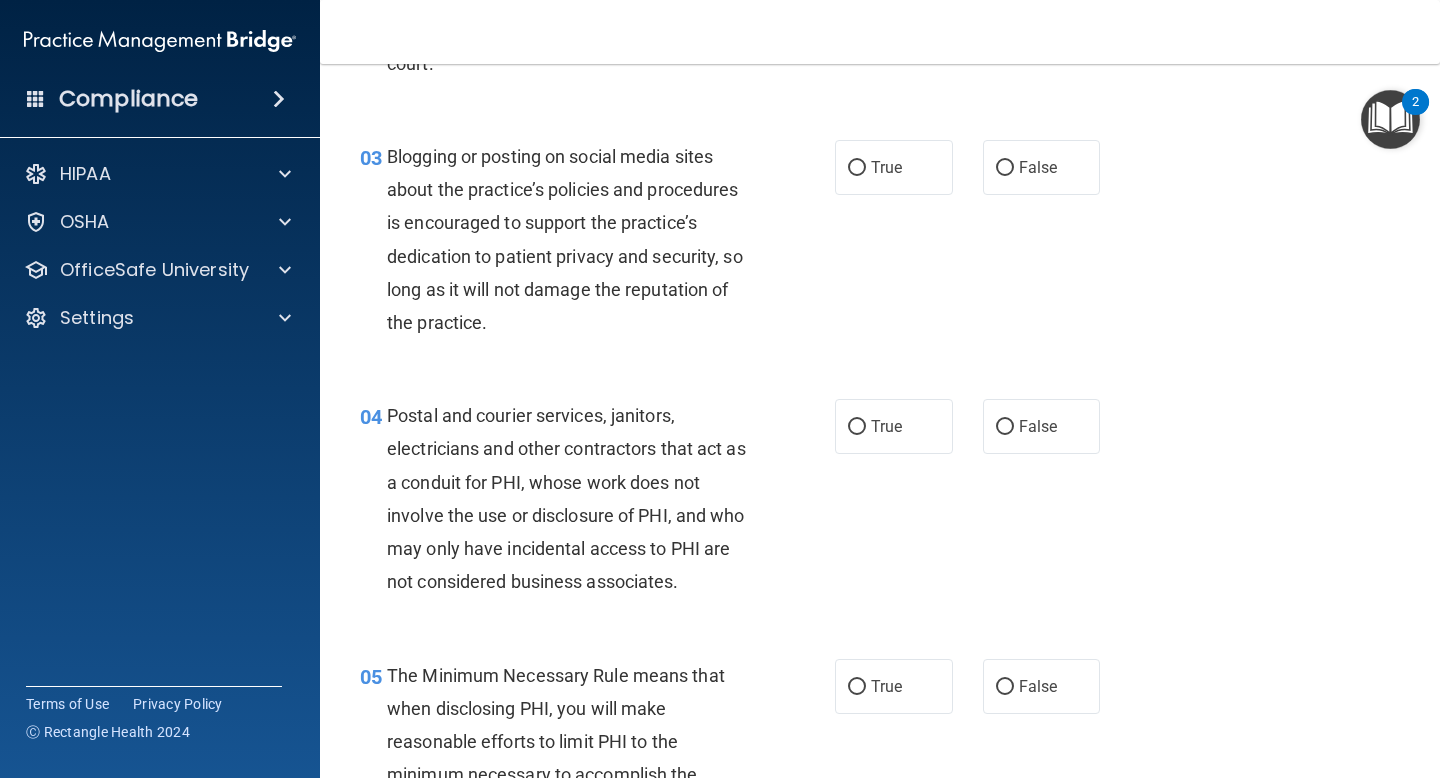 scroll, scrollTop: 372, scrollLeft: 0, axis: vertical 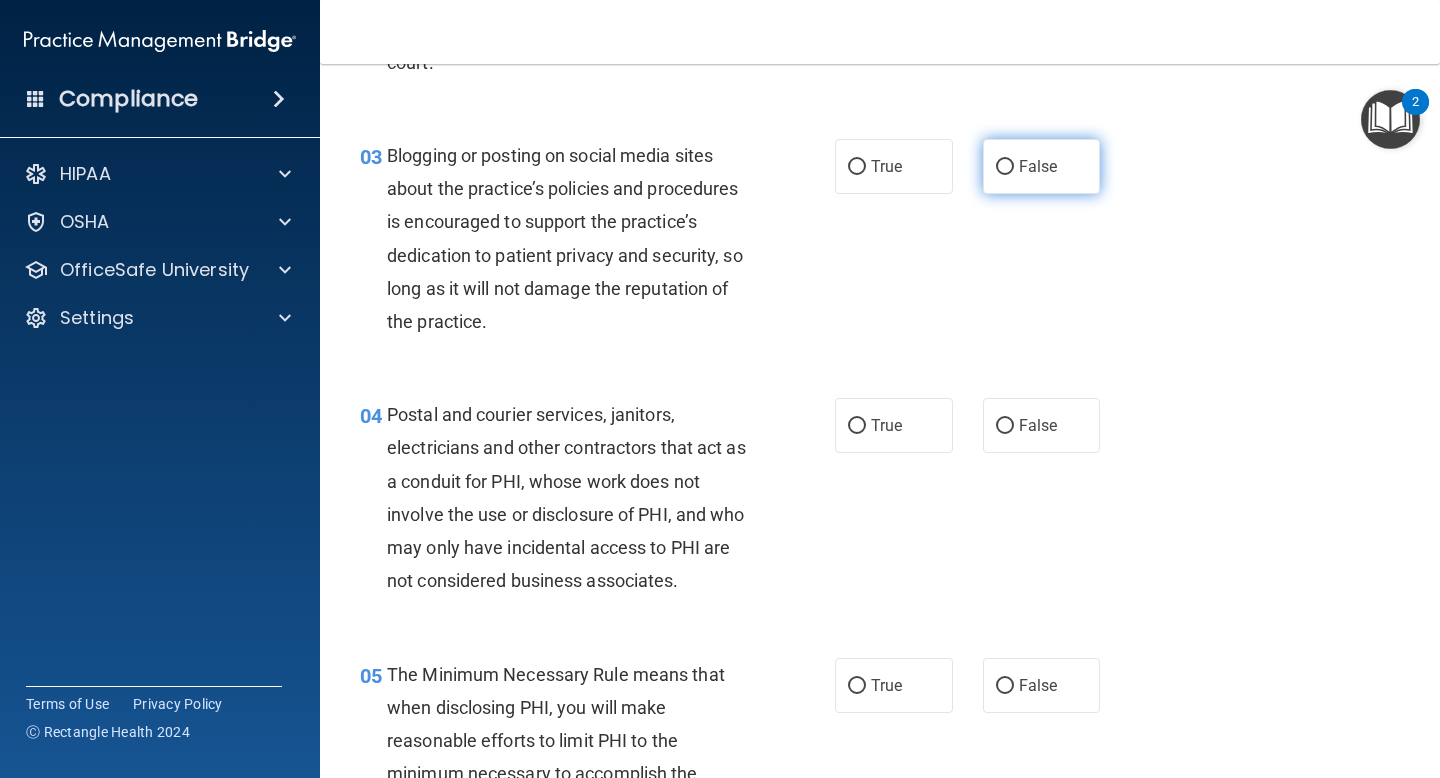 click on "False" at bounding box center (1038, 166) 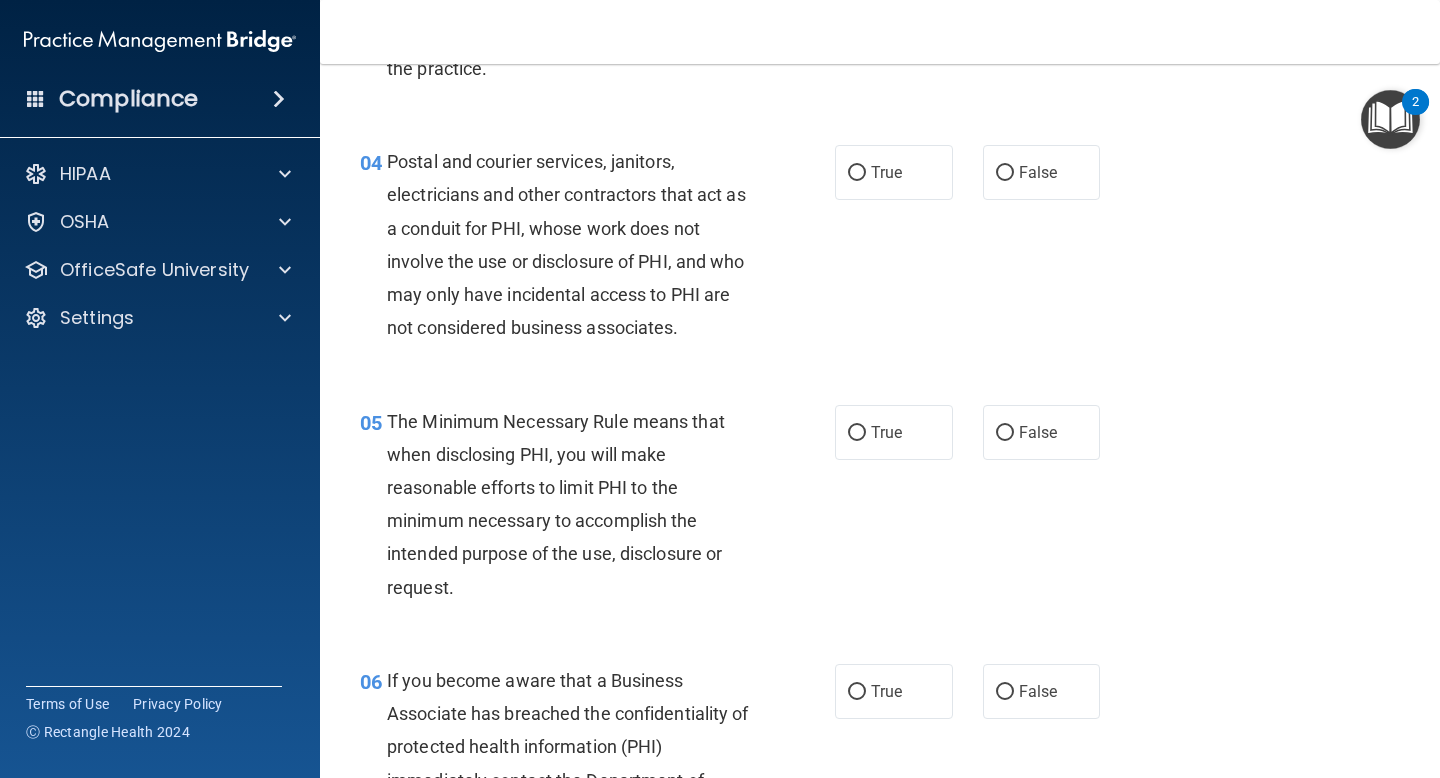scroll, scrollTop: 626, scrollLeft: 0, axis: vertical 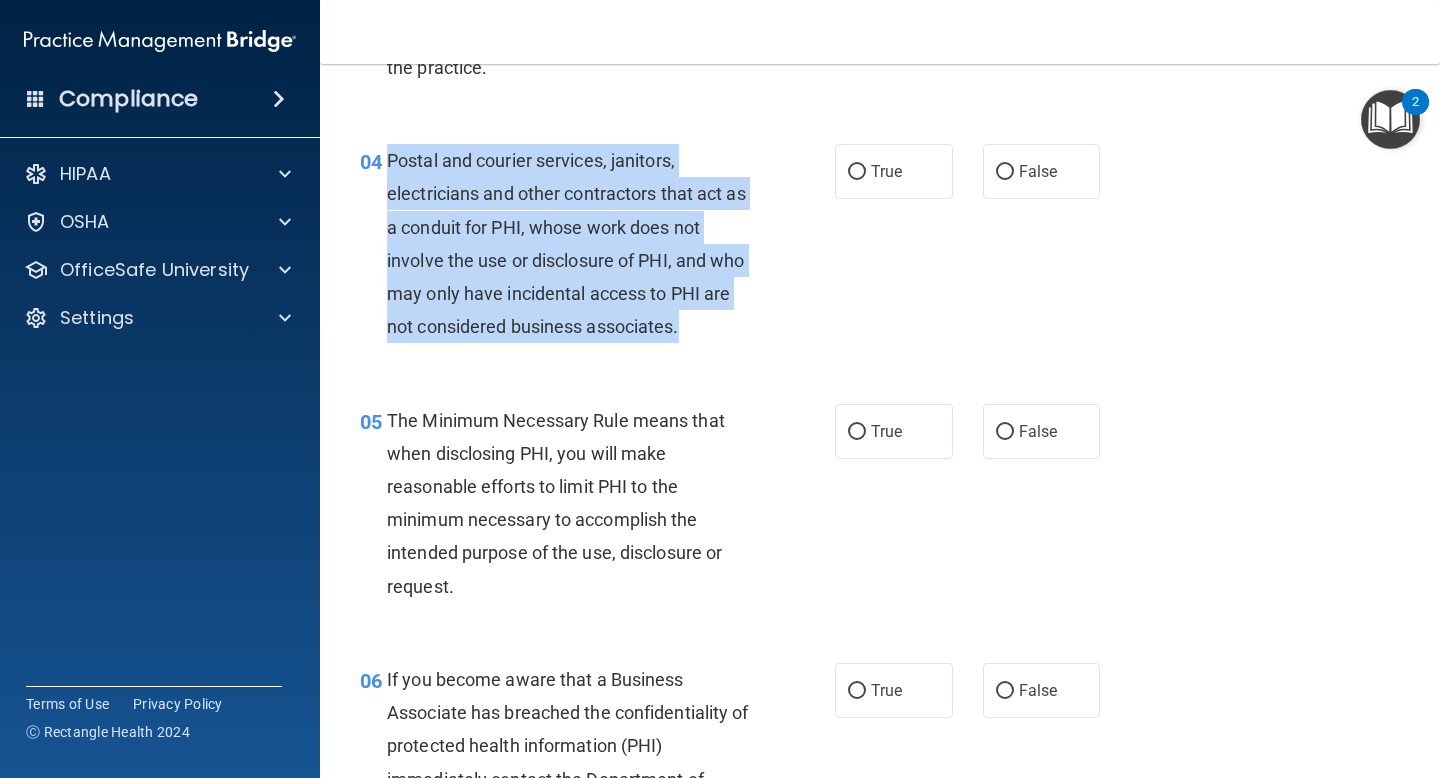 drag, startPoint x: 695, startPoint y: 327, endPoint x: 384, endPoint y: 165, distance: 350.66367 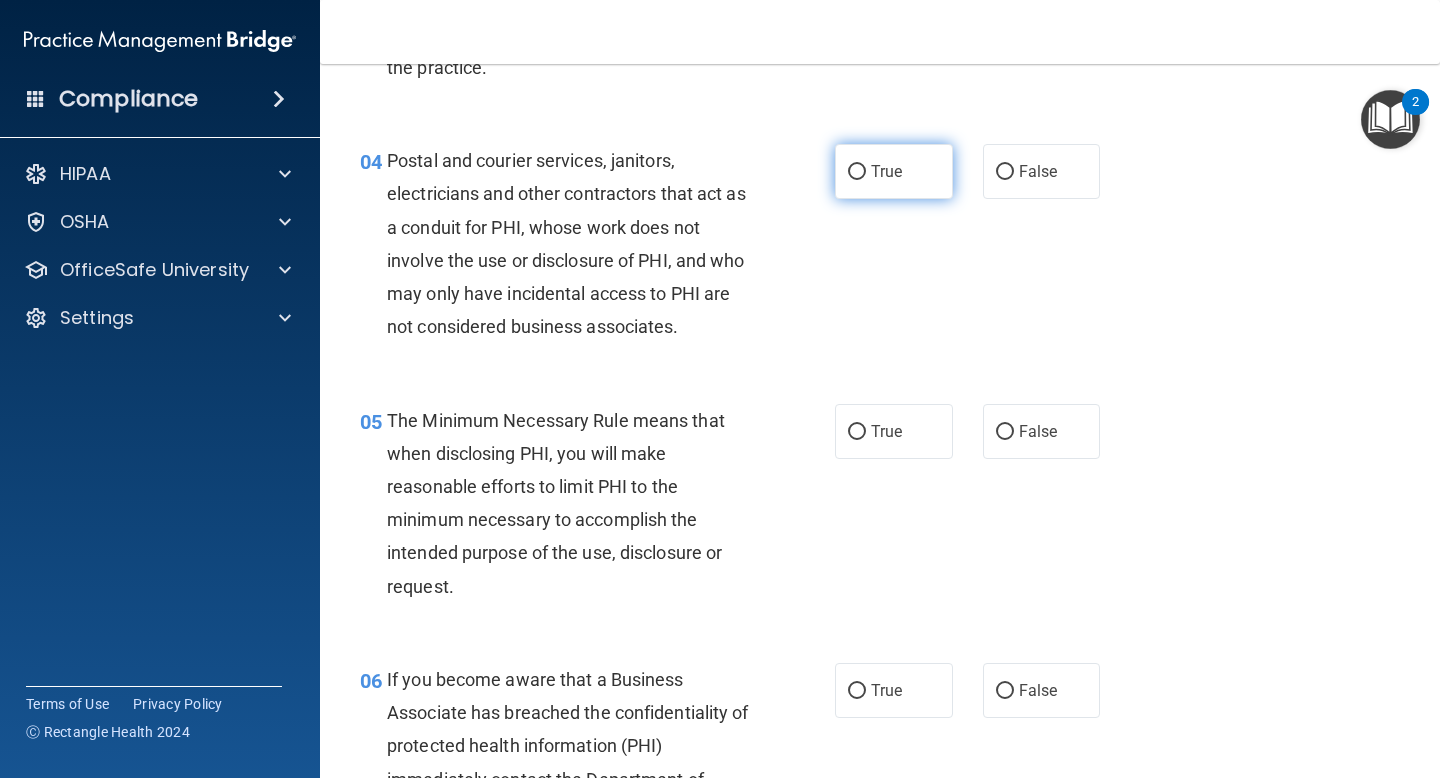 click on "True" at bounding box center [886, 171] 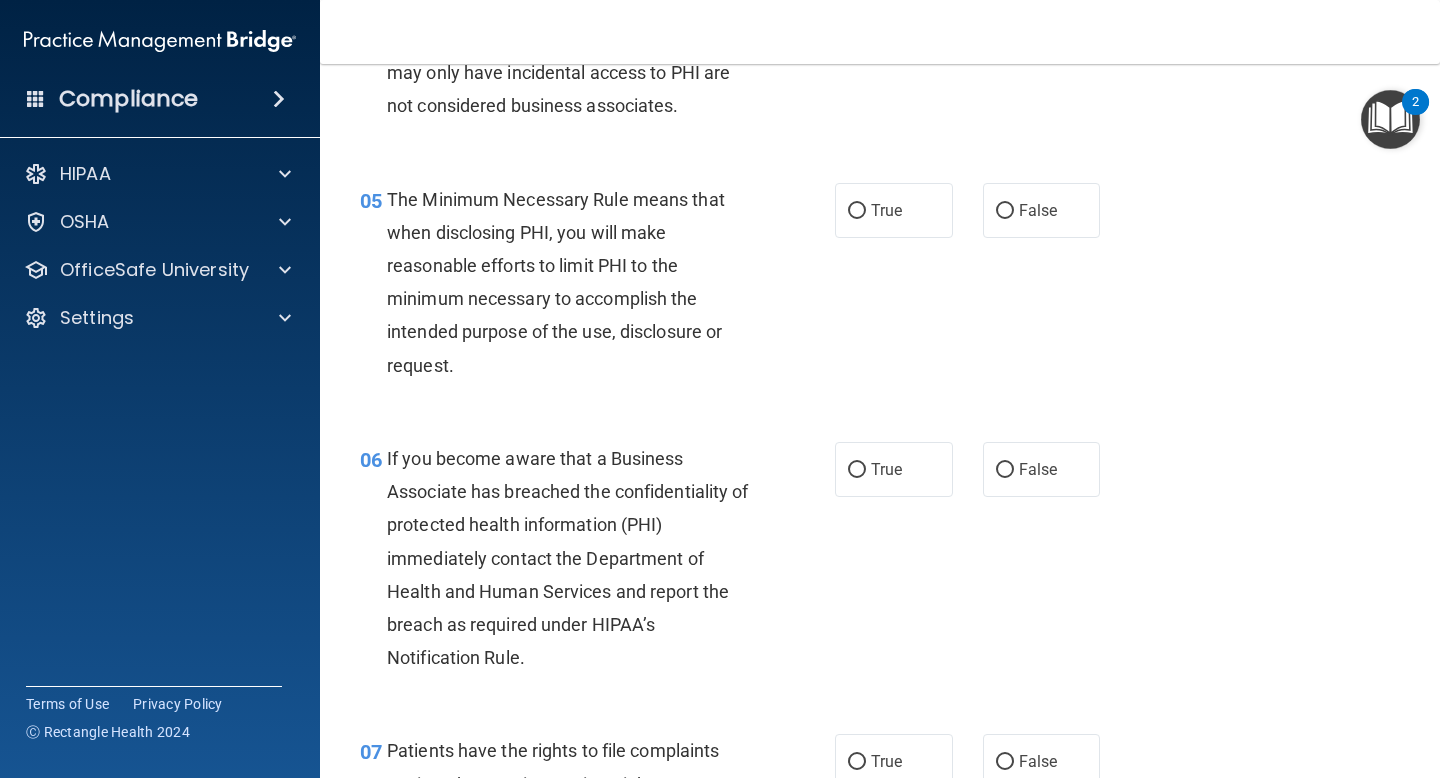 scroll, scrollTop: 861, scrollLeft: 0, axis: vertical 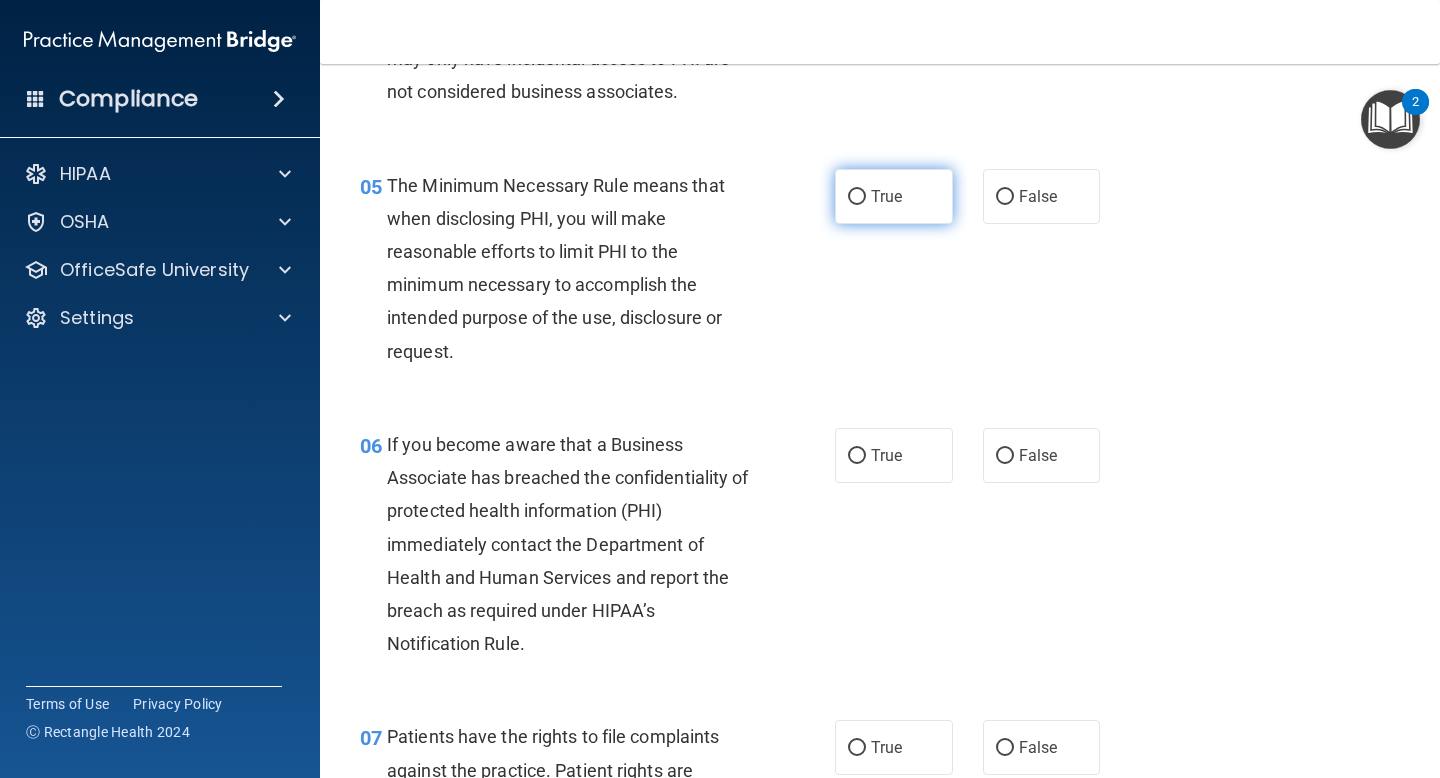 click on "True" at bounding box center (894, 196) 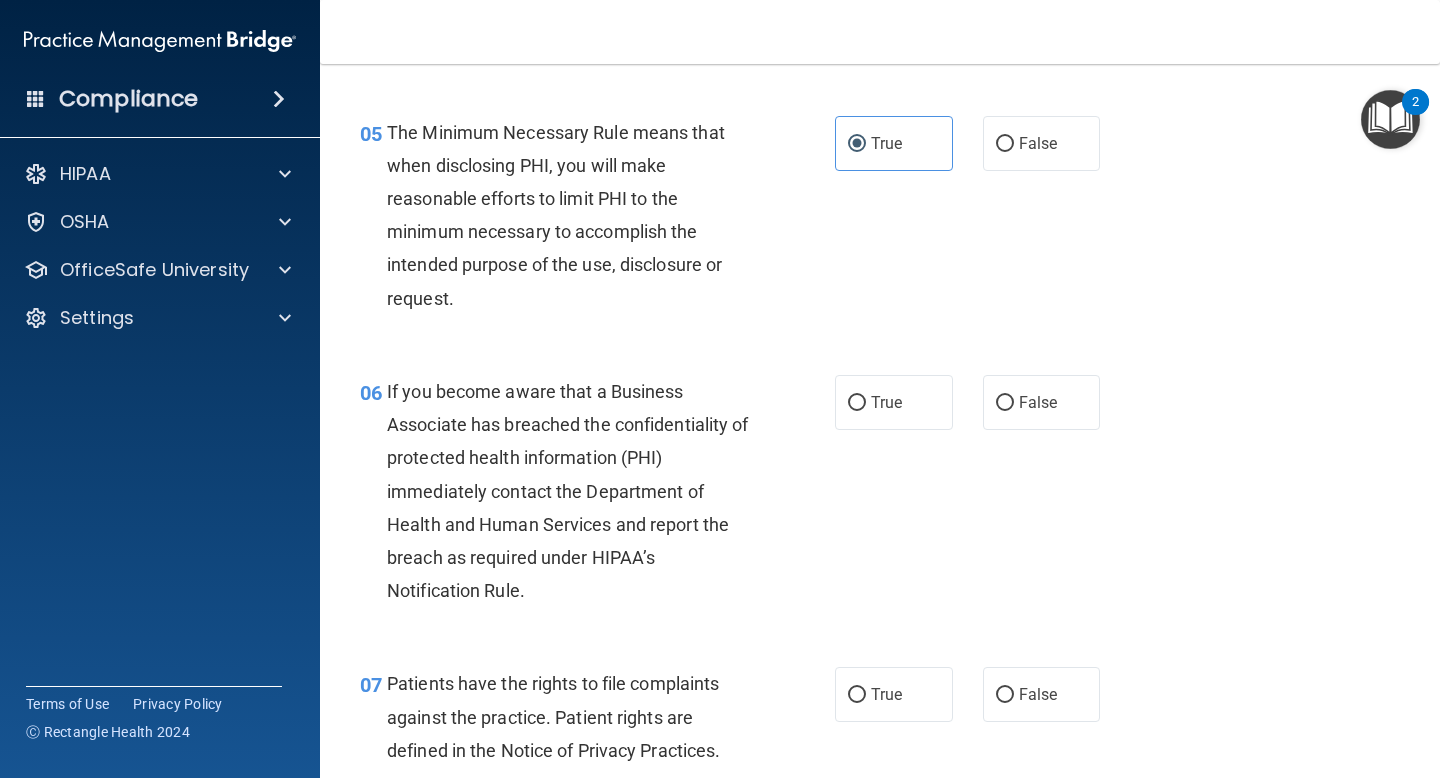 scroll, scrollTop: 901, scrollLeft: 0, axis: vertical 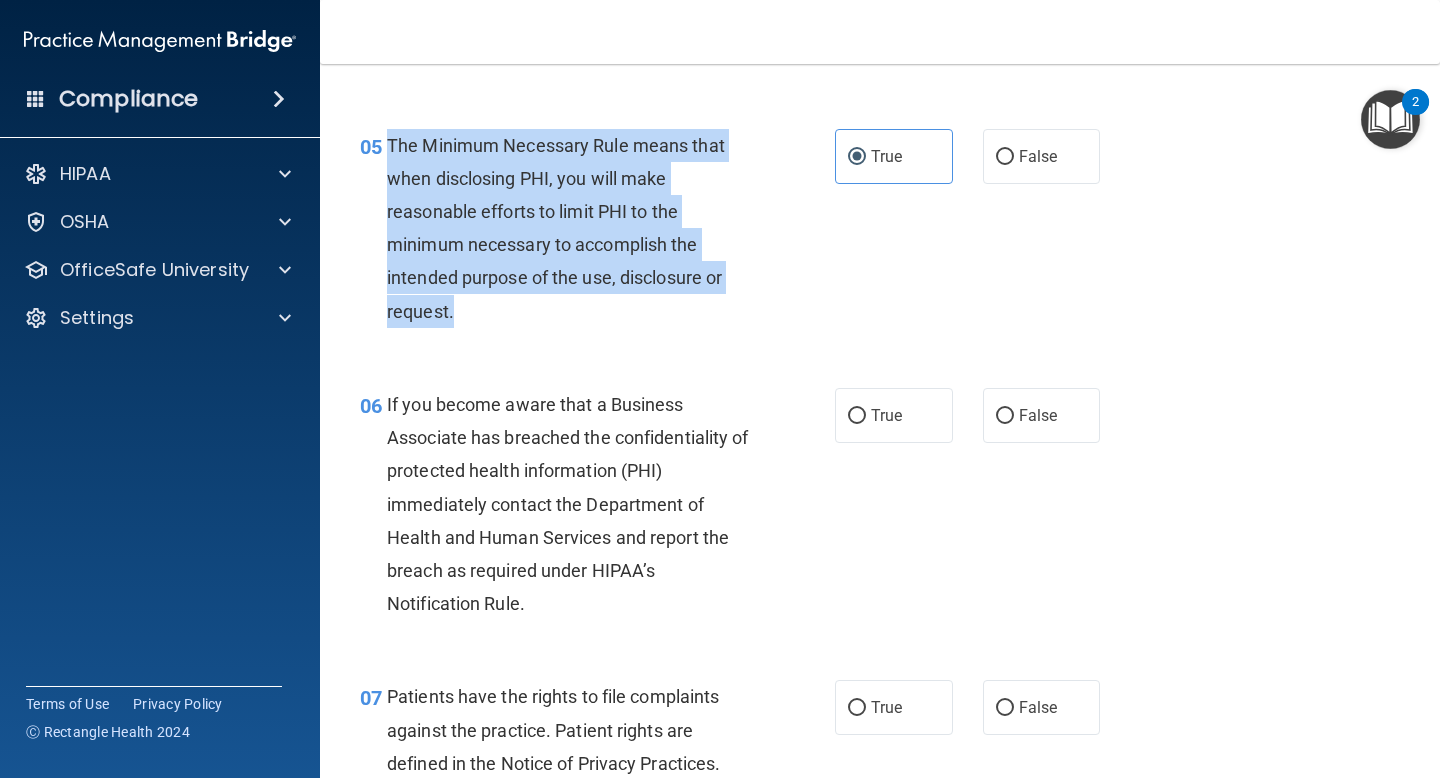 drag, startPoint x: 469, startPoint y: 309, endPoint x: 387, endPoint y: 137, distance: 190.54659 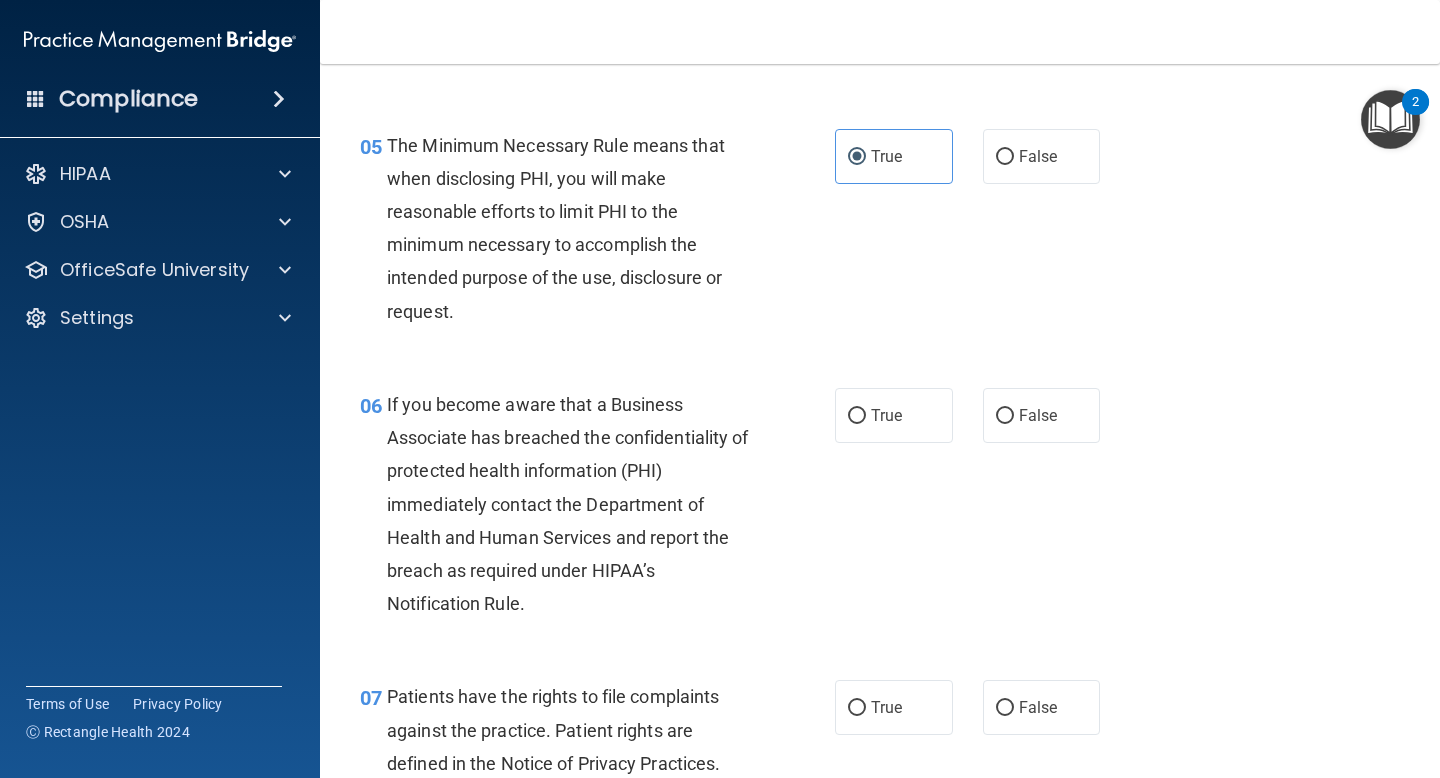 click on "05       The Minimum Necessary Rule means that when disclosing PHI, you will make reasonable efforts to limit PHI to the minimum necessary to accomplish the intended purpose of the use, disclosure or request.                  True           False" at bounding box center [880, 233] 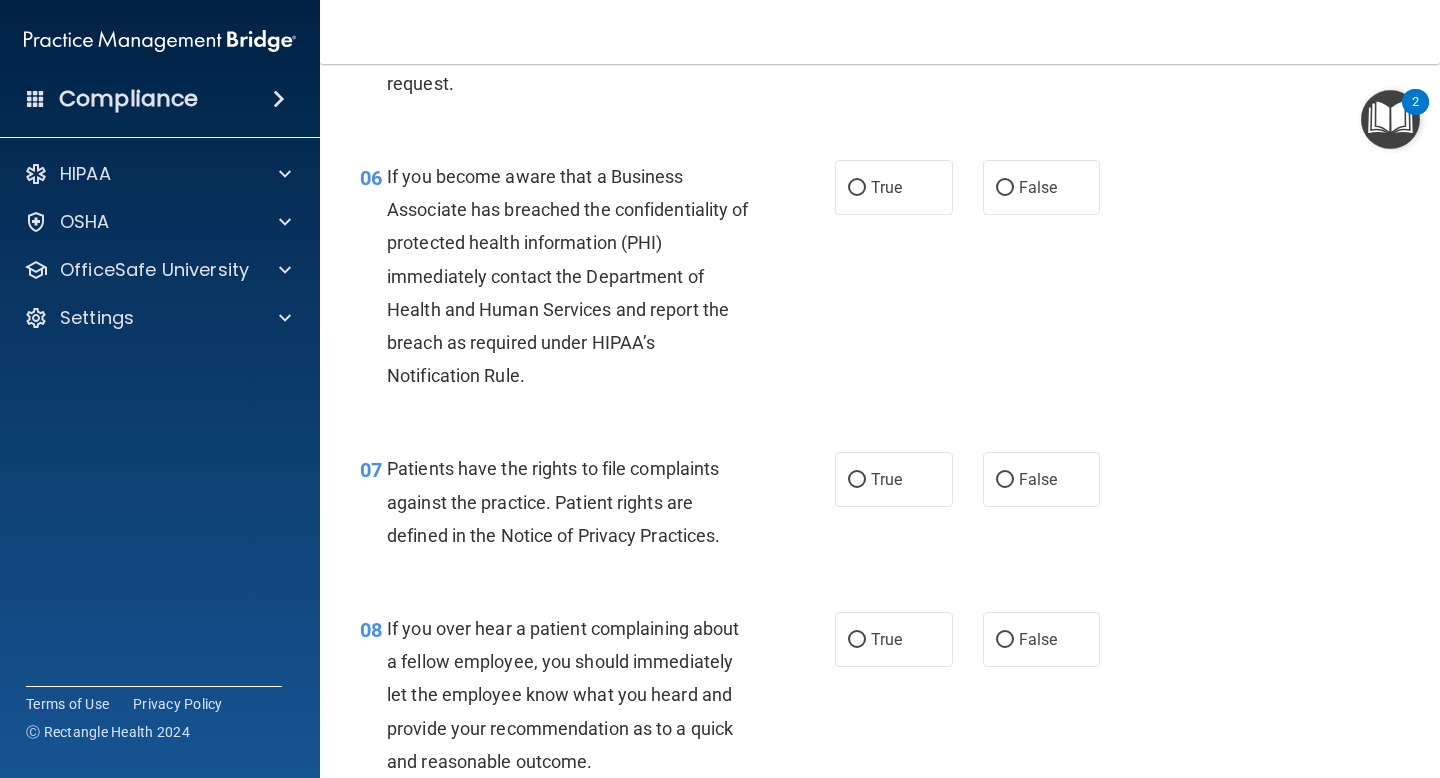 scroll, scrollTop: 1128, scrollLeft: 0, axis: vertical 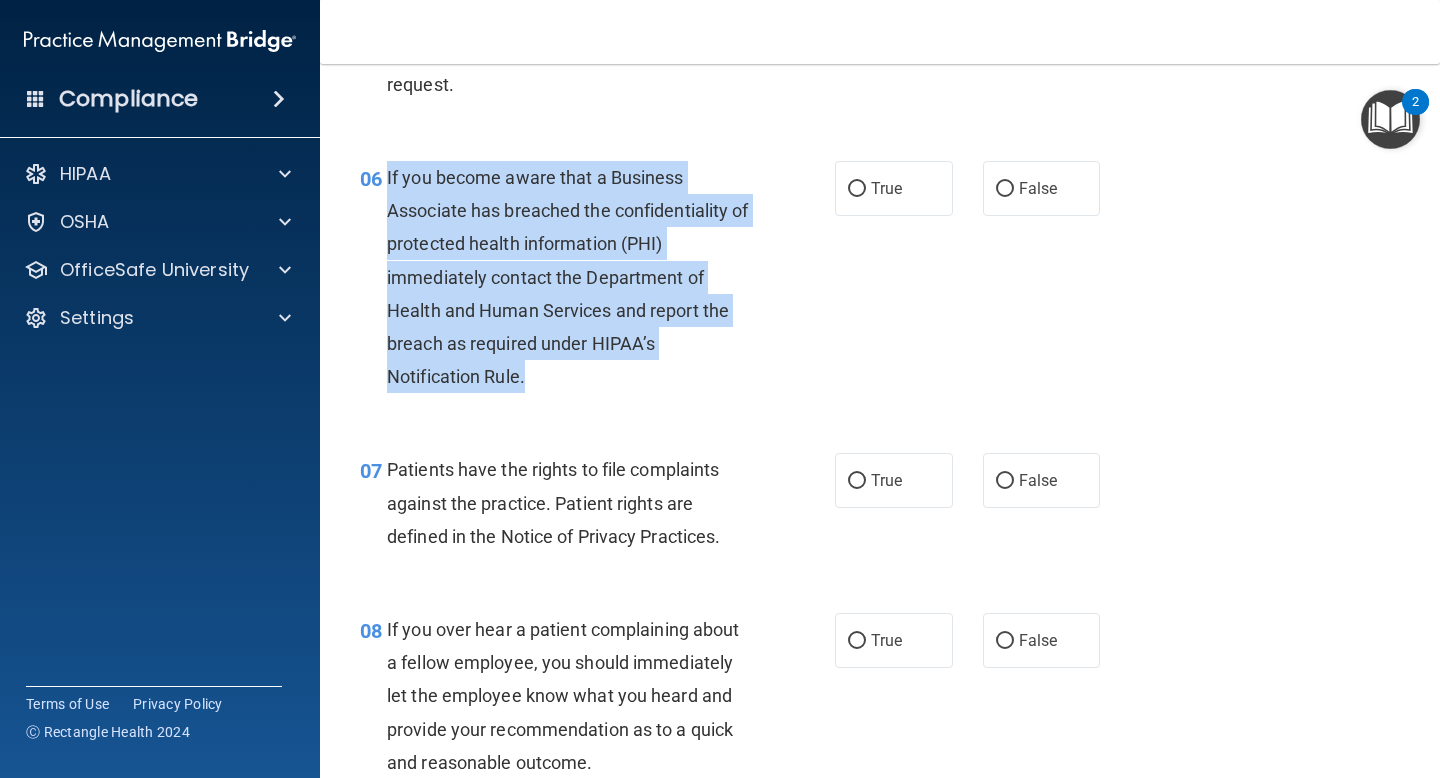 drag, startPoint x: 567, startPoint y: 389, endPoint x: 388, endPoint y: 169, distance: 283.62122 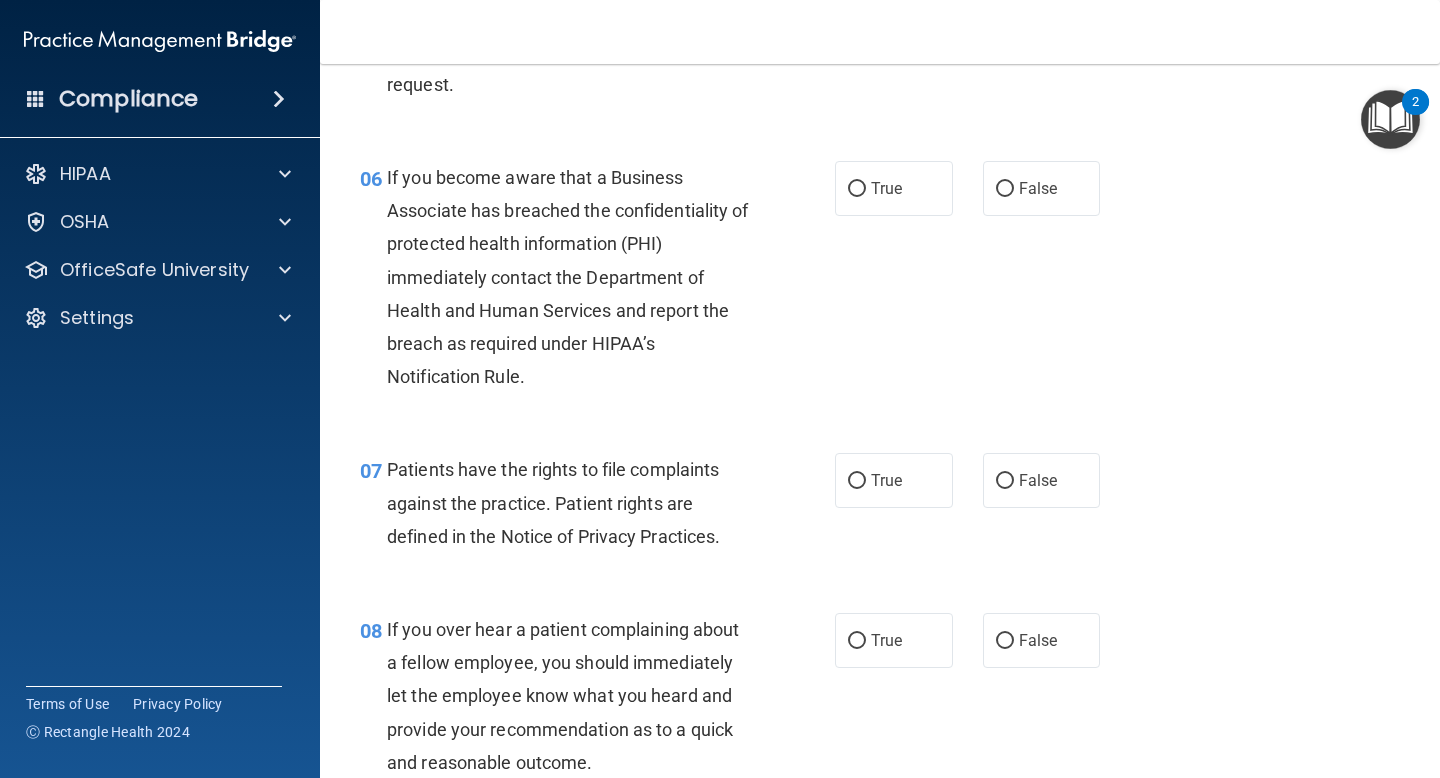 click on "06       If you become aware that a Business Associate has breached the confidentiality of protected health information (PHI) immediately contact the Department of Health and Human Services and report the breach as required under HIPAA’s Notification Rule." at bounding box center (597, 282) 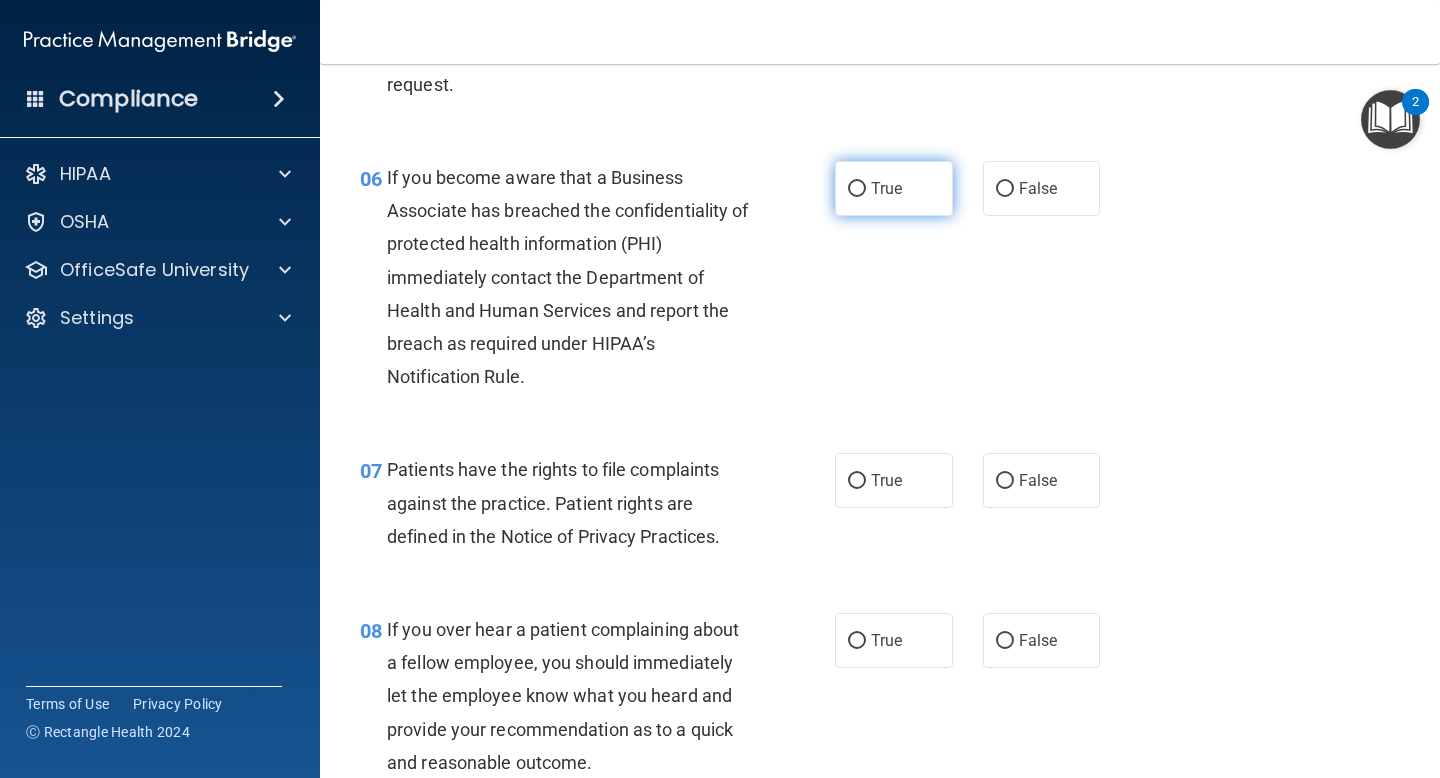 click on "True" at bounding box center [886, 188] 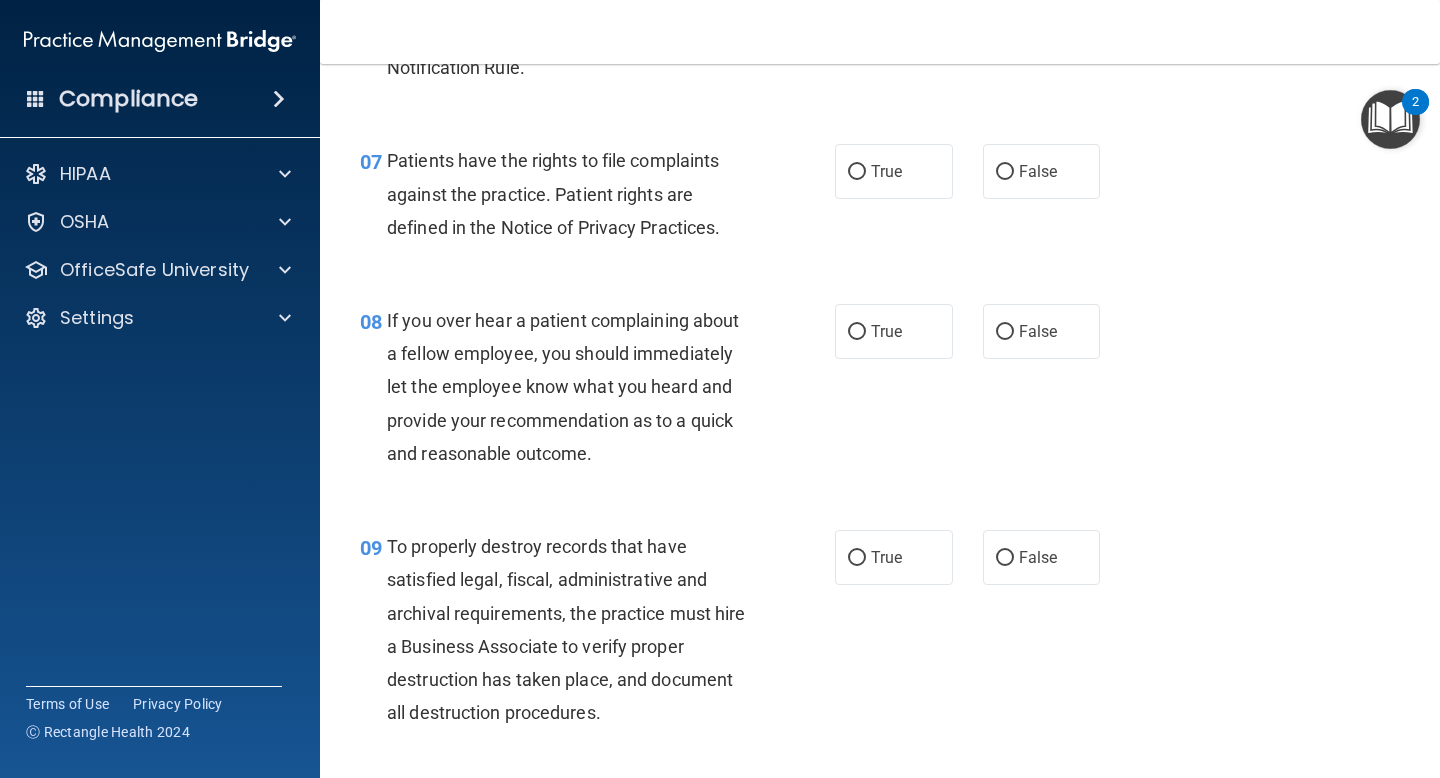 scroll, scrollTop: 1447, scrollLeft: 0, axis: vertical 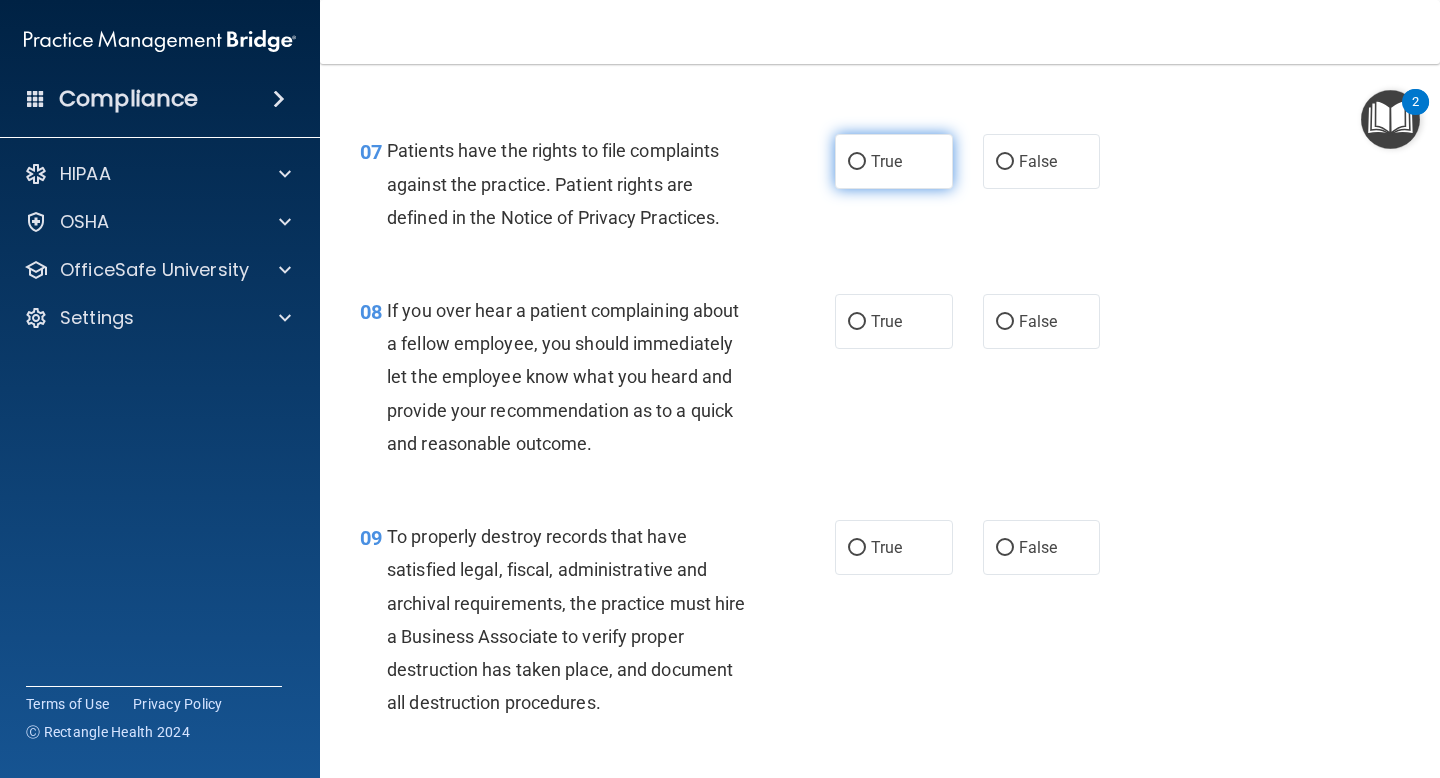 click on "True" at bounding box center (894, 161) 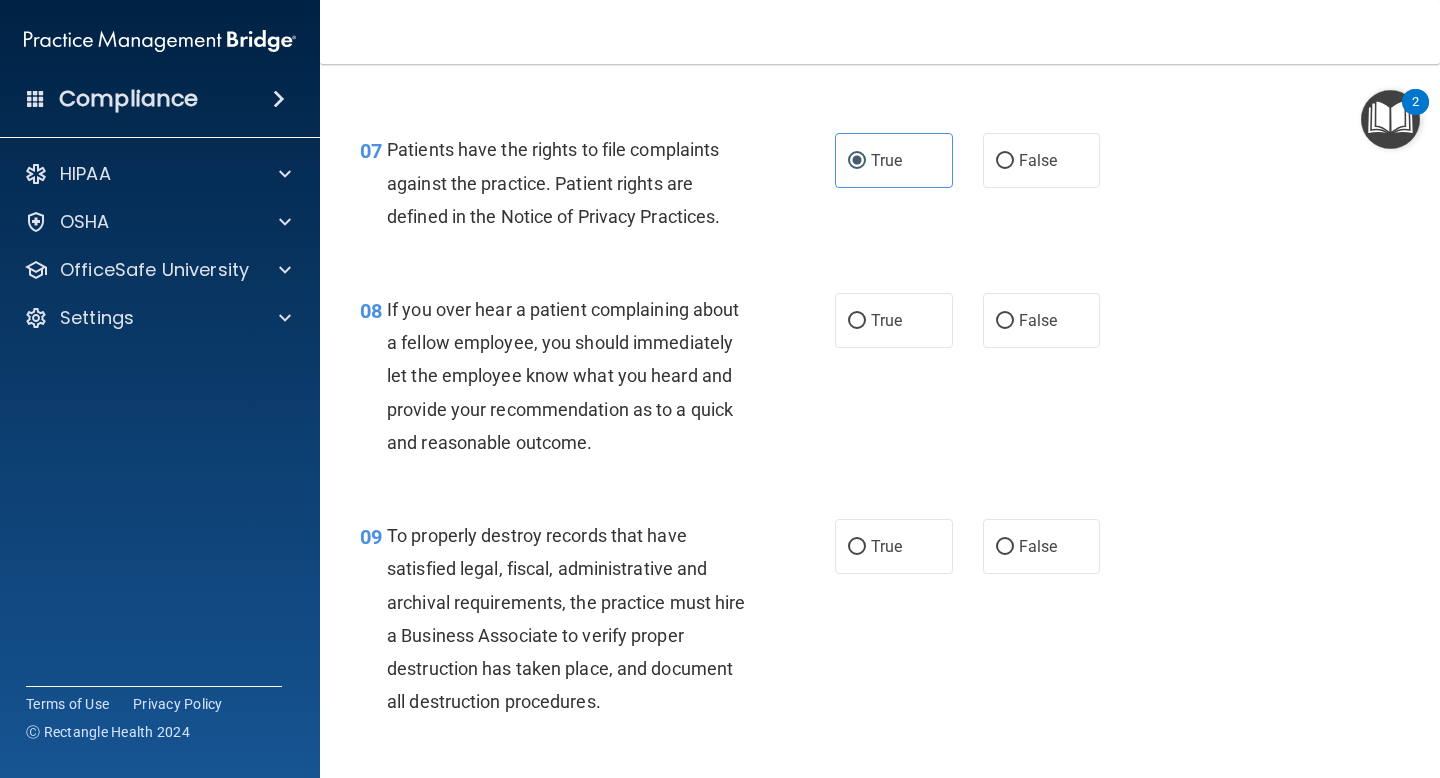 scroll, scrollTop: 1407, scrollLeft: 0, axis: vertical 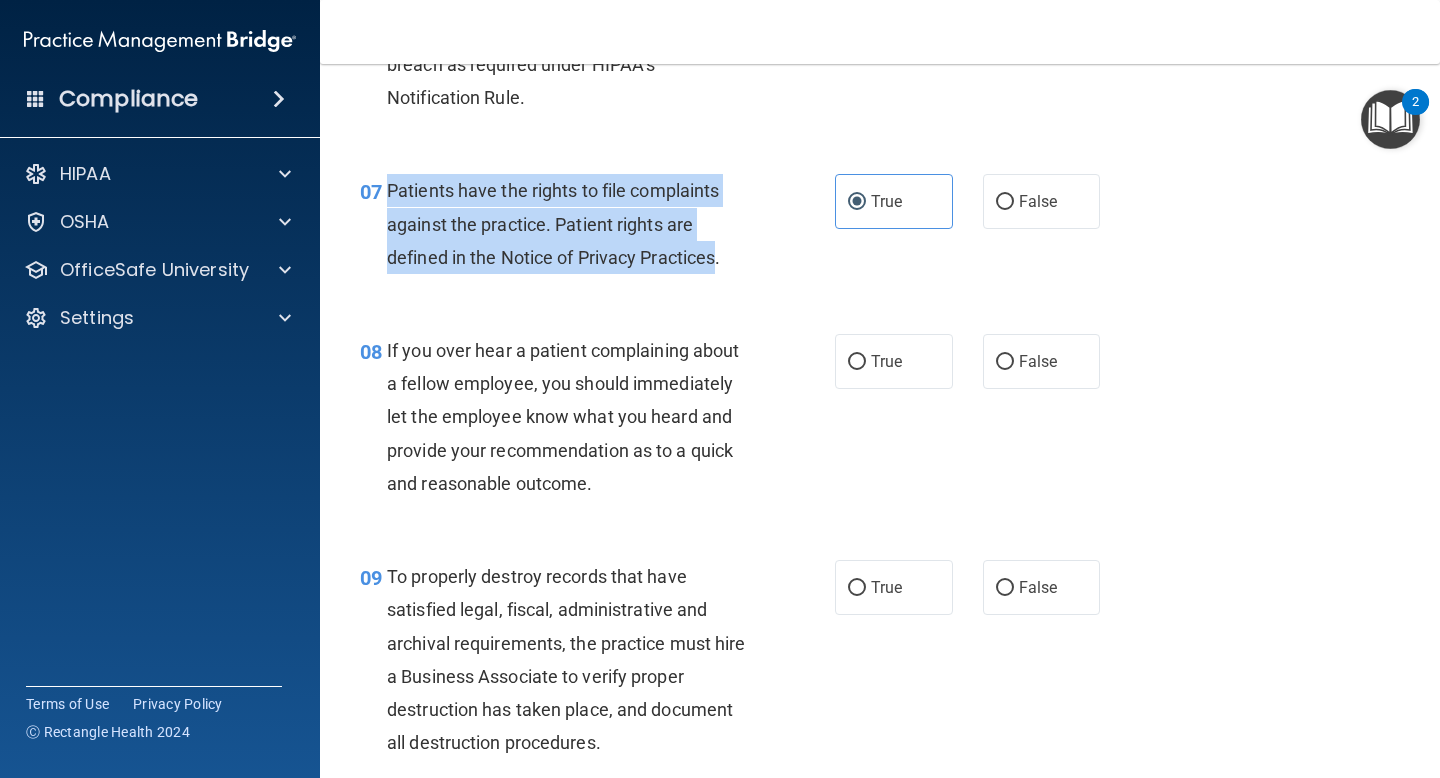 drag, startPoint x: 717, startPoint y: 254, endPoint x: 385, endPoint y: 177, distance: 340.81226 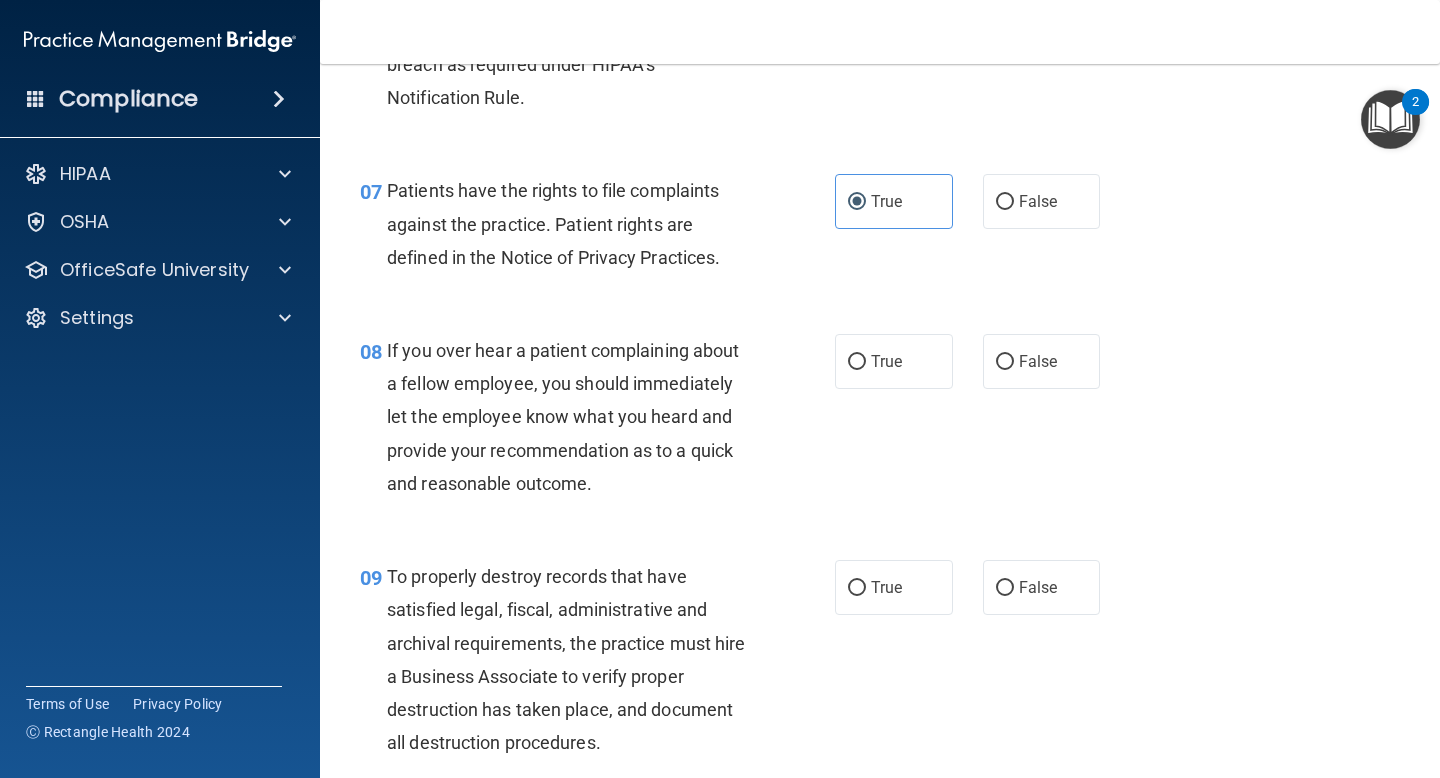 click on "08       If you over hear a patient complaining about a fellow employee, you should immediately let the employee know what you heard and provide your recommendation as to a quick and reasonable outcome.                  True           False" at bounding box center [880, 422] 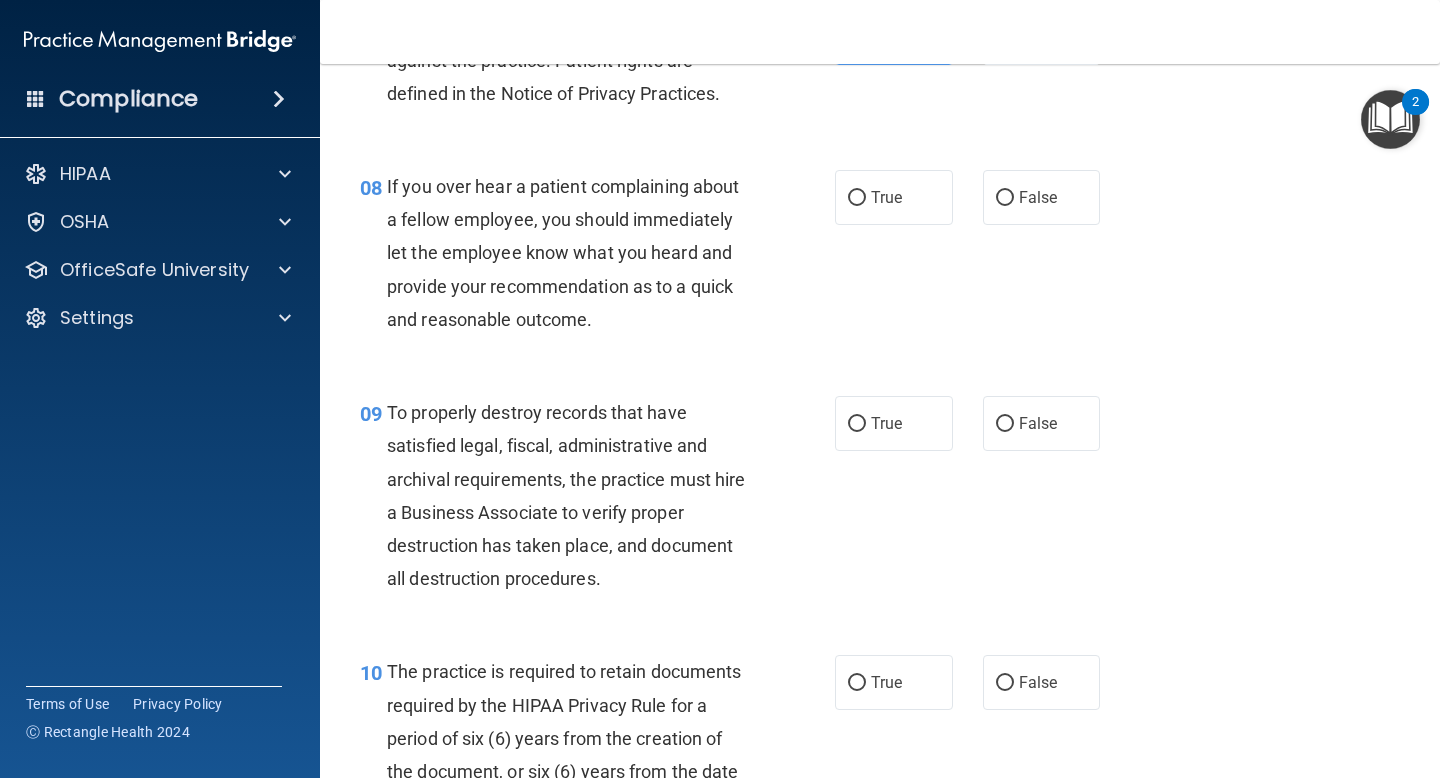 scroll, scrollTop: 1568, scrollLeft: 0, axis: vertical 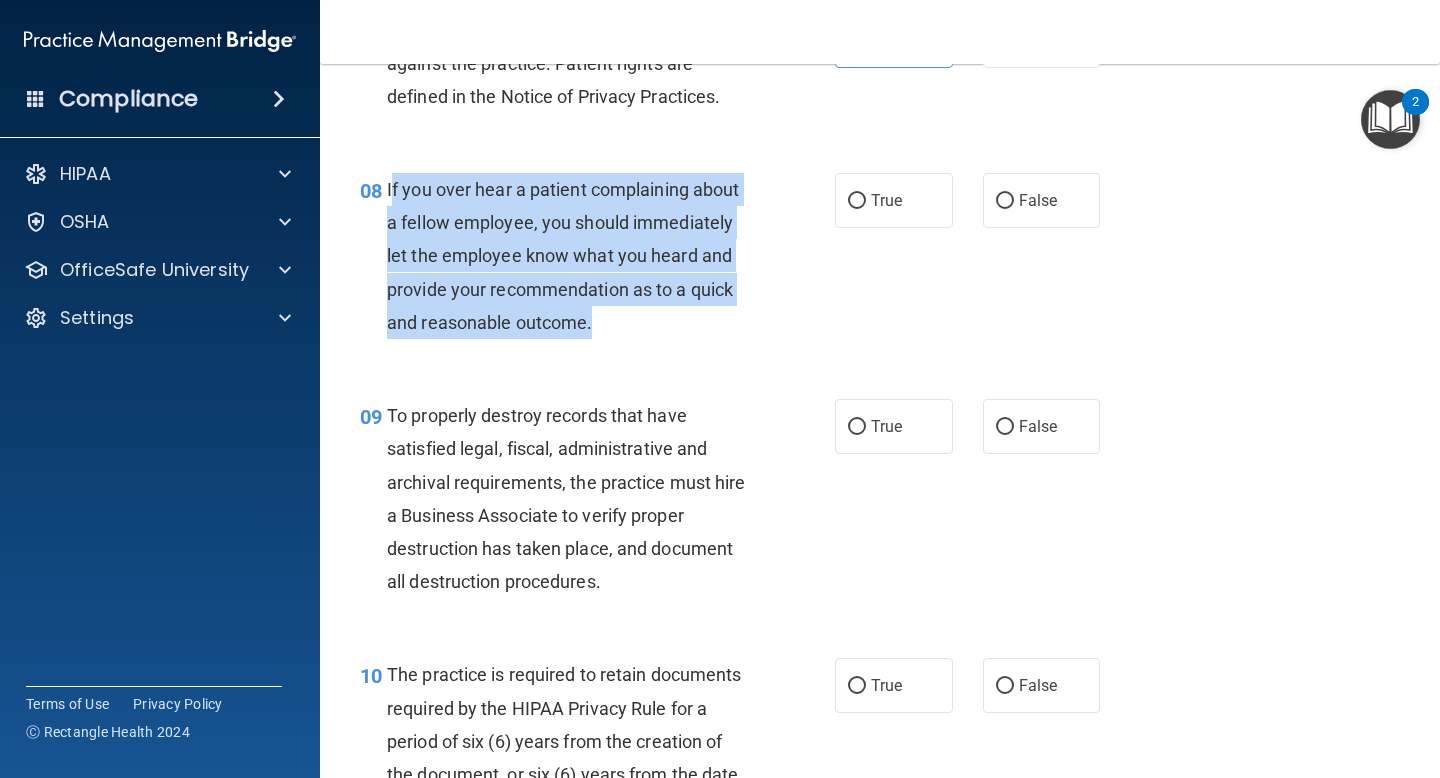 drag, startPoint x: 604, startPoint y: 323, endPoint x: 392, endPoint y: 190, distance: 250.26585 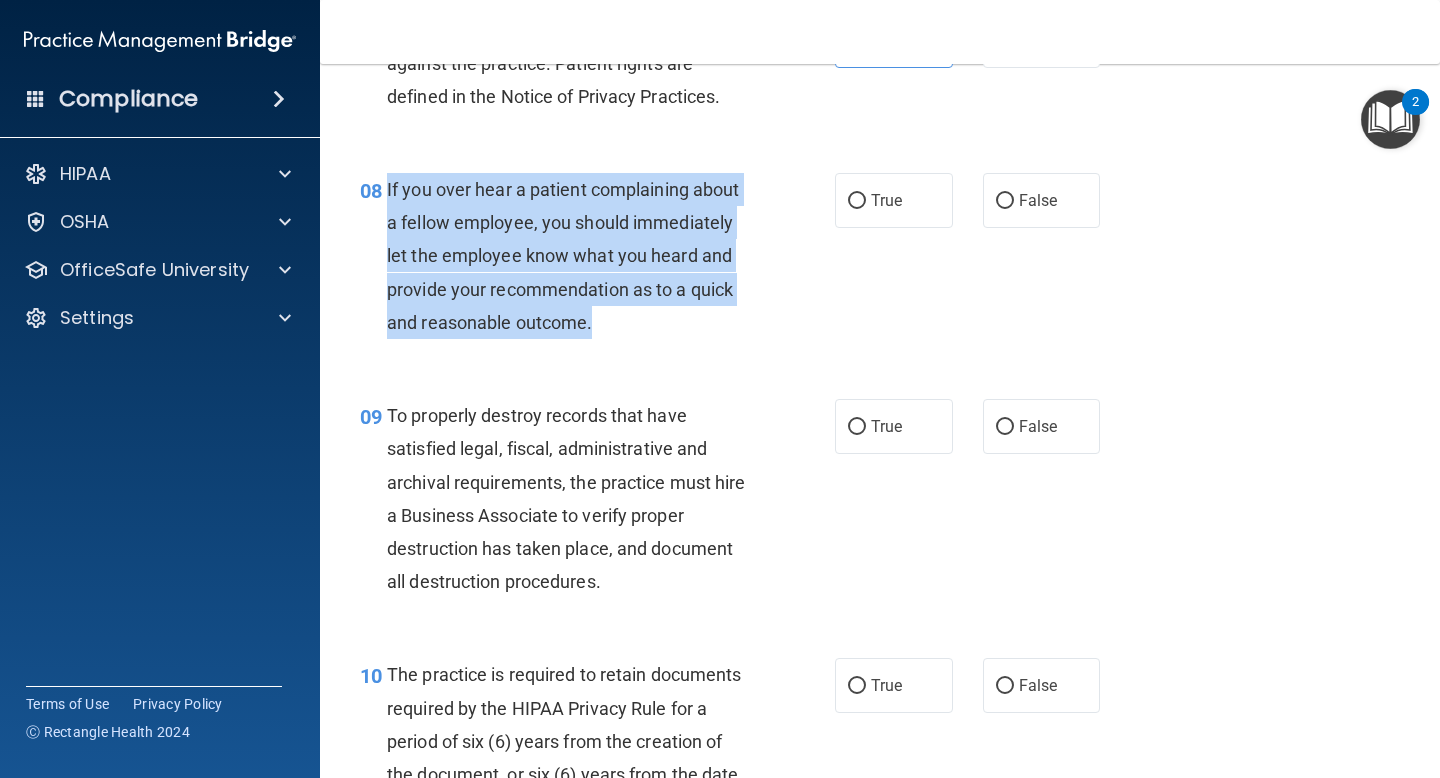 drag, startPoint x: 389, startPoint y: 194, endPoint x: 601, endPoint y: 329, distance: 251.33444 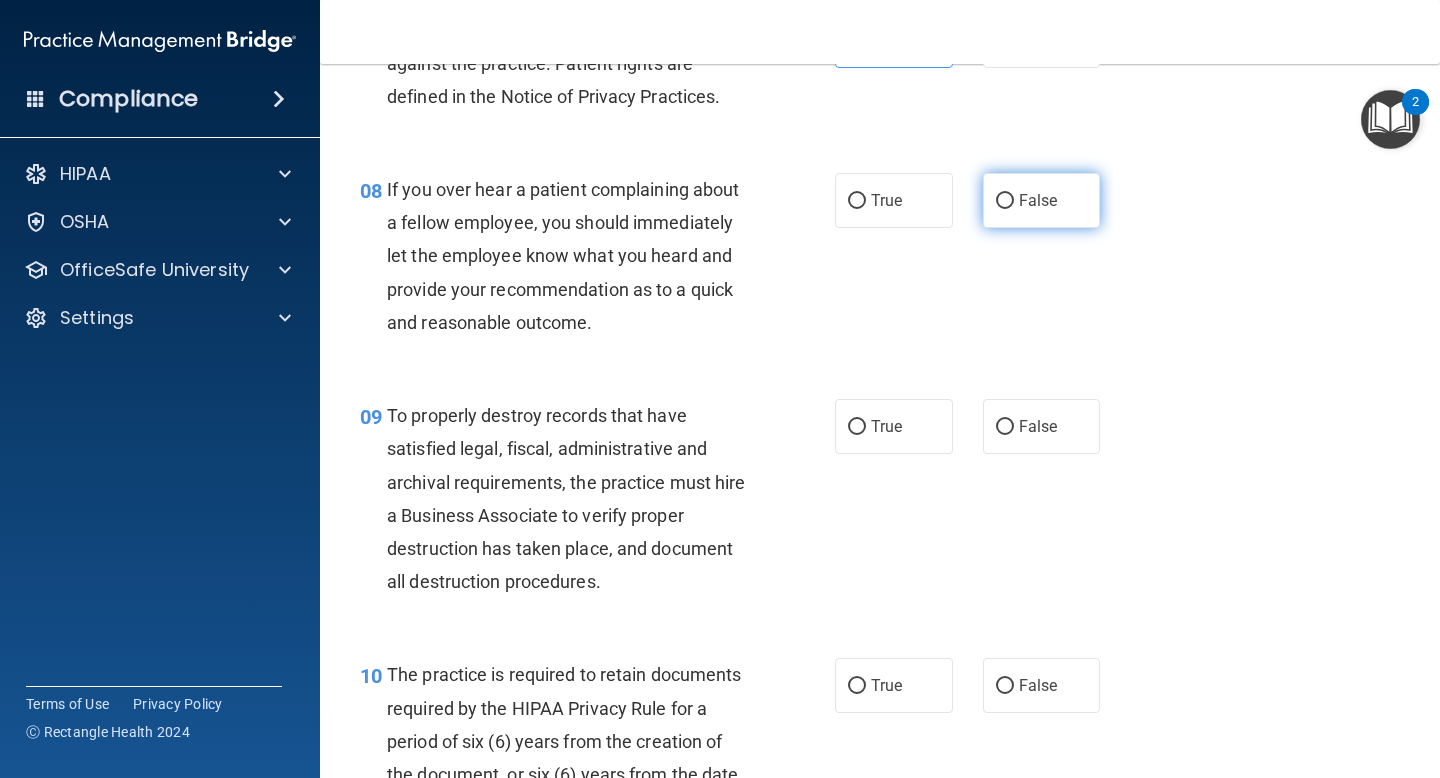 click on "False" at bounding box center [1042, 200] 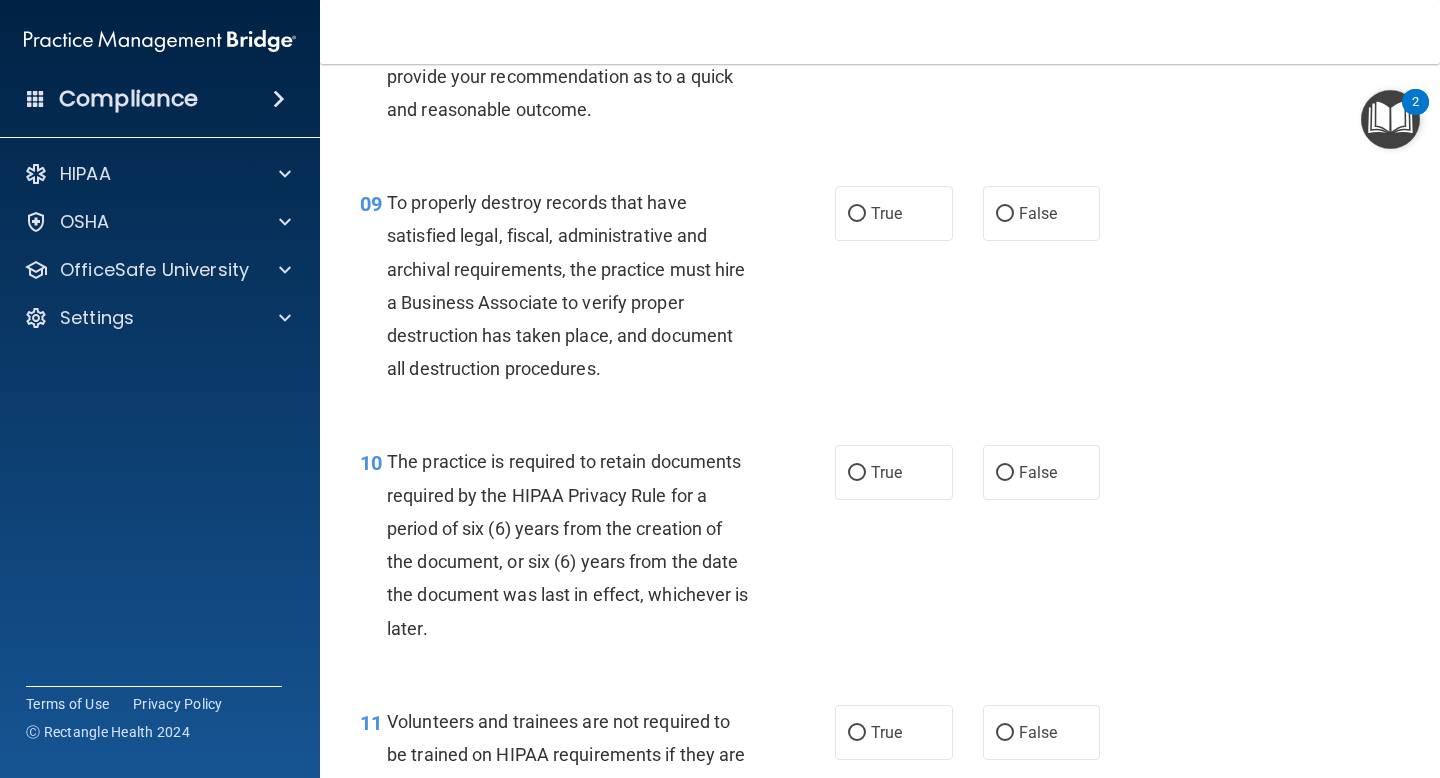 scroll, scrollTop: 1783, scrollLeft: 0, axis: vertical 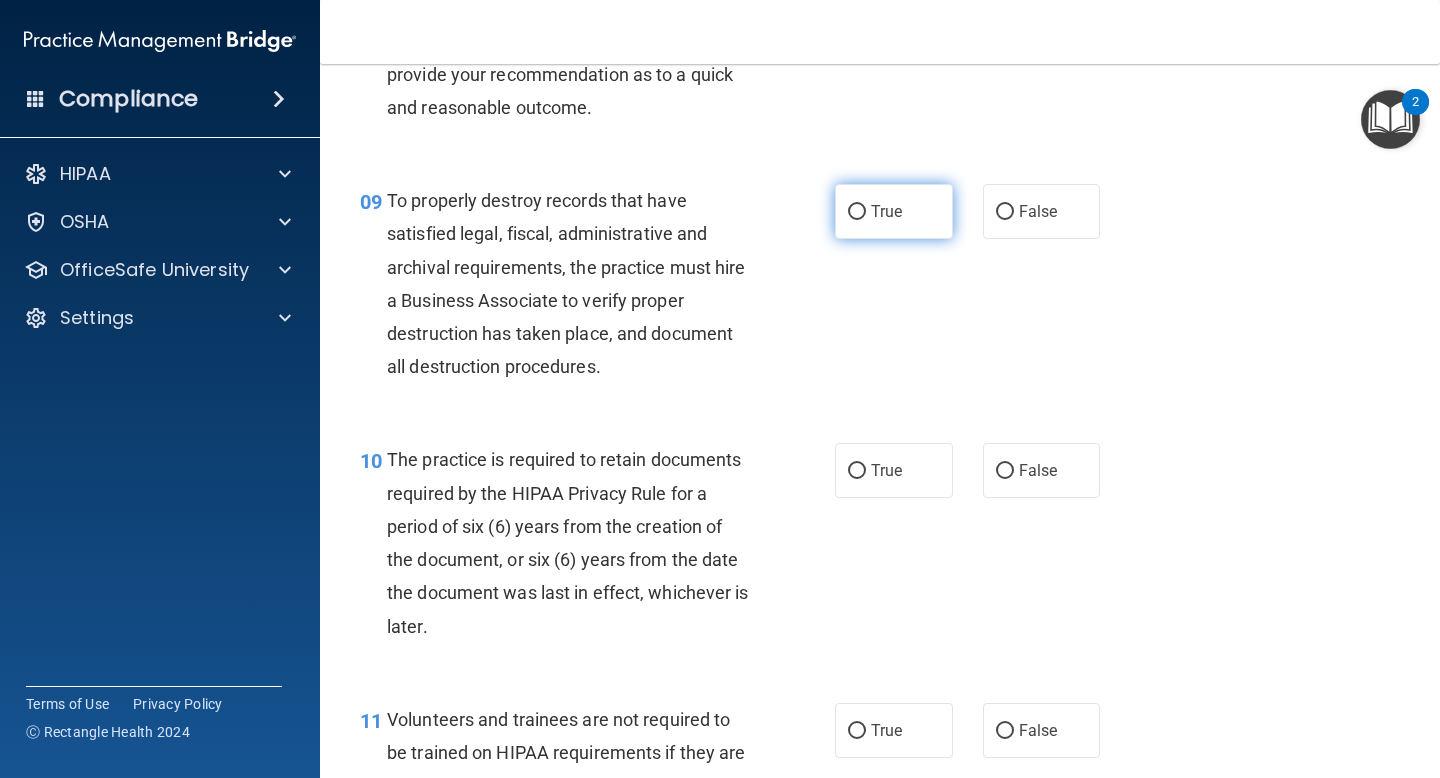 click on "True" at bounding box center (886, 211) 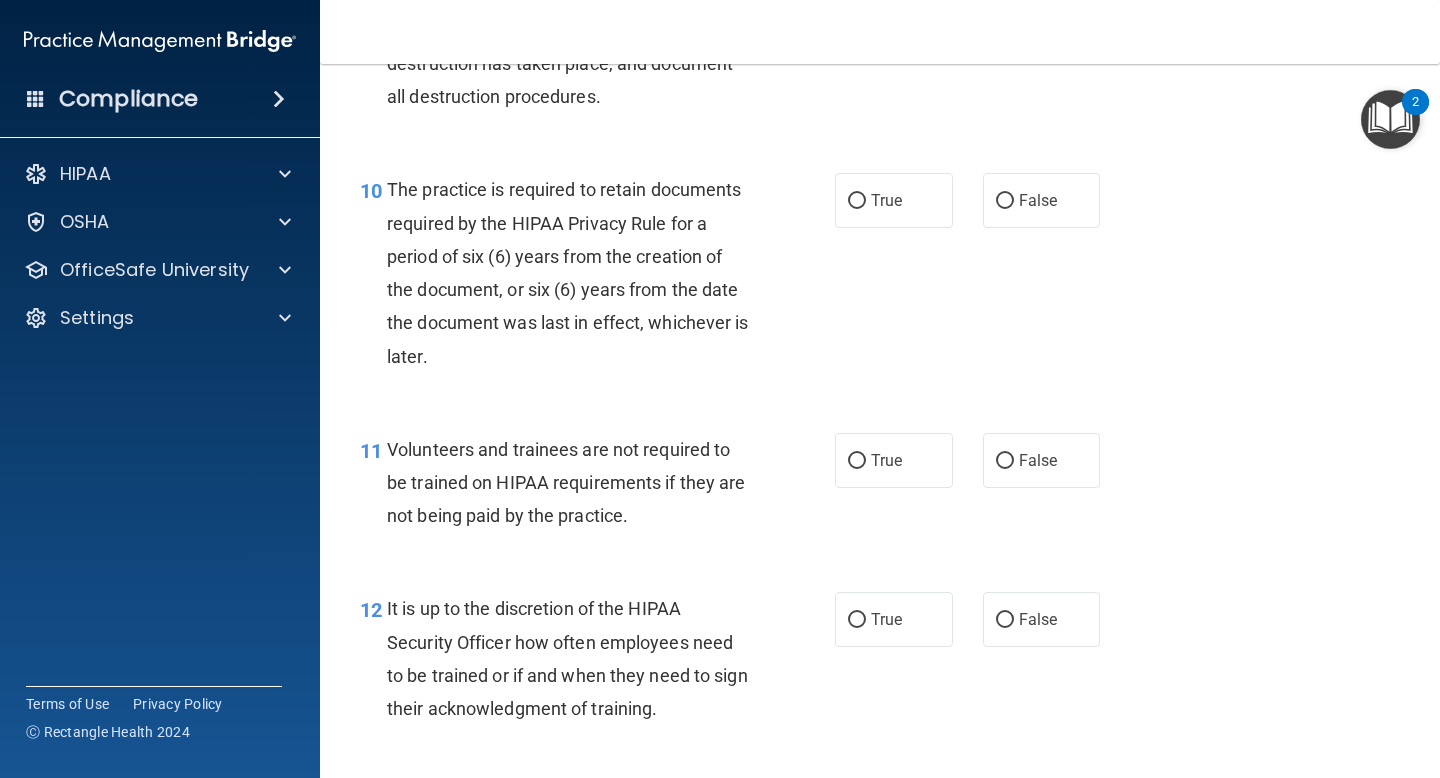 scroll, scrollTop: 2050, scrollLeft: 0, axis: vertical 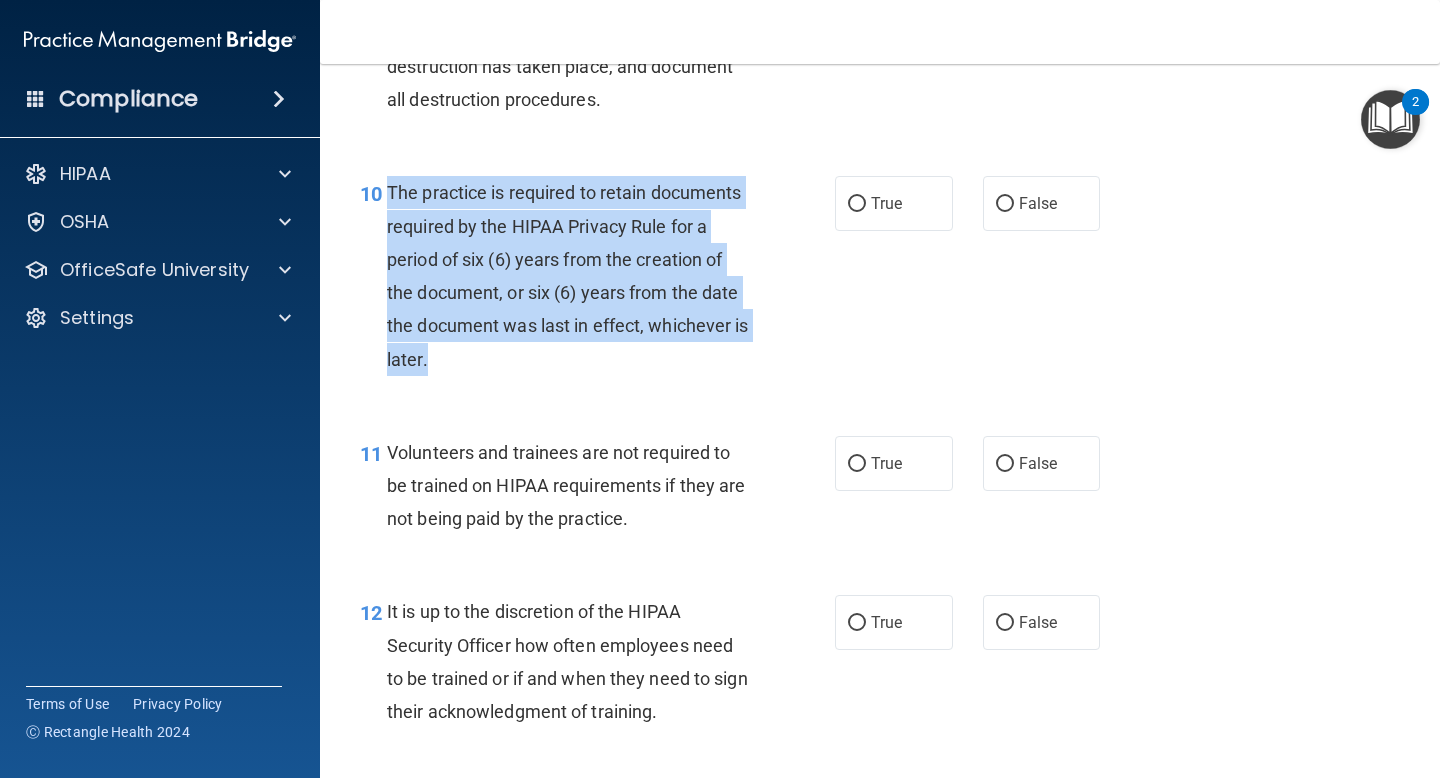 drag, startPoint x: 642, startPoint y: 351, endPoint x: 389, endPoint y: 185, distance: 302.5971 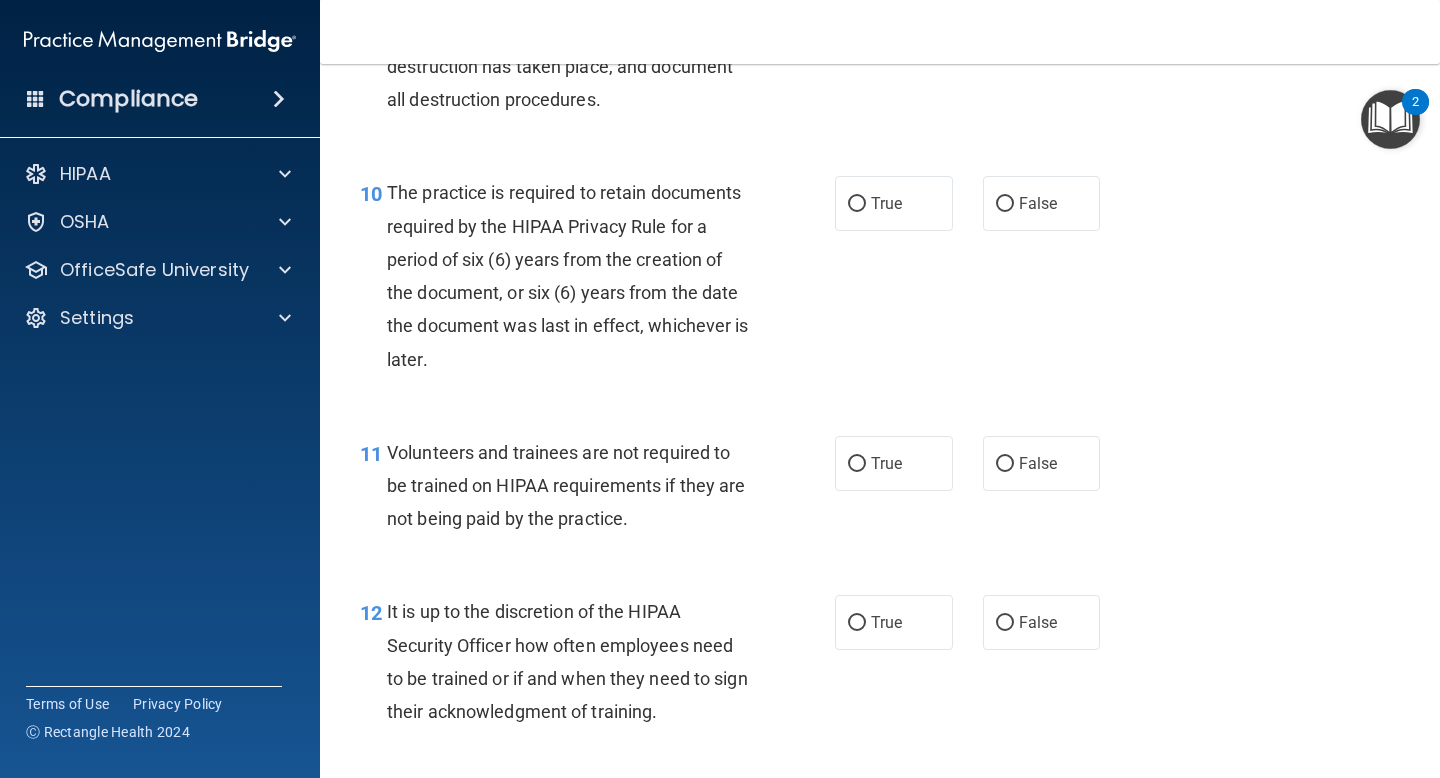 click on "10       The practice is required to retain documents required by the HIPAA Privacy Rule for a period of six (6) years from the creation of the document, or six (6) years from the date the document was last in effect, whichever is later." at bounding box center (597, 280) 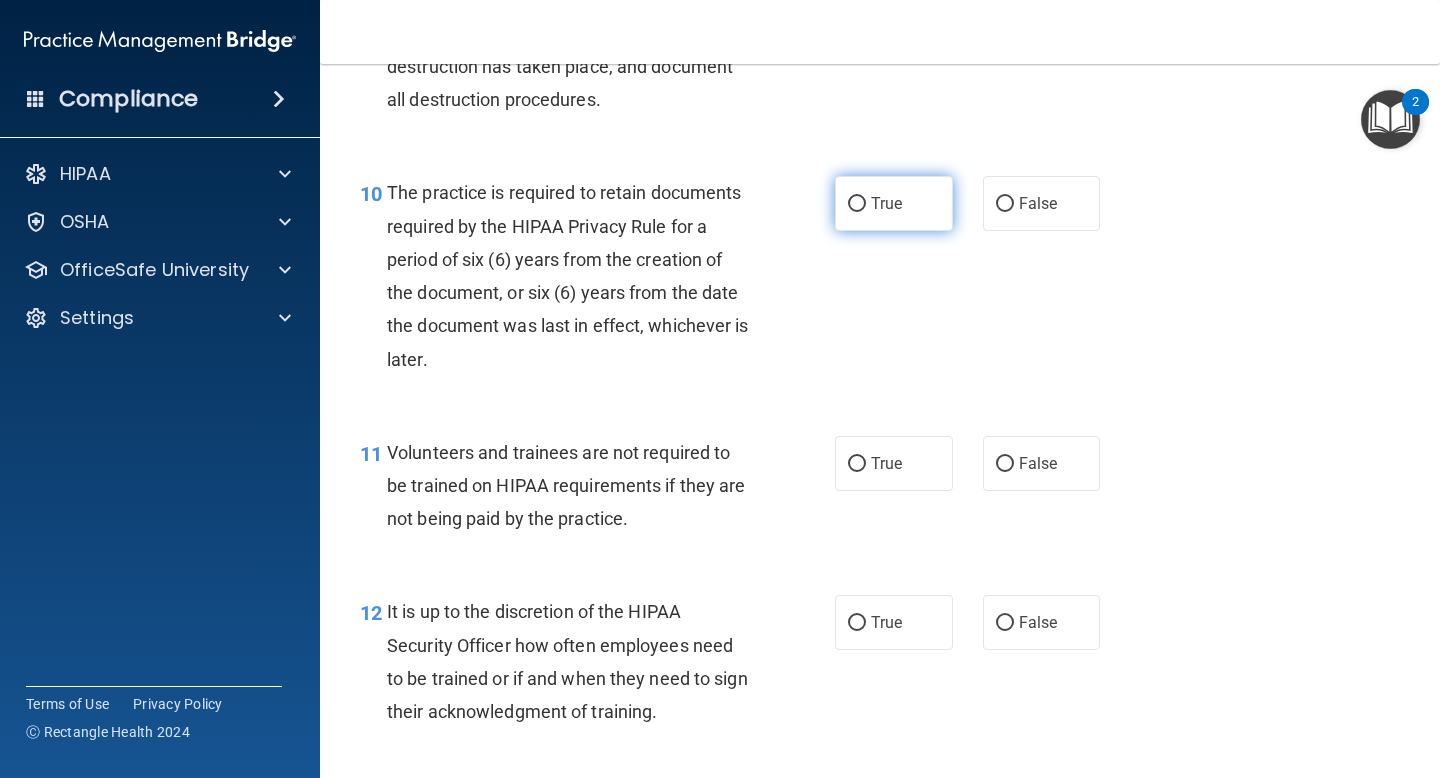 click on "True" at bounding box center (894, 203) 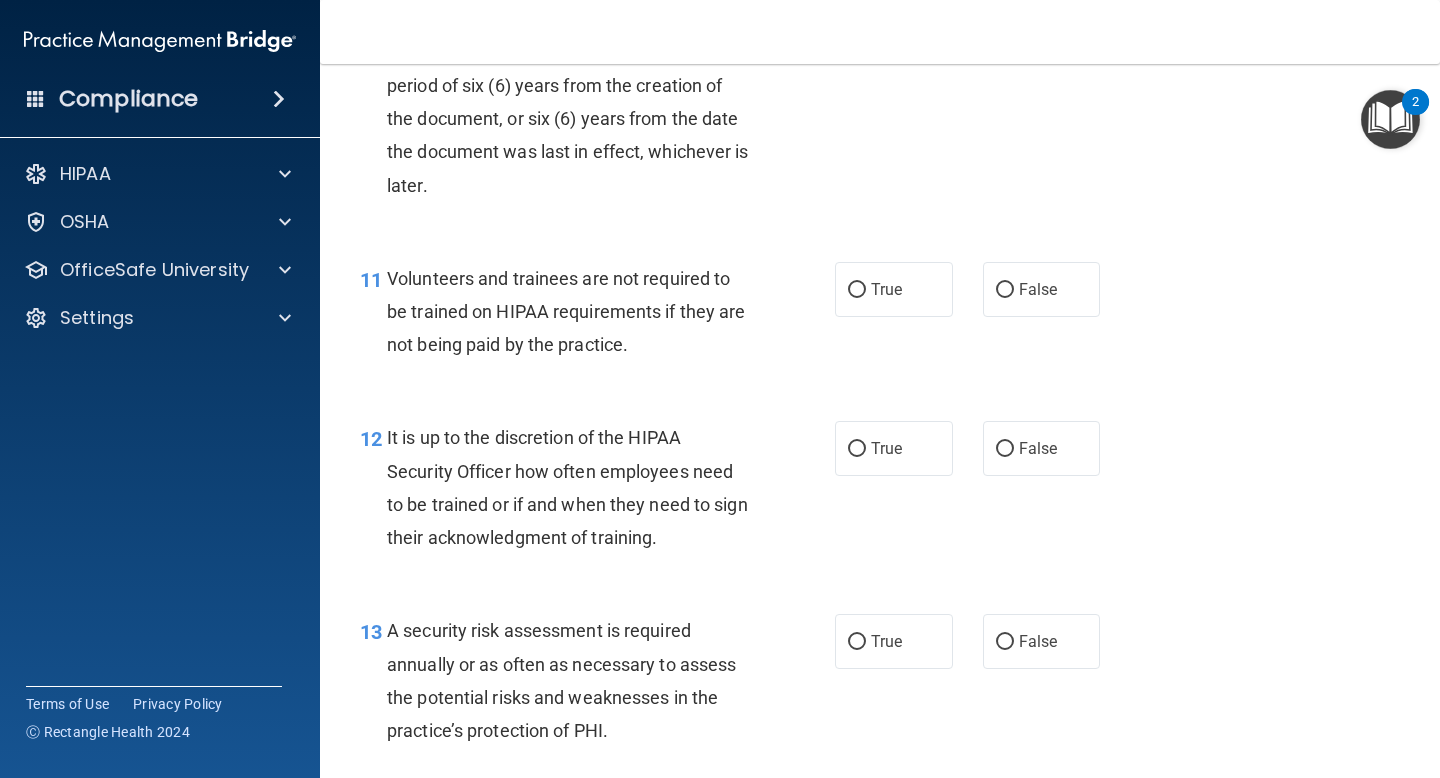 scroll, scrollTop: 2221, scrollLeft: 0, axis: vertical 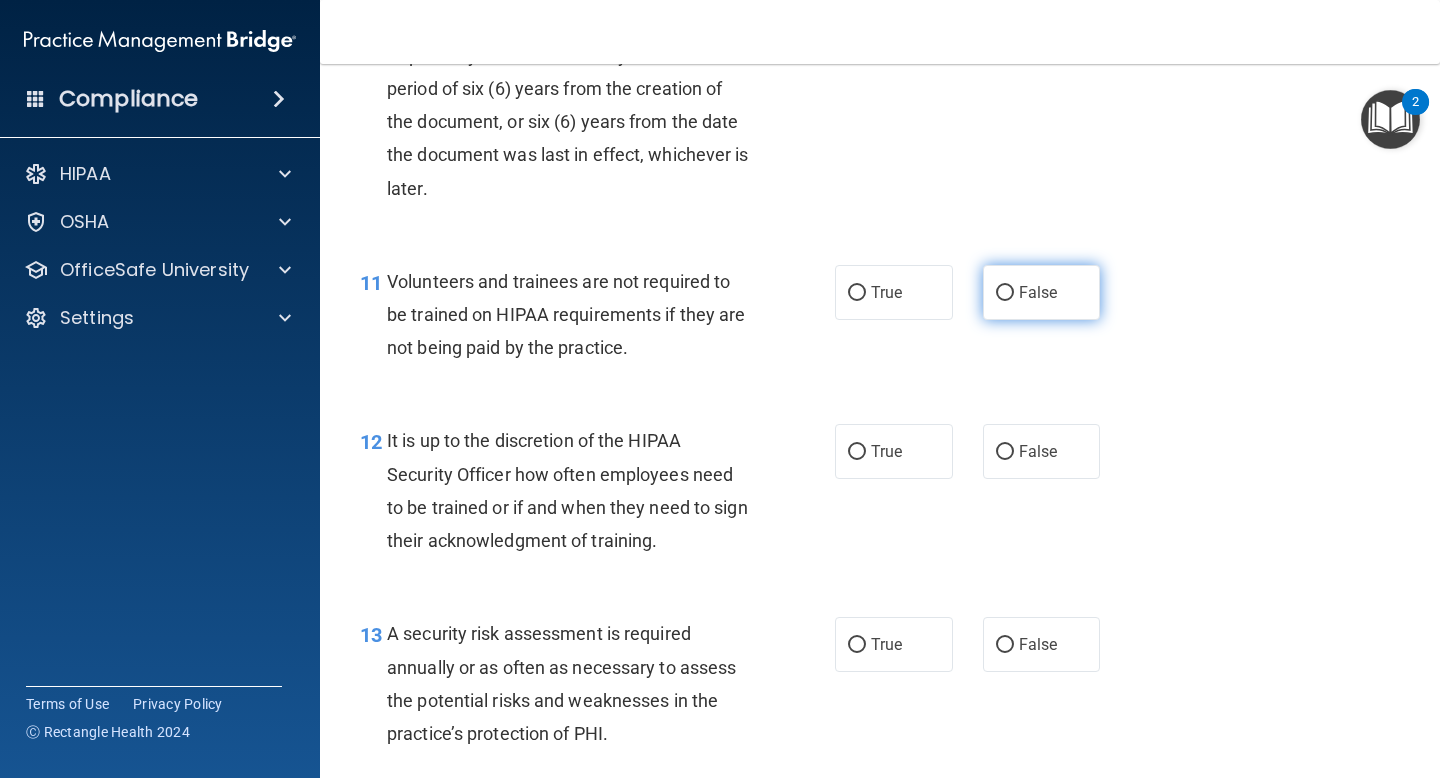 click on "False" at bounding box center [1038, 292] 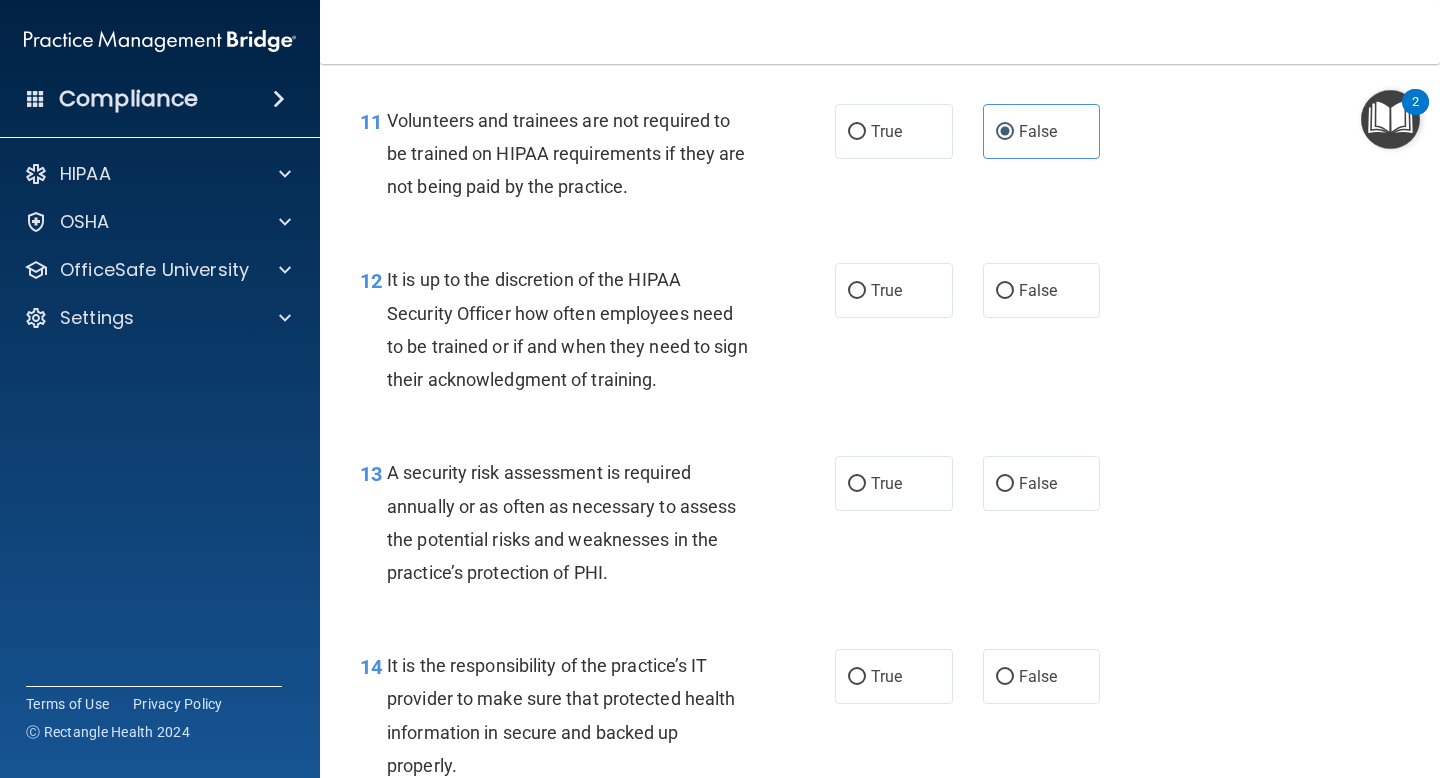 scroll, scrollTop: 2388, scrollLeft: 0, axis: vertical 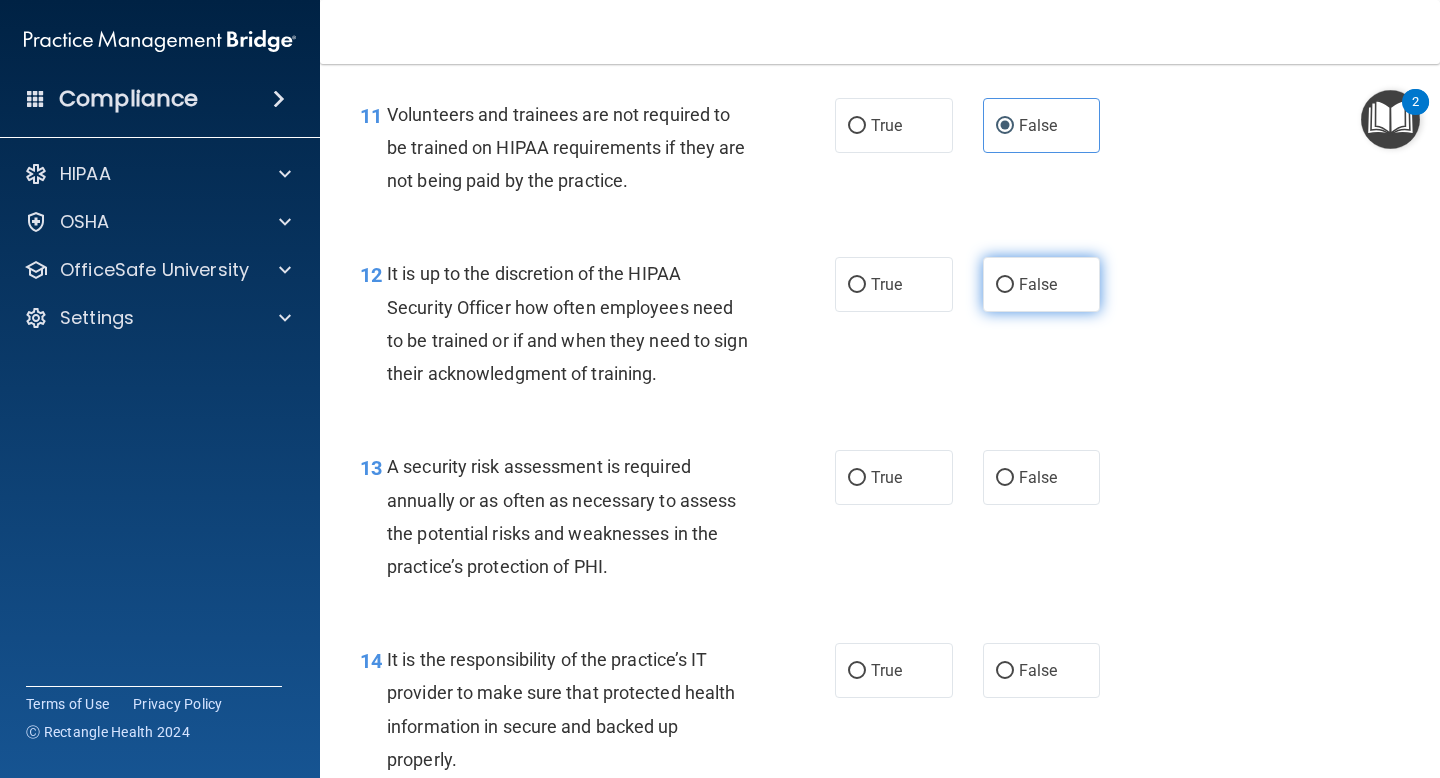 click on "False" at bounding box center [1042, 284] 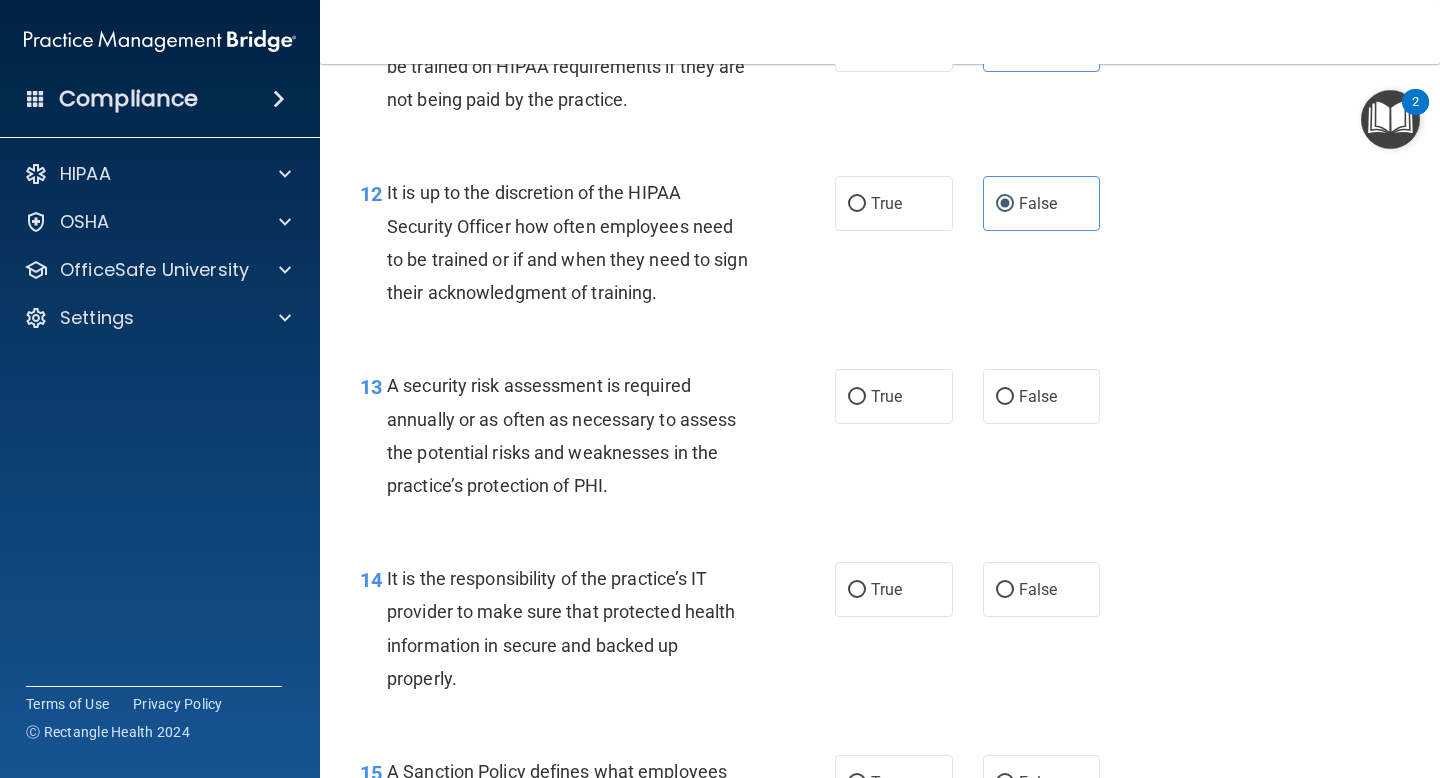 scroll, scrollTop: 2543, scrollLeft: 0, axis: vertical 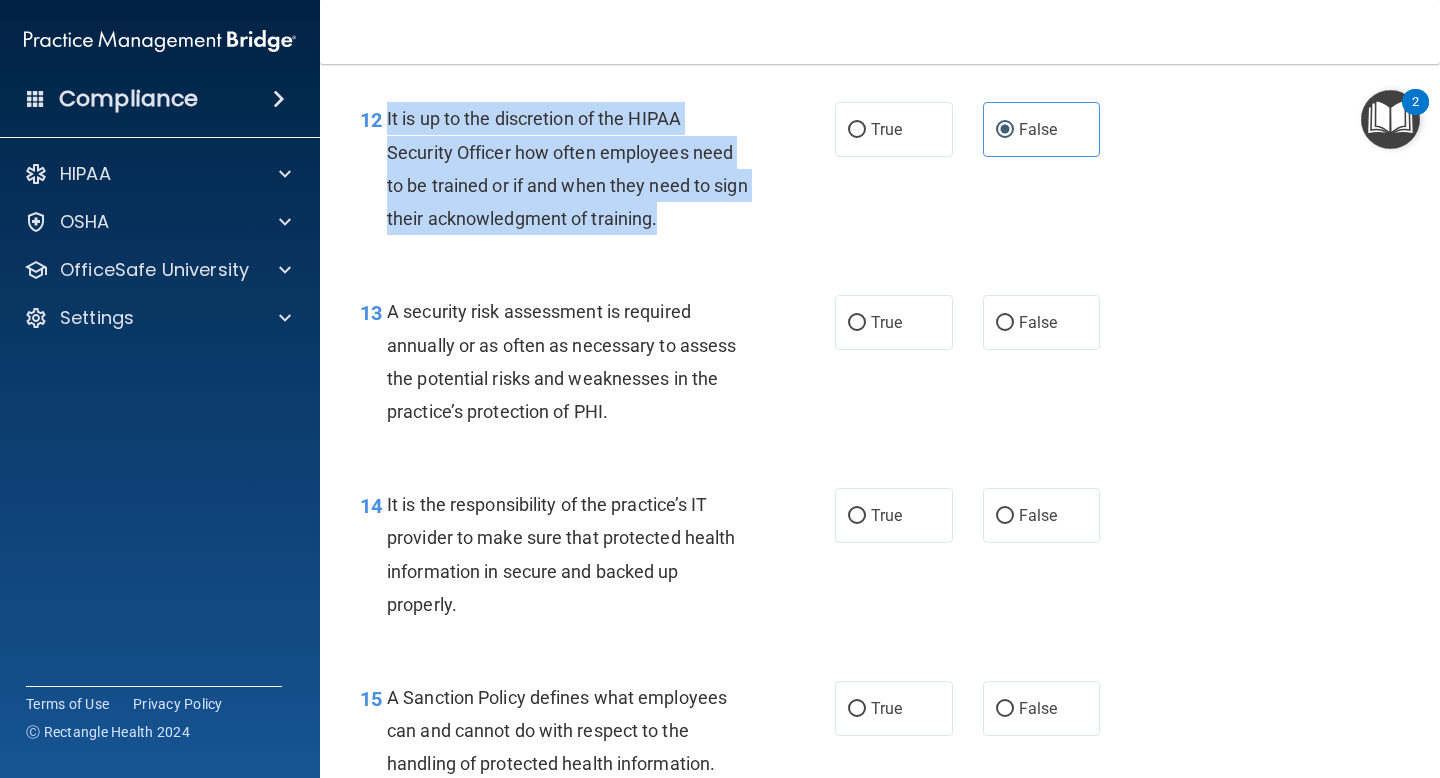 drag, startPoint x: 670, startPoint y: 221, endPoint x: 387, endPoint y: 118, distance: 301.16107 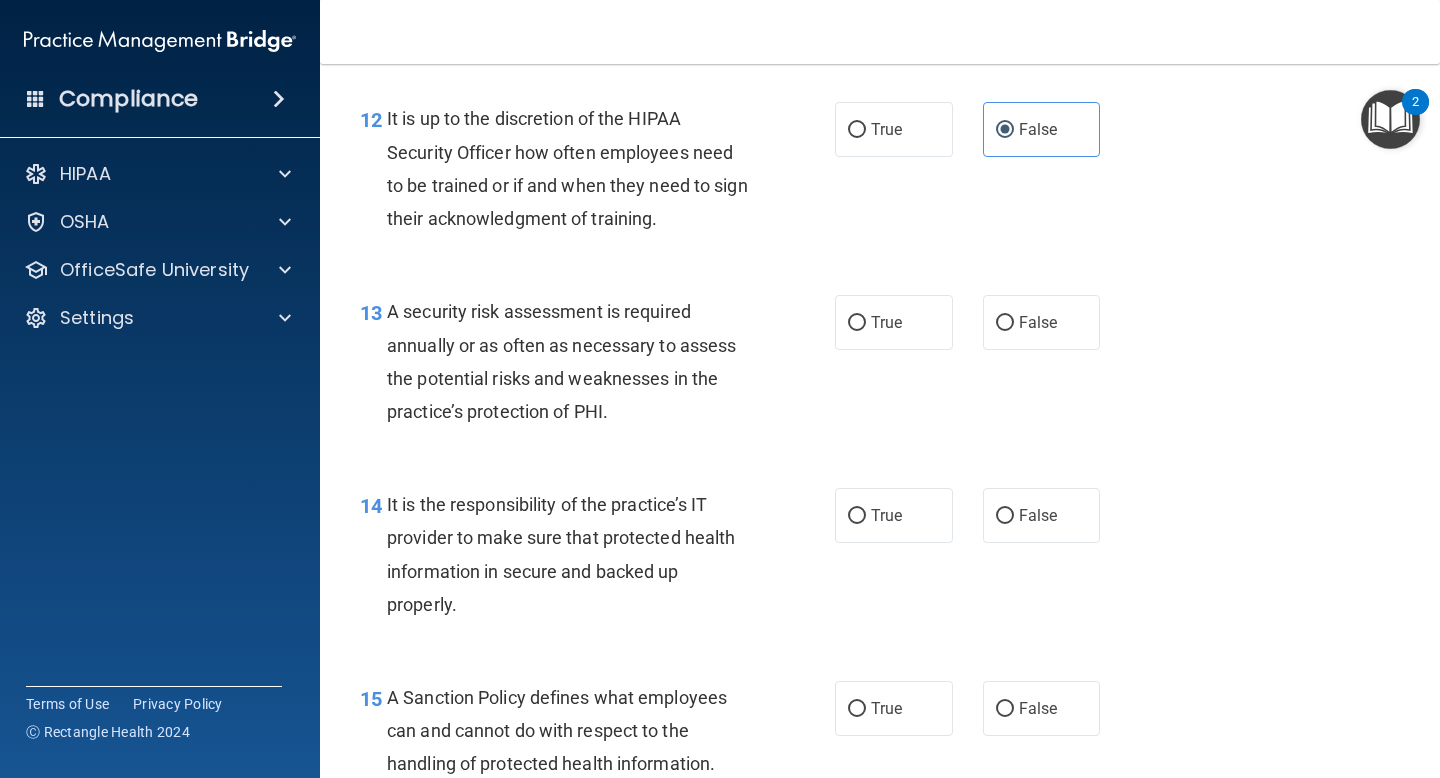 click on "It is the responsibility of the practice’s IT provider to make sure that protected health information in secure and backed up properly." at bounding box center [561, 554] 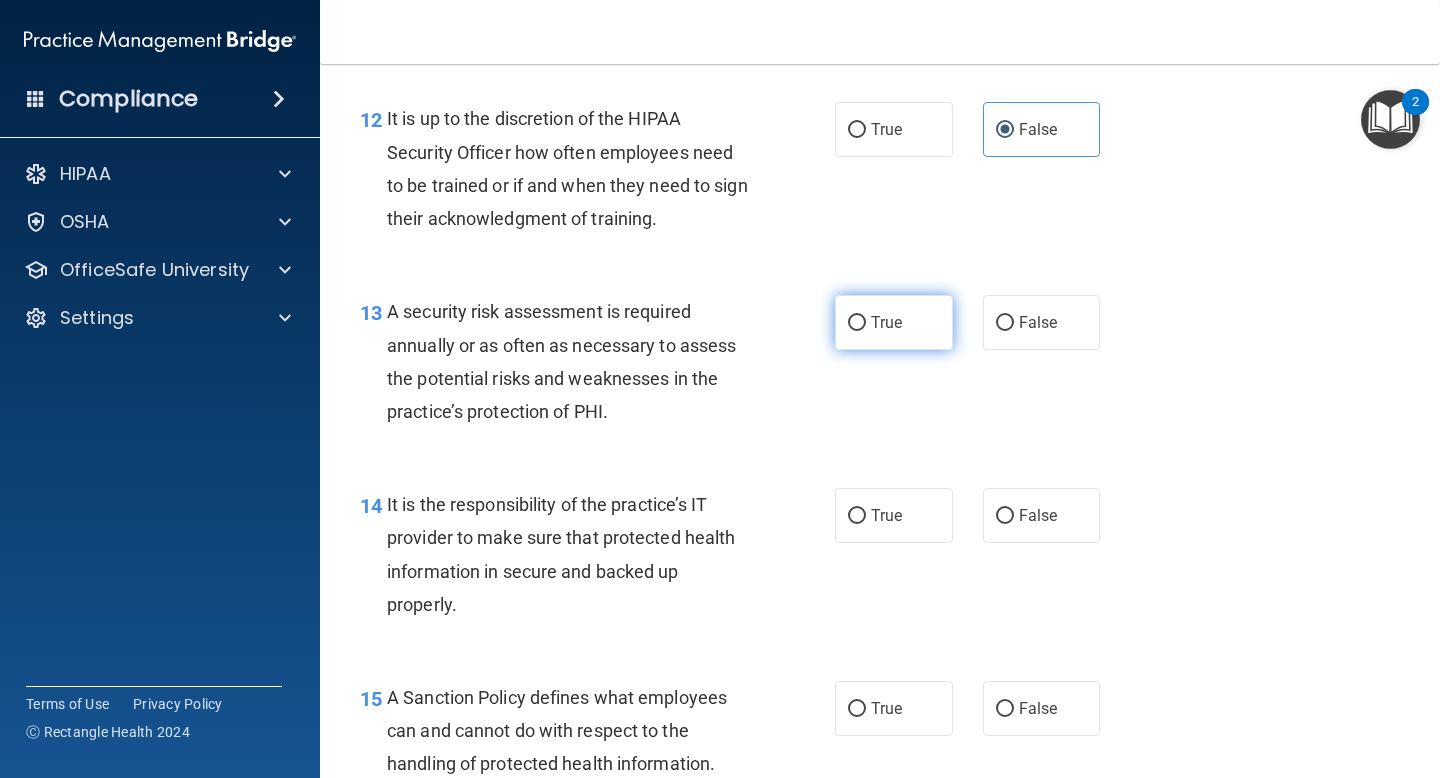 click on "True" at bounding box center [894, 322] 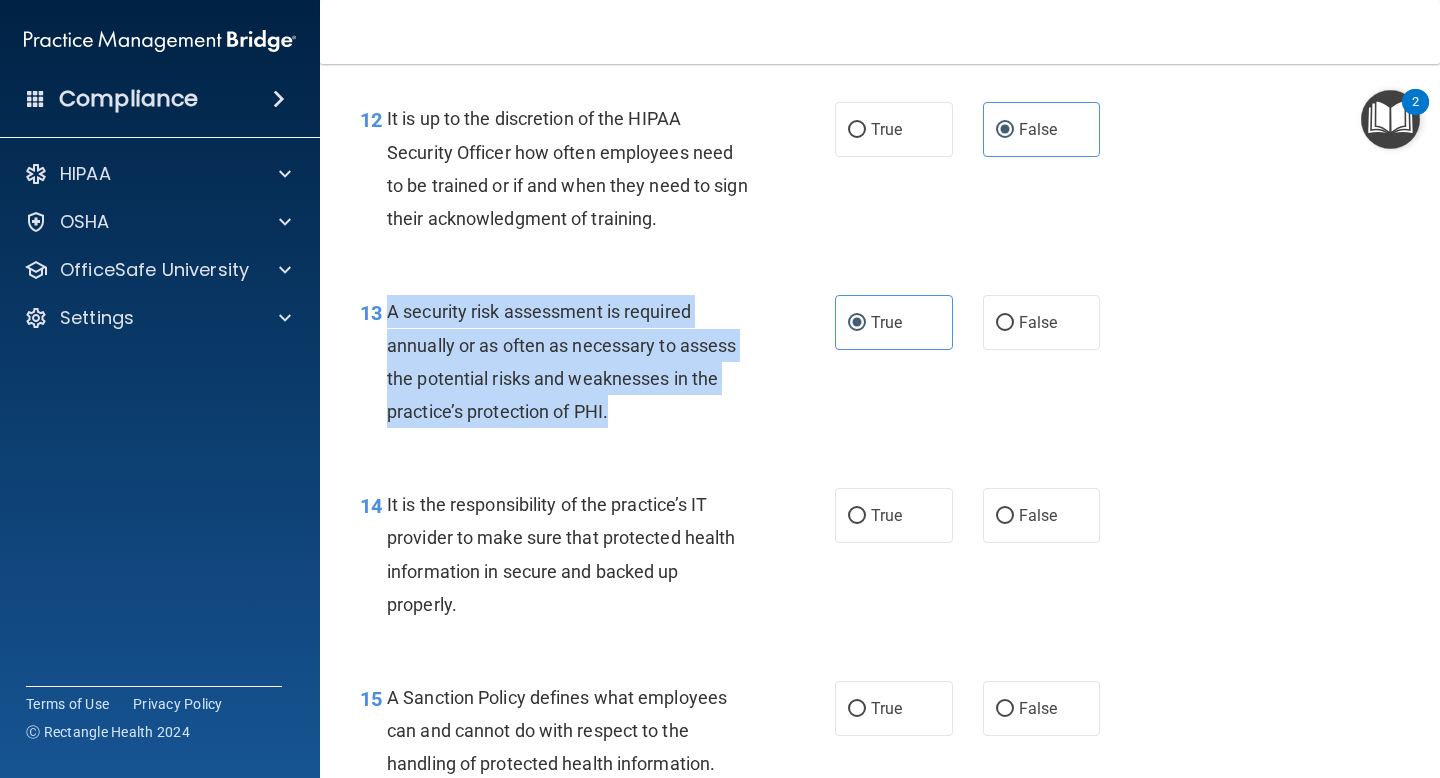 drag, startPoint x: 616, startPoint y: 415, endPoint x: 388, endPoint y: 314, distance: 249.3692 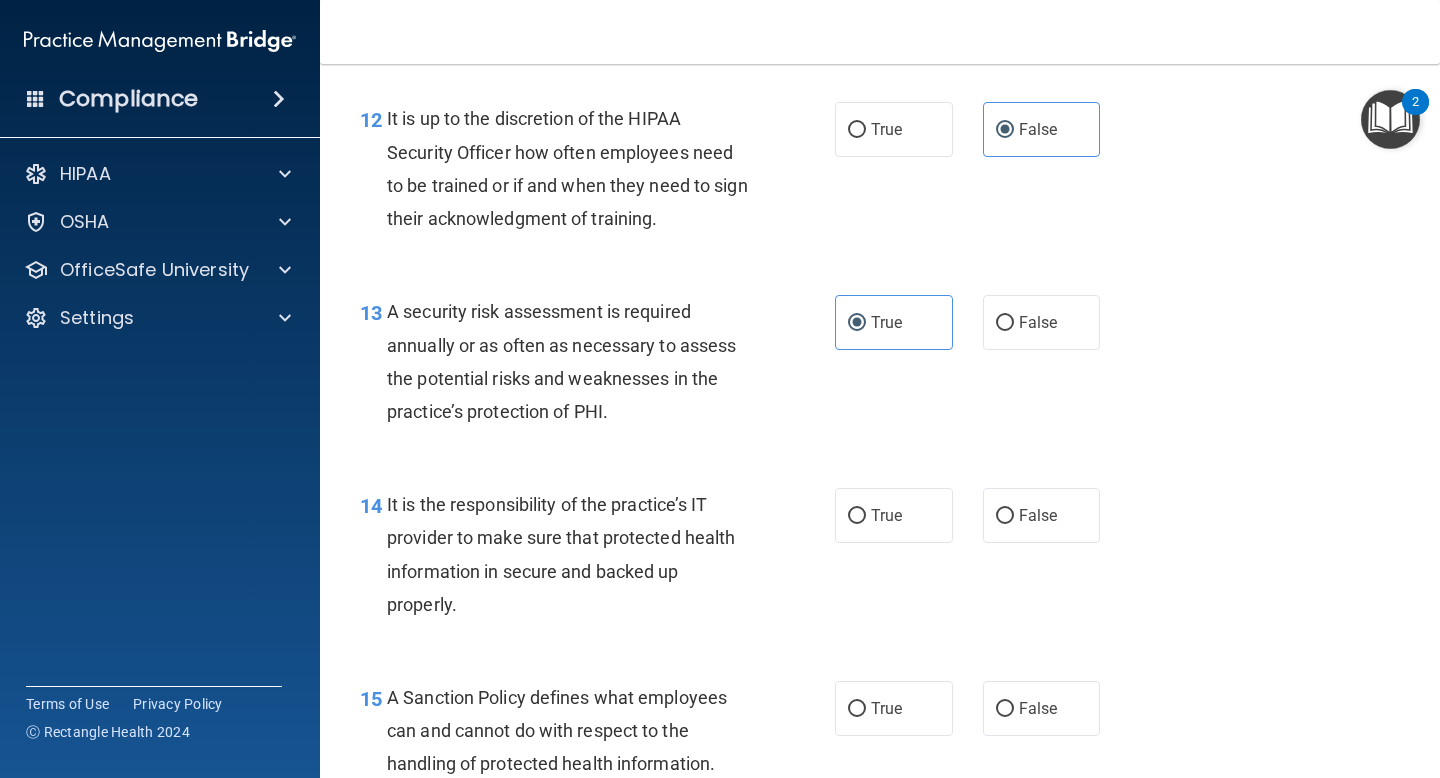 click on "13       A security risk assessment is required annually or as often as necessary to assess the potential risks and weaknesses in the practice’s protection of PHI." at bounding box center [597, 366] 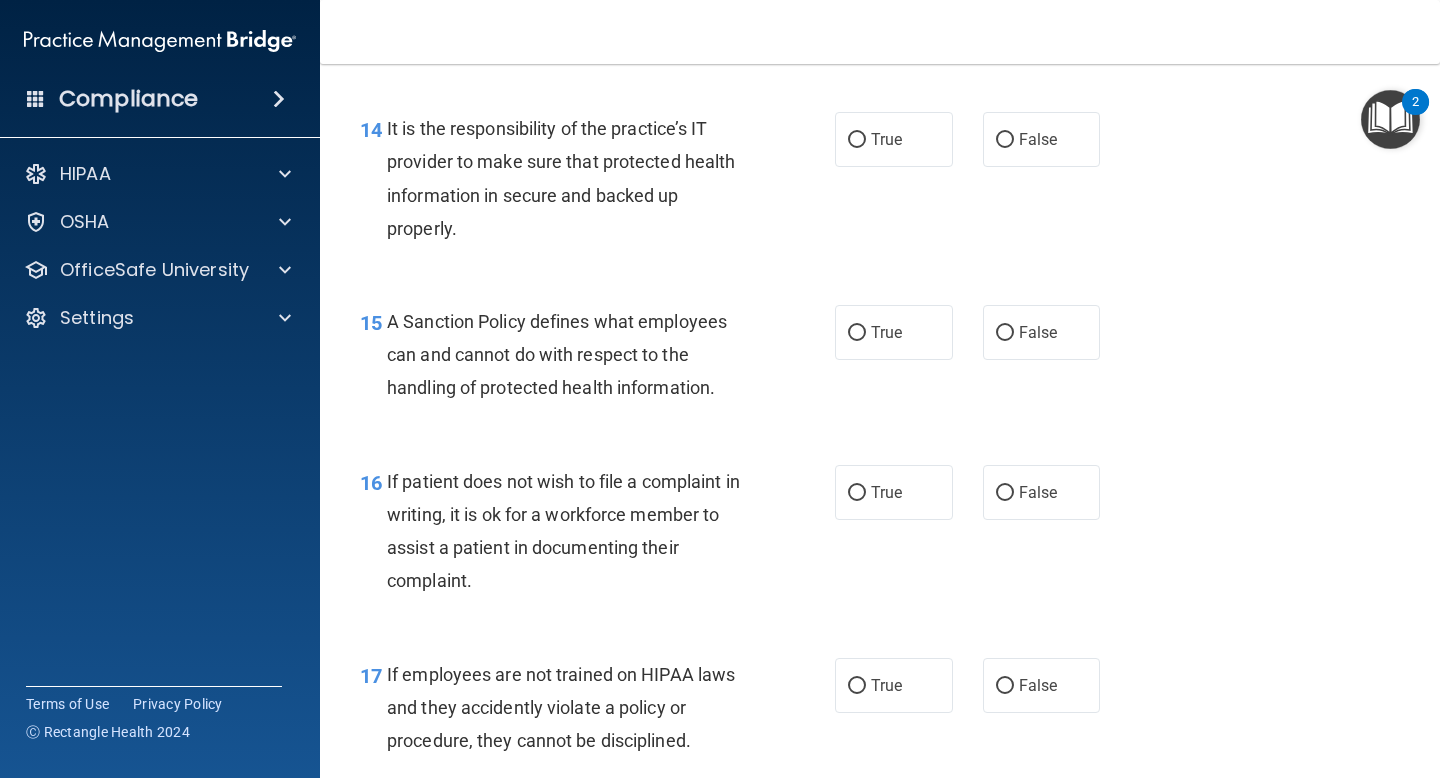 scroll, scrollTop: 2920, scrollLeft: 0, axis: vertical 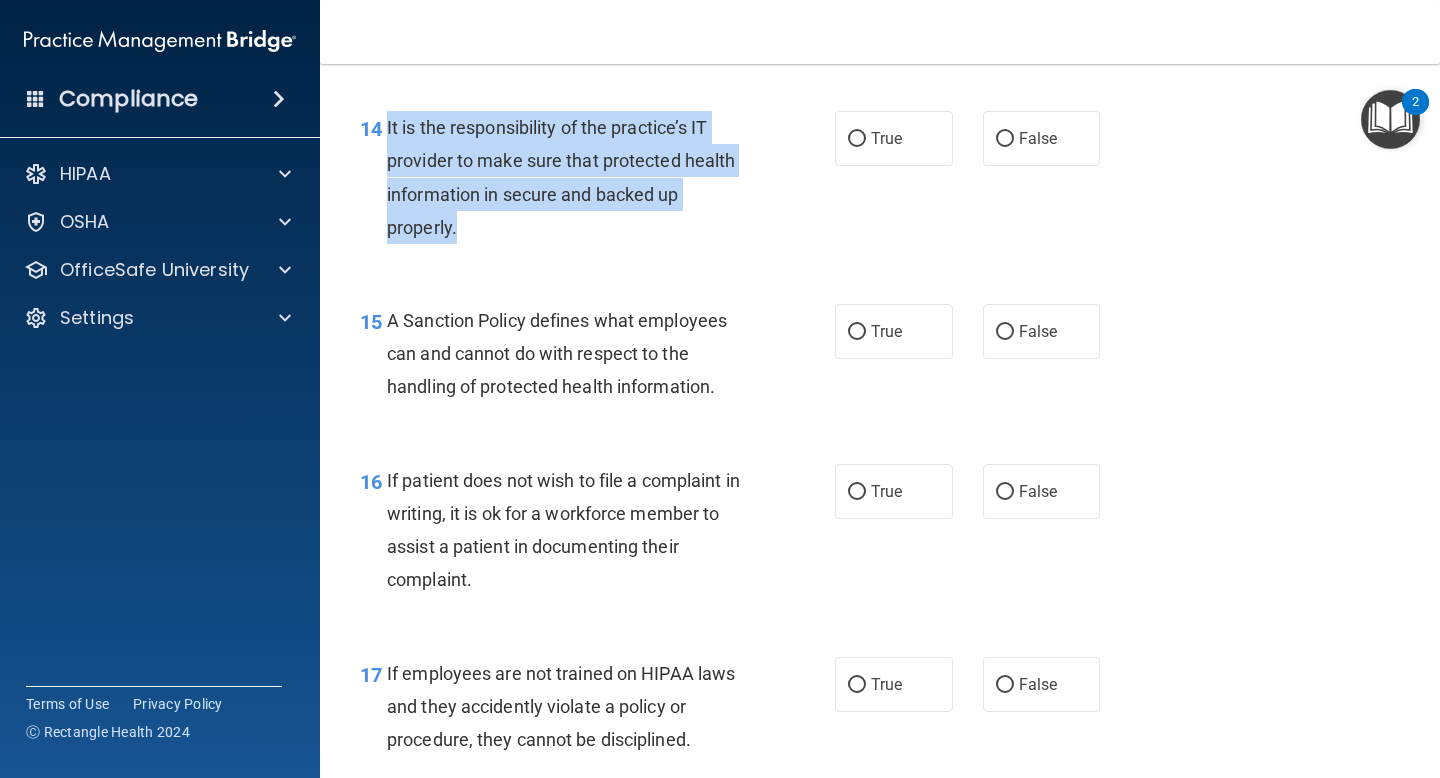 drag, startPoint x: 485, startPoint y: 231, endPoint x: 385, endPoint y: 124, distance: 146.45477 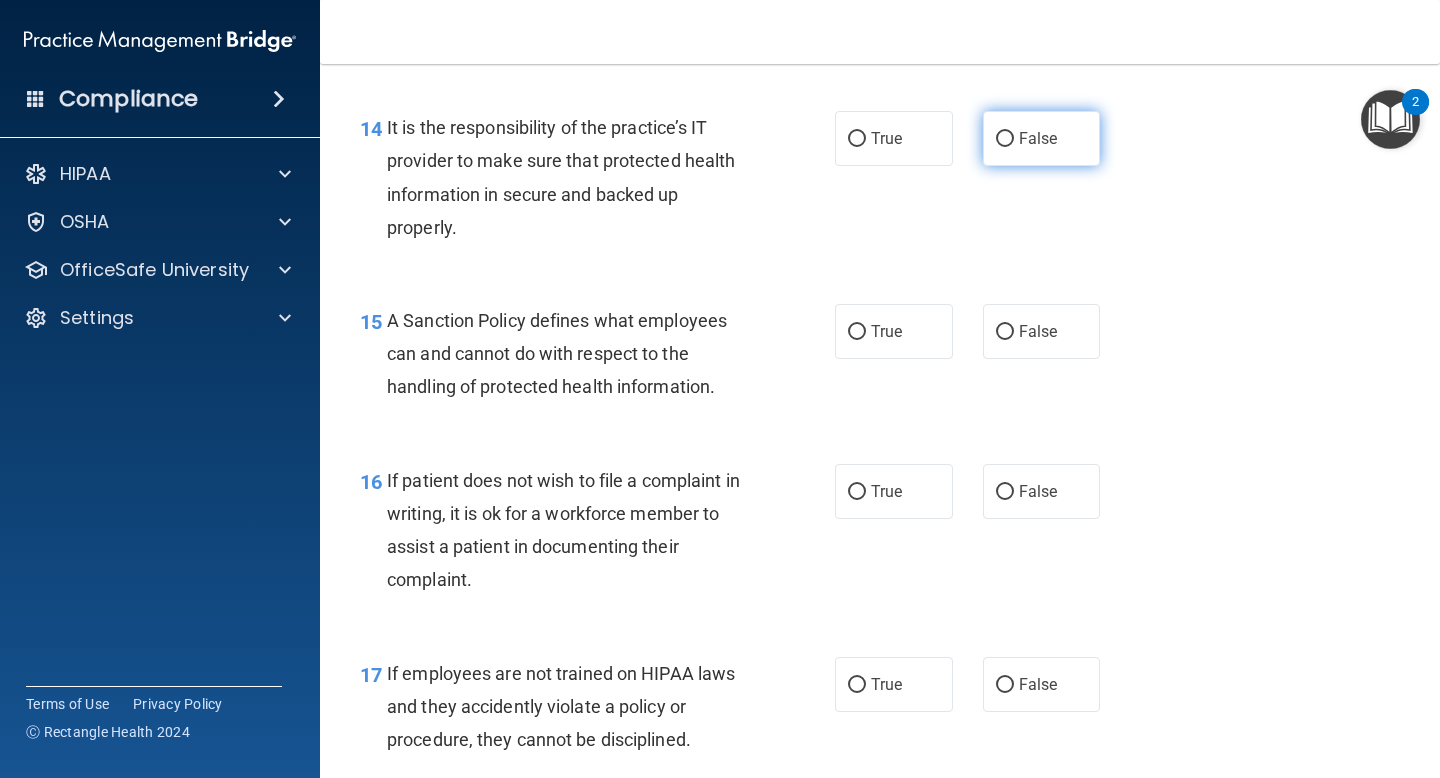 click on "False" at bounding box center (1038, 138) 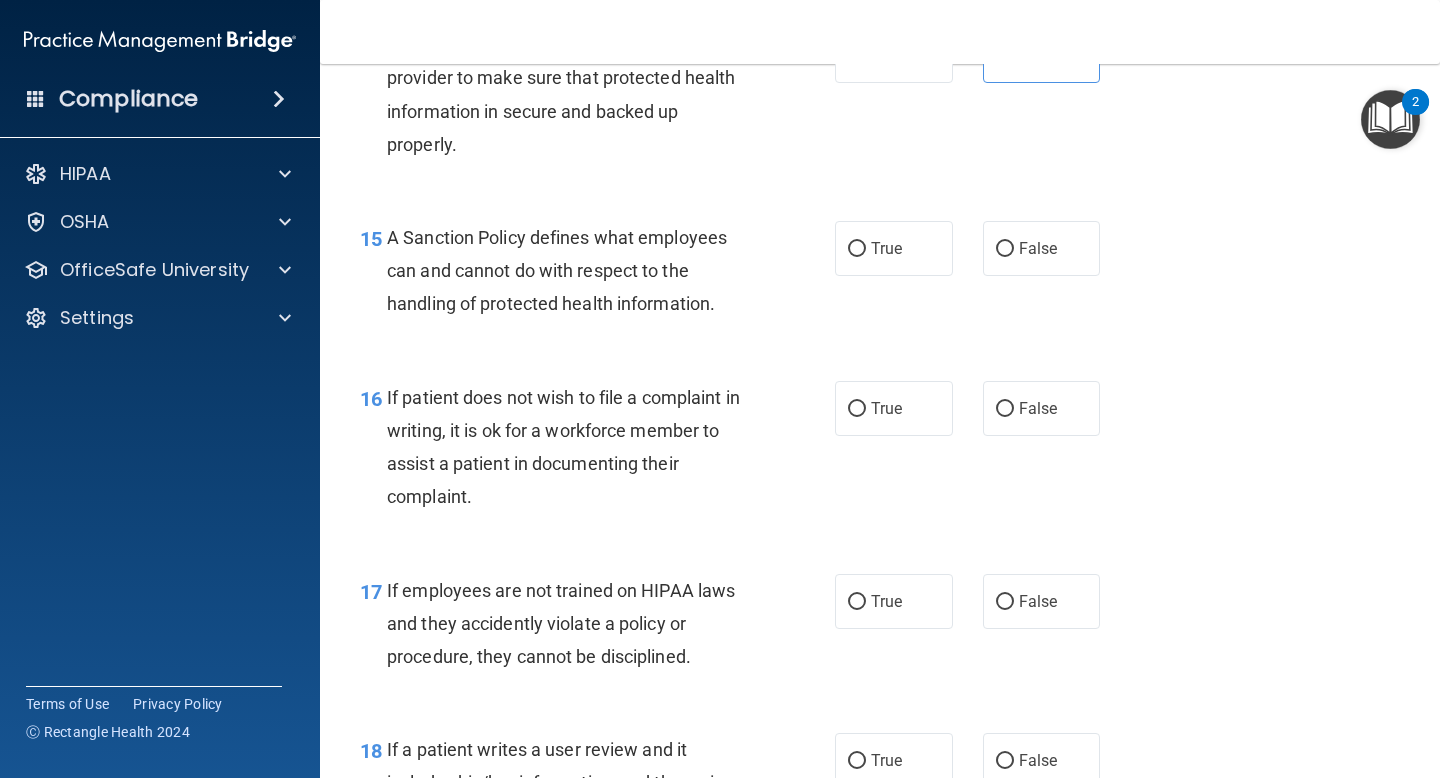 scroll, scrollTop: 3011, scrollLeft: 0, axis: vertical 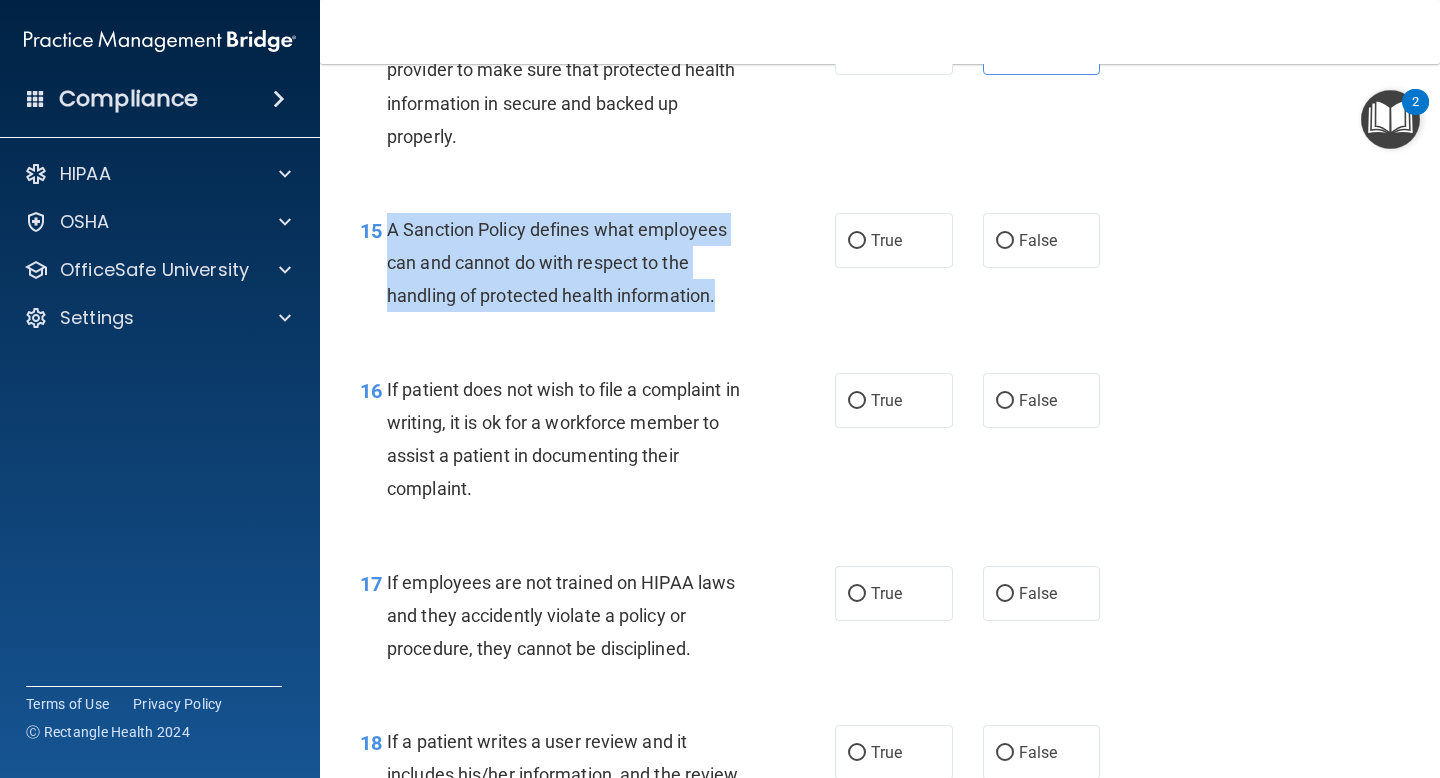 drag, startPoint x: 736, startPoint y: 292, endPoint x: 390, endPoint y: 223, distance: 352.813 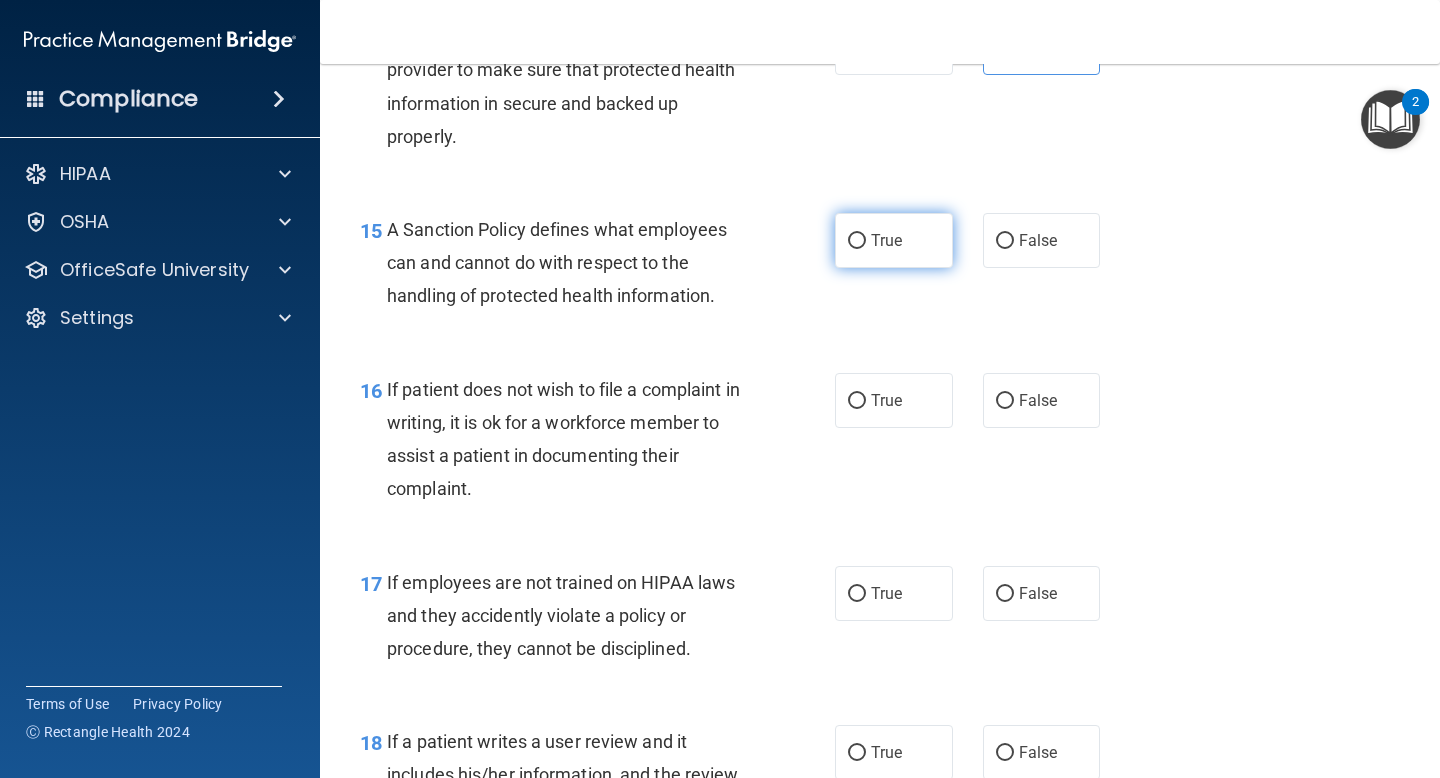 click on "True" at bounding box center (894, 240) 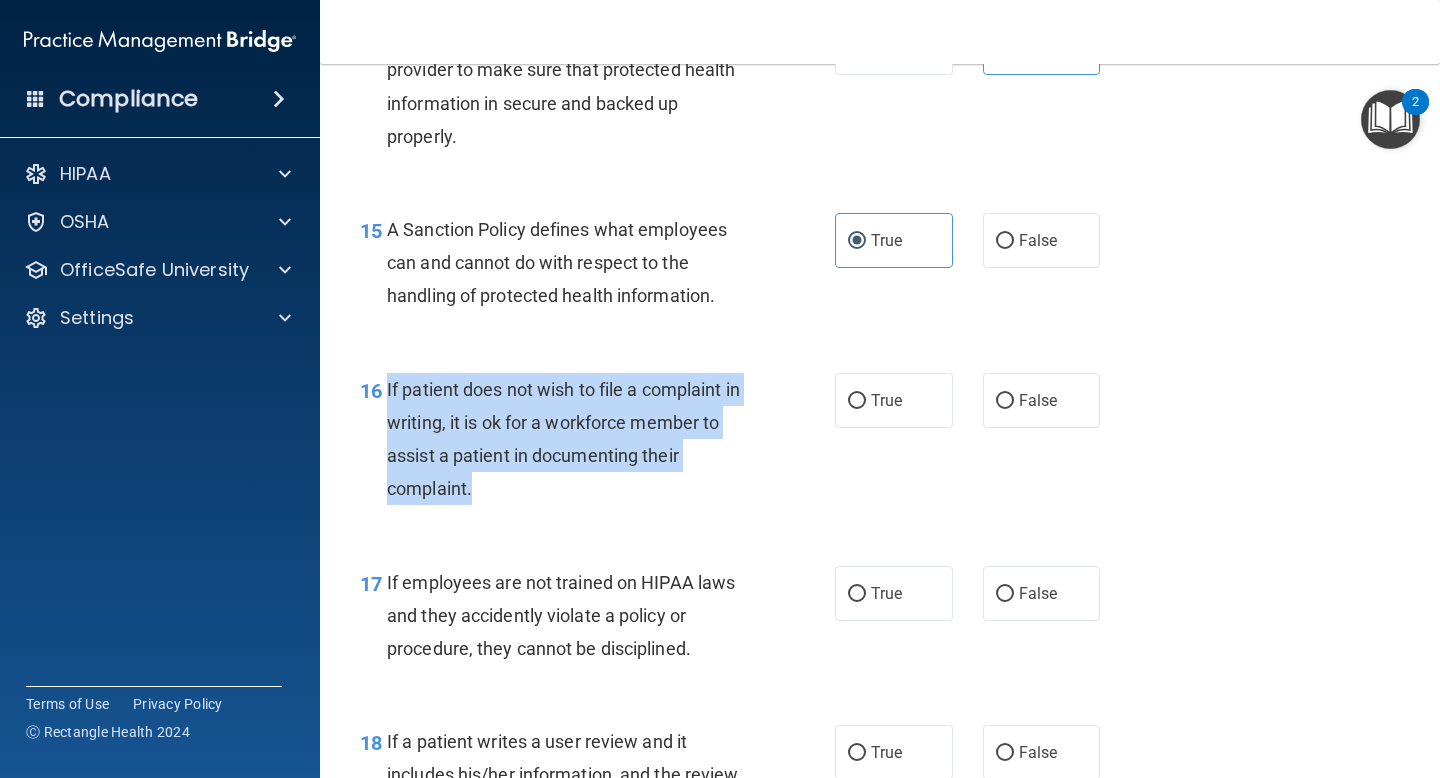 drag, startPoint x: 526, startPoint y: 490, endPoint x: 390, endPoint y: 379, distance: 175.54771 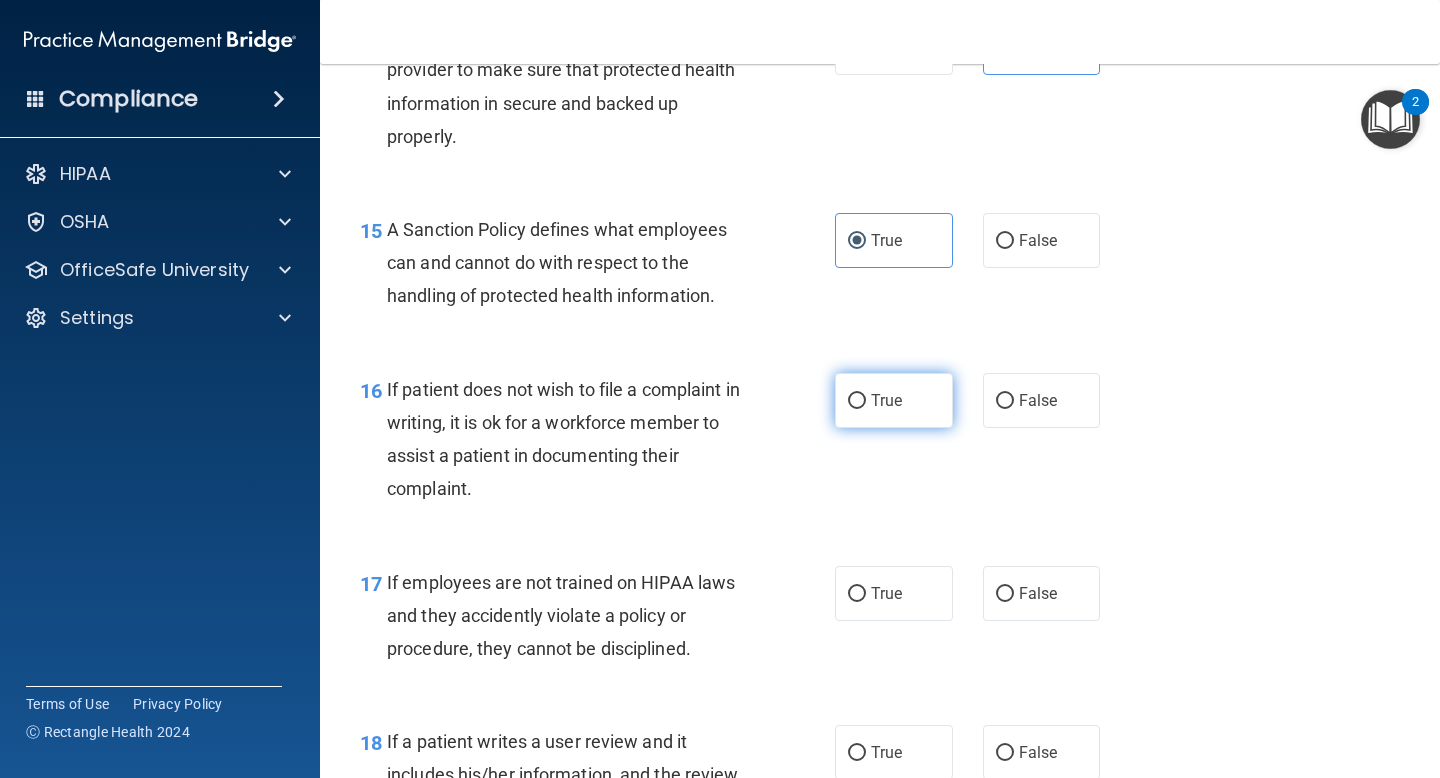 click on "True" at bounding box center [886, 400] 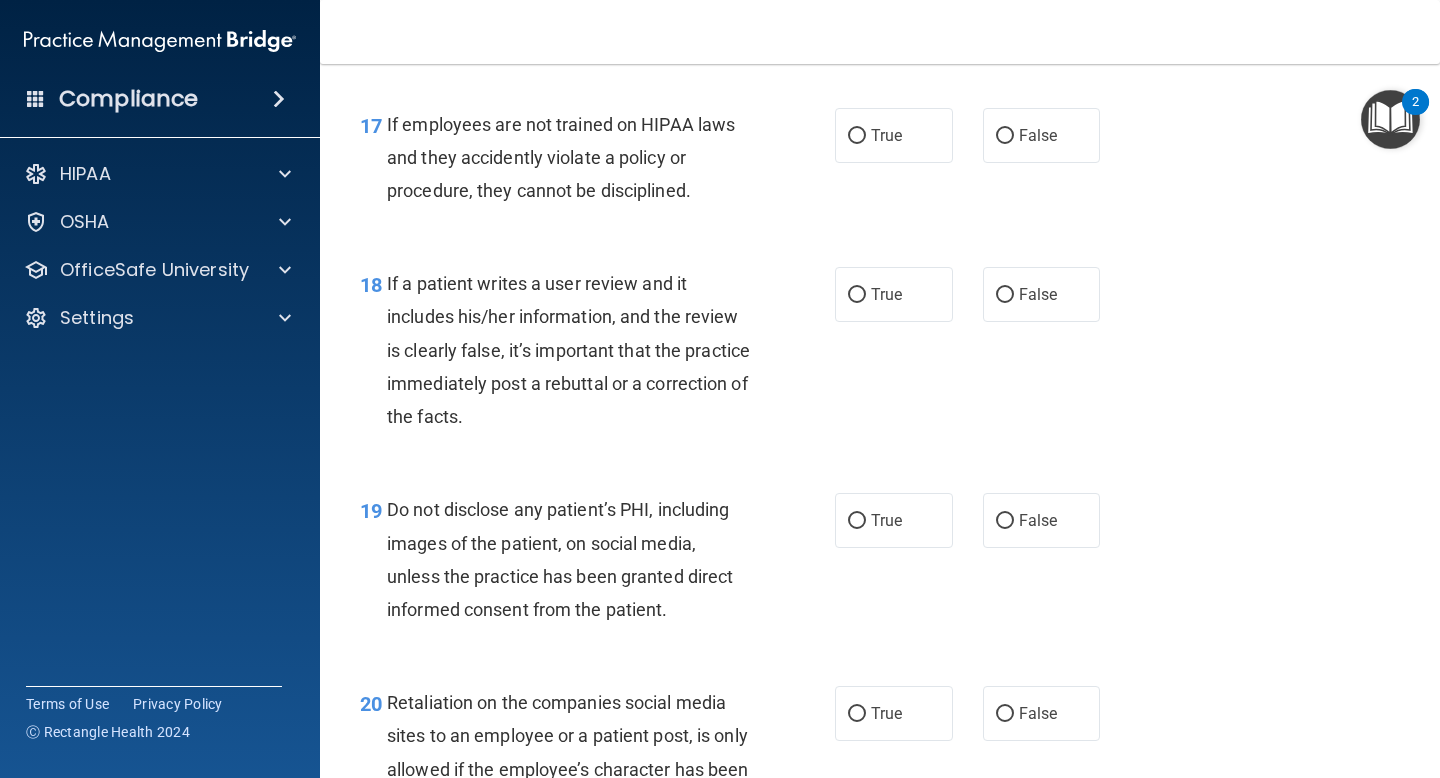 scroll, scrollTop: 3470, scrollLeft: 0, axis: vertical 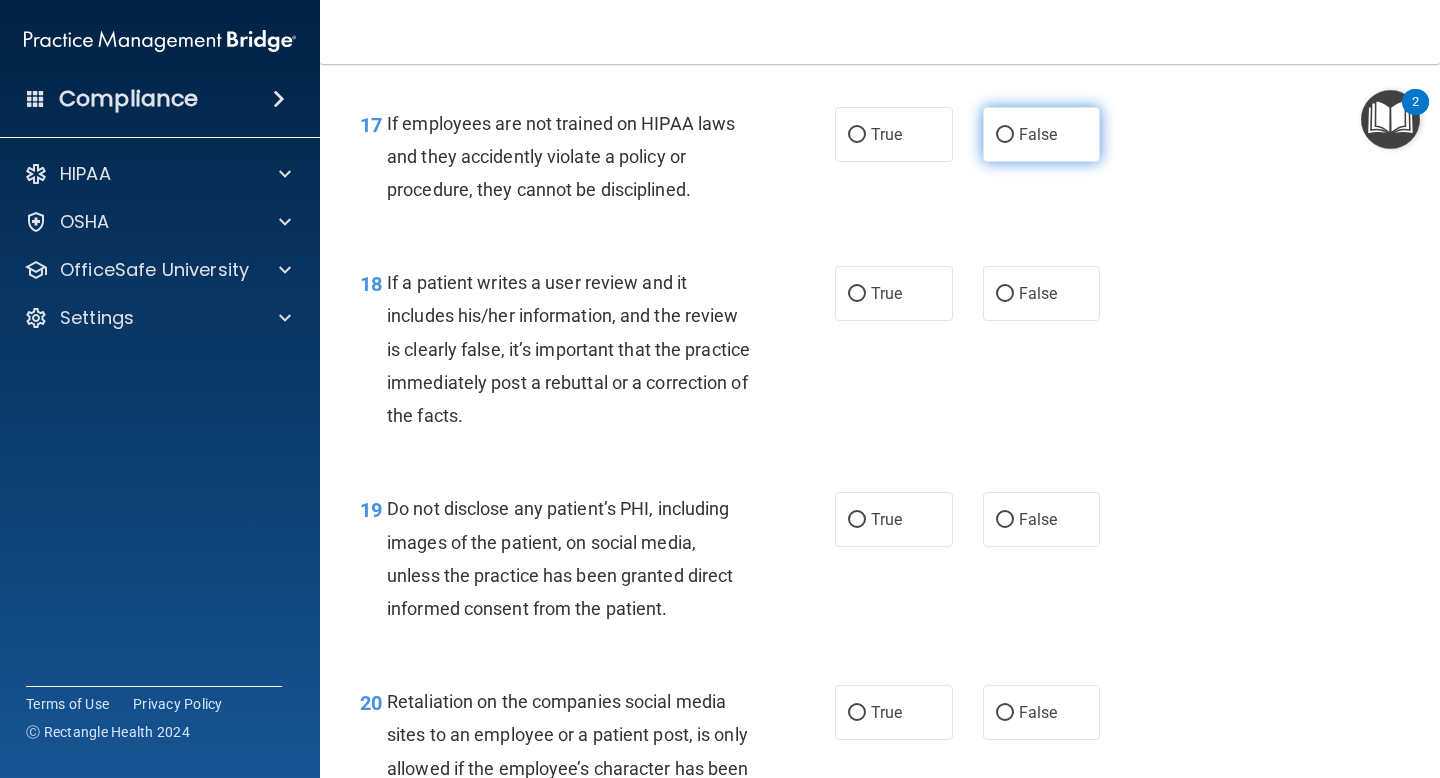 click on "False" at bounding box center (1042, 134) 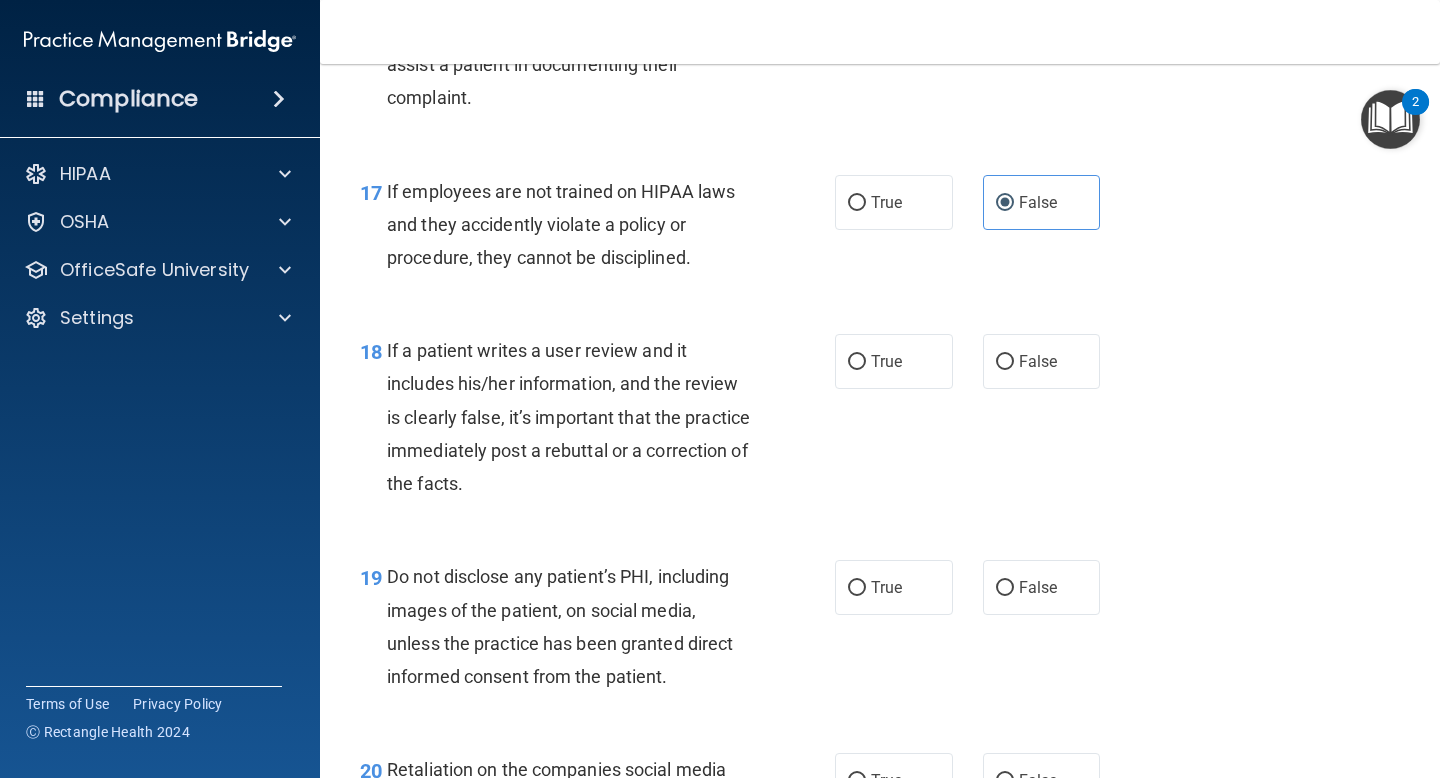 scroll, scrollTop: 3424, scrollLeft: 0, axis: vertical 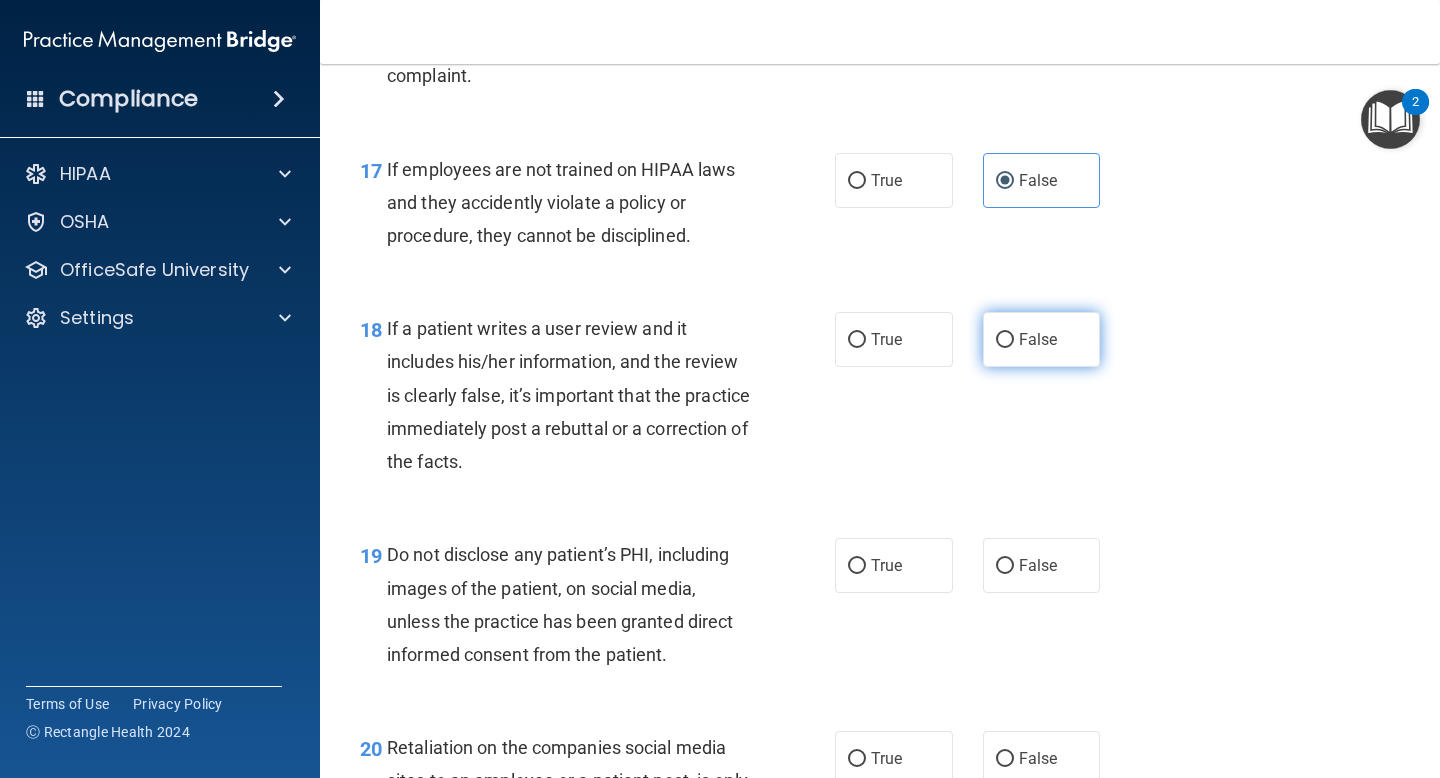 click on "False" at bounding box center [1038, 339] 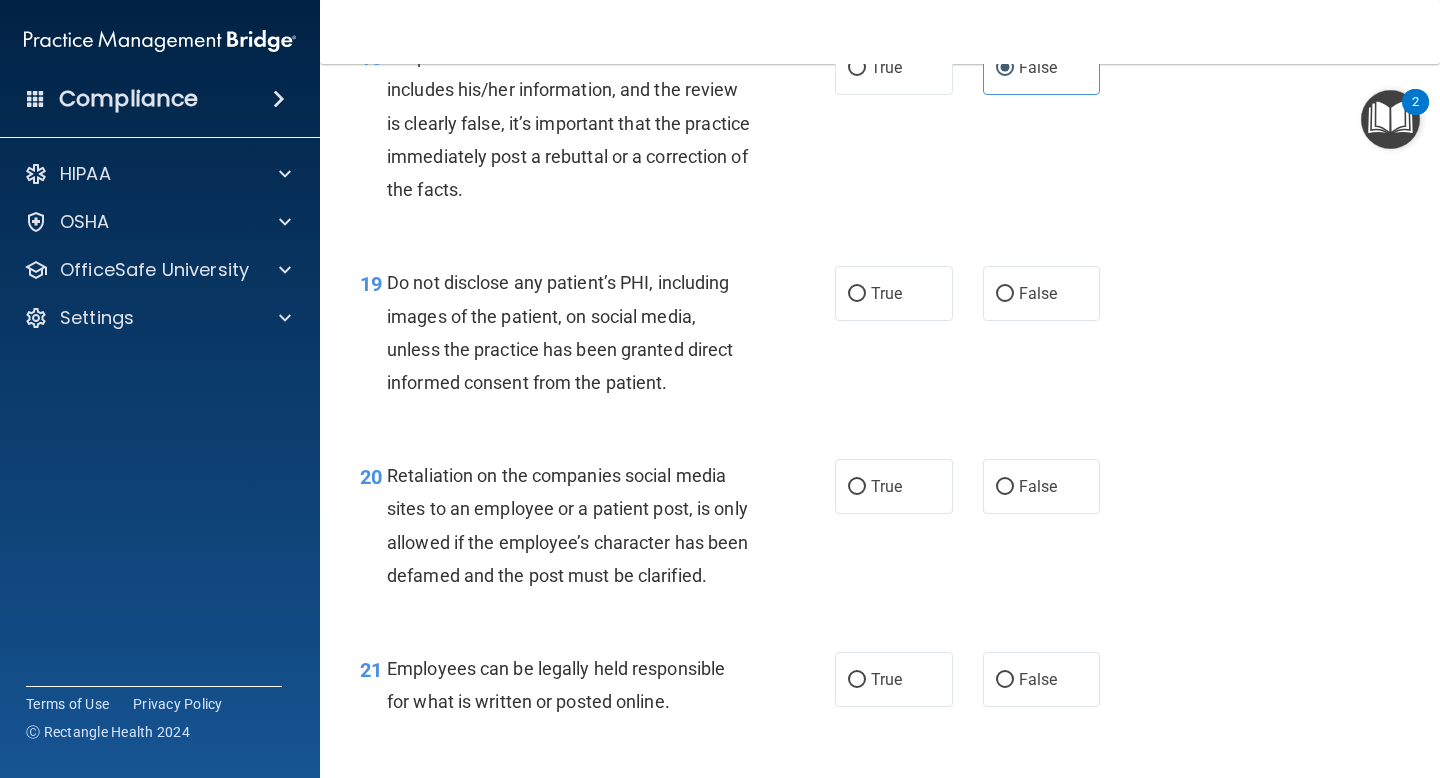 scroll, scrollTop: 3697, scrollLeft: 0, axis: vertical 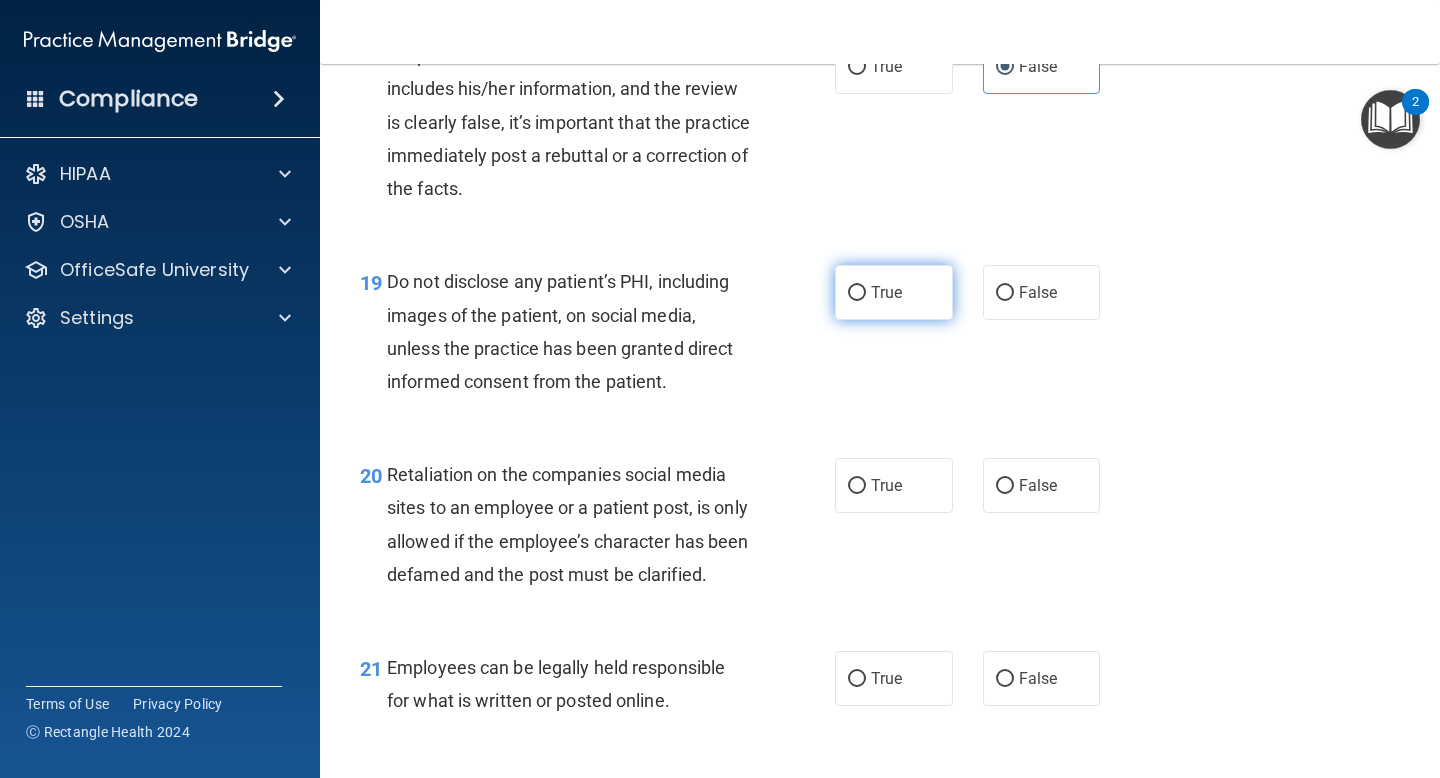 click on "True" at bounding box center (886, 292) 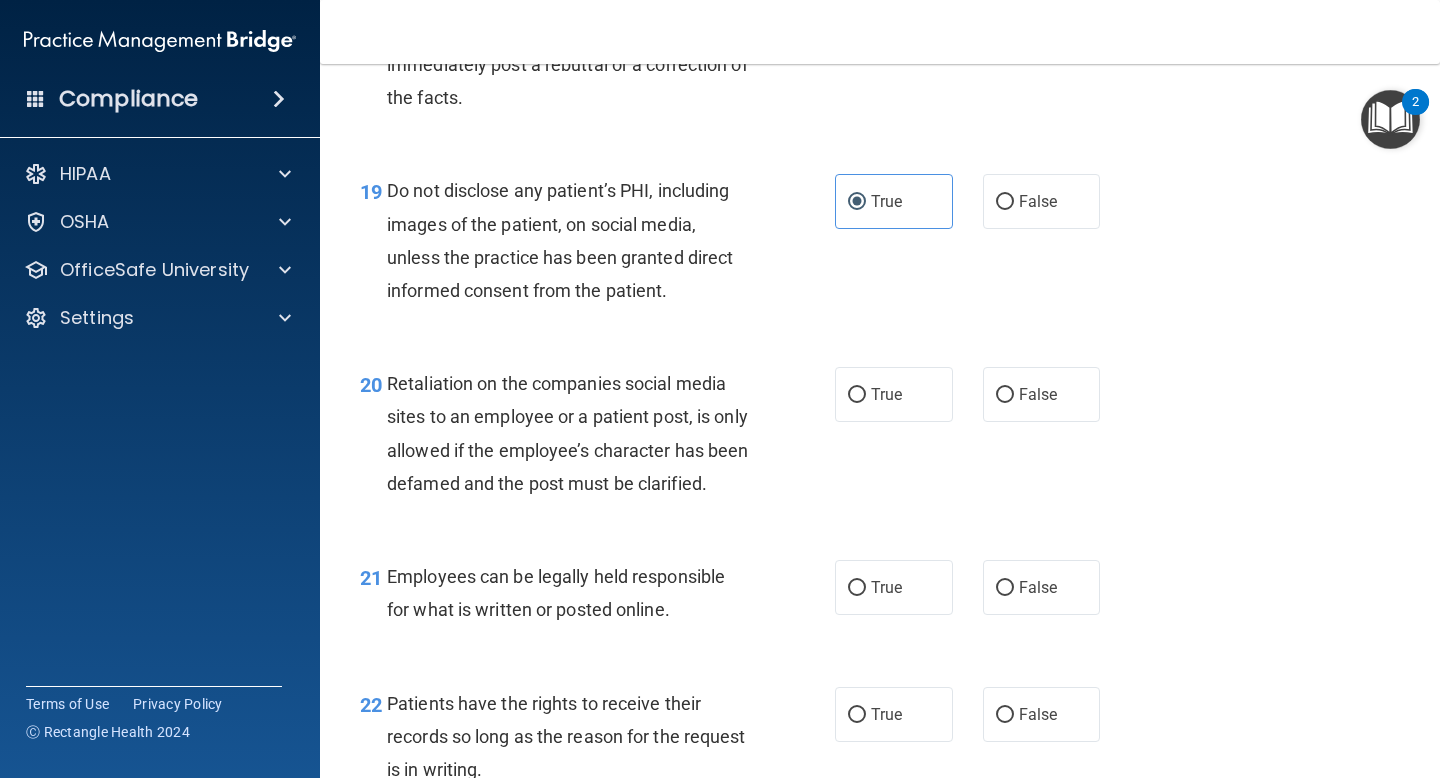 scroll, scrollTop: 3811, scrollLeft: 0, axis: vertical 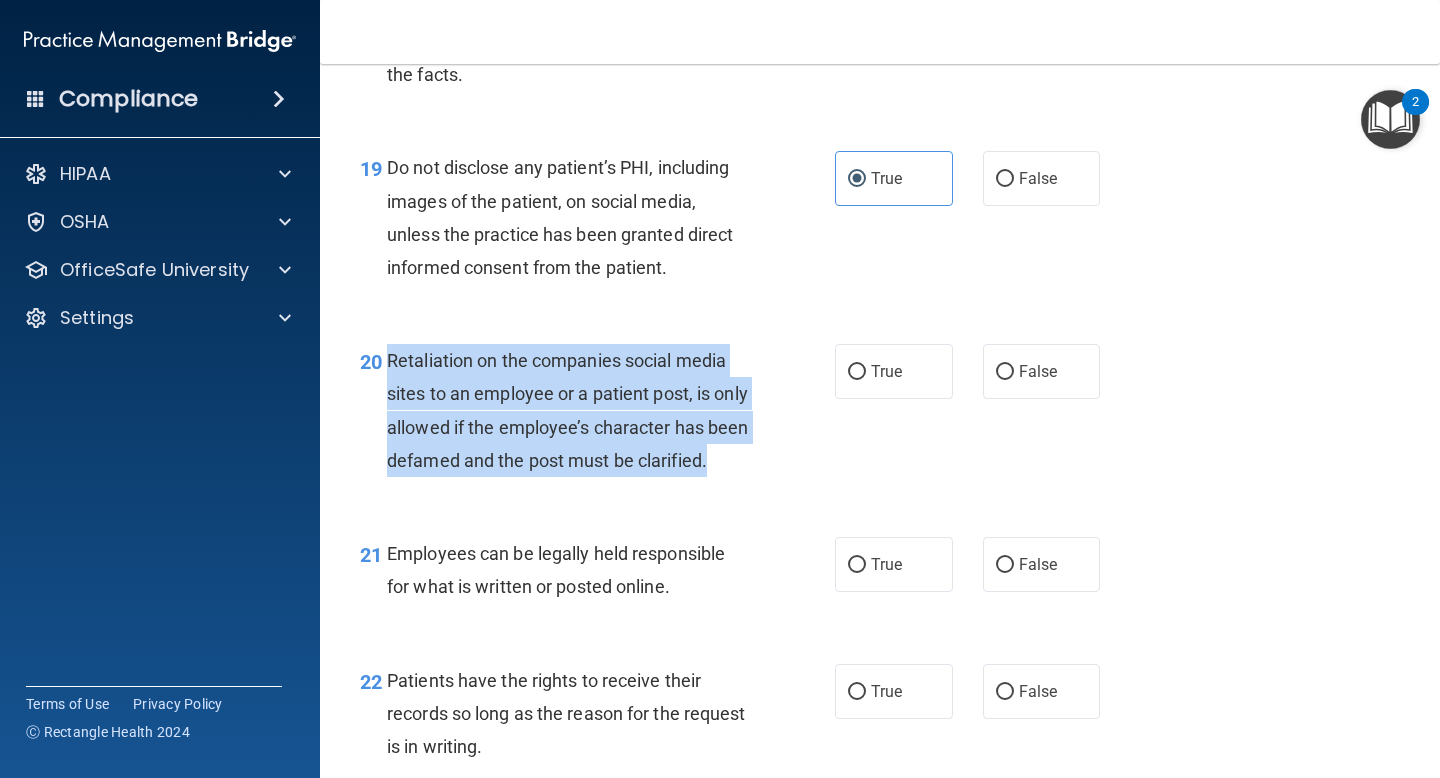 drag, startPoint x: 491, startPoint y: 480, endPoint x: 385, endPoint y: 352, distance: 166.19266 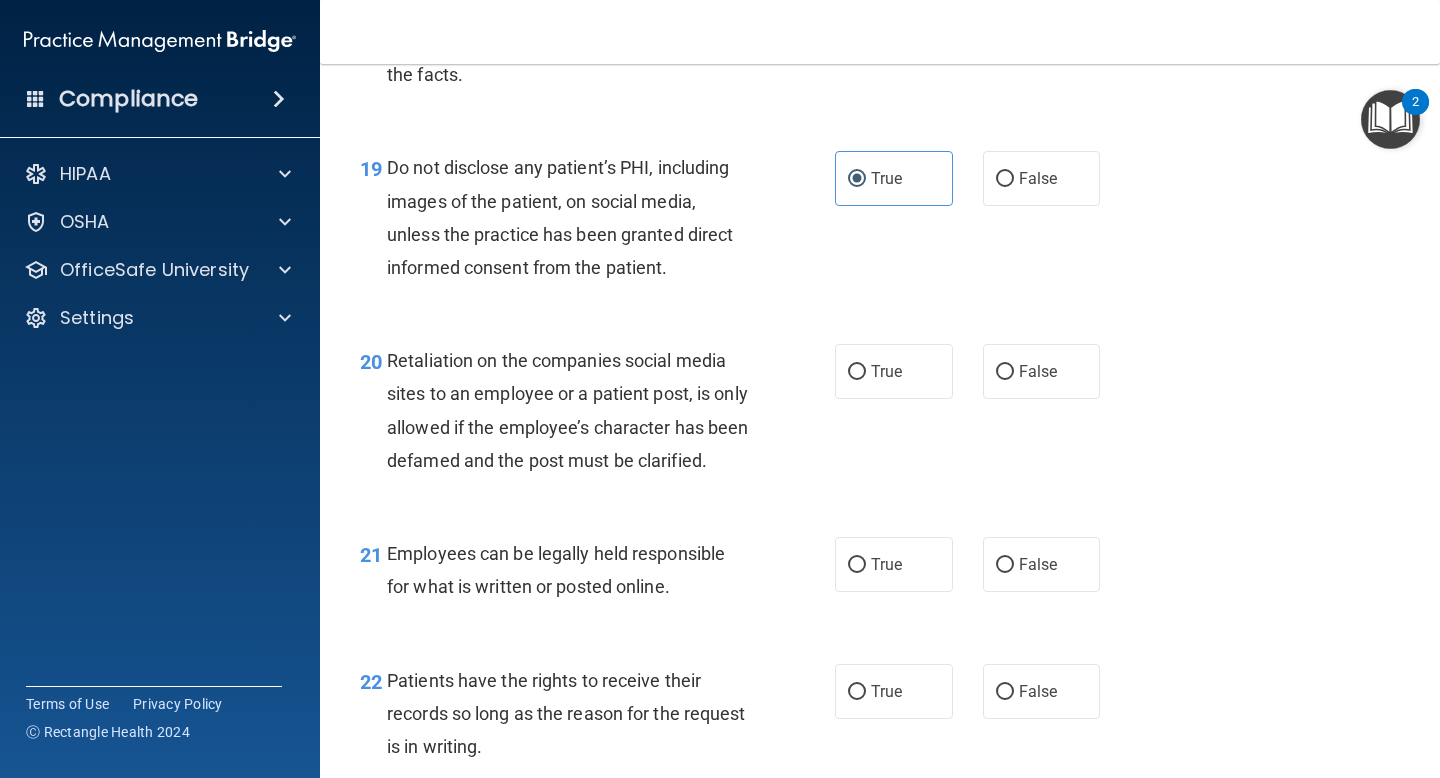 click on "19       Do not disclose any patient’s PHI, including images of the patient, on social media, unless the practice has been granted direct informed consent from the patient." at bounding box center [597, 222] 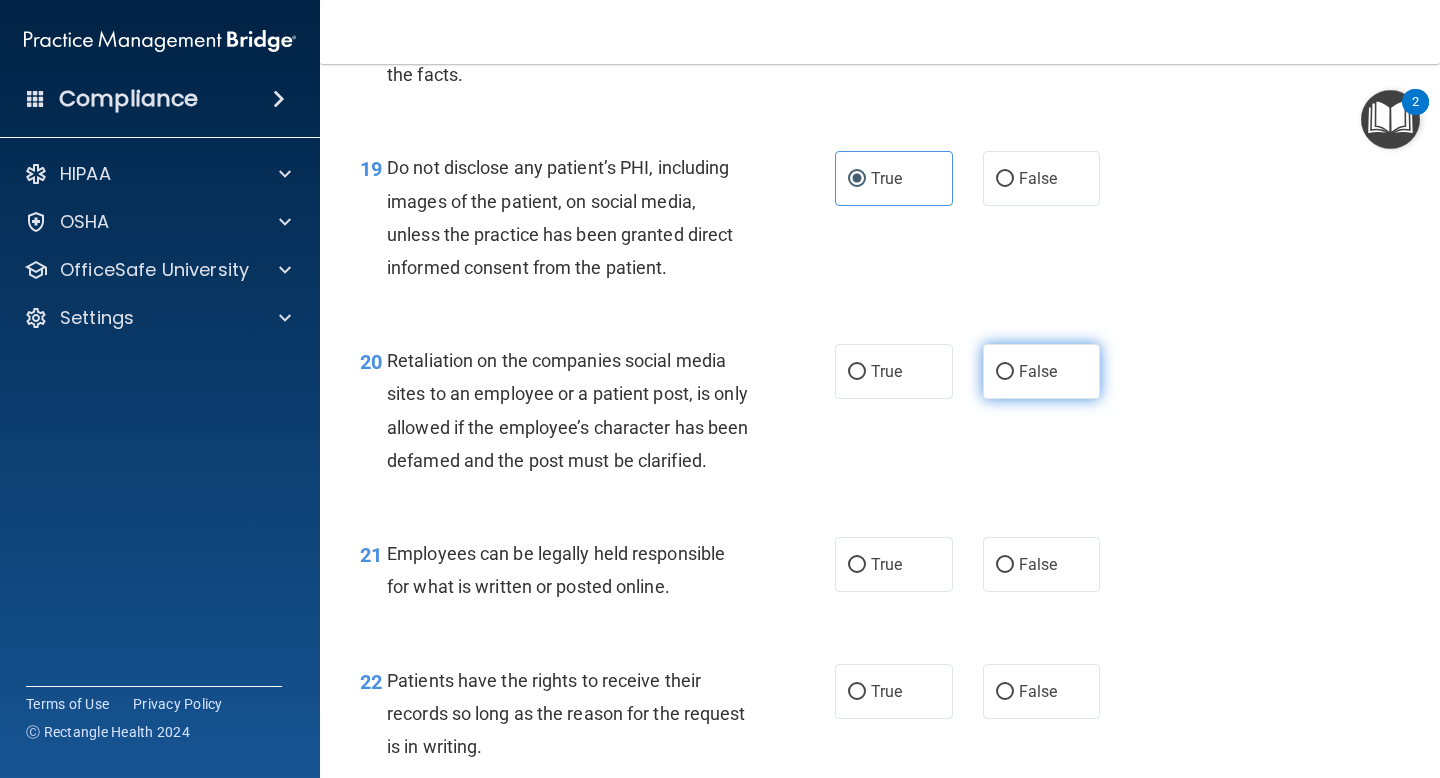 click on "False" at bounding box center [1038, 371] 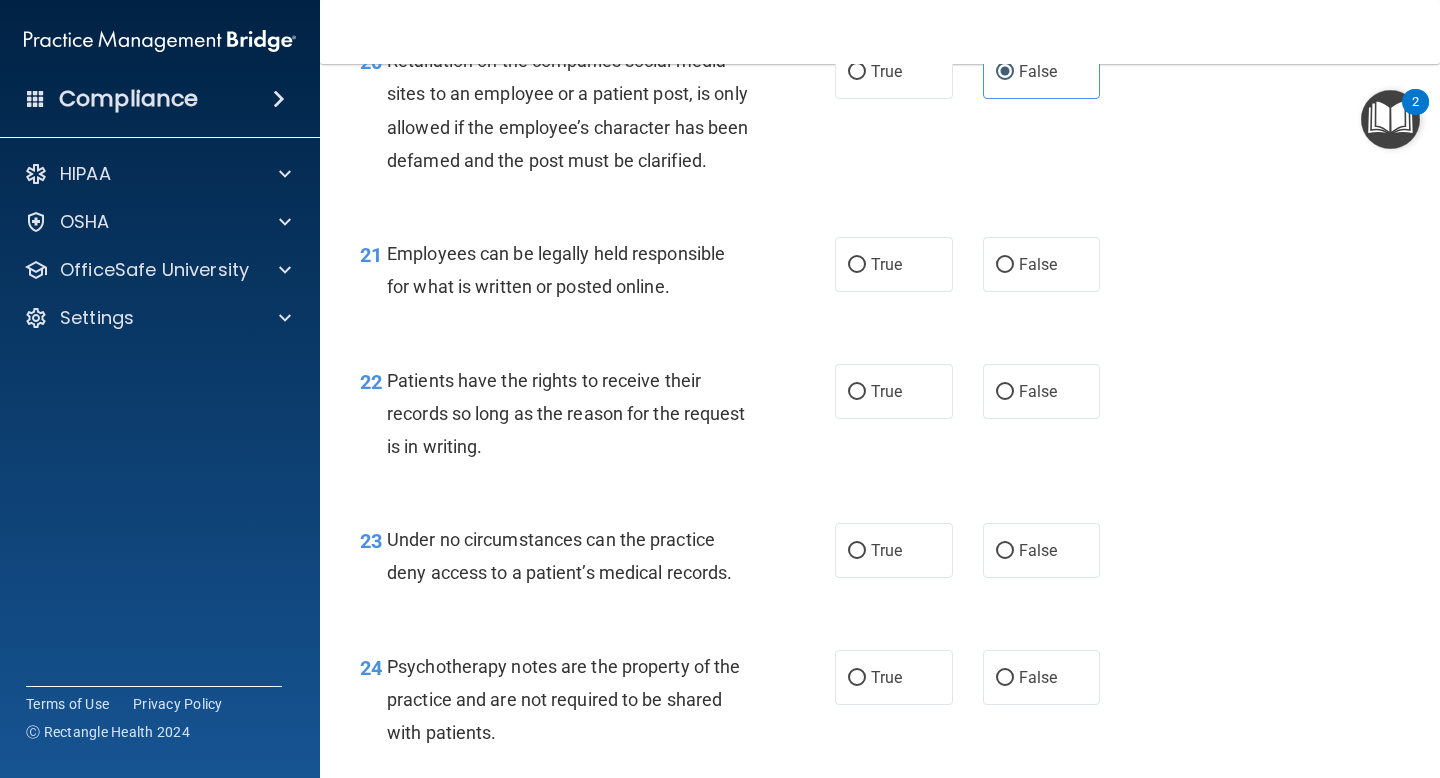 scroll, scrollTop: 4108, scrollLeft: 0, axis: vertical 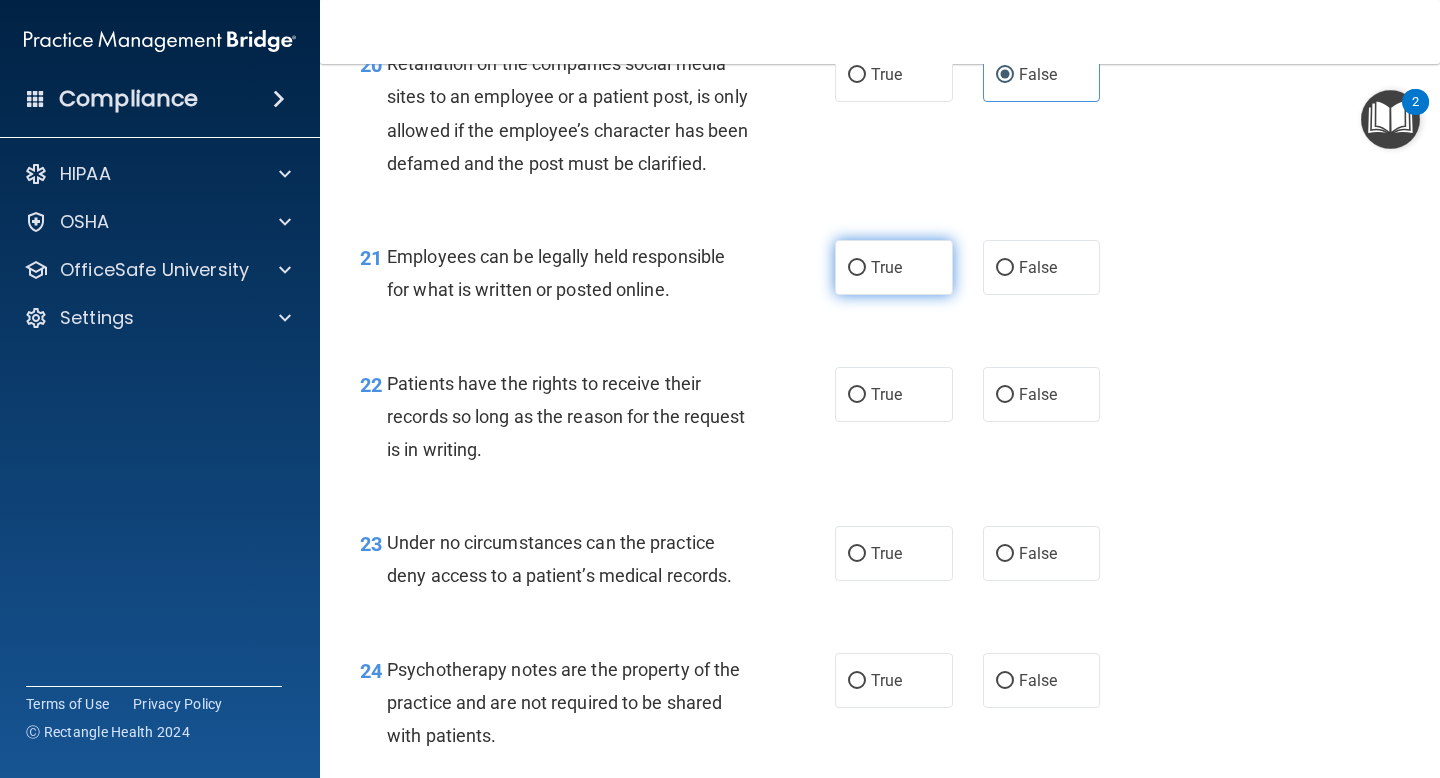 click on "True" at bounding box center [894, 267] 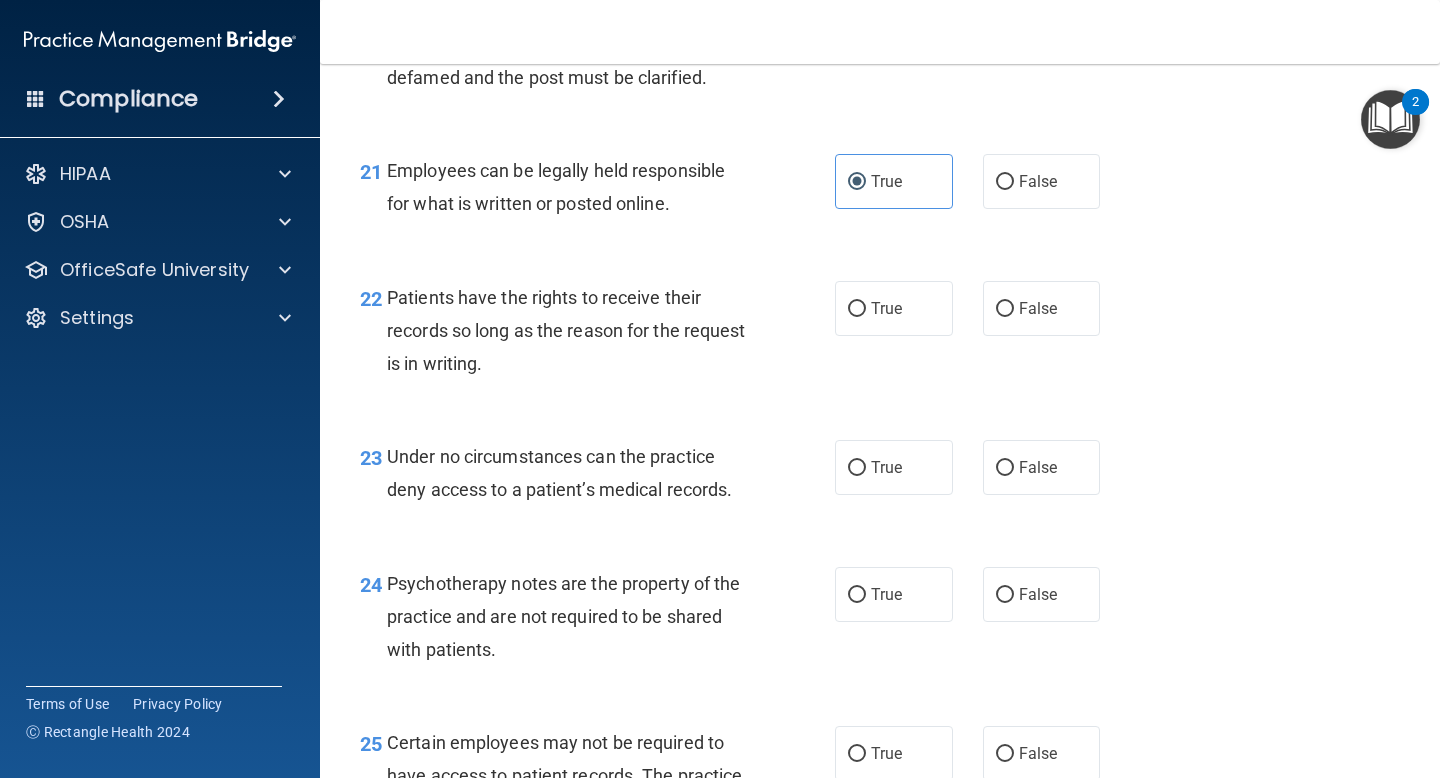 scroll, scrollTop: 4188, scrollLeft: 0, axis: vertical 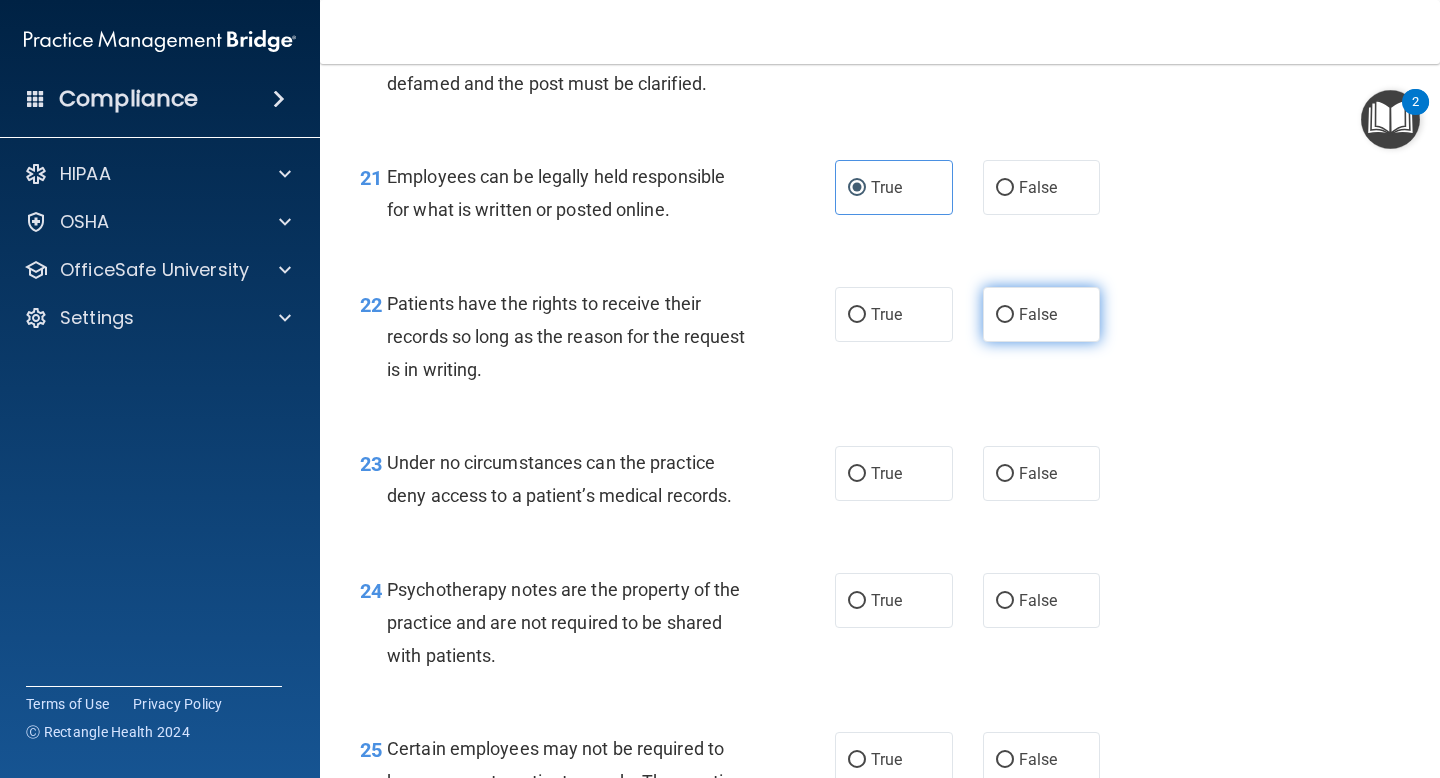 click on "False" at bounding box center [1042, 314] 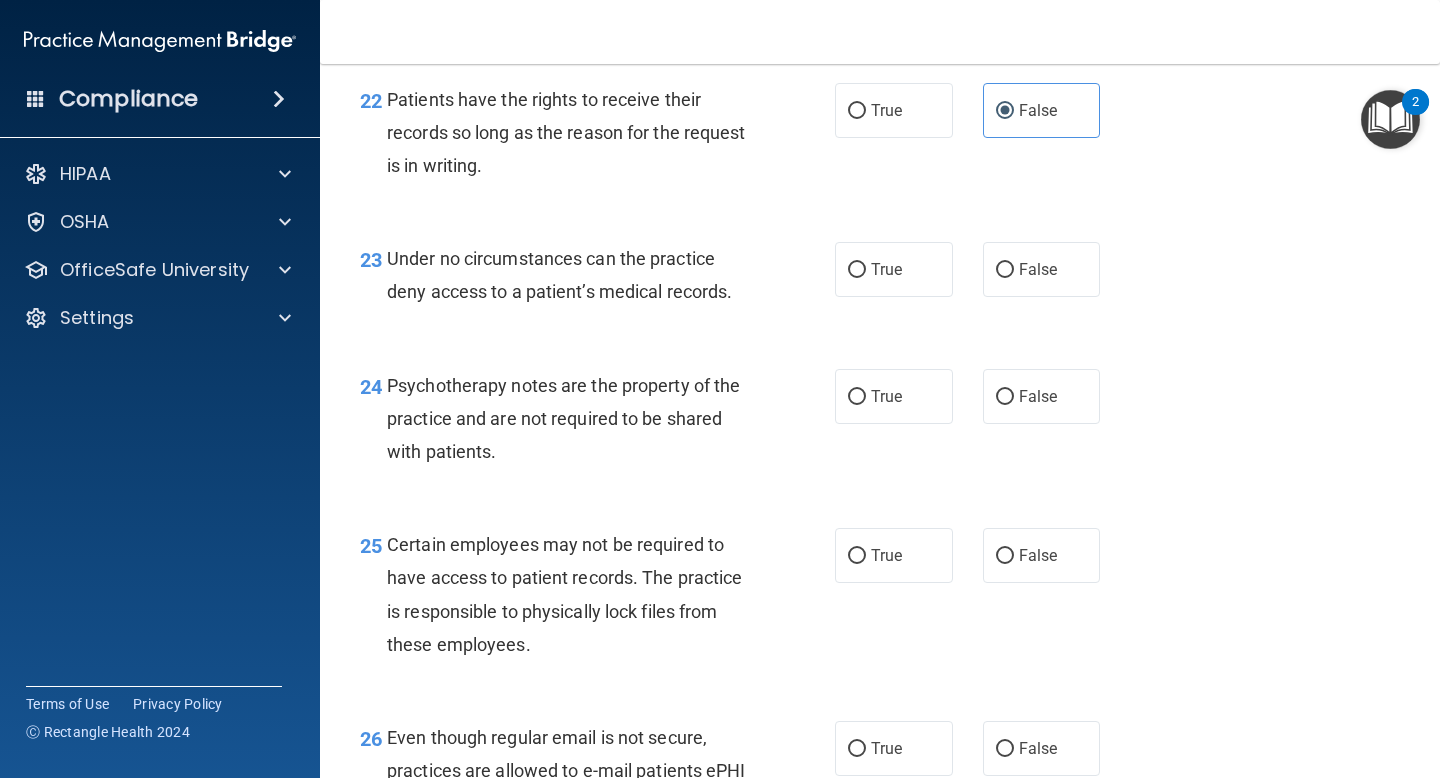 scroll, scrollTop: 4395, scrollLeft: 0, axis: vertical 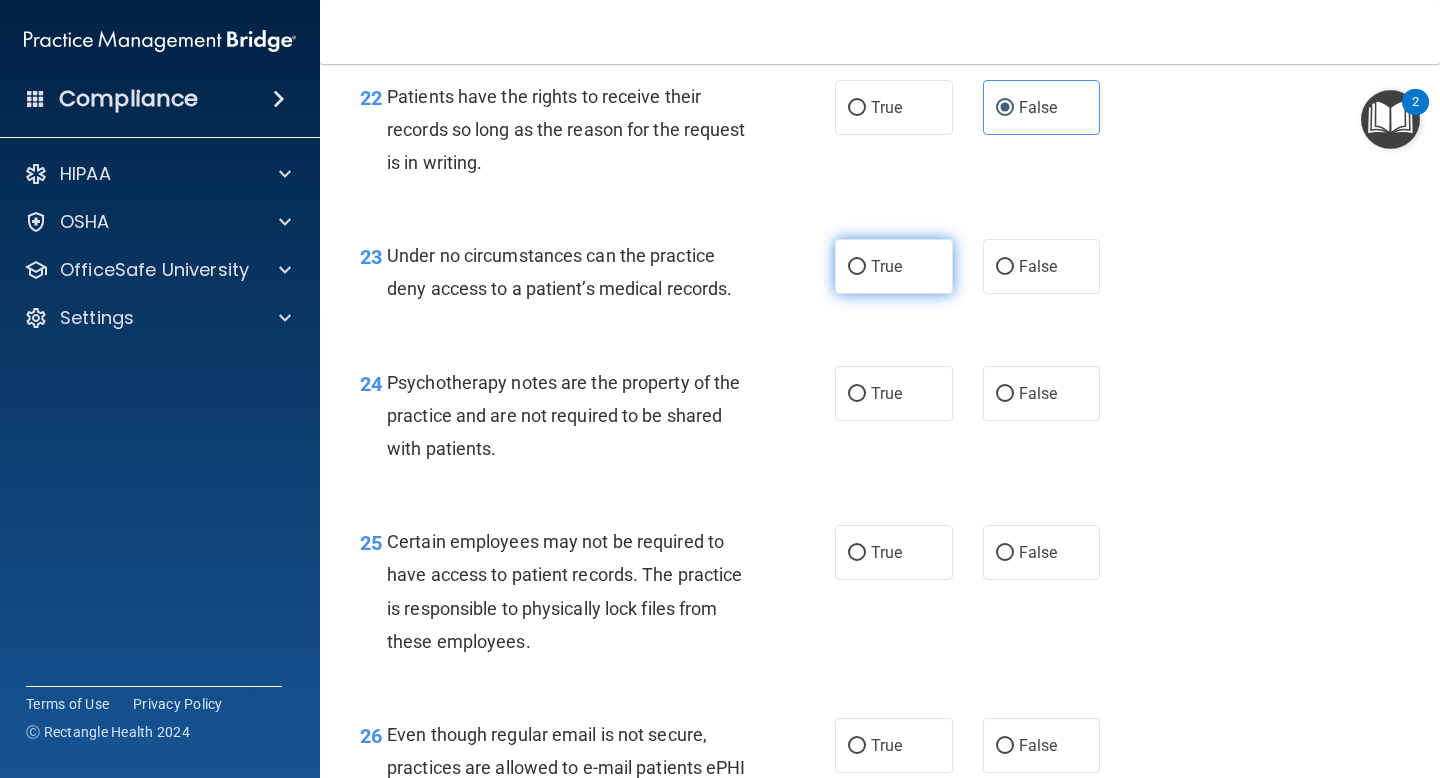 click on "True" at bounding box center (894, 266) 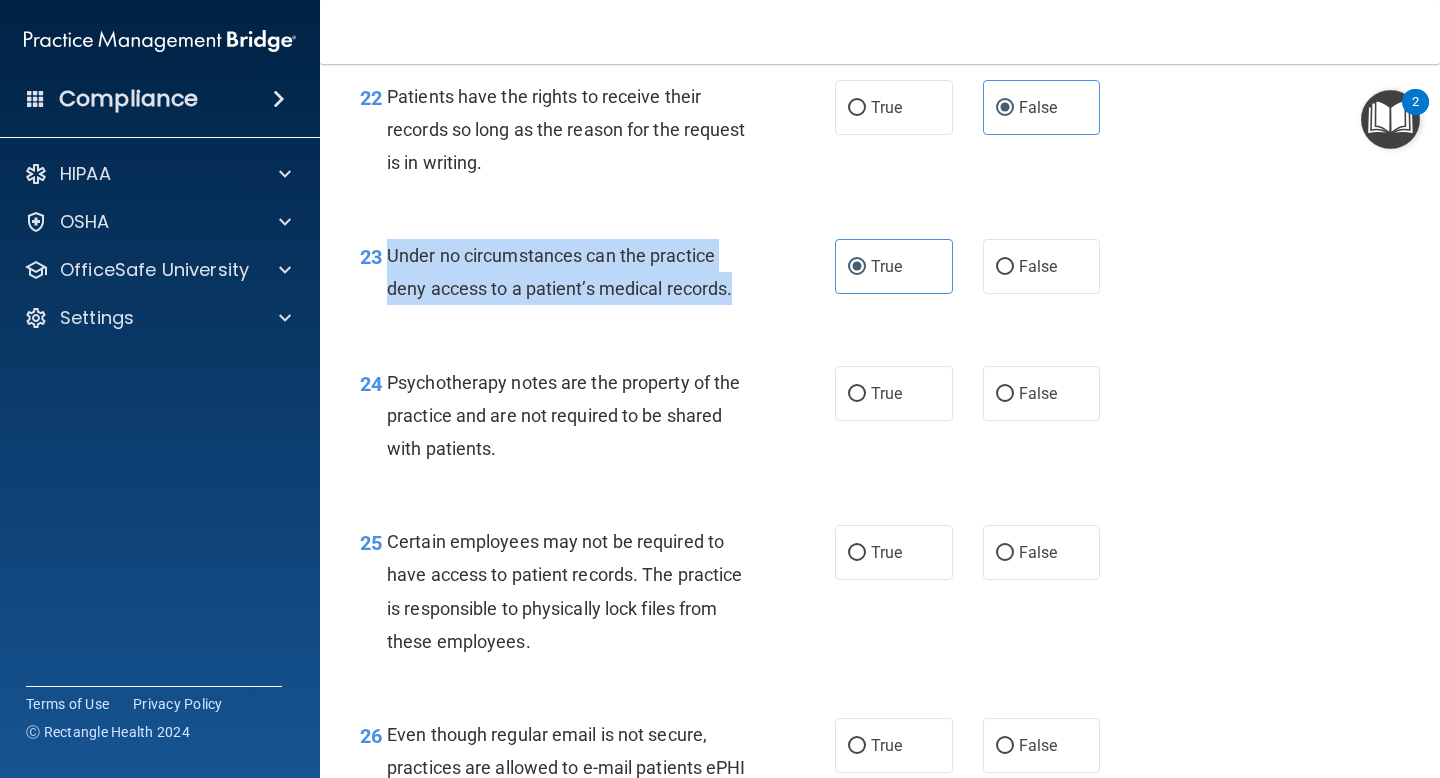 drag, startPoint x: 744, startPoint y: 315, endPoint x: 388, endPoint y: 284, distance: 357.34717 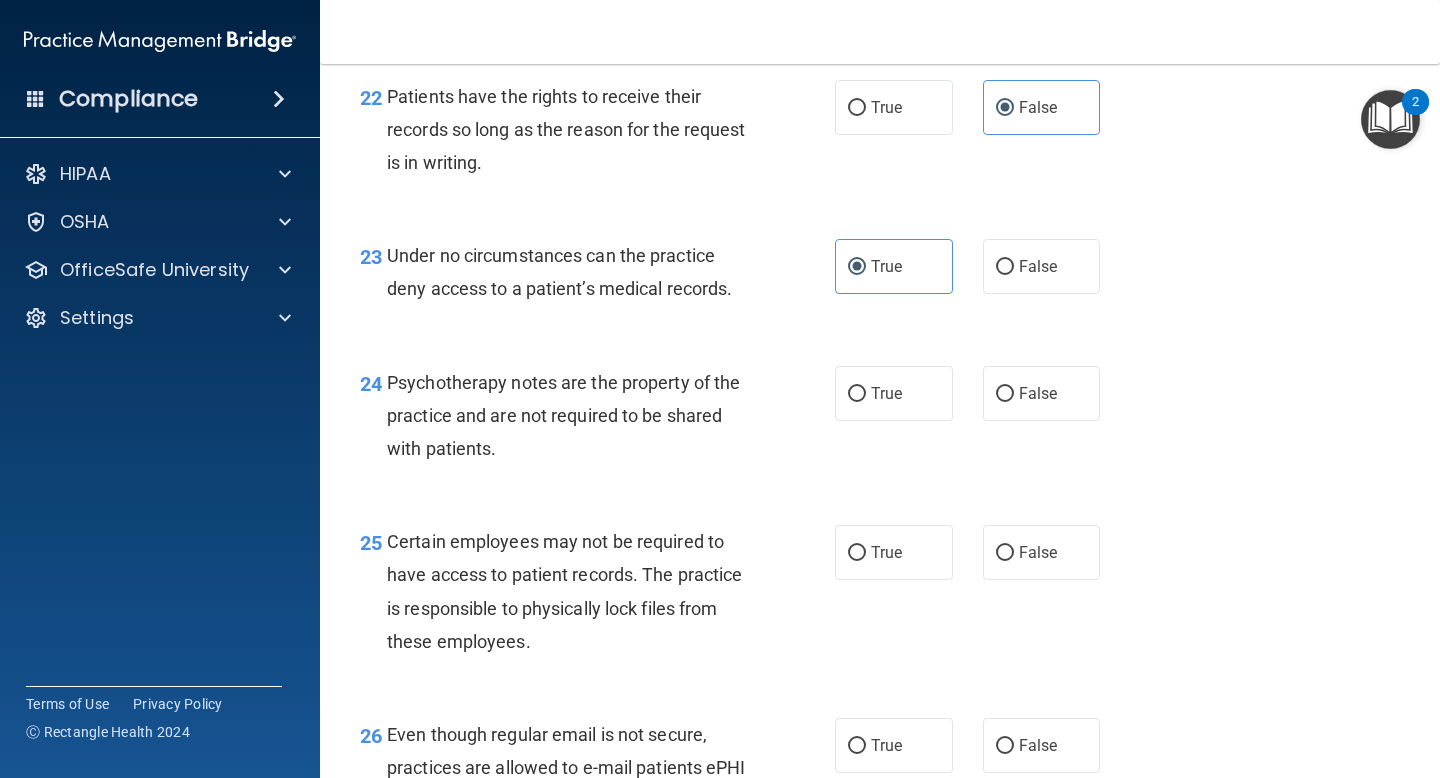 click on "23       Under no circumstances can the practice deny access to a patient’s medical records.                 True           False" at bounding box center [880, 277] 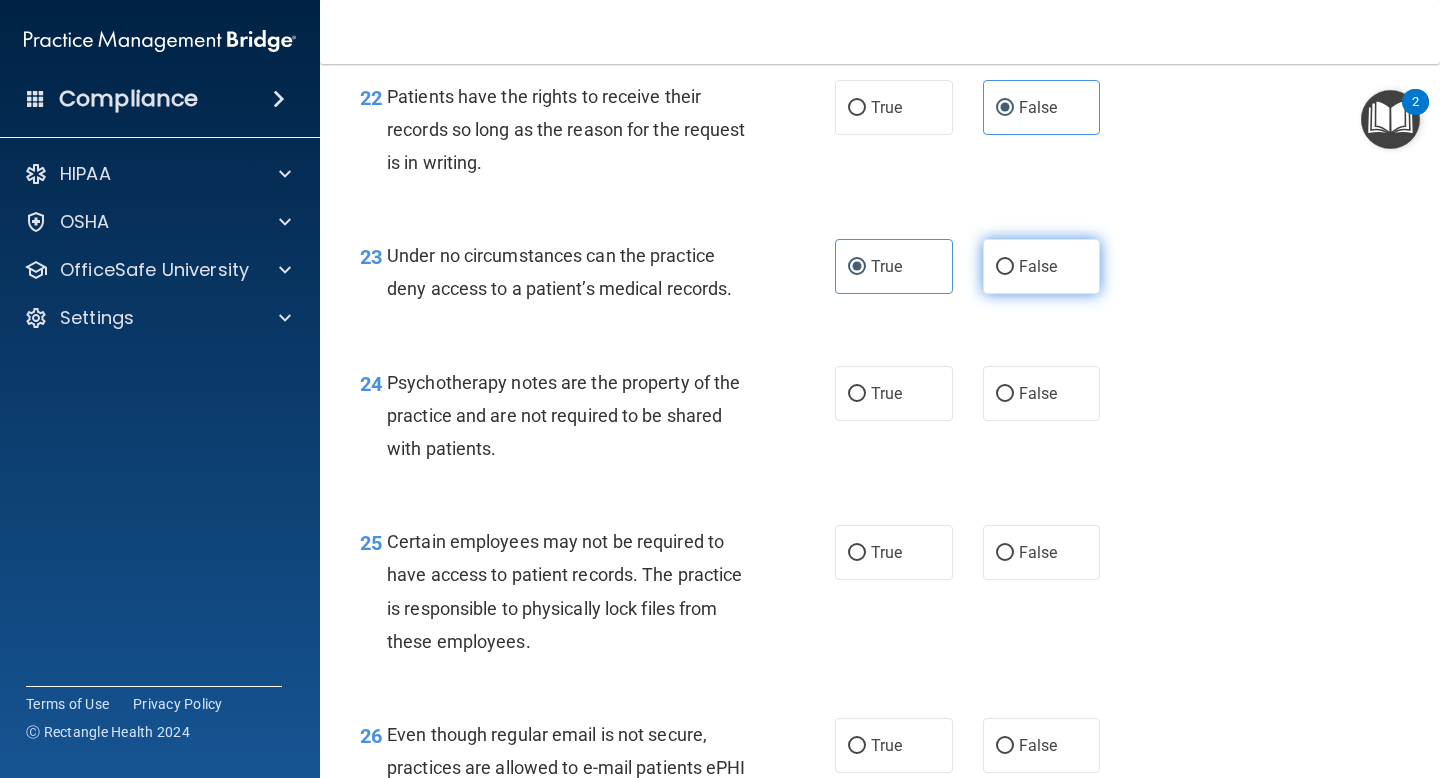 click on "False" at bounding box center [1005, 267] 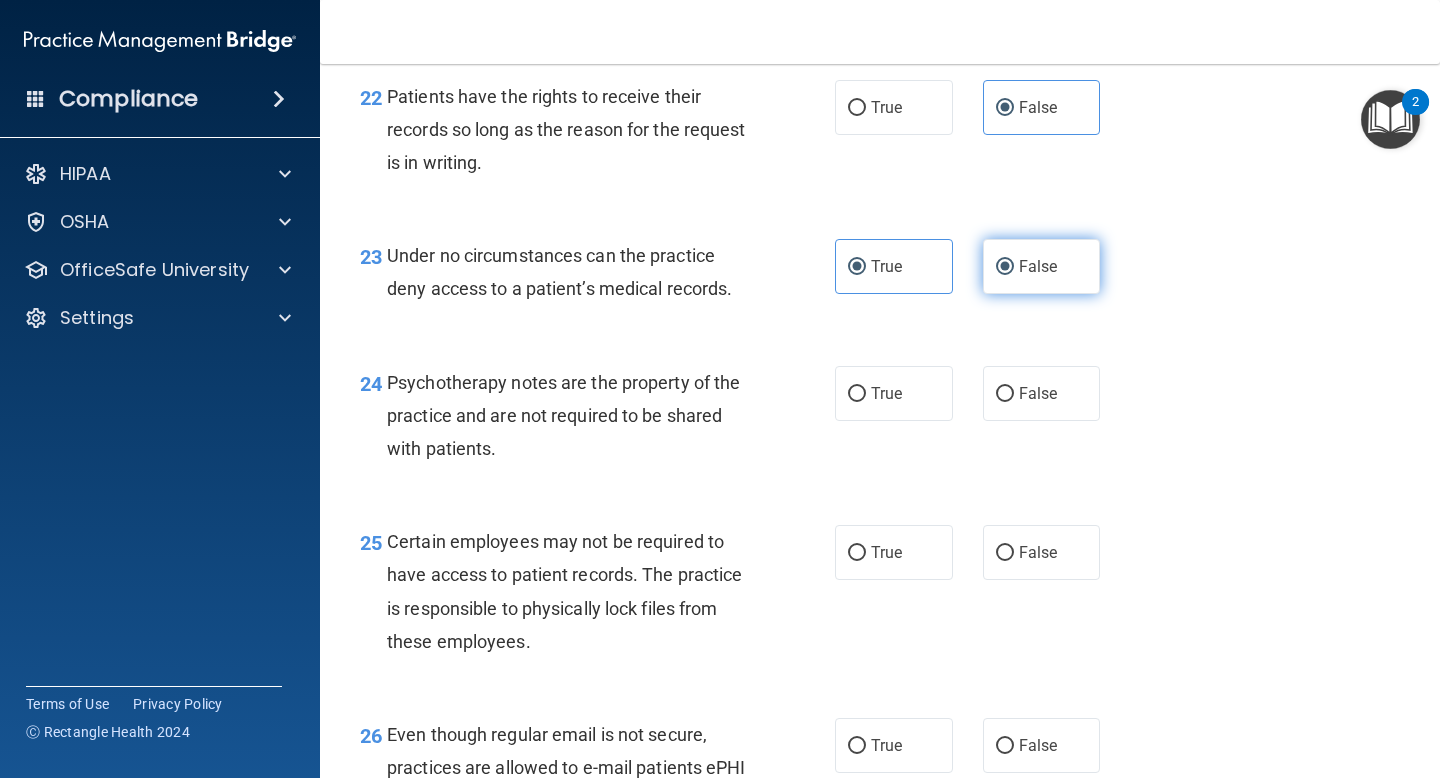 radio on "false" 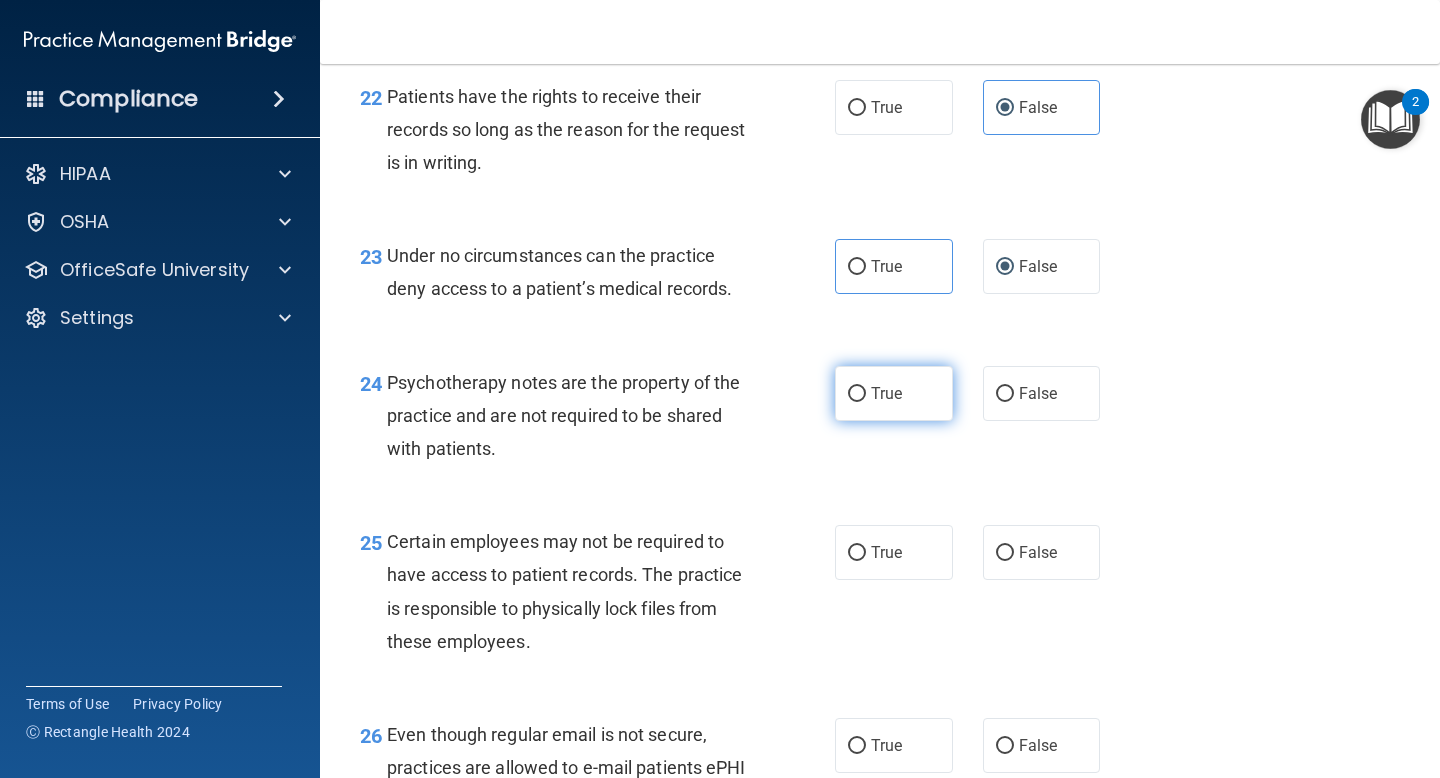 click on "True" at bounding box center [894, 393] 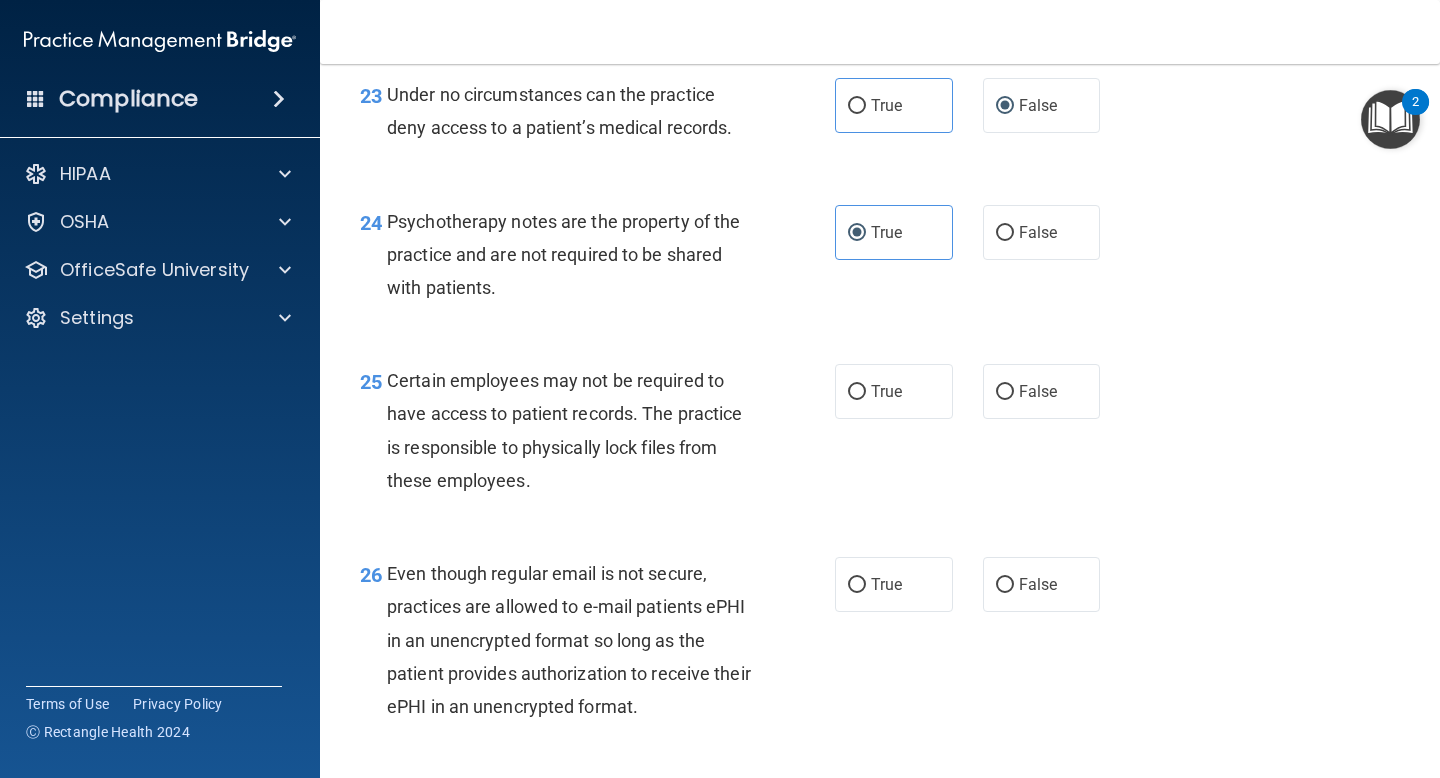 scroll, scrollTop: 4560, scrollLeft: 0, axis: vertical 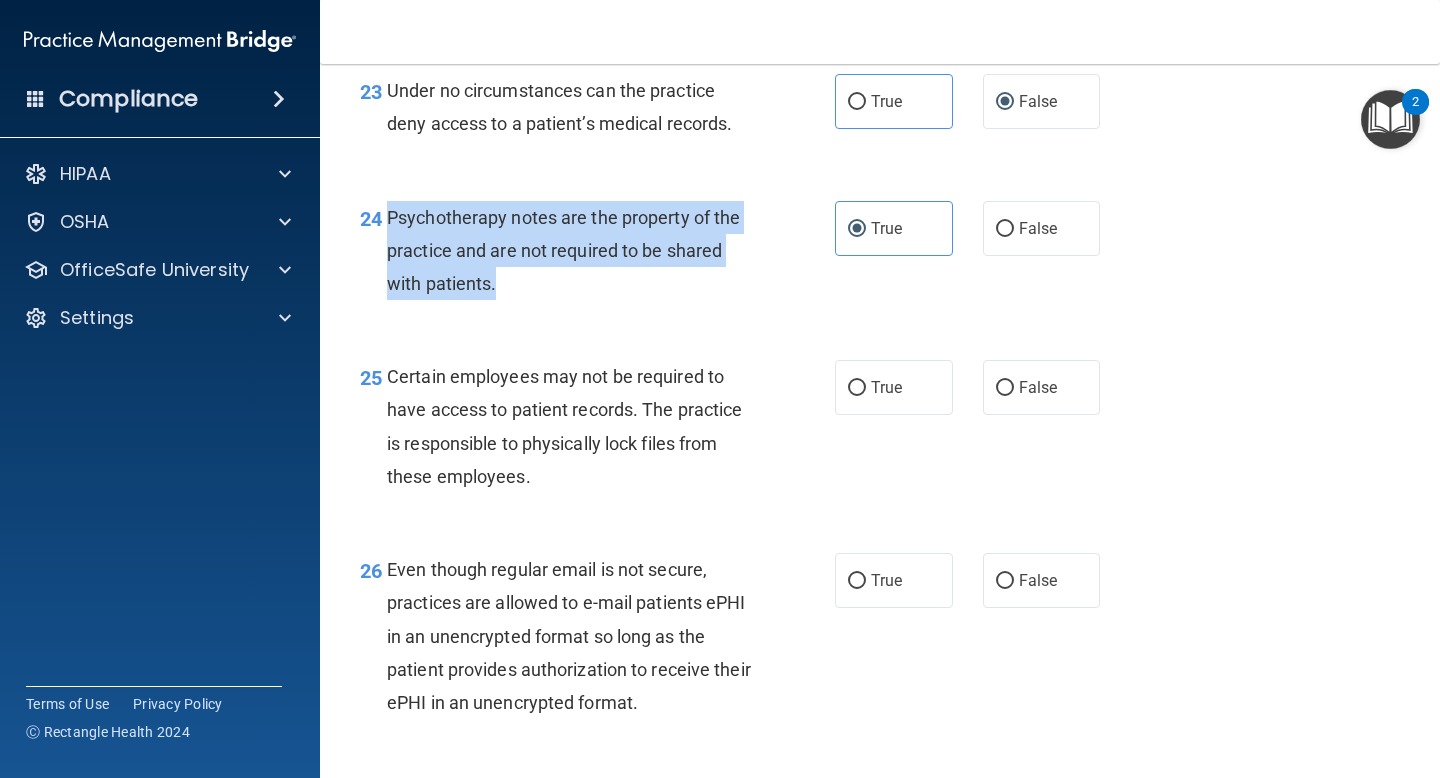 drag, startPoint x: 522, startPoint y: 309, endPoint x: 389, endPoint y: 244, distance: 148.03378 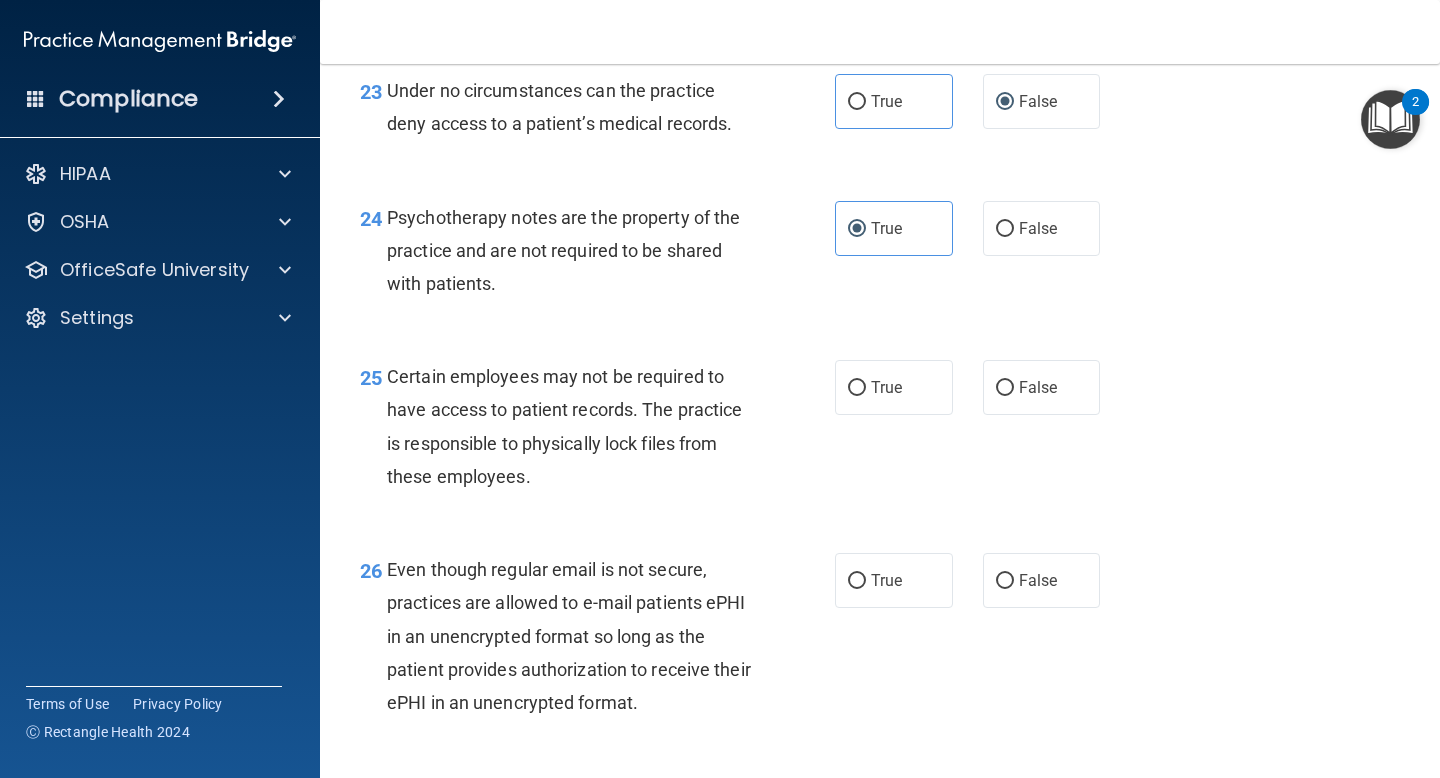 click on "Psychotherapy notes are the property of the practice and are not required to be shared with patients." at bounding box center (576, 251) 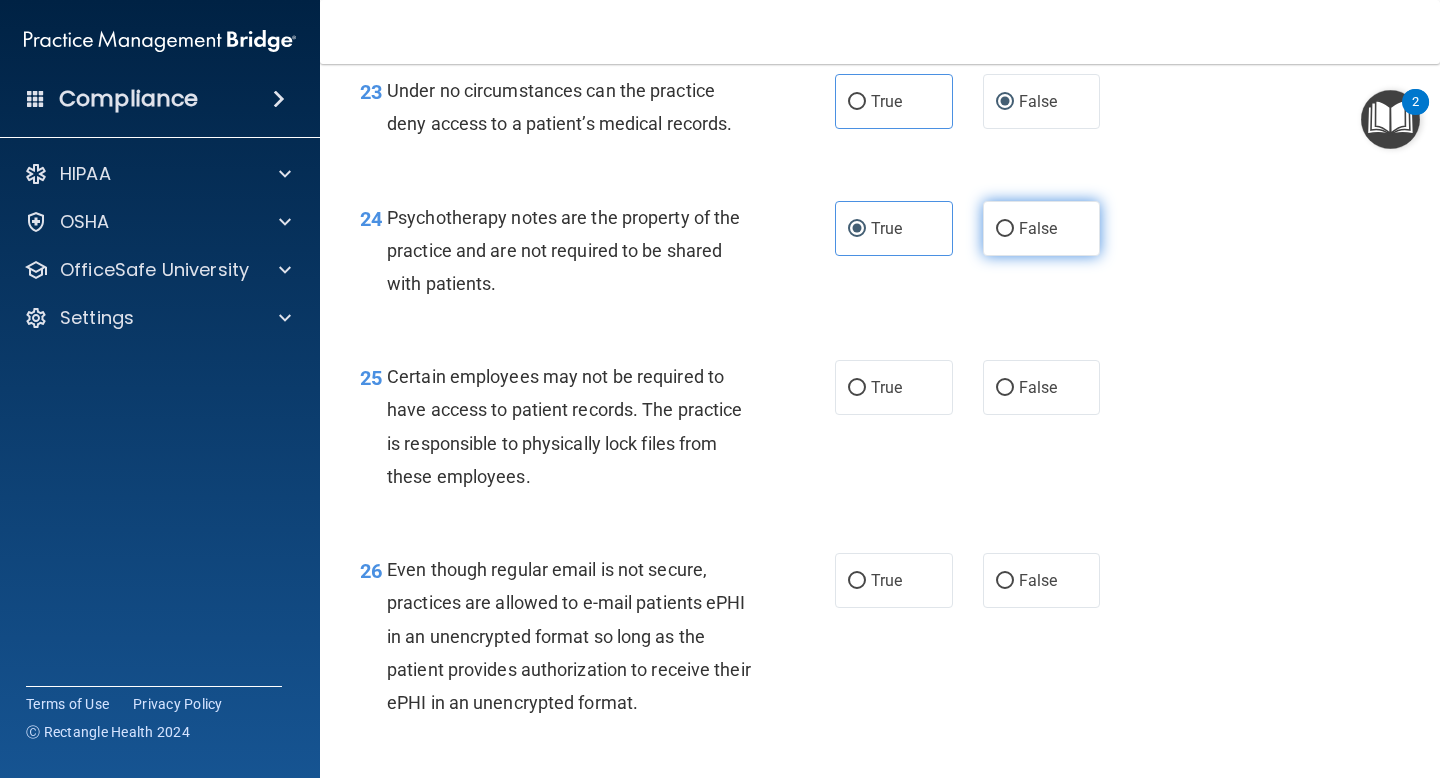 click on "False" at bounding box center (1038, 228) 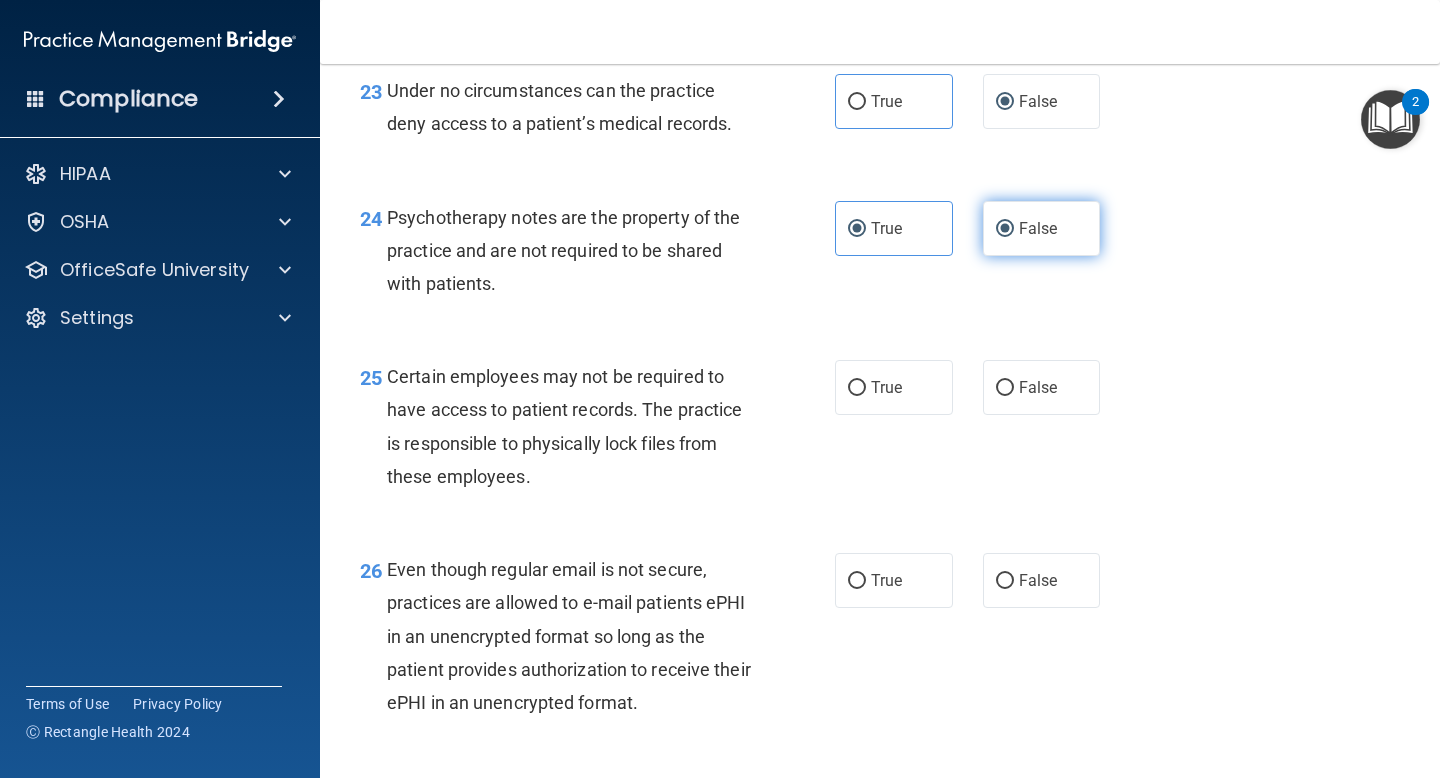 radio on "false" 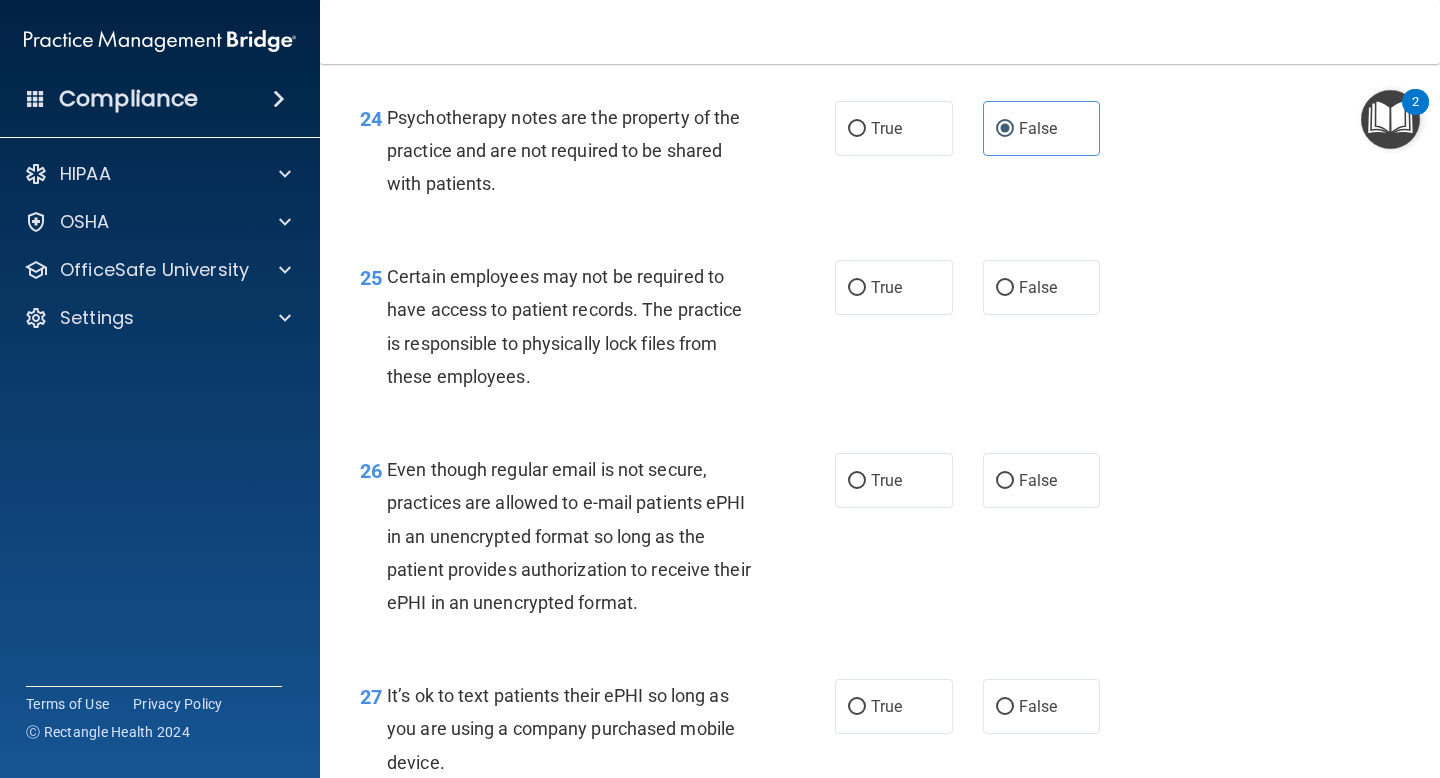 scroll, scrollTop: 4666, scrollLeft: 0, axis: vertical 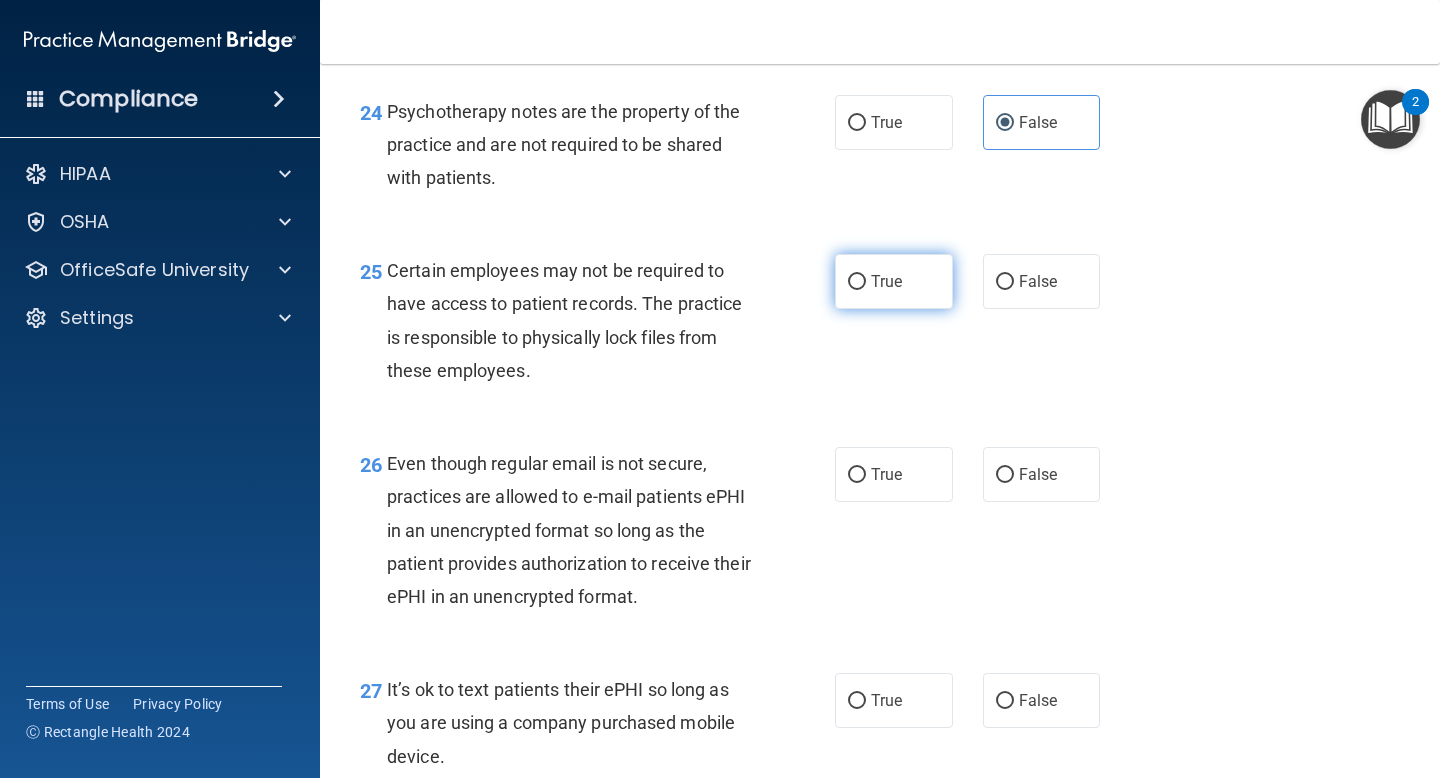 click on "True" at bounding box center (894, 281) 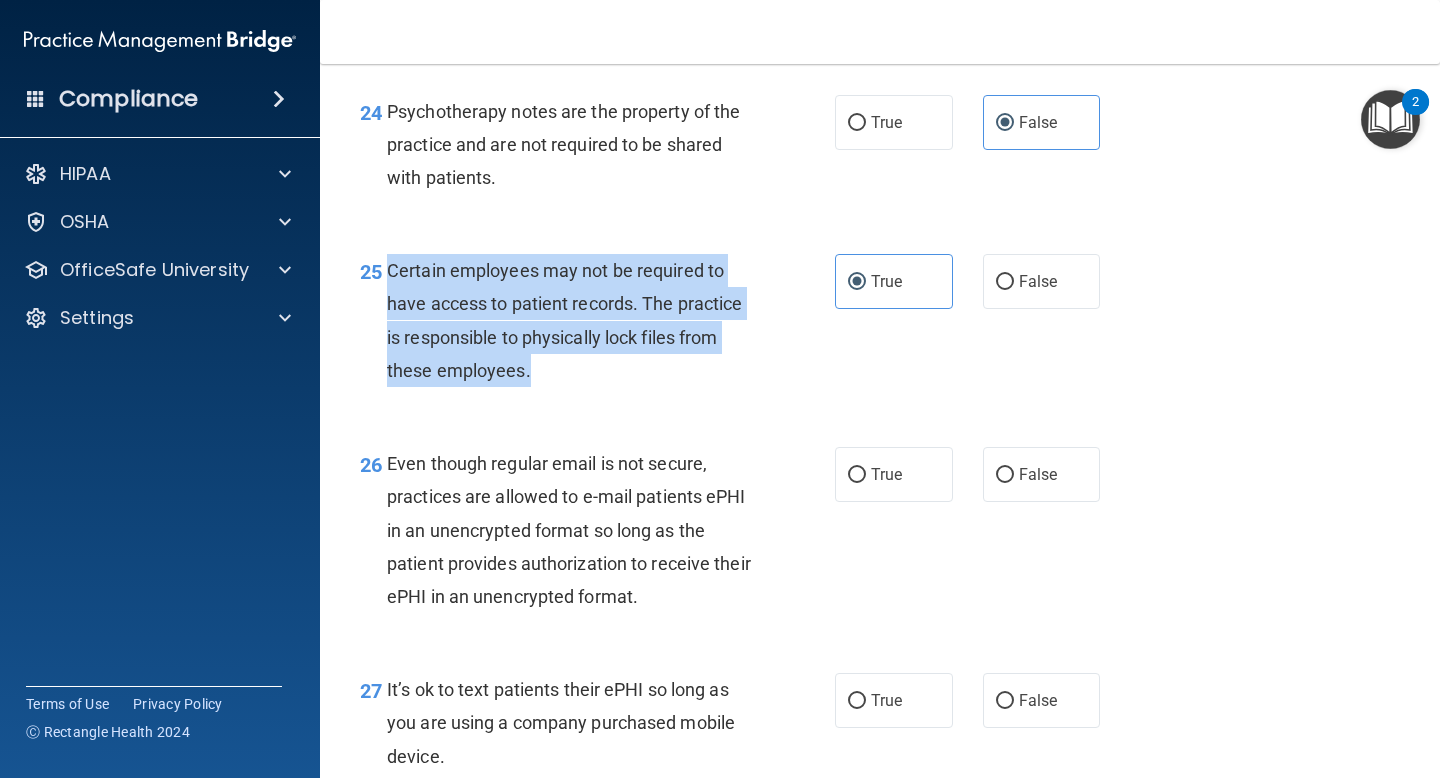 drag, startPoint x: 540, startPoint y: 397, endPoint x: 390, endPoint y: 299, distance: 179.17589 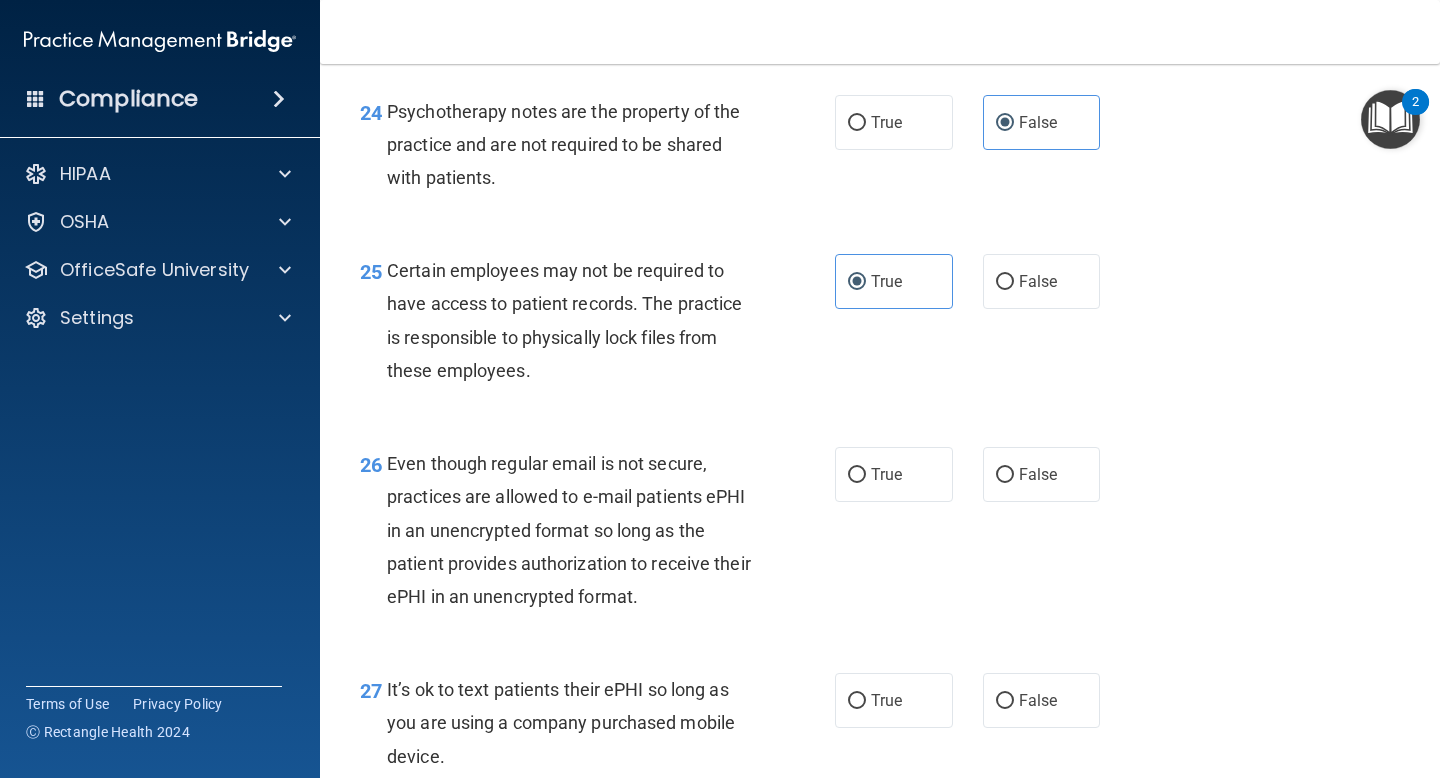 click on "25       Certain employees may not be required to have access to patient records.  The practice is responsible to physically lock files from these employees." at bounding box center [597, 325] 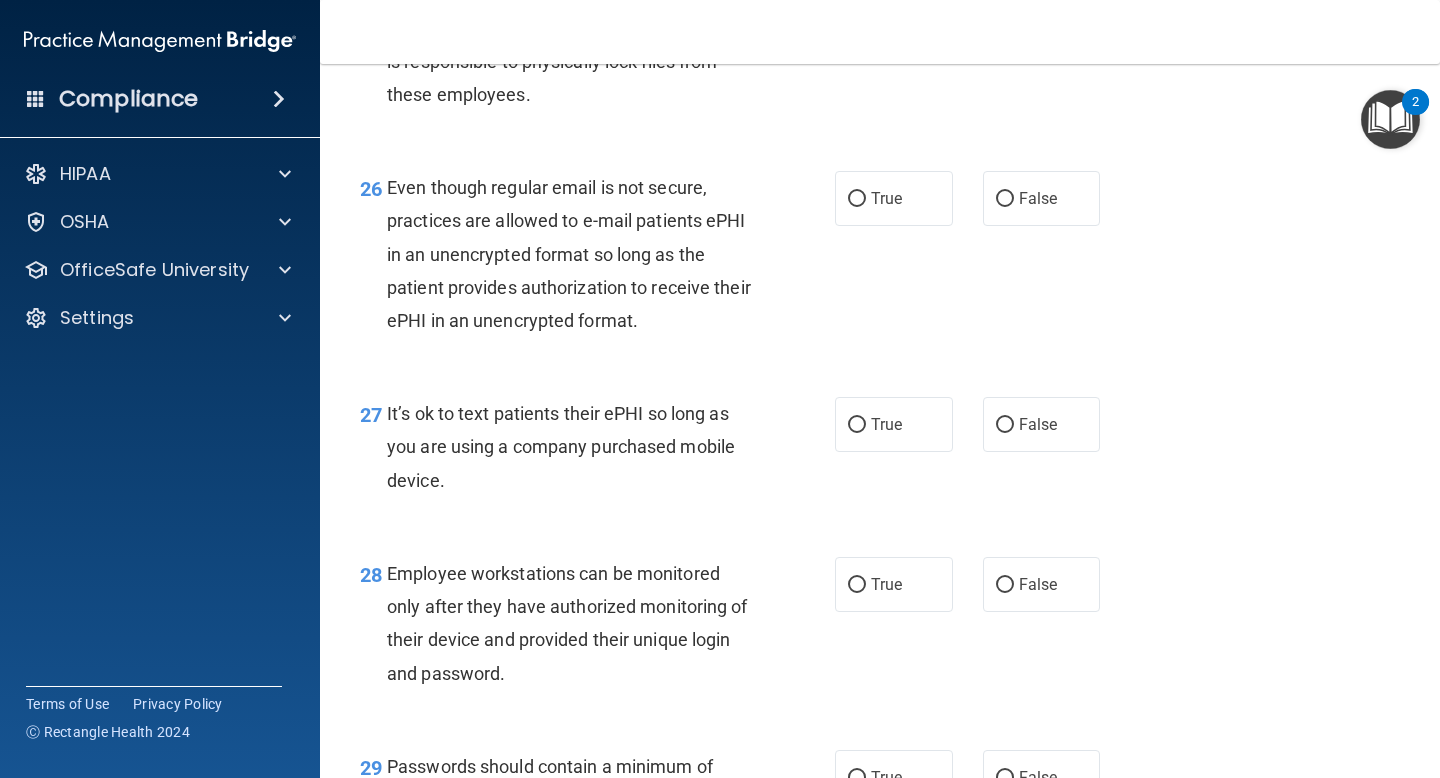scroll, scrollTop: 4948, scrollLeft: 0, axis: vertical 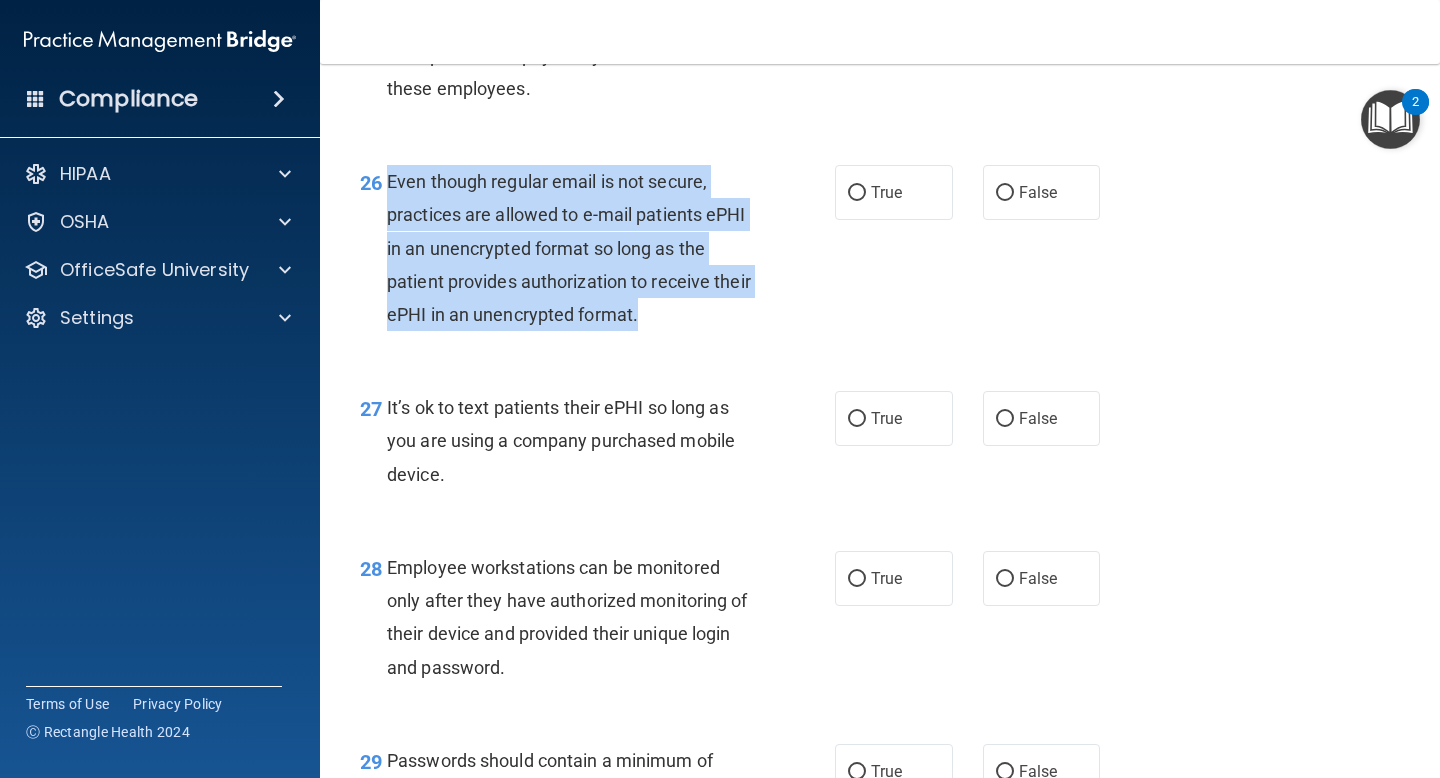 drag, startPoint x: 694, startPoint y: 348, endPoint x: 385, endPoint y: 213, distance: 337.20322 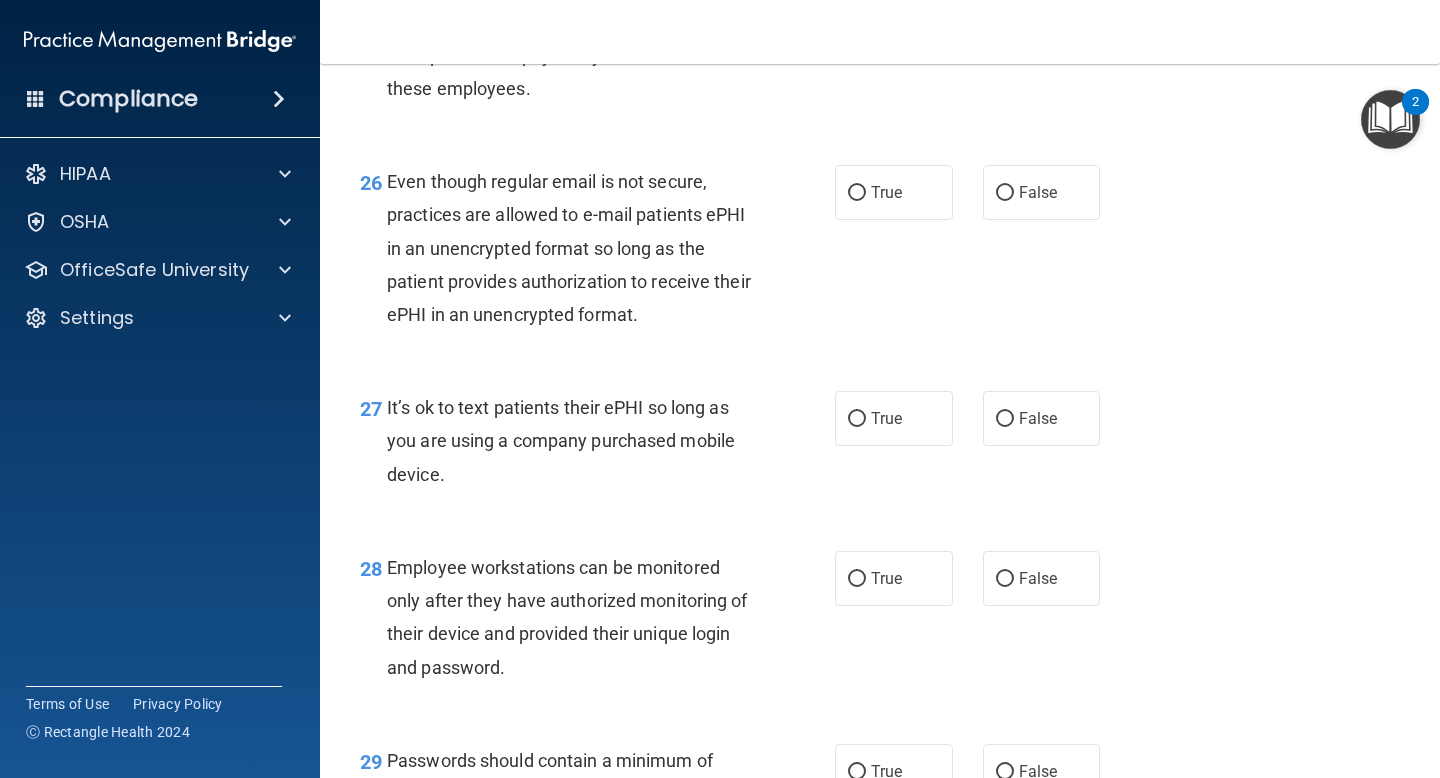 click on "26       Even though regular email is not secure, practices are allowed to e-mail patients ePHI in an unencrypted format so long as the patient provides authorization to receive their ePHI in an unencrypted format.                  True           False" at bounding box center [880, 253] 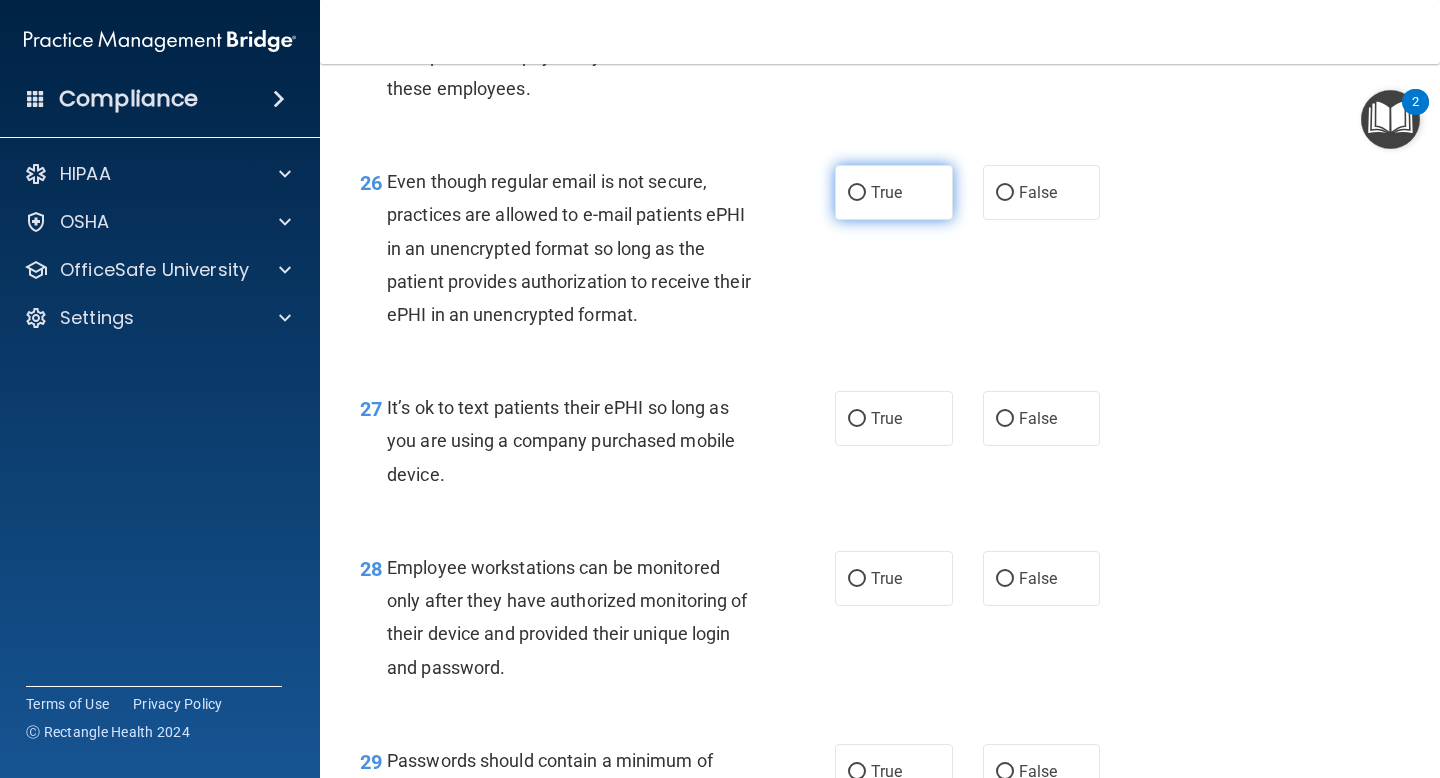 click on "True" at bounding box center [886, 192] 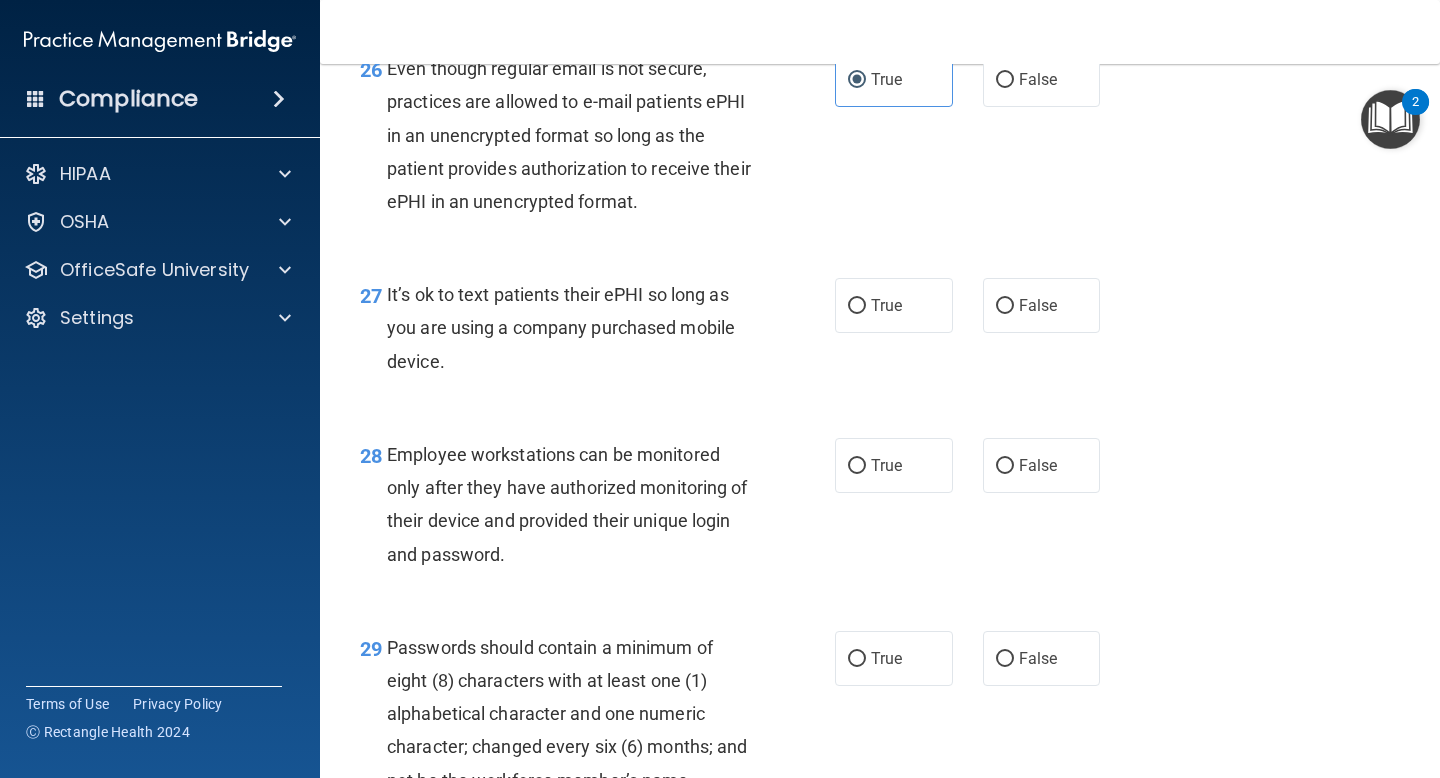 scroll, scrollTop: 5066, scrollLeft: 0, axis: vertical 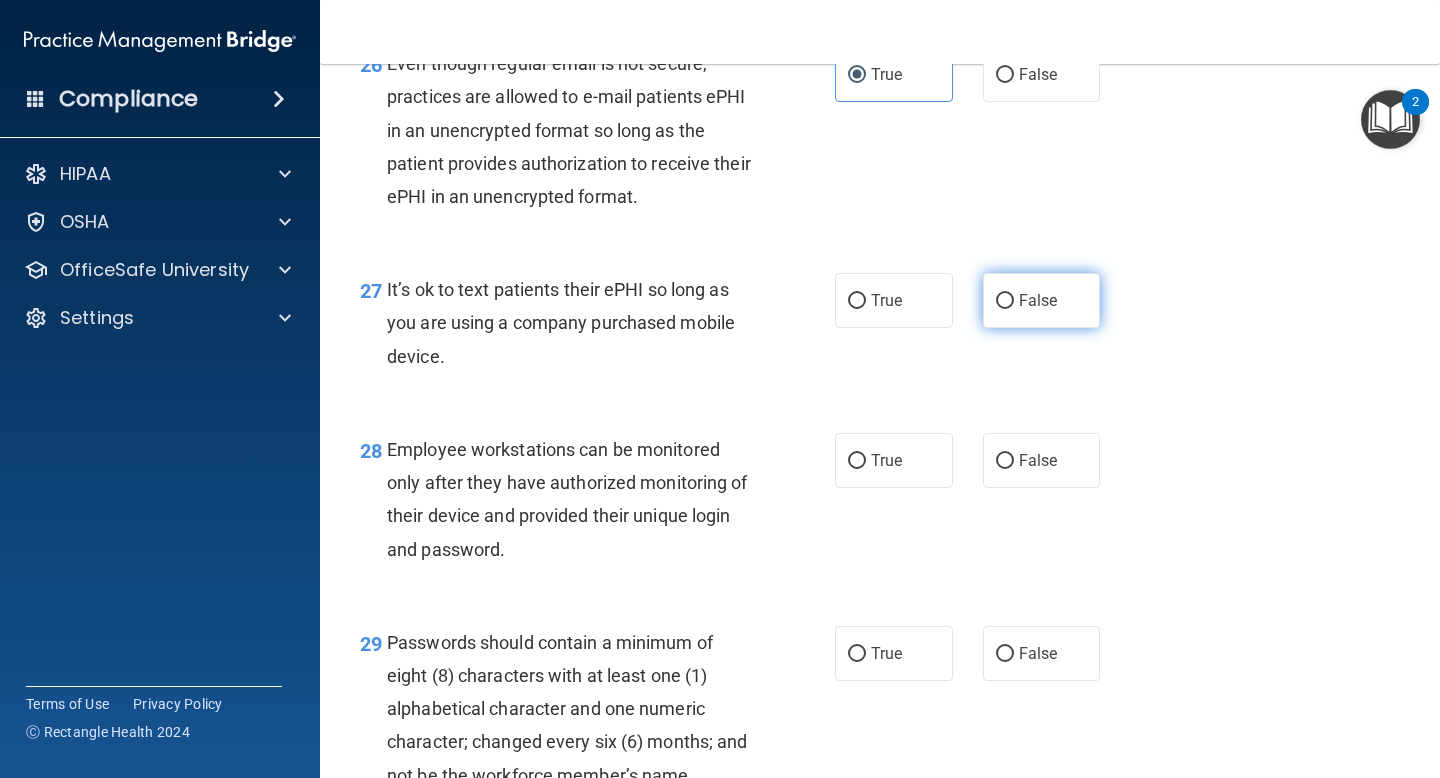 click on "False" at bounding box center [1038, 300] 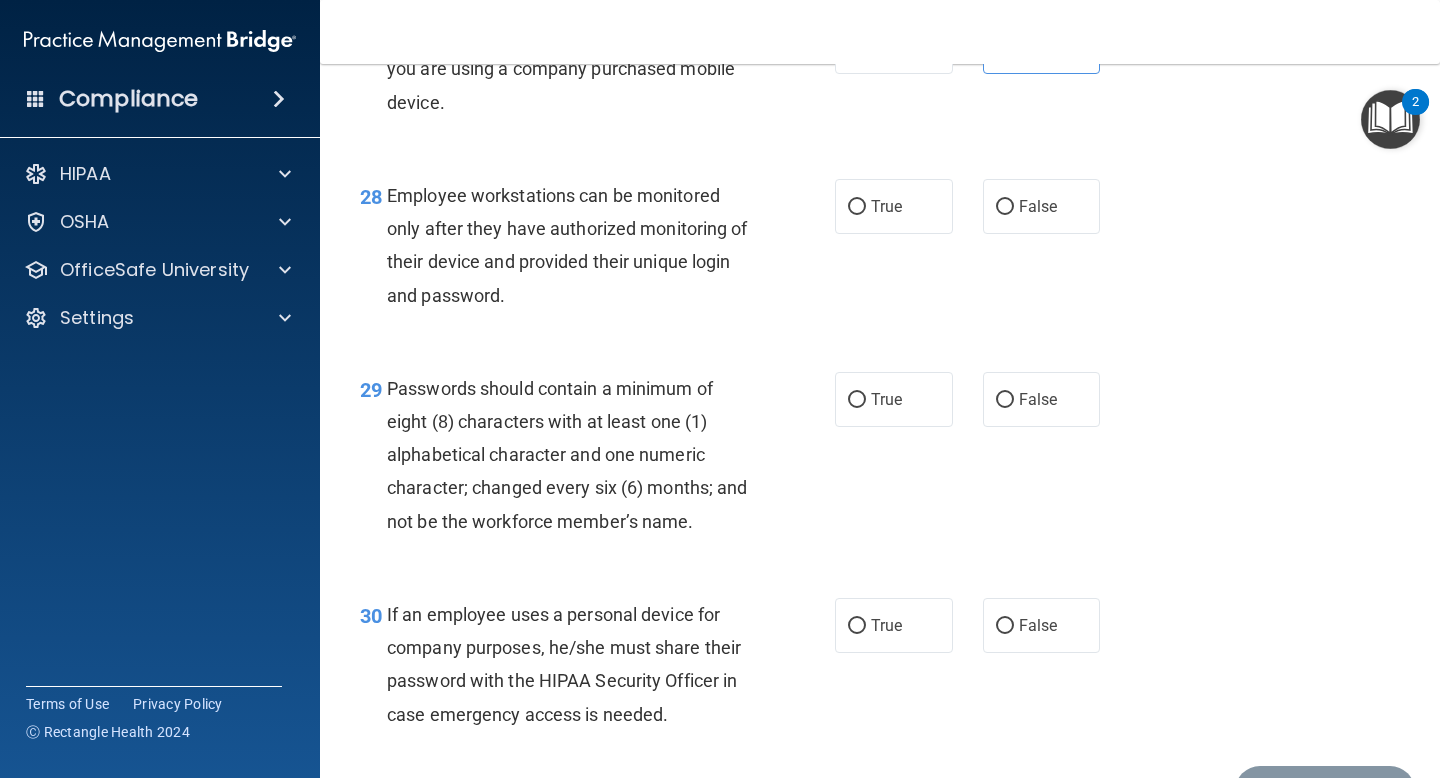 scroll, scrollTop: 5352, scrollLeft: 0, axis: vertical 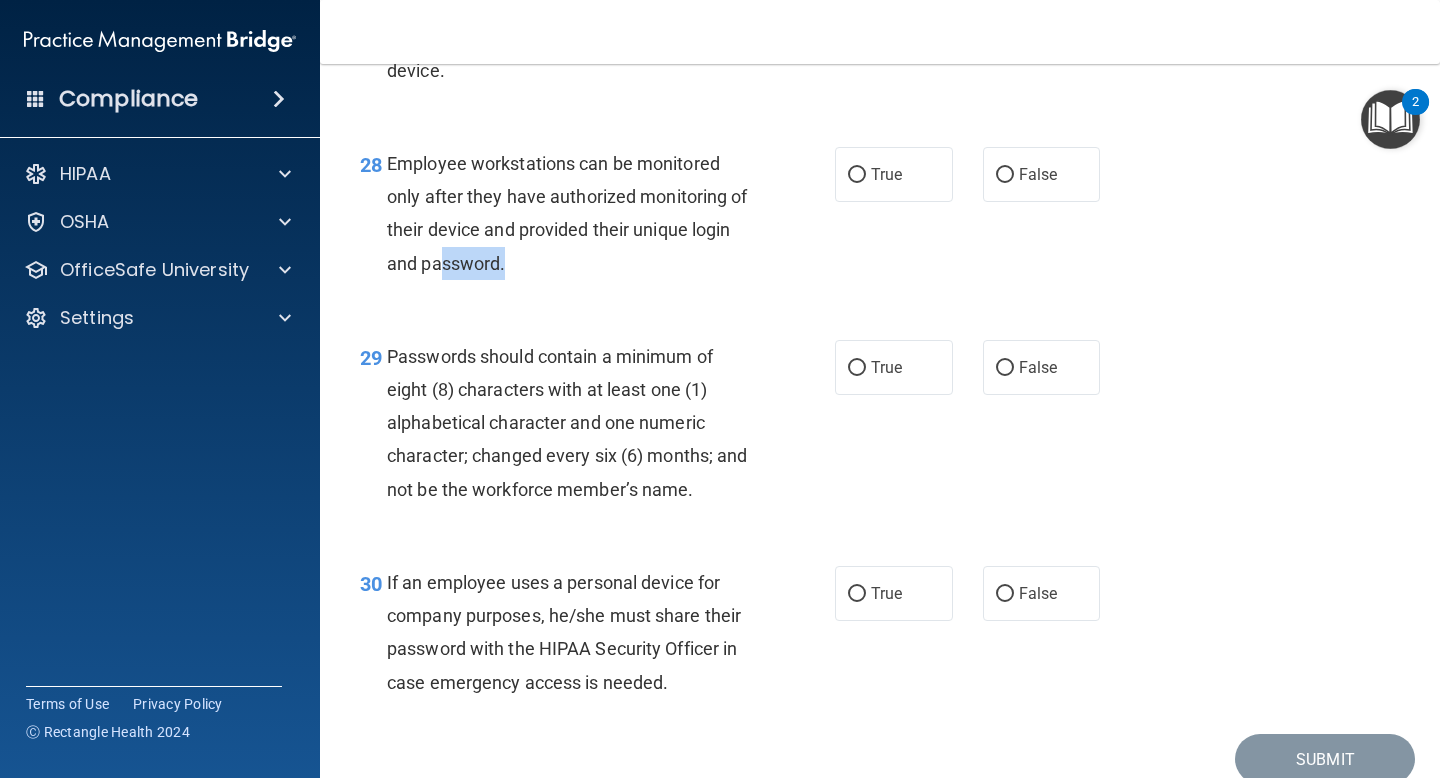 drag, startPoint x: 542, startPoint y: 310, endPoint x: 440, endPoint y: 285, distance: 105.01904 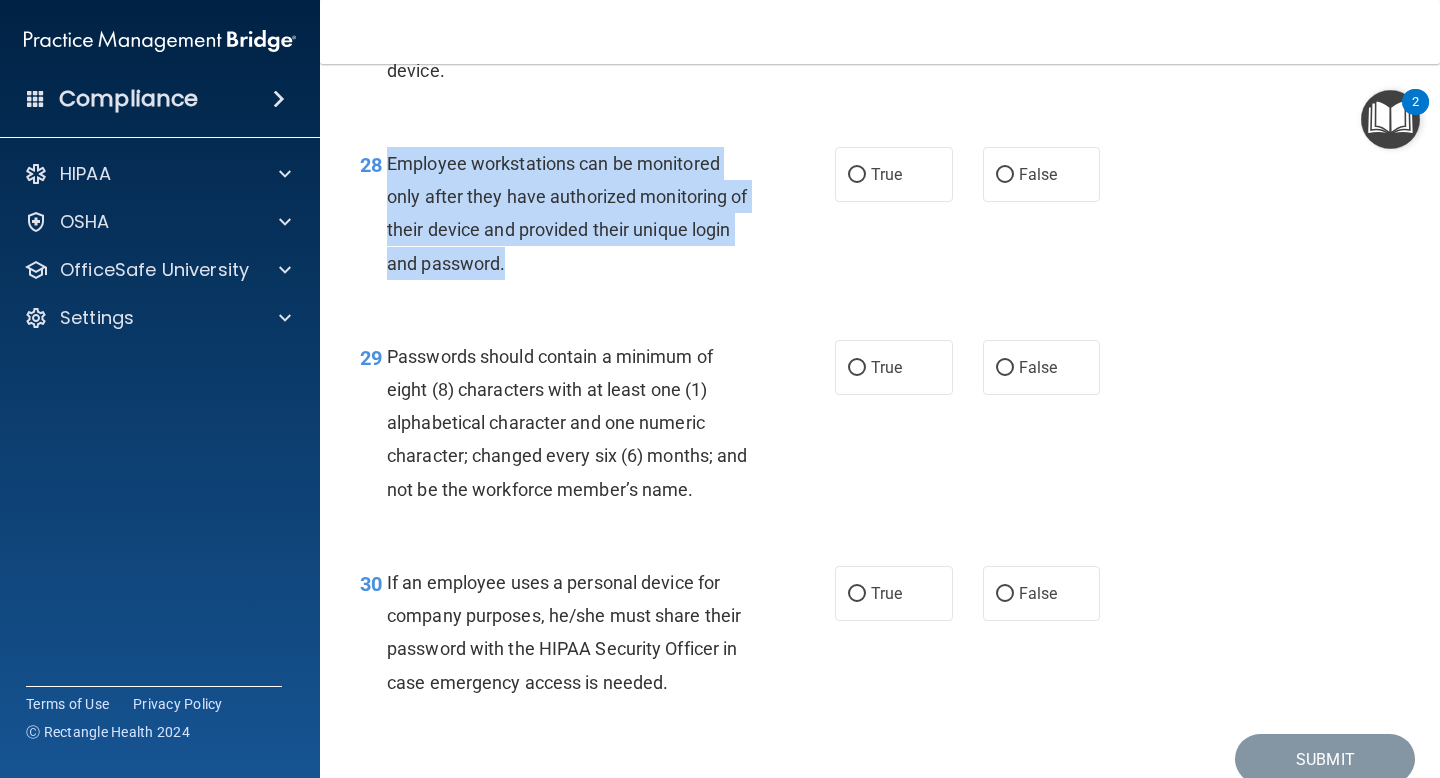 drag, startPoint x: 545, startPoint y: 299, endPoint x: 392, endPoint y: 189, distance: 188.43832 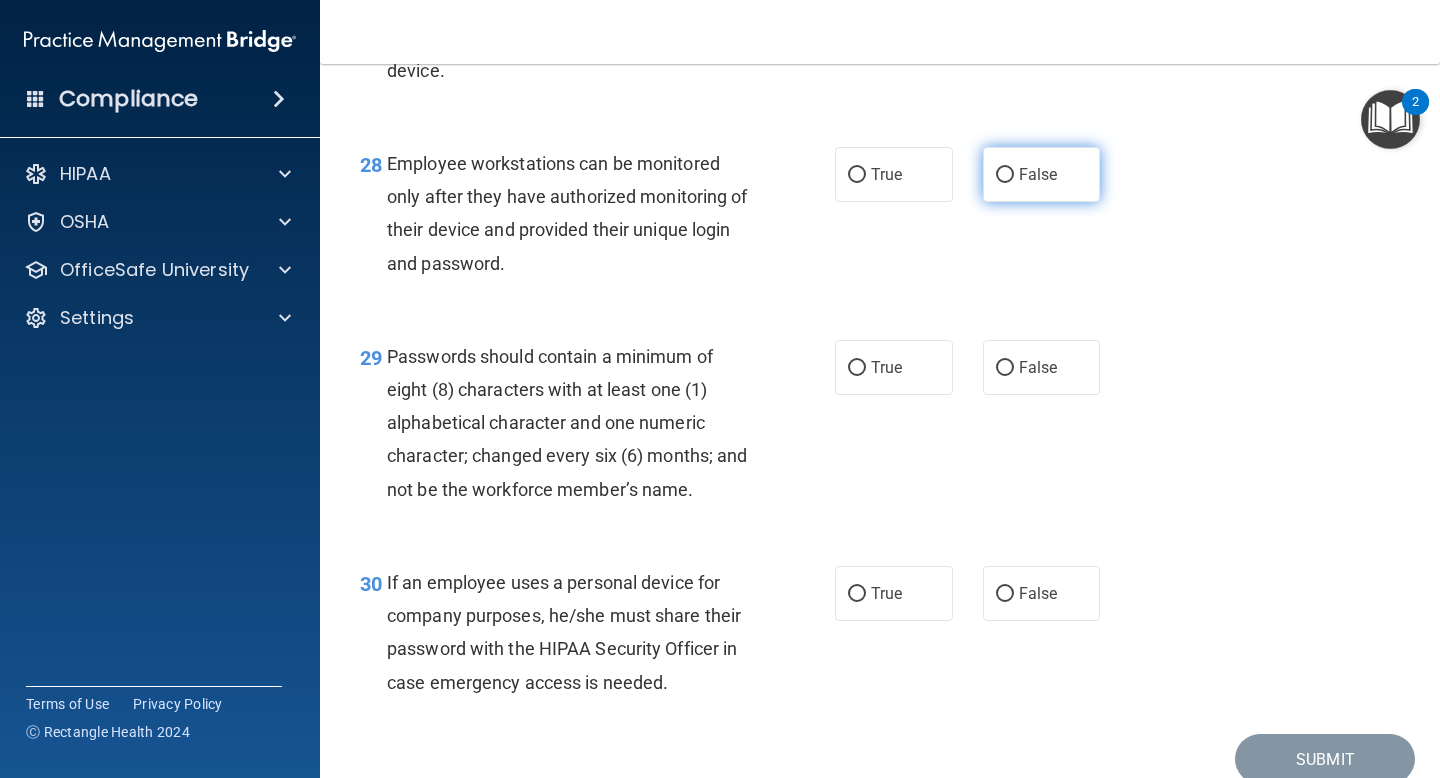click on "False" at bounding box center (1042, 174) 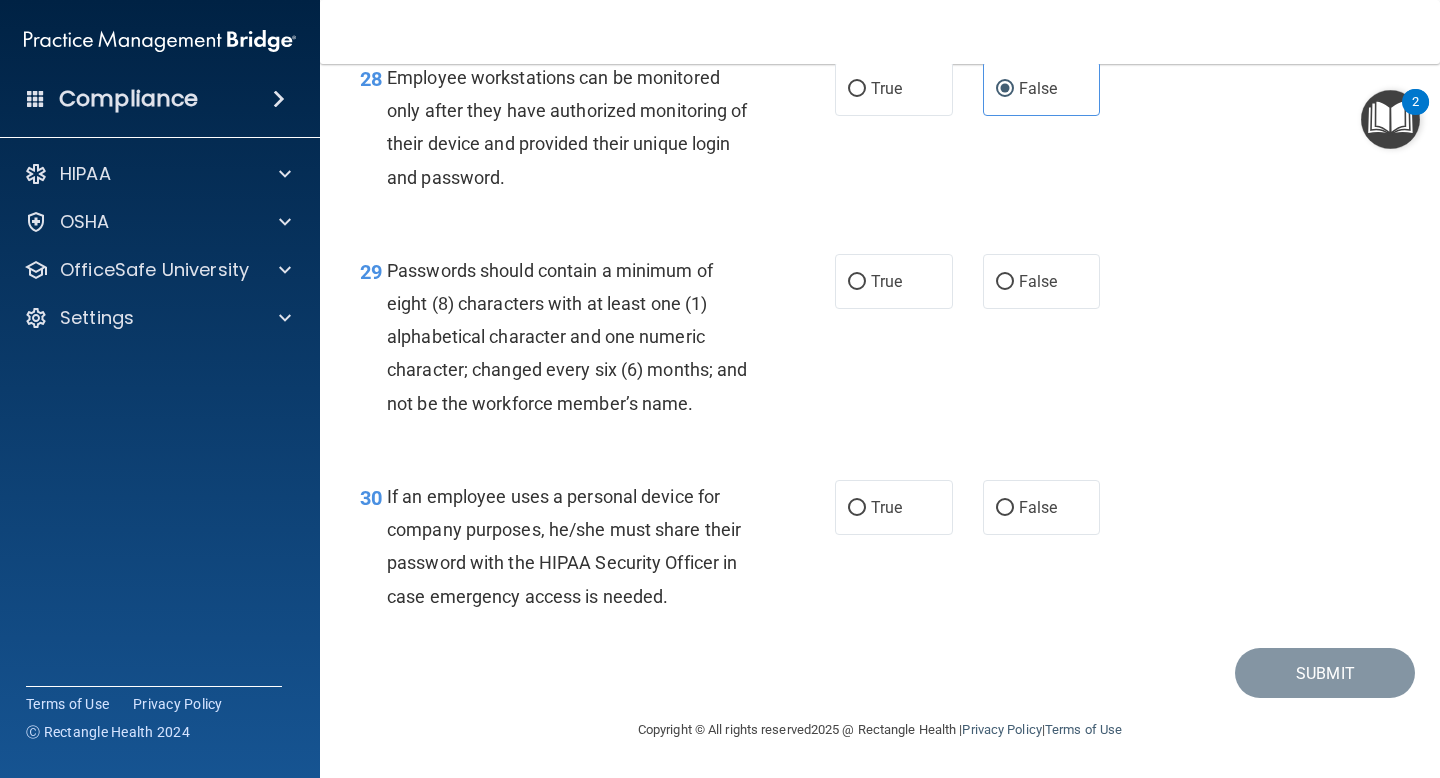 scroll, scrollTop: 5469, scrollLeft: 0, axis: vertical 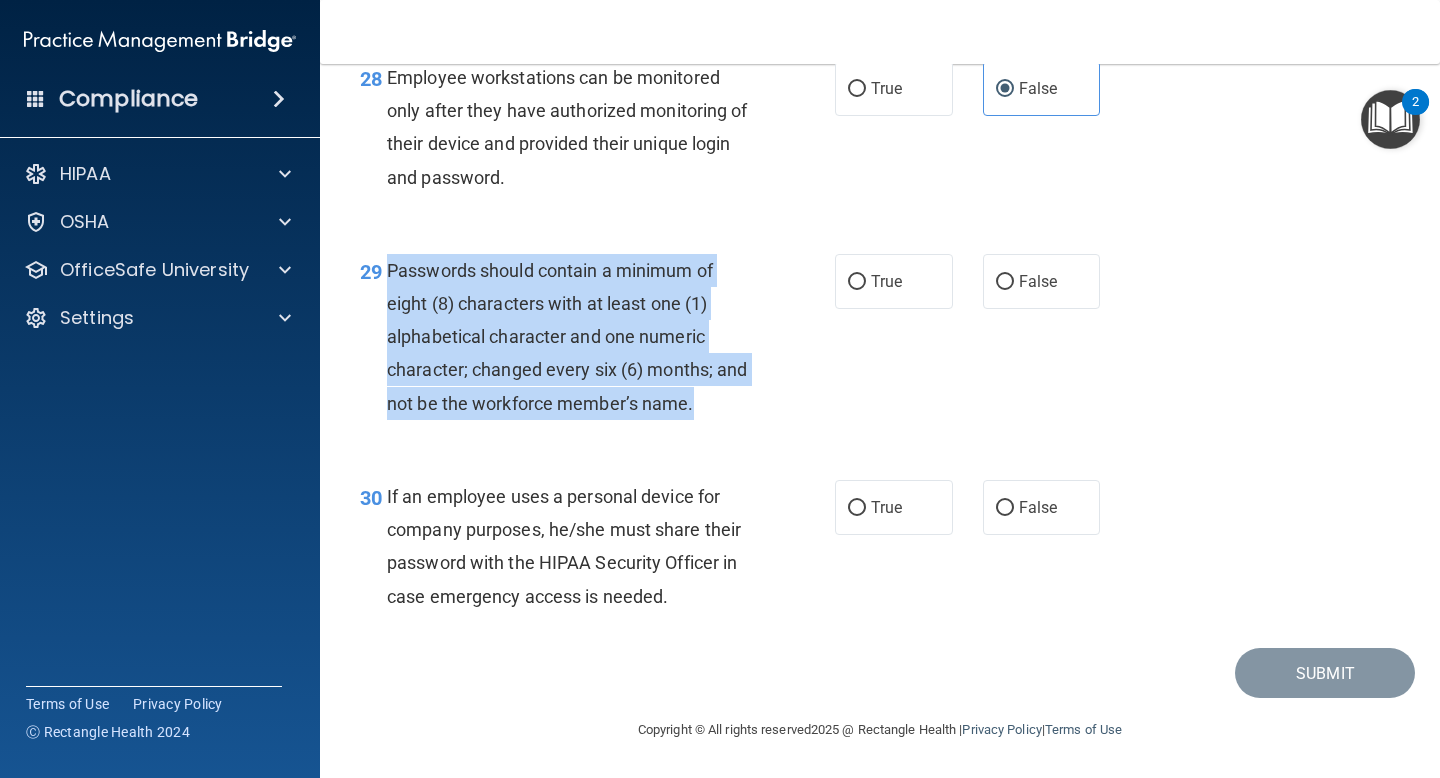 drag, startPoint x: 712, startPoint y: 395, endPoint x: 392, endPoint y: 263, distance: 346.15604 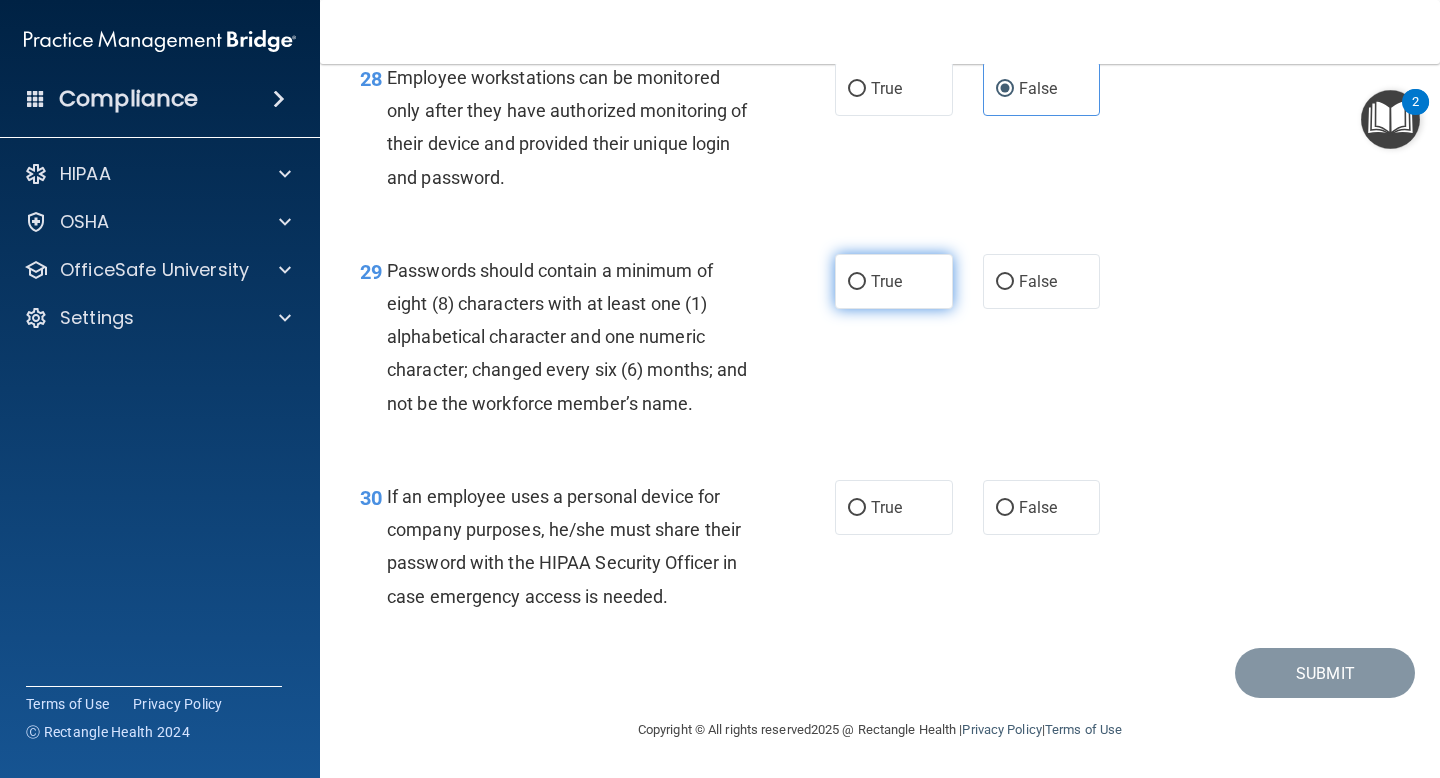 click on "True" at bounding box center (894, 281) 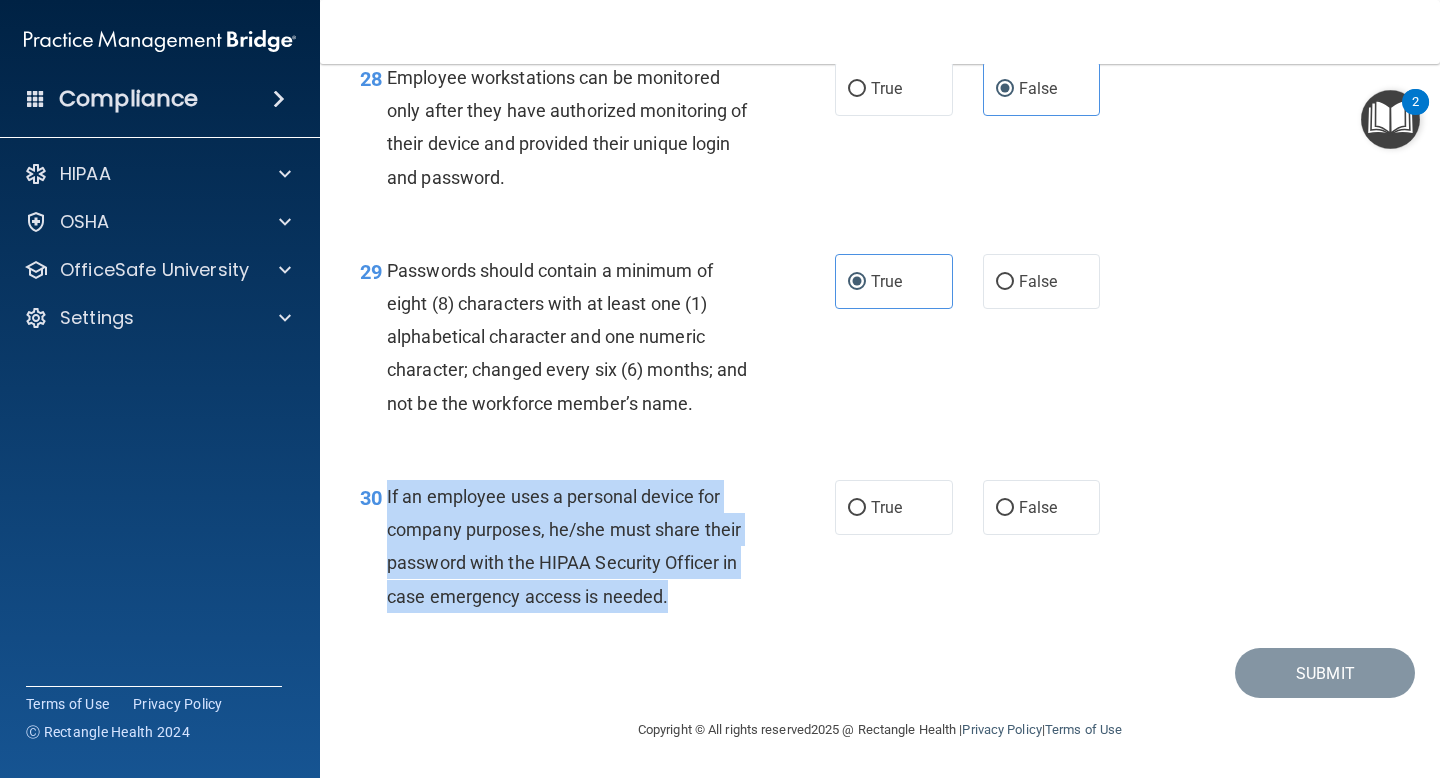drag, startPoint x: 678, startPoint y: 602, endPoint x: 387, endPoint y: 502, distance: 307.7028 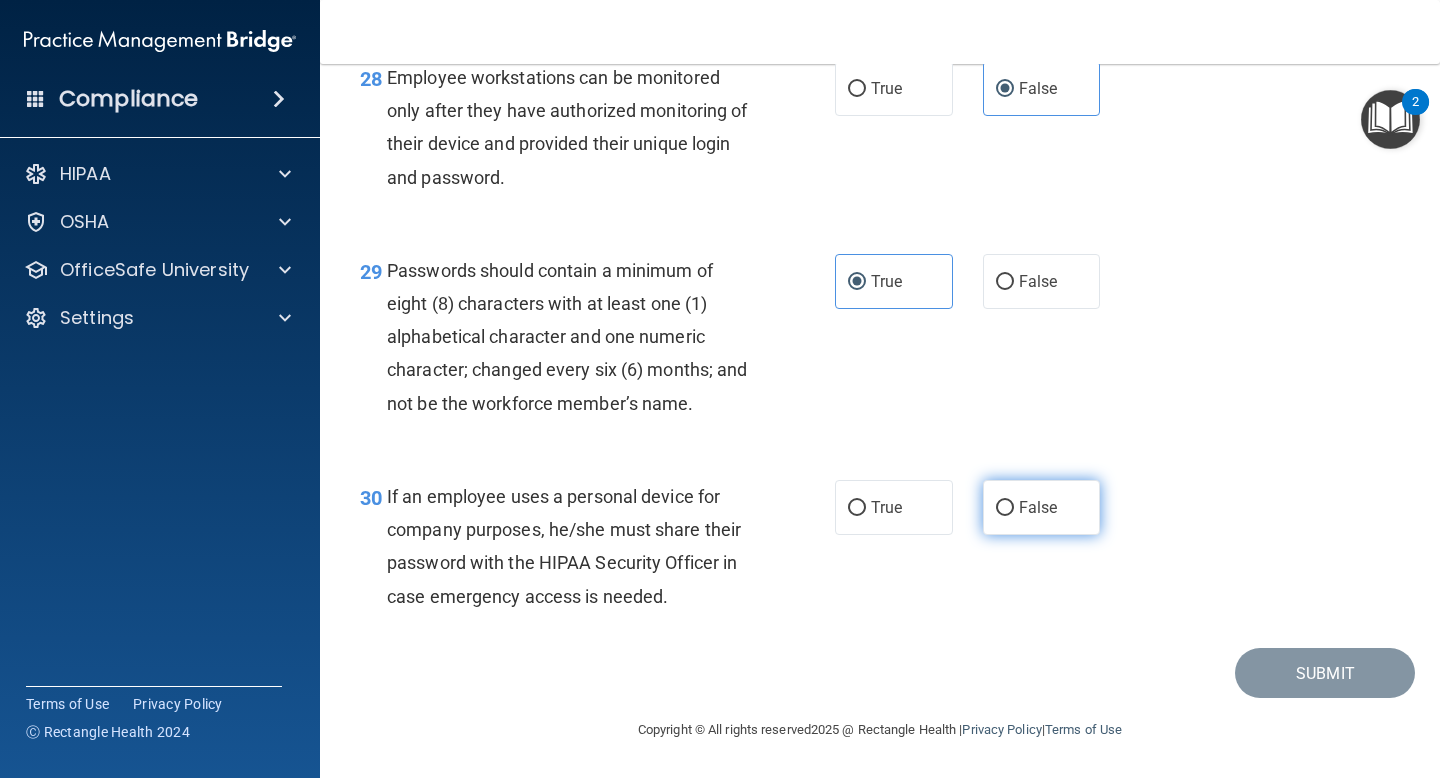 click on "False" at bounding box center [1042, 507] 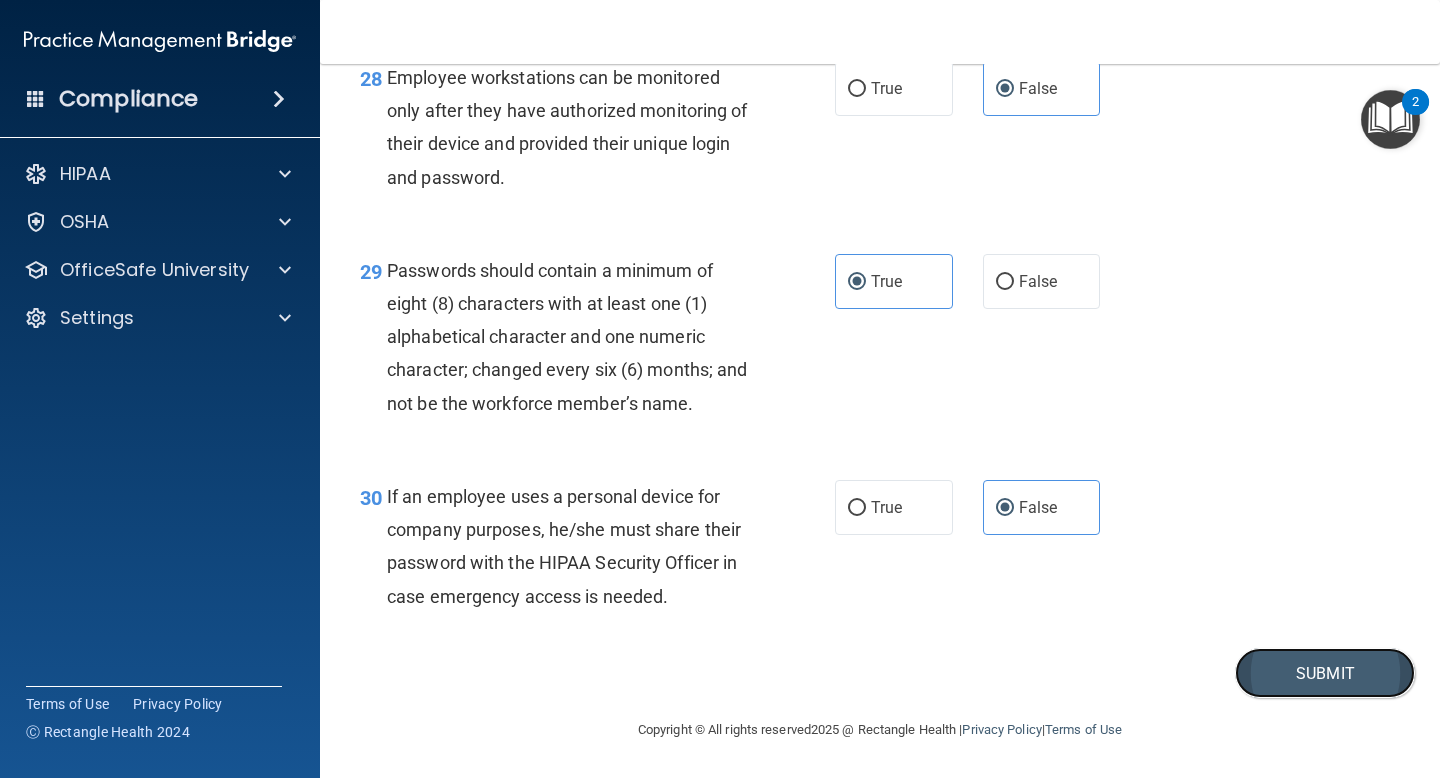 click on "Submit" at bounding box center [1325, 673] 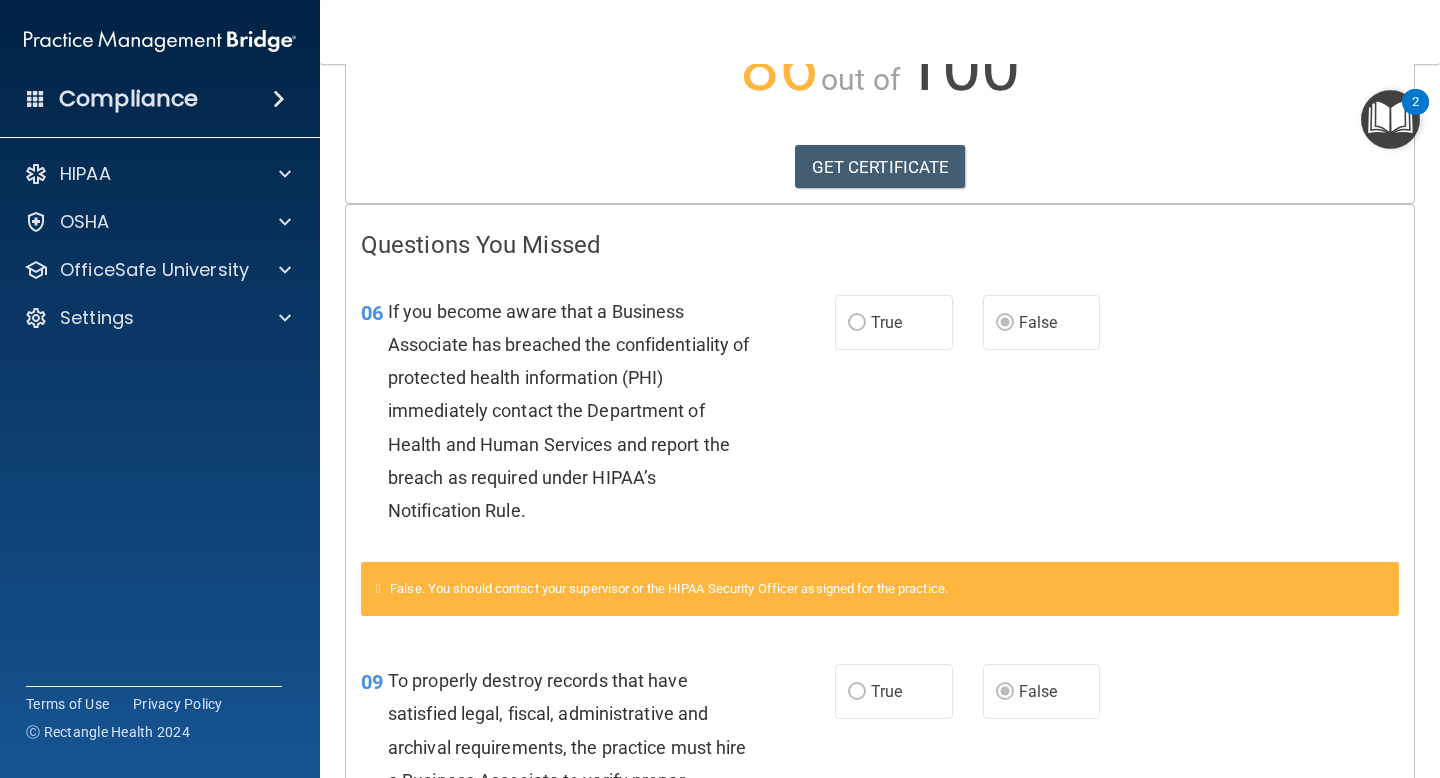 scroll, scrollTop: 0, scrollLeft: 0, axis: both 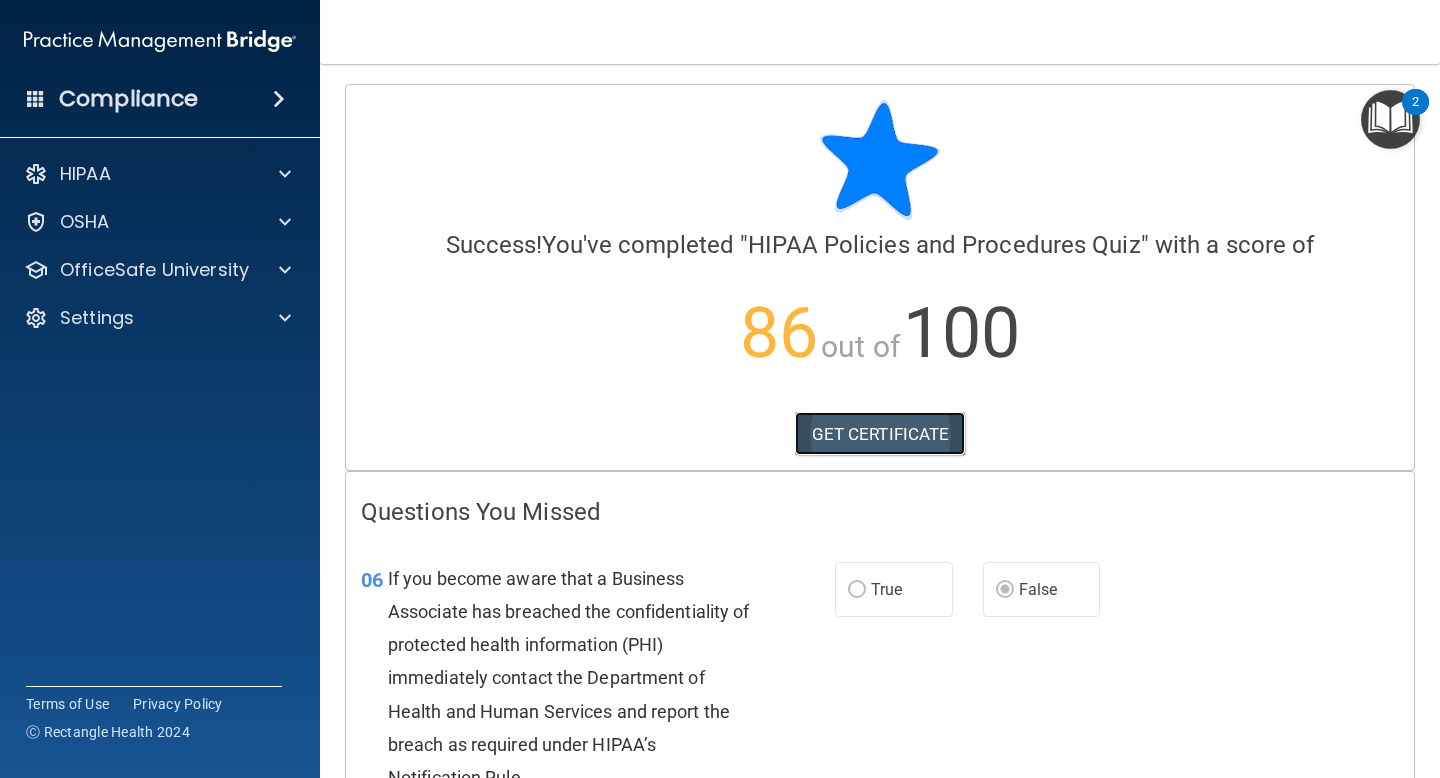 click on "GET CERTIFICATE" at bounding box center [880, 434] 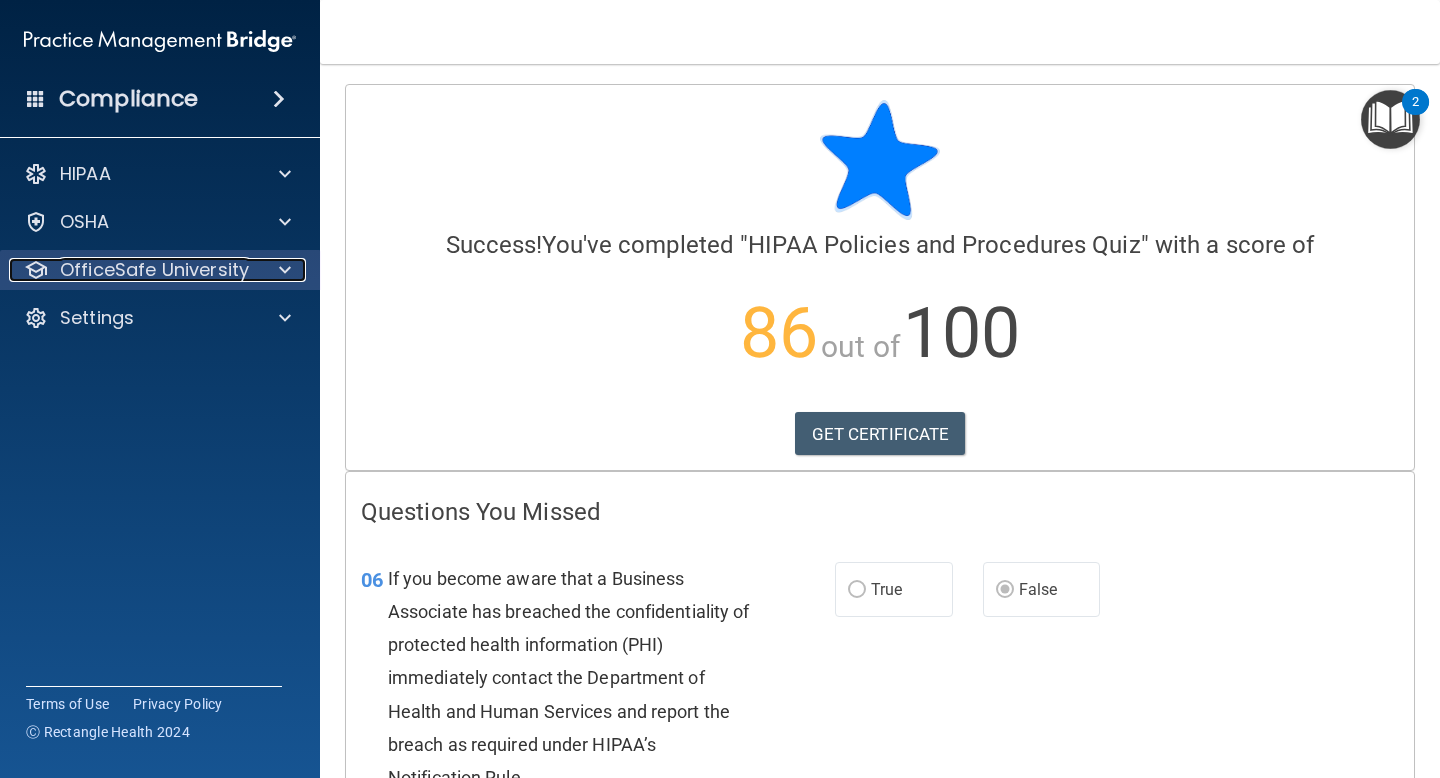 click on "OfficeSafe University" at bounding box center (154, 270) 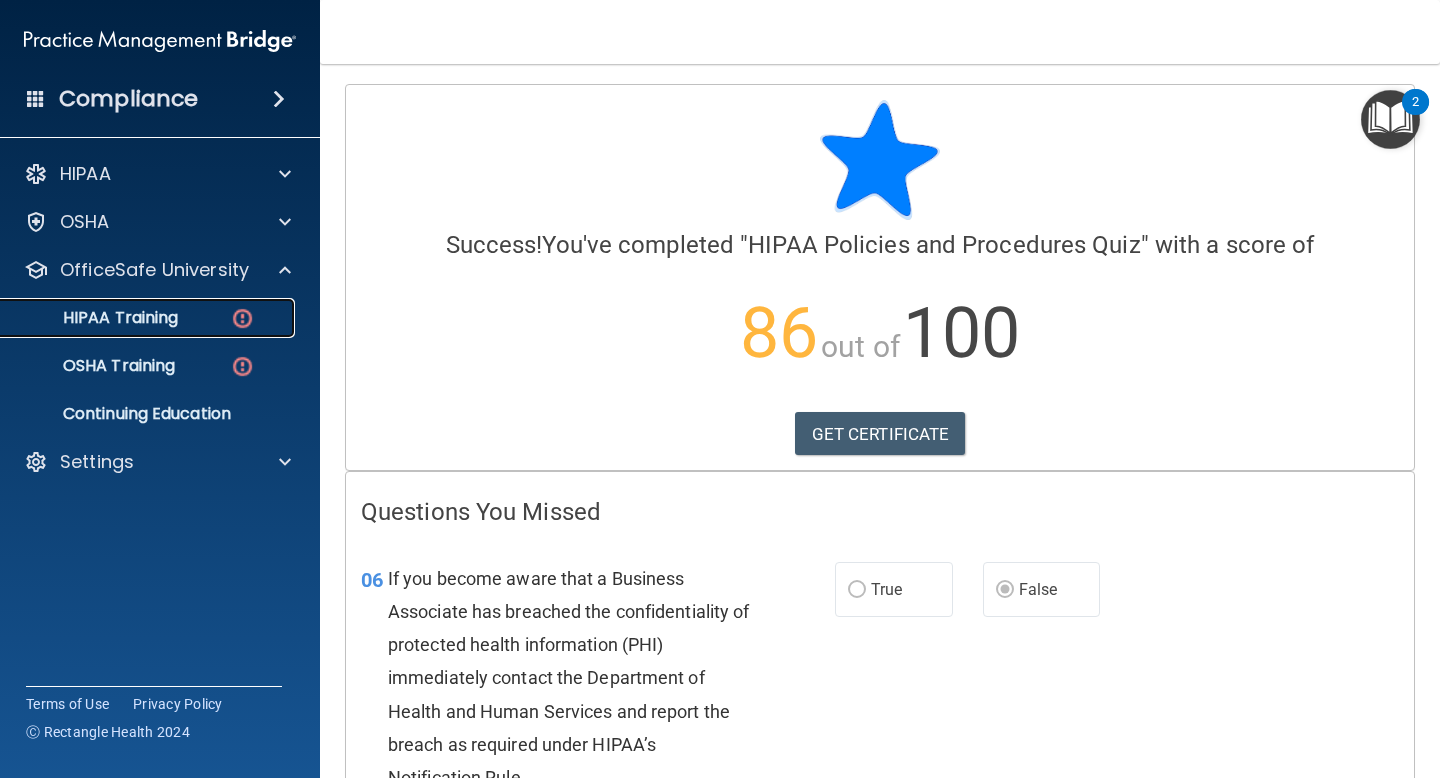 click on "HIPAA Training" at bounding box center [149, 318] 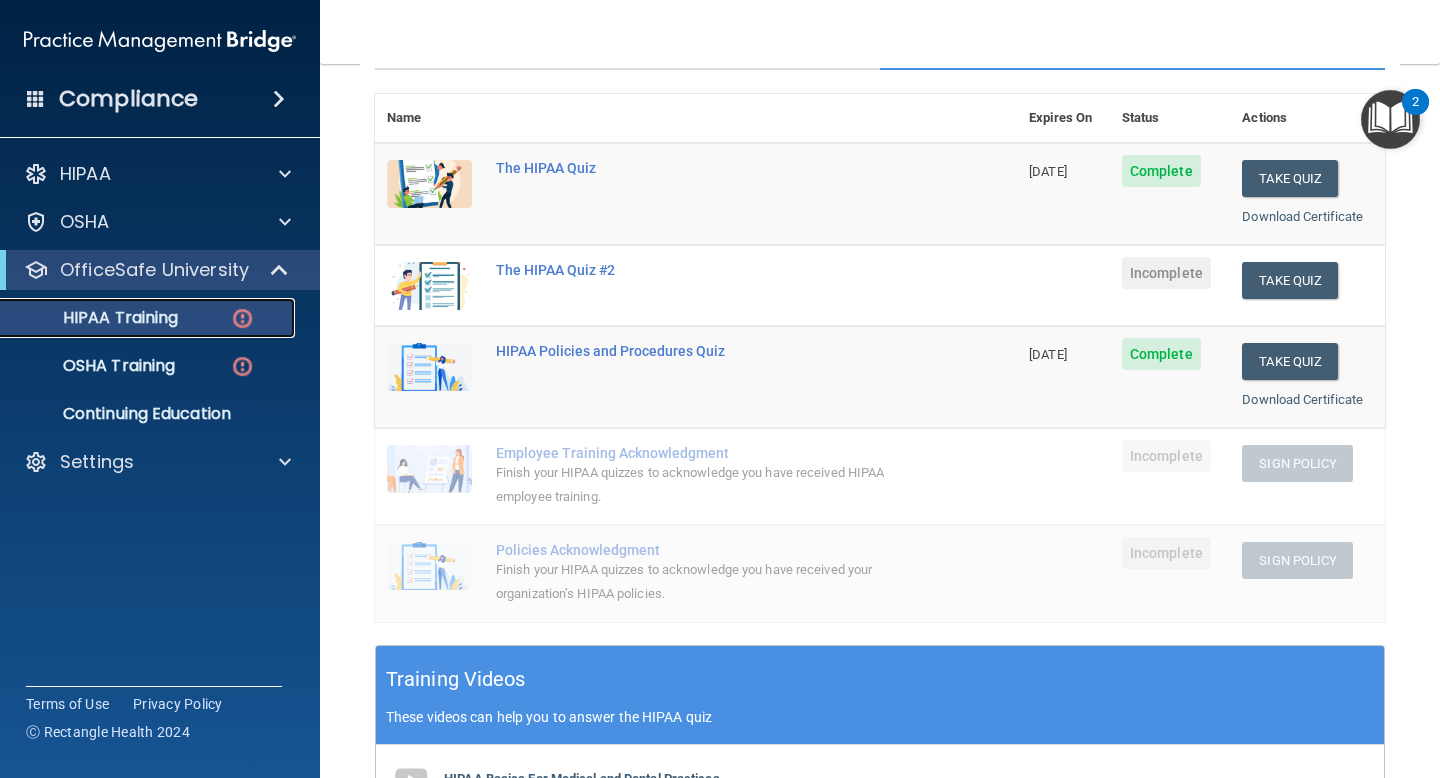 scroll, scrollTop: 212, scrollLeft: 0, axis: vertical 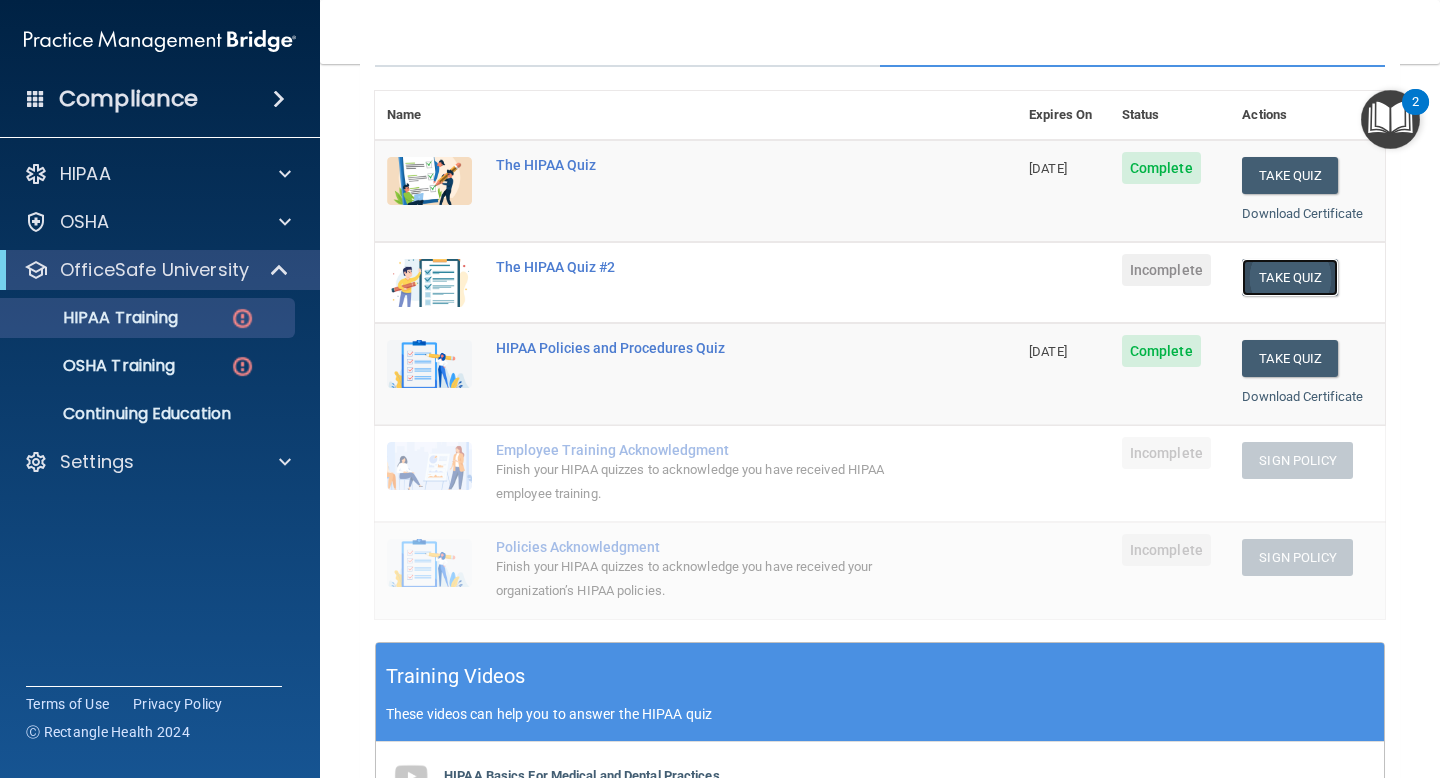 click on "Take Quiz" at bounding box center [1290, 277] 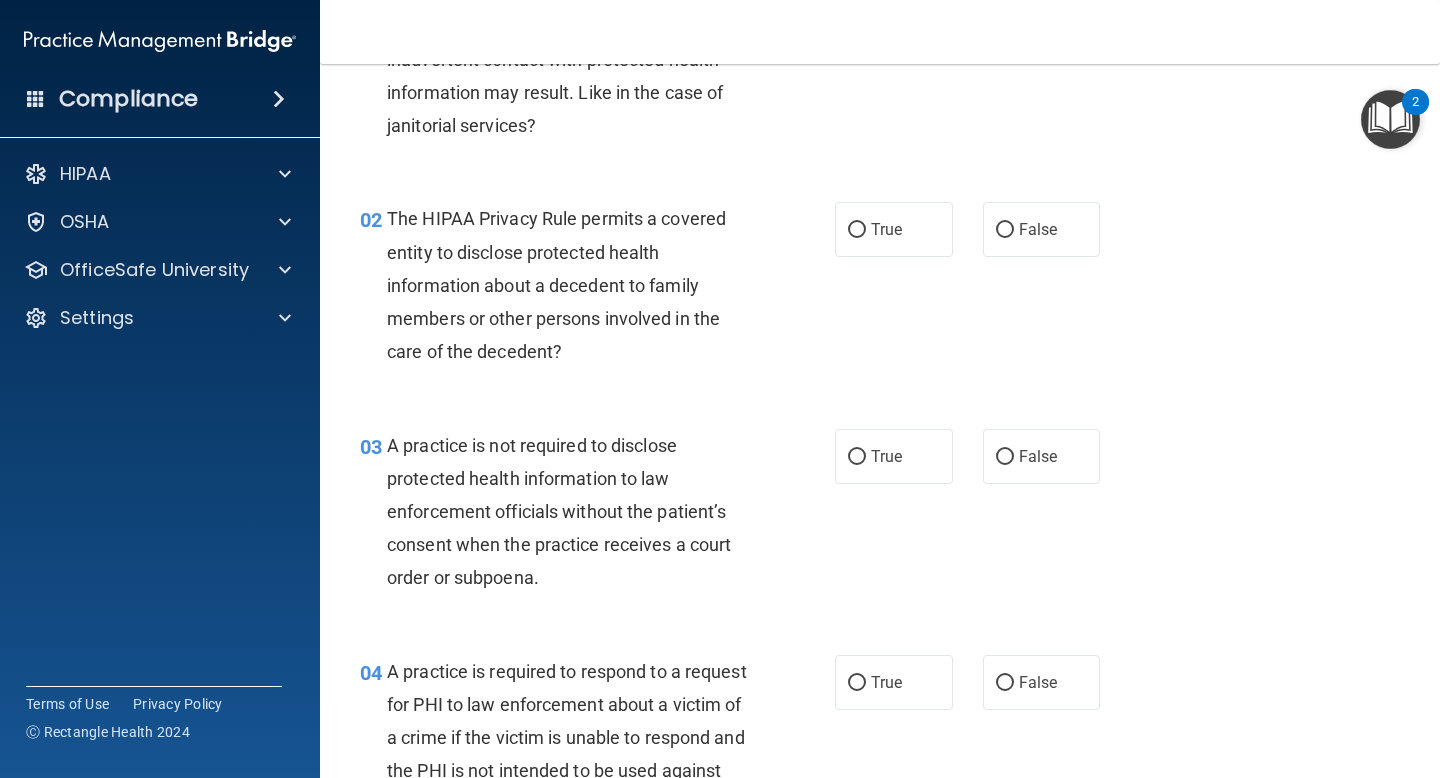 scroll, scrollTop: 0, scrollLeft: 0, axis: both 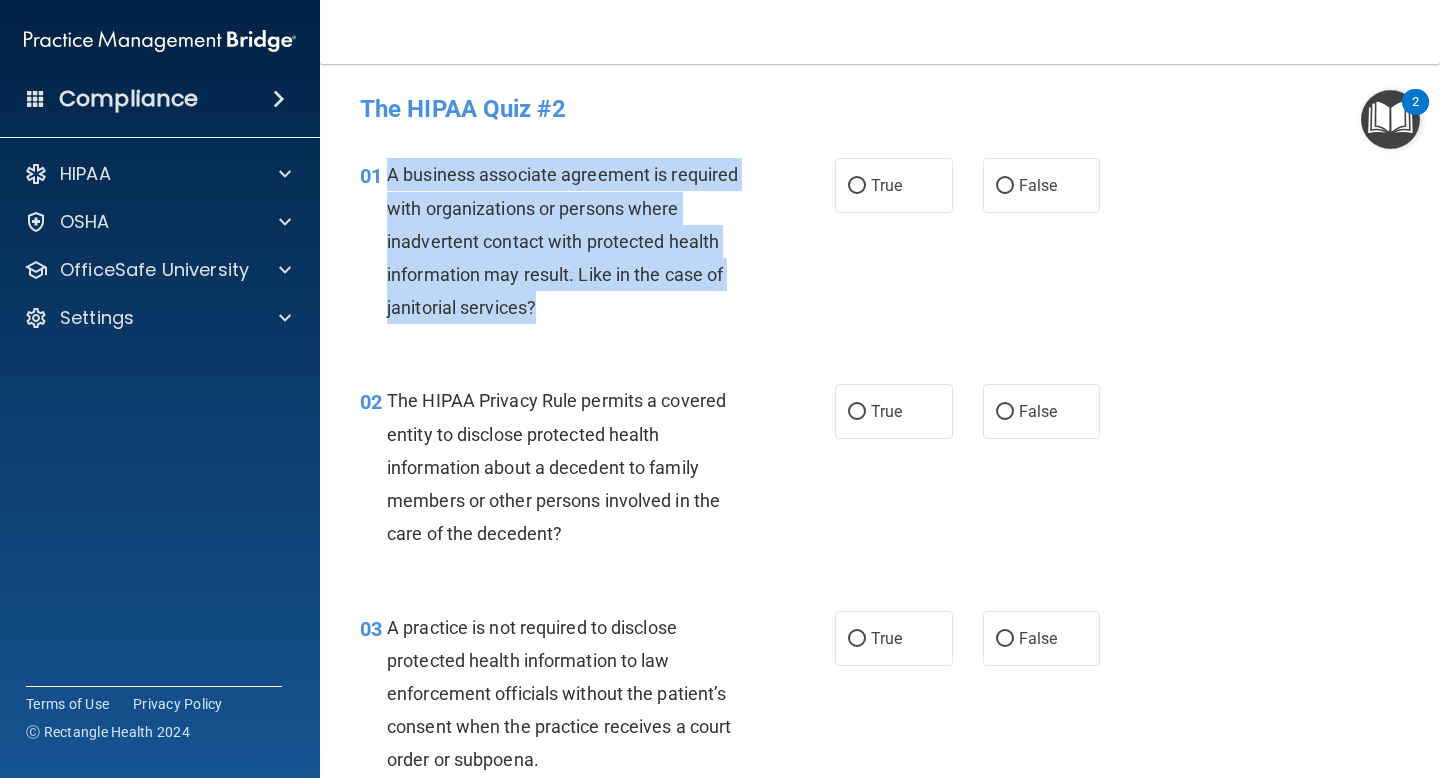 drag, startPoint x: 598, startPoint y: 303, endPoint x: 381, endPoint y: 169, distance: 255.03922 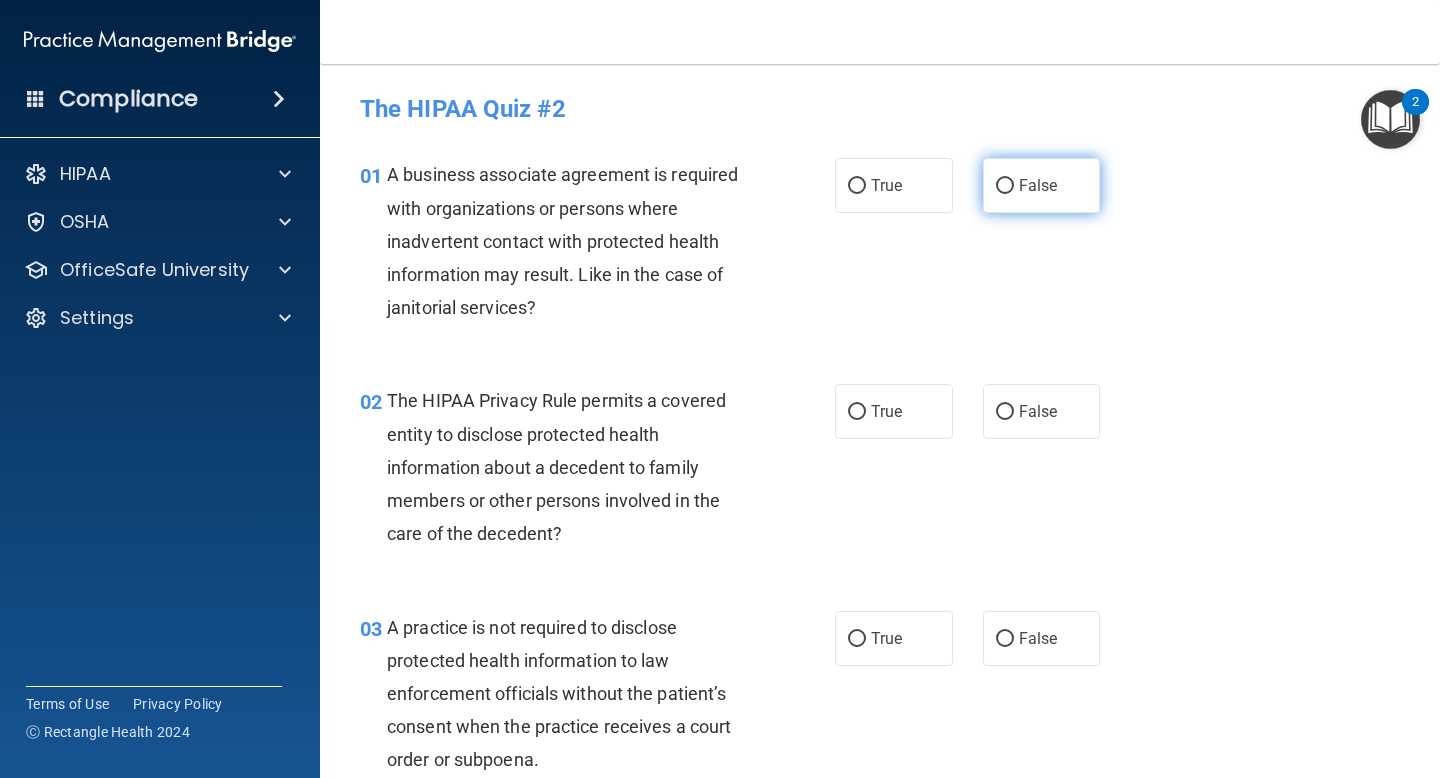 click on "False" at bounding box center [1042, 185] 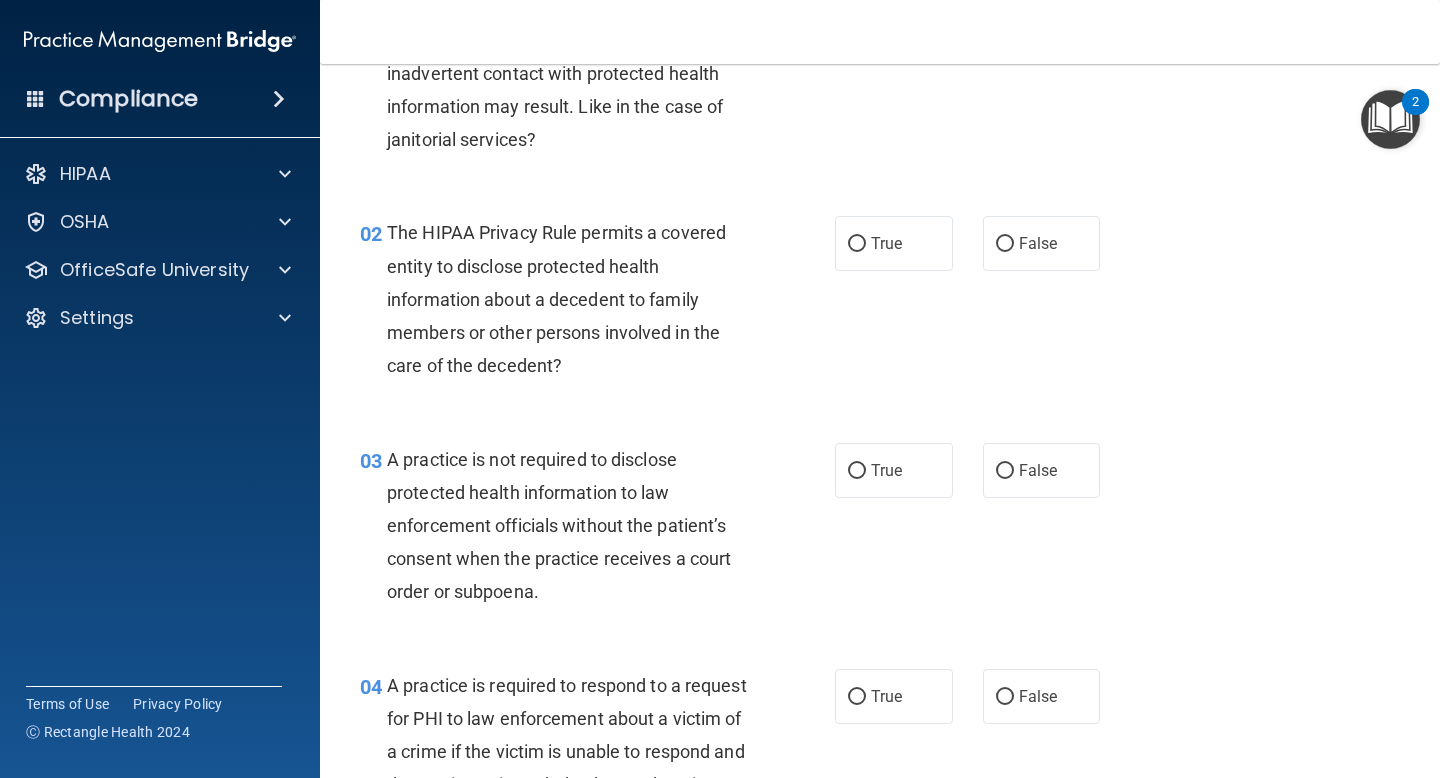 scroll, scrollTop: 175, scrollLeft: 0, axis: vertical 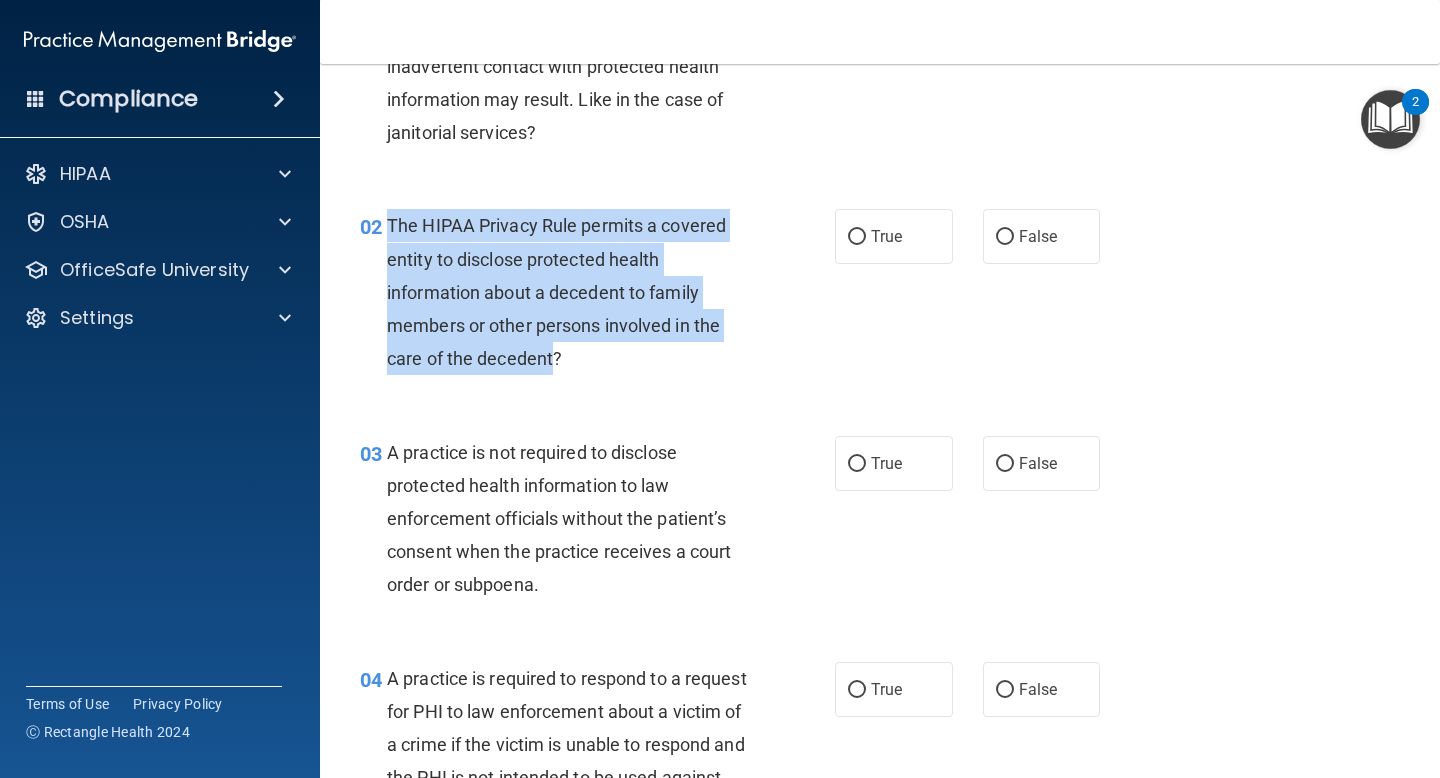 drag, startPoint x: 555, startPoint y: 368, endPoint x: 387, endPoint y: 223, distance: 221.92116 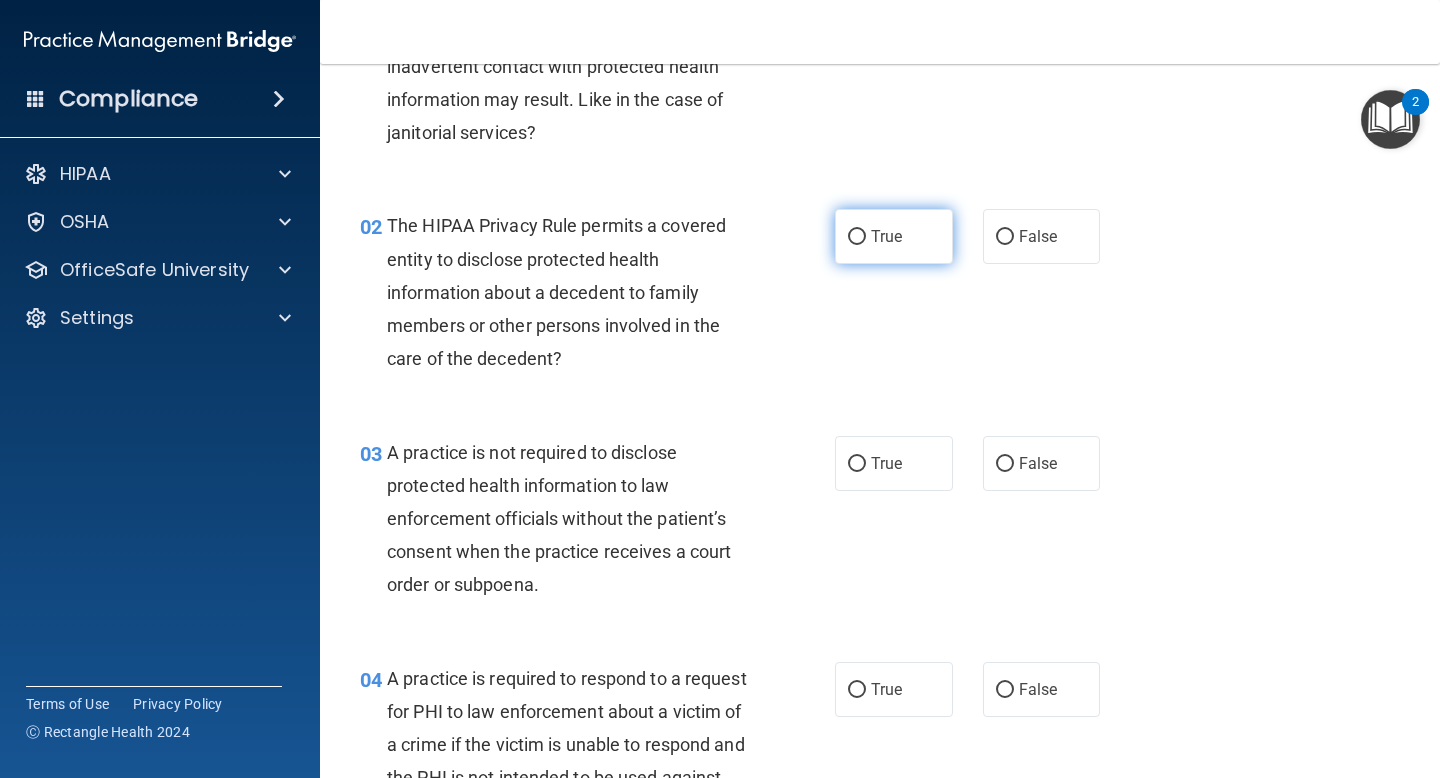click on "True" at bounding box center (886, 236) 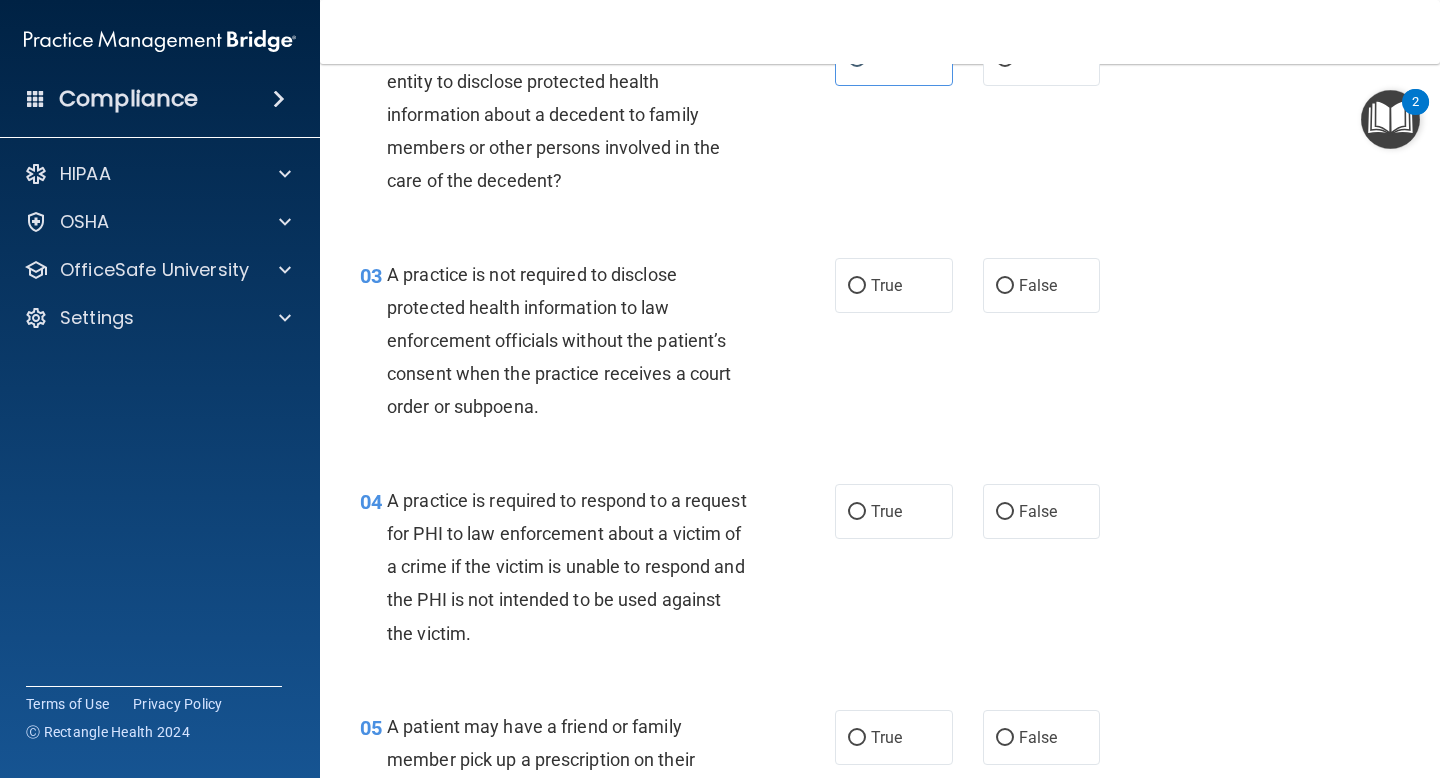 scroll, scrollTop: 407, scrollLeft: 0, axis: vertical 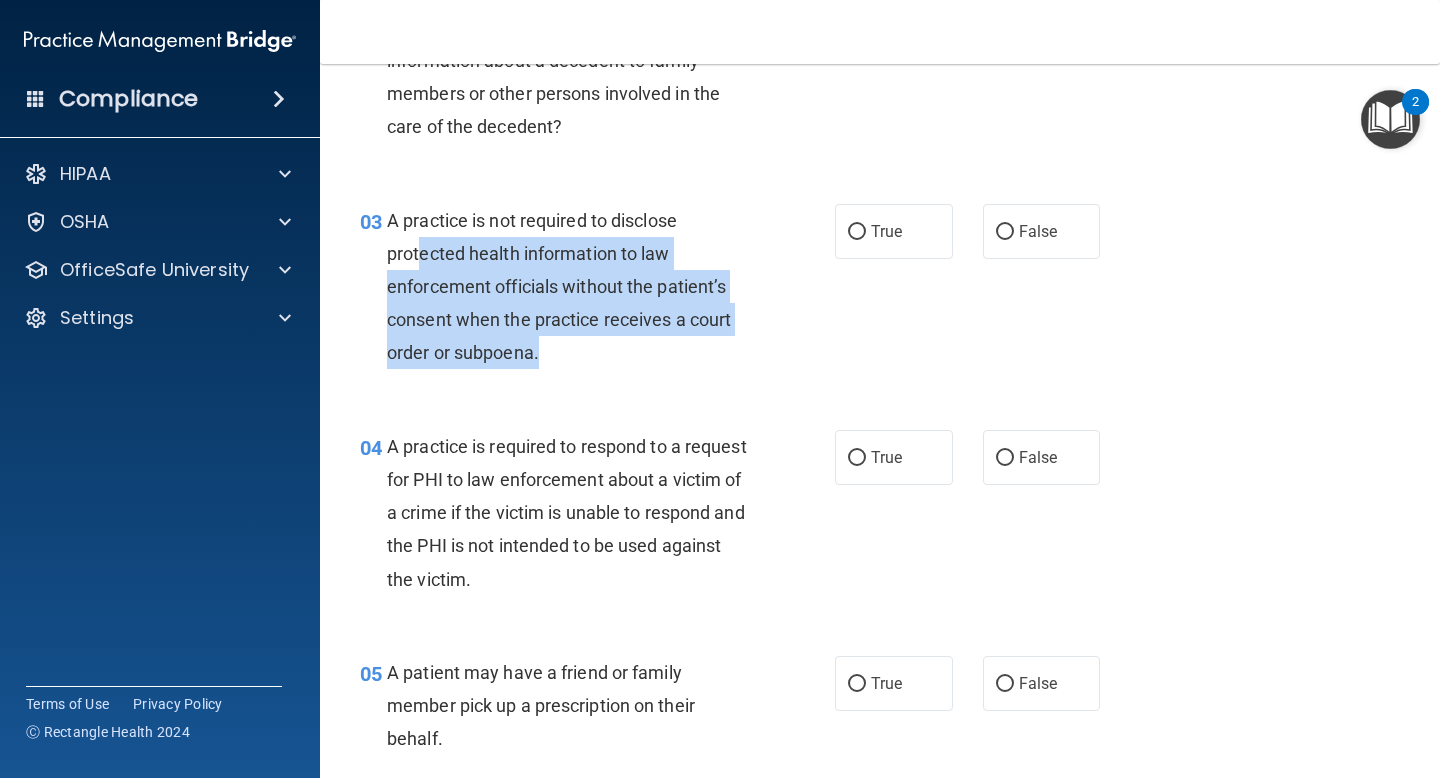 drag, startPoint x: 598, startPoint y: 360, endPoint x: 421, endPoint y: 256, distance: 205.29248 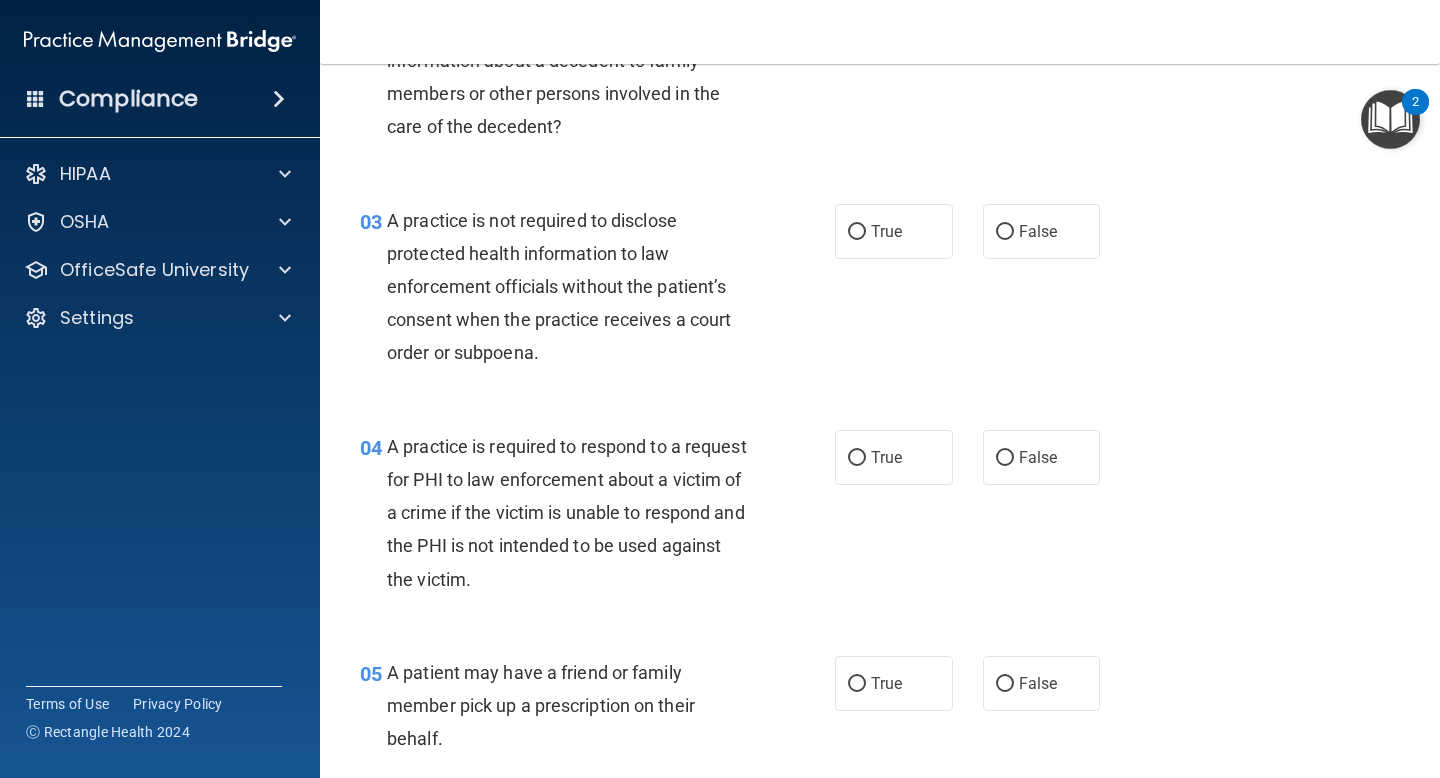 click on "02       The HIPAA Privacy Rule permits a covered entity to disclose protected health information about a decedent to family members or other persons involved in the care of the decedent?" at bounding box center (597, 65) 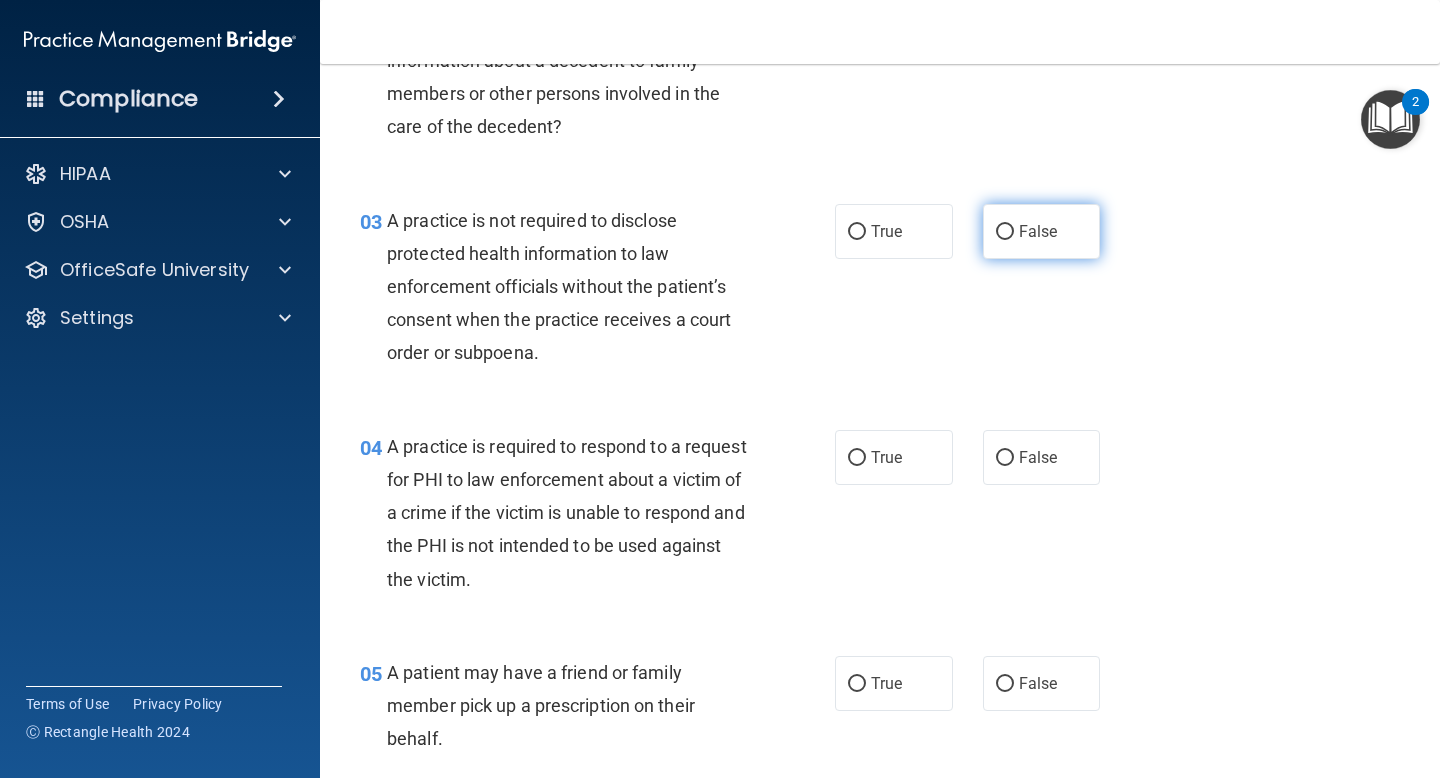 click on "False" at bounding box center (1038, 231) 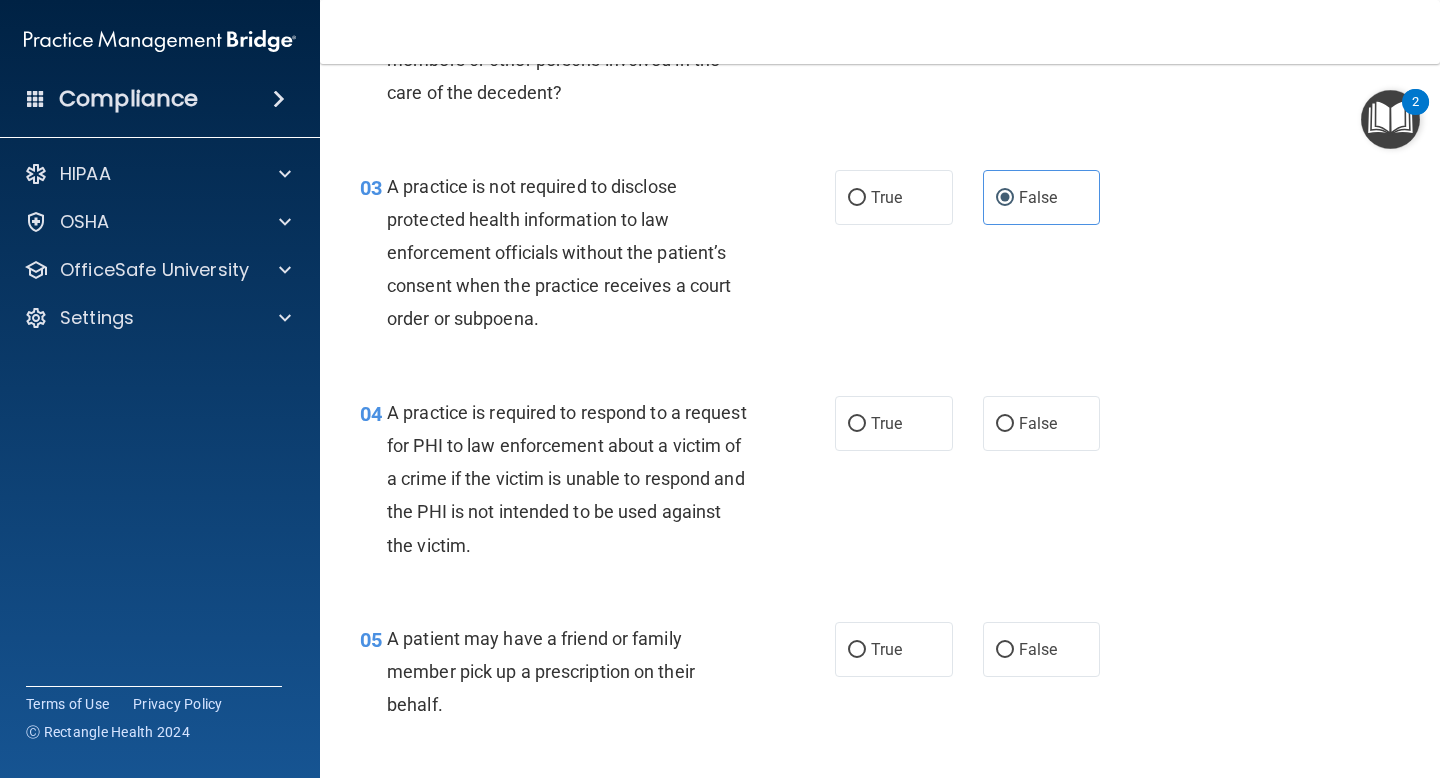 scroll, scrollTop: 459, scrollLeft: 0, axis: vertical 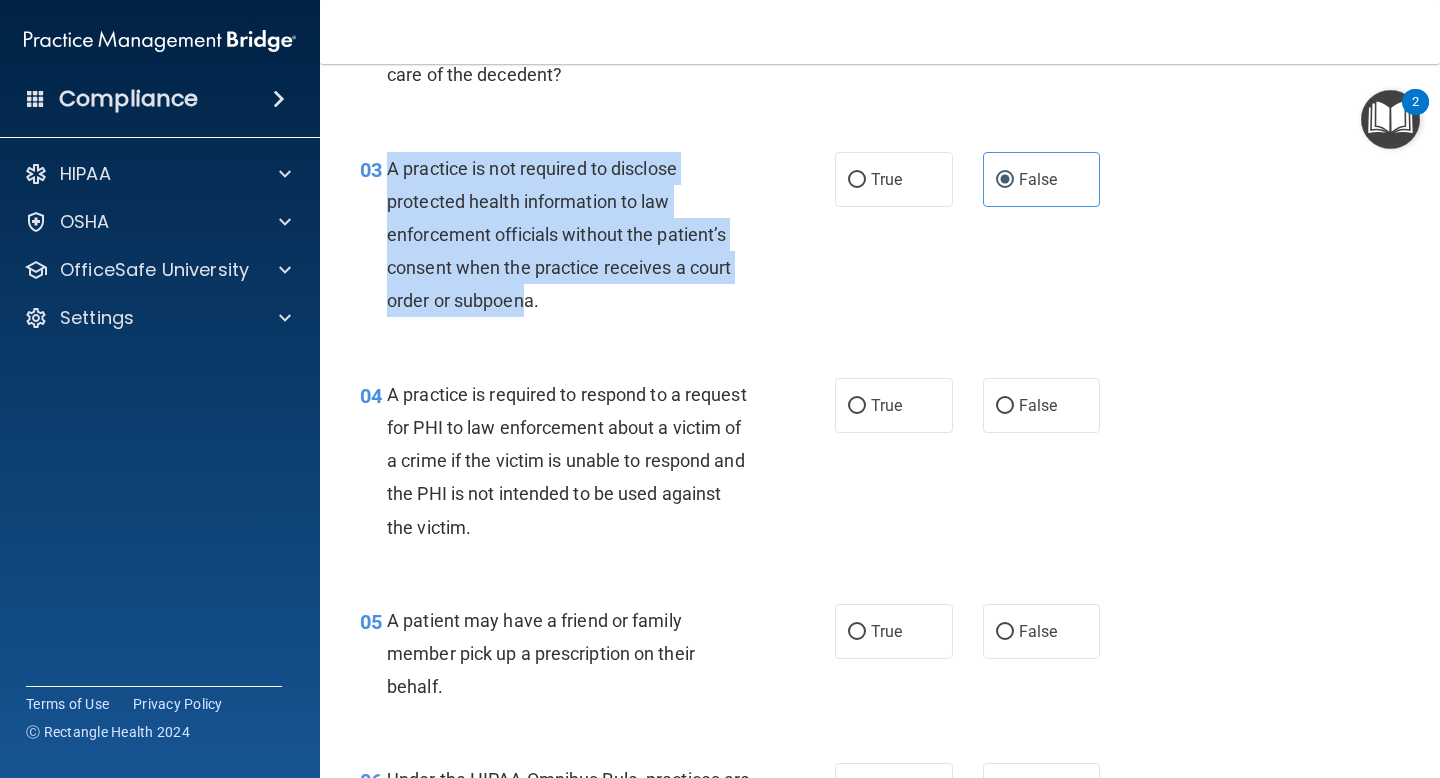 drag, startPoint x: 529, startPoint y: 303, endPoint x: 382, endPoint y: 175, distance: 194.91794 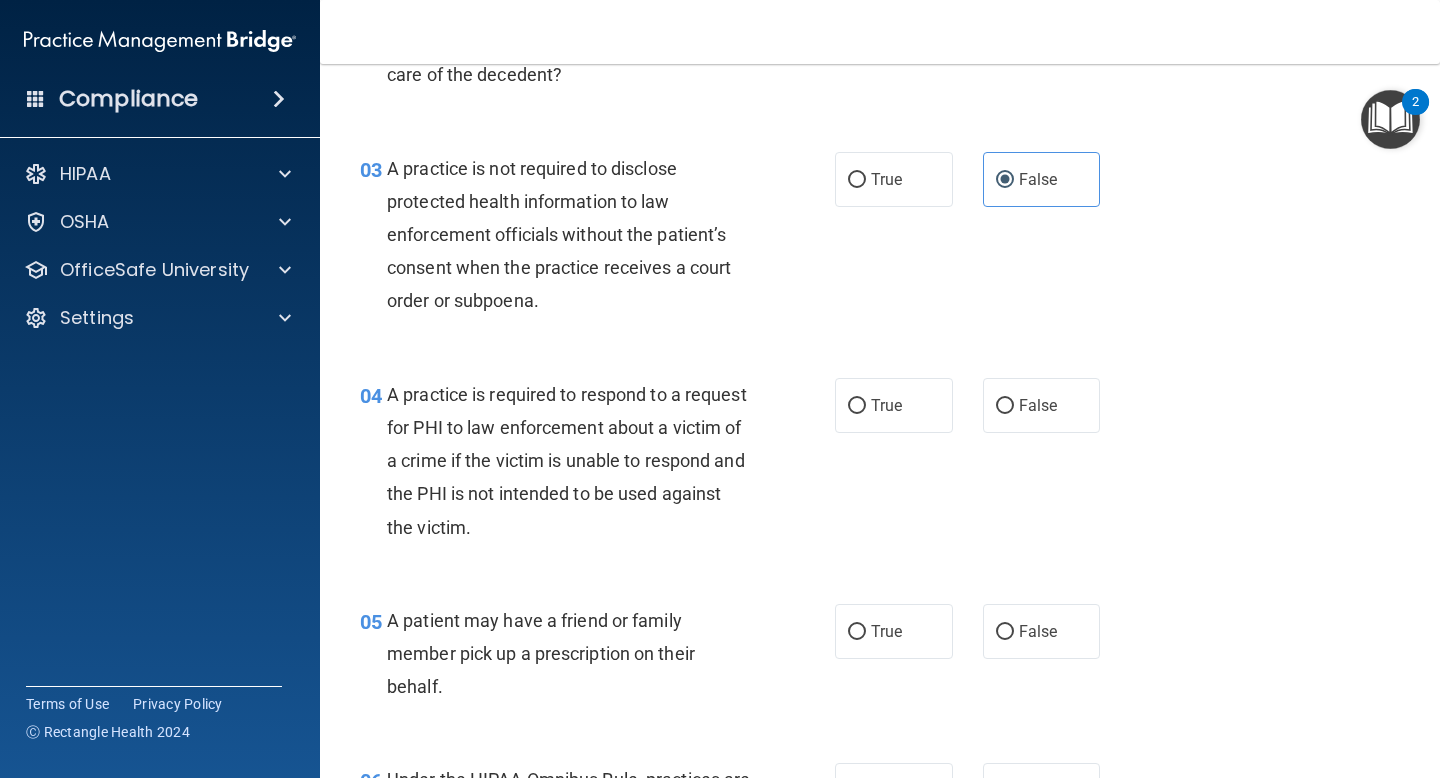 click on "03       A practice is not required to disclose protected health information to law enforcement officials without the patient’s consent when the practice receives  a court order or subpoena.                 True           False" at bounding box center (880, 240) 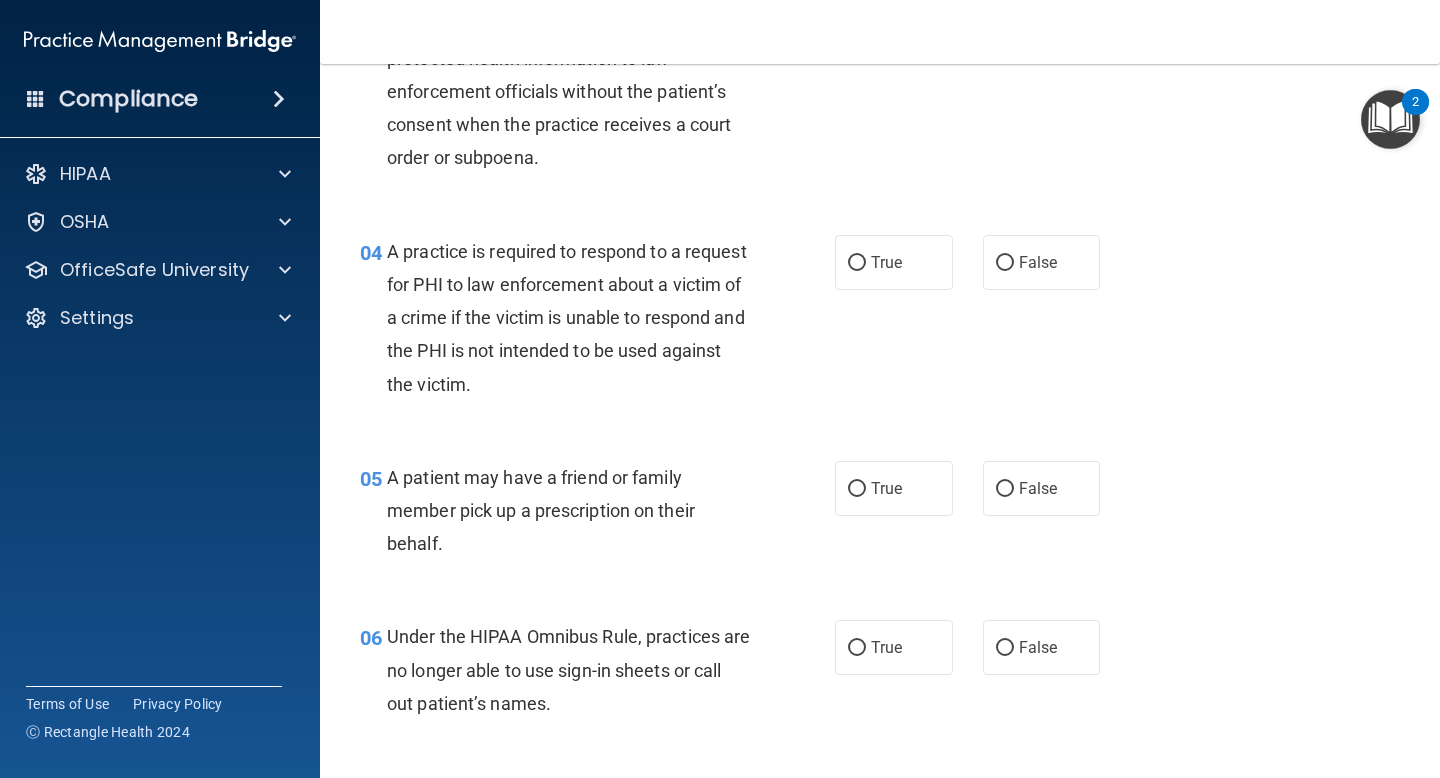 scroll, scrollTop: 608, scrollLeft: 0, axis: vertical 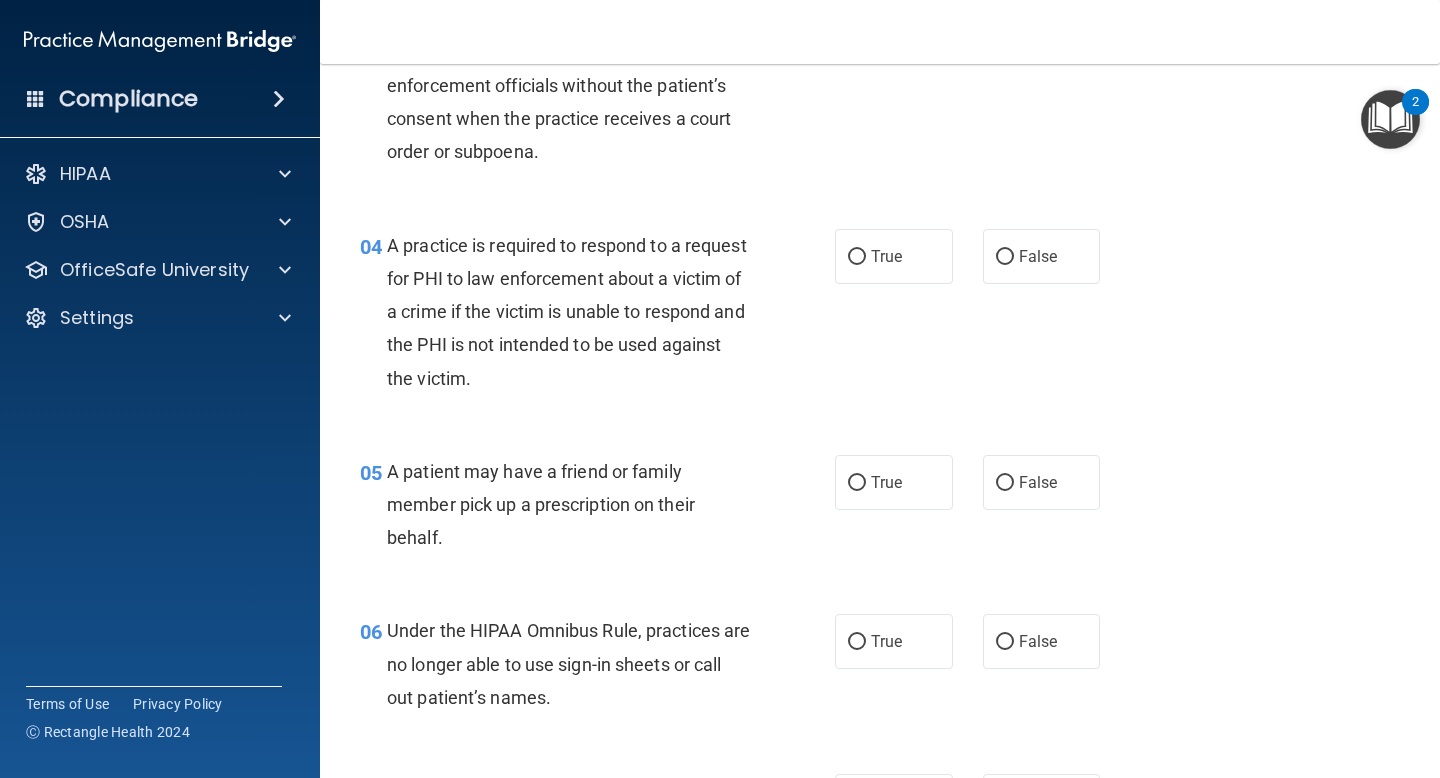drag, startPoint x: 674, startPoint y: 569, endPoint x: 629, endPoint y: 465, distance: 113.31814 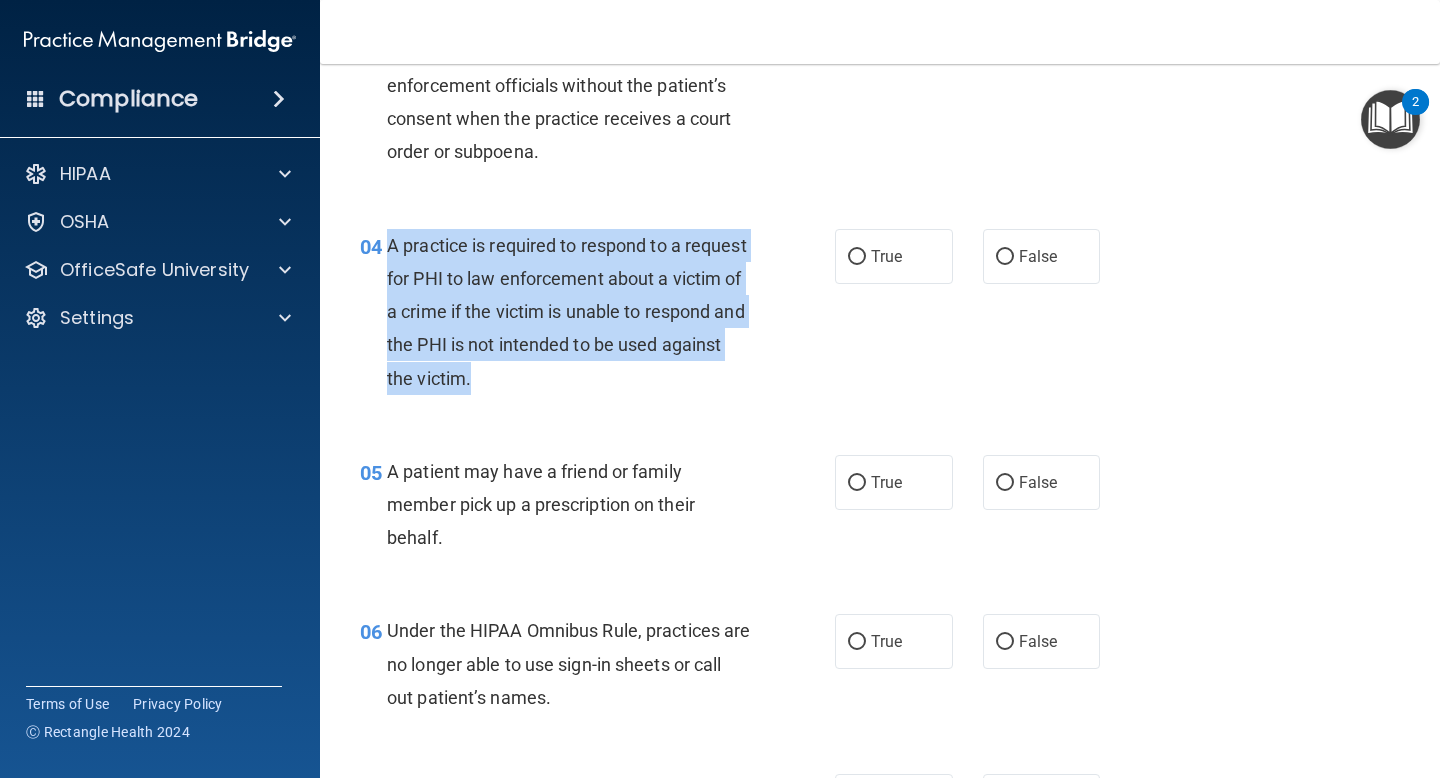 drag, startPoint x: 494, startPoint y: 370, endPoint x: 389, endPoint y: 239, distance: 167.88687 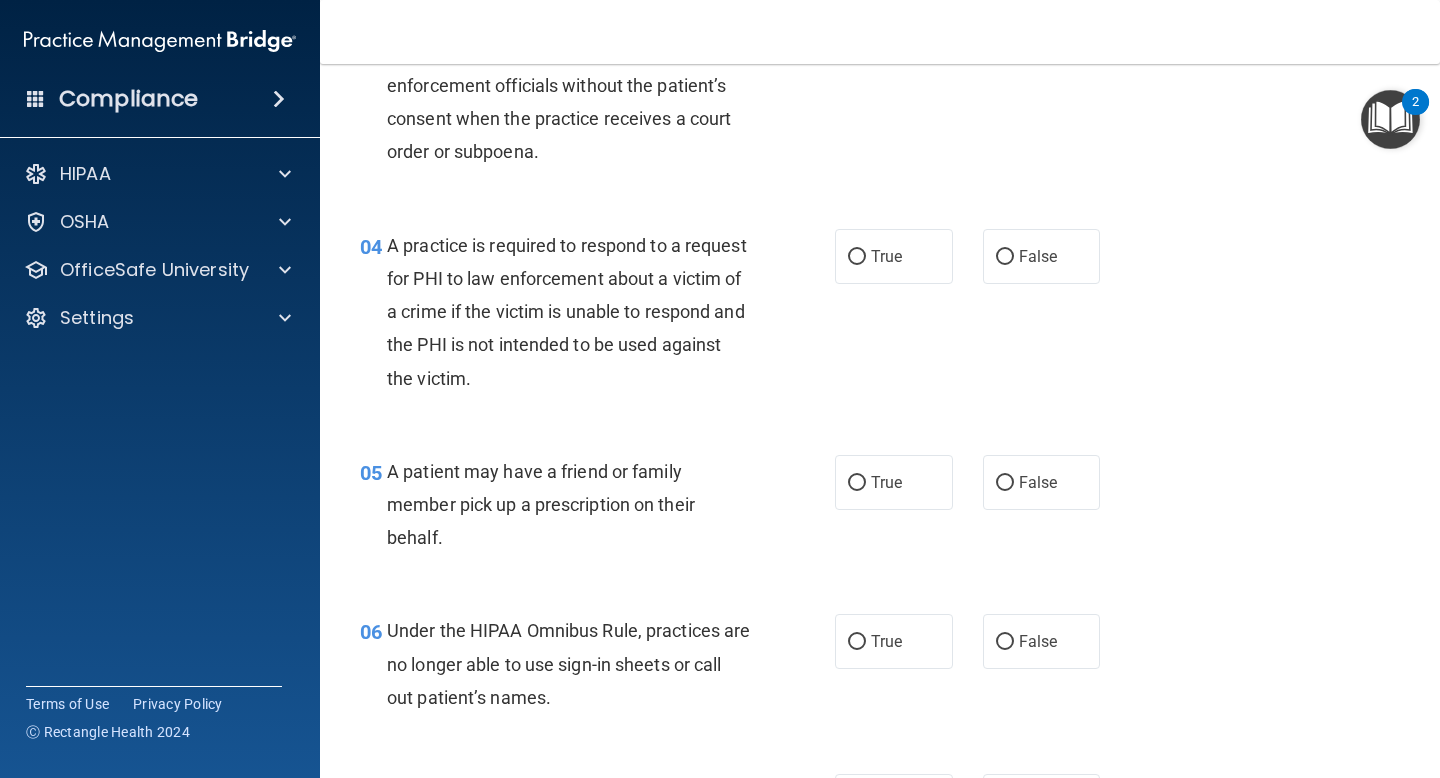 click on "03       A practice is not required to disclose protected health information to law enforcement officials without the patient’s consent when the practice receives  a court order or subpoena." at bounding box center [597, 91] 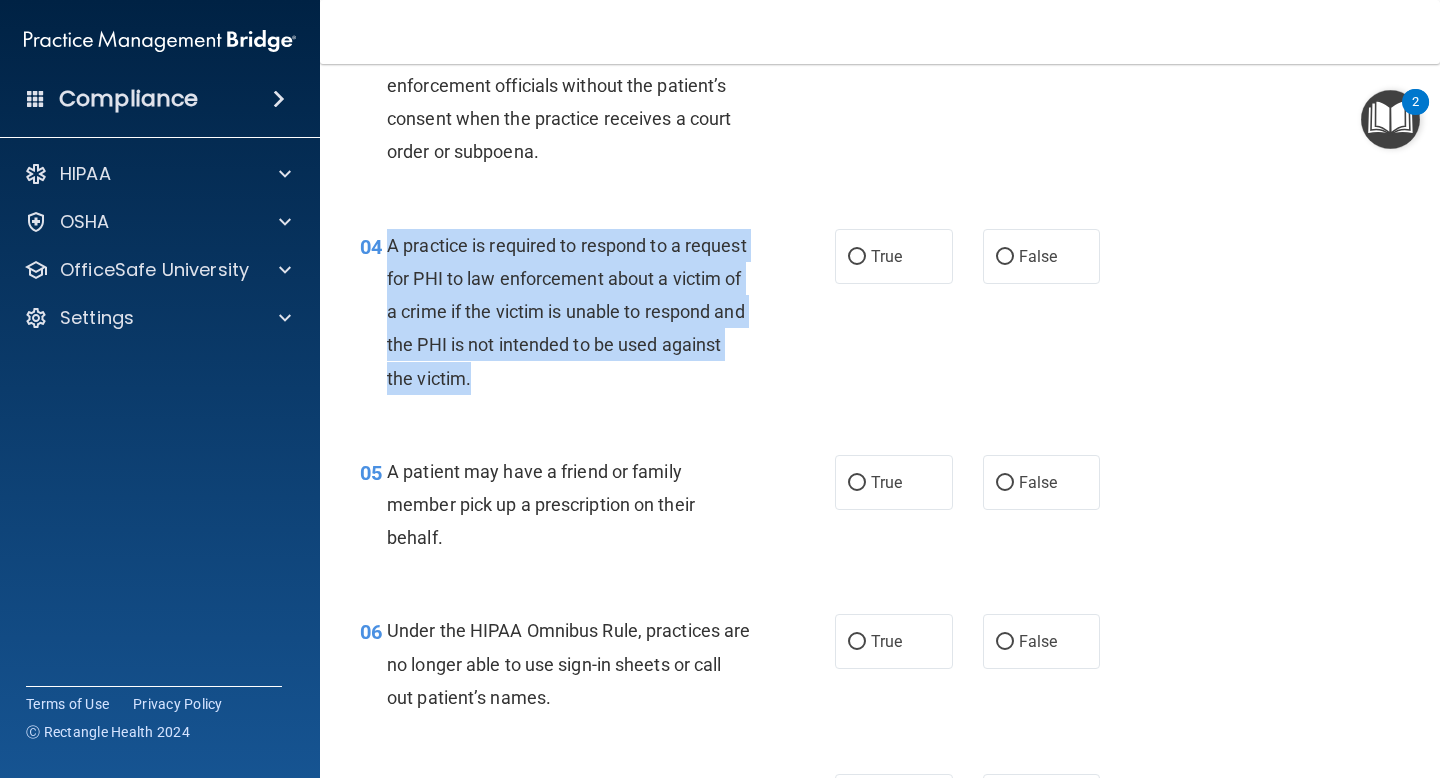 drag, startPoint x: 516, startPoint y: 390, endPoint x: 389, endPoint y: 231, distance: 203.49448 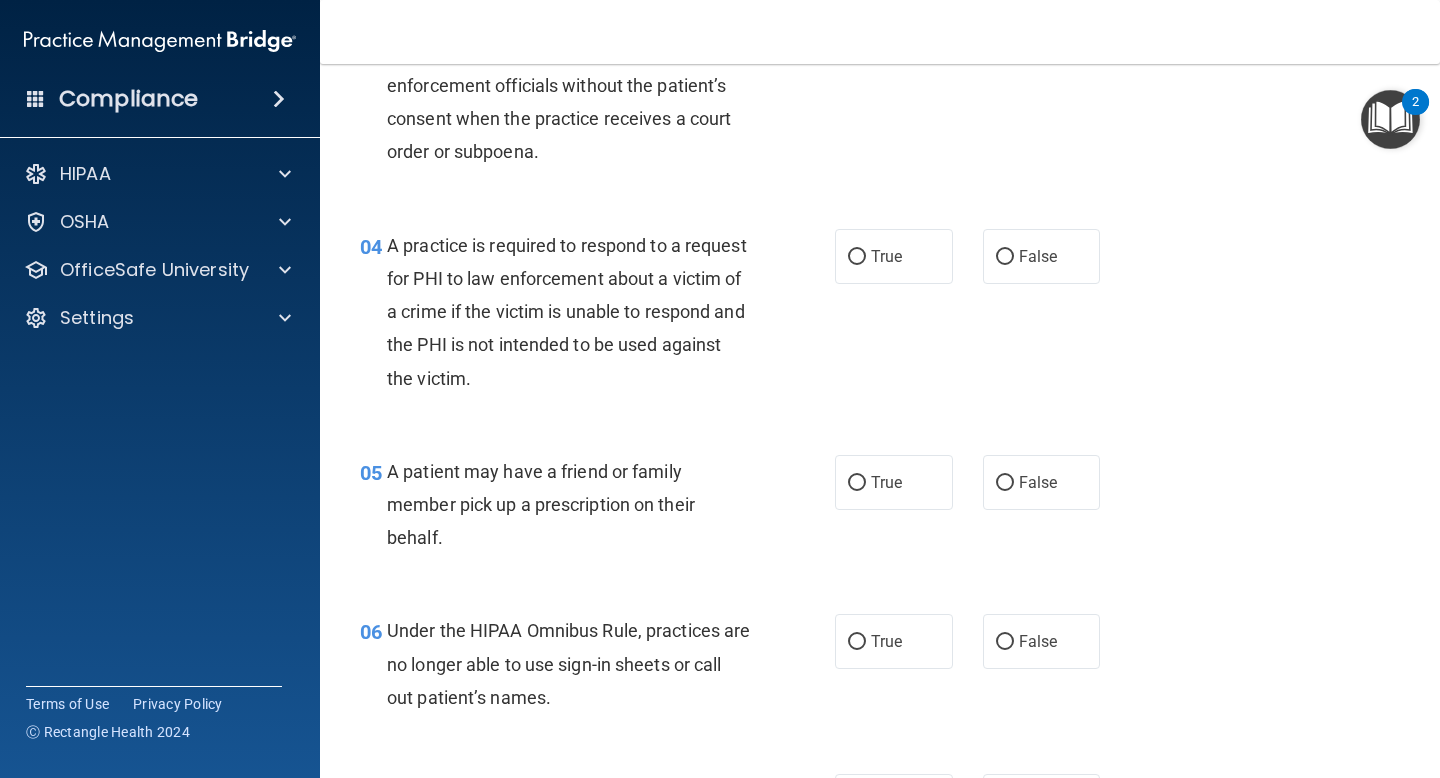 click on "04       A practice is required to respond to a request for PHI to law enforcement about a victim of a crime if the victim is unable to respond and the PHI is not intended to be used against the victim." at bounding box center (597, 317) 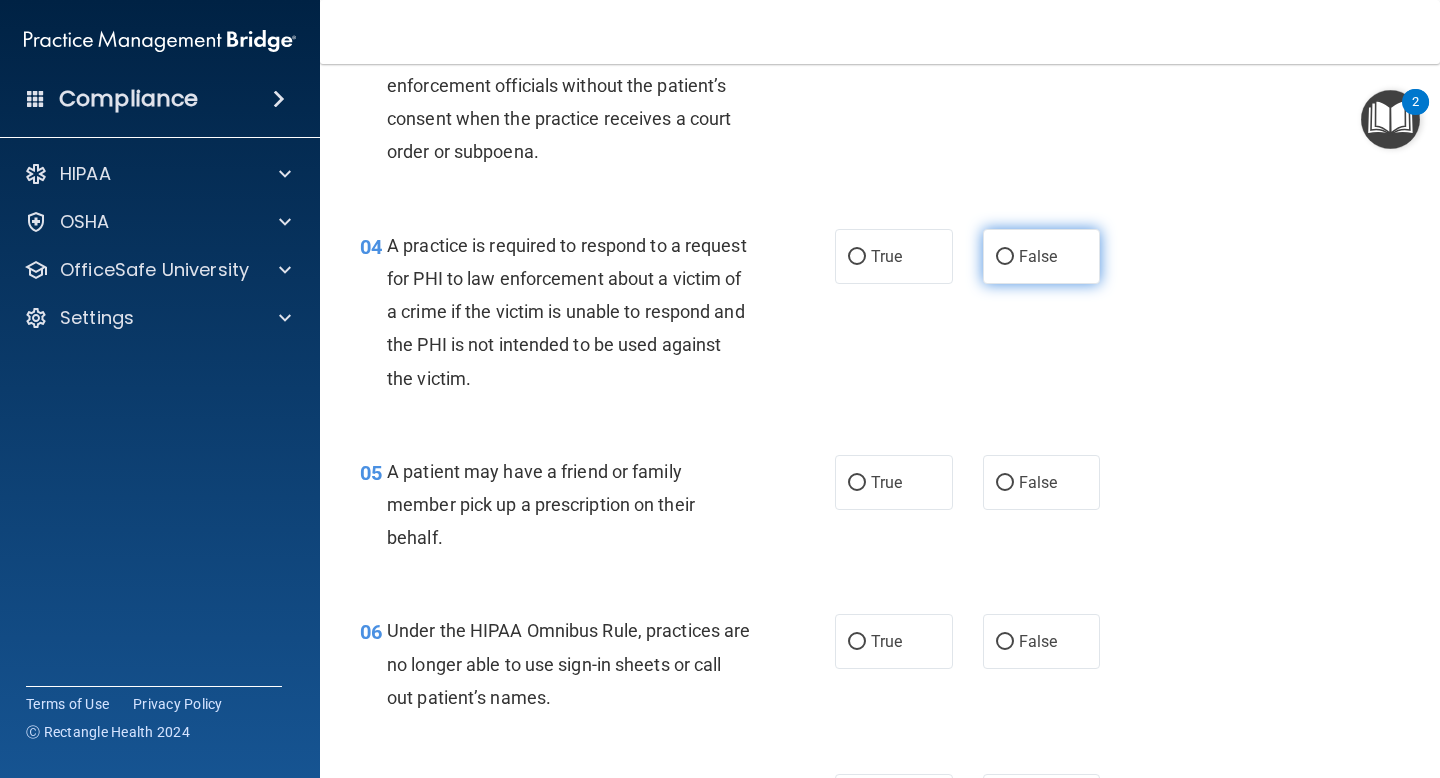 click on "False" at bounding box center [1038, 256] 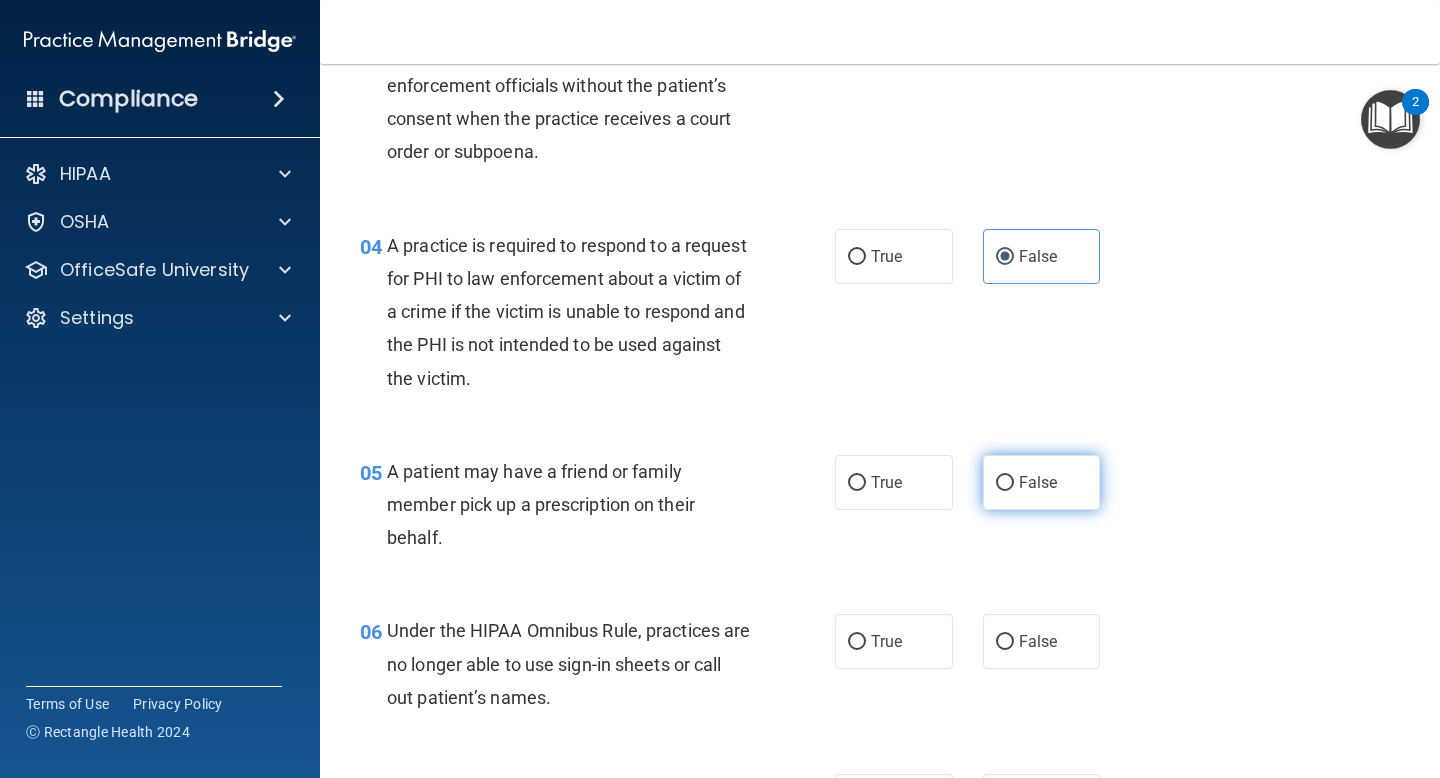 click on "False" at bounding box center (1042, 482) 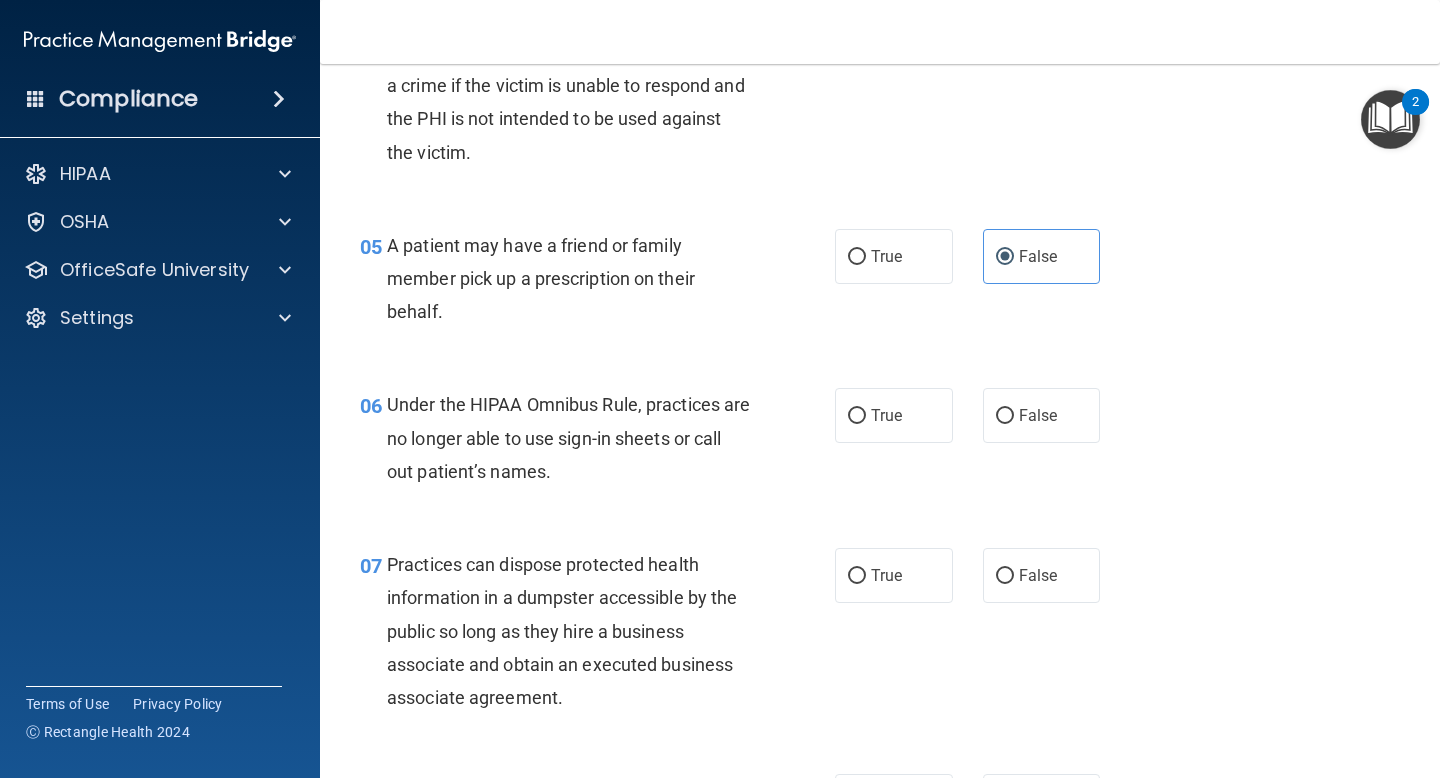 scroll, scrollTop: 833, scrollLeft: 0, axis: vertical 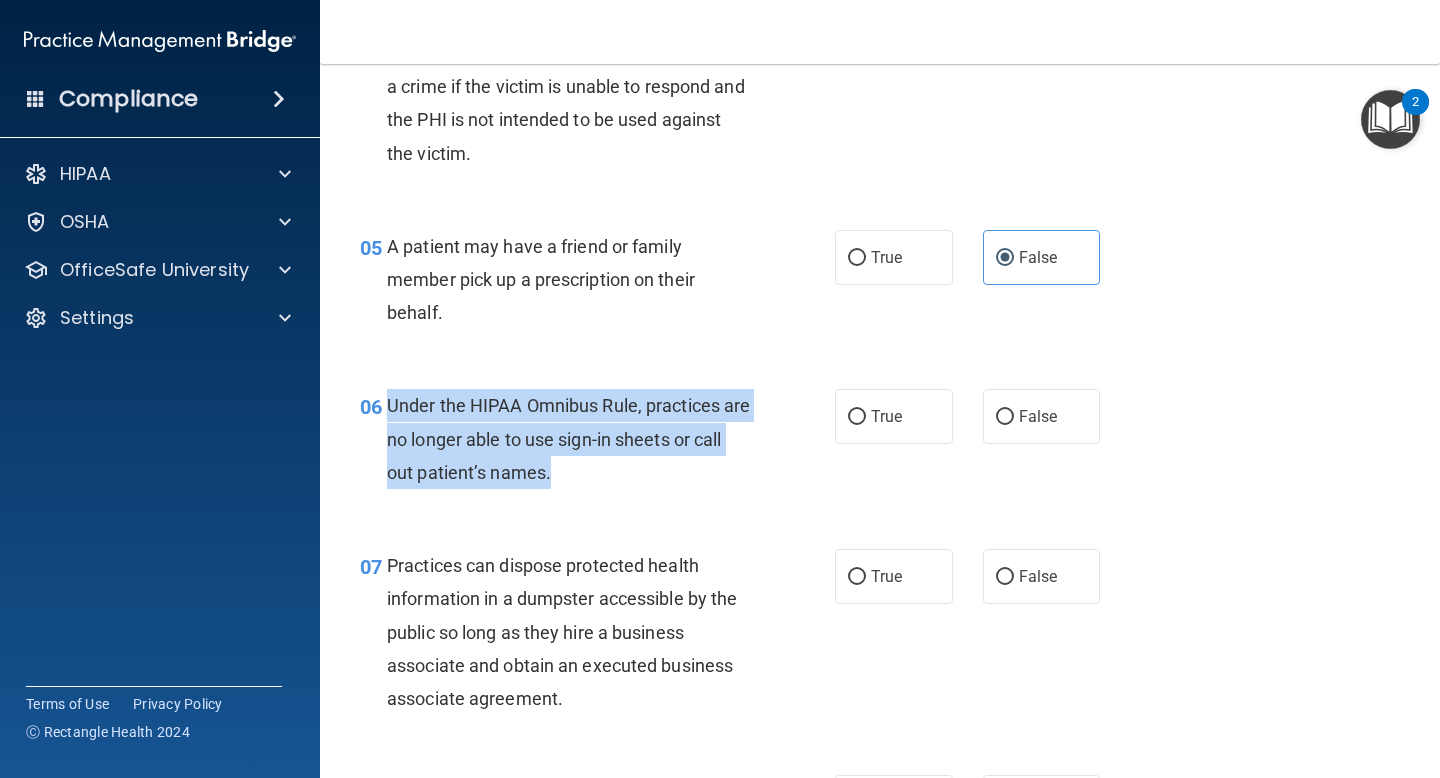 drag, startPoint x: 599, startPoint y: 473, endPoint x: 391, endPoint y: 405, distance: 218.83327 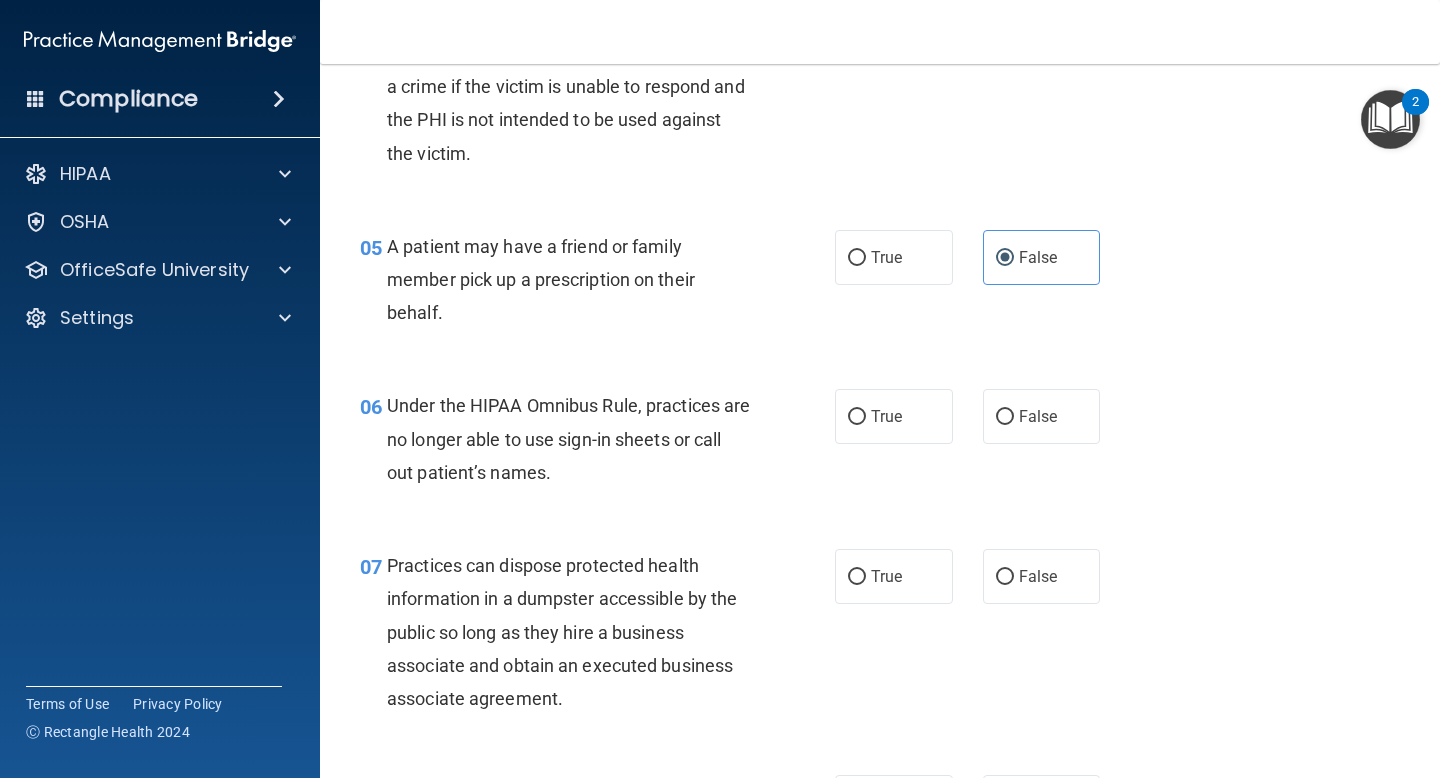click on "05       A patient may have a friend or family member pick up a prescription on their behalf.                 True           False" at bounding box center (880, 285) 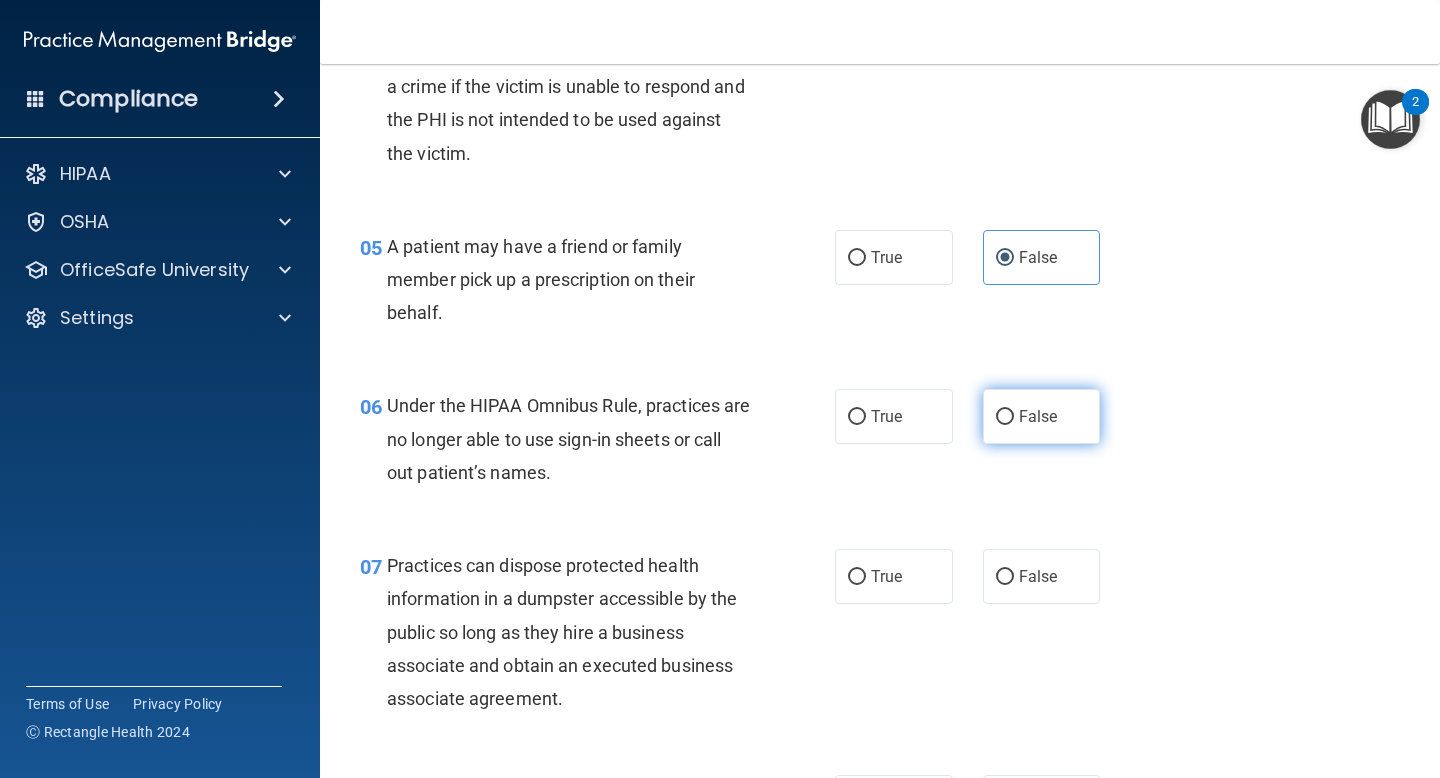 click on "False" at bounding box center (1038, 416) 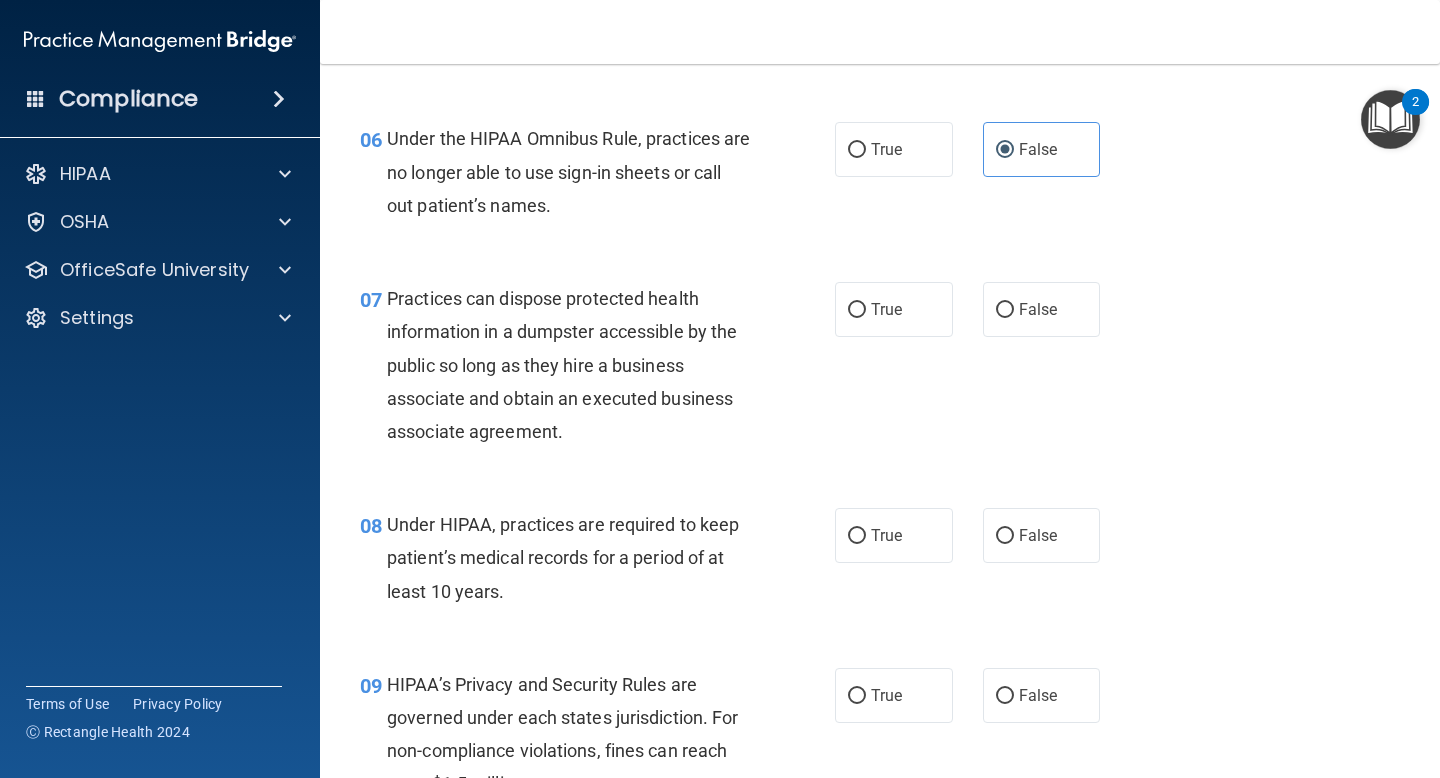 scroll, scrollTop: 1098, scrollLeft: 0, axis: vertical 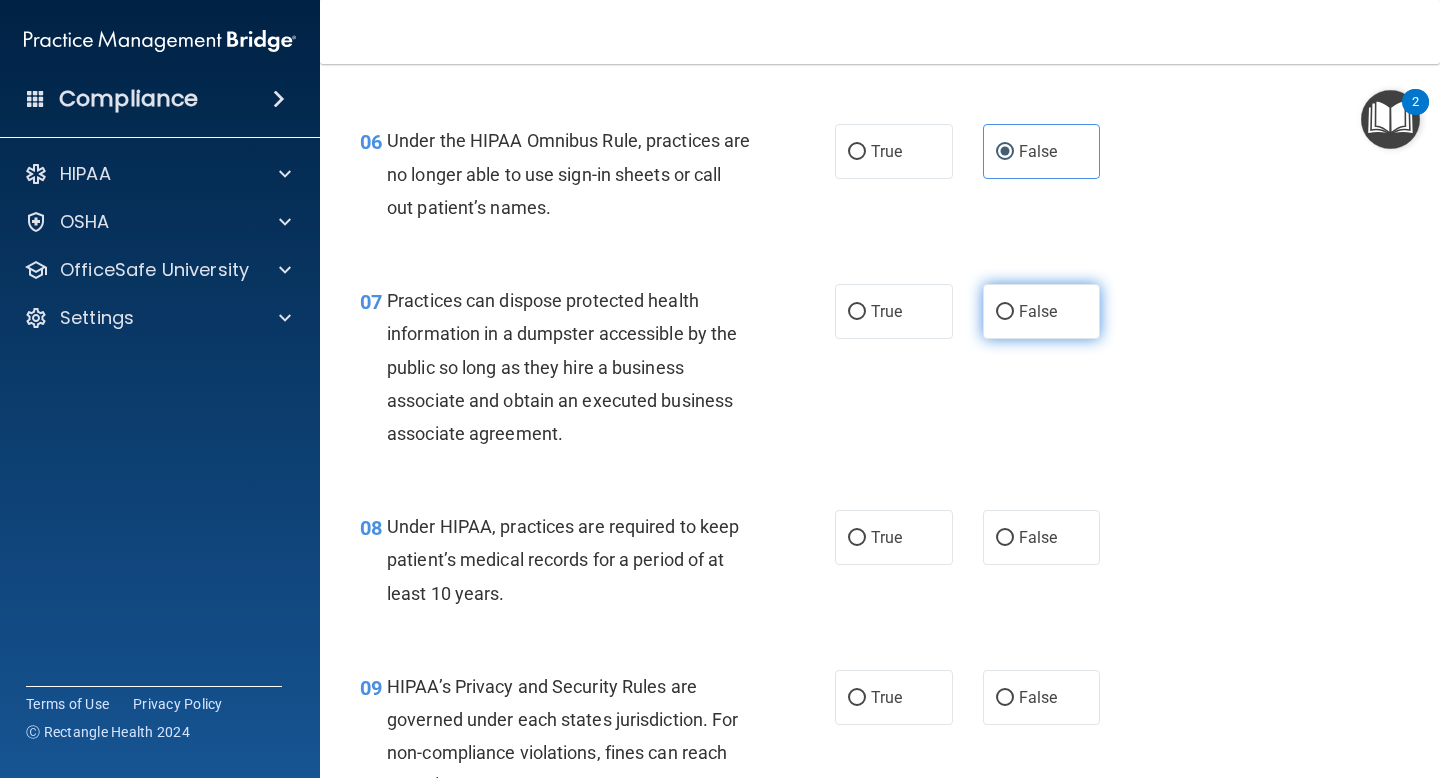 click on "False" at bounding box center [1042, 311] 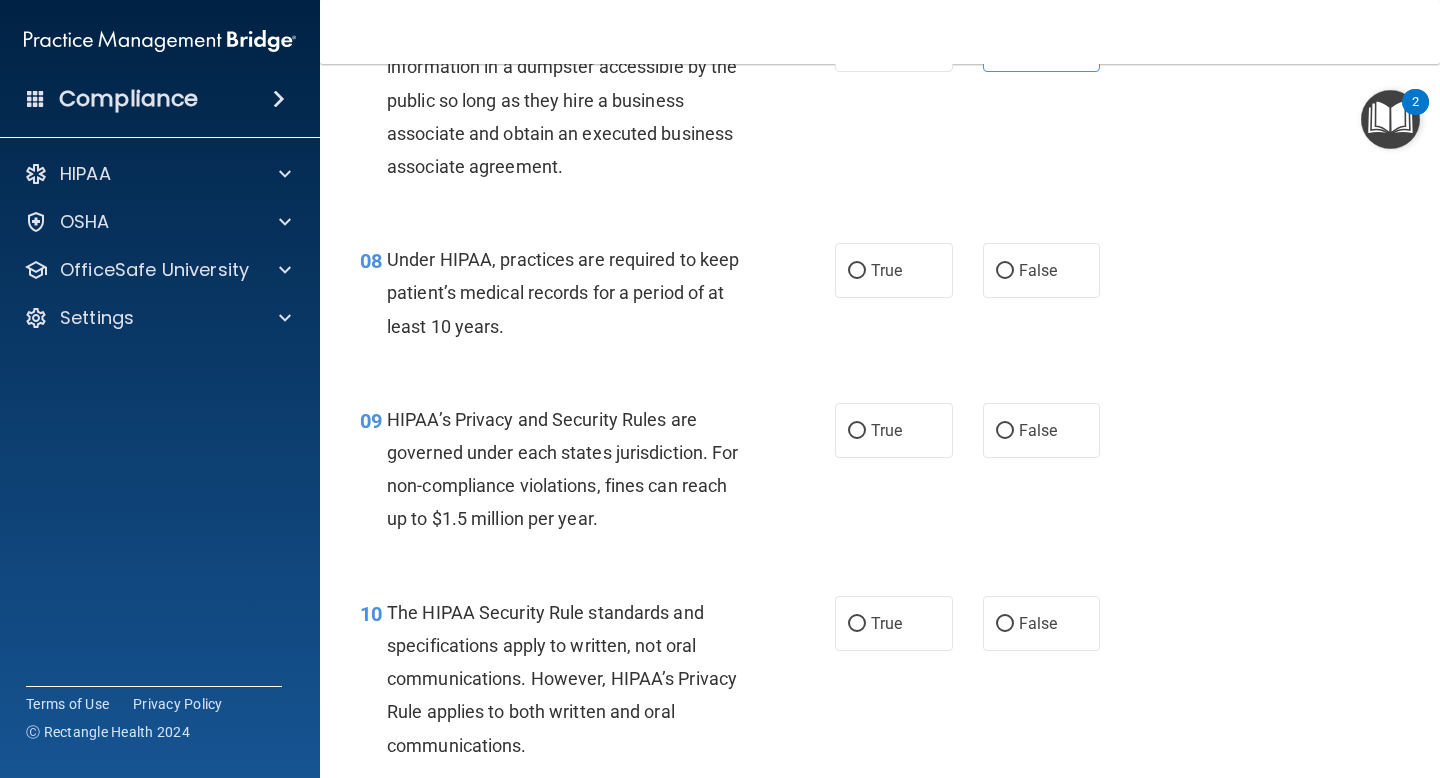scroll, scrollTop: 1367, scrollLeft: 0, axis: vertical 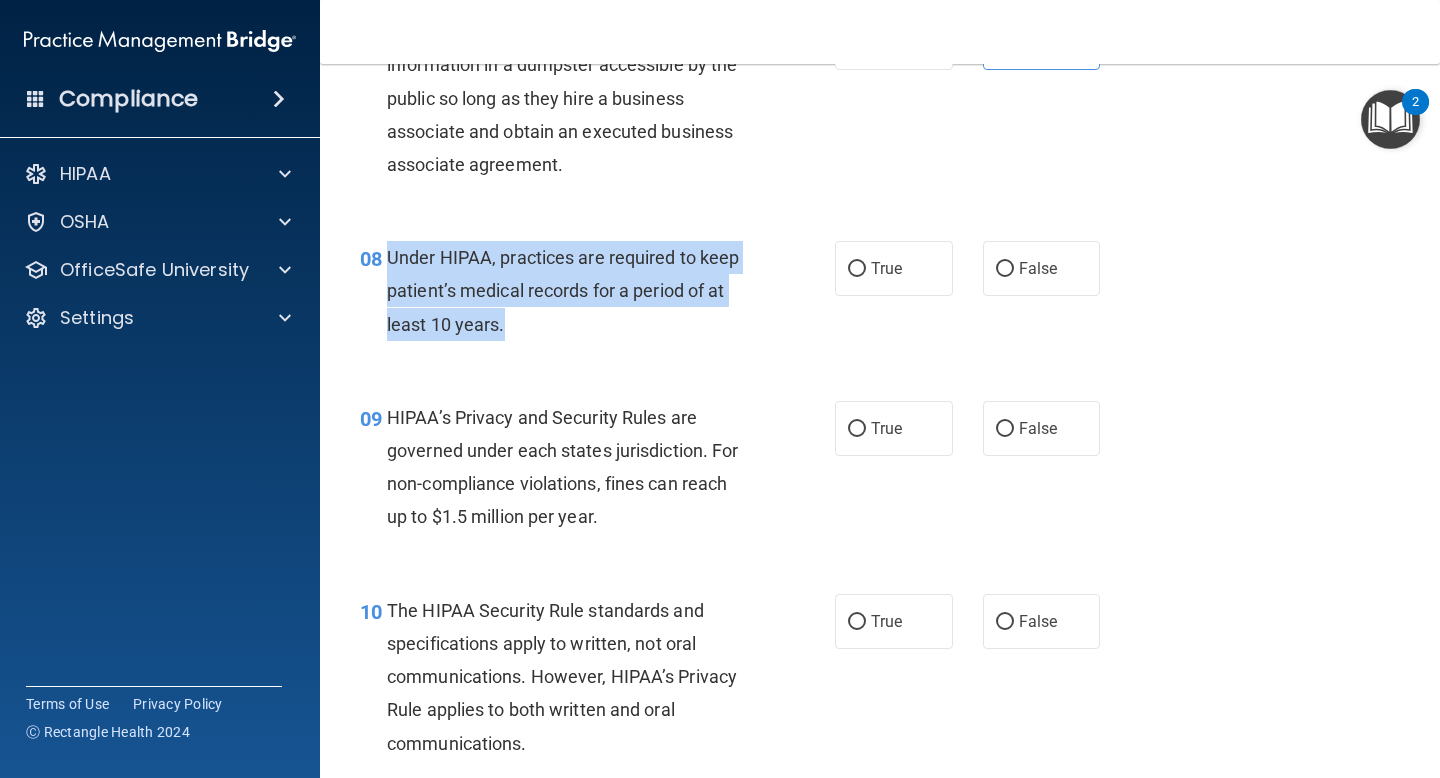 drag, startPoint x: 561, startPoint y: 332, endPoint x: 391, endPoint y: 251, distance: 188.31091 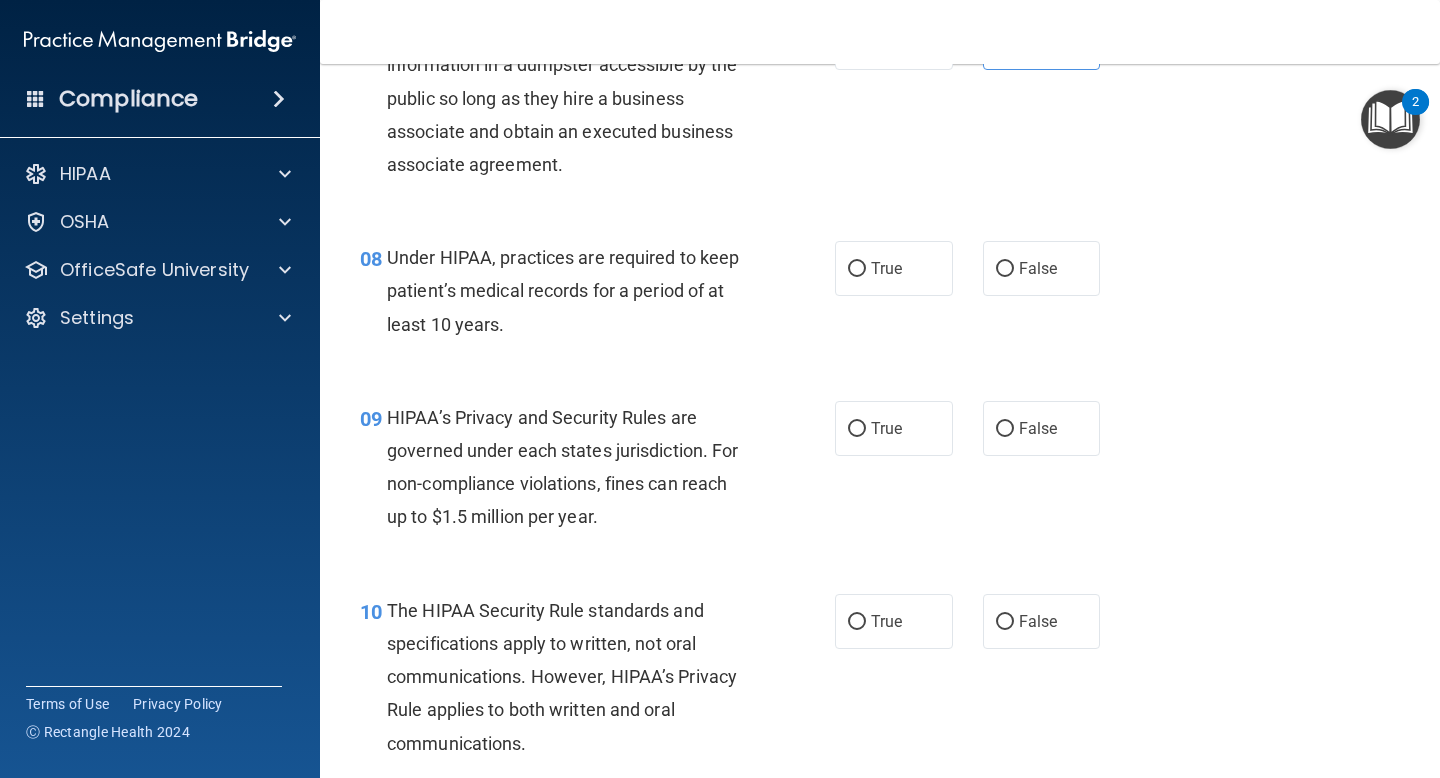 click on "08       Under HIPAA, practices are required to keep patient’s medical records for a period of at least 10 years.                 True           False" at bounding box center [880, 296] 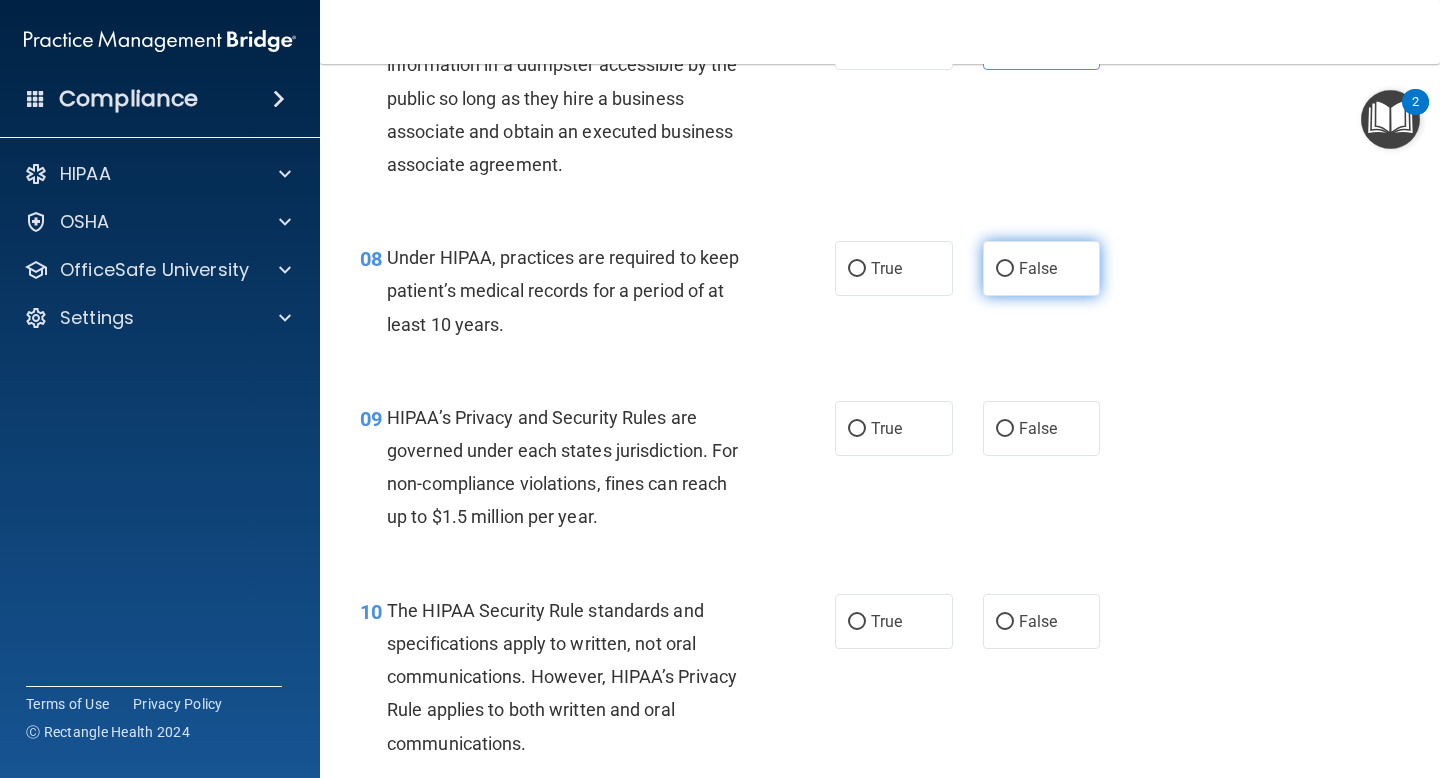 click on "False" at bounding box center (1042, 268) 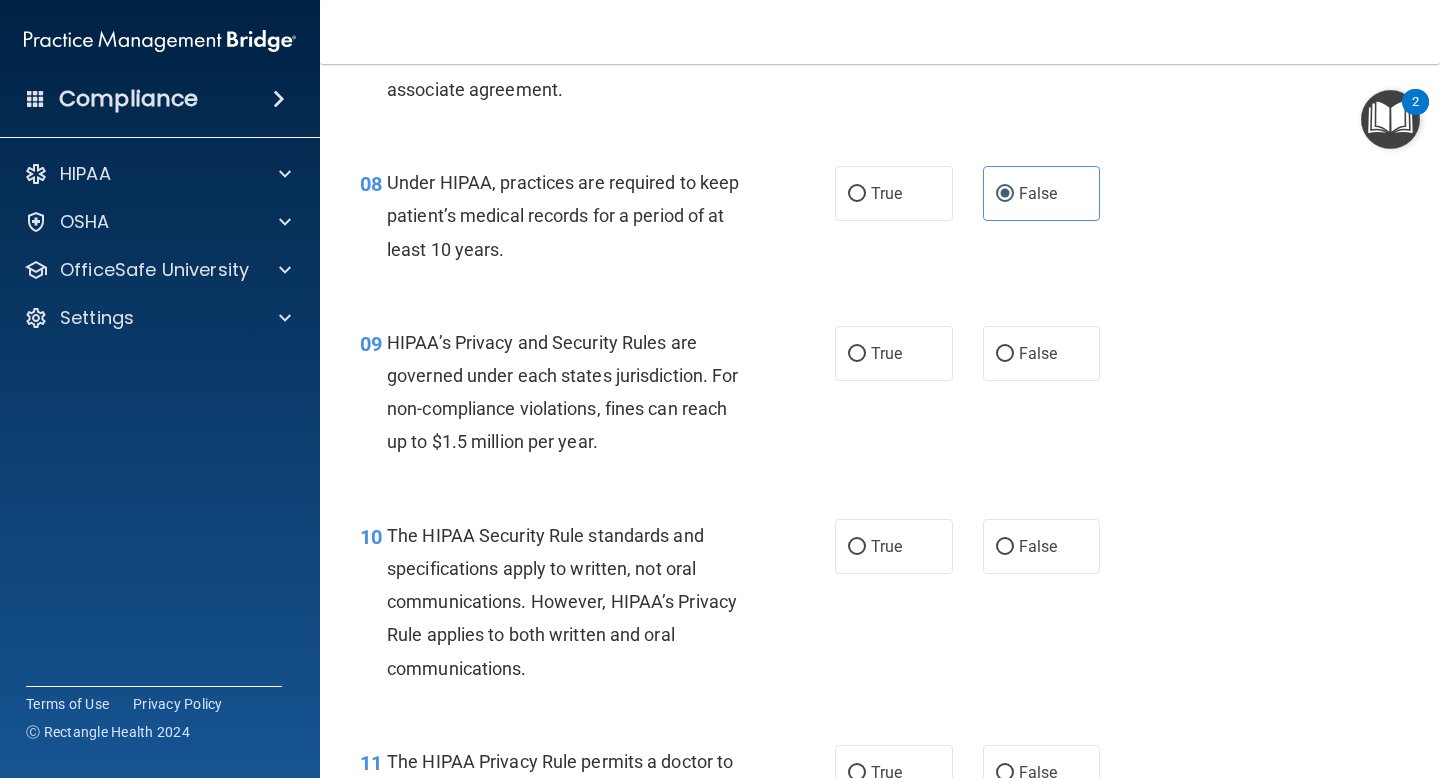 scroll, scrollTop: 1429, scrollLeft: 0, axis: vertical 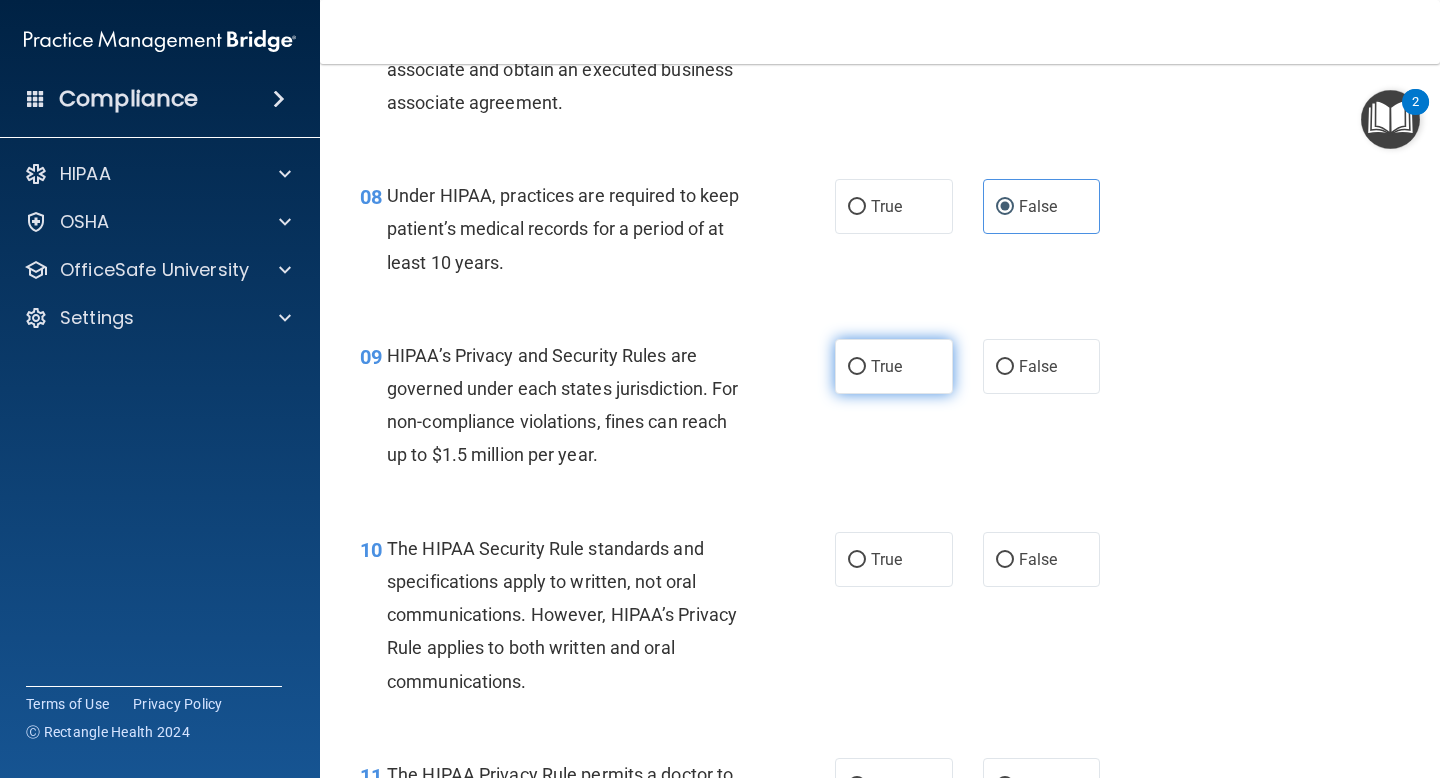 click on "True" at bounding box center (894, 366) 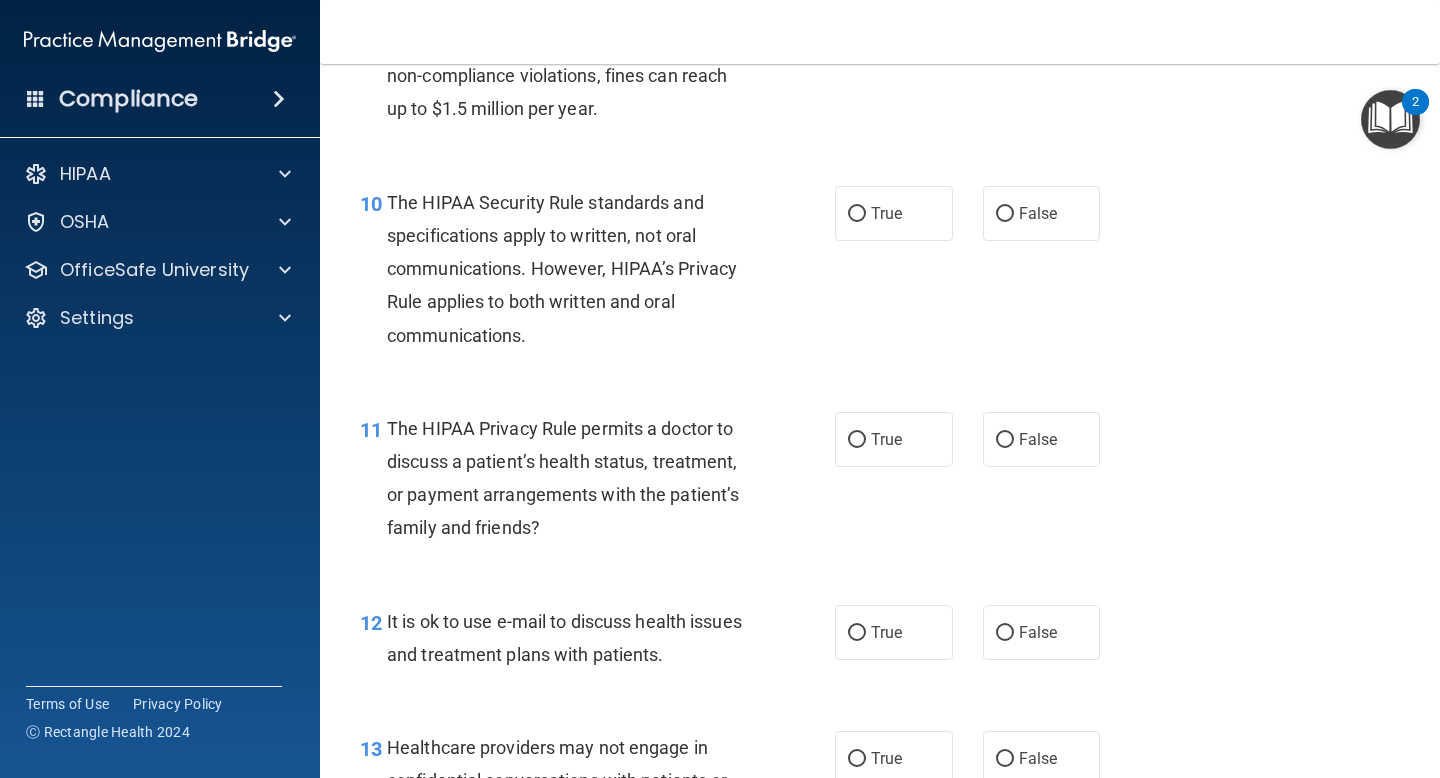scroll, scrollTop: 1784, scrollLeft: 0, axis: vertical 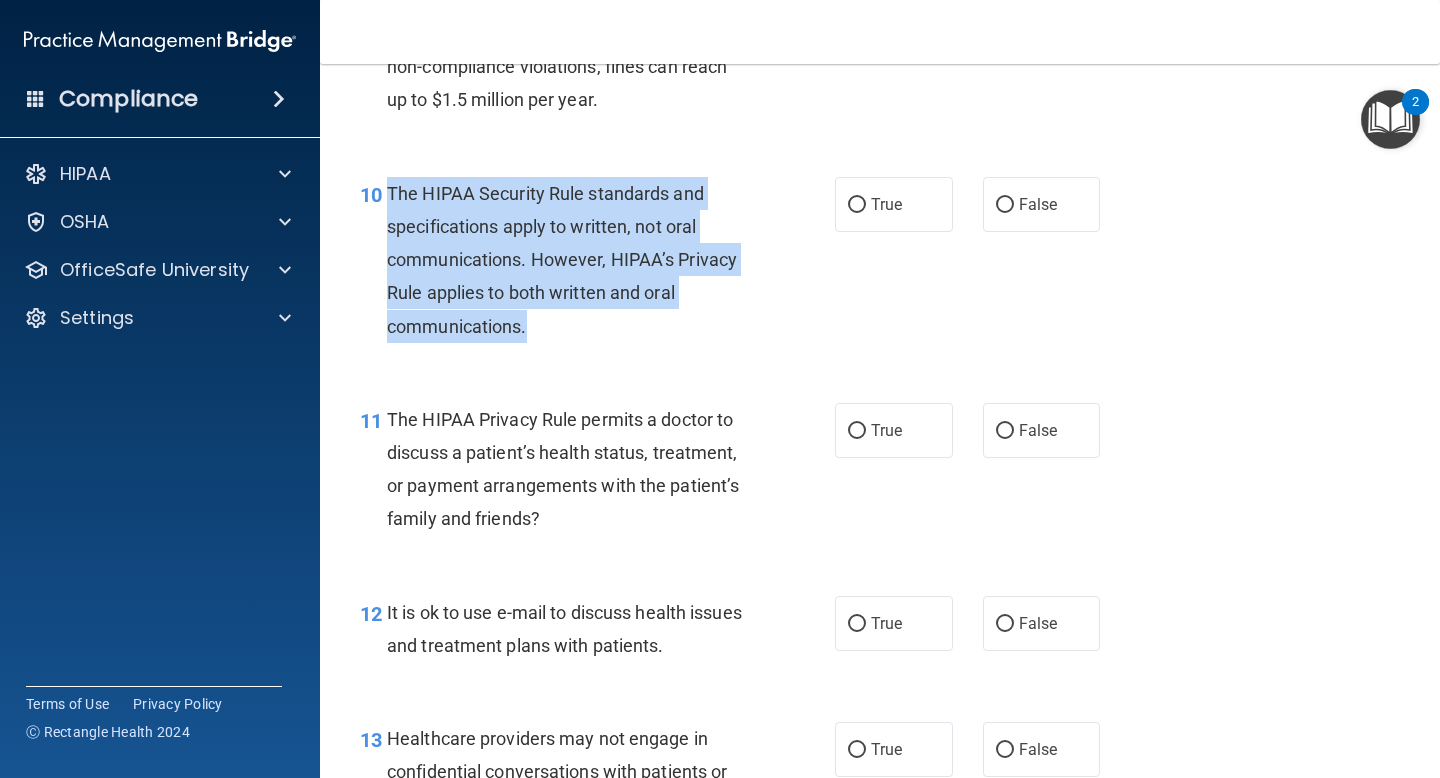 drag, startPoint x: 578, startPoint y: 310, endPoint x: 391, endPoint y: 189, distance: 222.73302 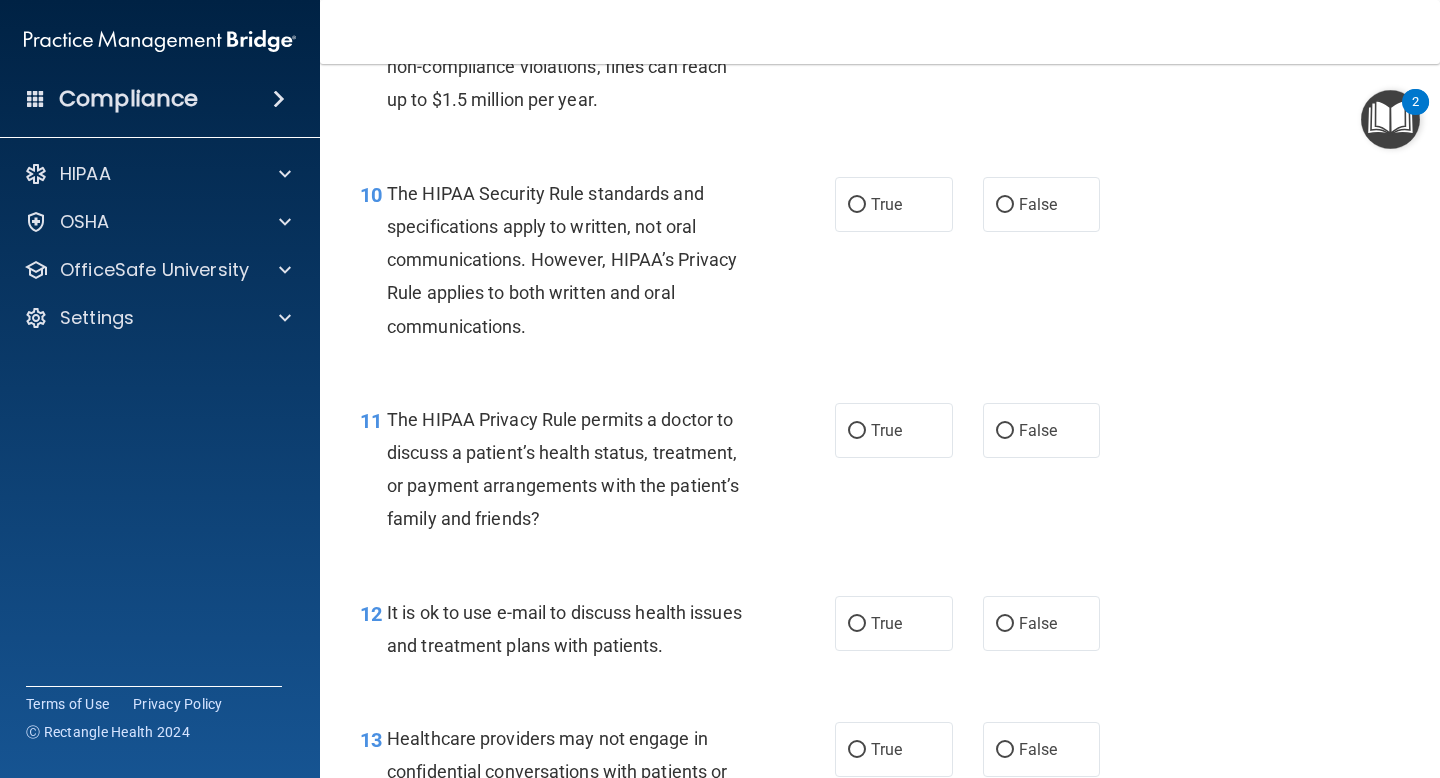 click on "10       The HIPAA Security Rule standards and specifications apply to written, not oral communications. However, HIPAA’s Privacy Rule applies to both written and oral communications.                 True           False" at bounding box center (880, 265) 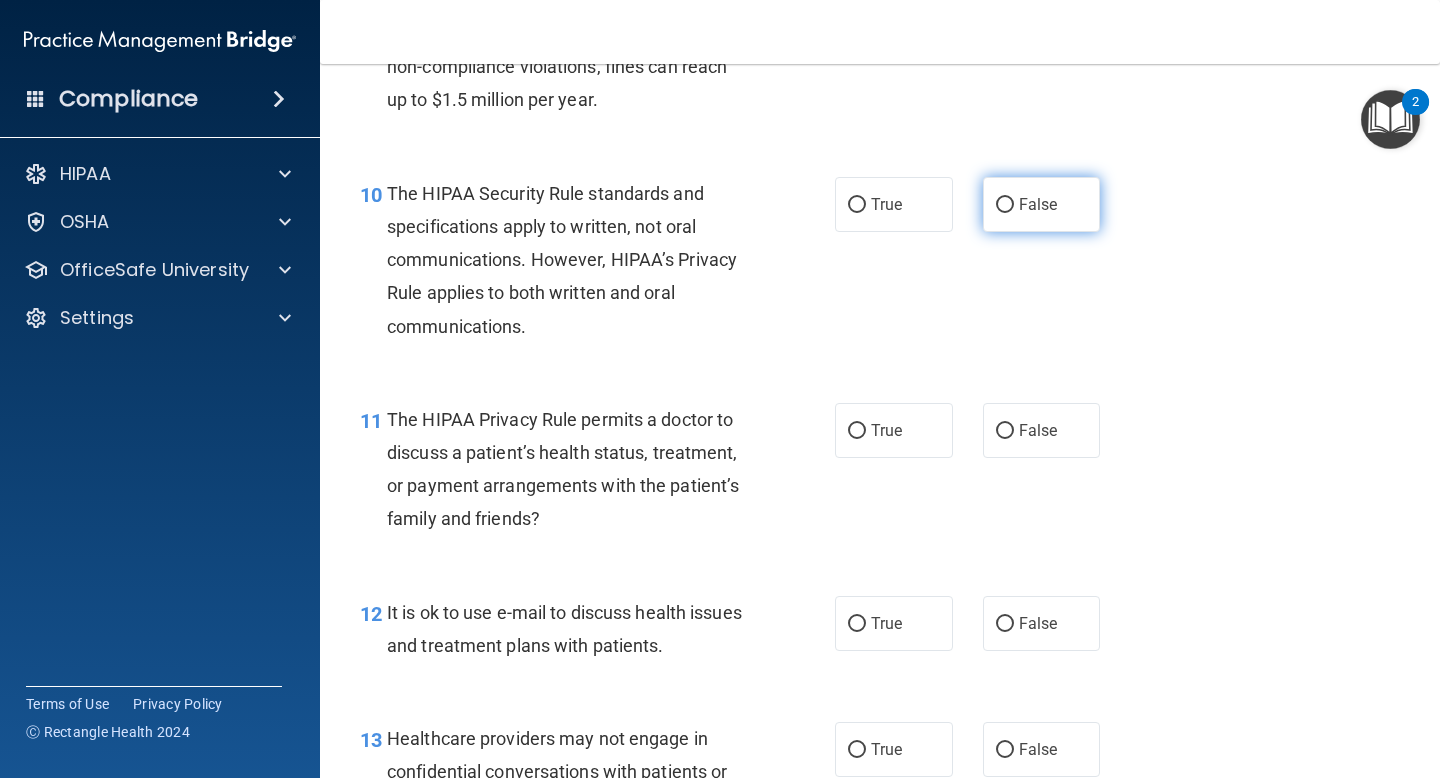 click on "False" at bounding box center [1042, 204] 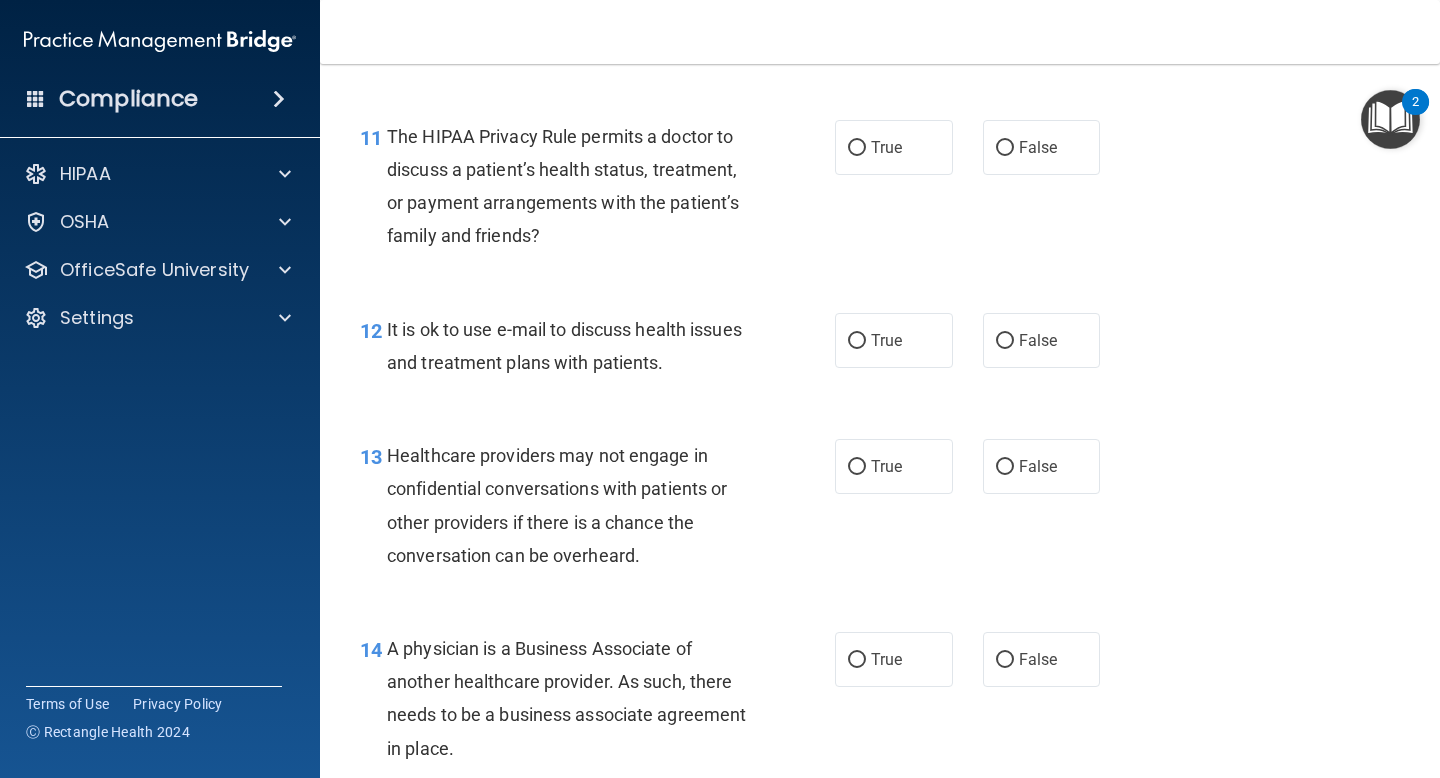 scroll, scrollTop: 2080, scrollLeft: 0, axis: vertical 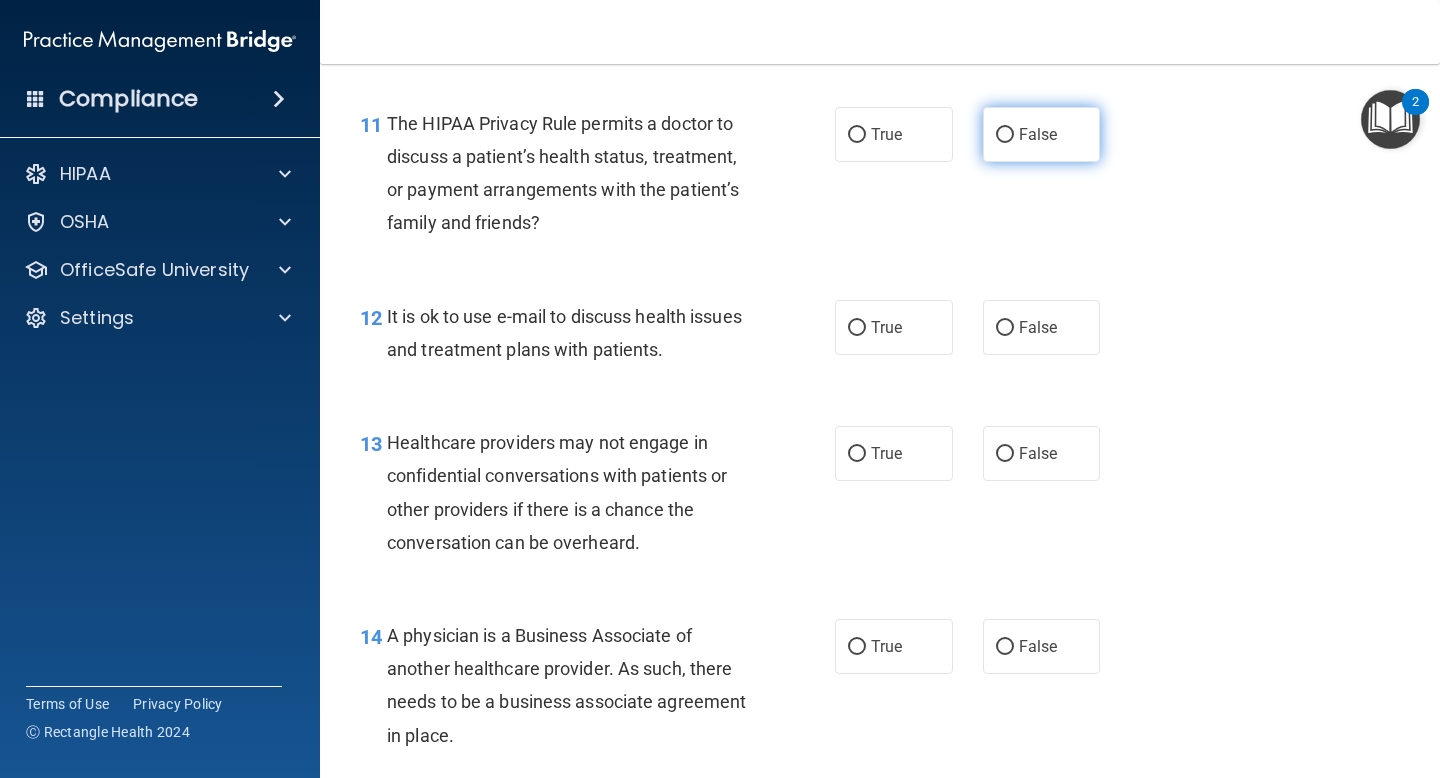 click on "False" at bounding box center (1042, 134) 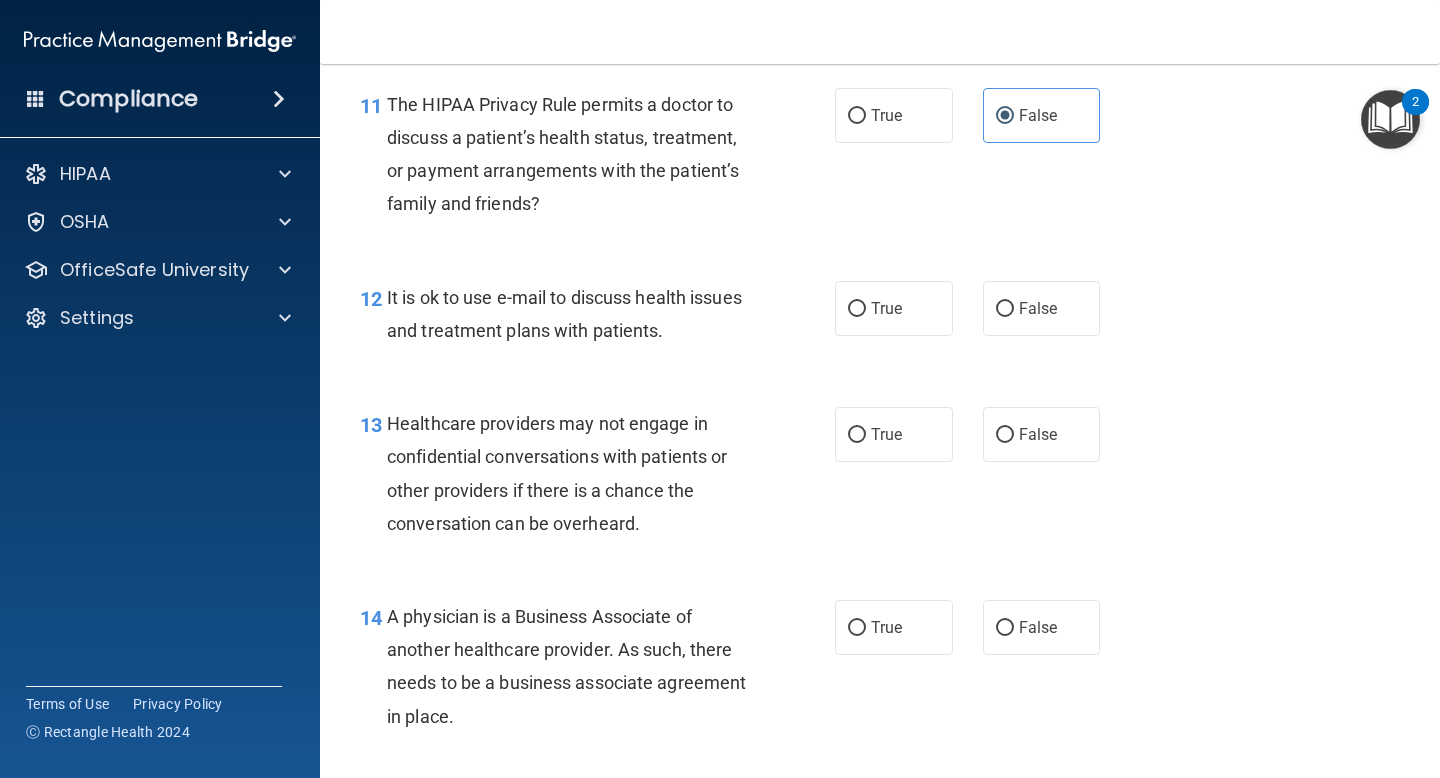 scroll, scrollTop: 2096, scrollLeft: 0, axis: vertical 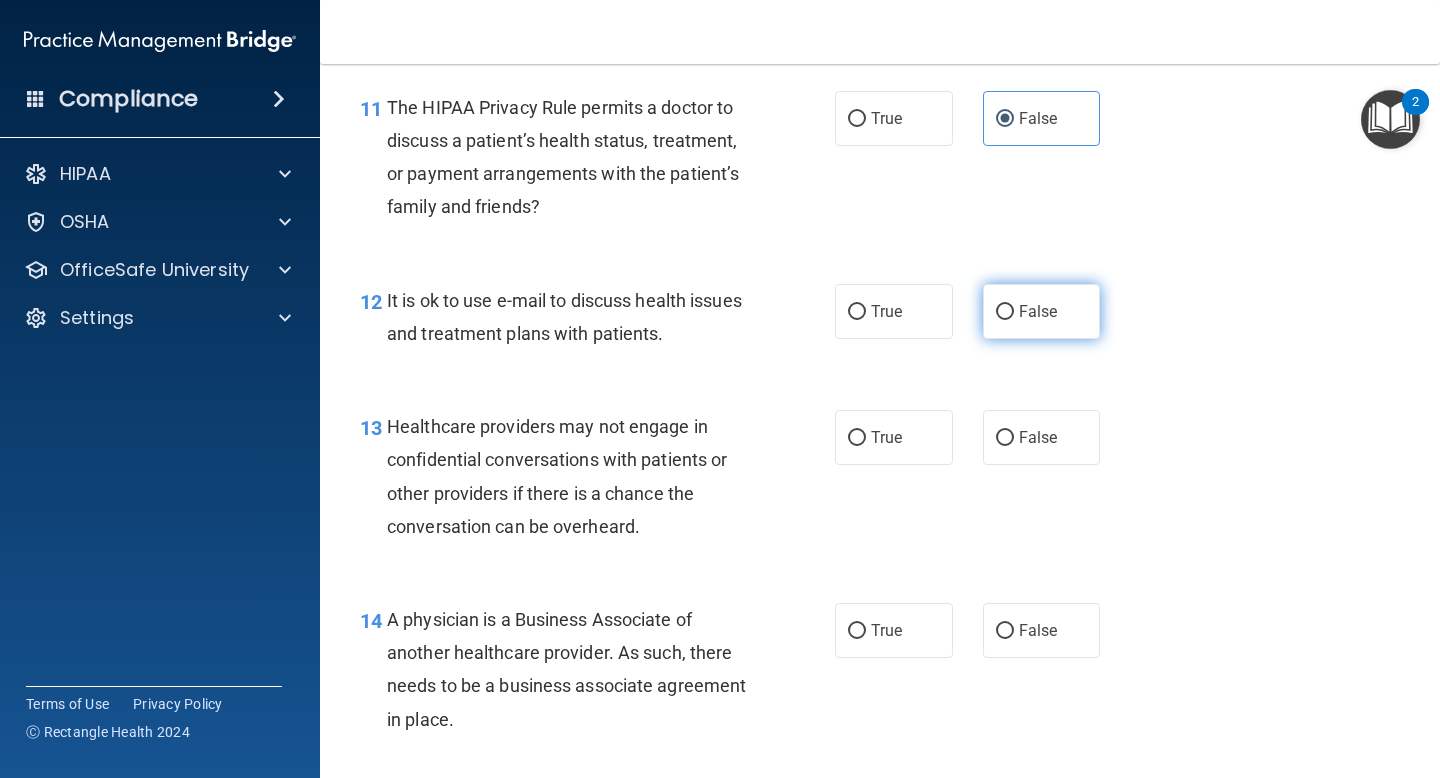 click on "False" at bounding box center [1042, 311] 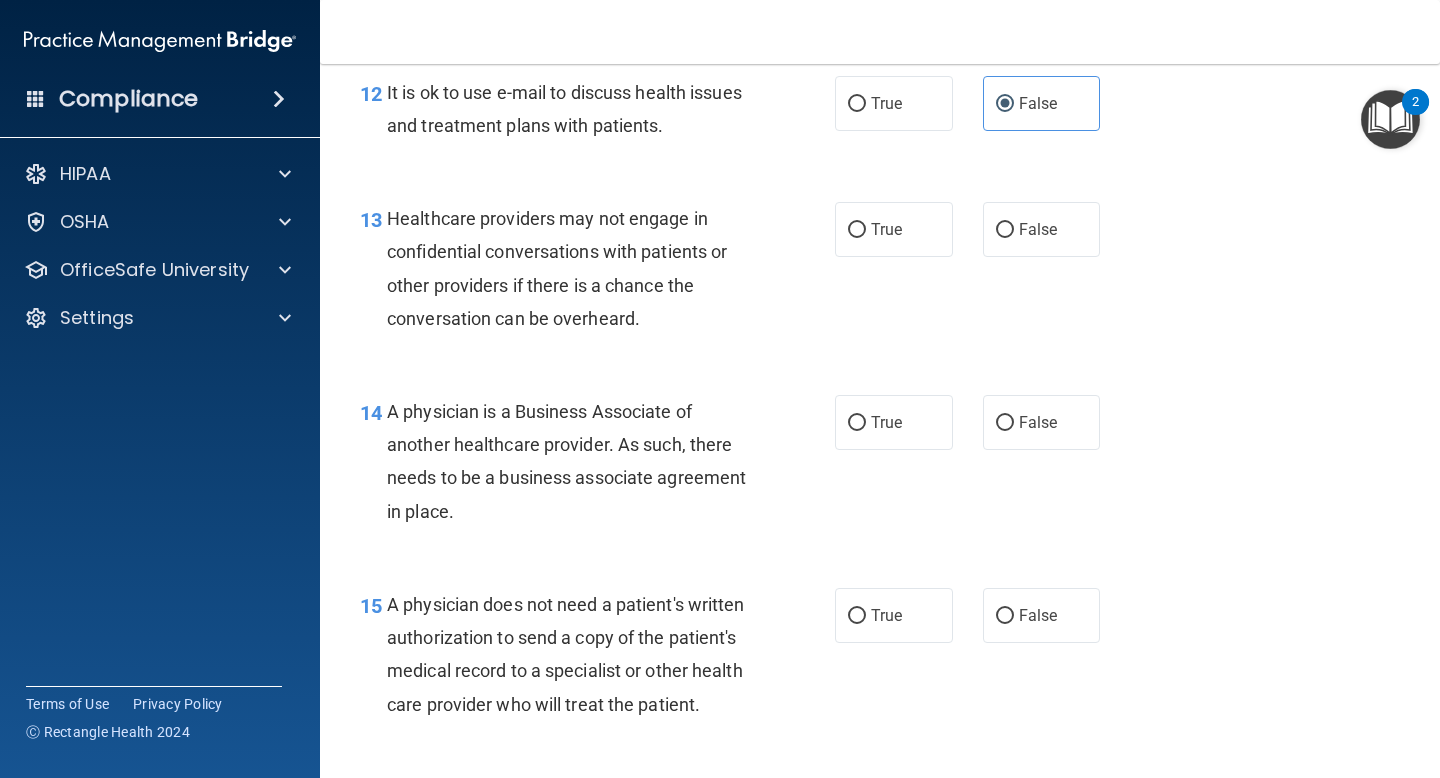 scroll, scrollTop: 2307, scrollLeft: 0, axis: vertical 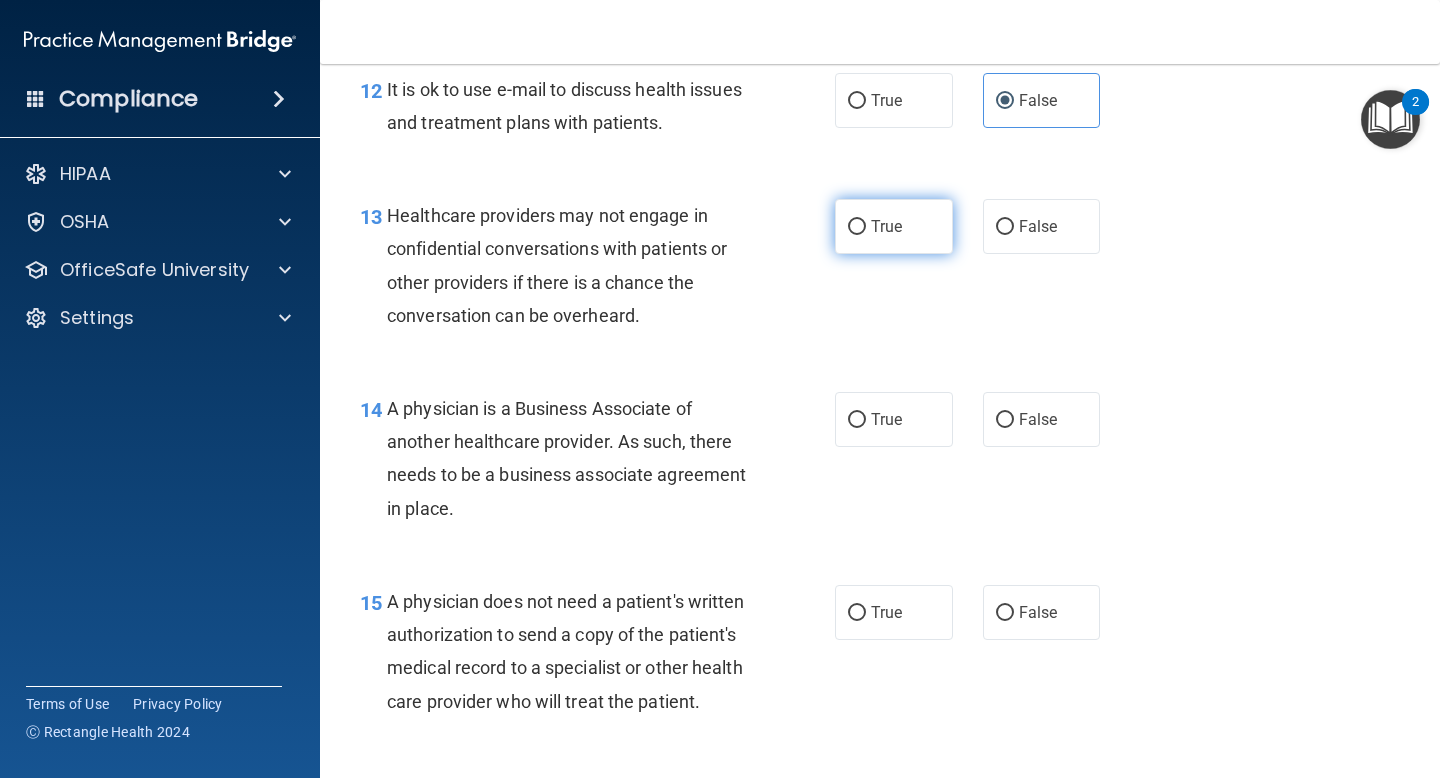 click on "True" at bounding box center [894, 226] 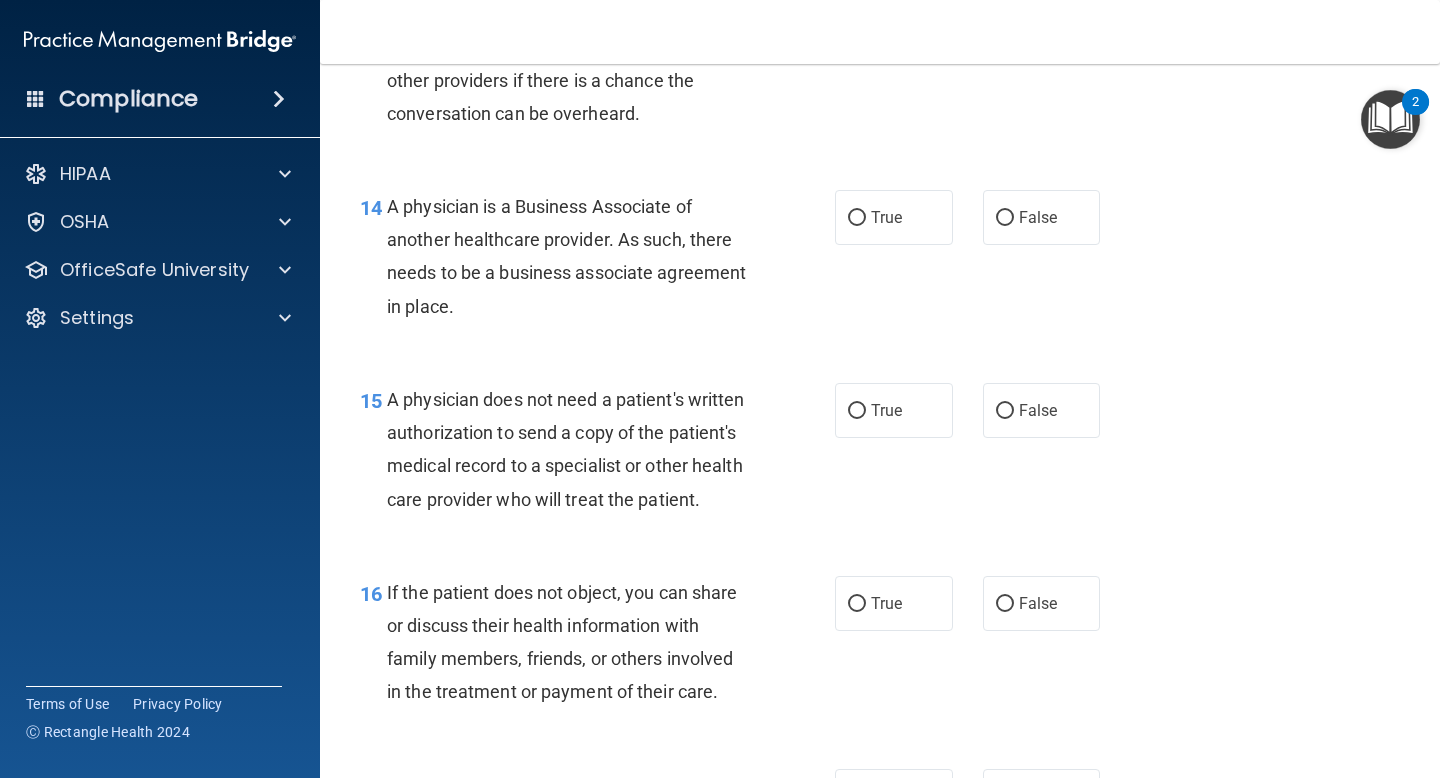 scroll, scrollTop: 2510, scrollLeft: 0, axis: vertical 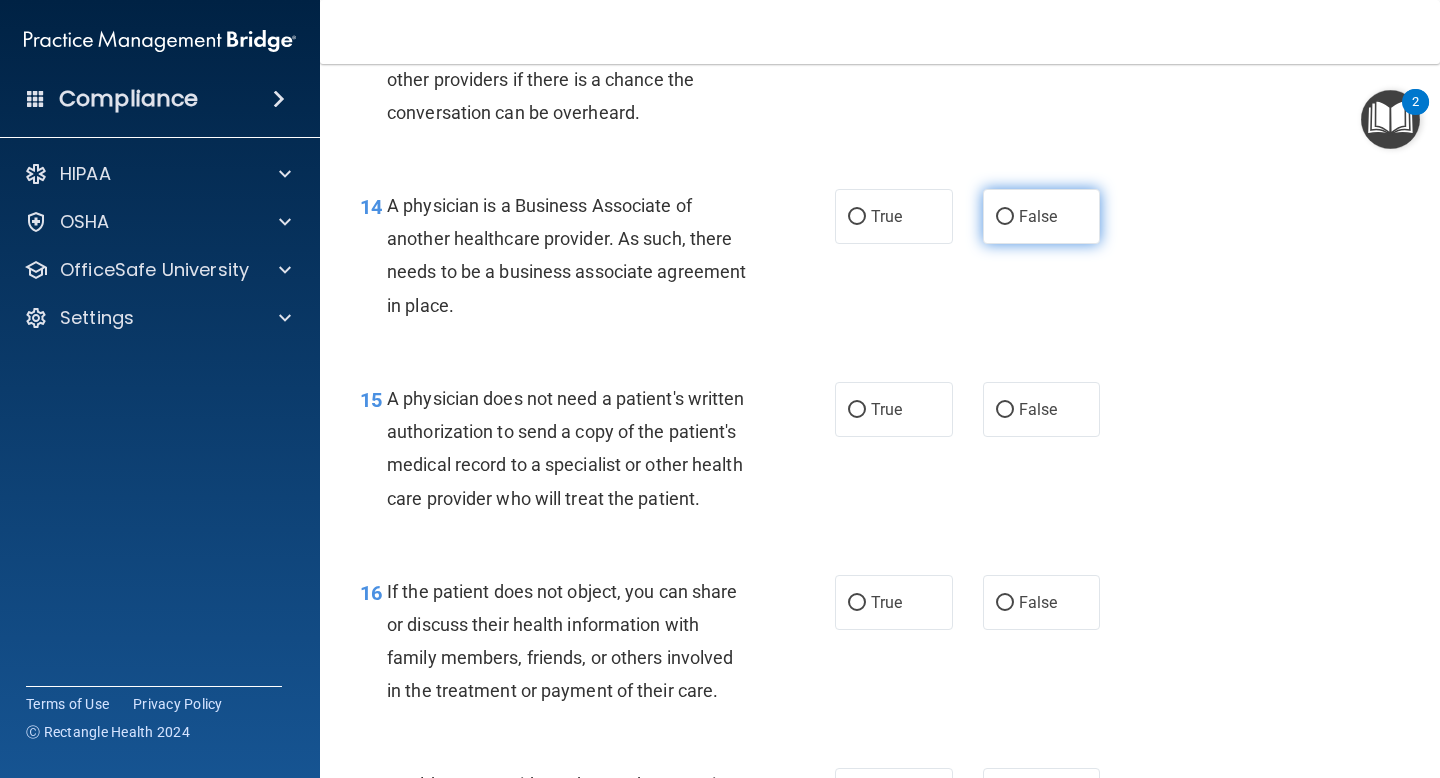 click on "False" at bounding box center (1042, 216) 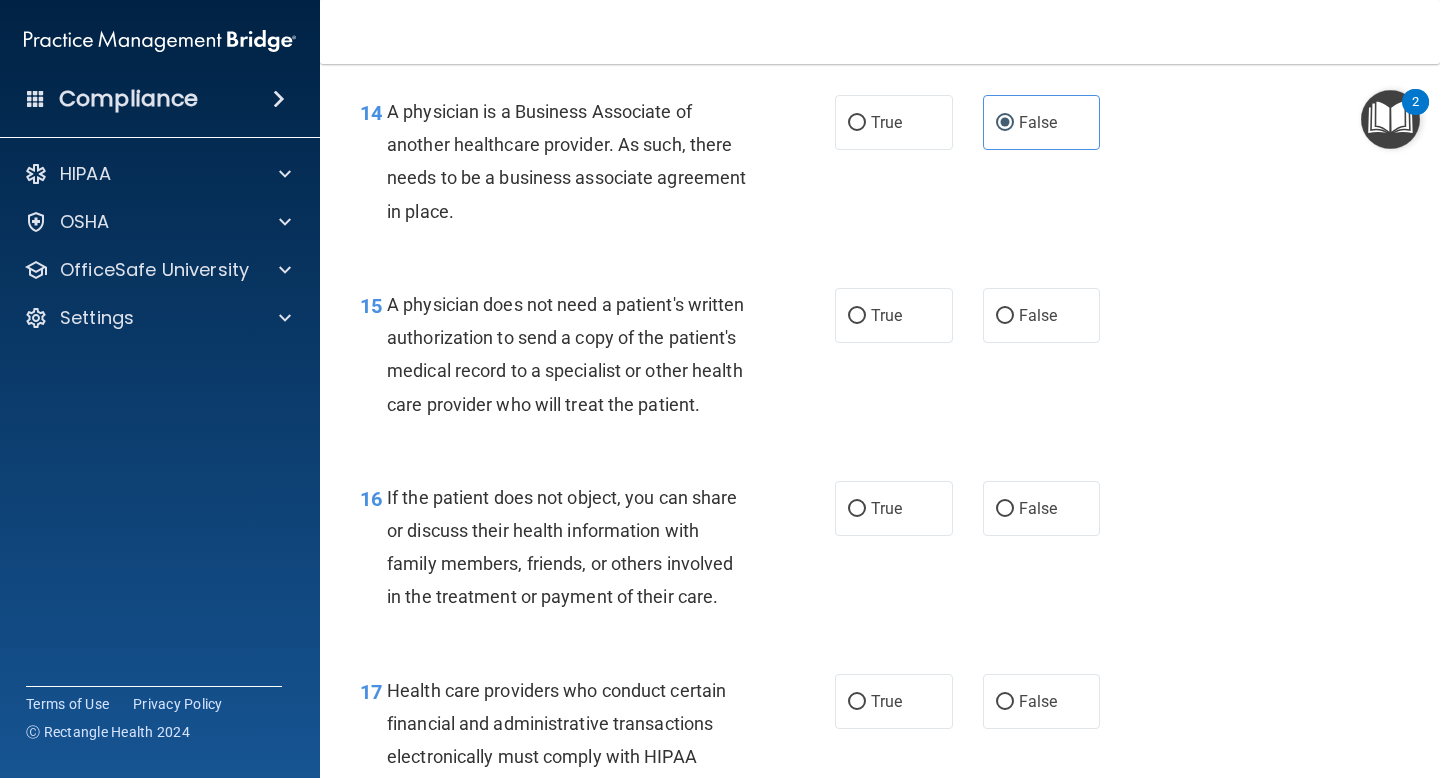 scroll, scrollTop: 2602, scrollLeft: 0, axis: vertical 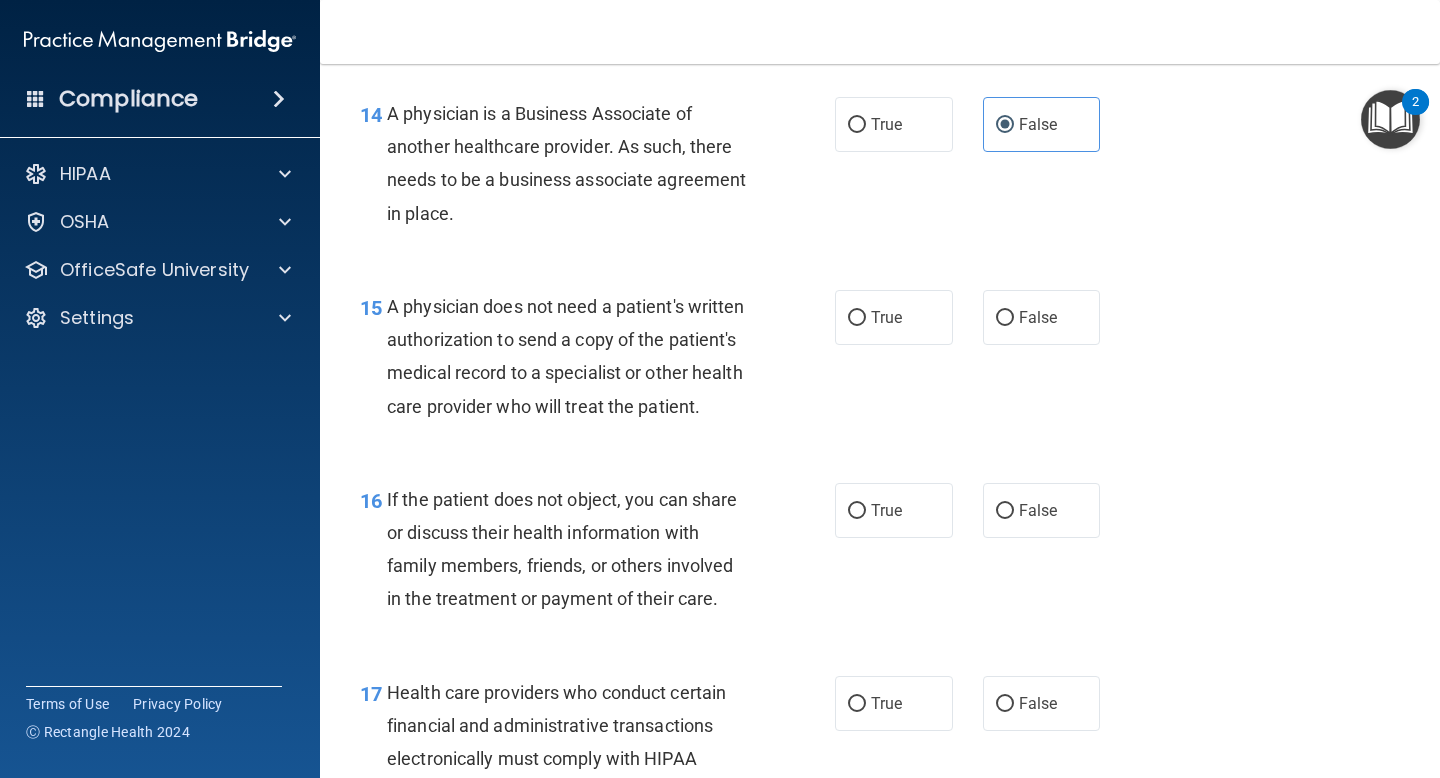 drag, startPoint x: 522, startPoint y: 211, endPoint x: 389, endPoint y: 113, distance: 165.20593 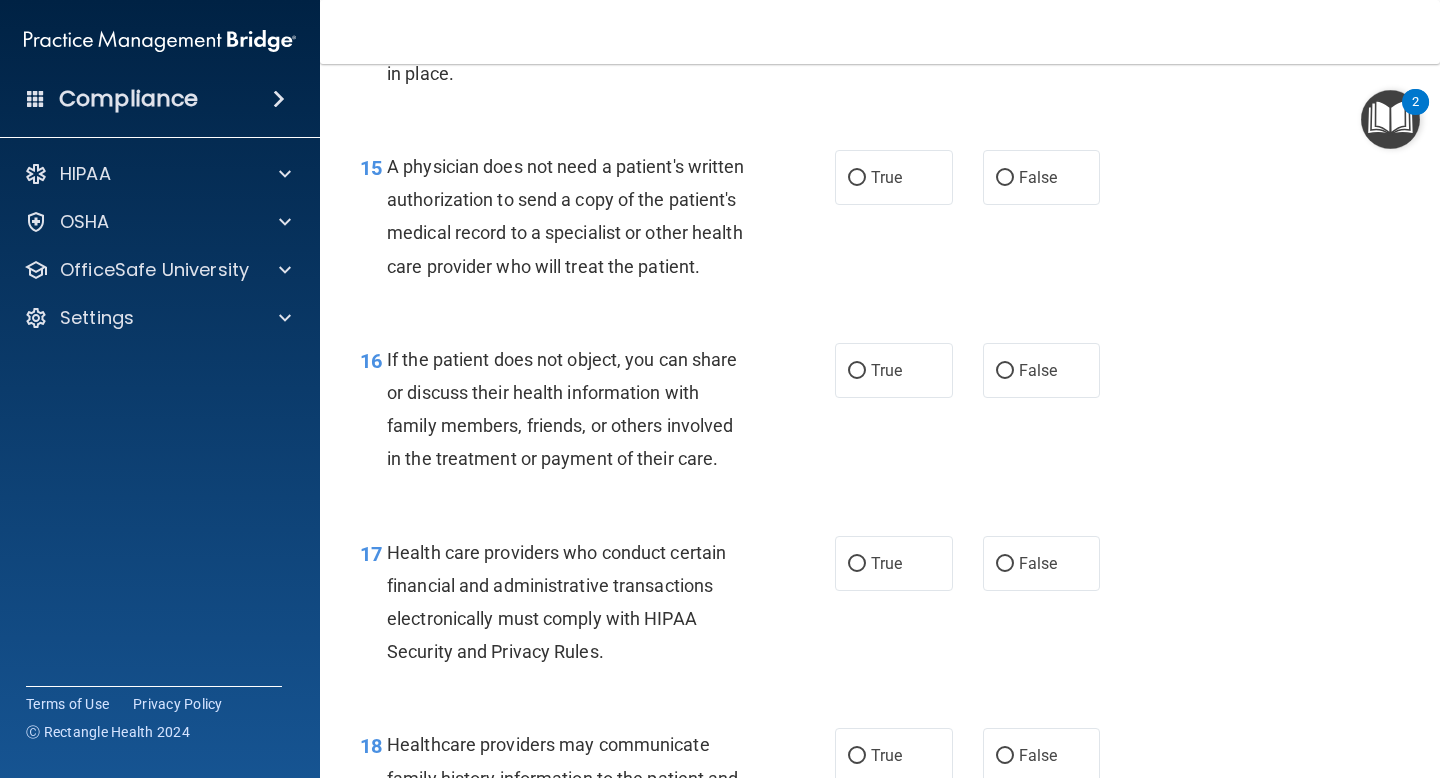 scroll, scrollTop: 2741, scrollLeft: 0, axis: vertical 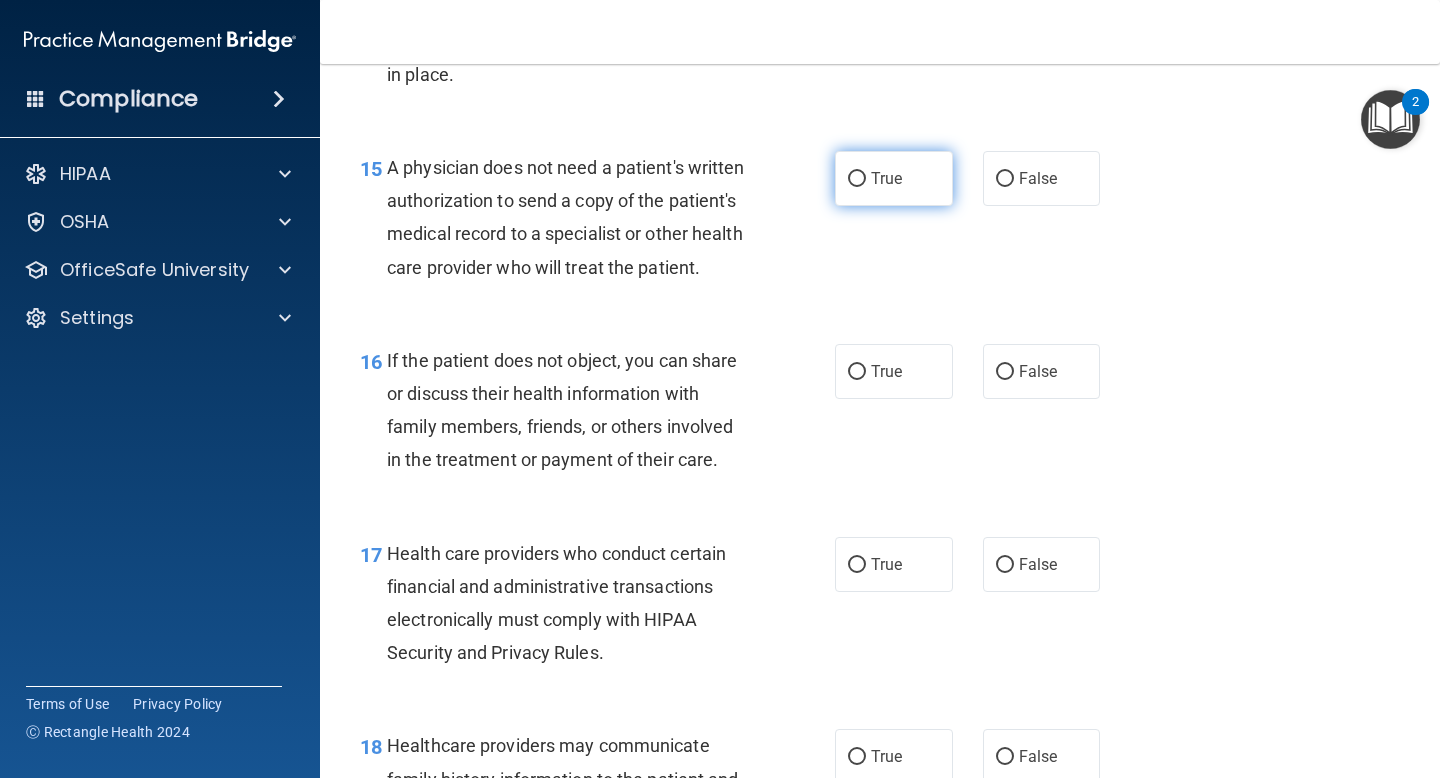 click on "True" at bounding box center [894, 178] 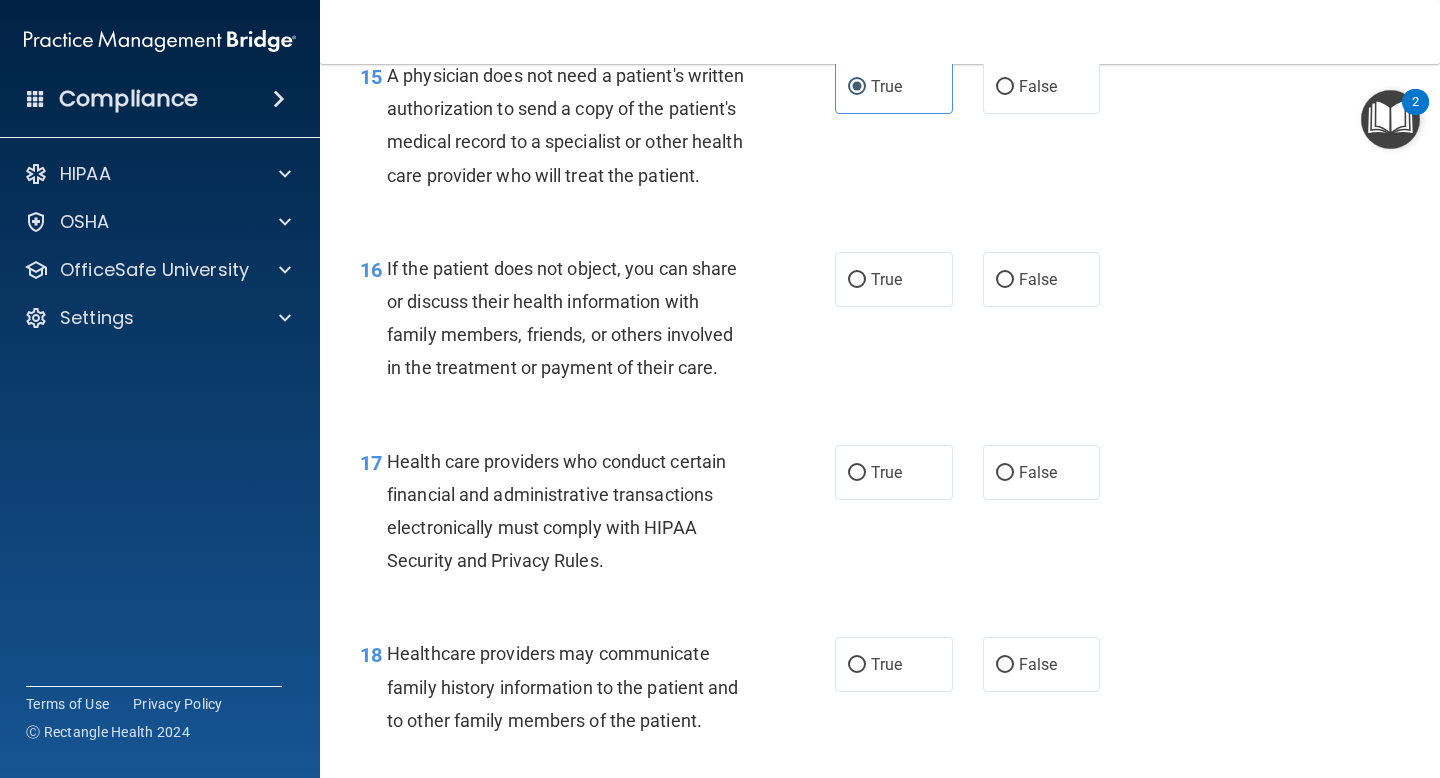 scroll, scrollTop: 2841, scrollLeft: 0, axis: vertical 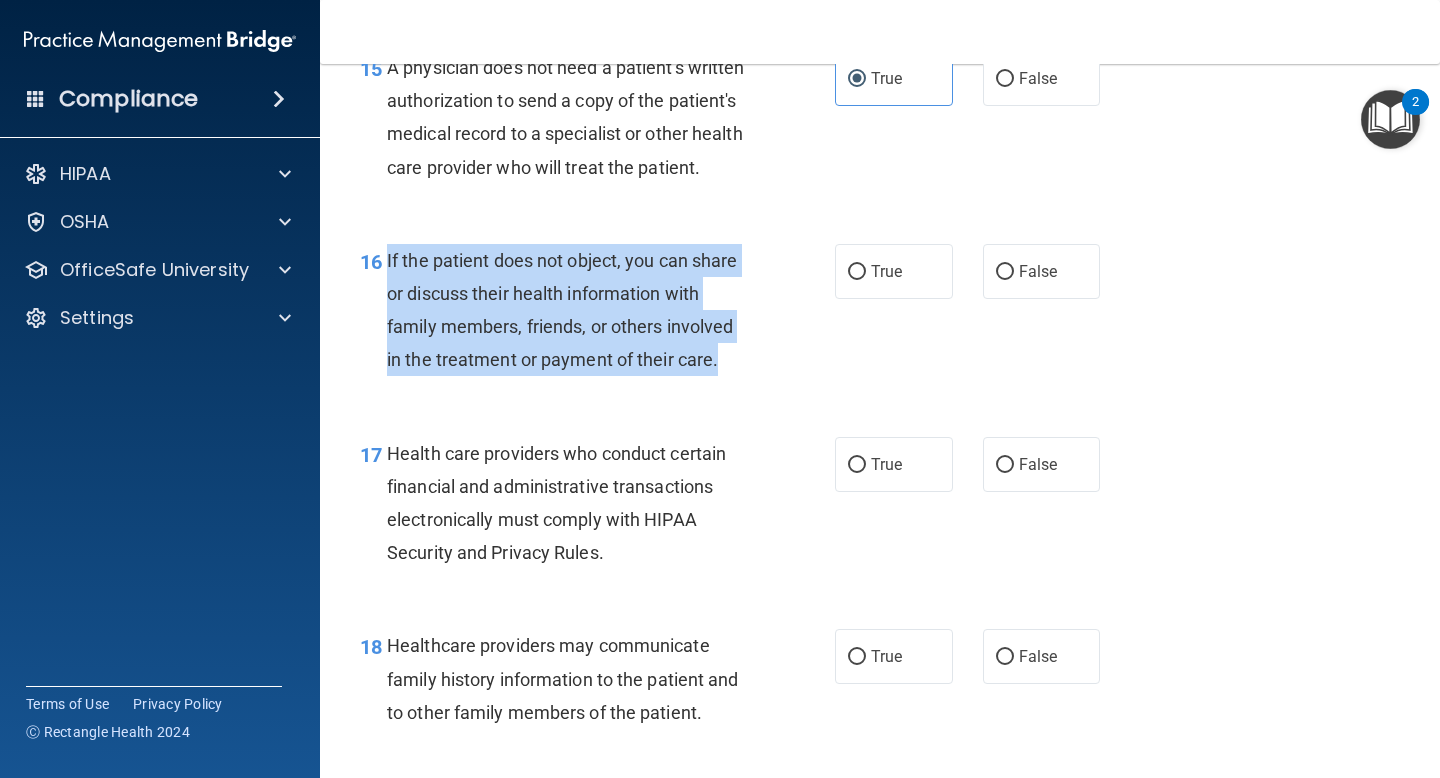 drag, startPoint x: 733, startPoint y: 357, endPoint x: 389, endPoint y: 255, distance: 358.80356 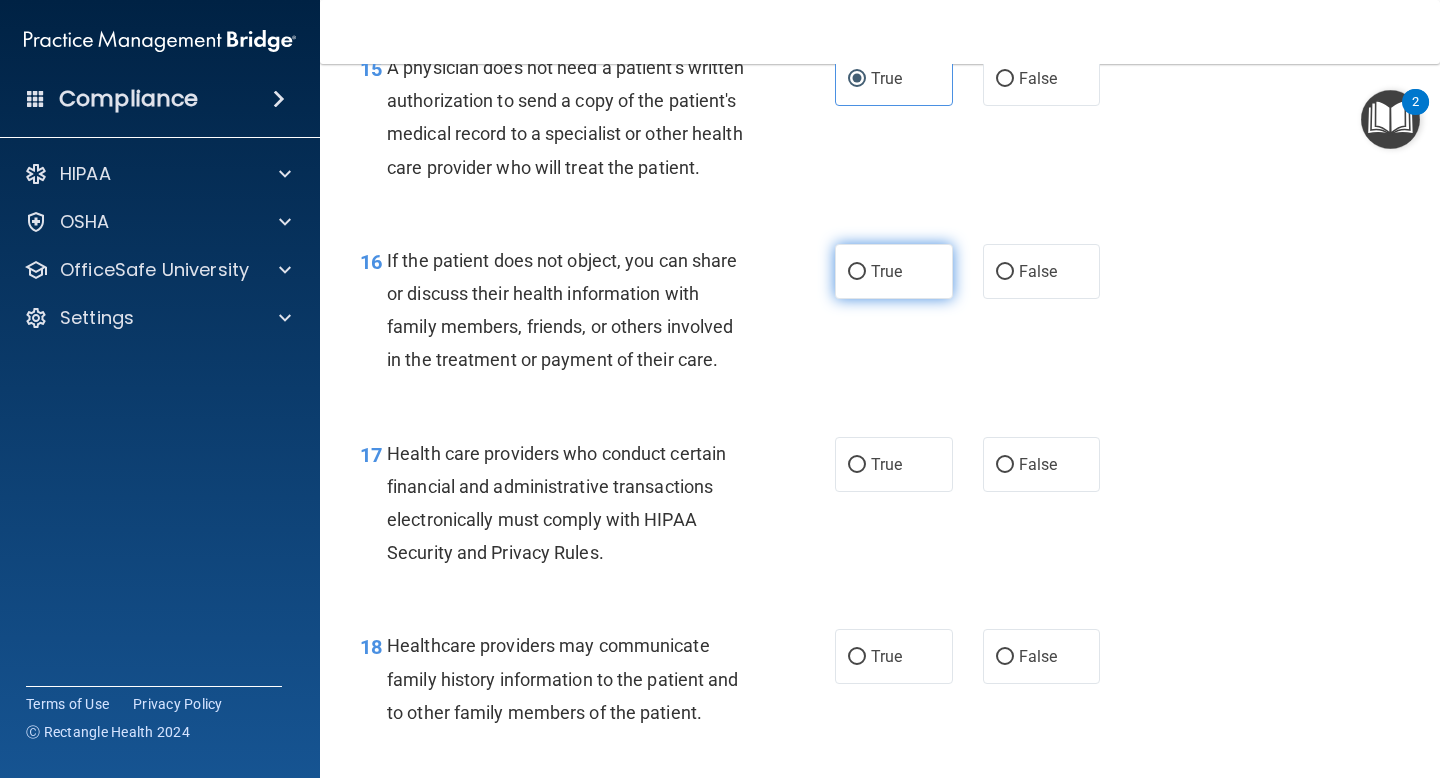 click on "True" at bounding box center [894, 271] 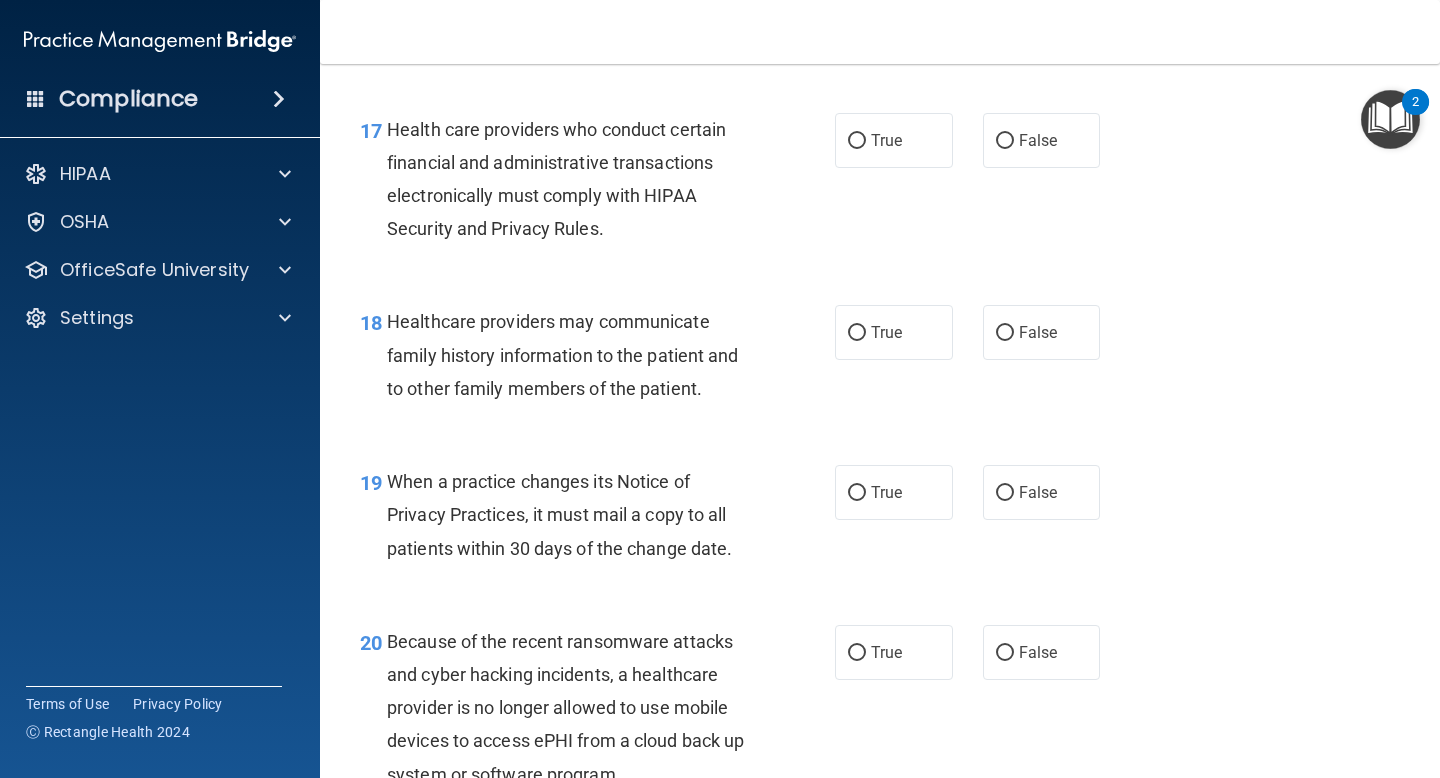scroll, scrollTop: 3163, scrollLeft: 0, axis: vertical 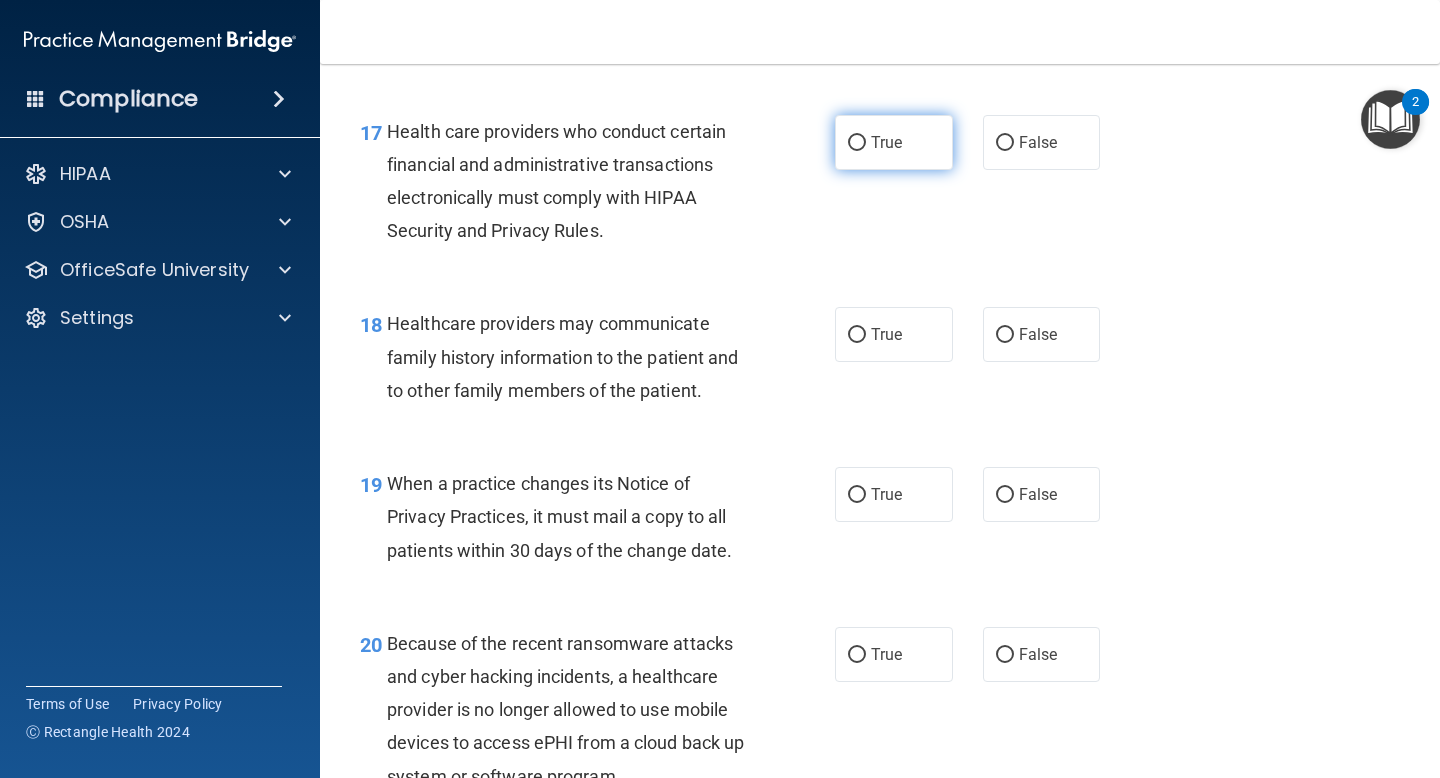 click on "True" at bounding box center [886, 142] 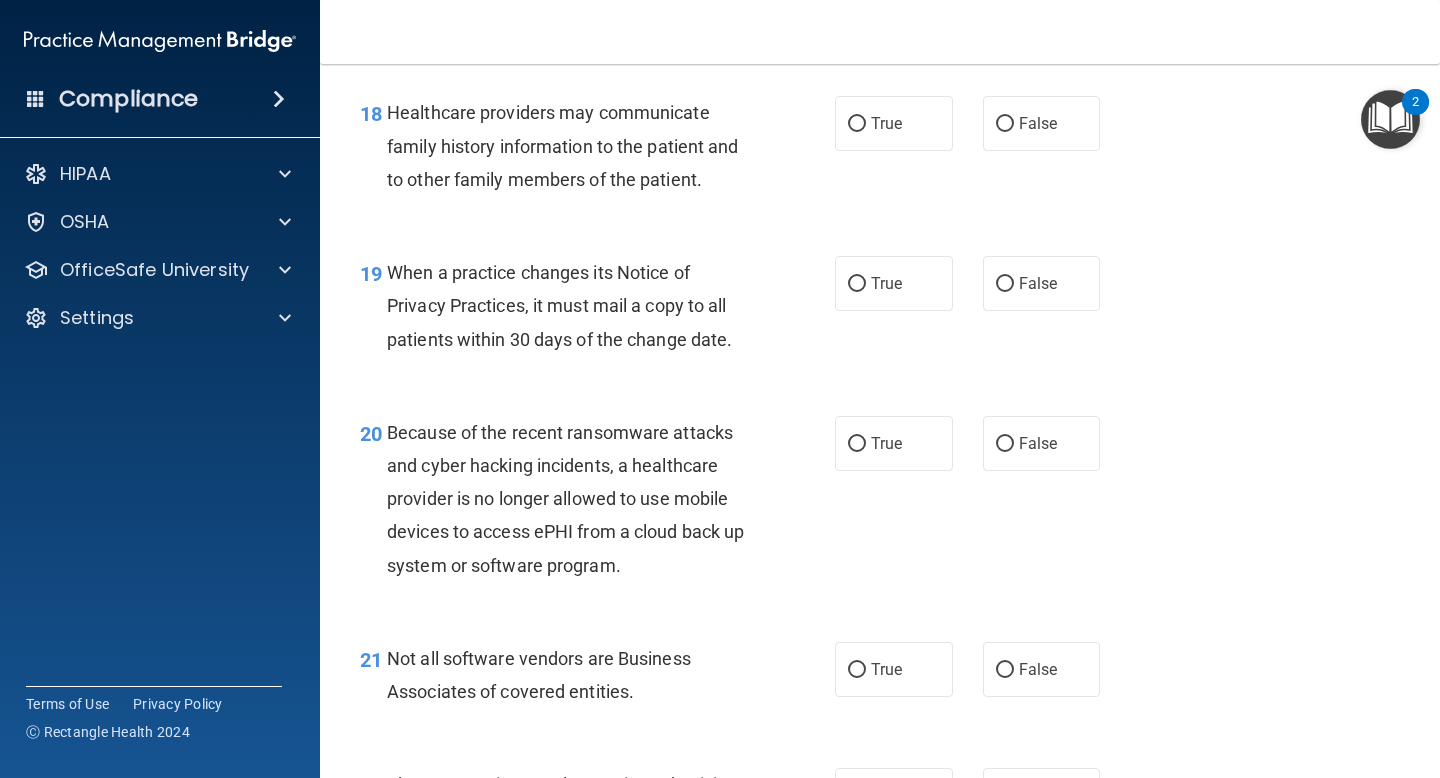 scroll, scrollTop: 3367, scrollLeft: 0, axis: vertical 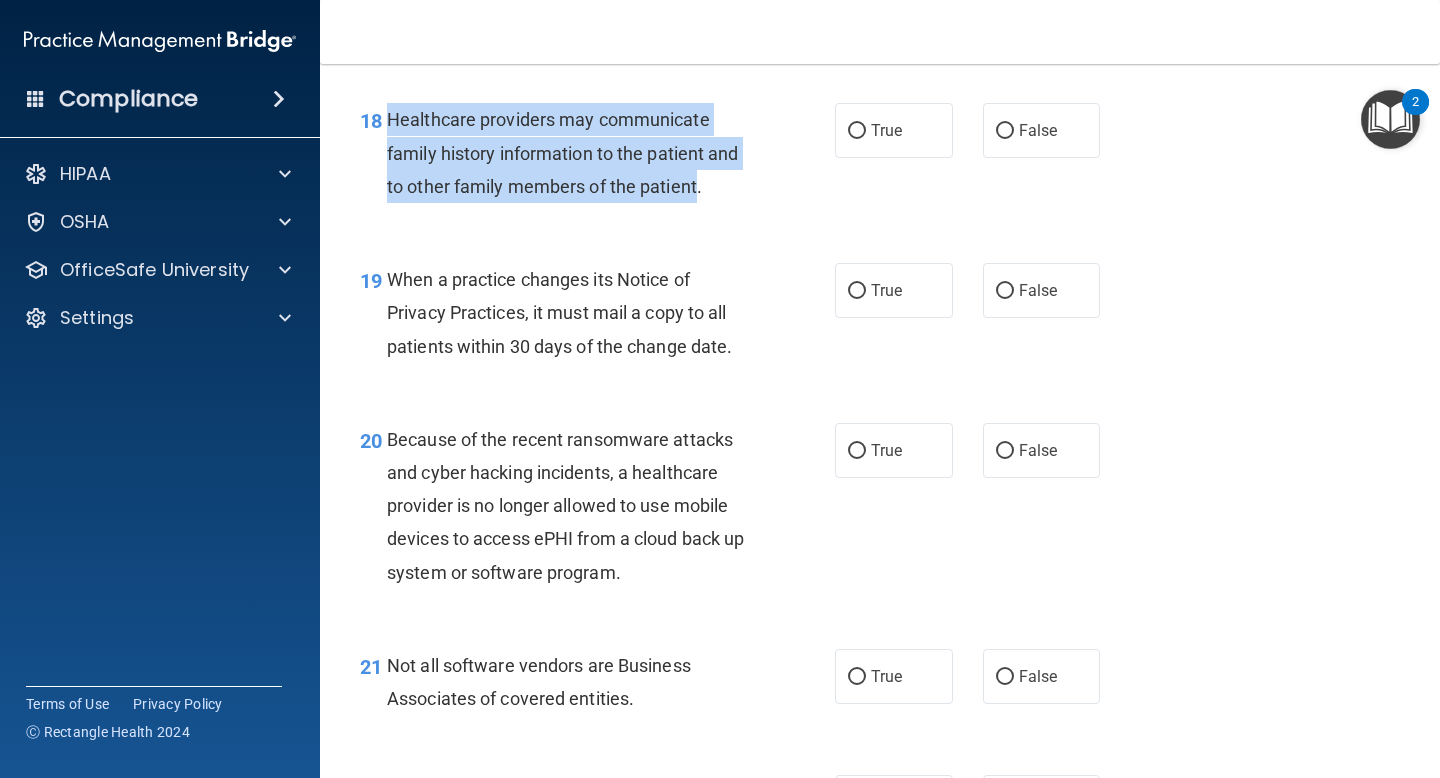 drag, startPoint x: 699, startPoint y: 190, endPoint x: 386, endPoint y: 111, distance: 322.81573 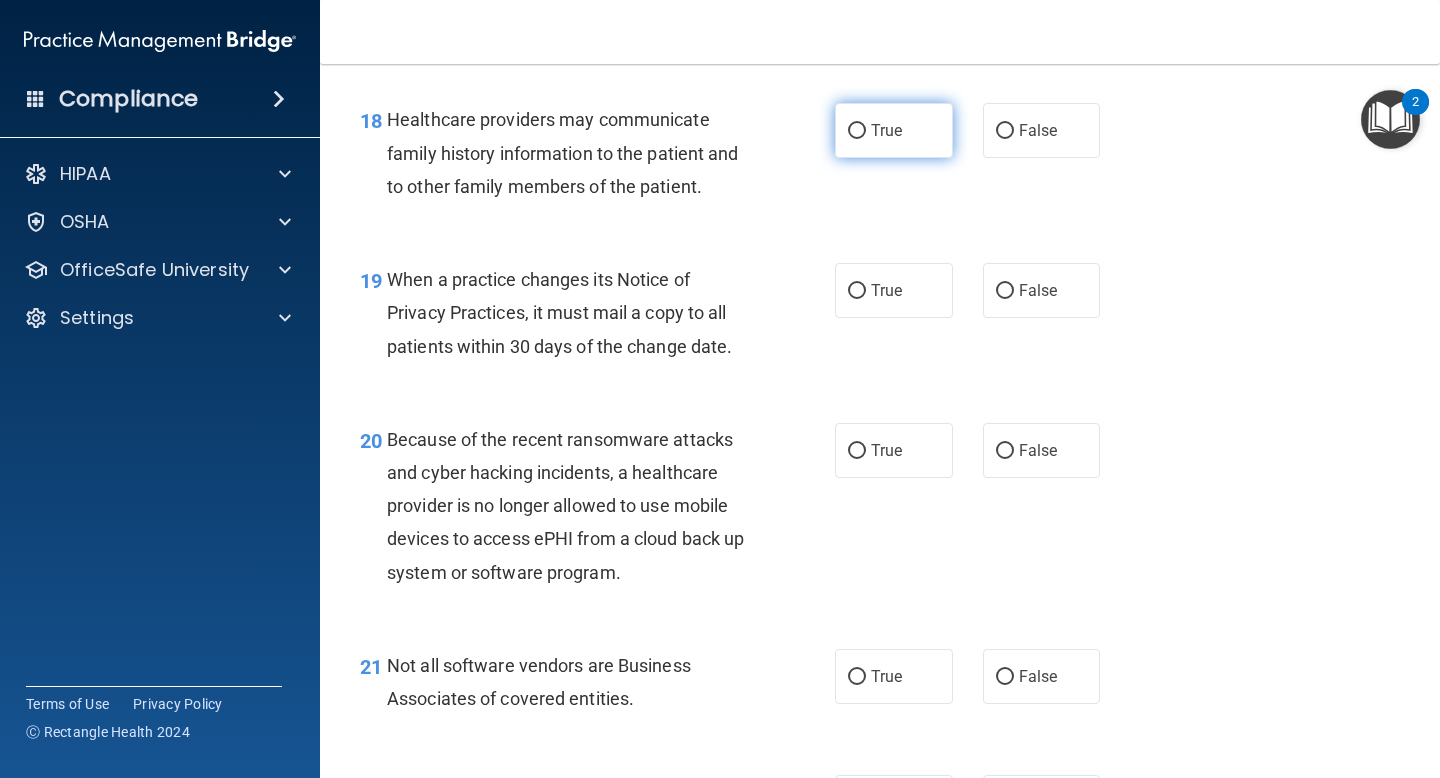 click on "True" at bounding box center (894, 130) 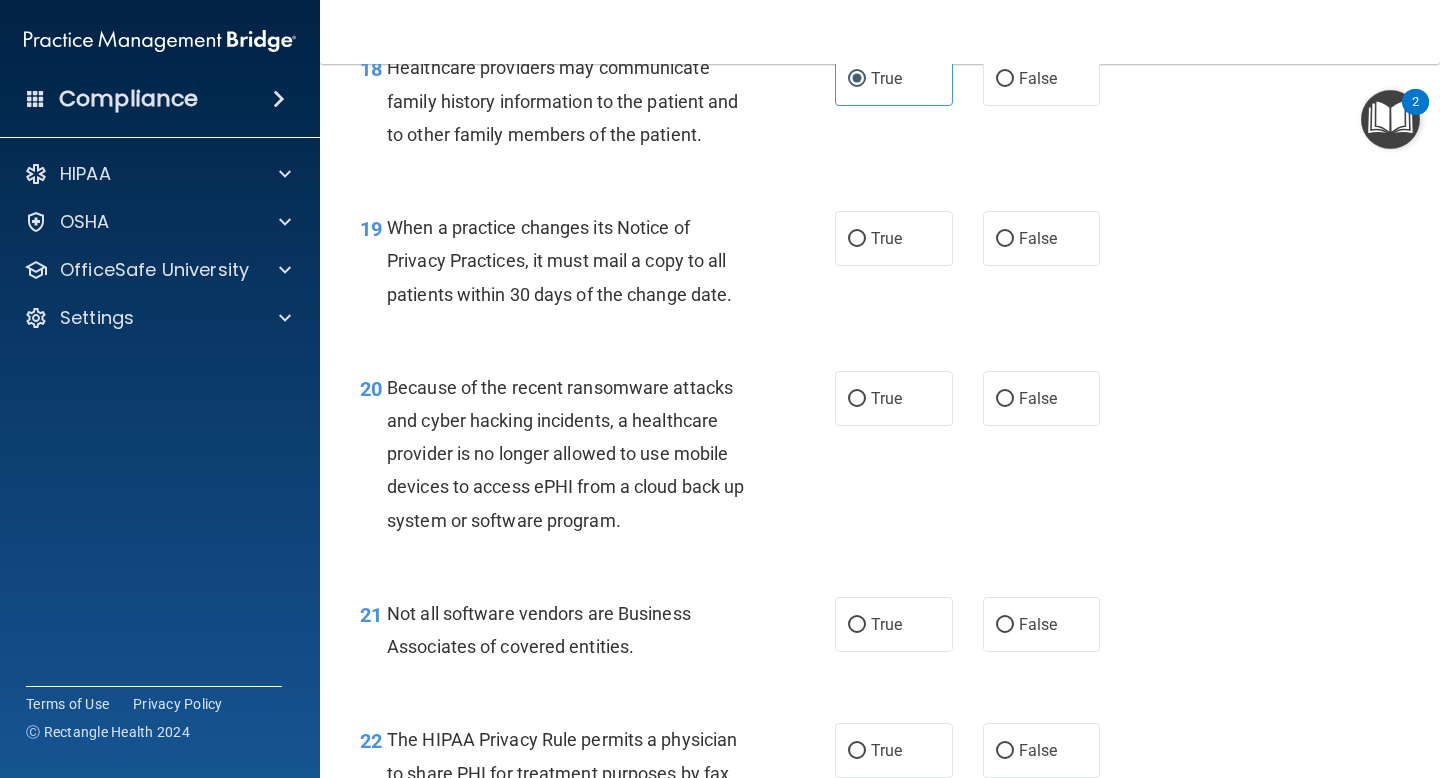 scroll, scrollTop: 3425, scrollLeft: 0, axis: vertical 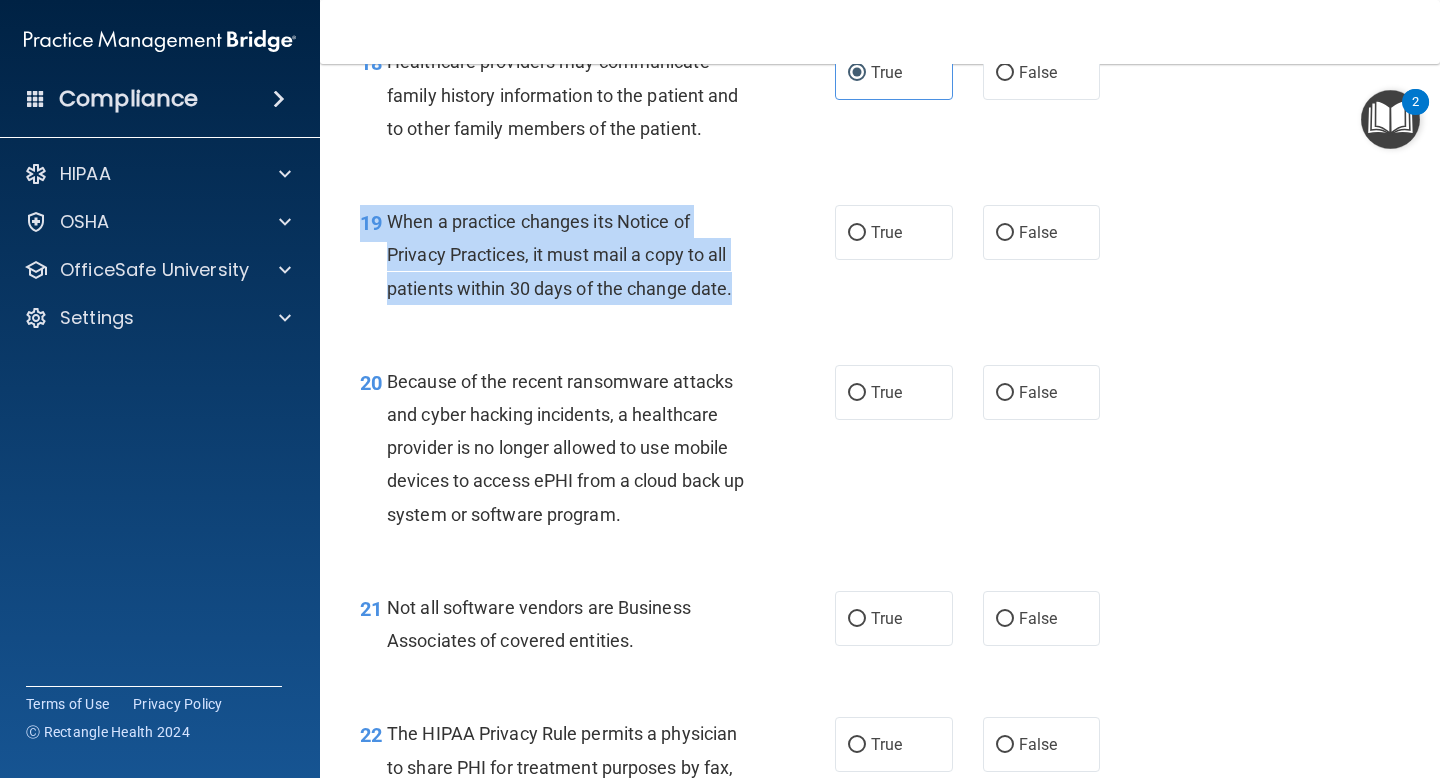 drag, startPoint x: 740, startPoint y: 279, endPoint x: 379, endPoint y: 200, distance: 369.54297 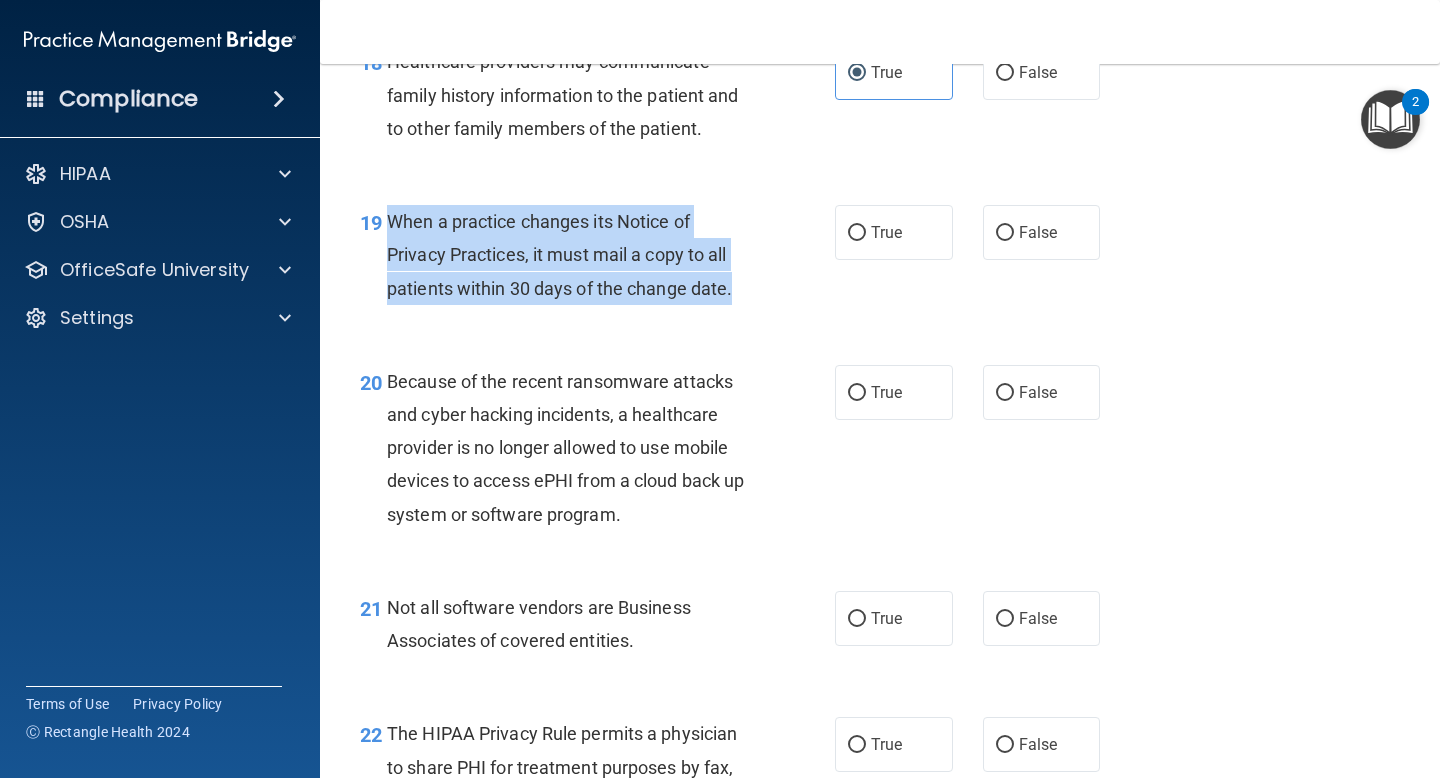 drag, startPoint x: 392, startPoint y: 221, endPoint x: 758, endPoint y: 300, distance: 374.4289 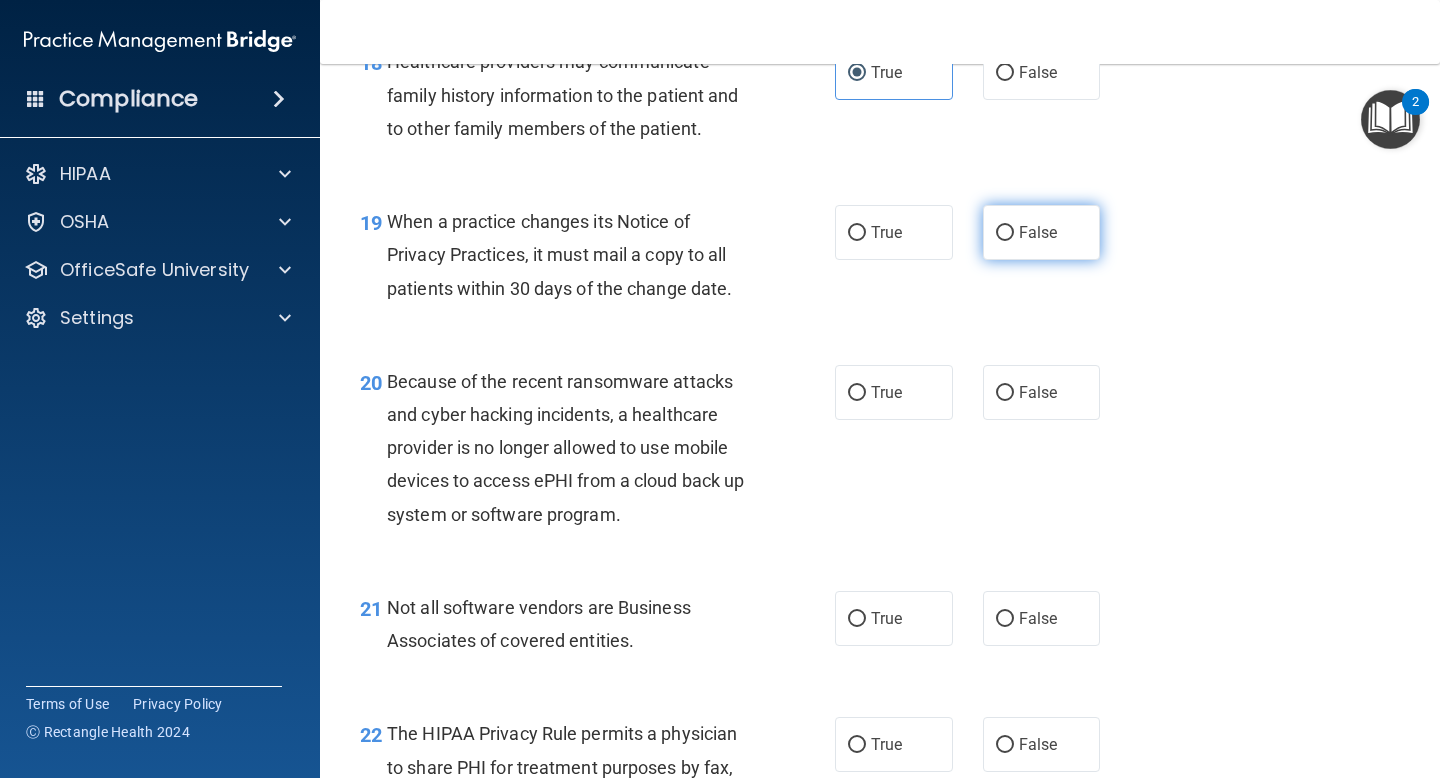 click on "False" at bounding box center (1042, 232) 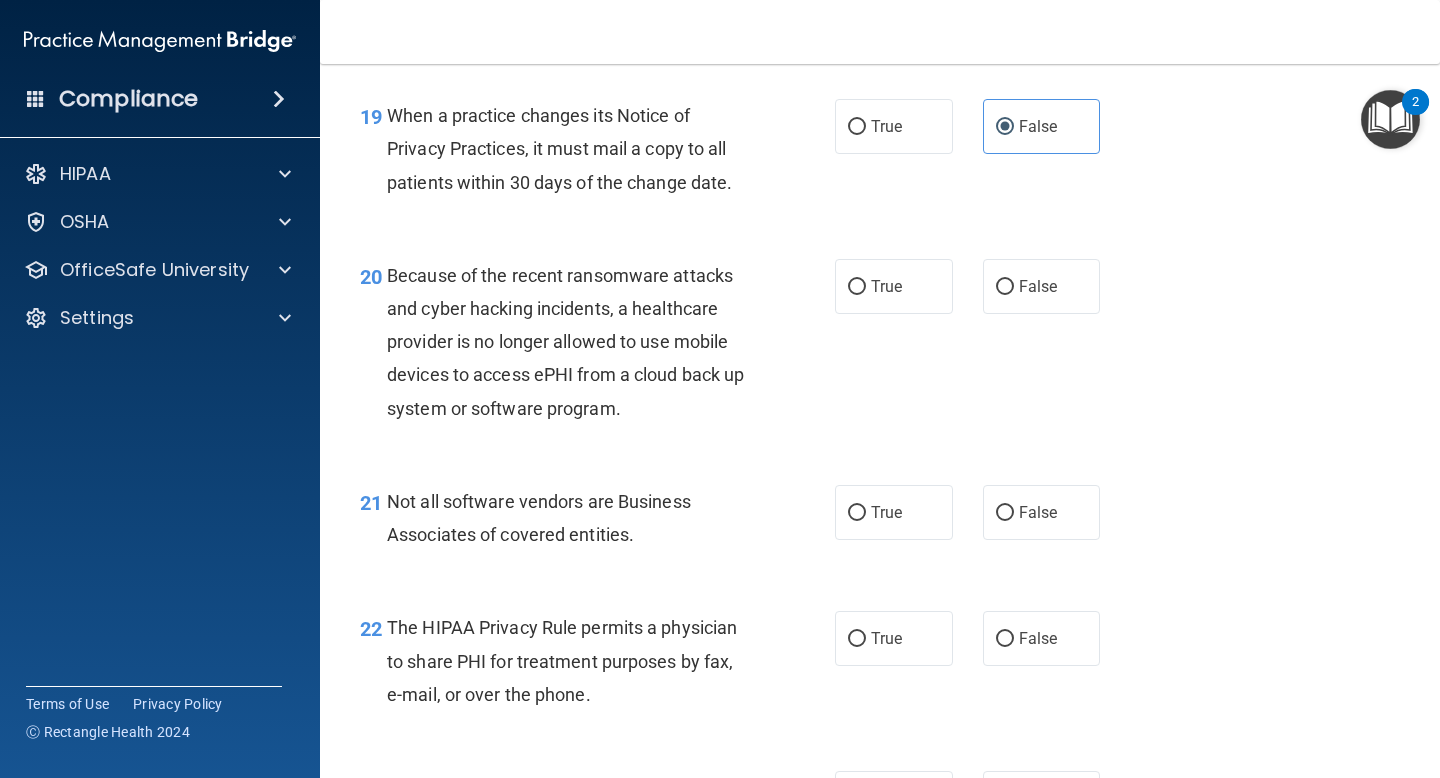 scroll, scrollTop: 3547, scrollLeft: 0, axis: vertical 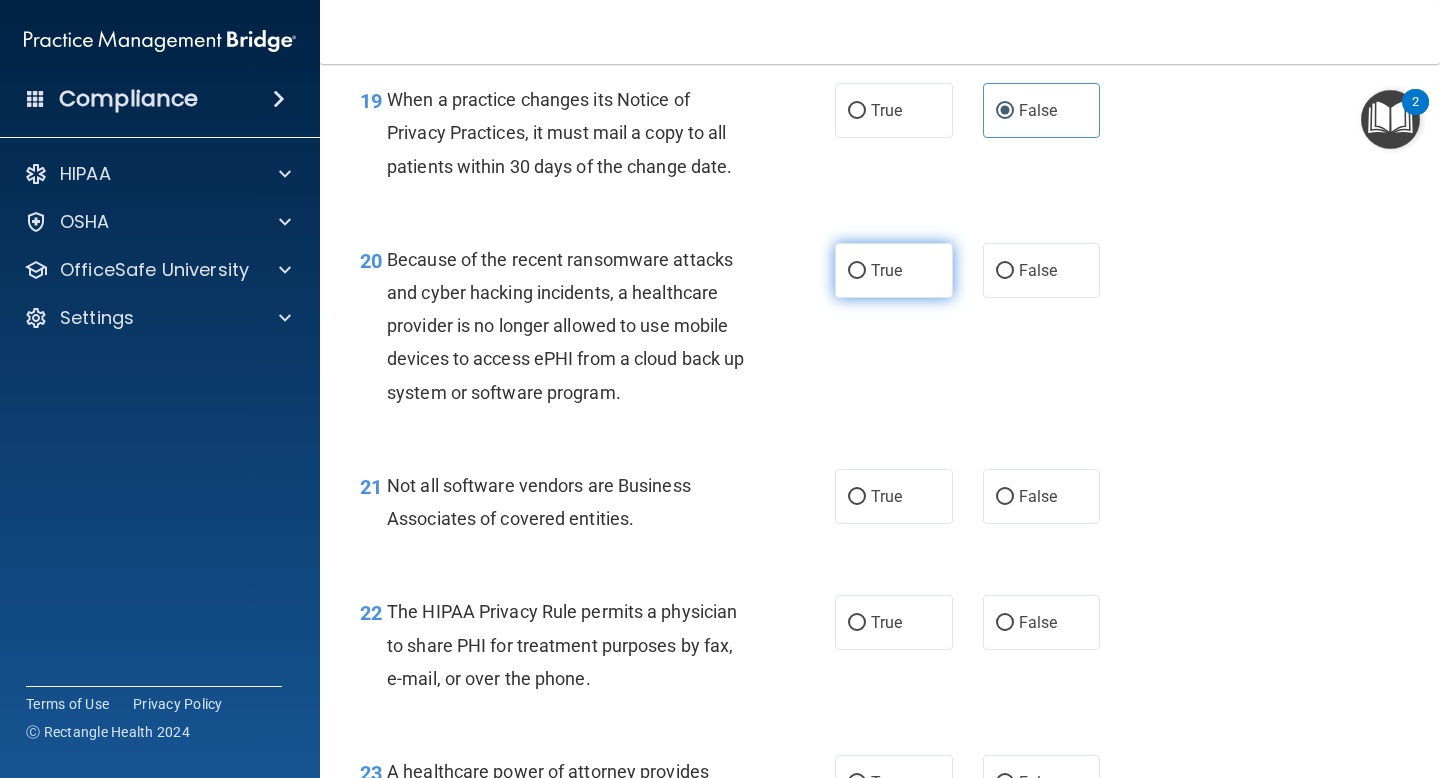 click on "True" at bounding box center (886, 270) 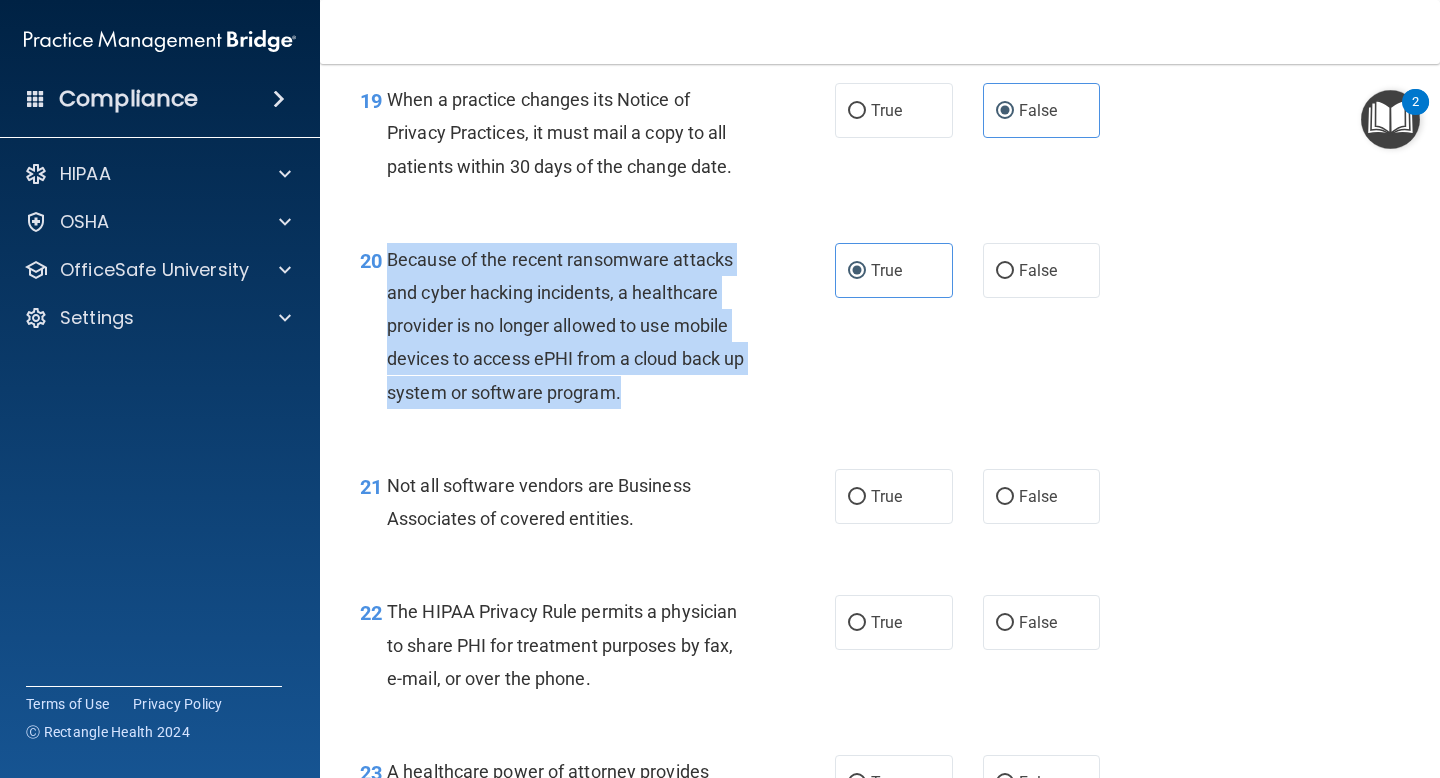 drag, startPoint x: 635, startPoint y: 394, endPoint x: 389, endPoint y: 251, distance: 284.5435 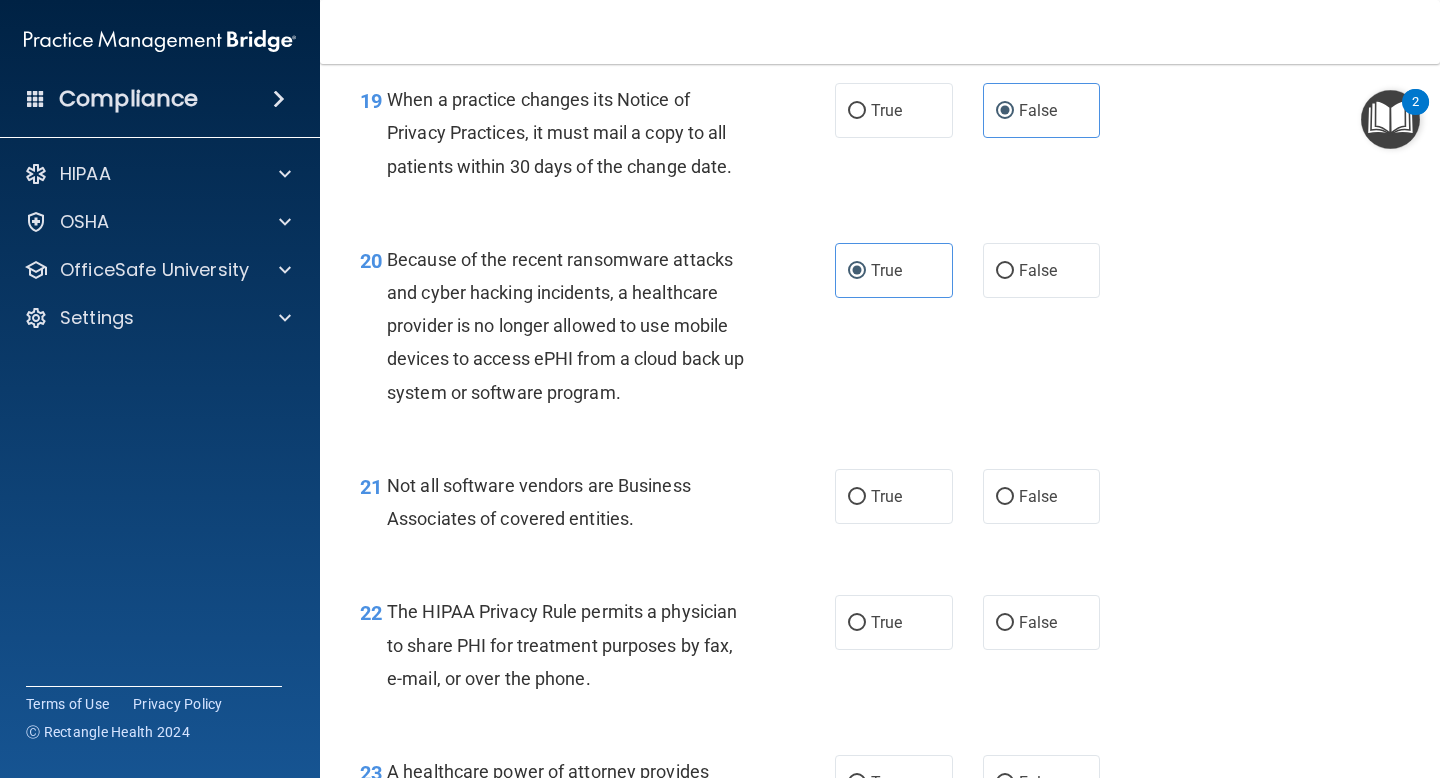 click on "20       Because of the recent ransomware attacks and cyber hacking incidents, a healthcare provider is no longer allowed to use mobile devices to access ePHI from a cloud back up system or software program.                 True           False" at bounding box center [880, 331] 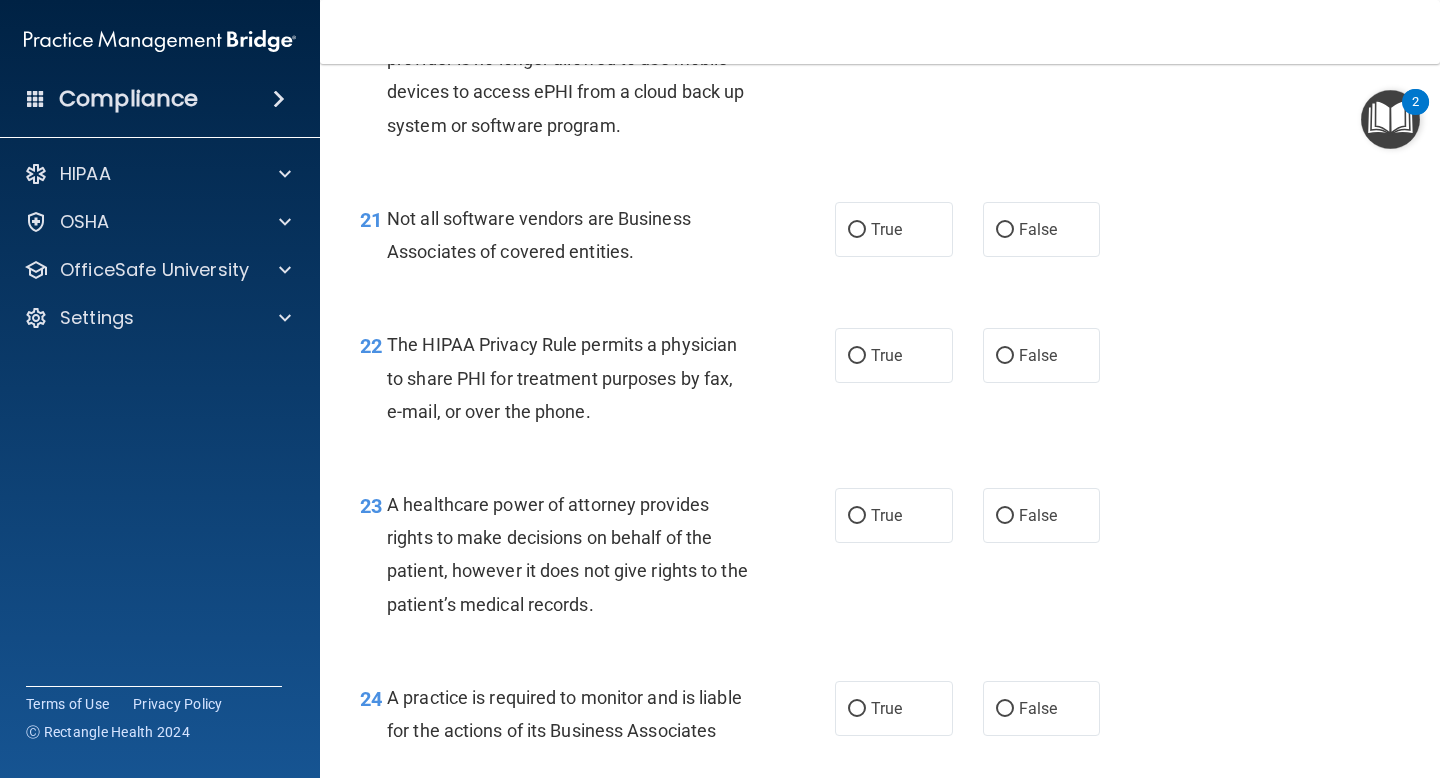 scroll, scrollTop: 3828, scrollLeft: 0, axis: vertical 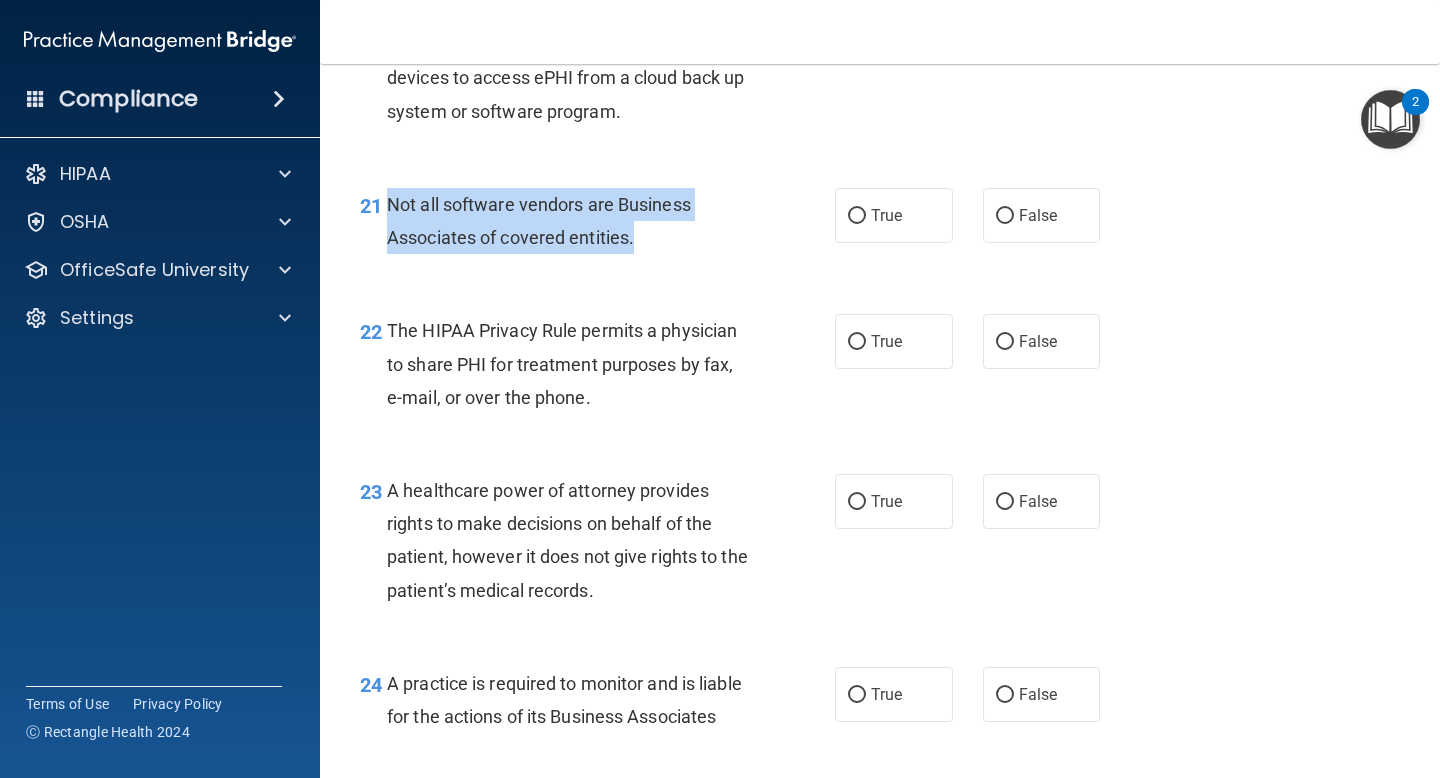 drag, startPoint x: 651, startPoint y: 239, endPoint x: 379, endPoint y: 199, distance: 274.92545 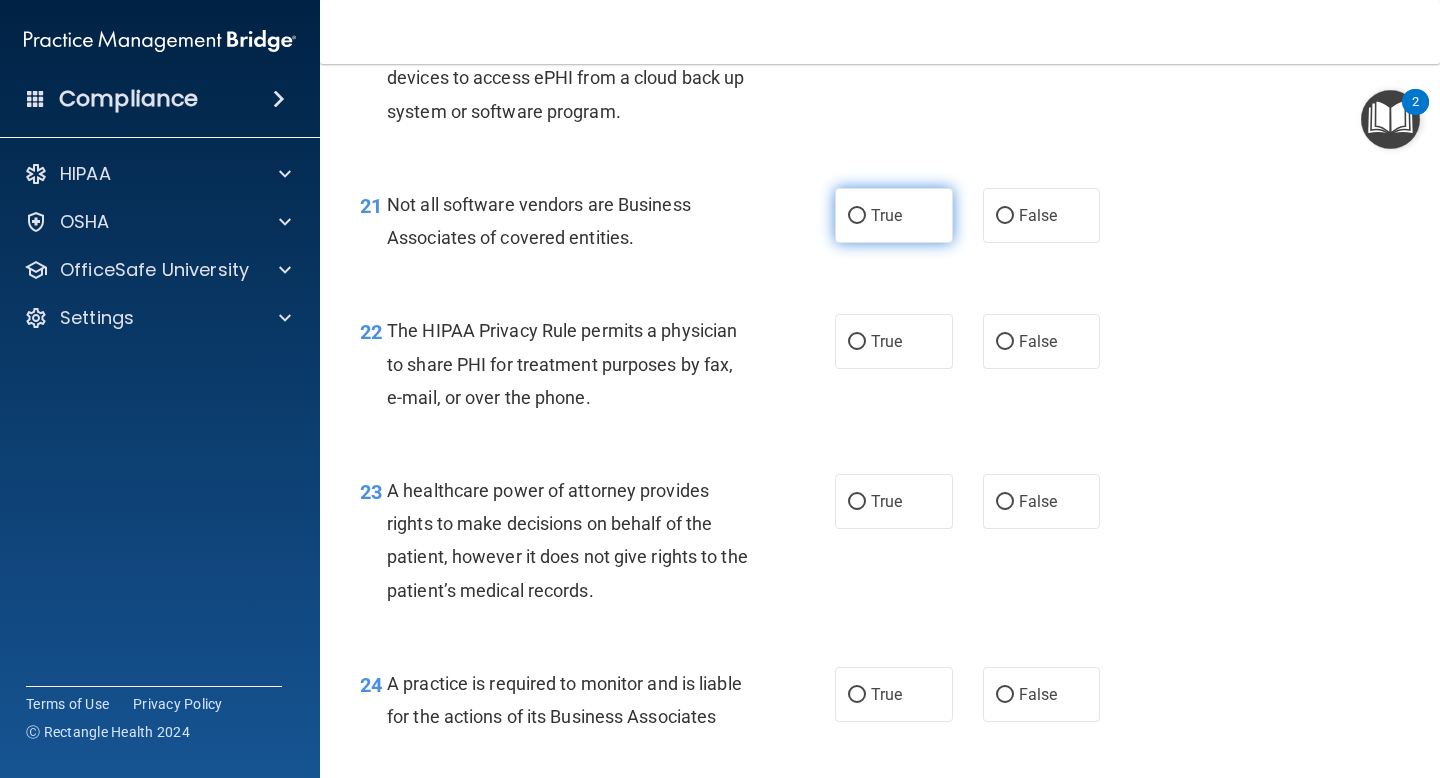click on "True" at bounding box center [894, 215] 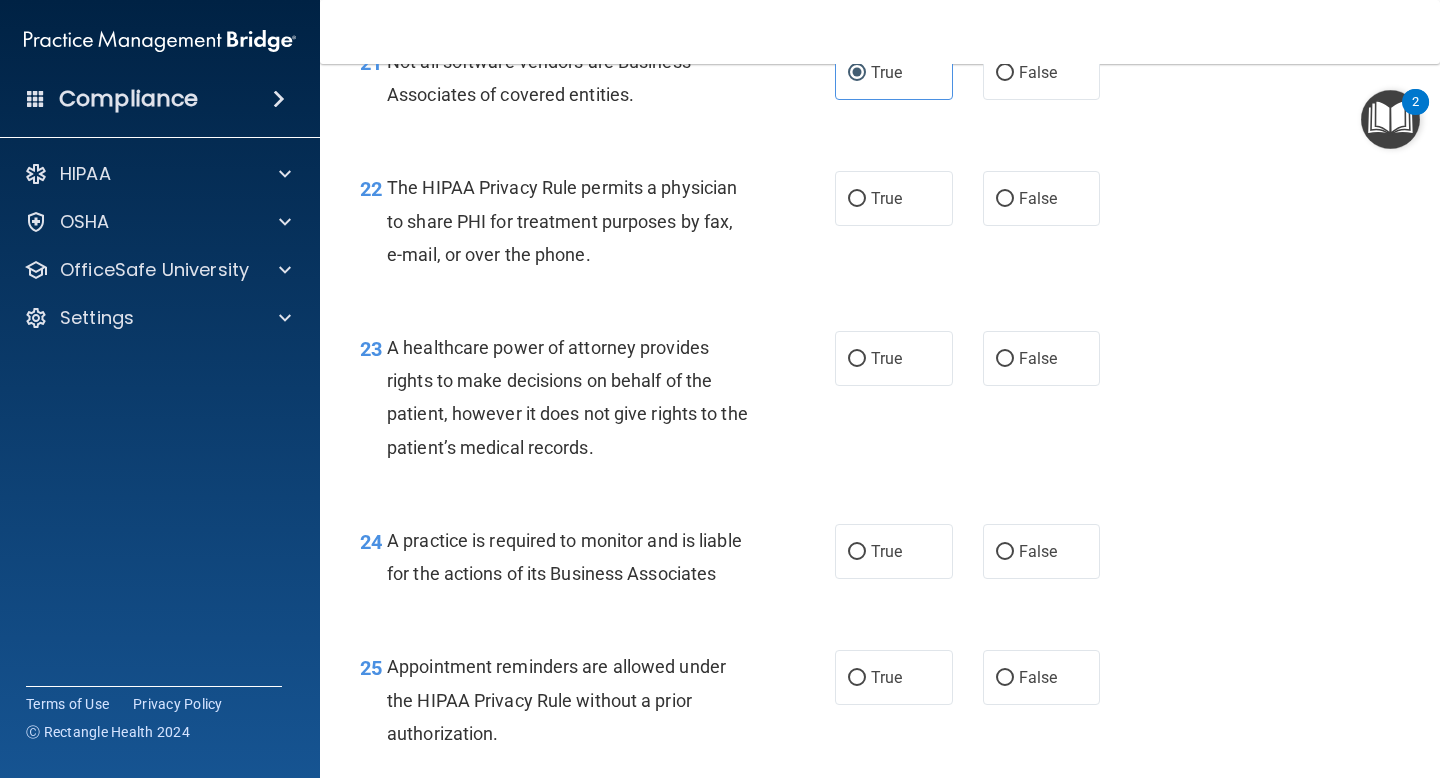 scroll, scrollTop: 3968, scrollLeft: 0, axis: vertical 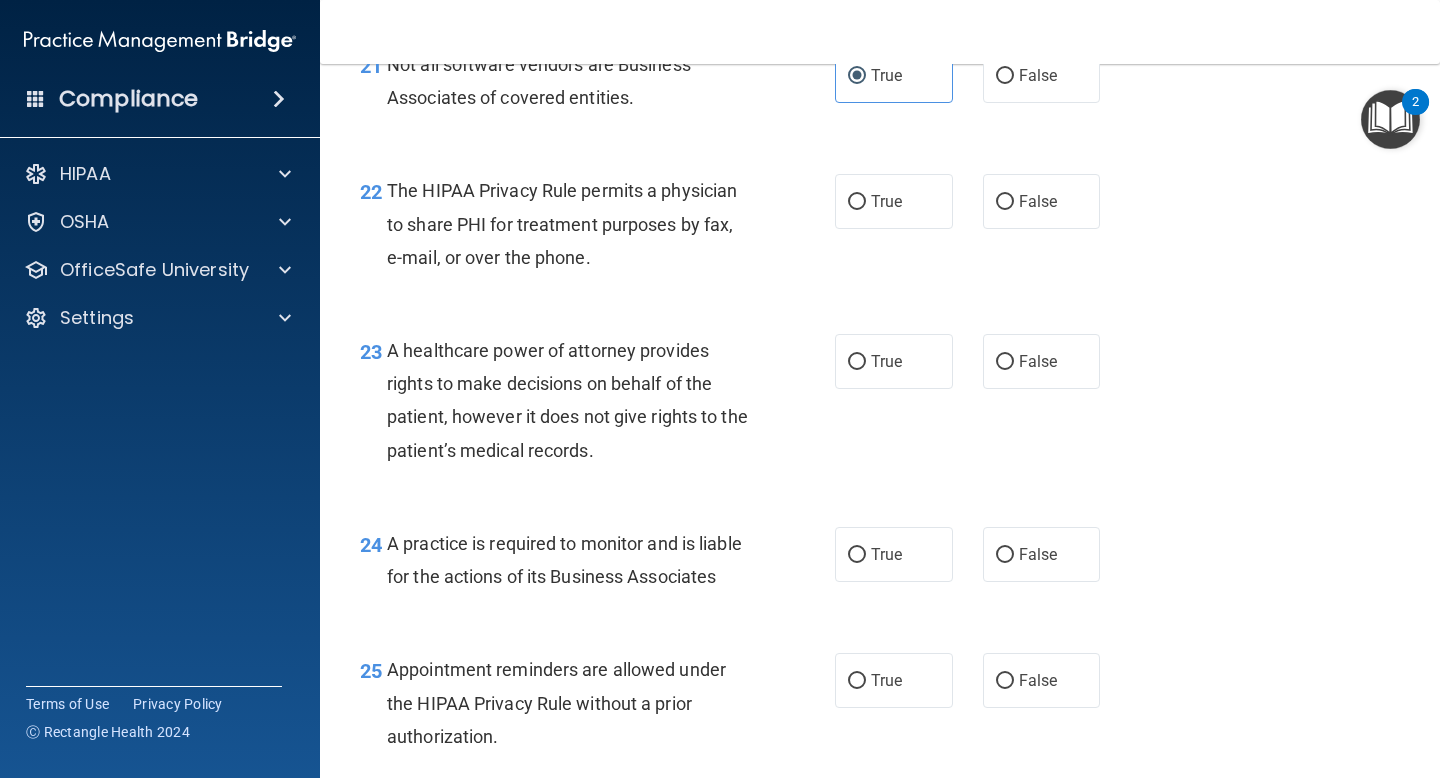 click on "The HIPAA Privacy Rule permits a physician to share PHI for treatment purposes by fax, e-mail, or over the phone." at bounding box center (576, 224) 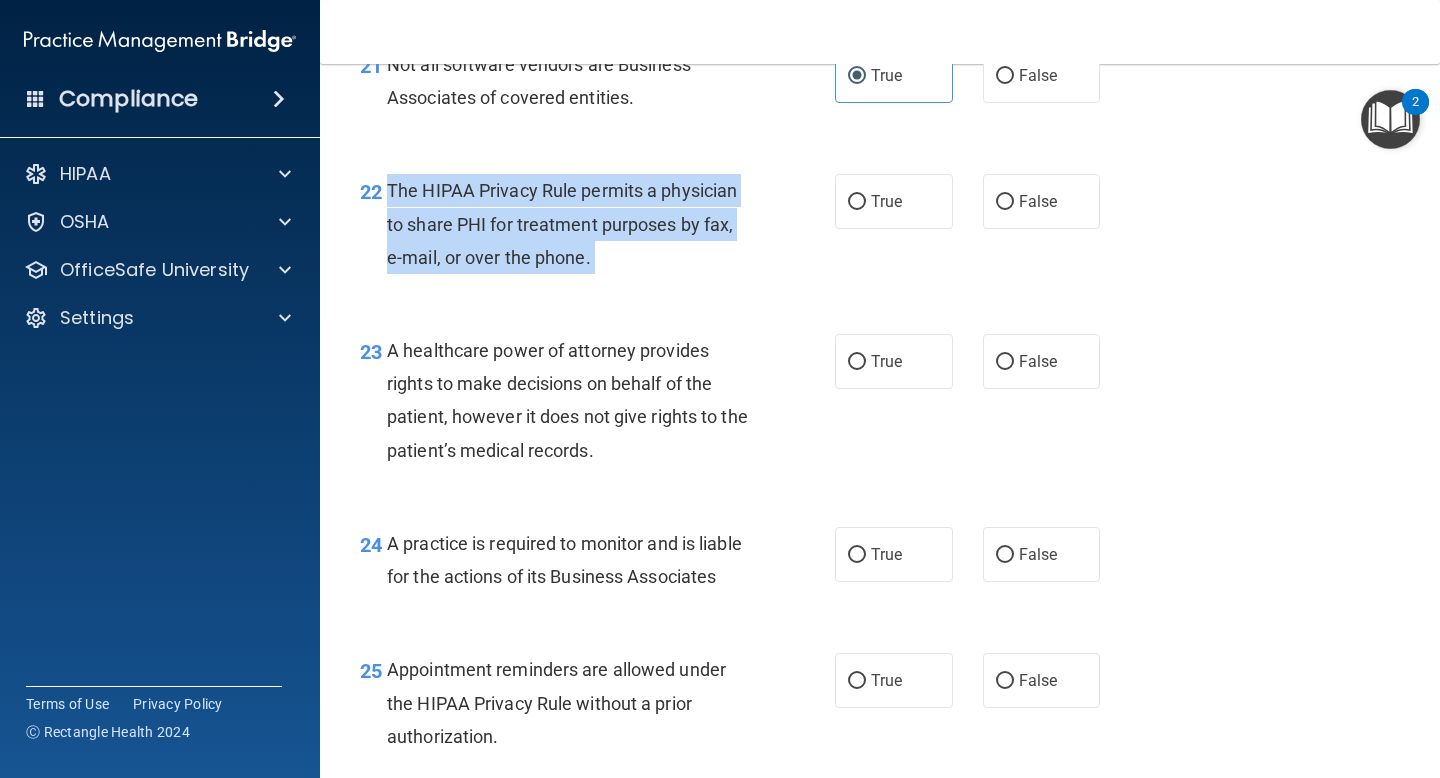 drag, startPoint x: 604, startPoint y: 259, endPoint x: 398, endPoint y: 183, distance: 219.57231 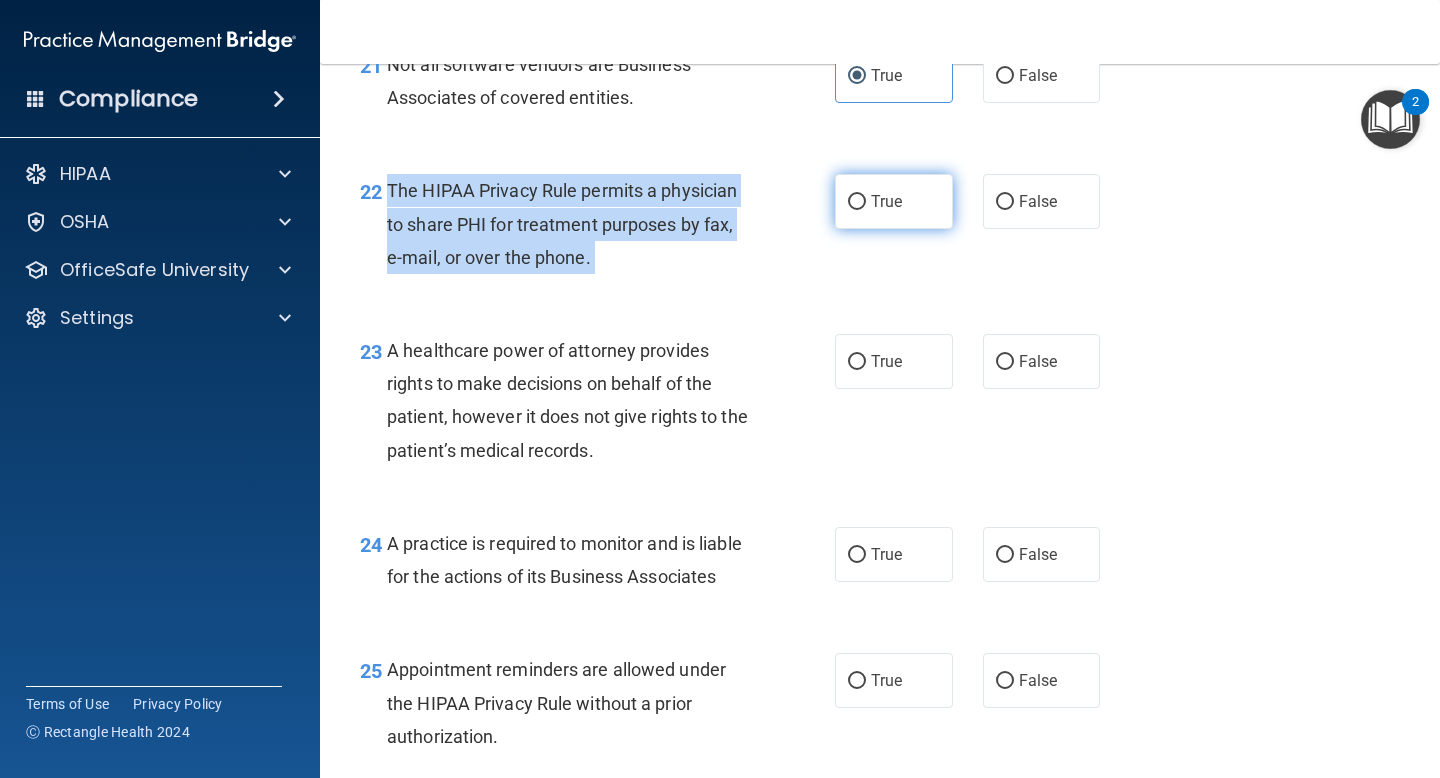 click on "True" at bounding box center (857, 202) 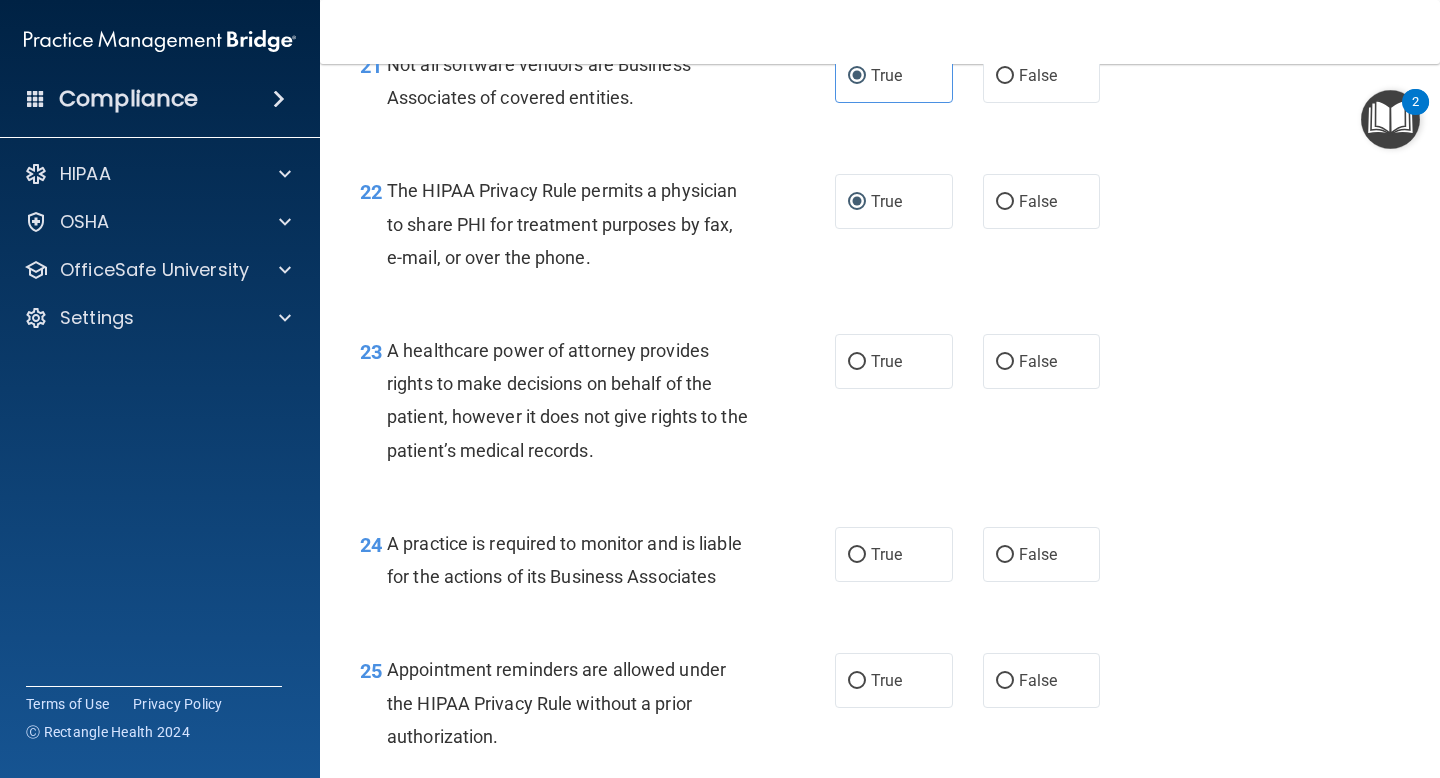 click on "22       The HIPAA Privacy Rule permits a physician to share PHI for treatment purposes by fax, e-mail, or over the phone.                 True           False" at bounding box center (880, 229) 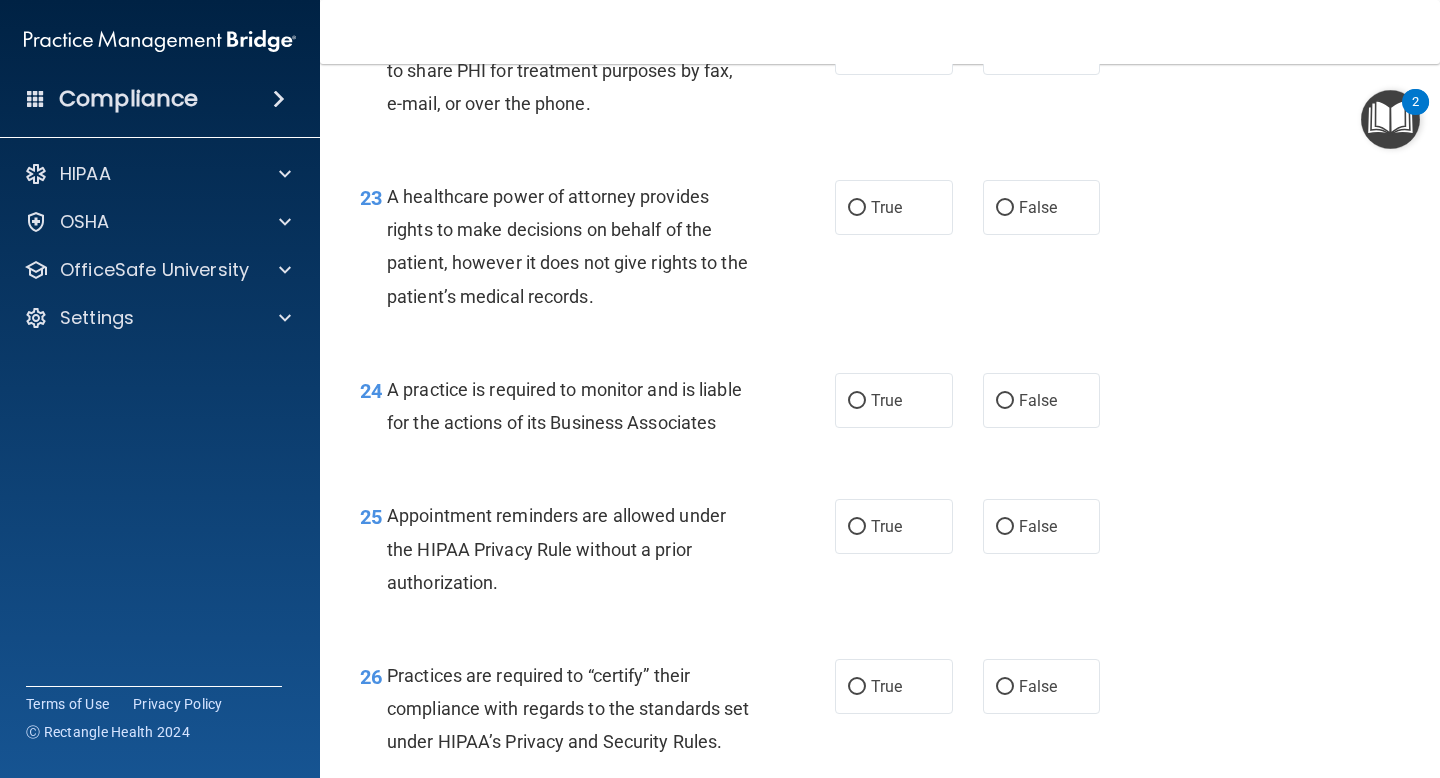 scroll, scrollTop: 4121, scrollLeft: 0, axis: vertical 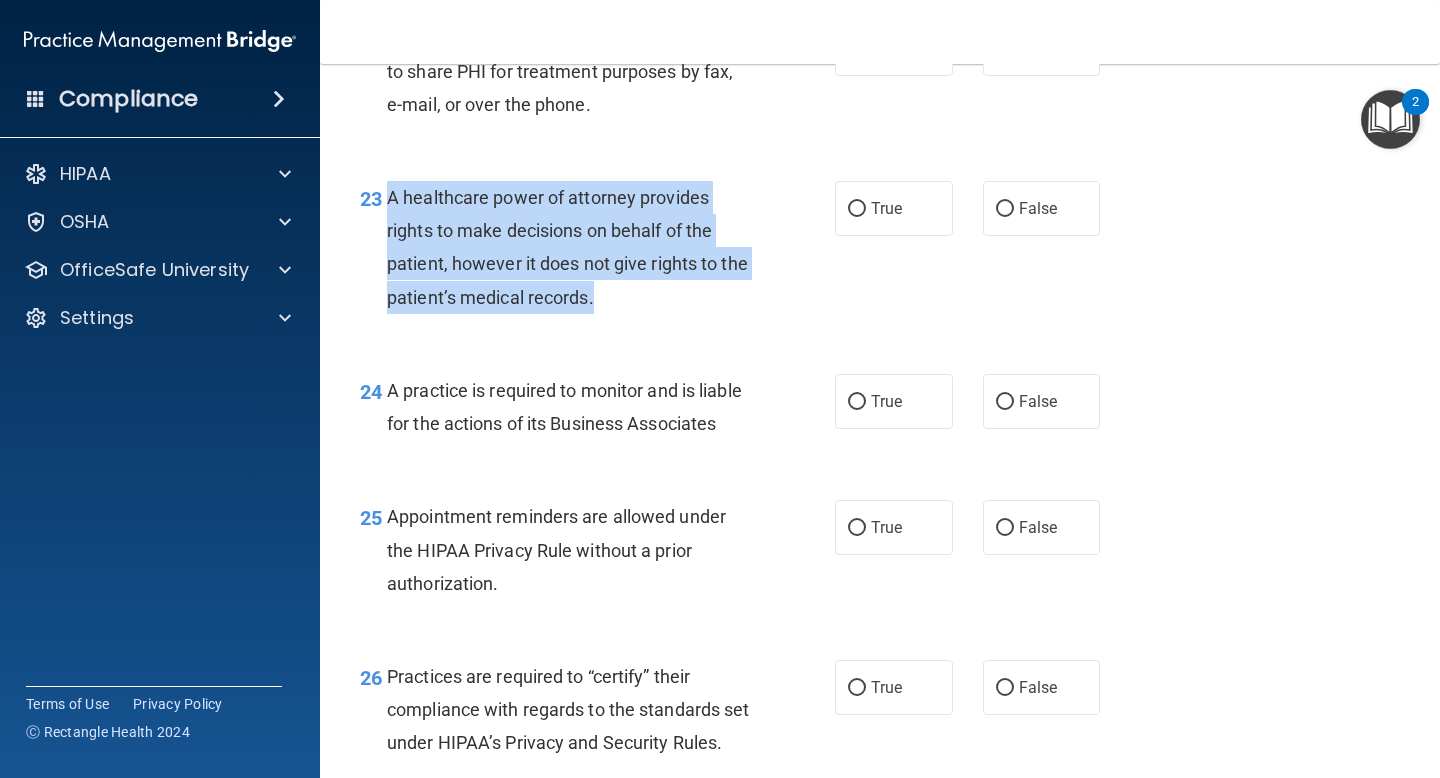 drag, startPoint x: 616, startPoint y: 294, endPoint x: 381, endPoint y: 191, distance: 256.58136 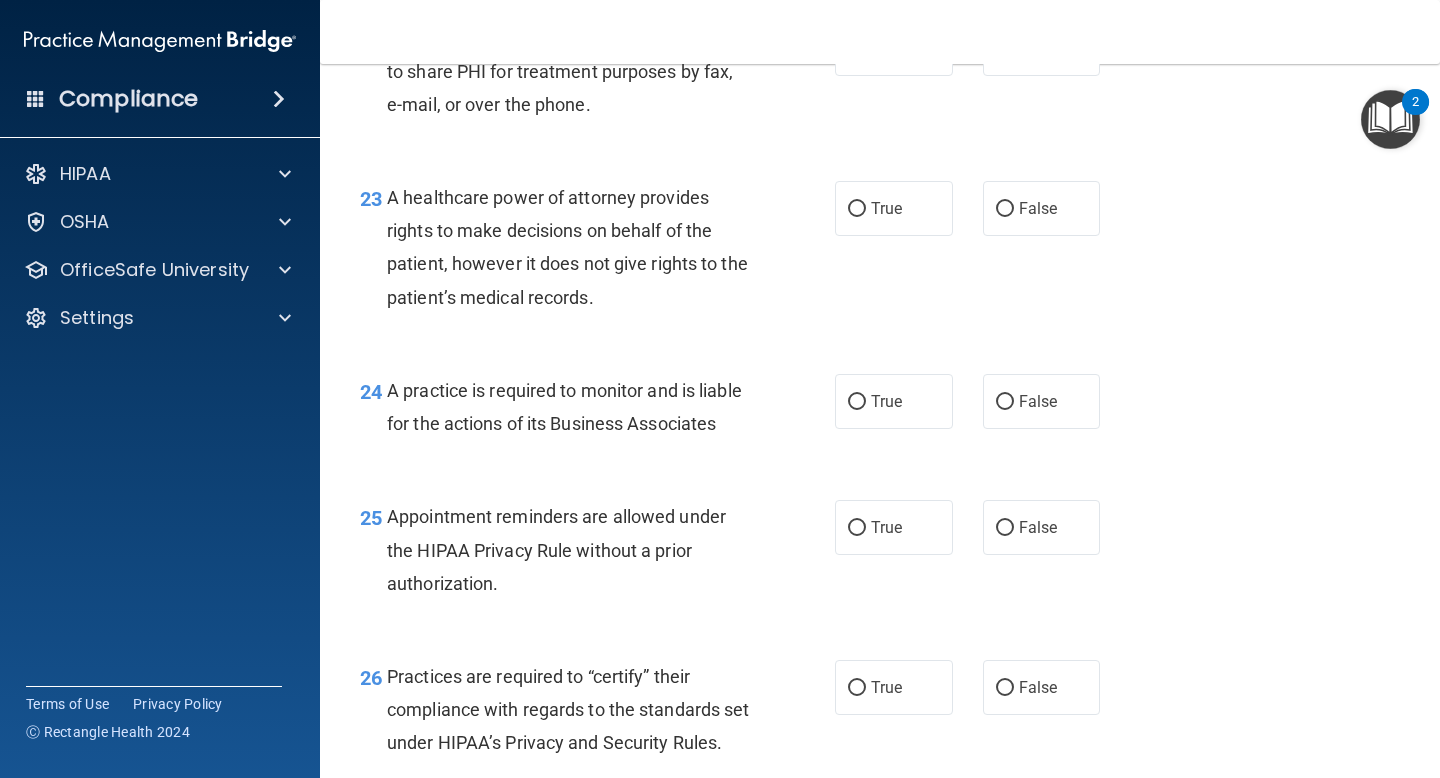 click on "23       A healthcare power of attorney provides rights to make decisions on behalf of the patient, however it does not give rights to the patient’s medical records.                  True           False" at bounding box center (880, 252) 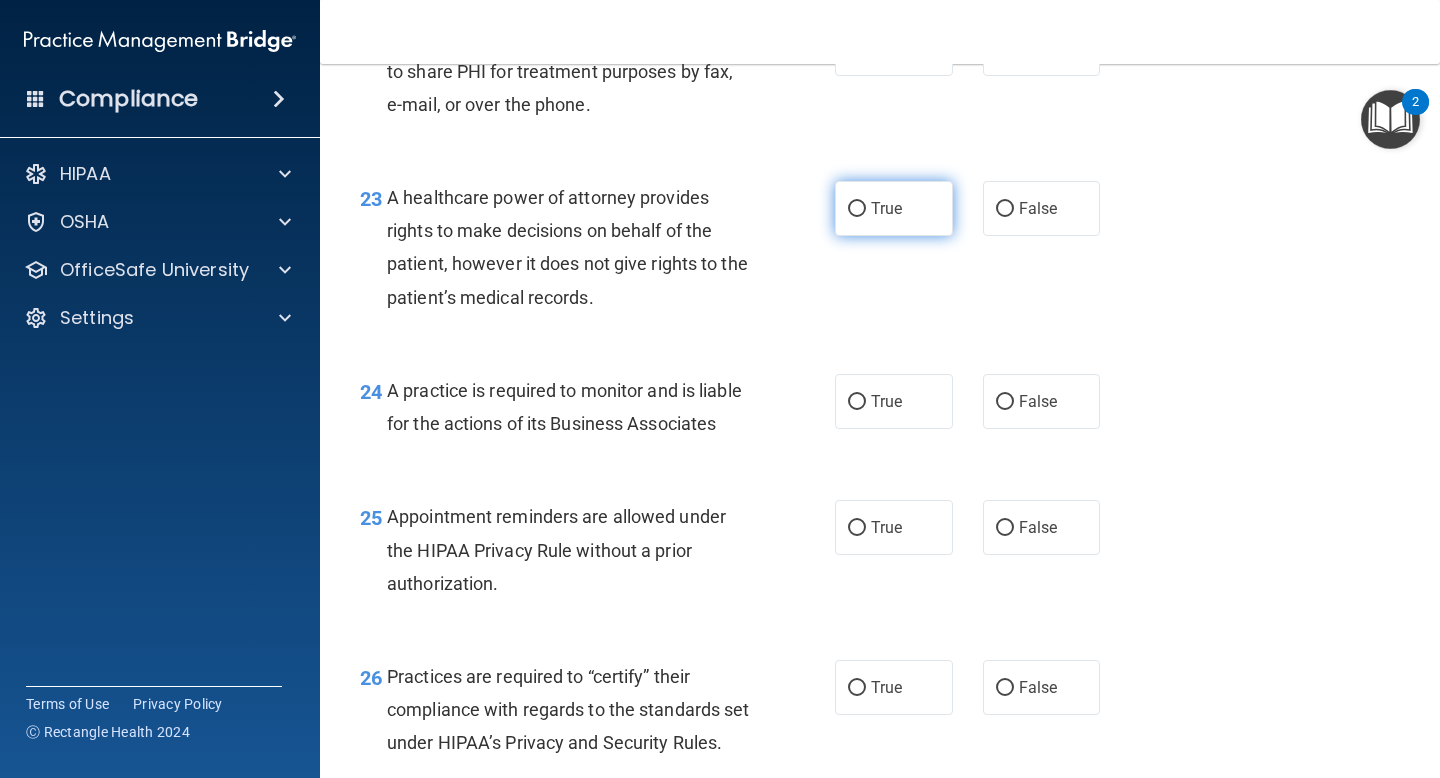 click on "True" at bounding box center [894, 208] 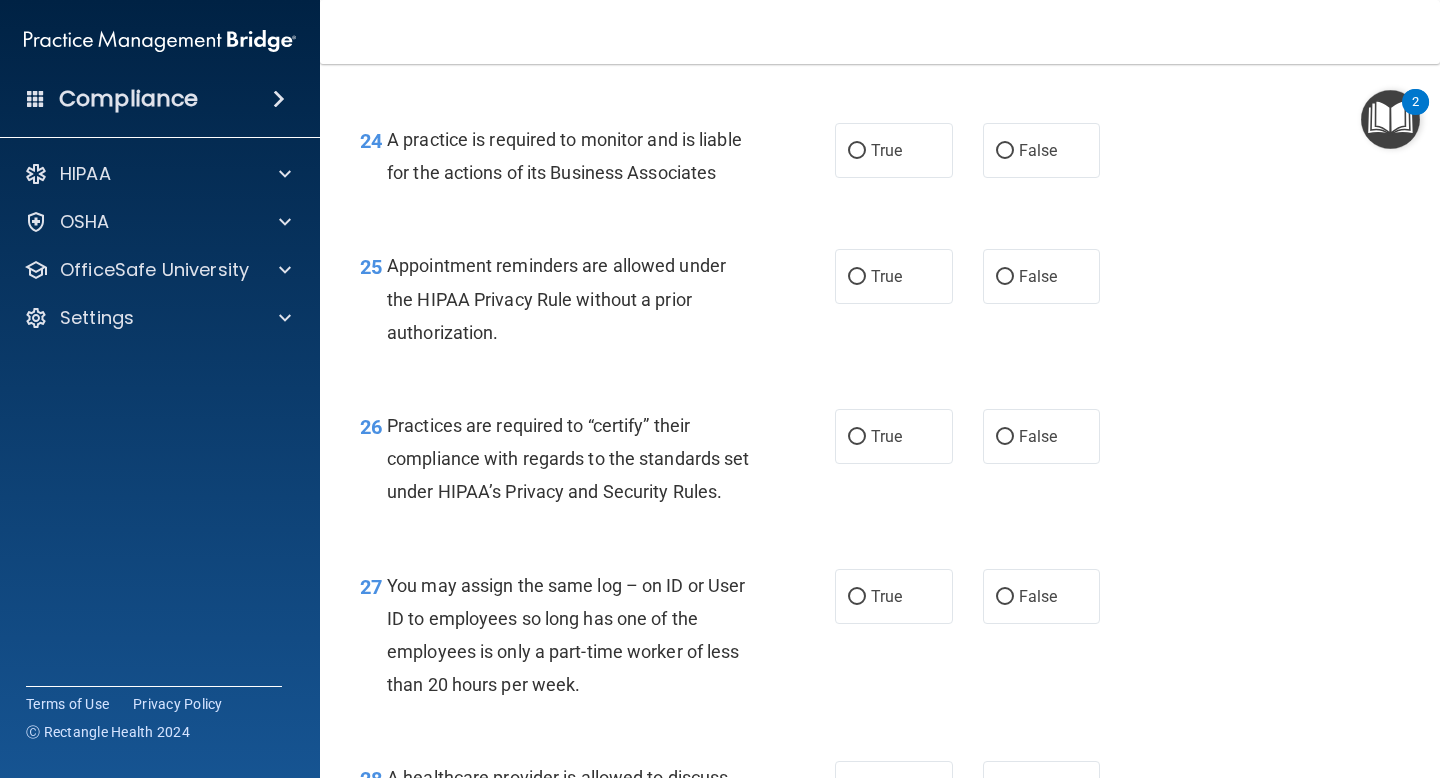 scroll, scrollTop: 4370, scrollLeft: 0, axis: vertical 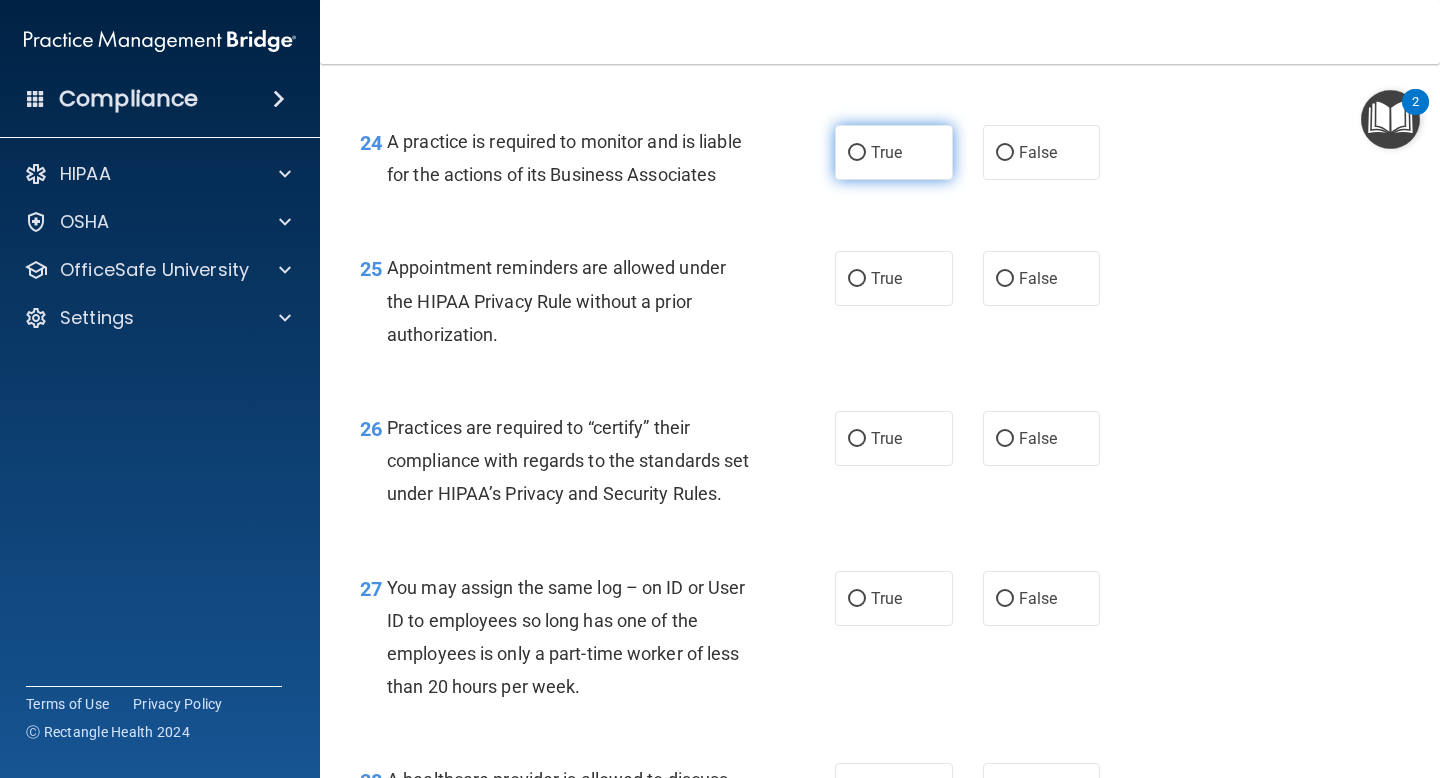 click on "True" at bounding box center (886, 152) 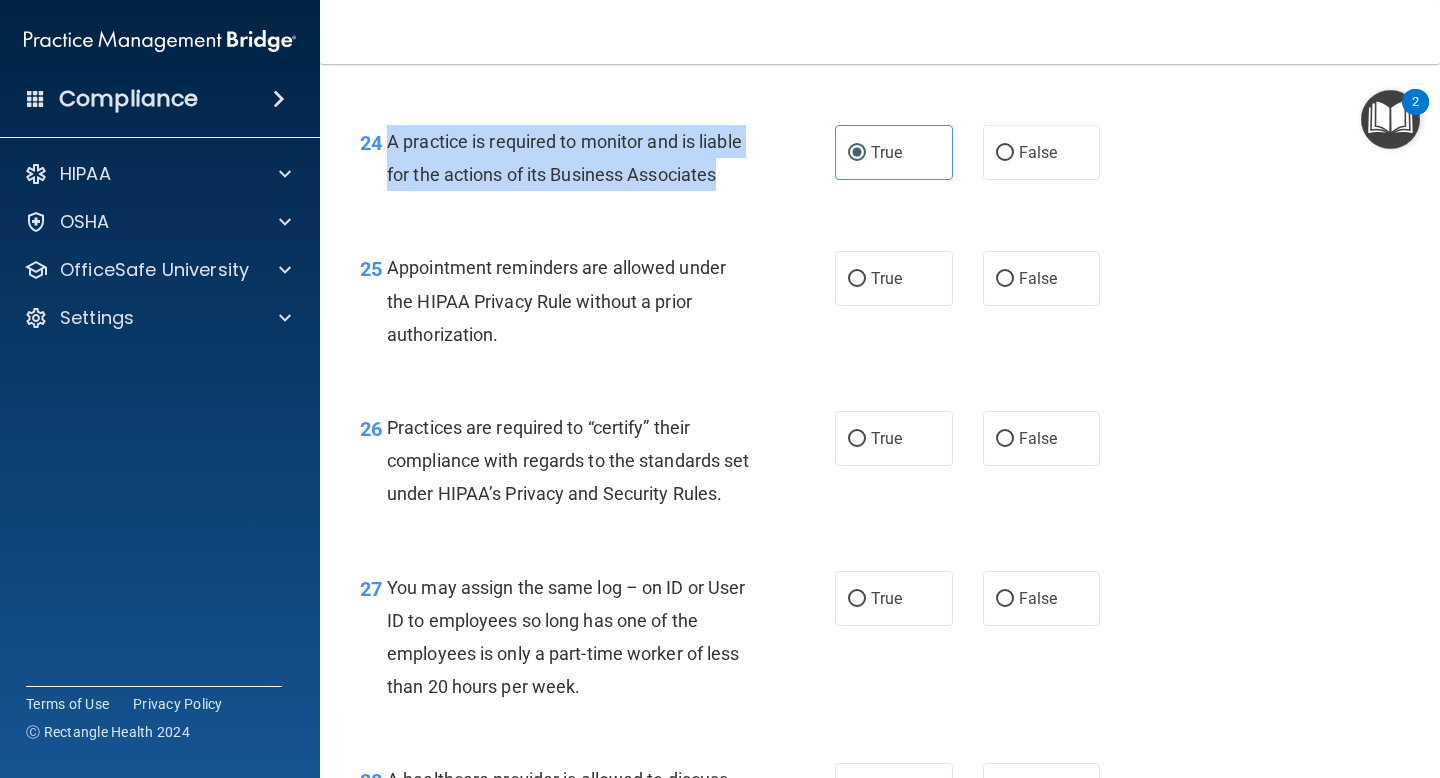 drag, startPoint x: 734, startPoint y: 175, endPoint x: 389, endPoint y: 141, distance: 346.67133 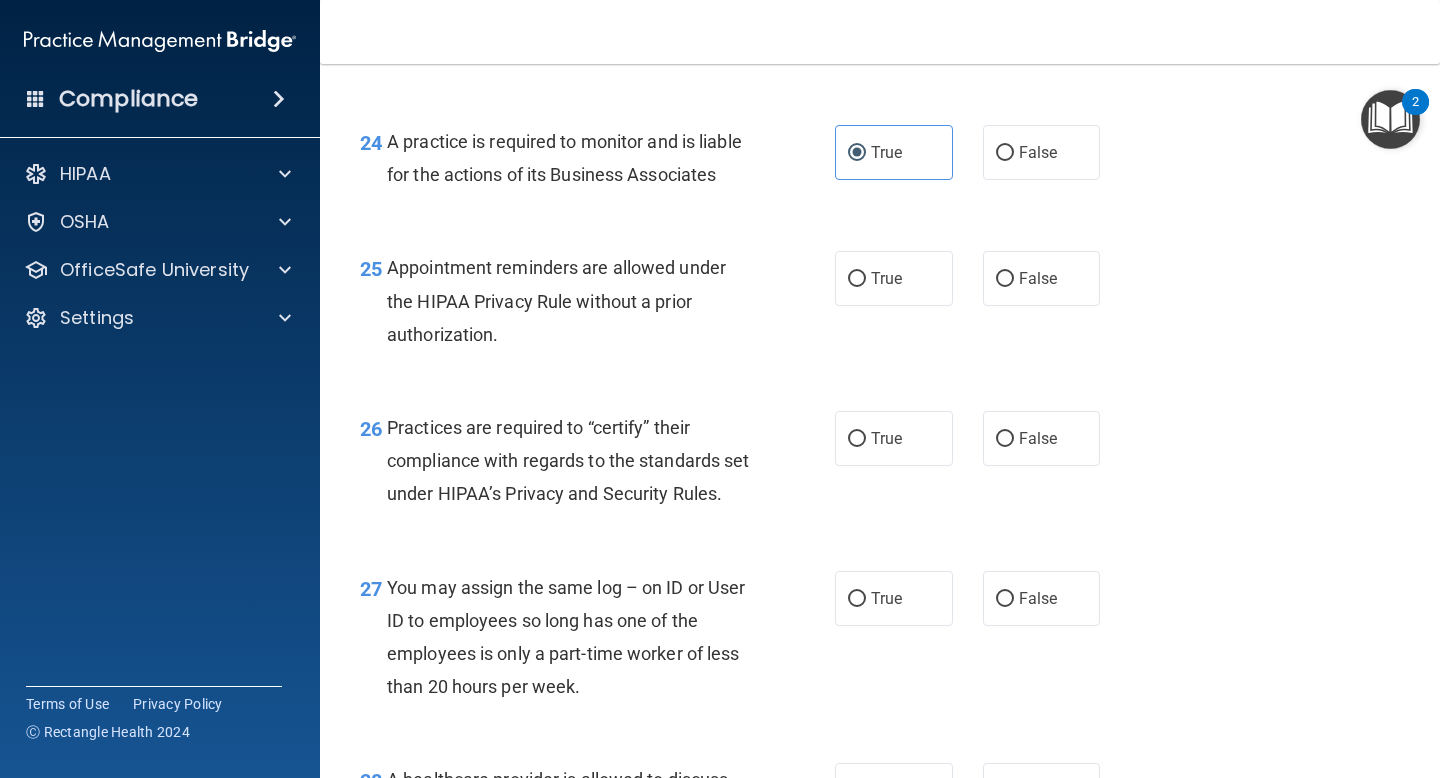 click on "Appointment reminders are allowed under the HIPAA Privacy Rule without a prior authorization." at bounding box center (576, 301) 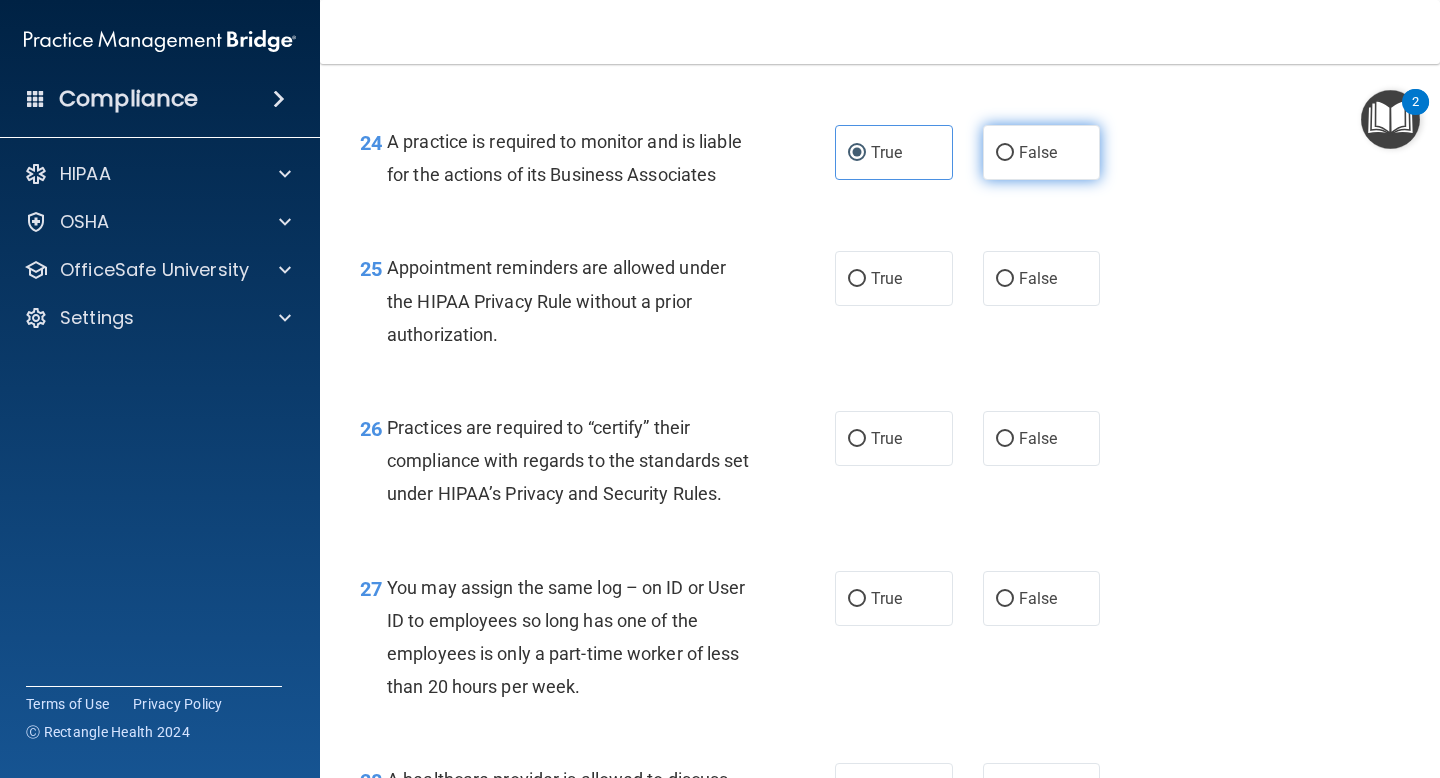 click on "False" at bounding box center (1042, 152) 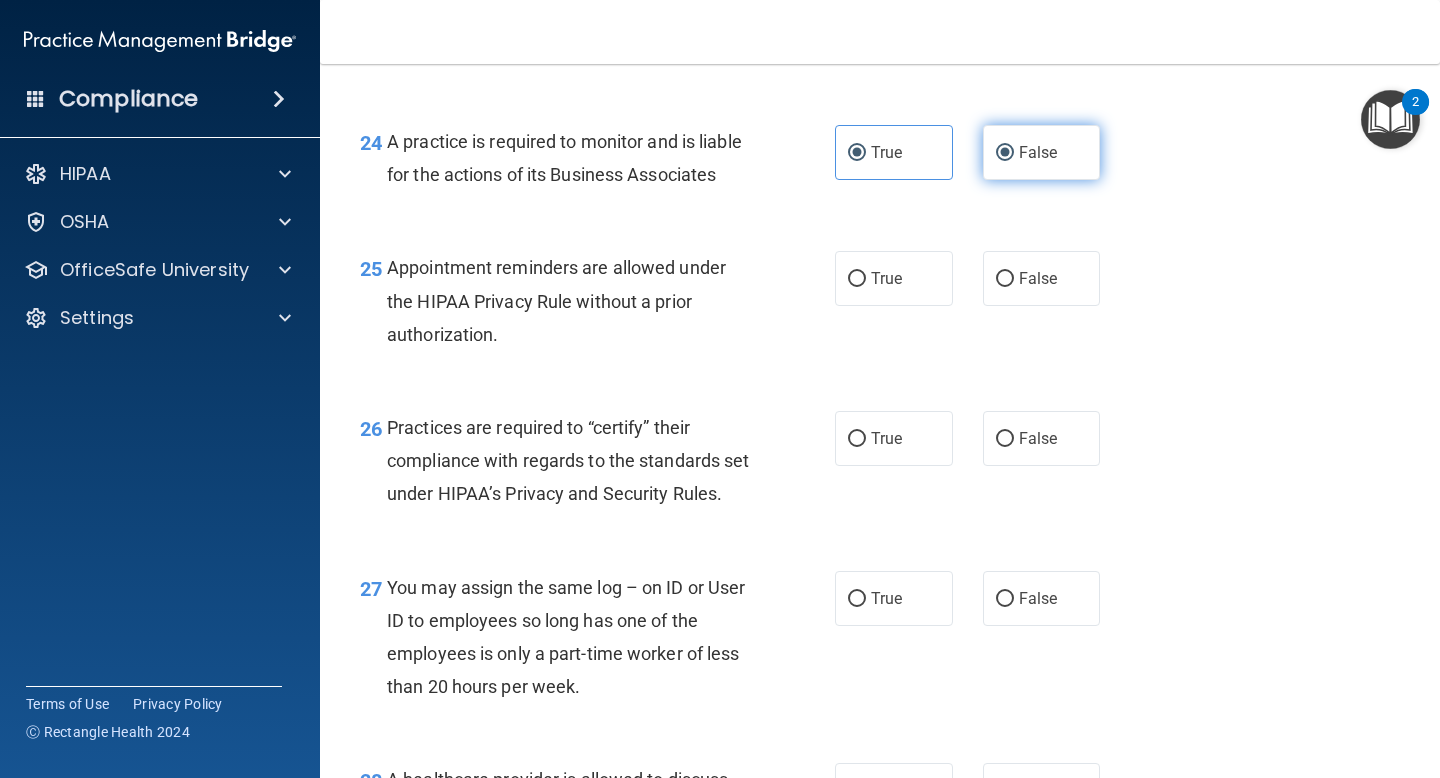 radio on "false" 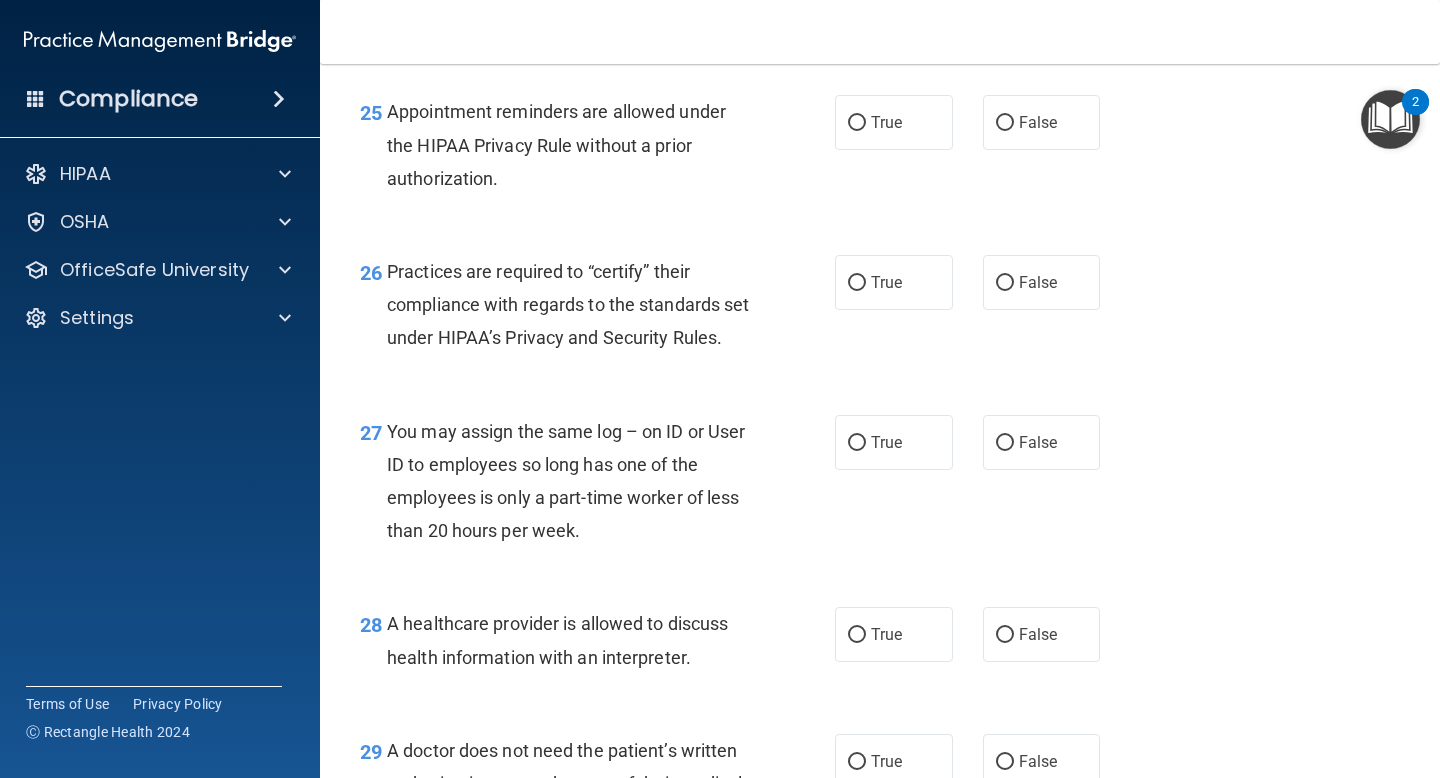 scroll, scrollTop: 4540, scrollLeft: 0, axis: vertical 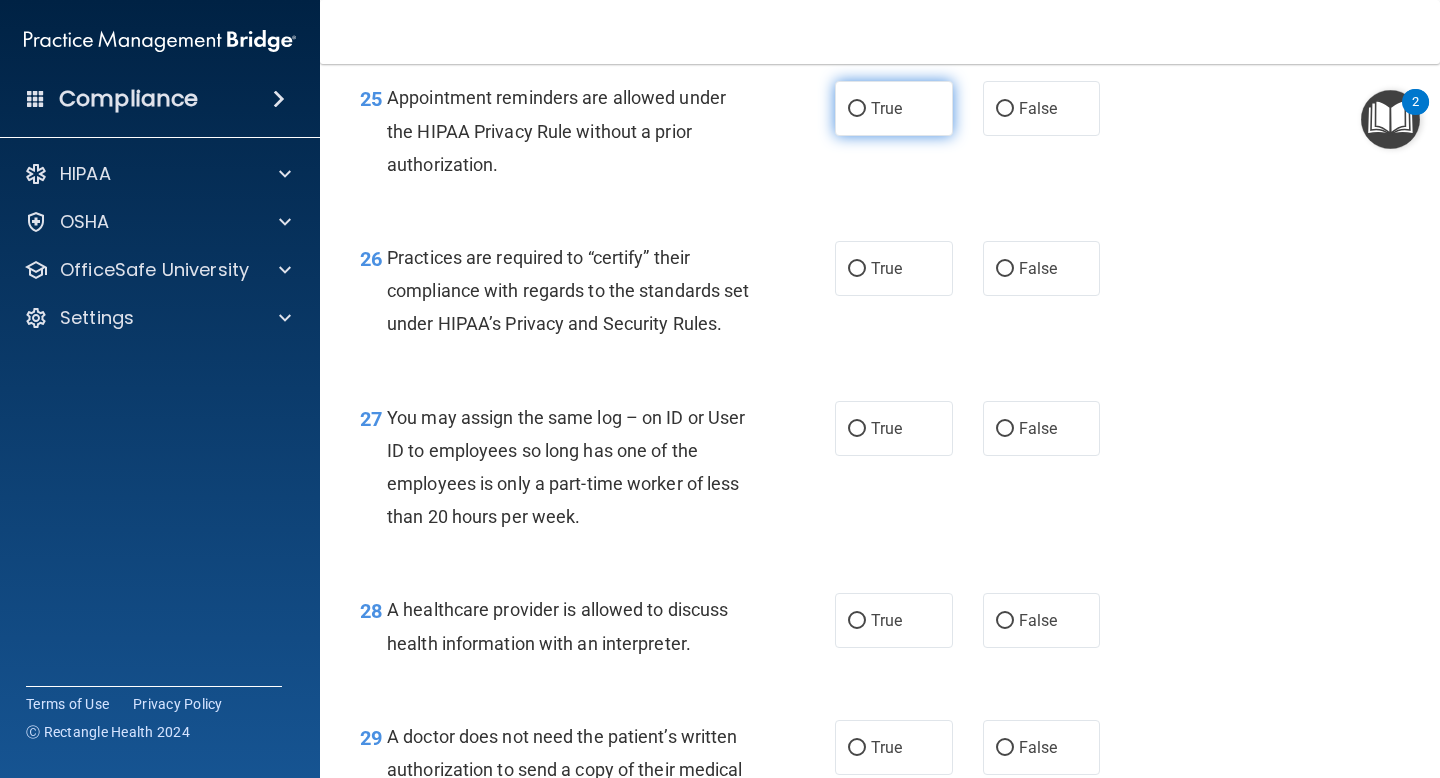 click on "True" at bounding box center [886, 108] 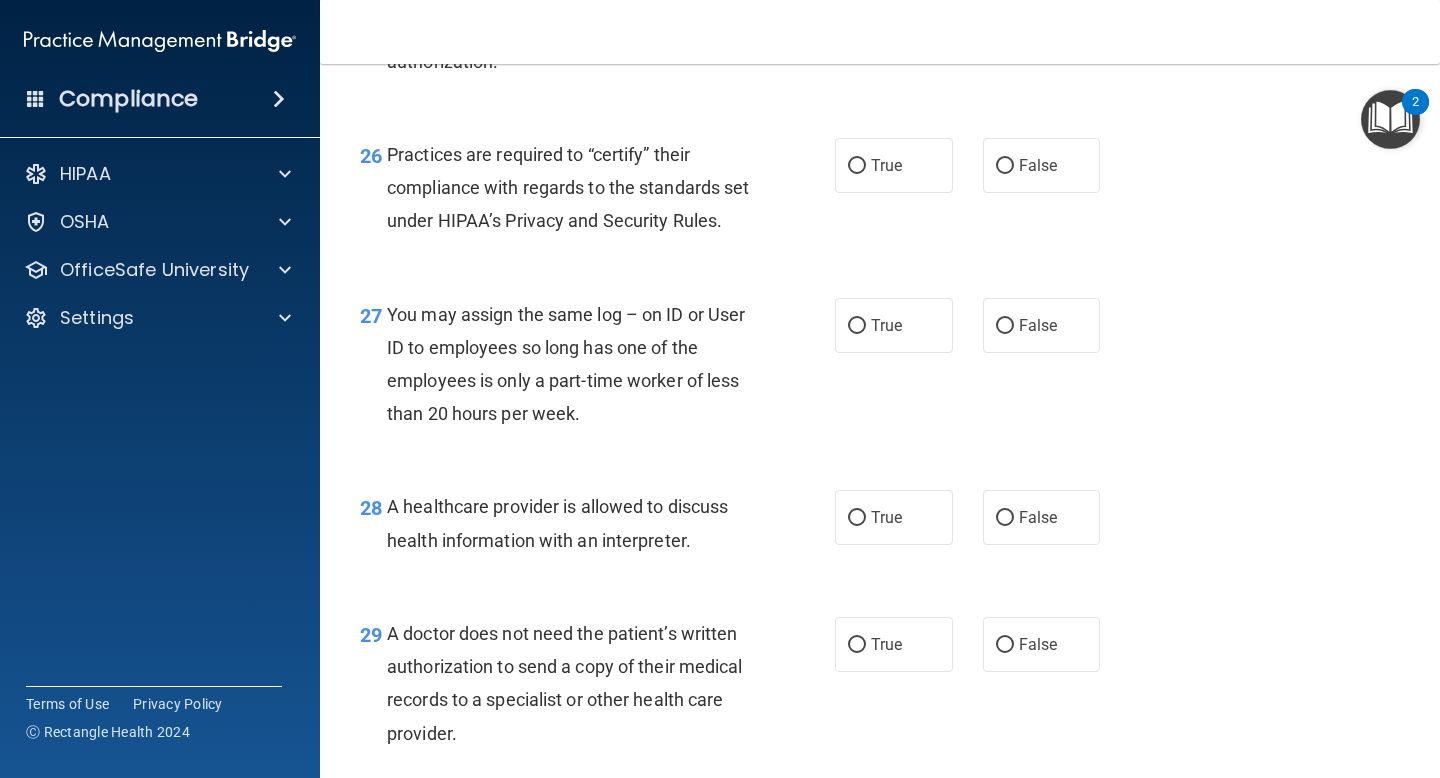 scroll, scrollTop: 4667, scrollLeft: 0, axis: vertical 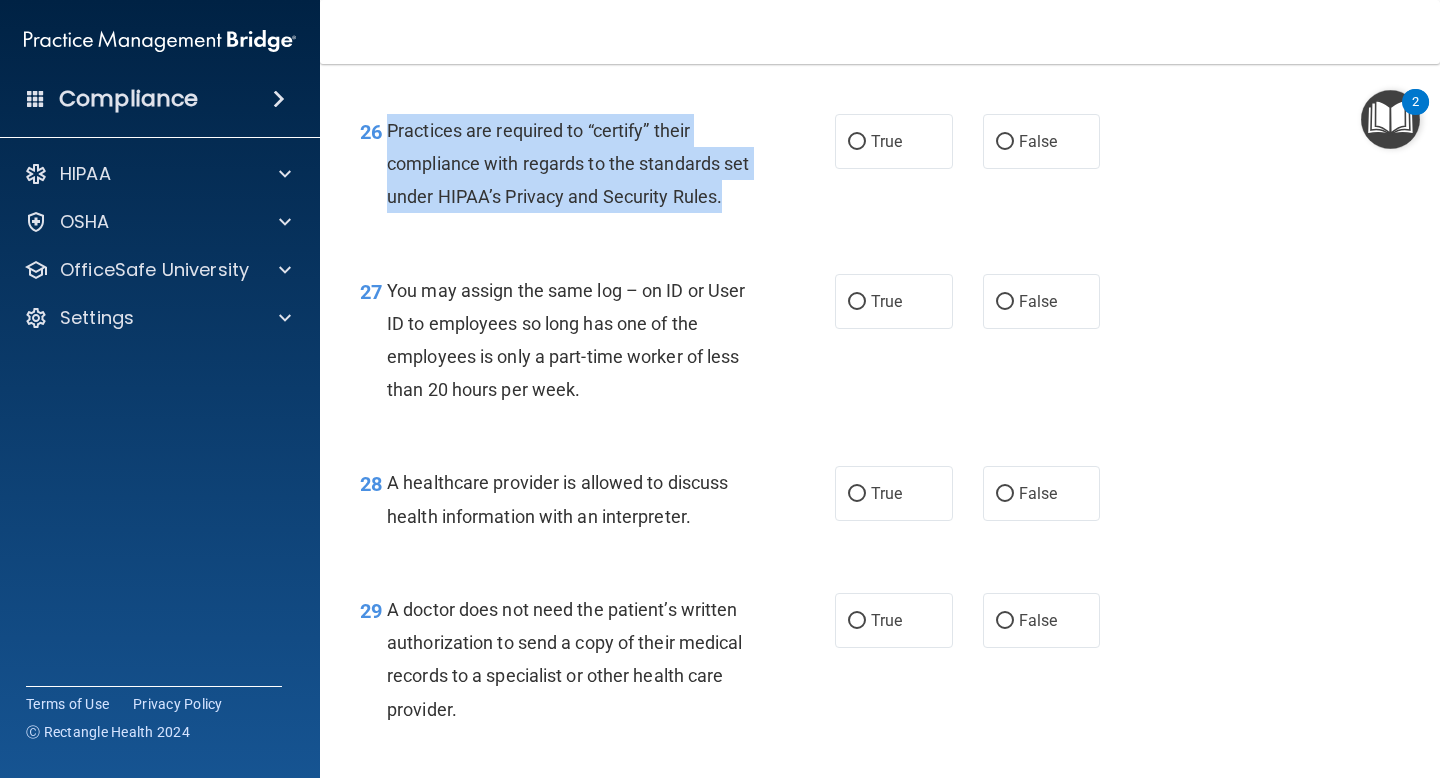 drag, startPoint x: 474, startPoint y: 233, endPoint x: 389, endPoint y: 132, distance: 132.00757 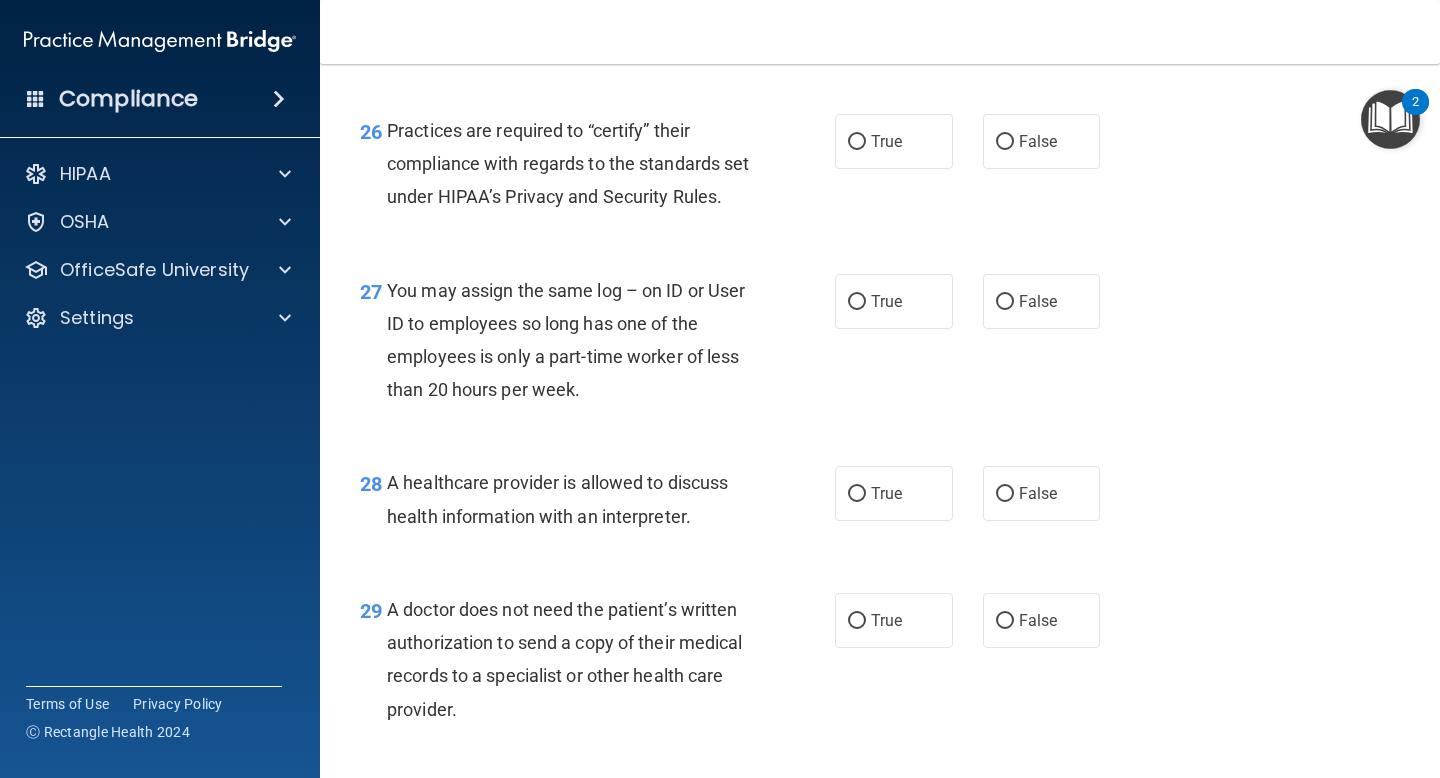 click on "26       Practices are required to “certify” their compliance with regards to the standards set under HIPAA’s Privacy and Security Rules." at bounding box center [597, 169] 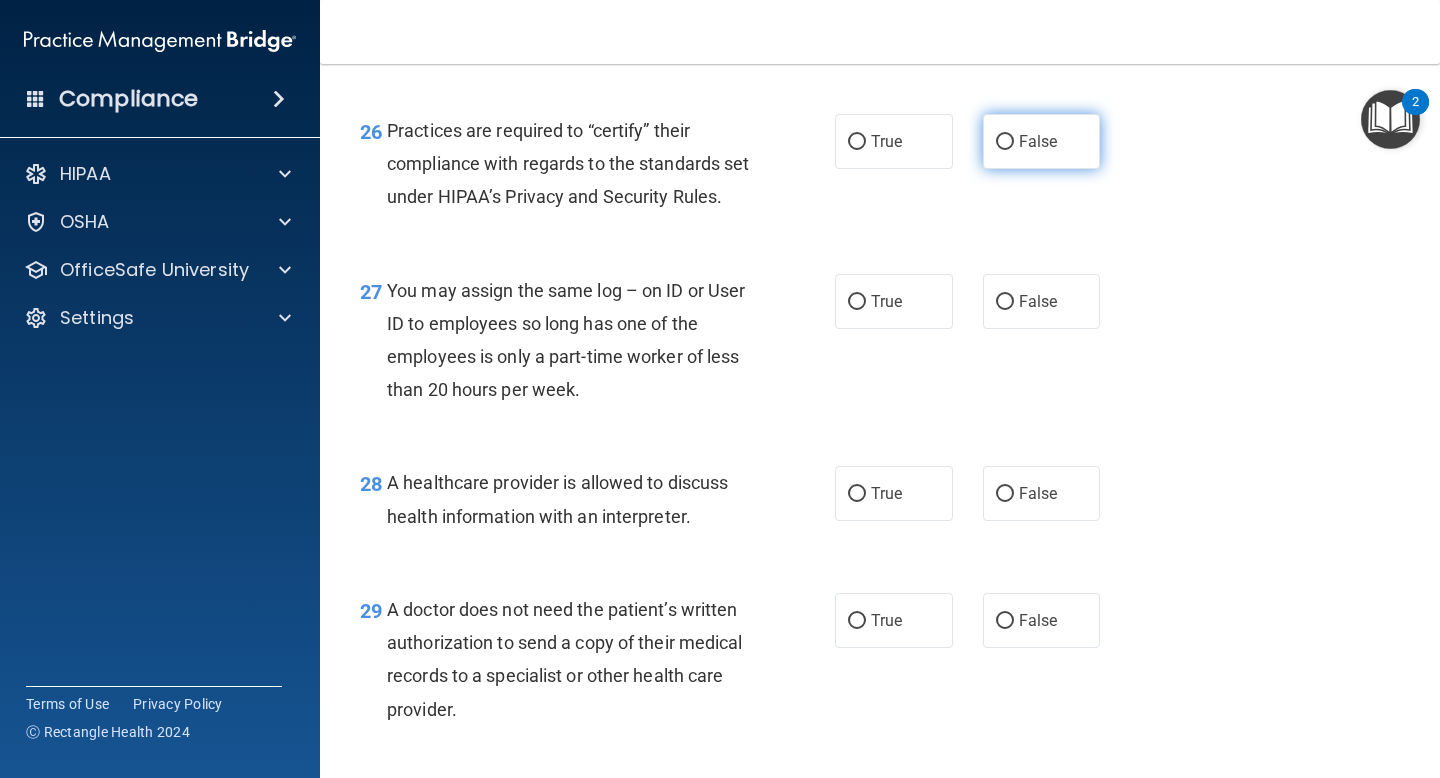 click on "False" at bounding box center (1042, 141) 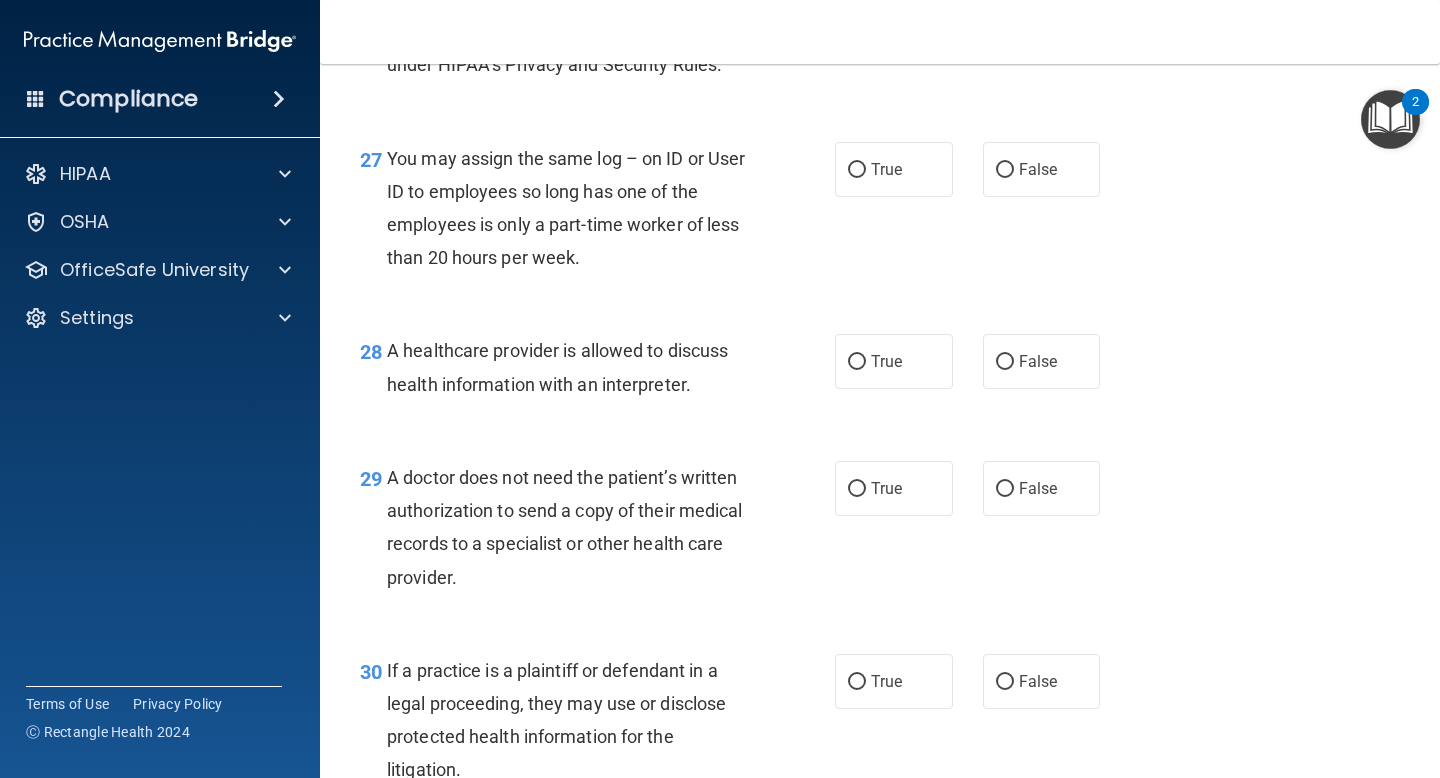 scroll, scrollTop: 4795, scrollLeft: 0, axis: vertical 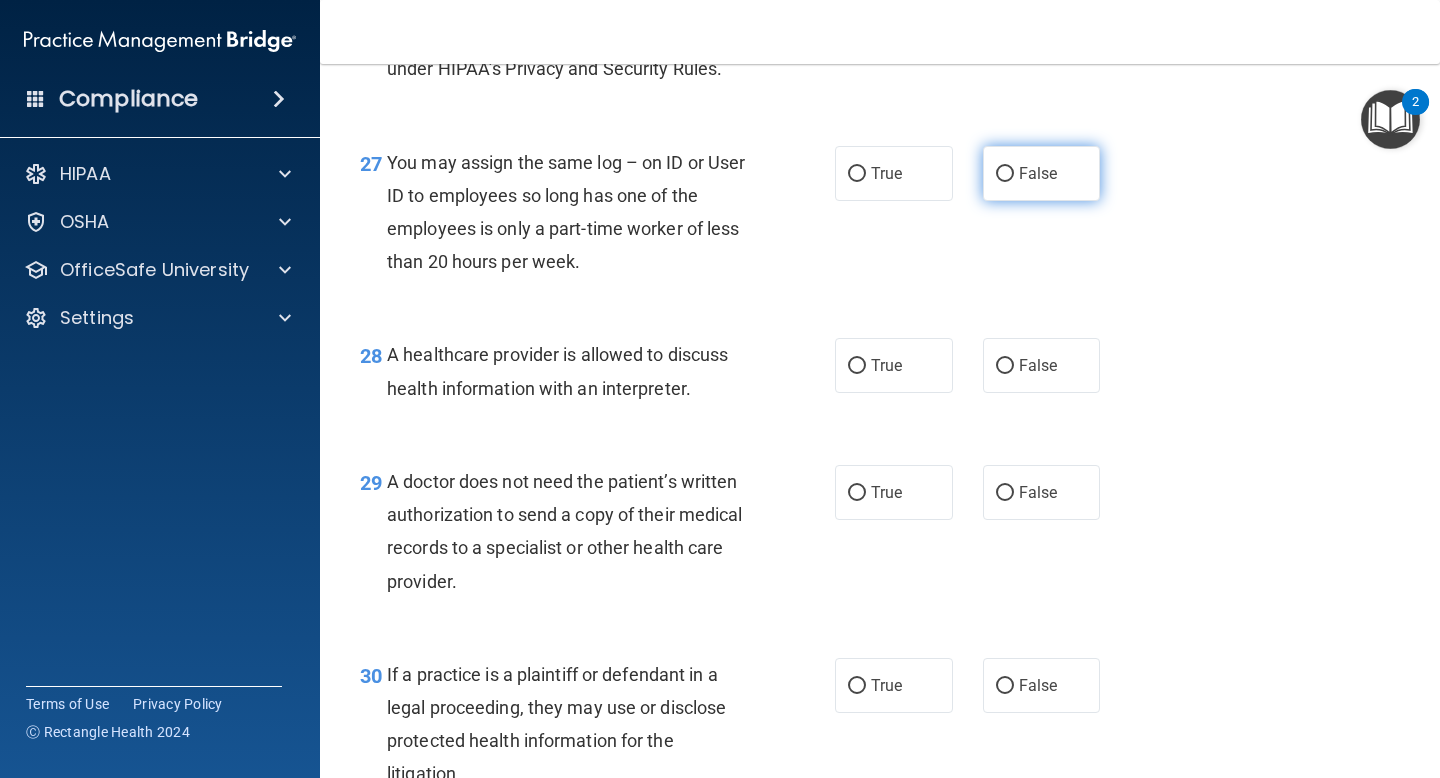 click on "False" at bounding box center [1042, 173] 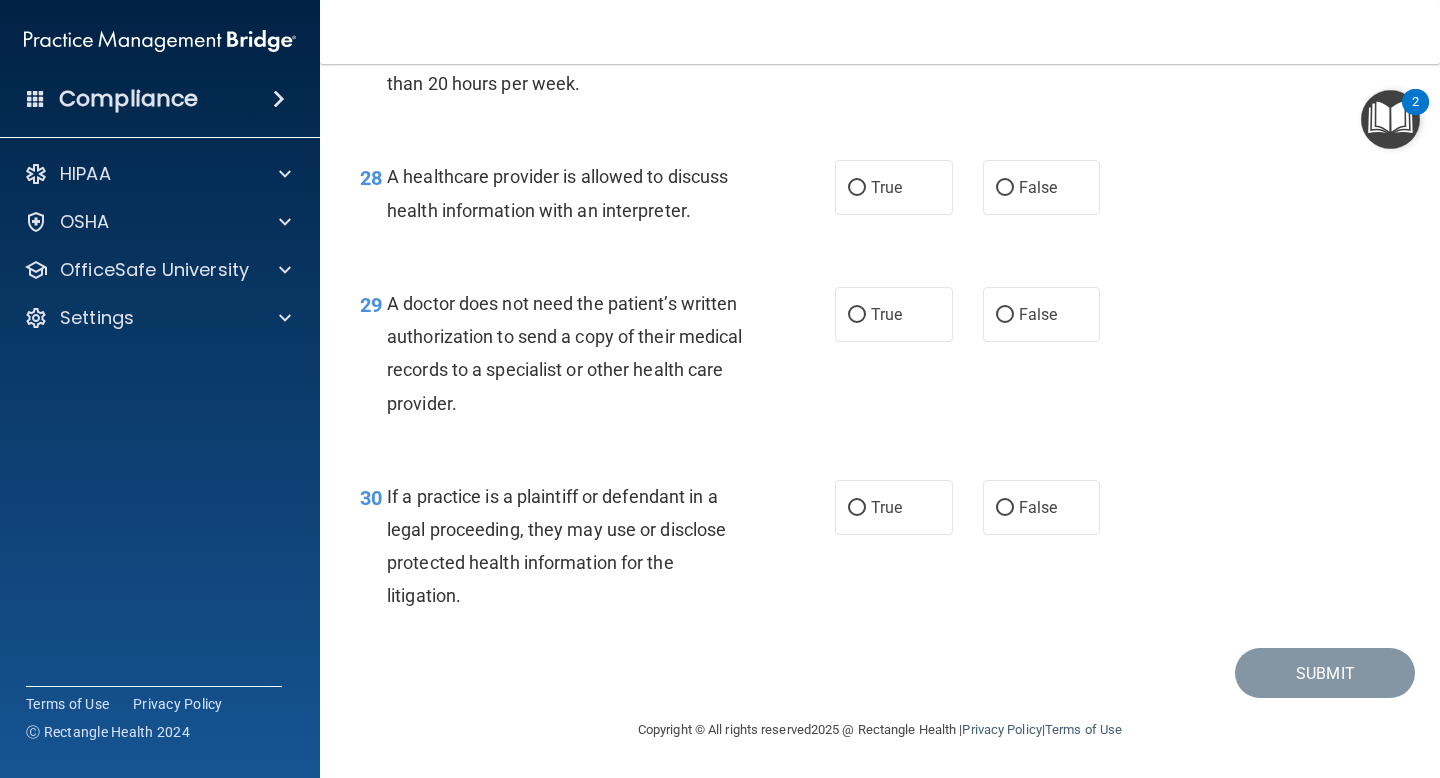 scroll, scrollTop: 4994, scrollLeft: 0, axis: vertical 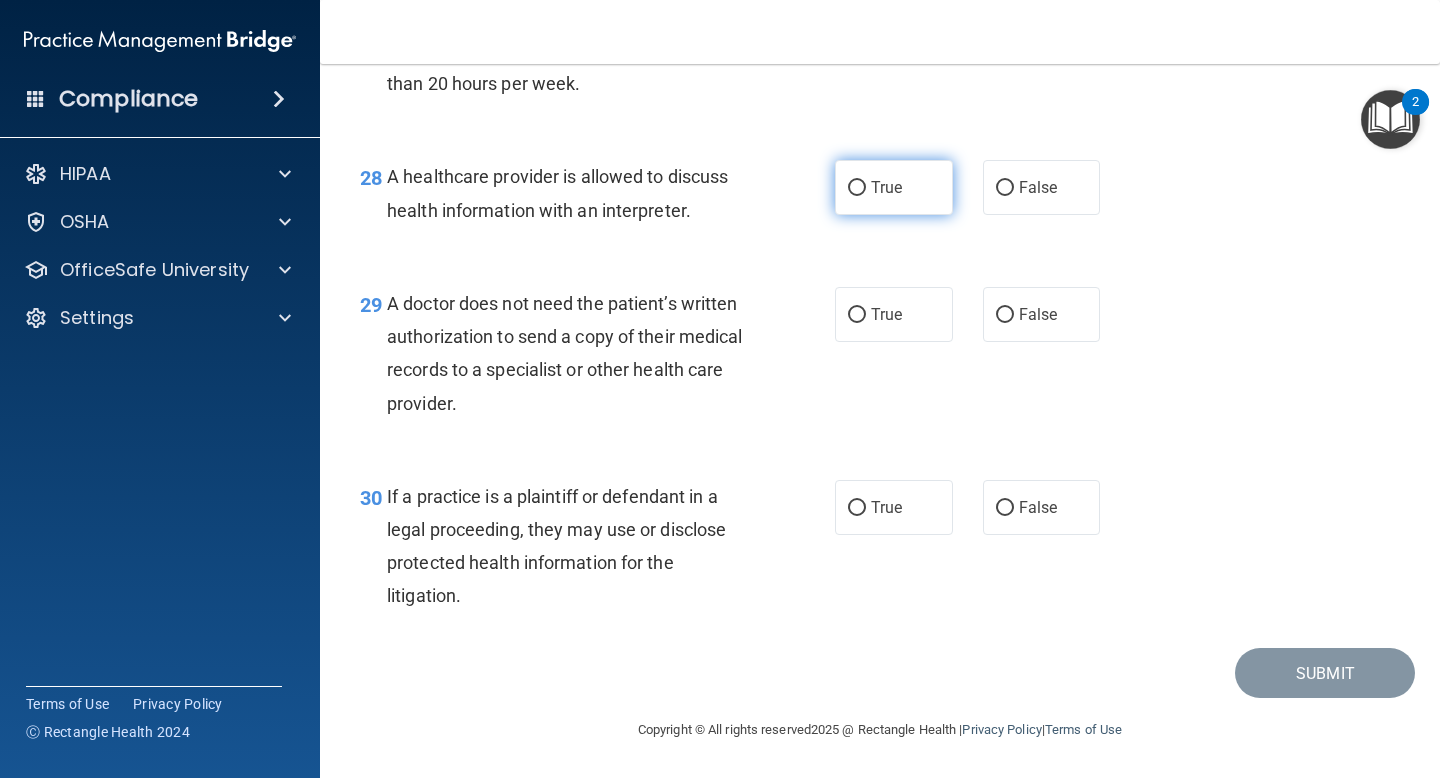 click on "True" at bounding box center (894, 187) 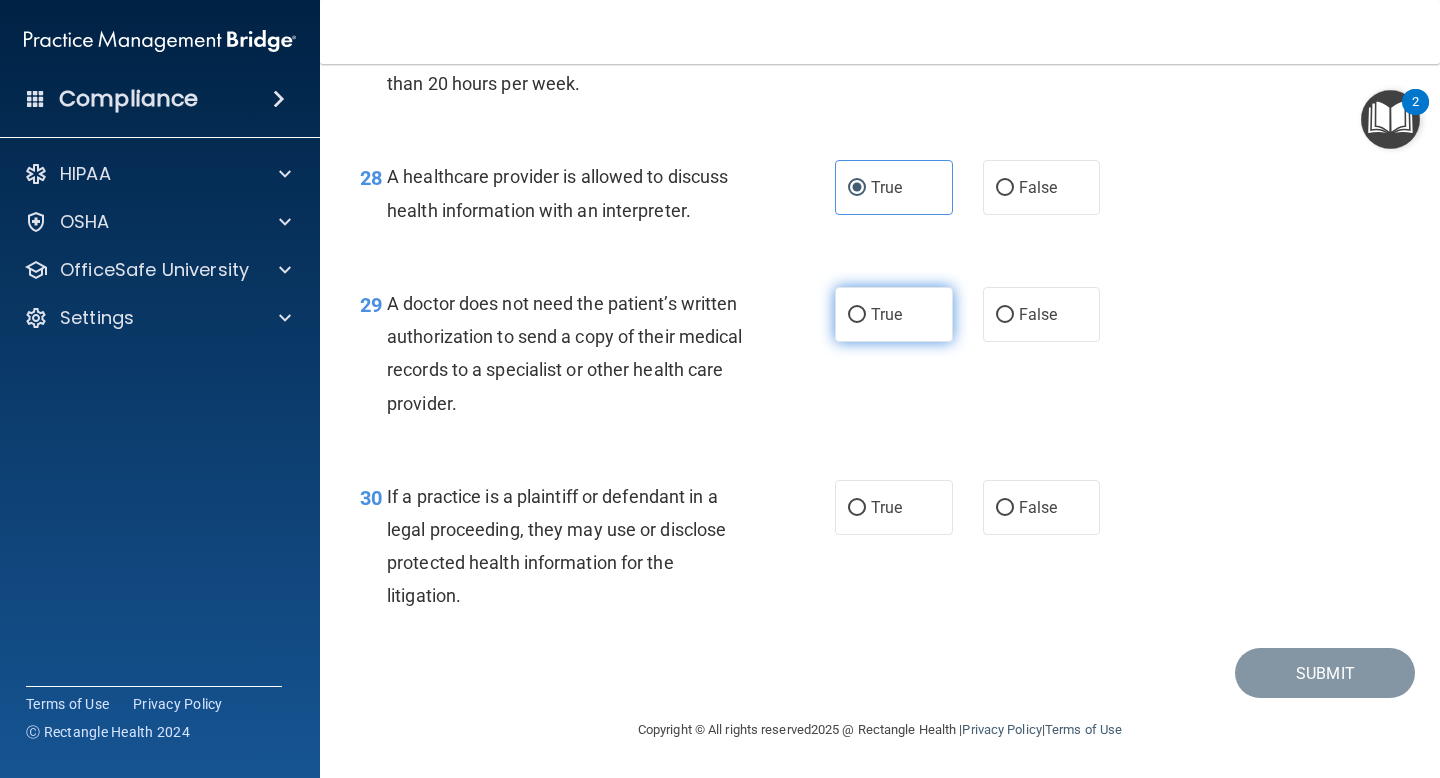 click on "True" at bounding box center (894, 314) 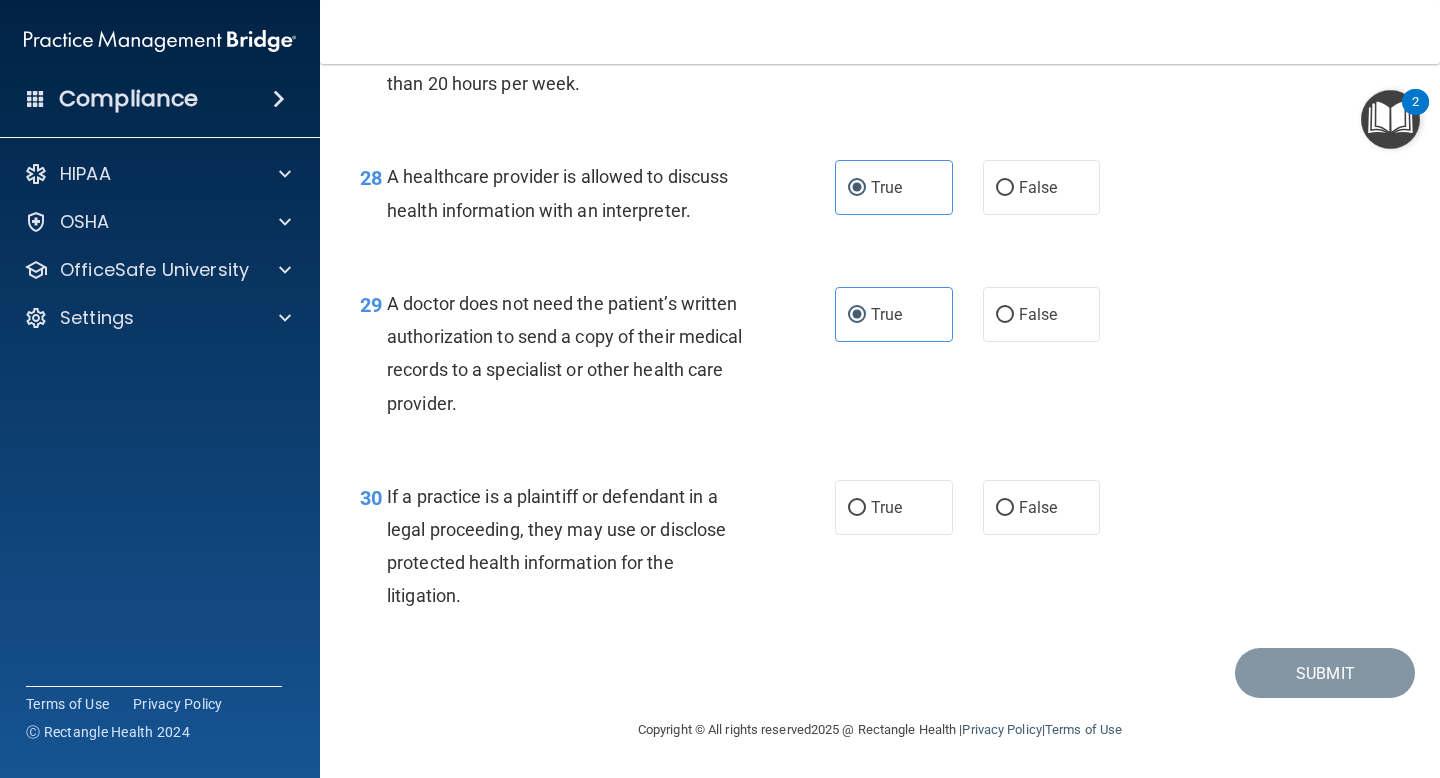 scroll, scrollTop: 5000, scrollLeft: 0, axis: vertical 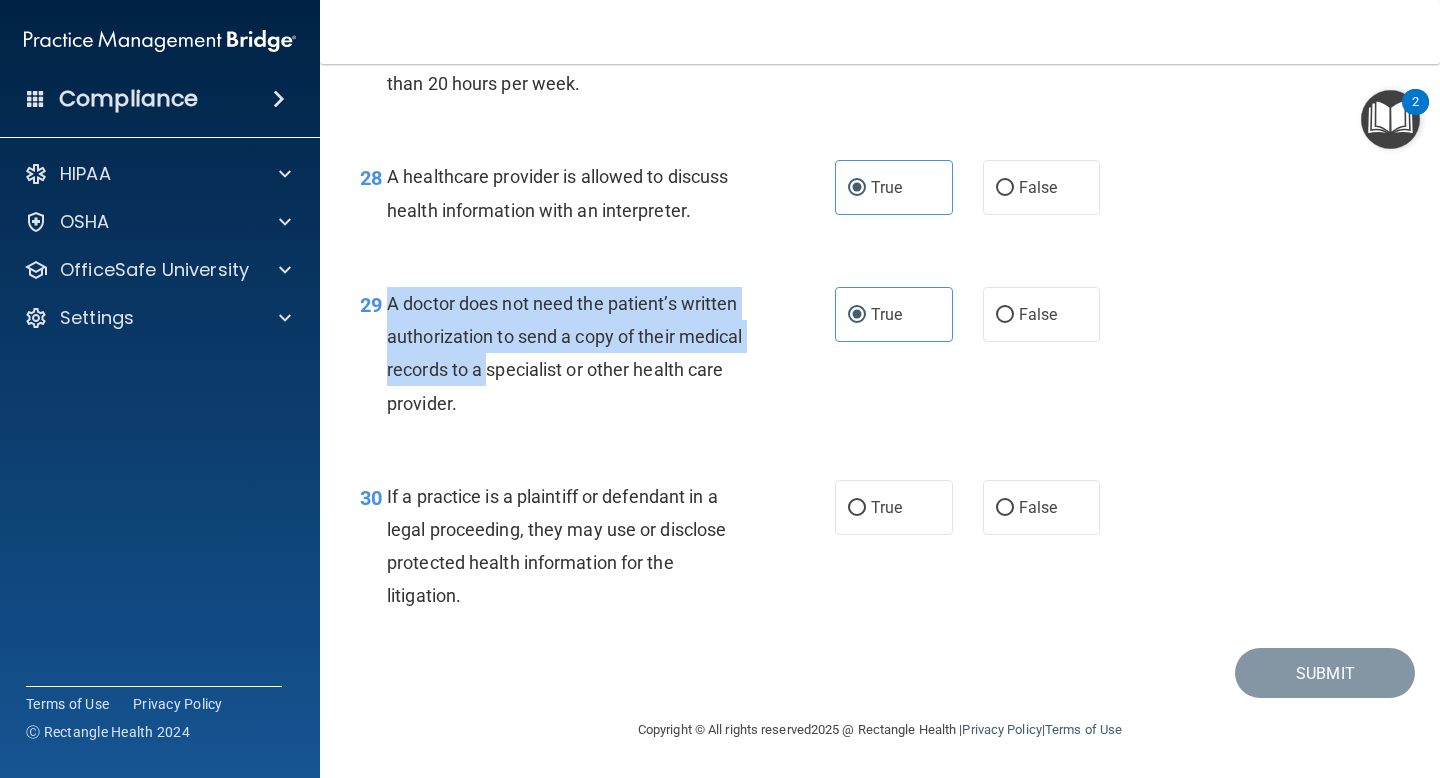 drag, startPoint x: 484, startPoint y: 392, endPoint x: 382, endPoint y: 317, distance: 126.60569 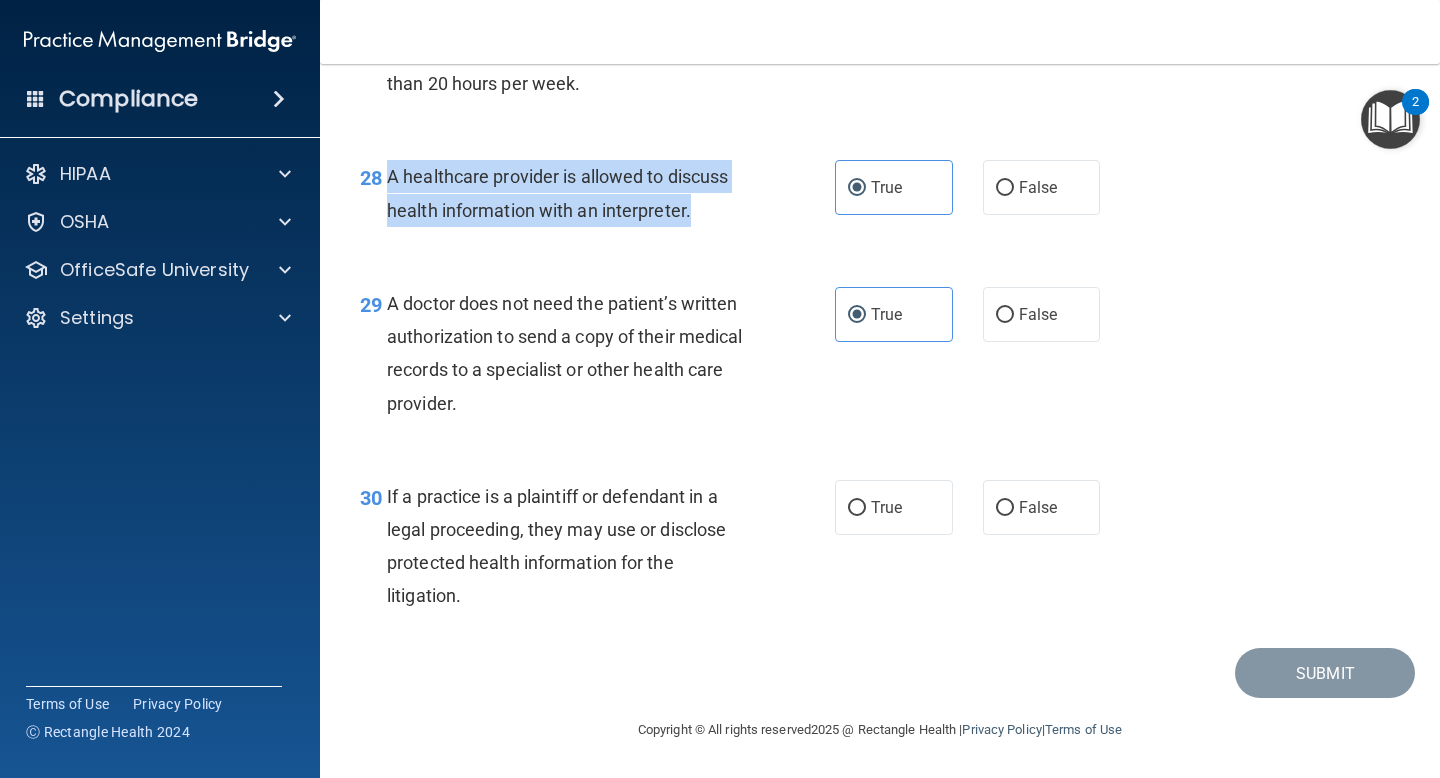 drag, startPoint x: 702, startPoint y: 228, endPoint x: 383, endPoint y: 189, distance: 321.37518 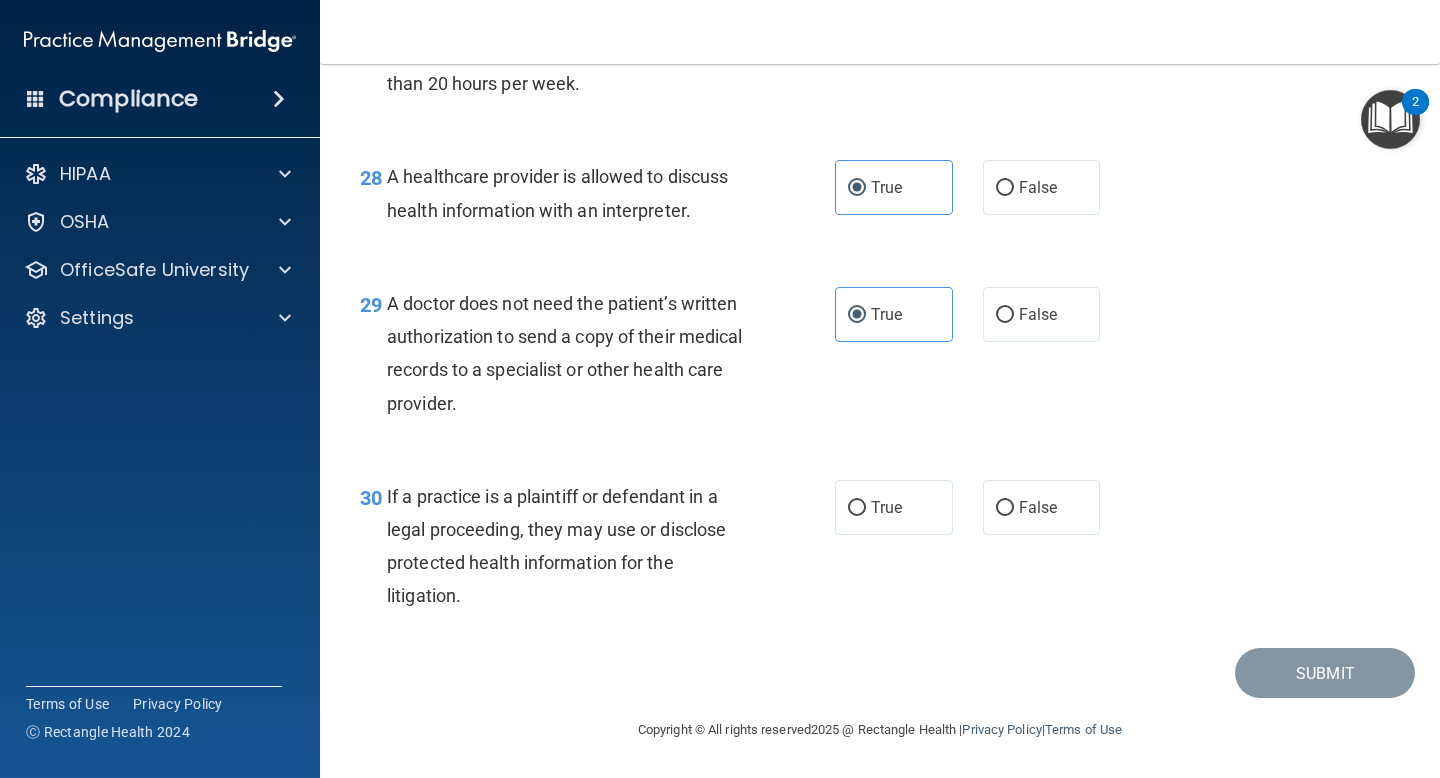 click on "29        A doctor does not need the patient’s written authorization to send a copy of their medical records to a specialist or other health care provider.                  True           False" at bounding box center (880, 358) 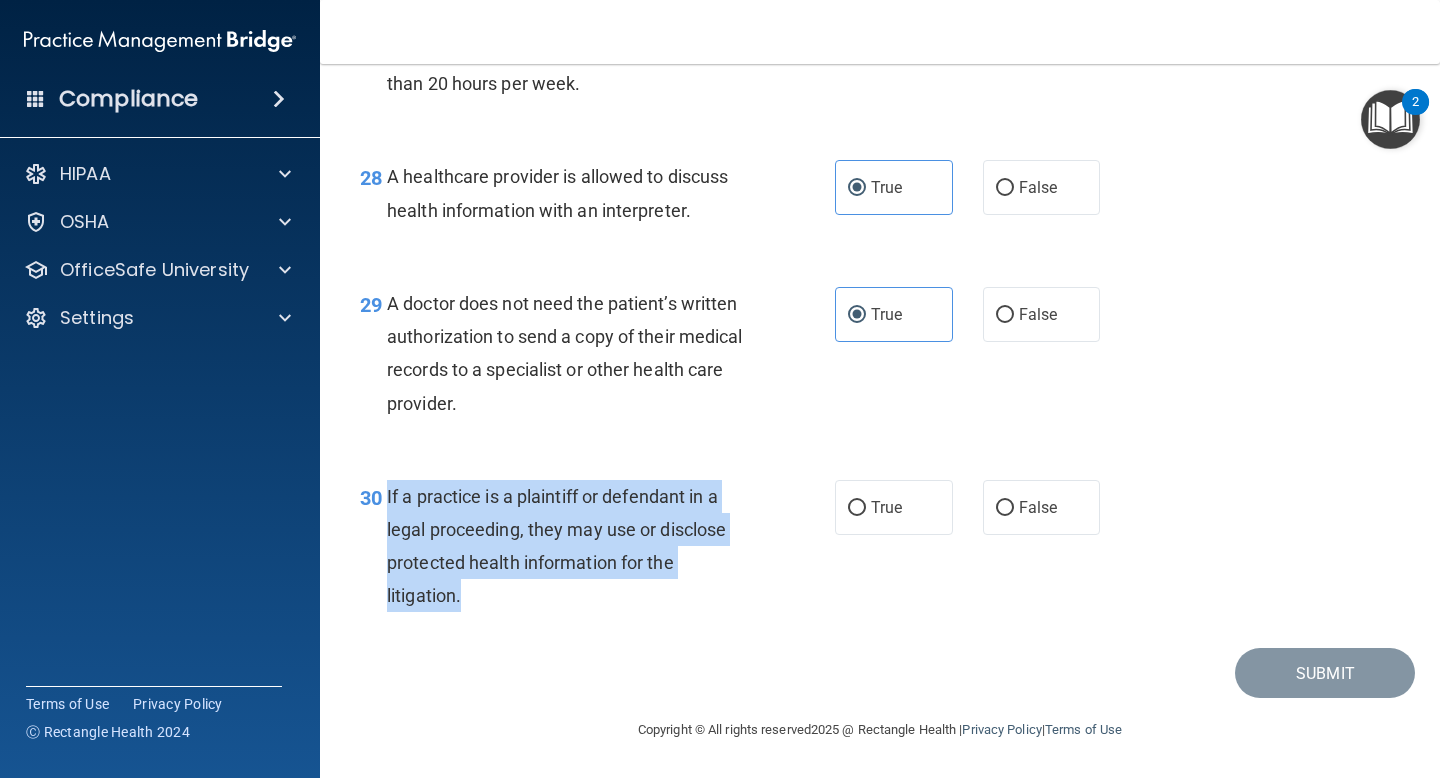 drag, startPoint x: 532, startPoint y: 616, endPoint x: 389, endPoint y: 502, distance: 182.87975 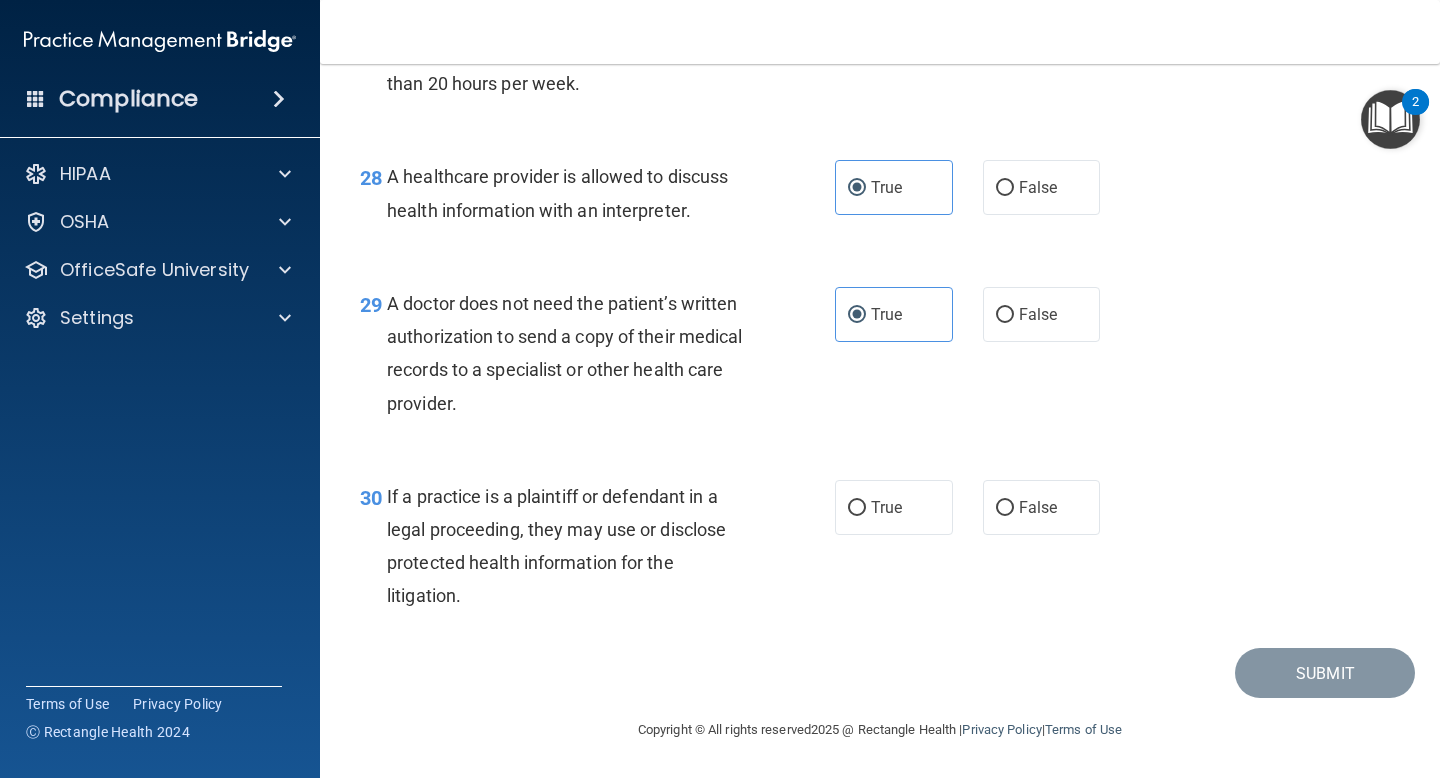 click on "30       If a practice is a plaintiff or defendant in a legal proceeding, they may use or disclose protected health information for the litigation.                 True           False" at bounding box center [880, 551] 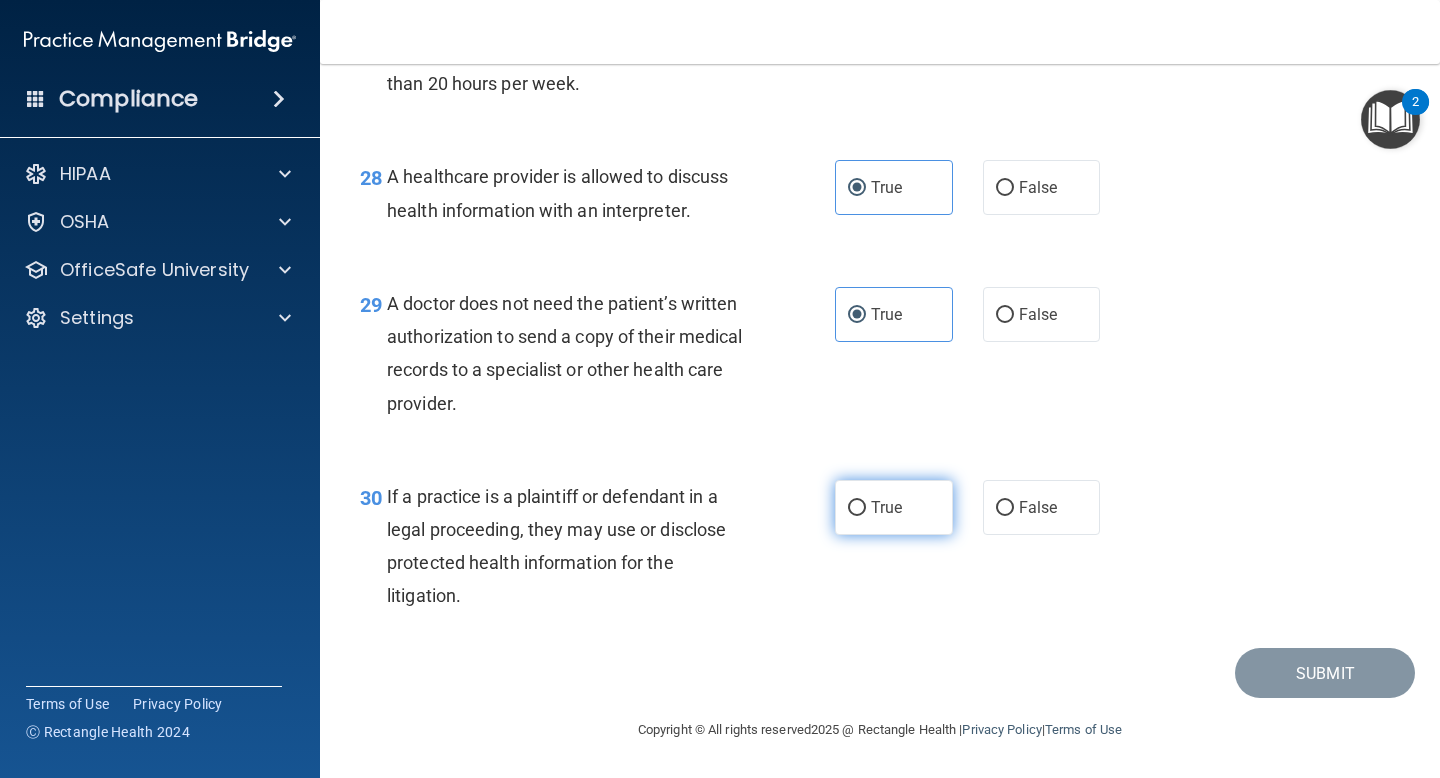 click on "True" at bounding box center [894, 507] 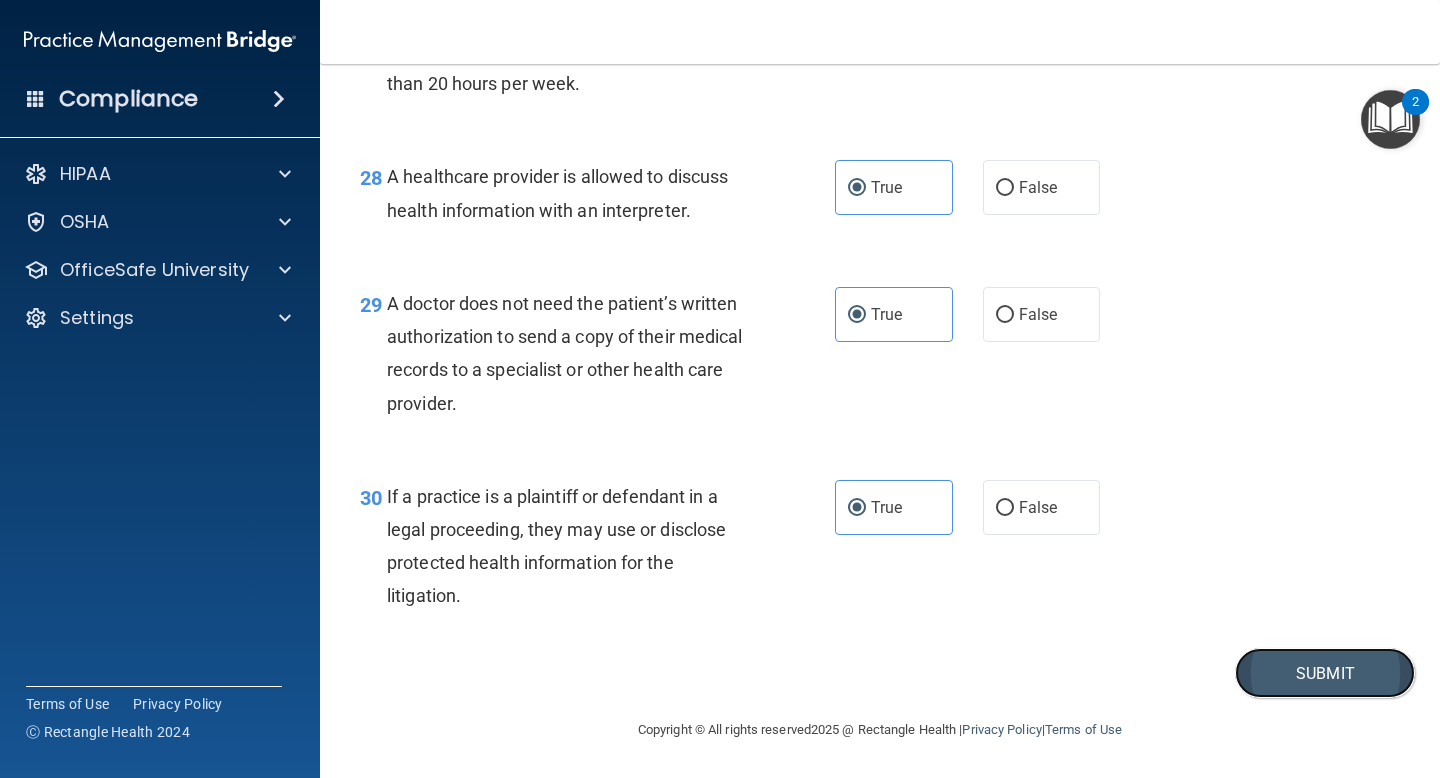 click on "Submit" at bounding box center (1325, 673) 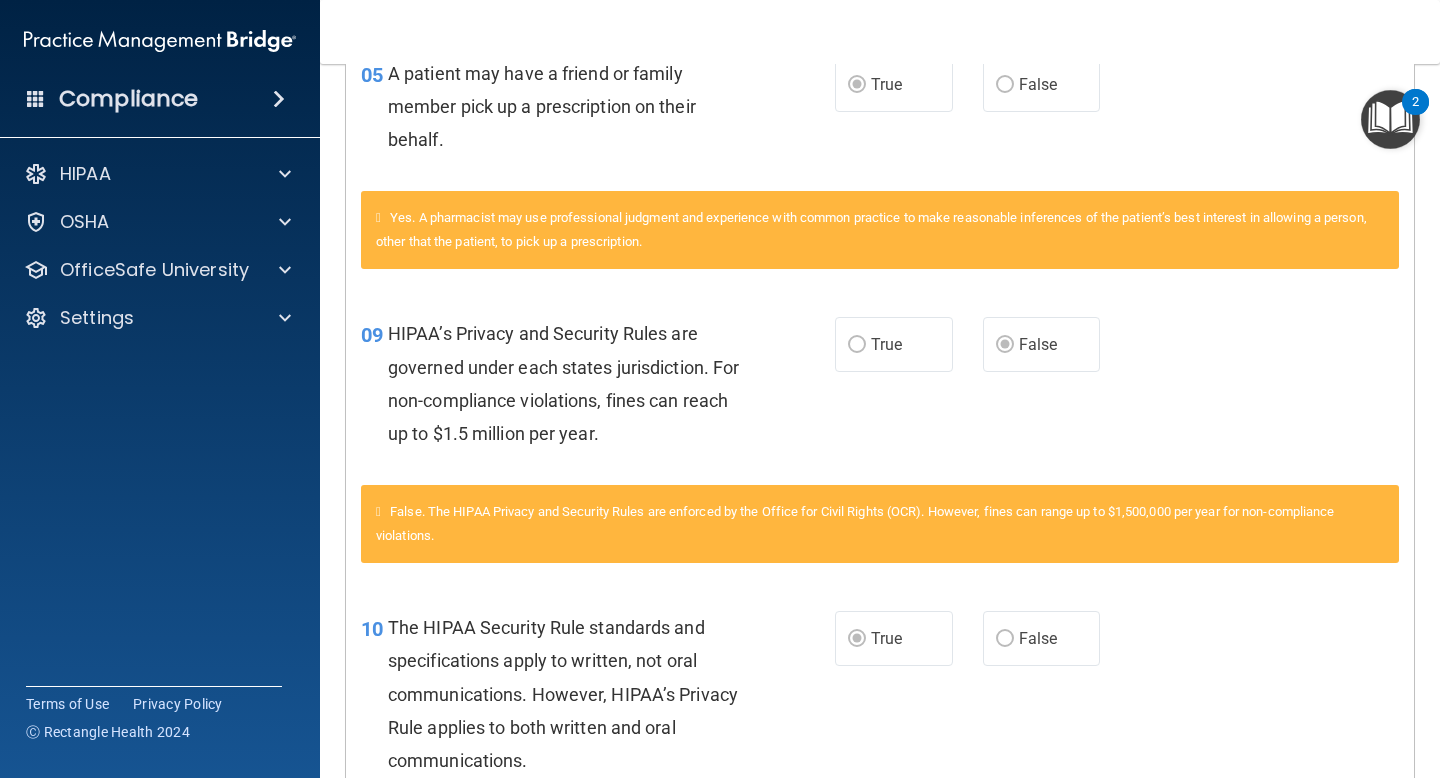 scroll, scrollTop: 0, scrollLeft: 0, axis: both 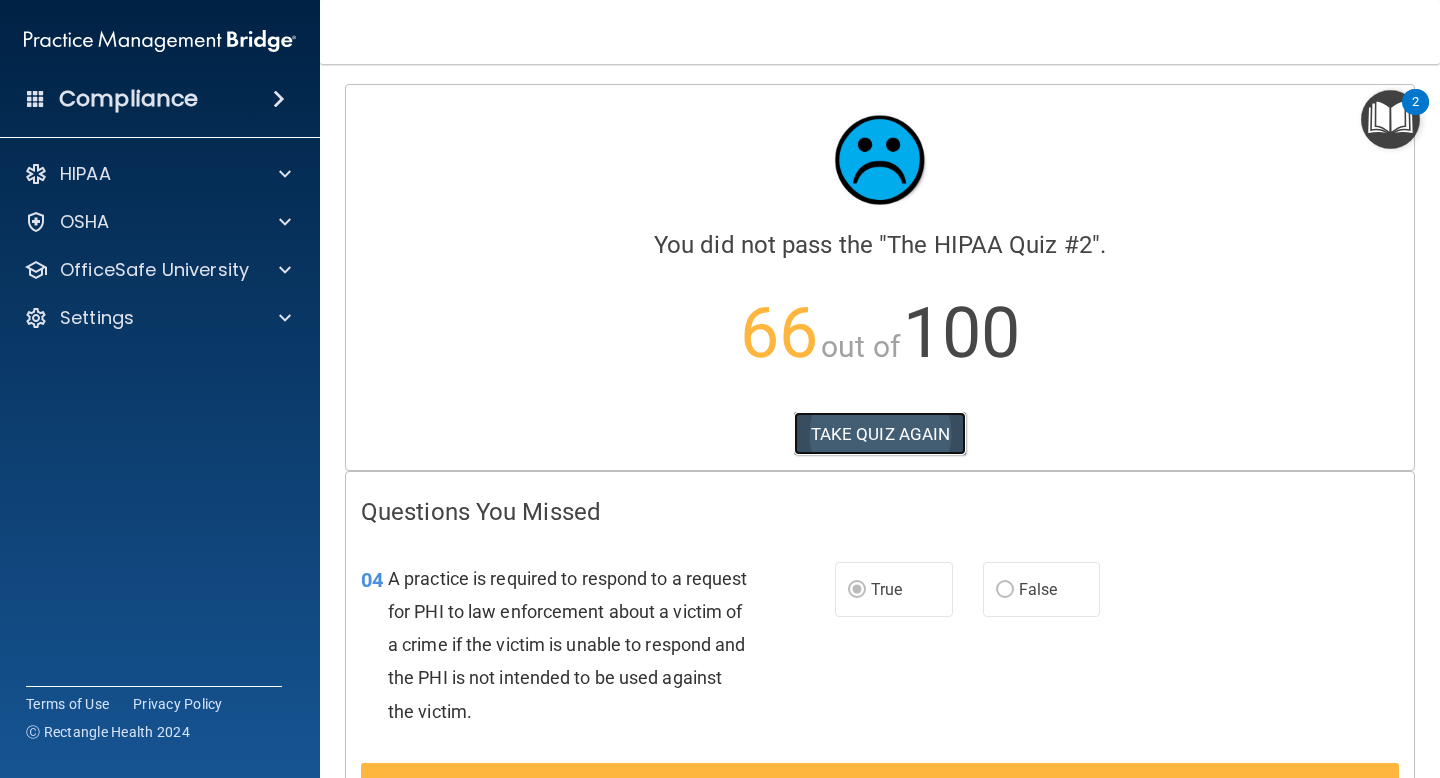 click on "TAKE QUIZ AGAIN" at bounding box center [880, 434] 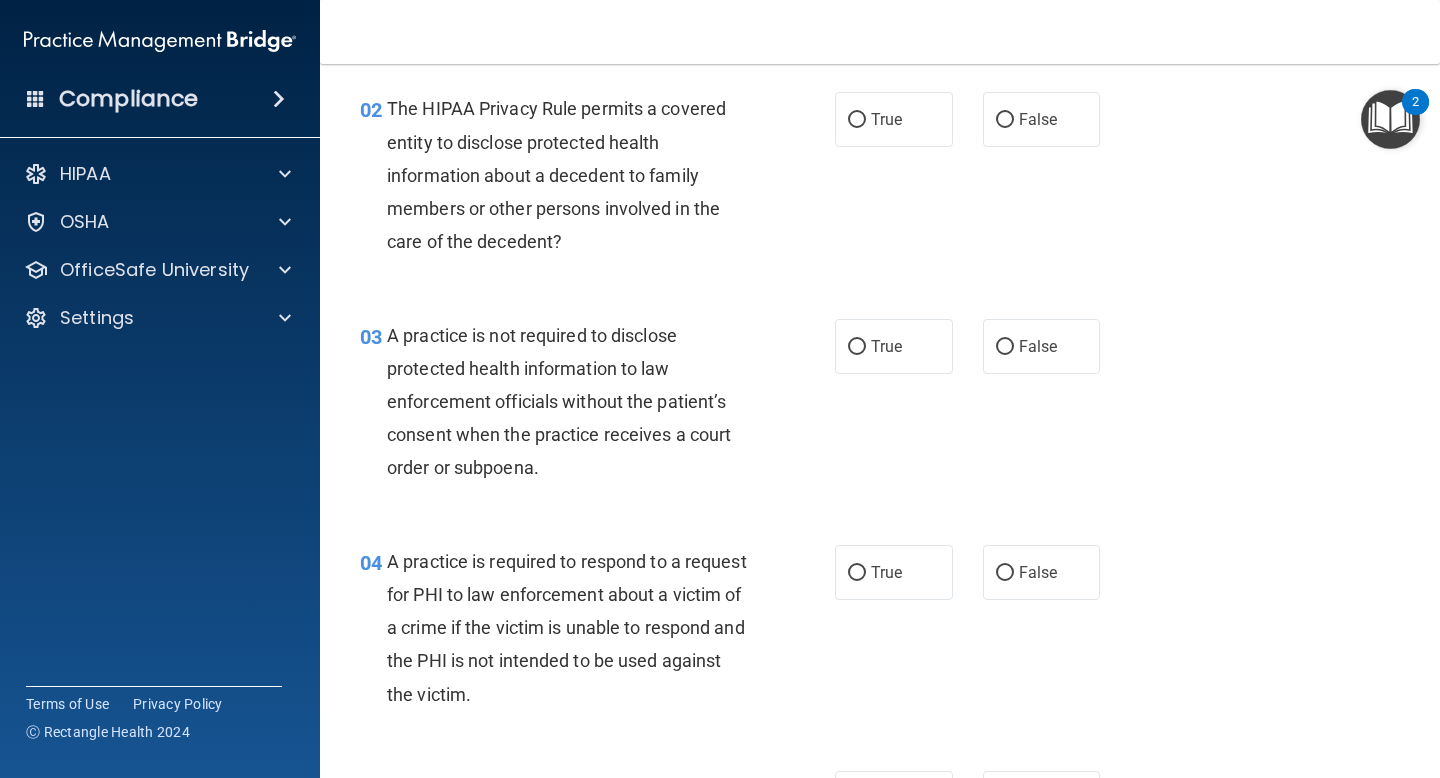 scroll, scrollTop: 289, scrollLeft: 0, axis: vertical 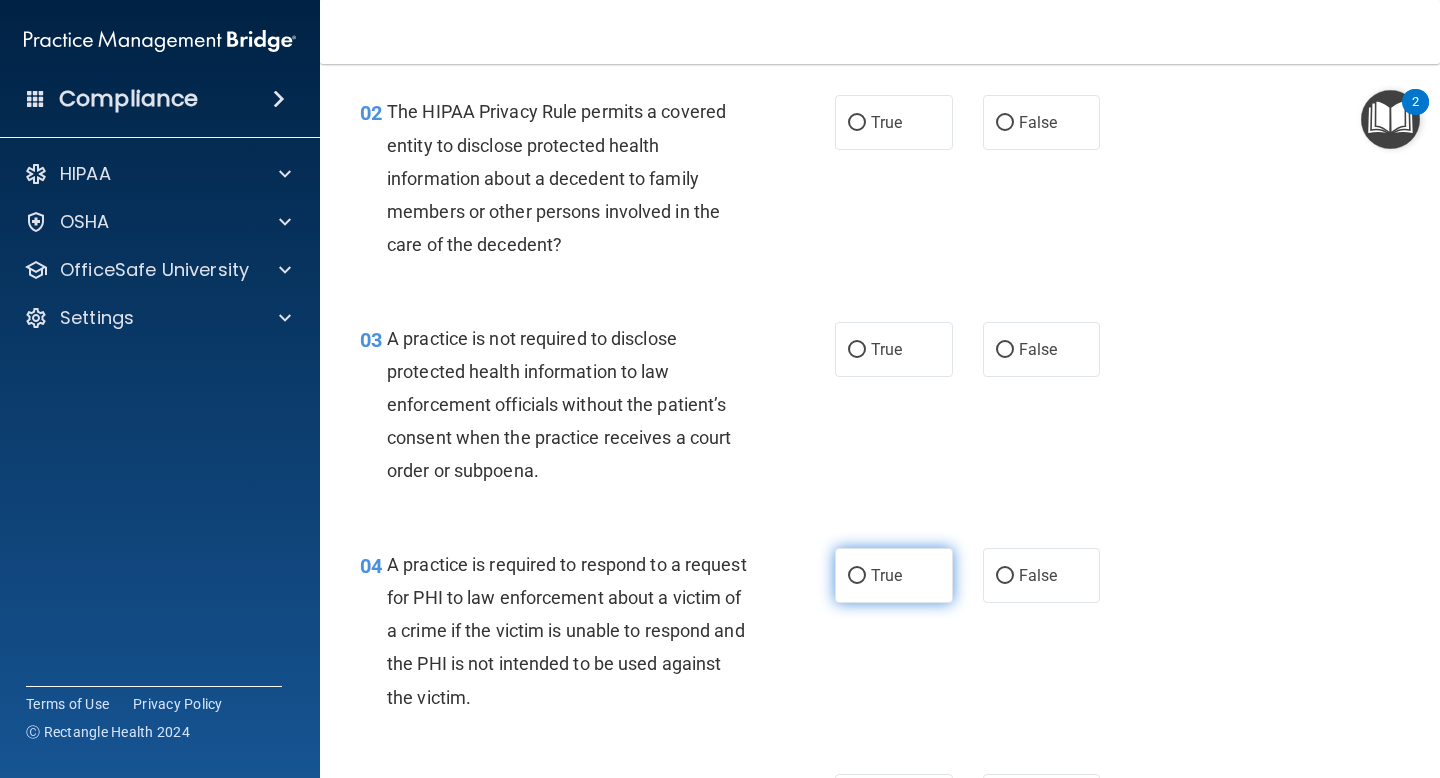 click on "True" at bounding box center (894, 575) 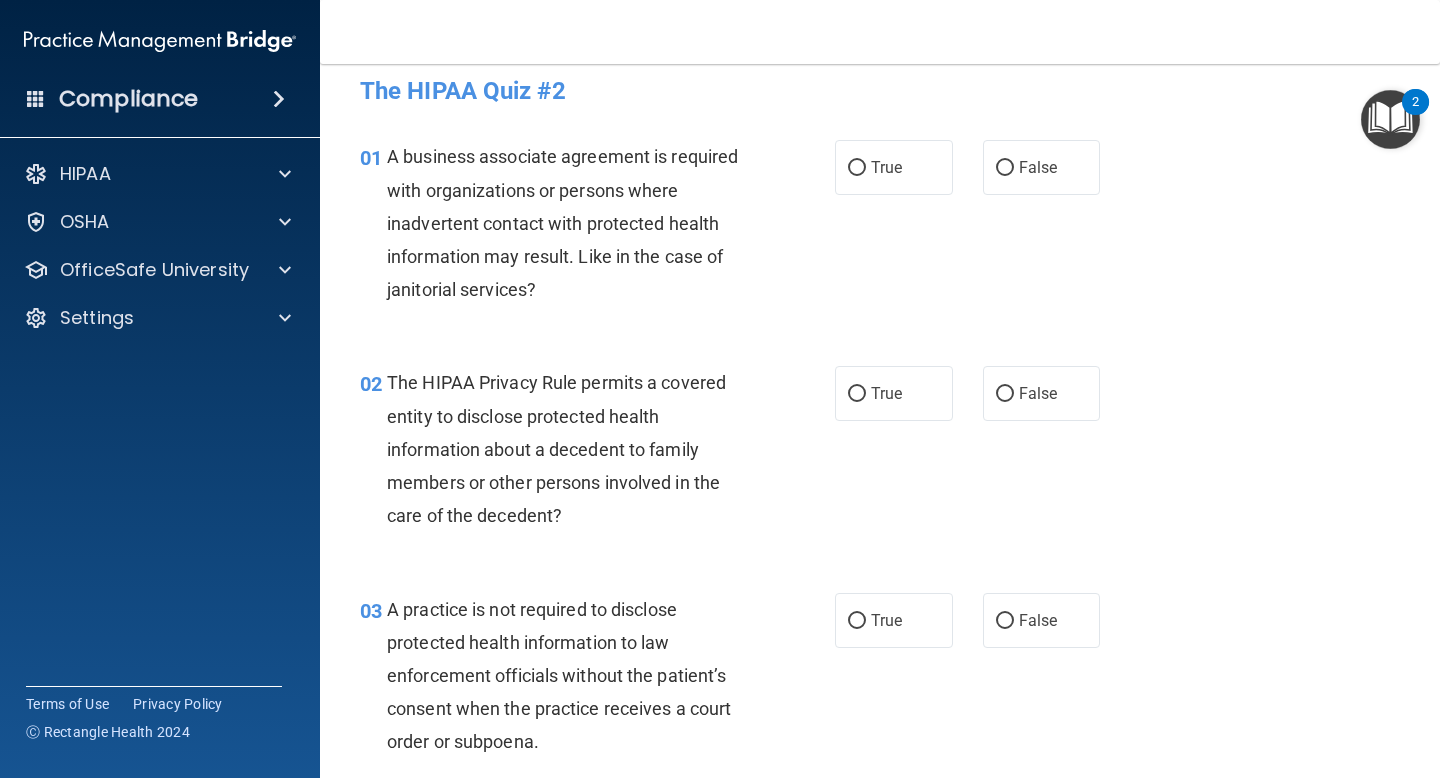 scroll, scrollTop: 24, scrollLeft: 0, axis: vertical 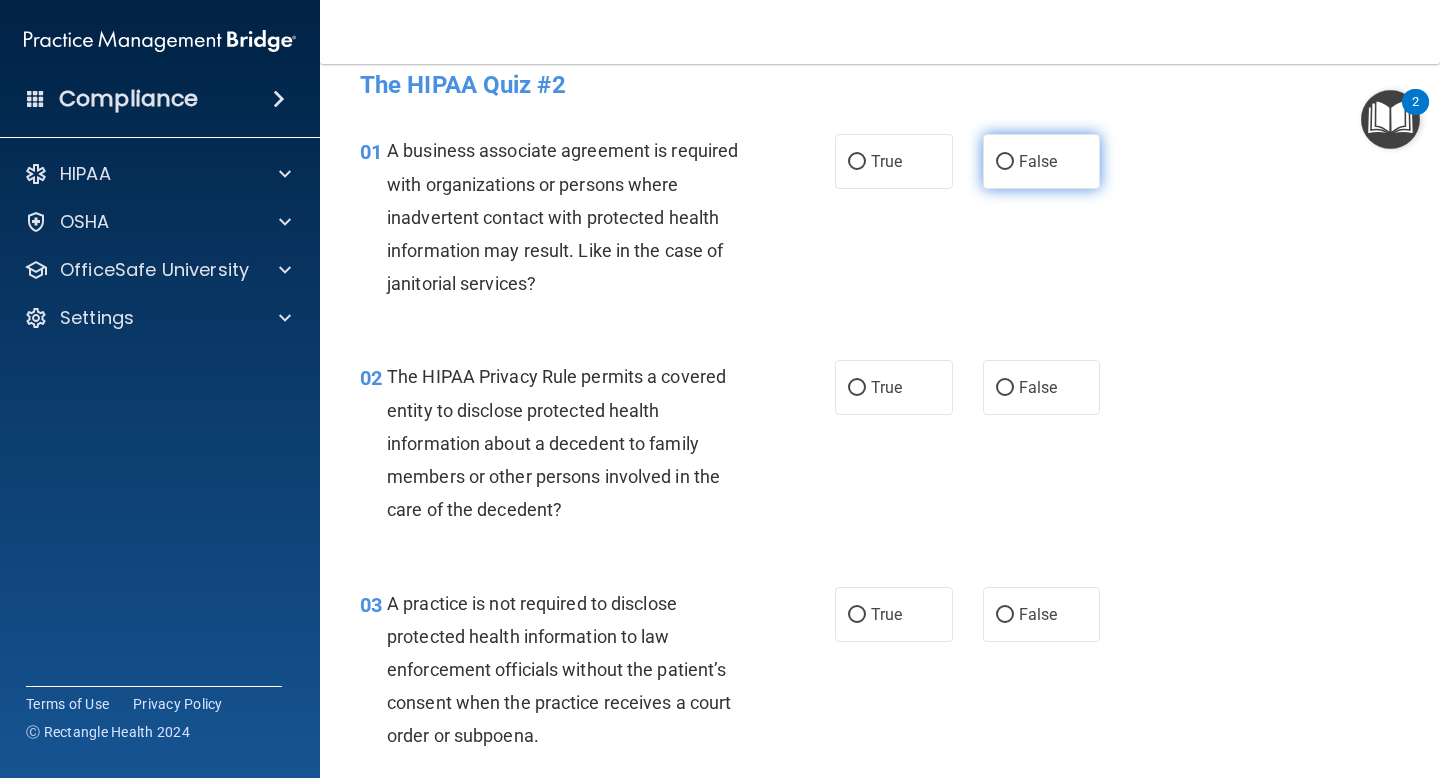 click on "False" at bounding box center (1038, 161) 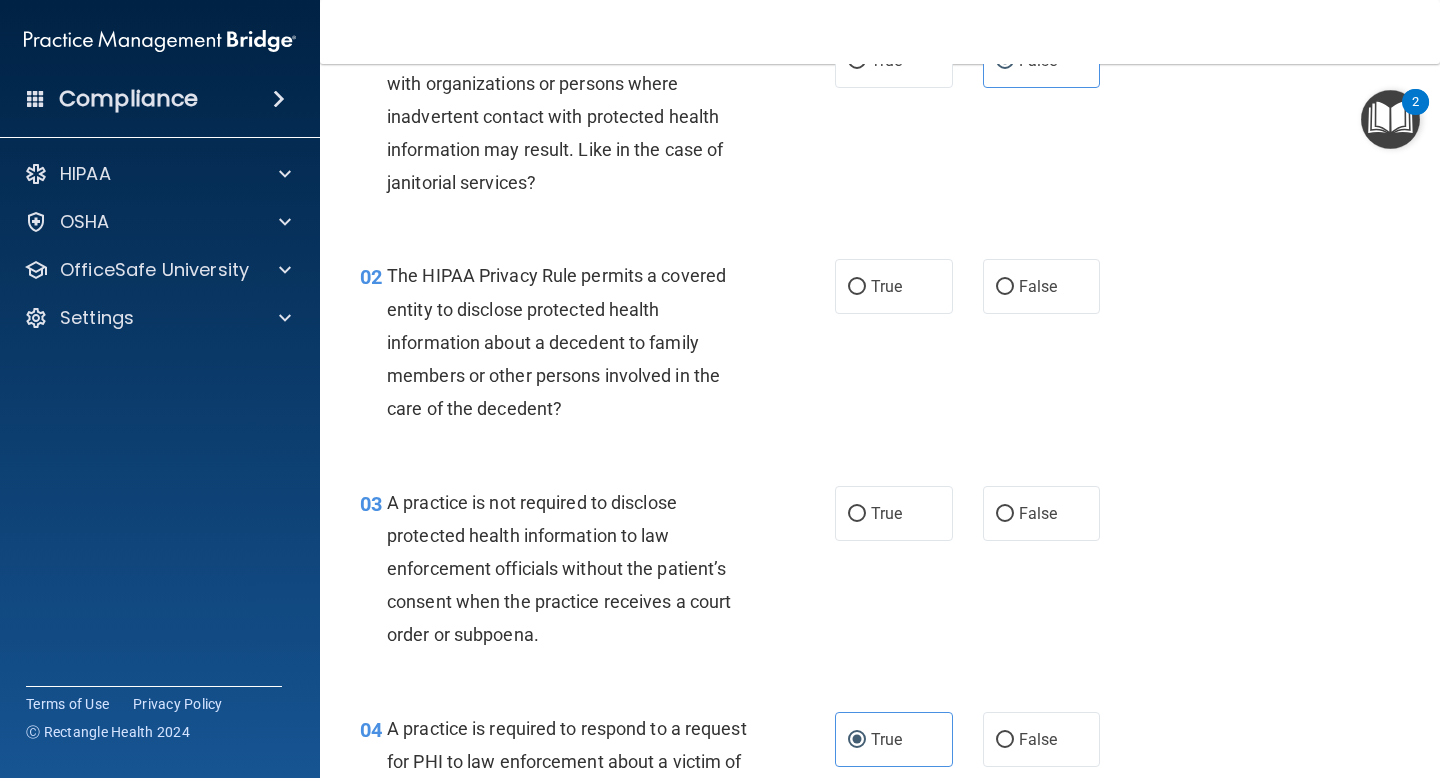 scroll, scrollTop: 123, scrollLeft: 0, axis: vertical 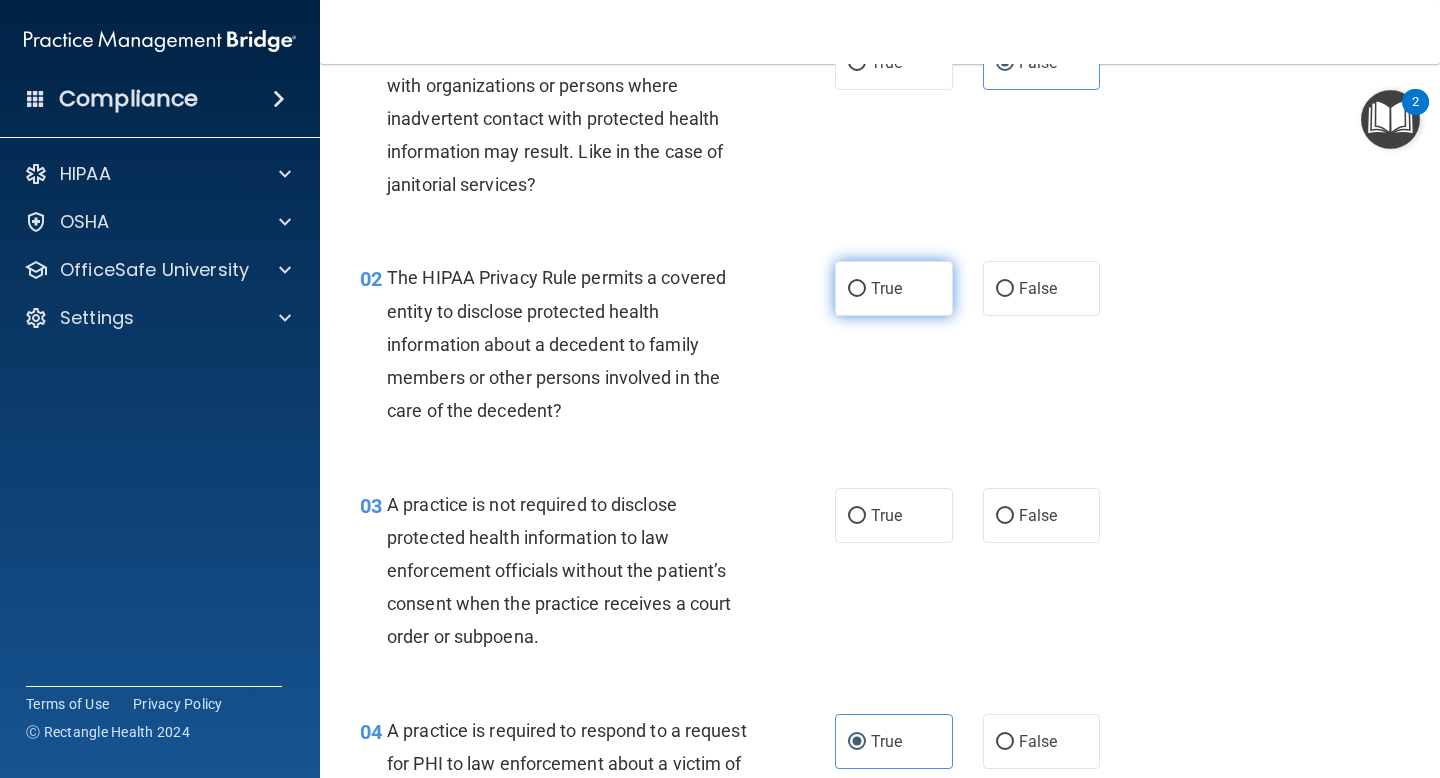 click on "True" at bounding box center [886, 288] 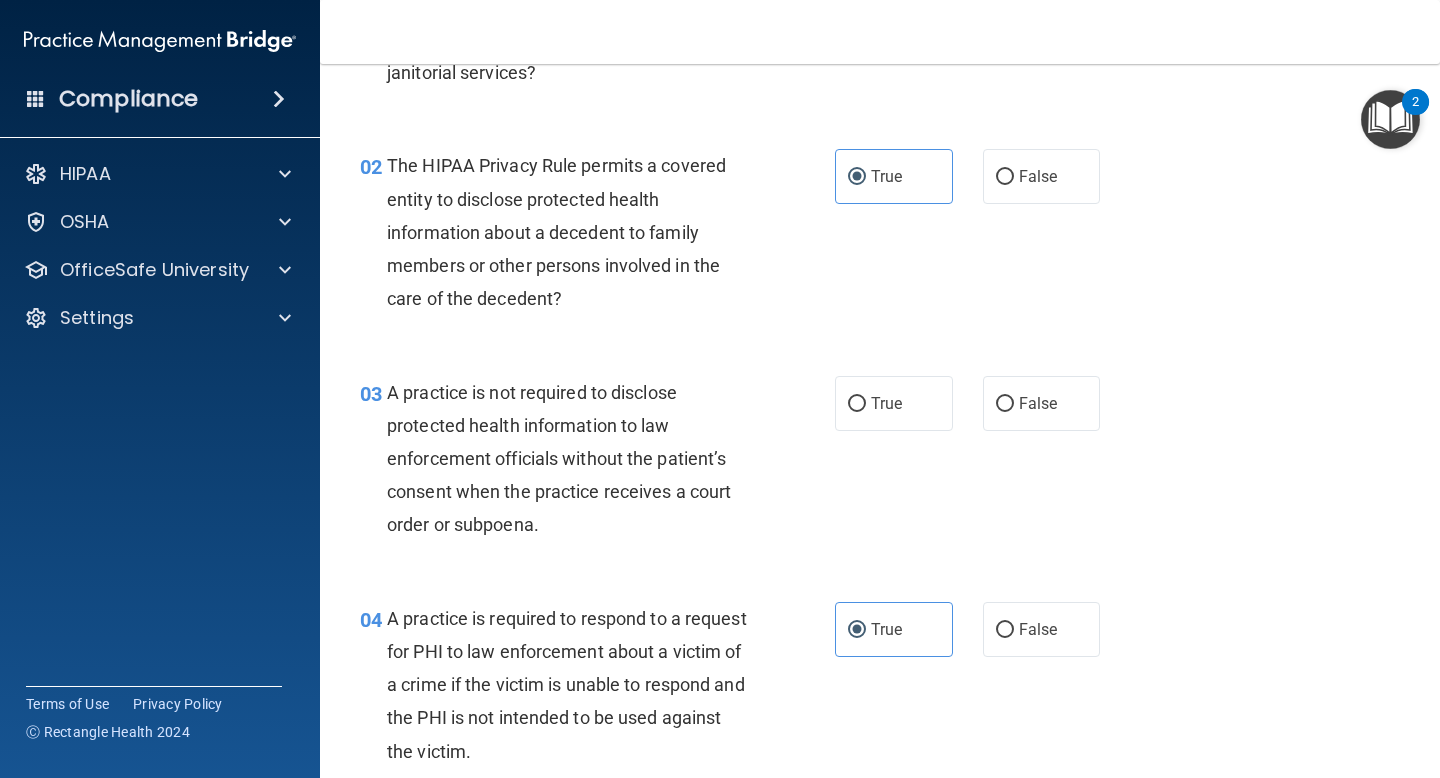 scroll, scrollTop: 251, scrollLeft: 0, axis: vertical 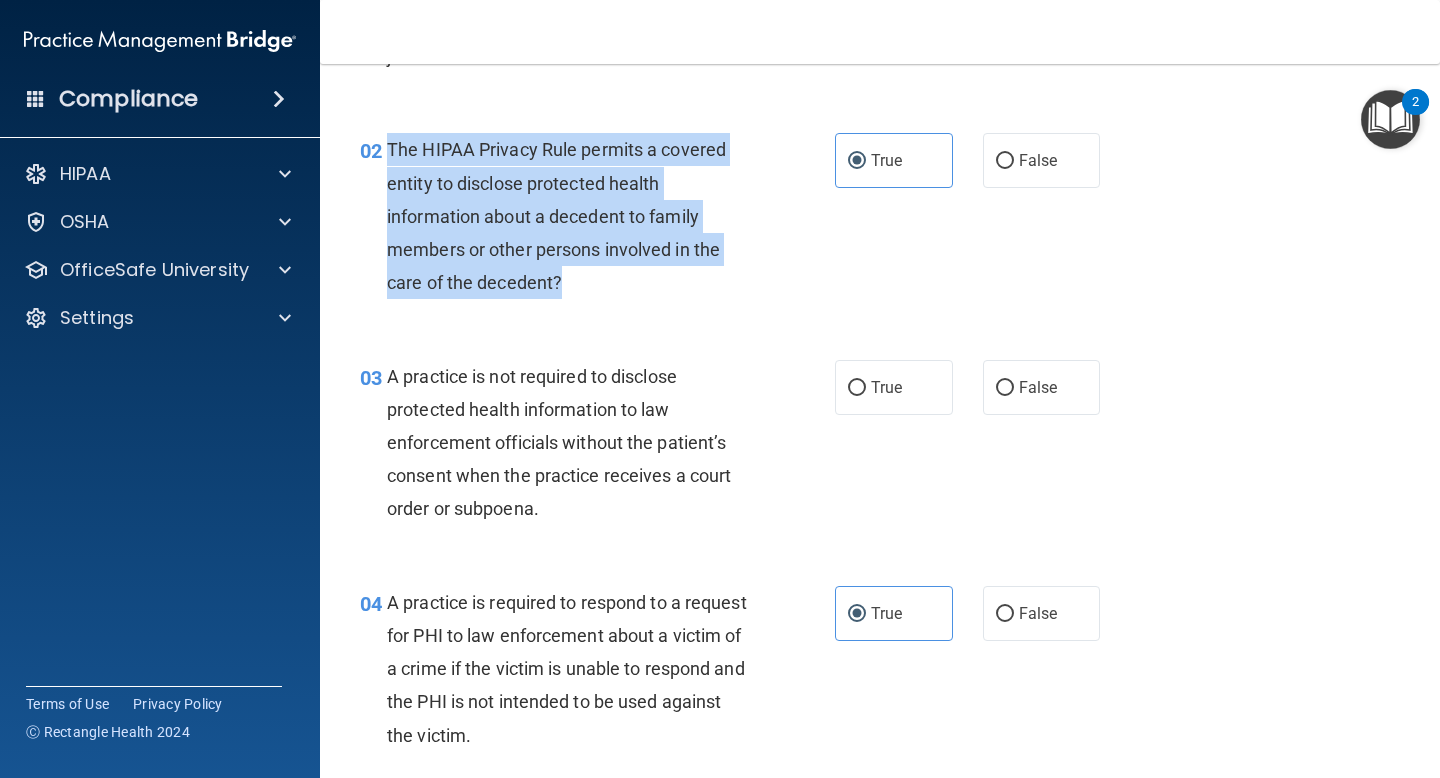 drag, startPoint x: 604, startPoint y: 277, endPoint x: 388, endPoint y: 145, distance: 253.14027 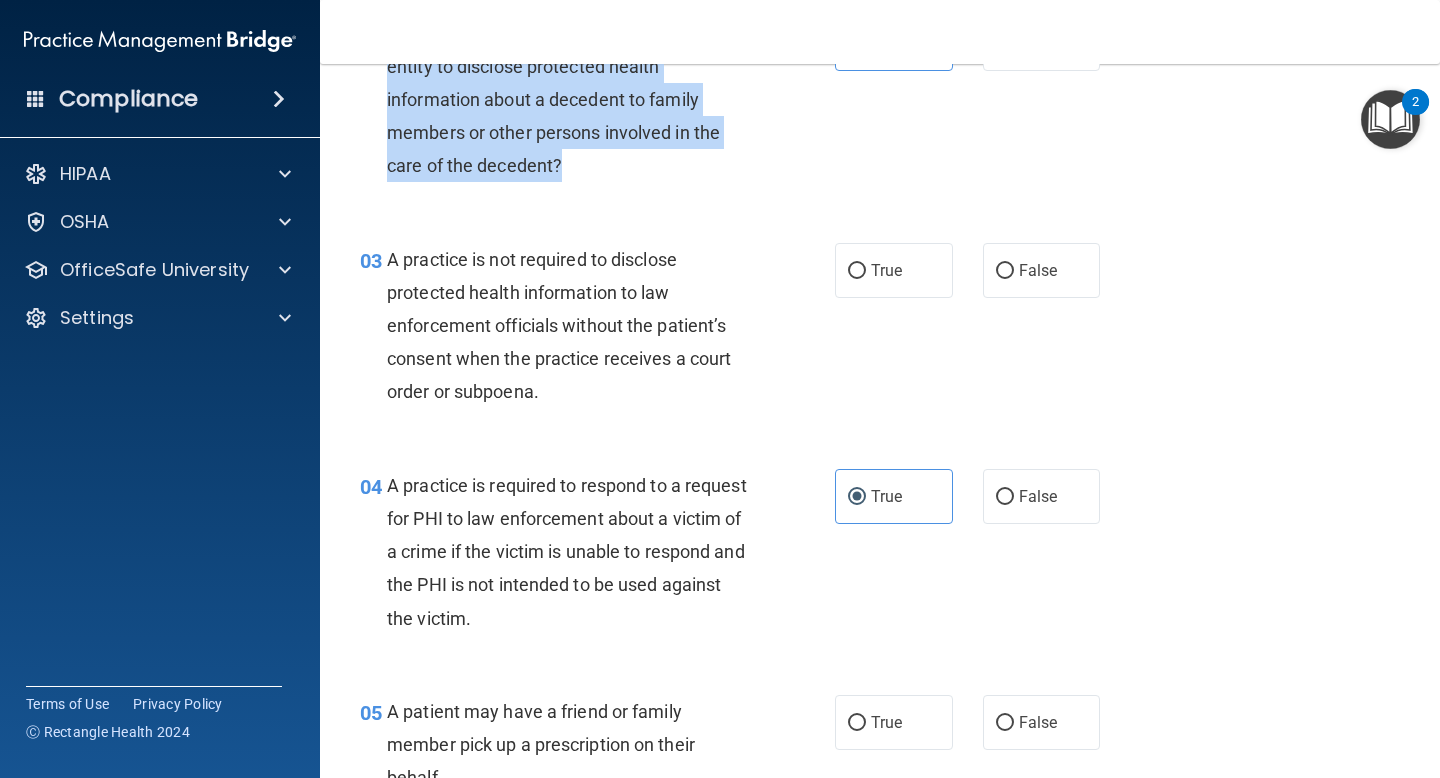 scroll, scrollTop: 371, scrollLeft: 0, axis: vertical 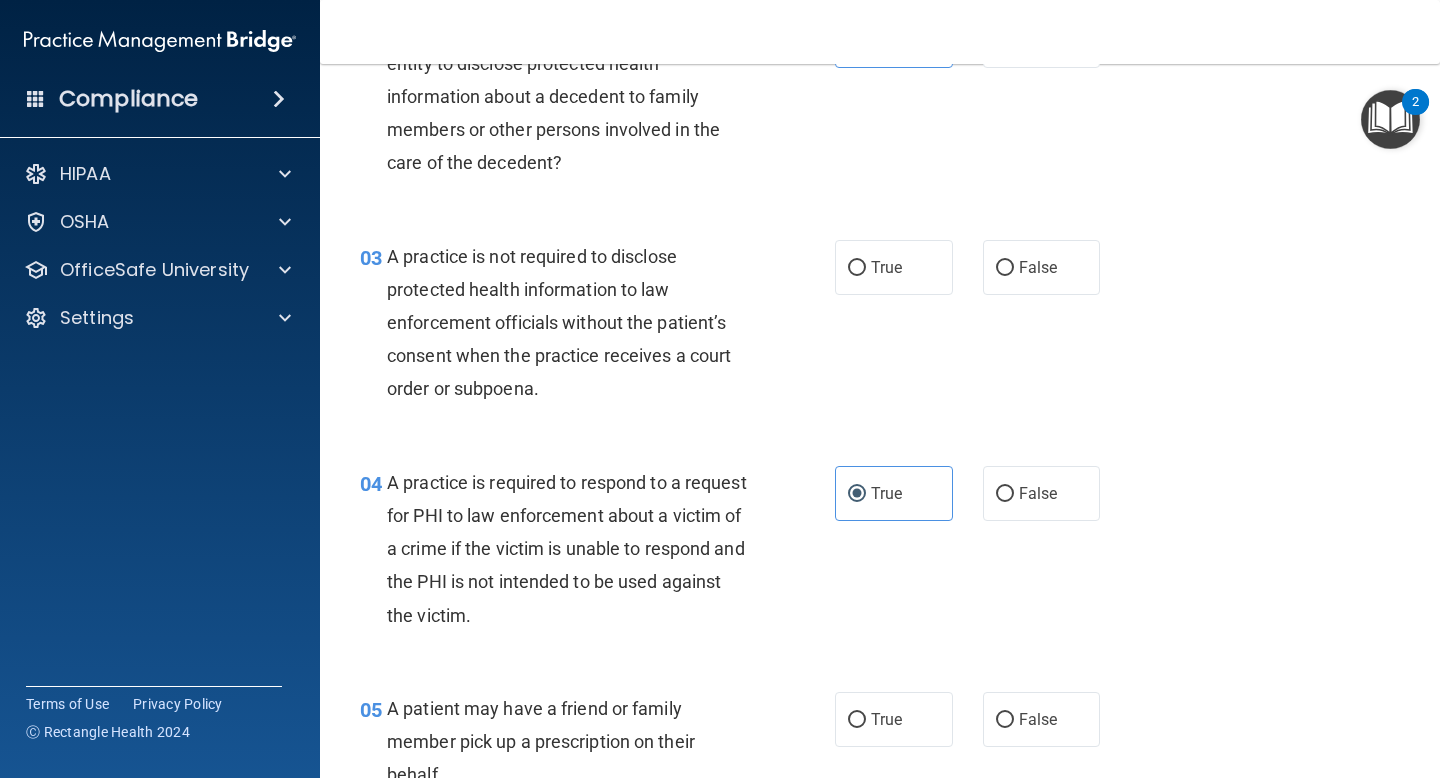 click on "03       A practice is not required to disclose protected health information to law enforcement officials without the patient’s consent when the practice receives  a court order or subpoena." at bounding box center (597, 328) 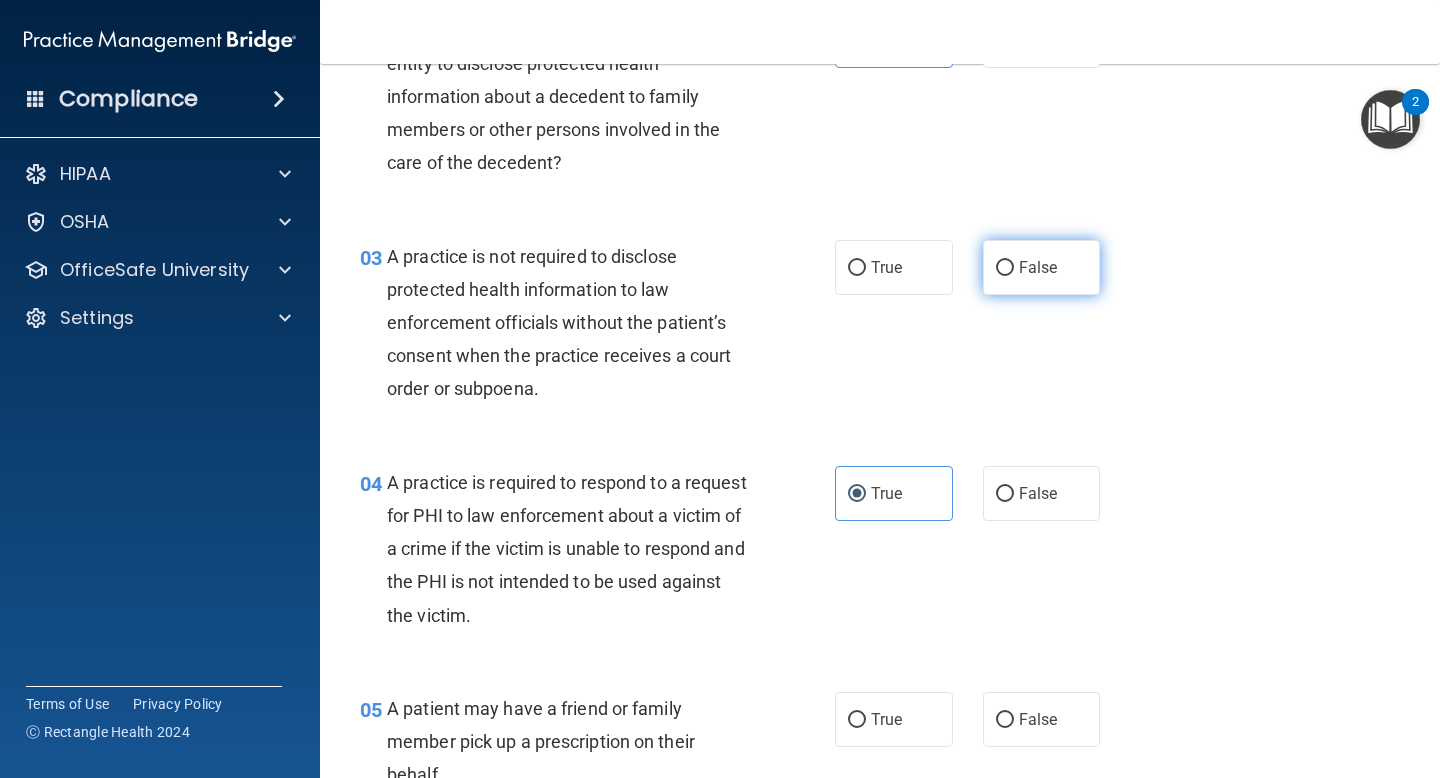 click on "False" at bounding box center (1038, 267) 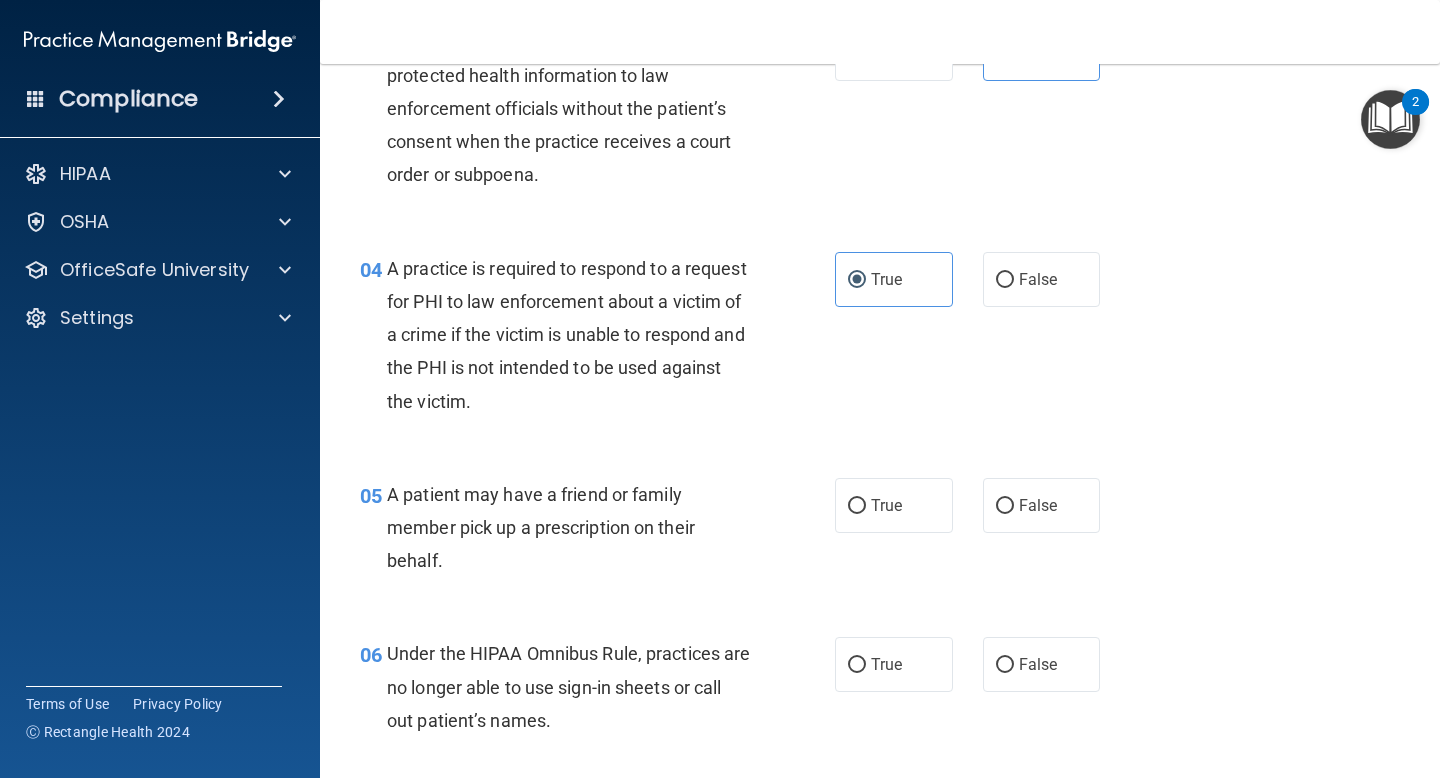 scroll, scrollTop: 575, scrollLeft: 0, axis: vertical 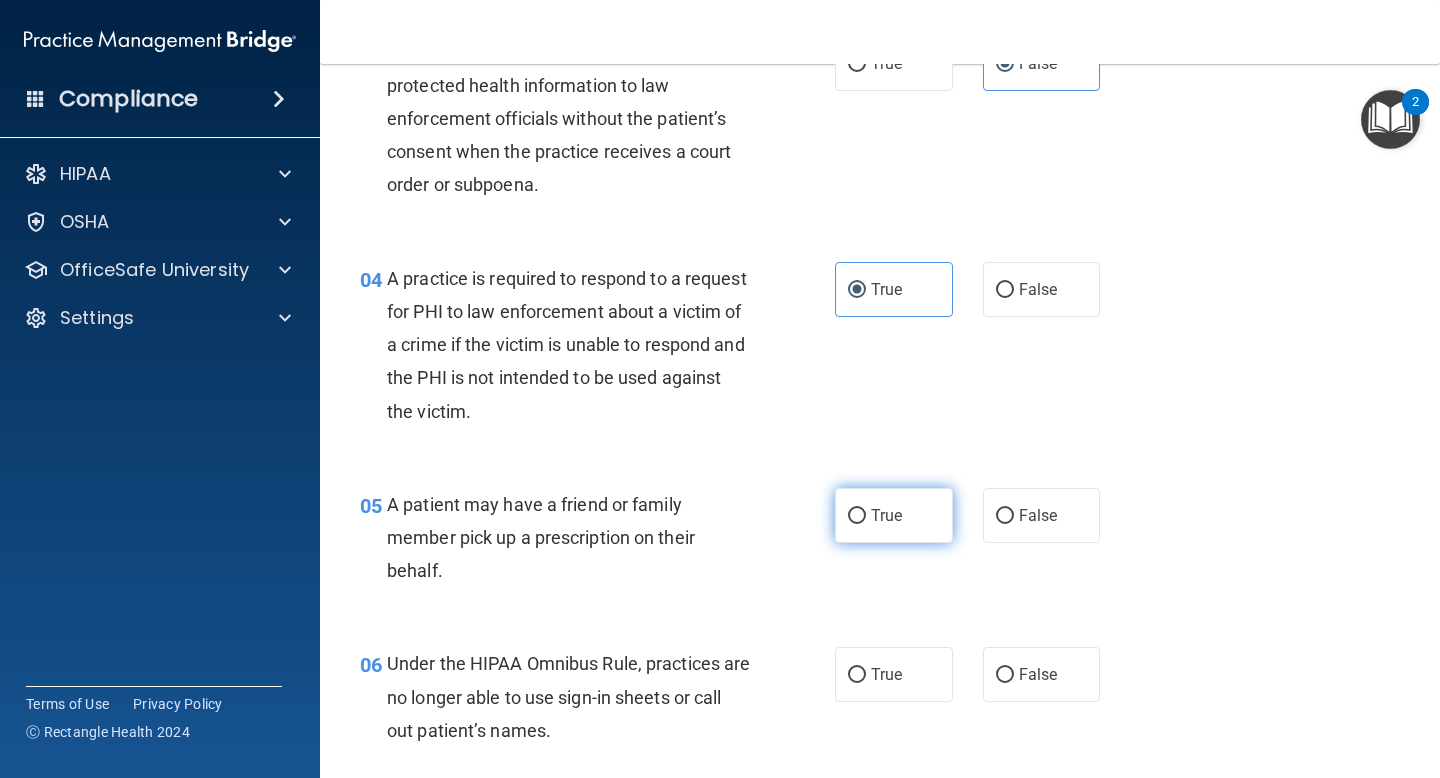 click on "True" at bounding box center (886, 515) 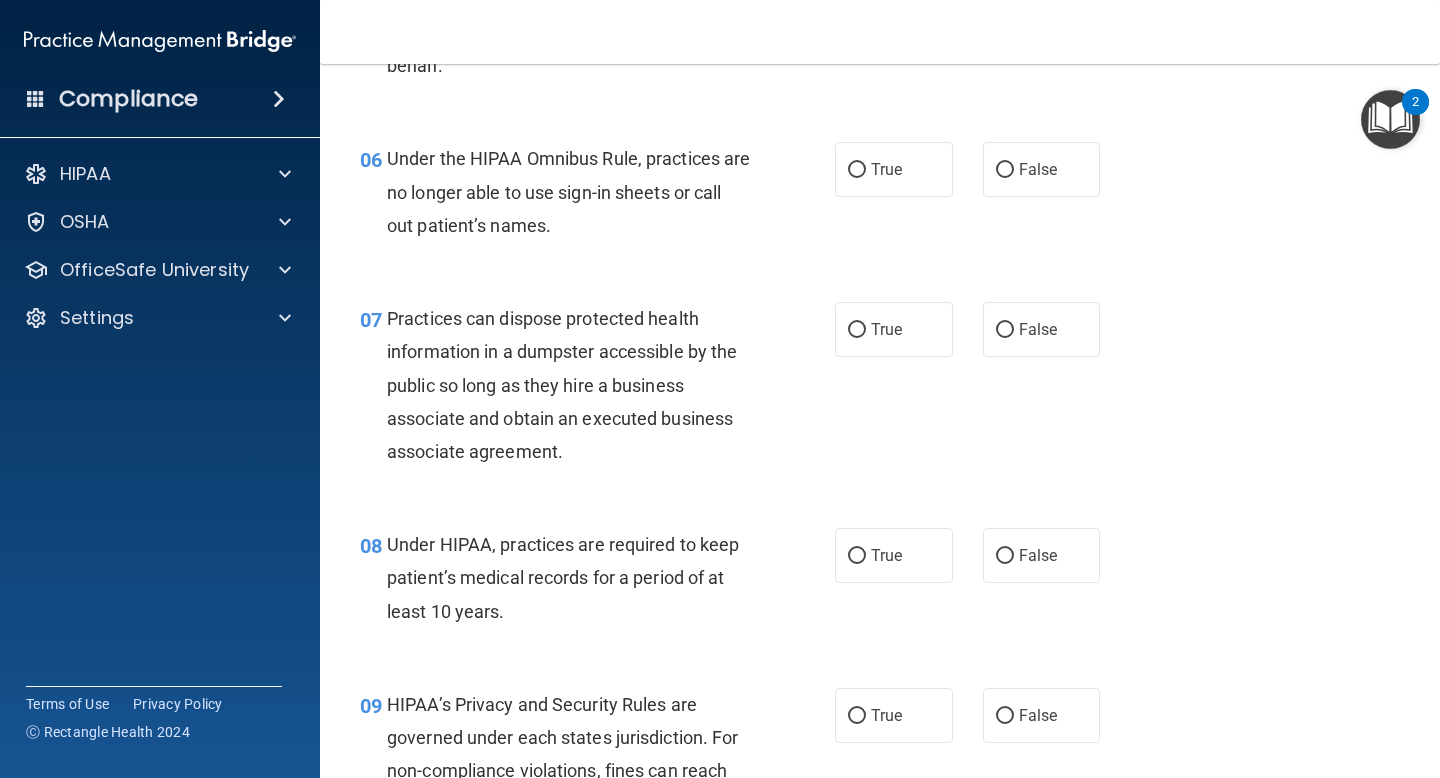 scroll, scrollTop: 1076, scrollLeft: 0, axis: vertical 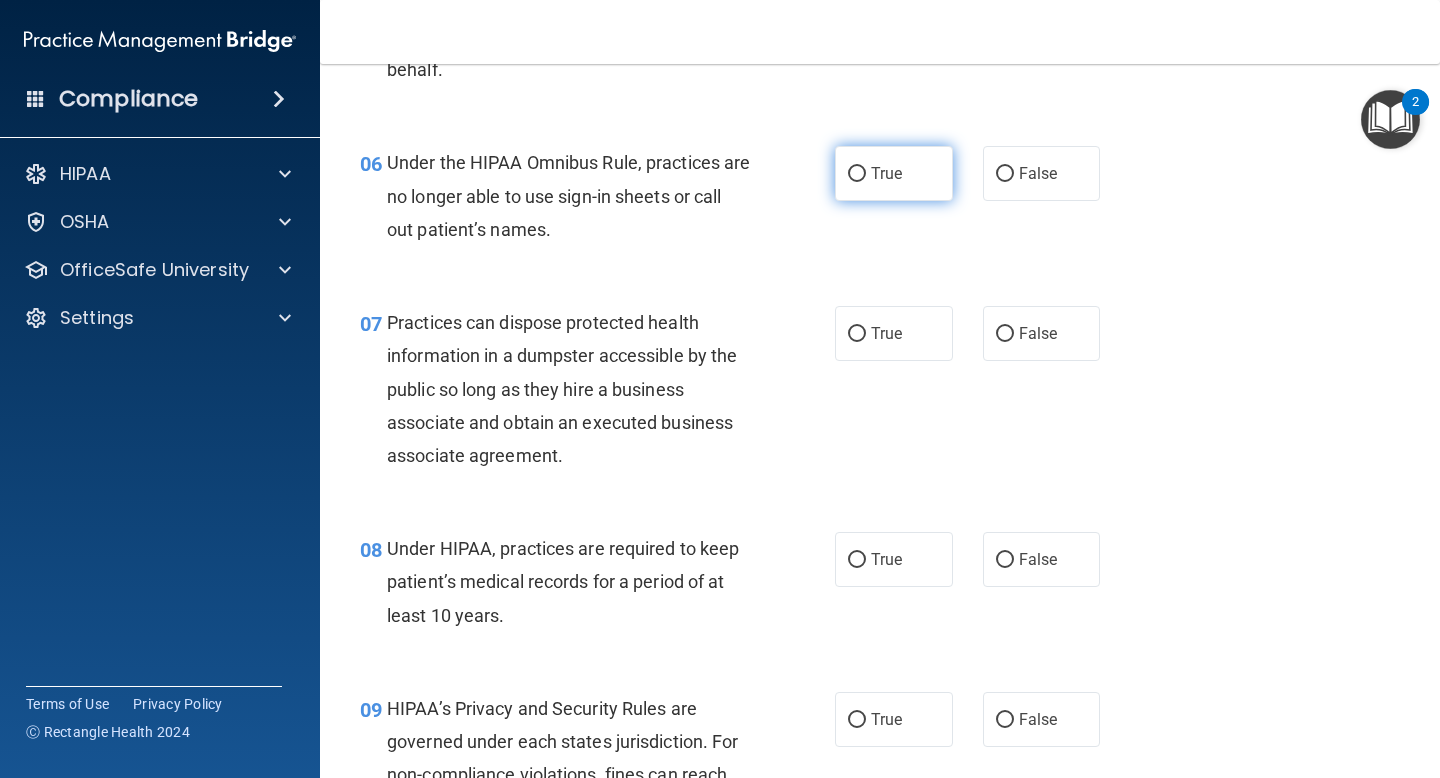 click on "True" at bounding box center (894, 173) 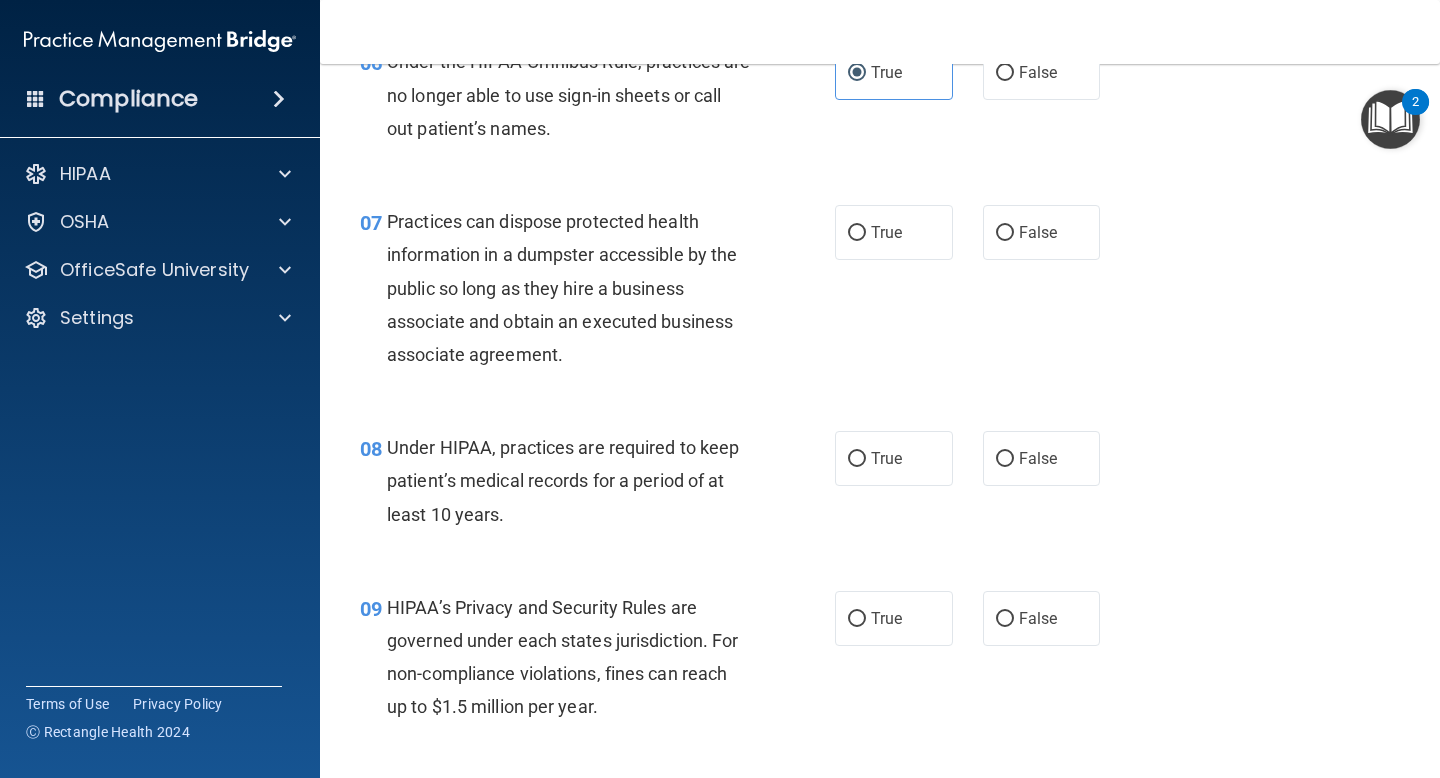 scroll, scrollTop: 1196, scrollLeft: 0, axis: vertical 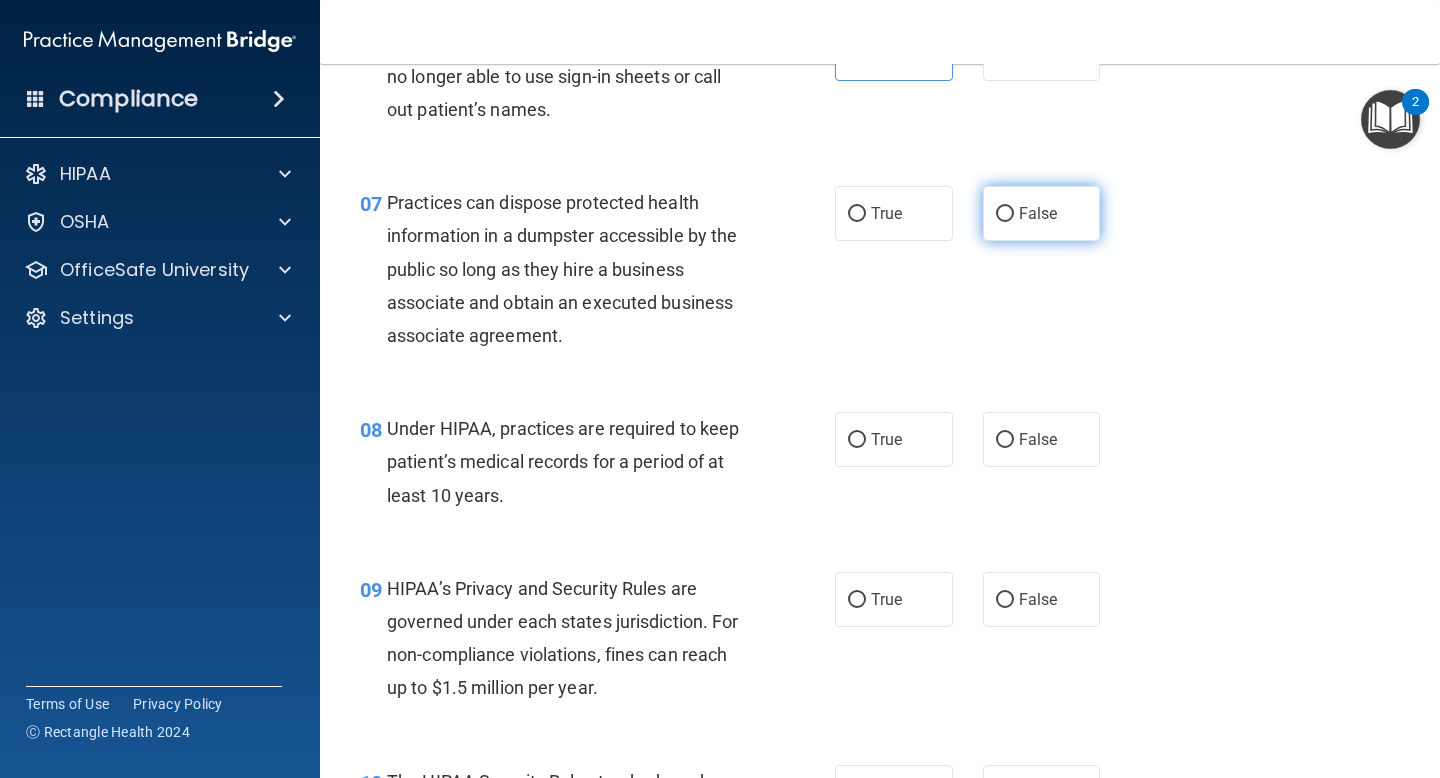 click on "False" at bounding box center [1038, 213] 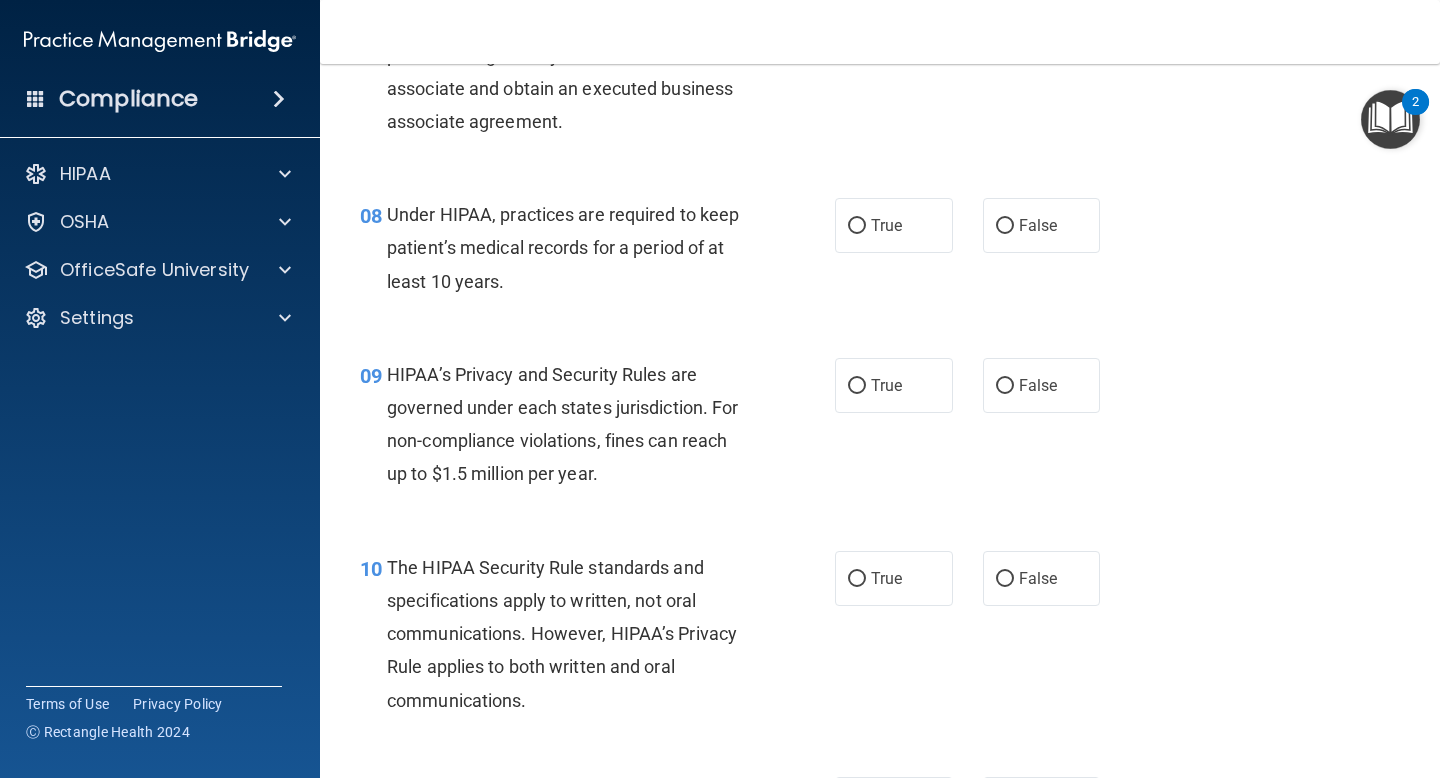 scroll, scrollTop: 1409, scrollLeft: 0, axis: vertical 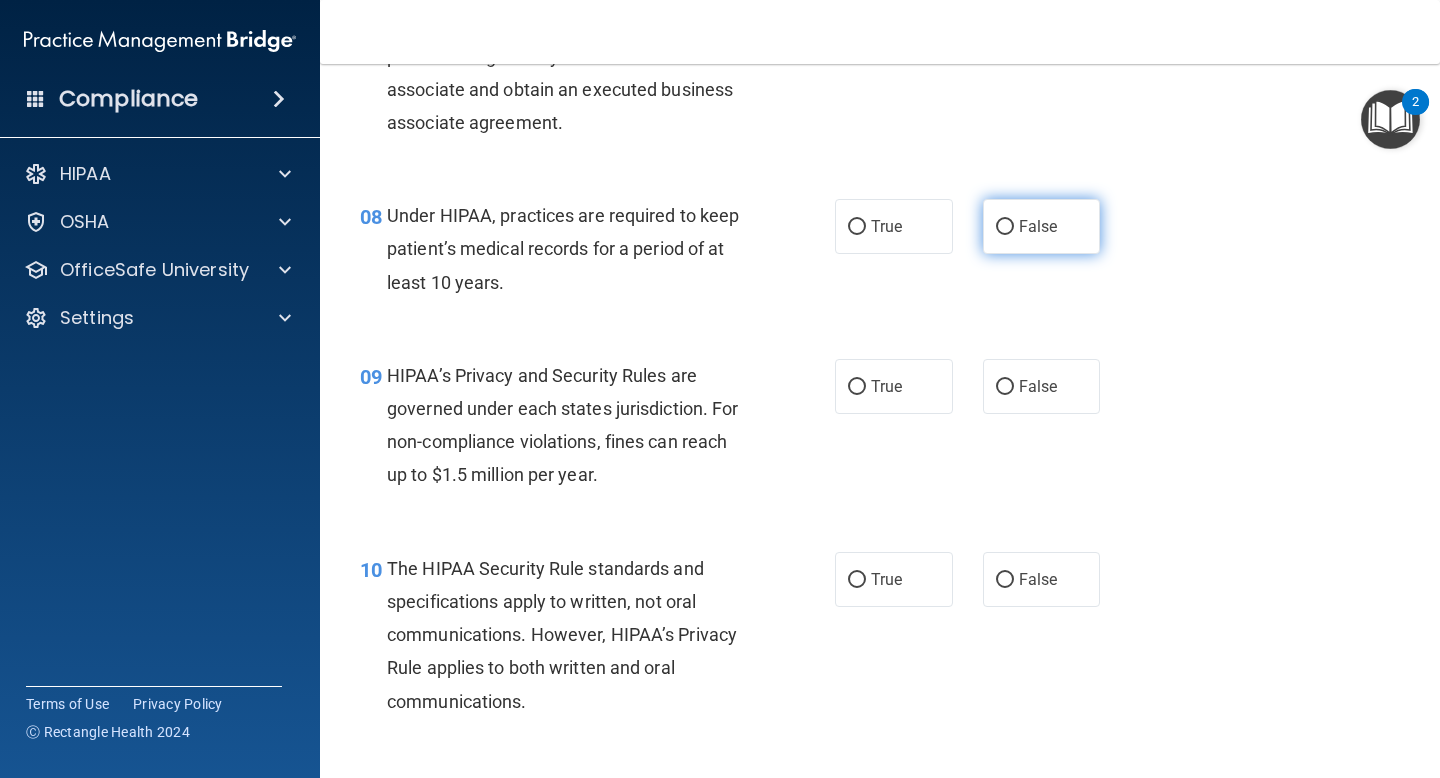 click on "False" at bounding box center [1042, 226] 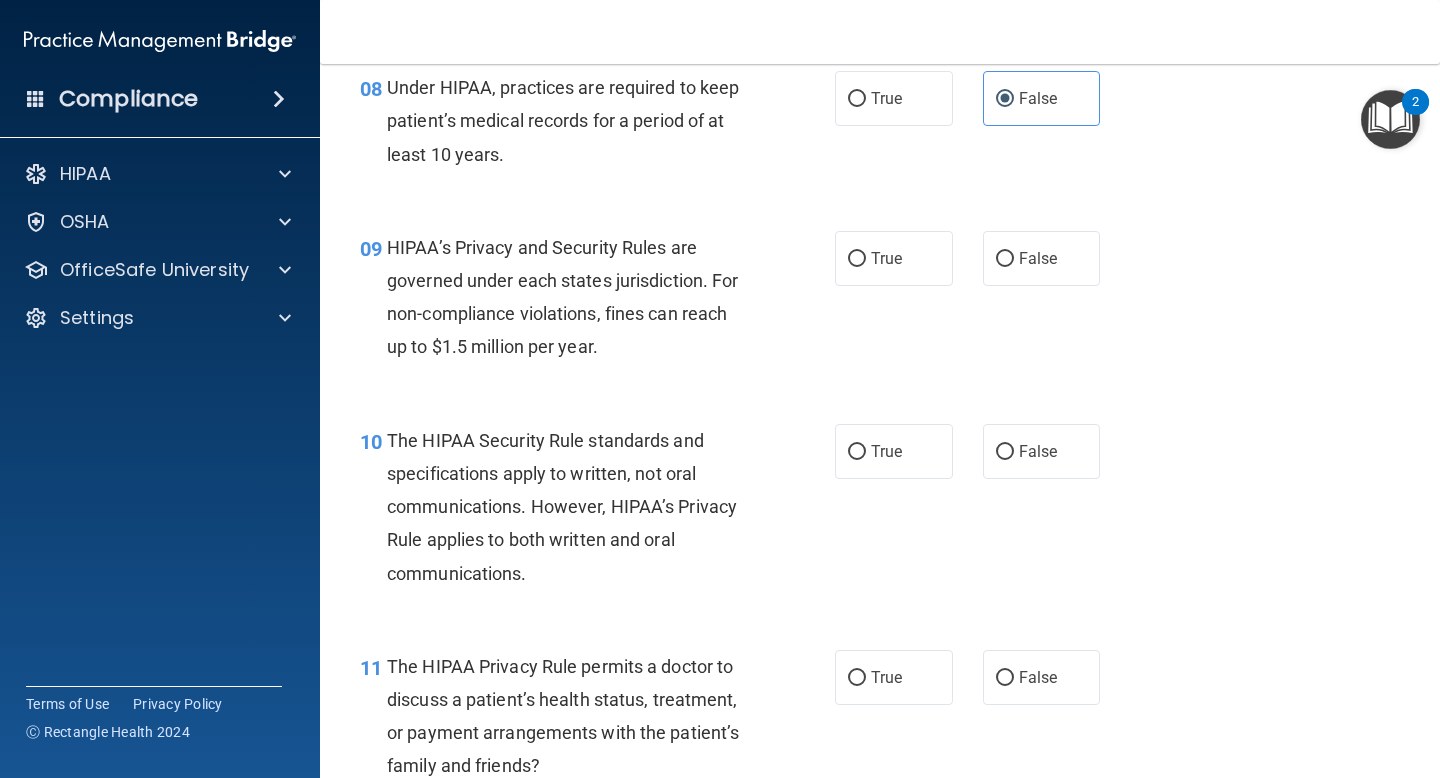 scroll, scrollTop: 1533, scrollLeft: 0, axis: vertical 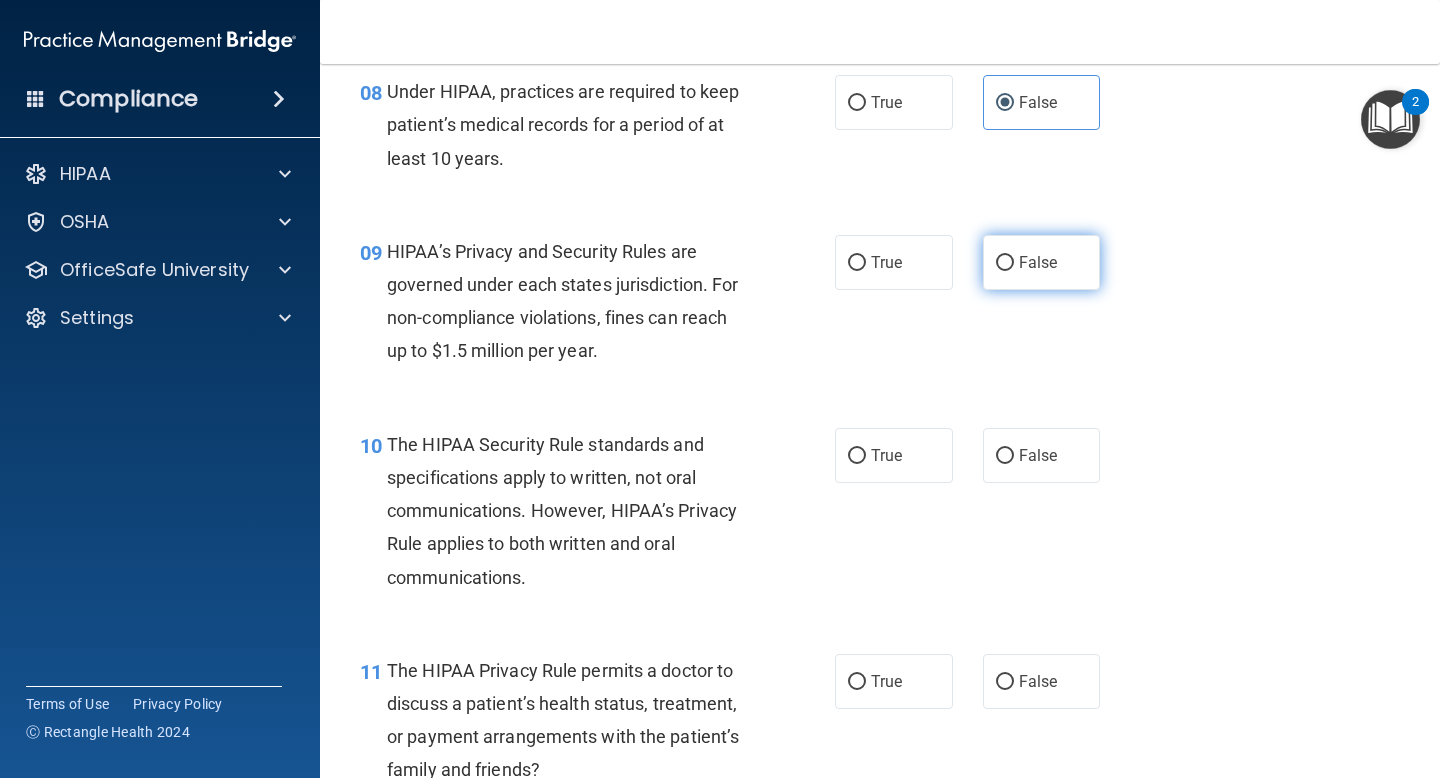 click on "False" at bounding box center (1038, 262) 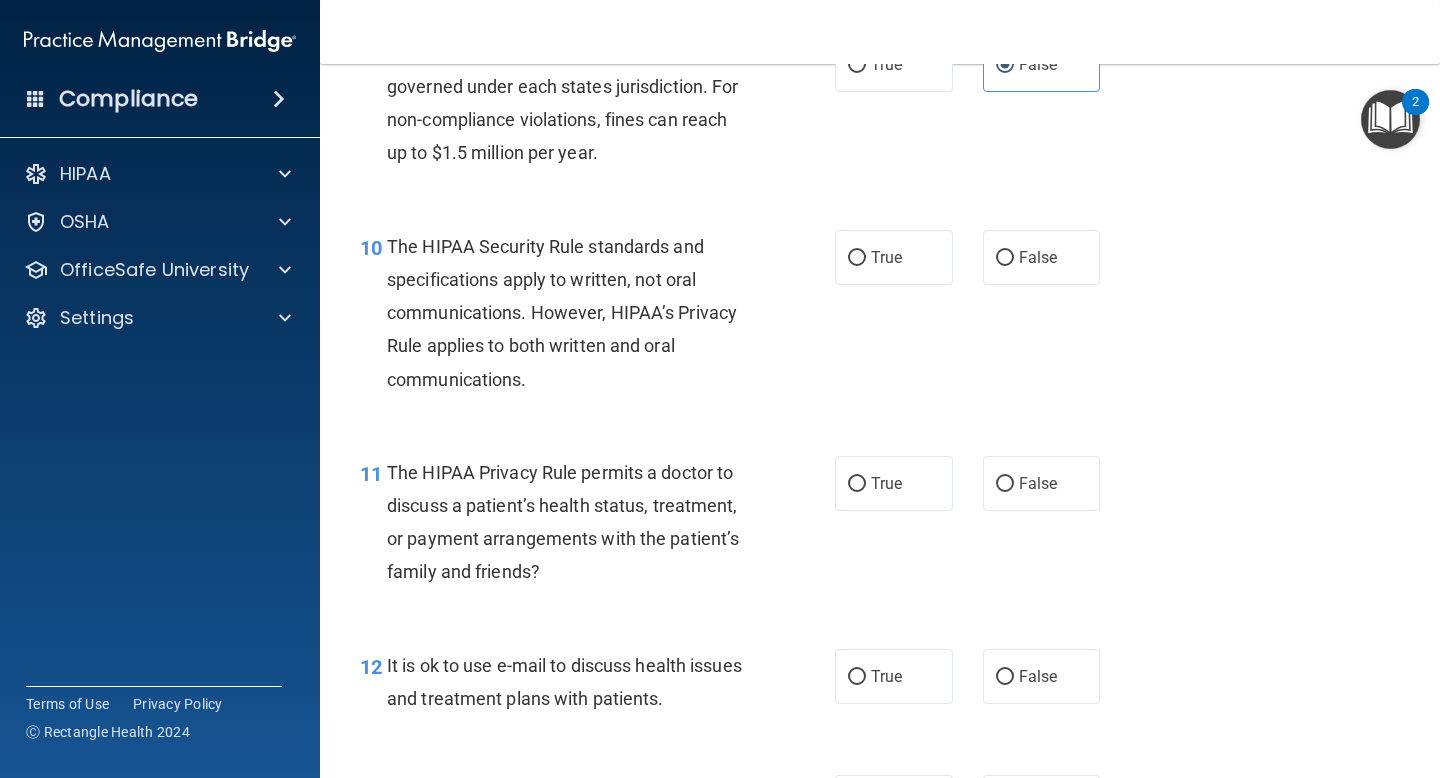 scroll, scrollTop: 1734, scrollLeft: 0, axis: vertical 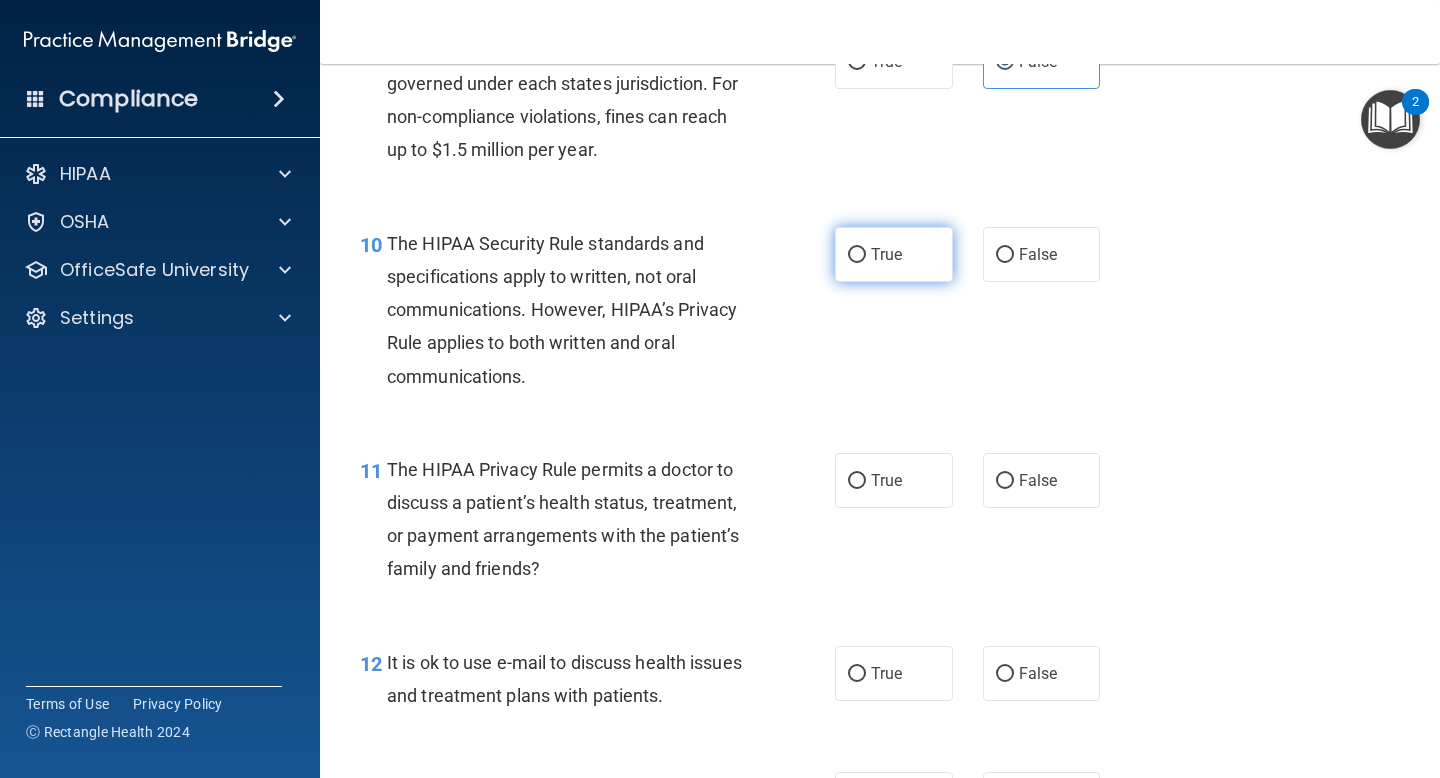 click on "True" at bounding box center (894, 254) 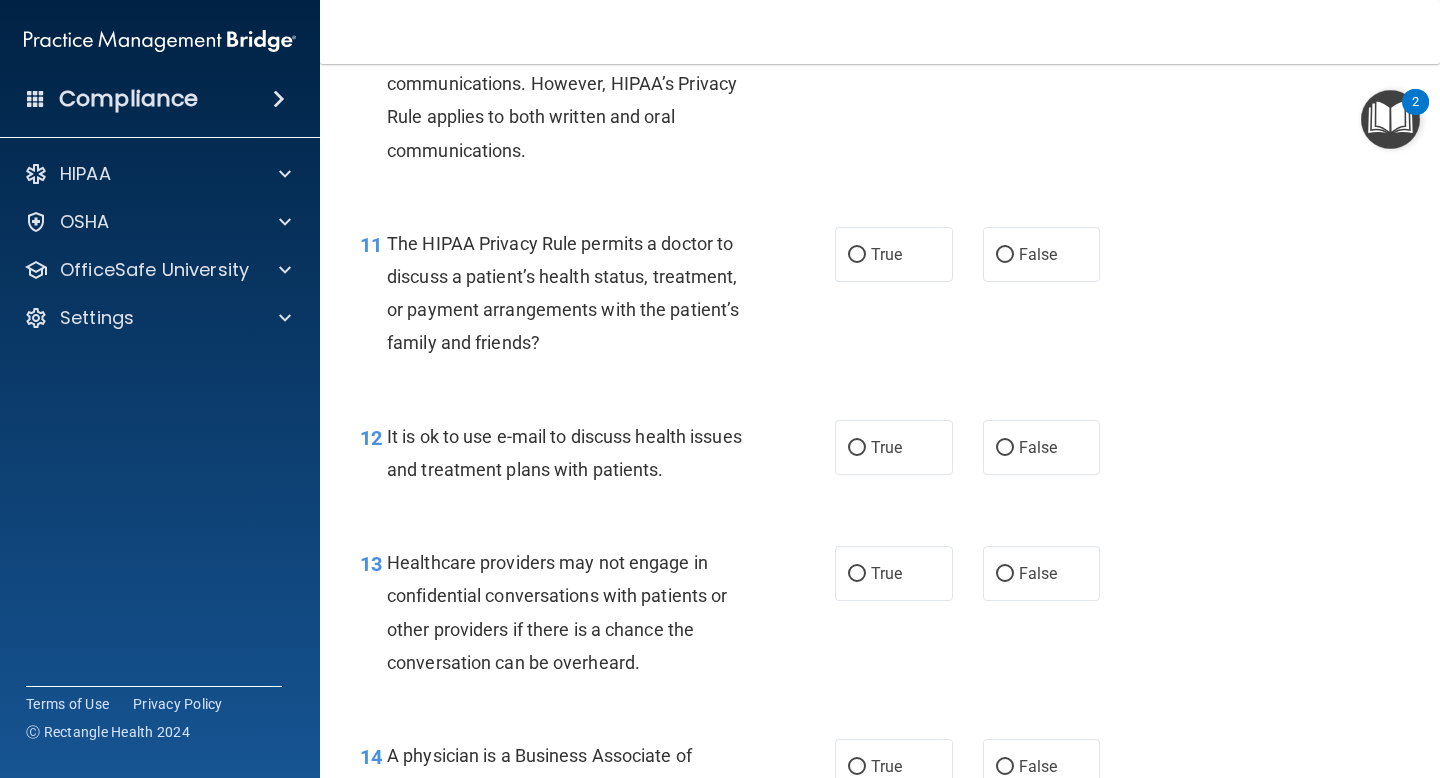 scroll, scrollTop: 1961, scrollLeft: 0, axis: vertical 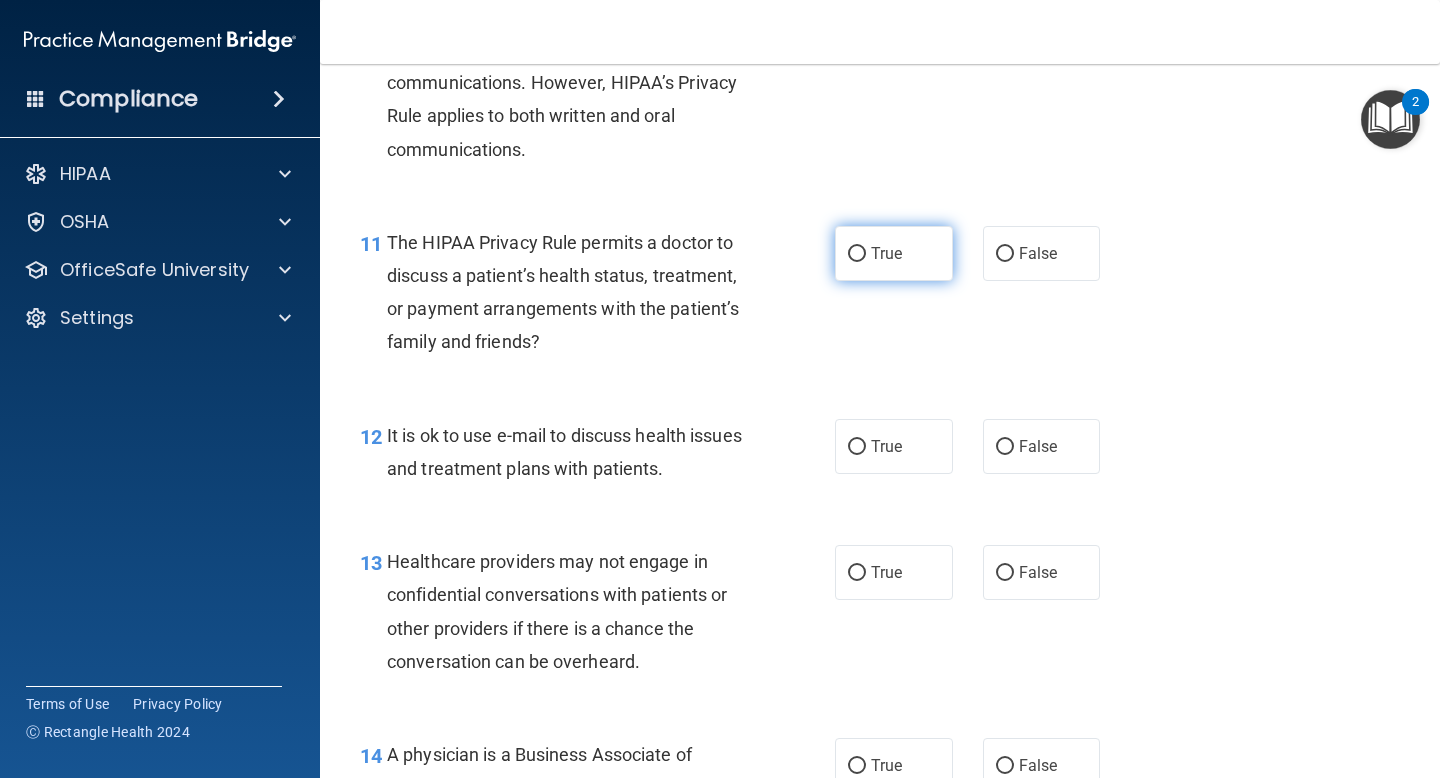 click on "True" at bounding box center [894, 253] 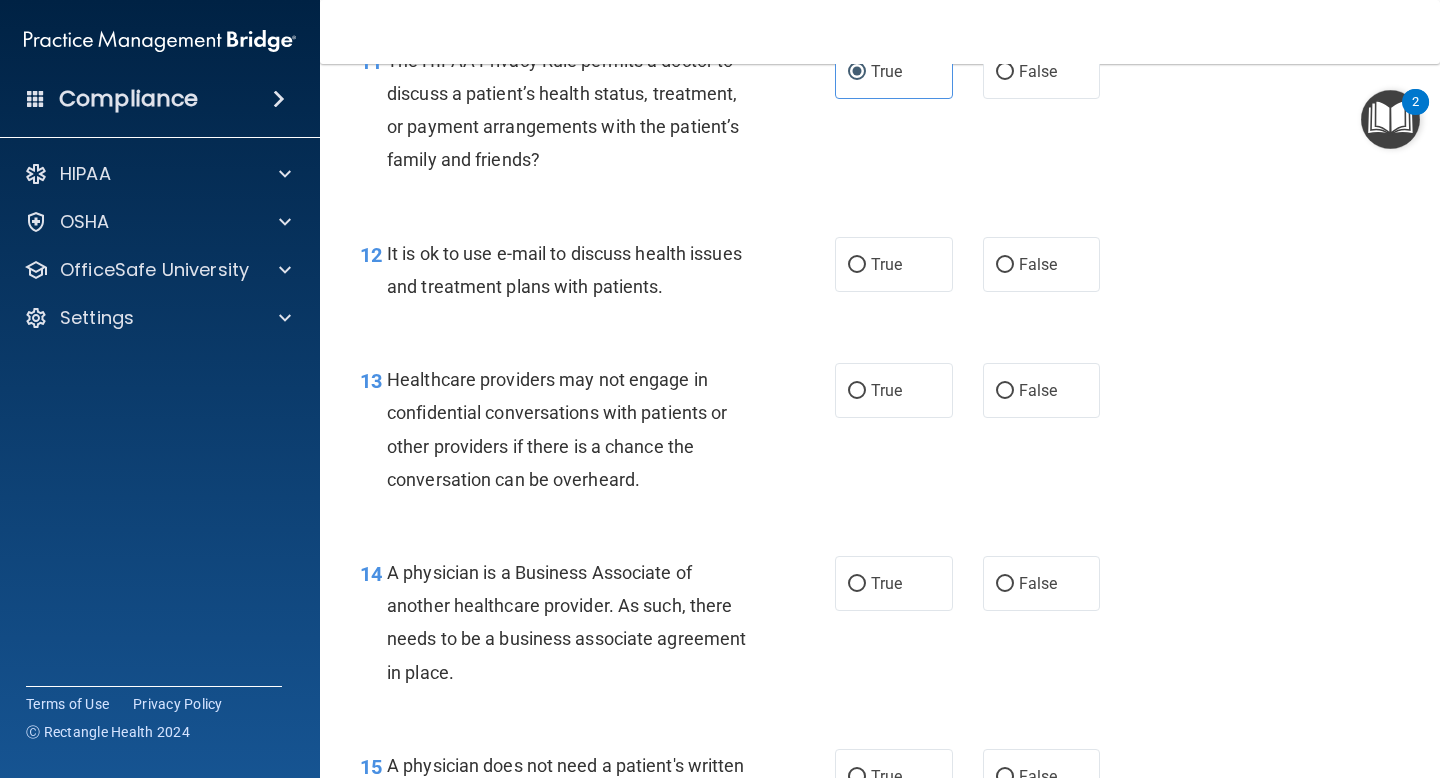 scroll, scrollTop: 2153, scrollLeft: 0, axis: vertical 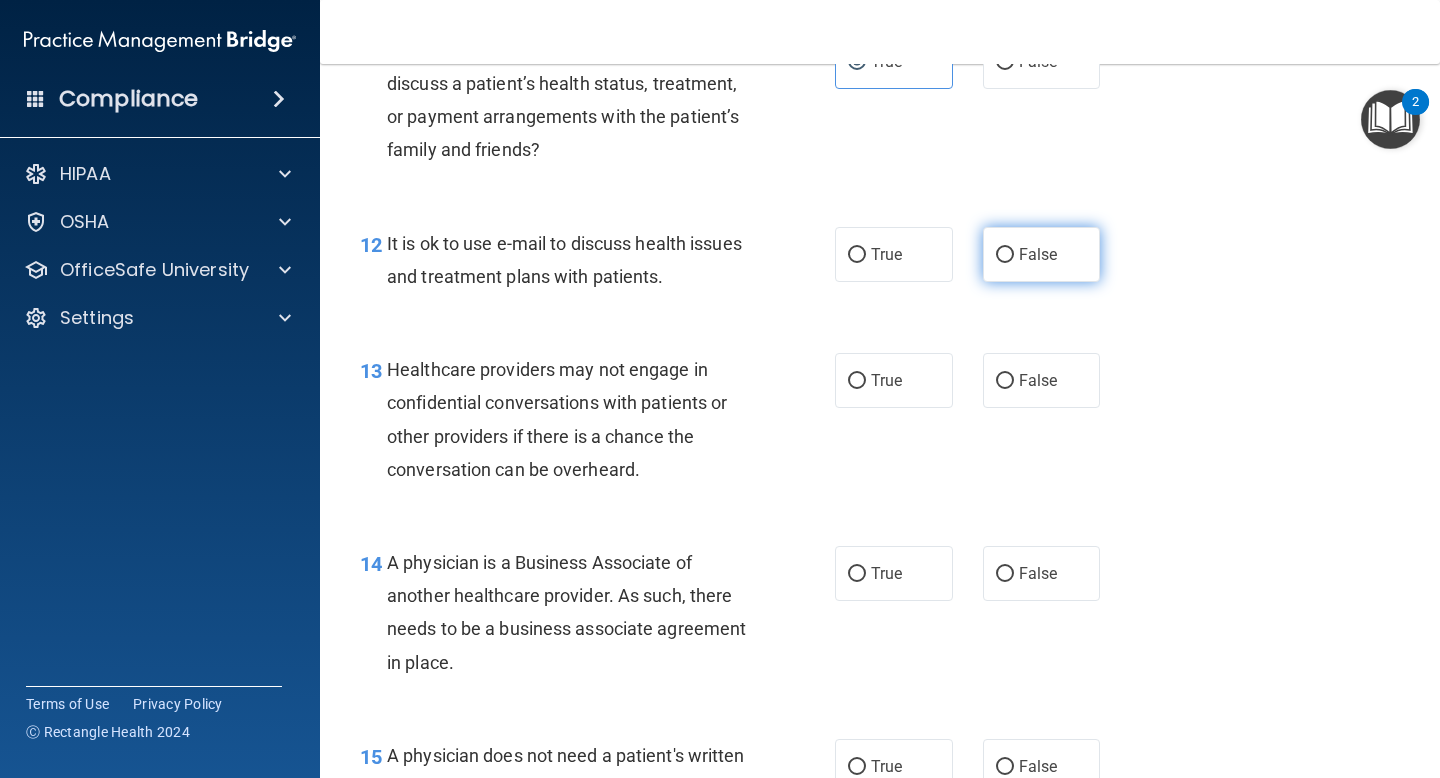 click on "False" at bounding box center (1042, 254) 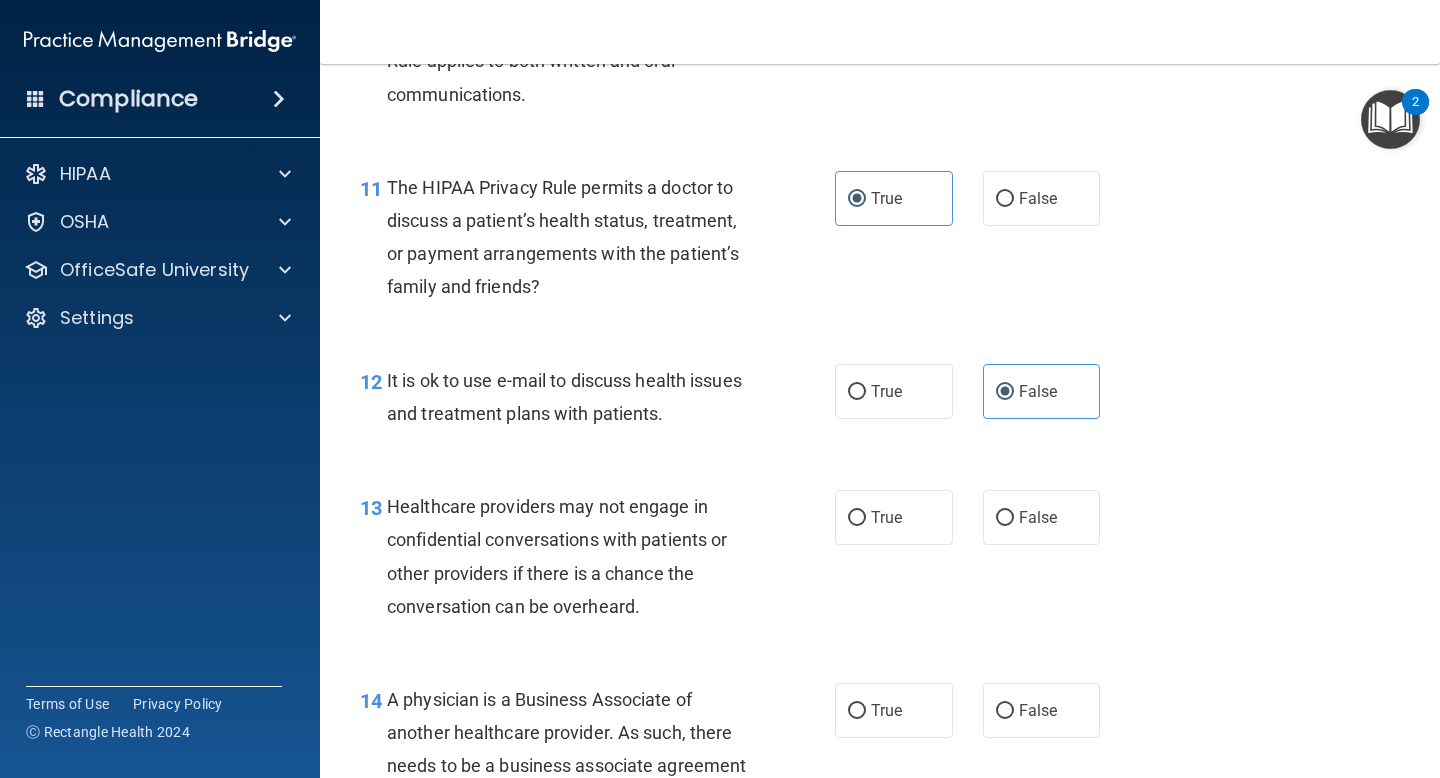 scroll, scrollTop: 2017, scrollLeft: 0, axis: vertical 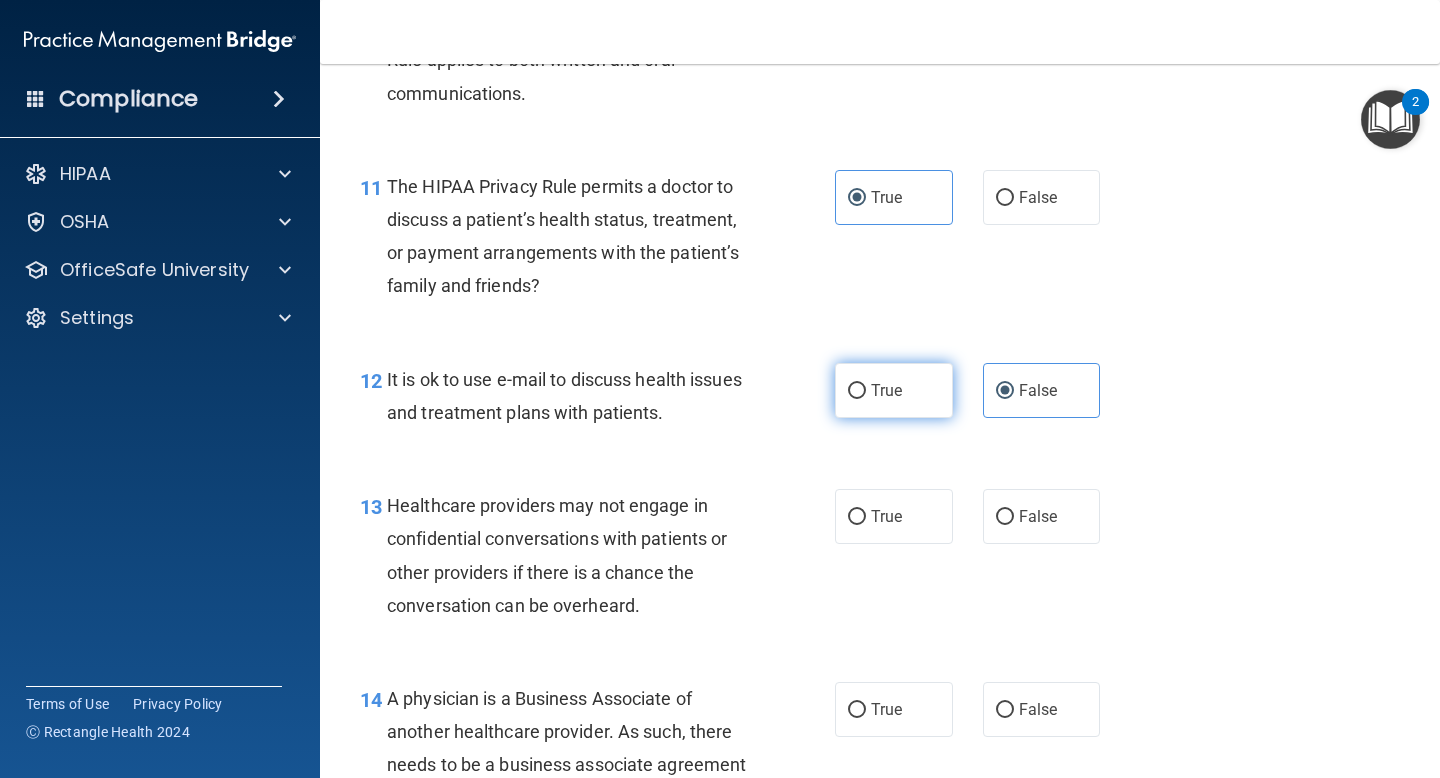 click on "True" at bounding box center (894, 390) 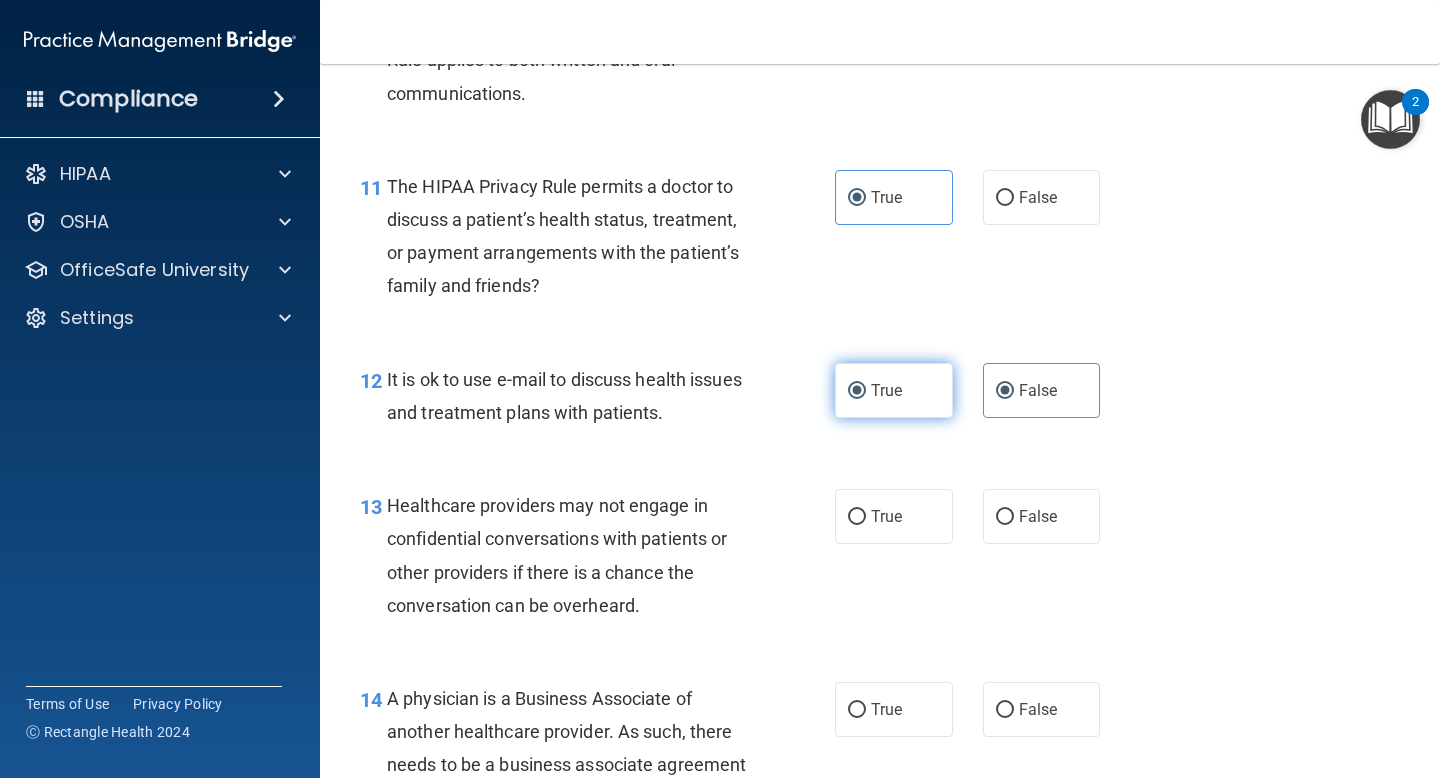 radio on "false" 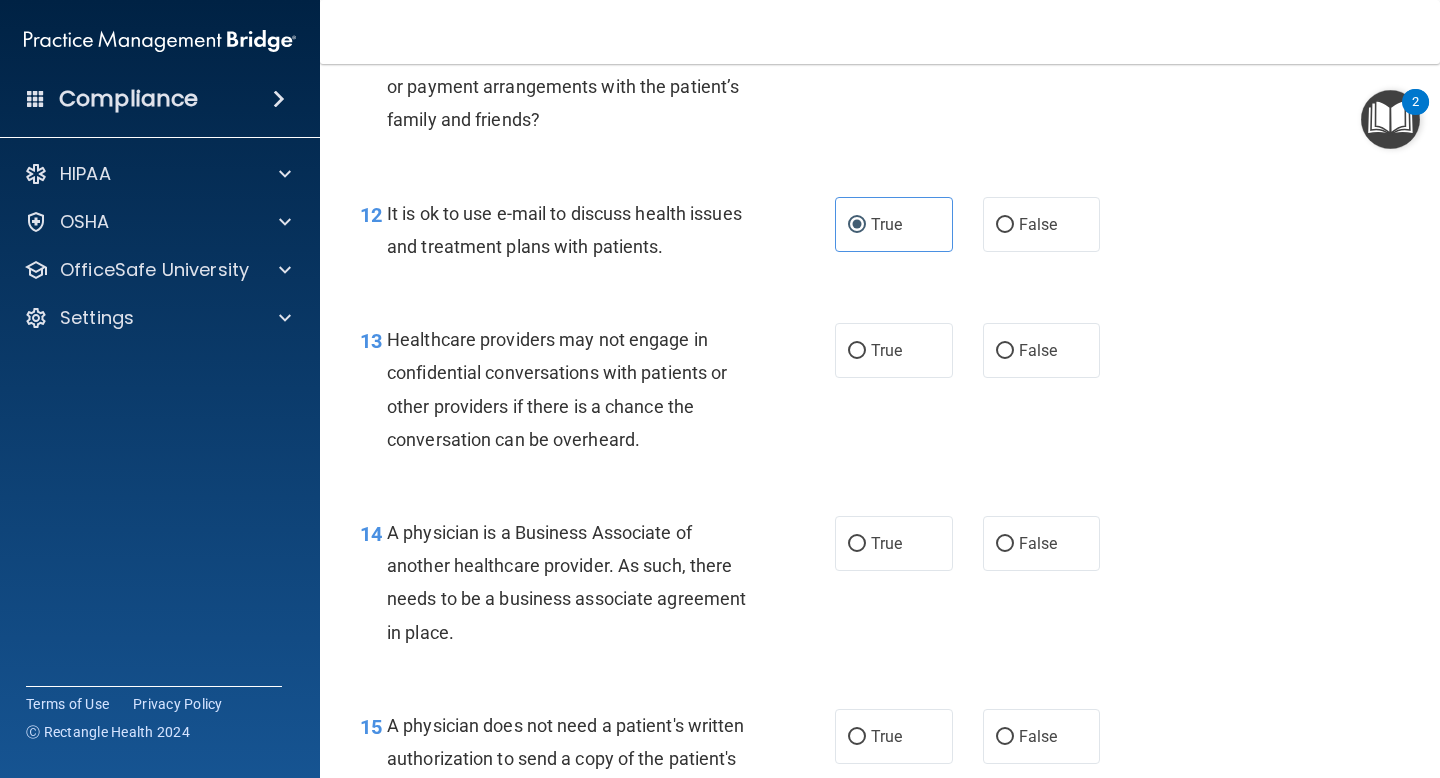 scroll, scrollTop: 2181, scrollLeft: 0, axis: vertical 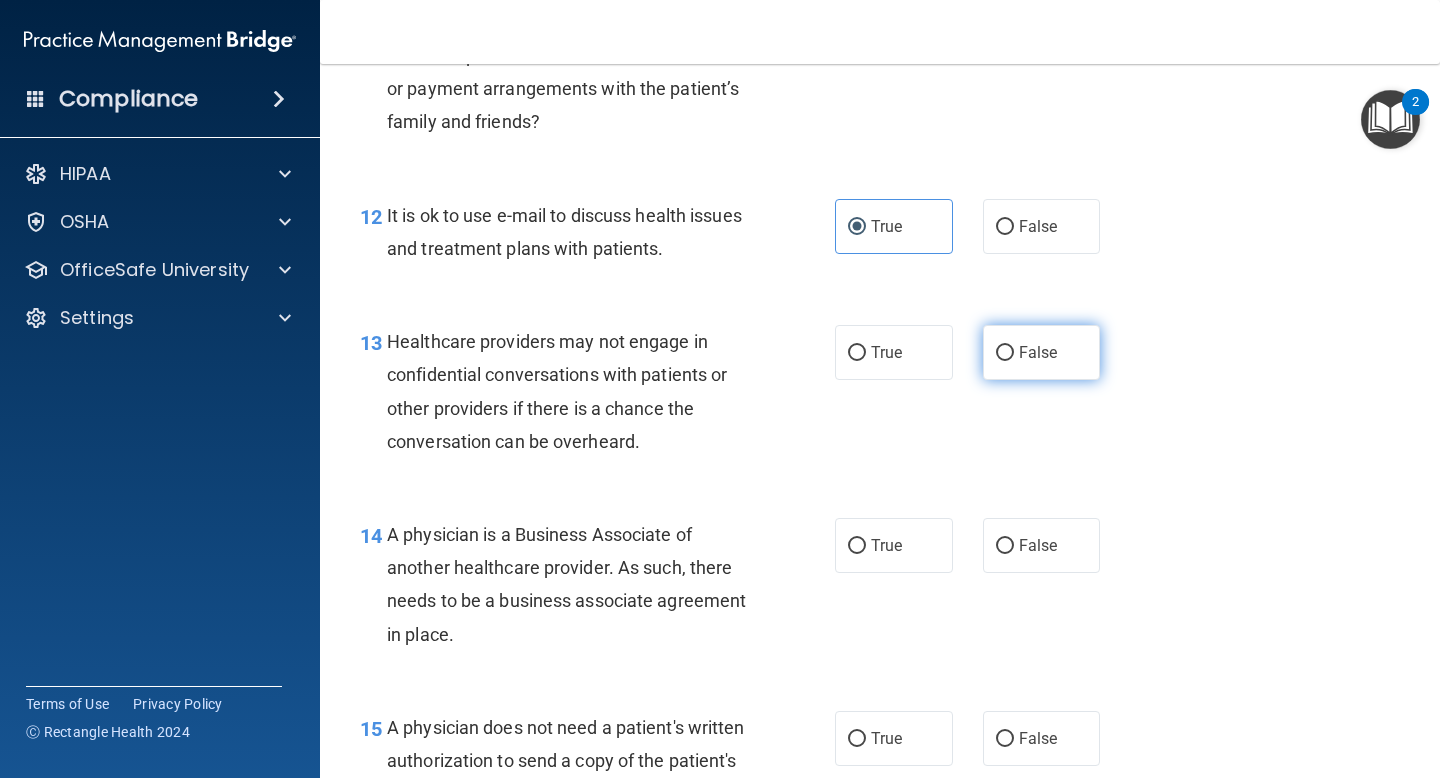 click on "False" at bounding box center (1042, 352) 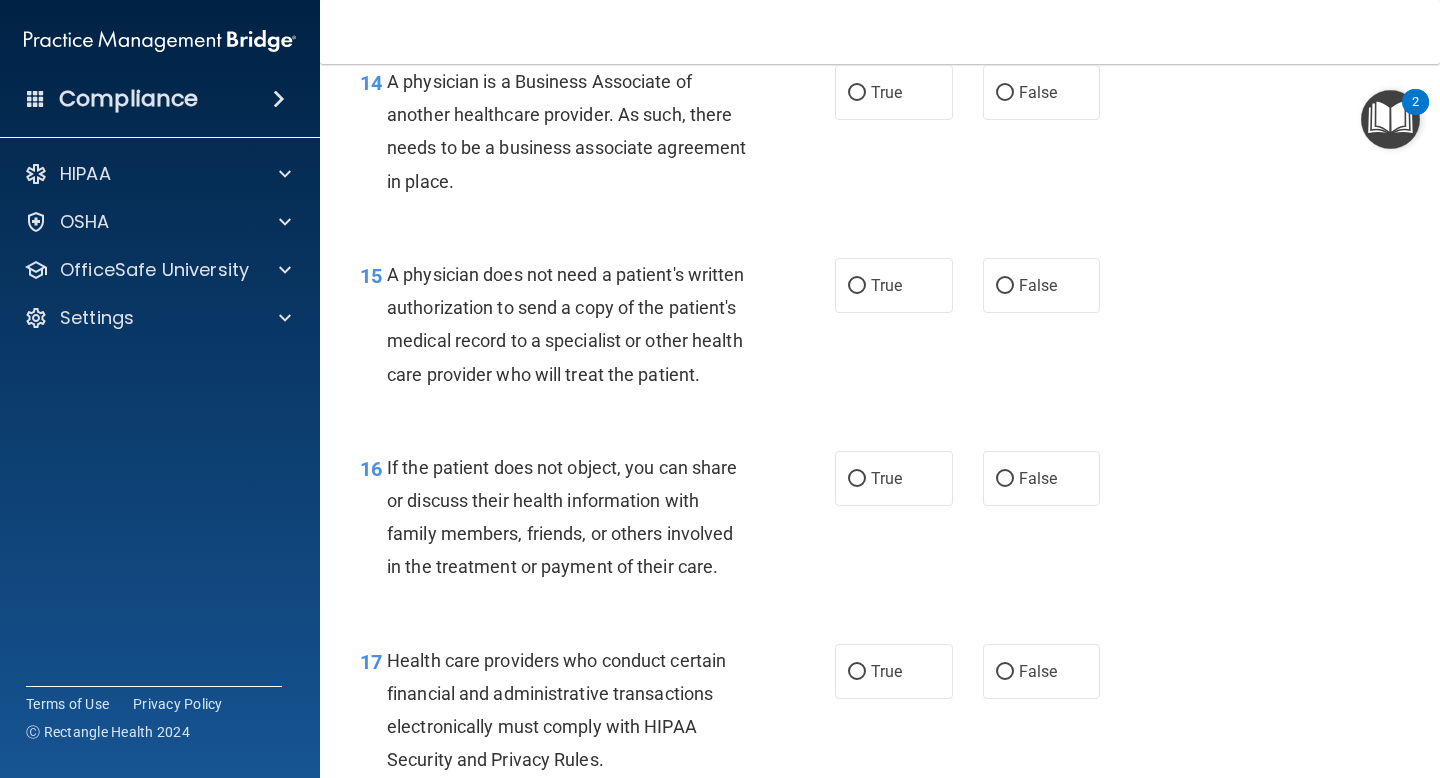 scroll, scrollTop: 2636, scrollLeft: 0, axis: vertical 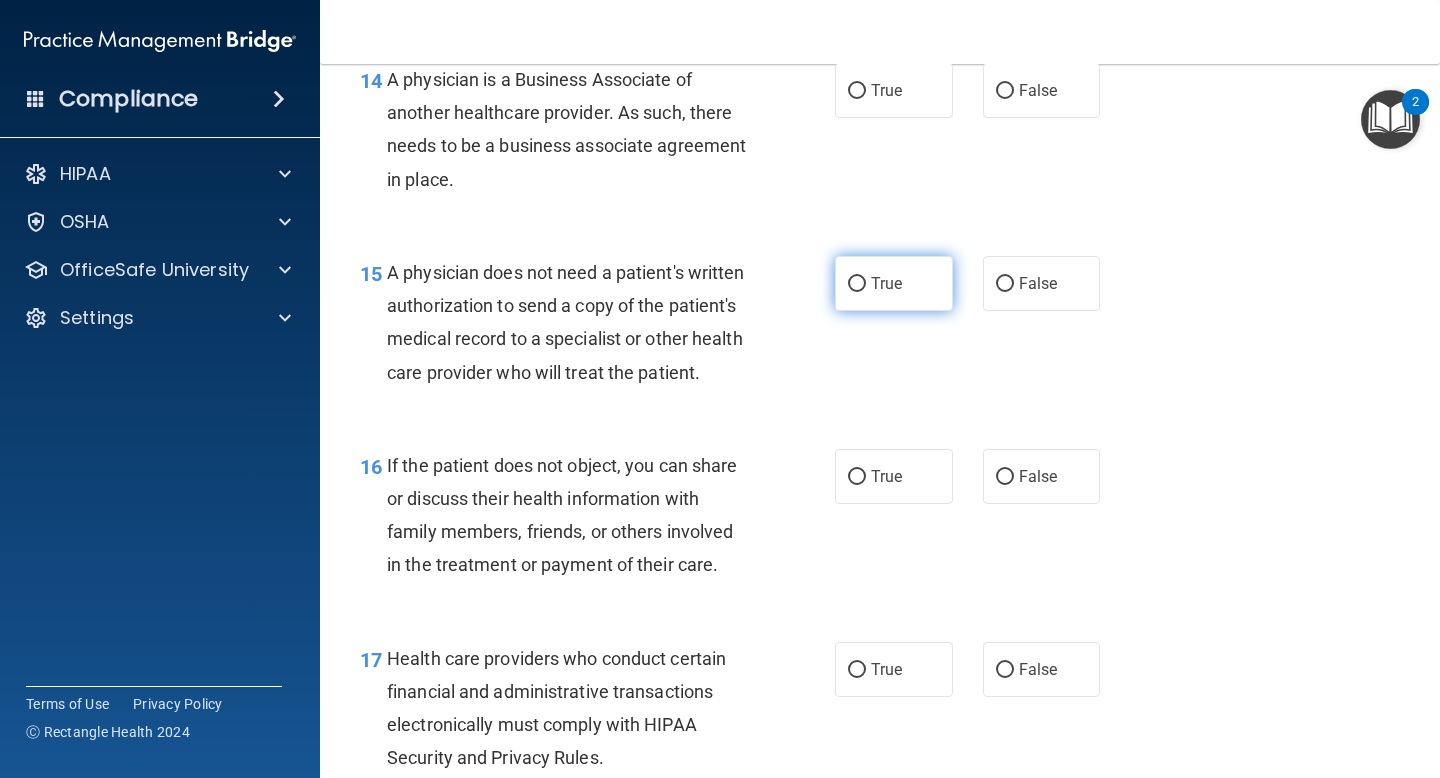 click on "True" at bounding box center (886, 283) 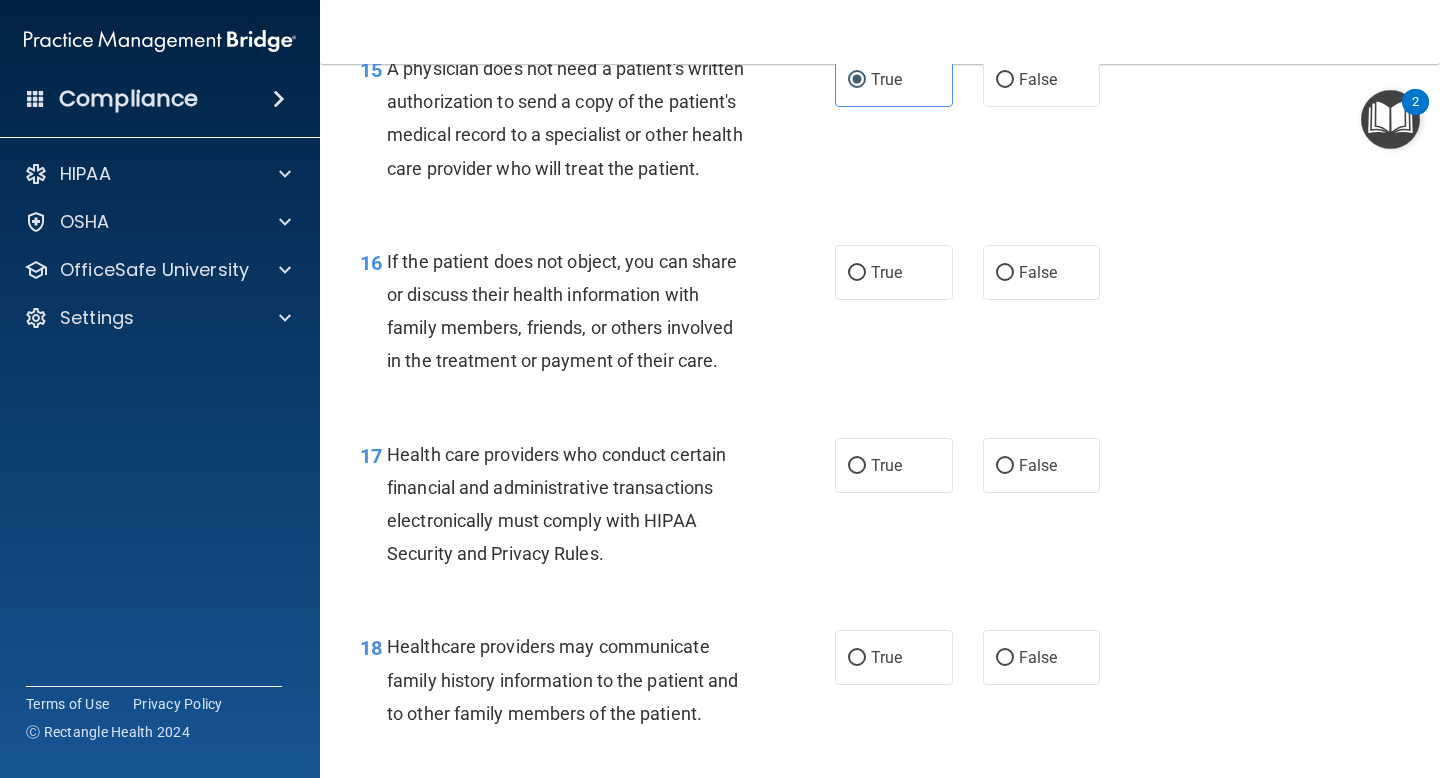 scroll, scrollTop: 2870, scrollLeft: 0, axis: vertical 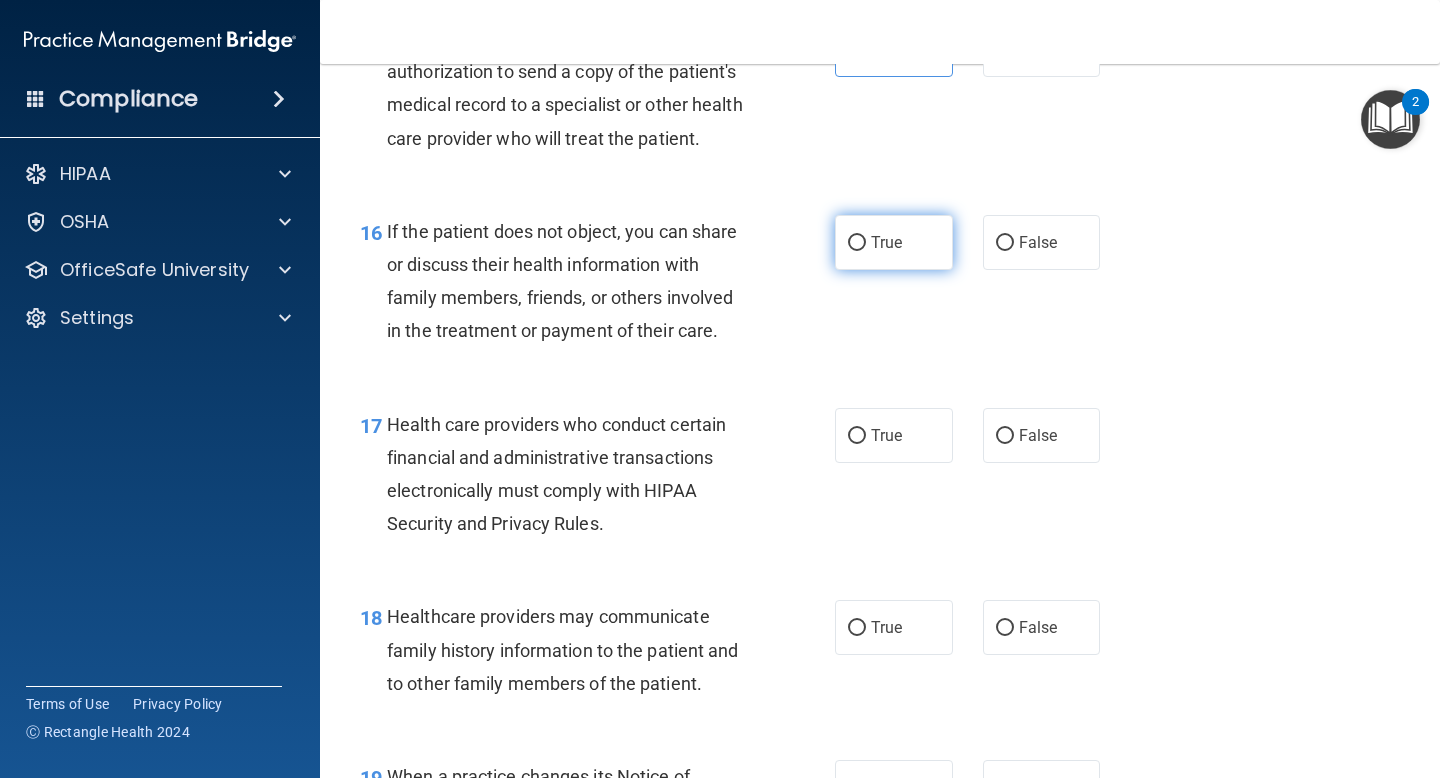 click on "True" at bounding box center [894, 242] 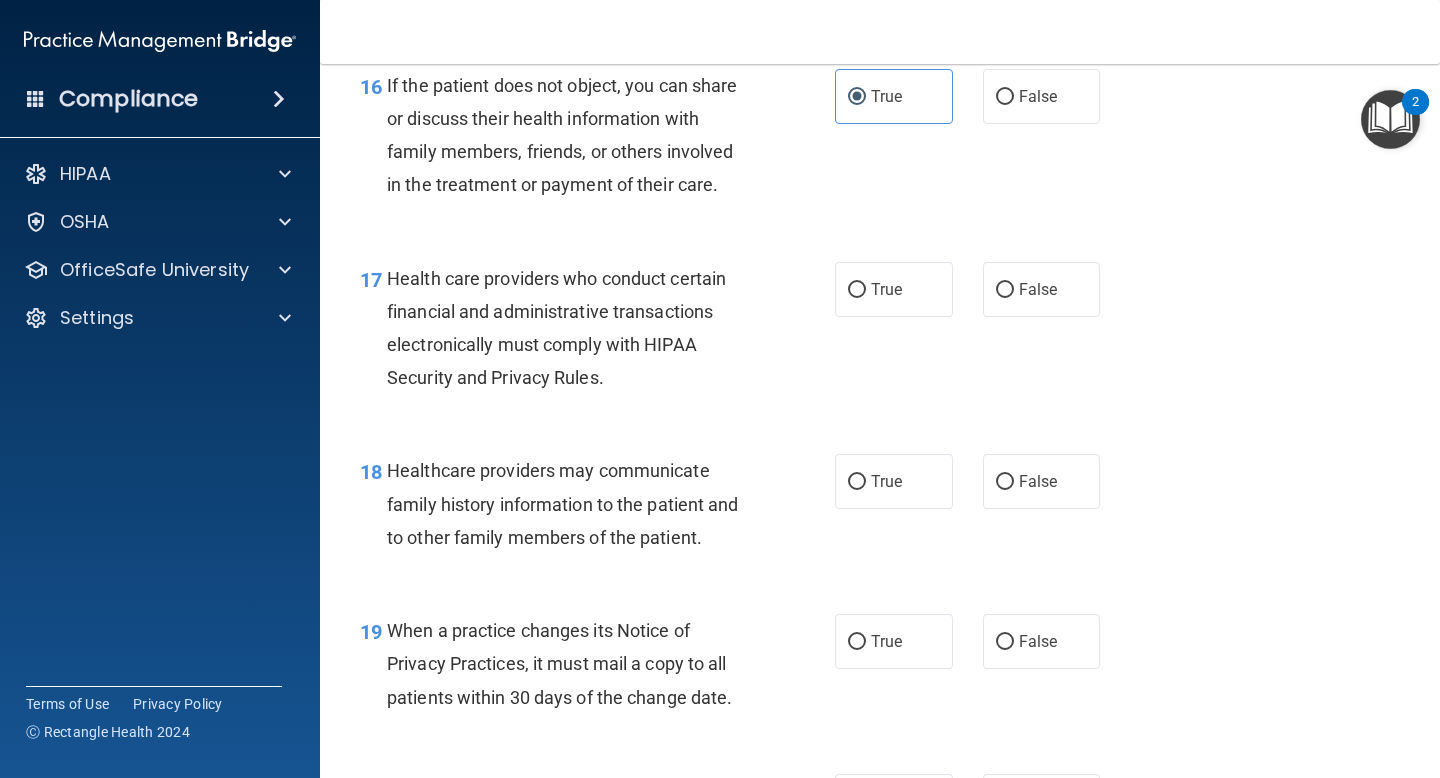 scroll, scrollTop: 3025, scrollLeft: 0, axis: vertical 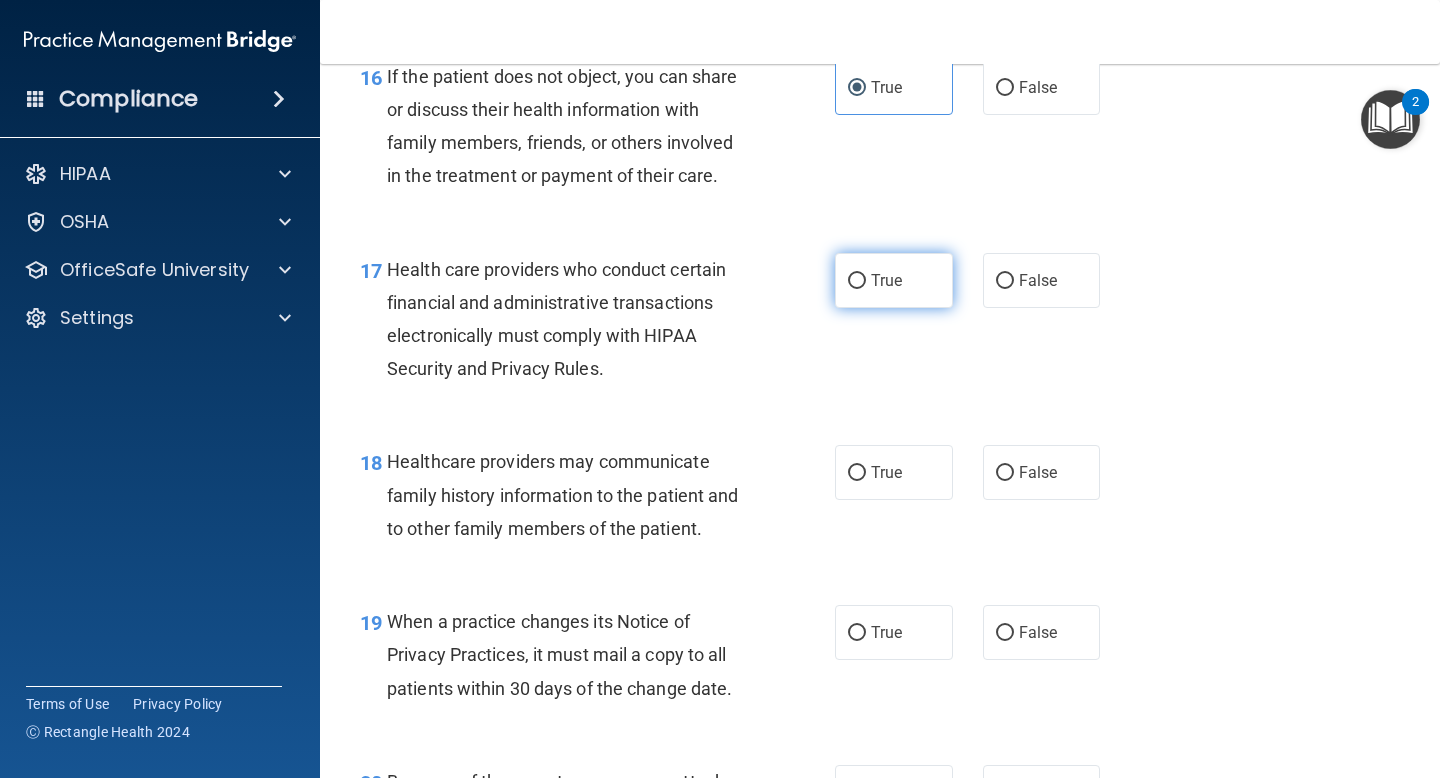 click on "True" at bounding box center [894, 280] 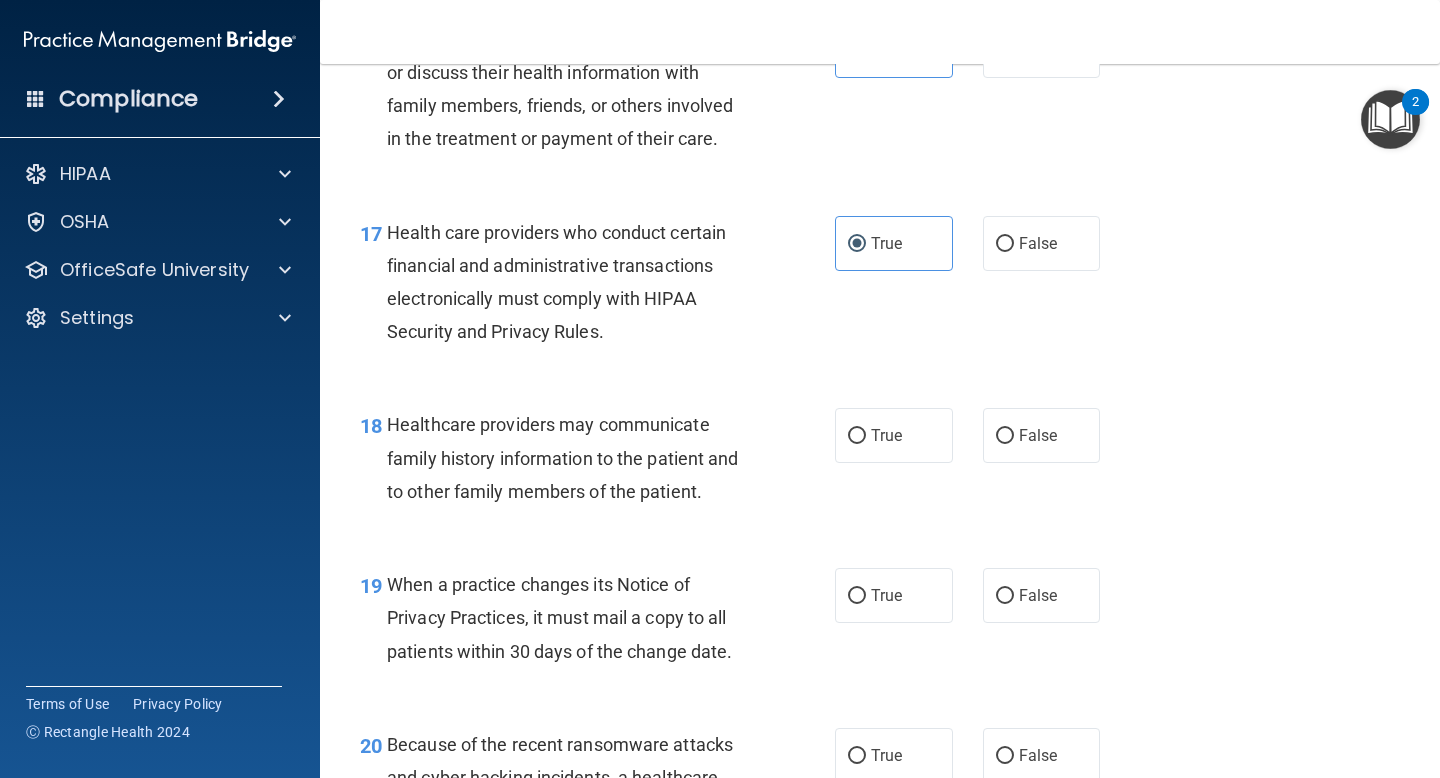 scroll, scrollTop: 3075, scrollLeft: 0, axis: vertical 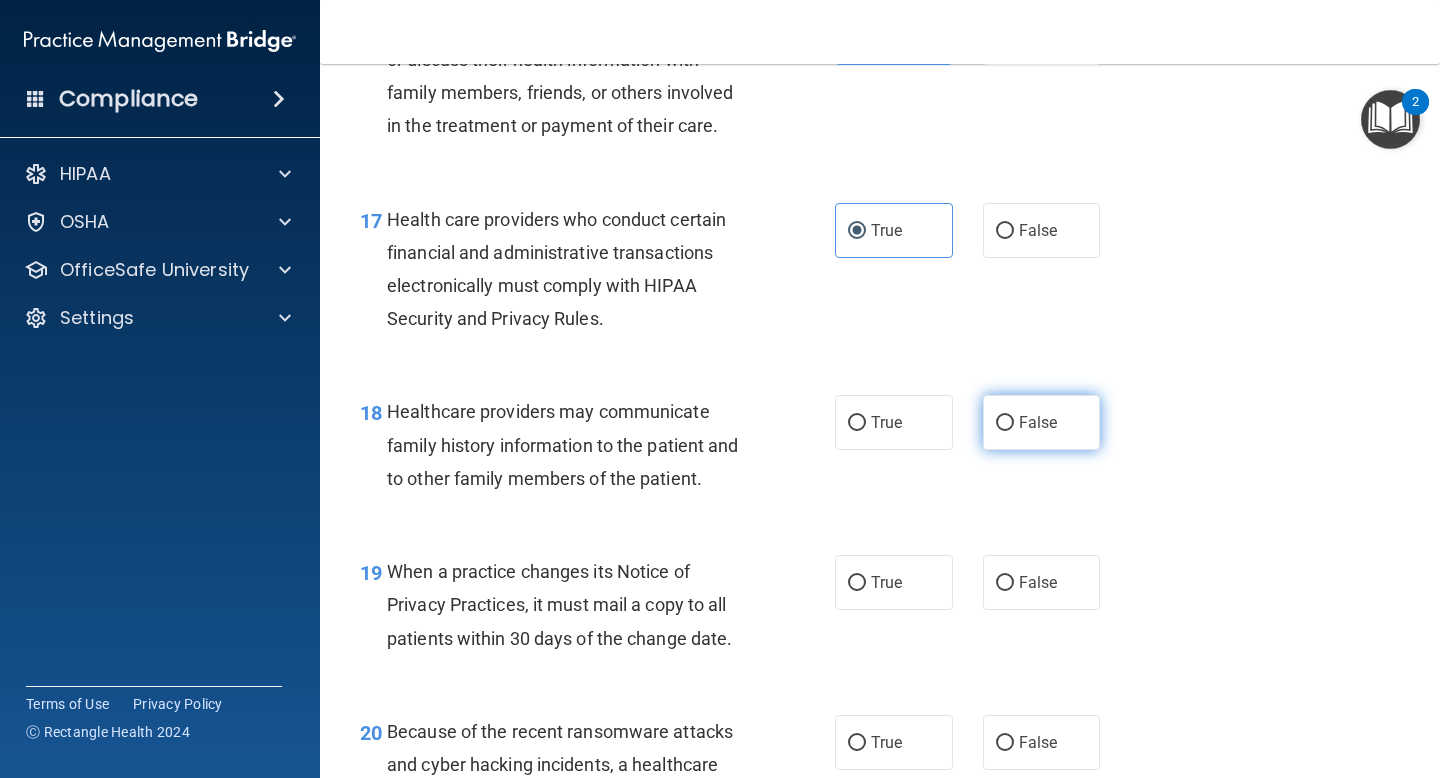 click on "False" at bounding box center [1038, 422] 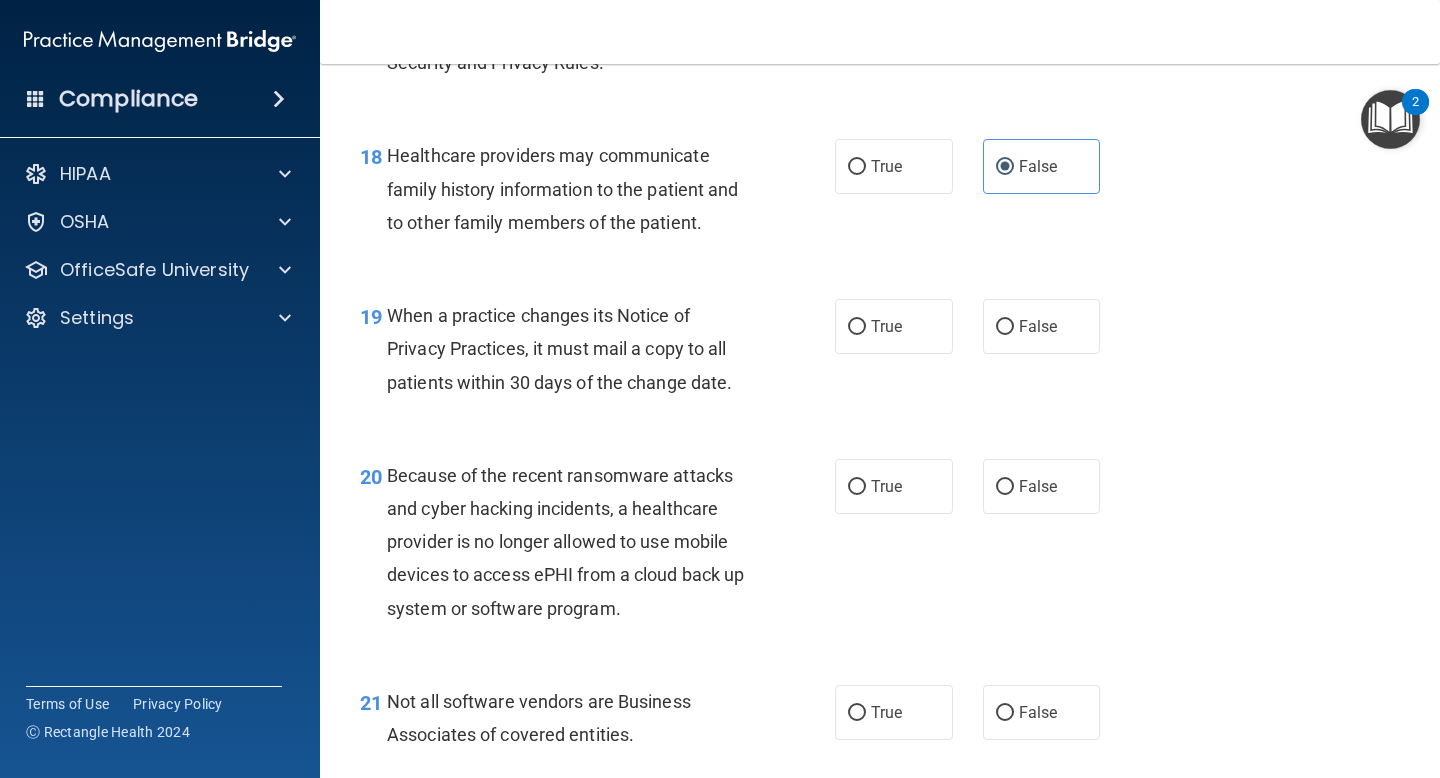 scroll, scrollTop: 3359, scrollLeft: 0, axis: vertical 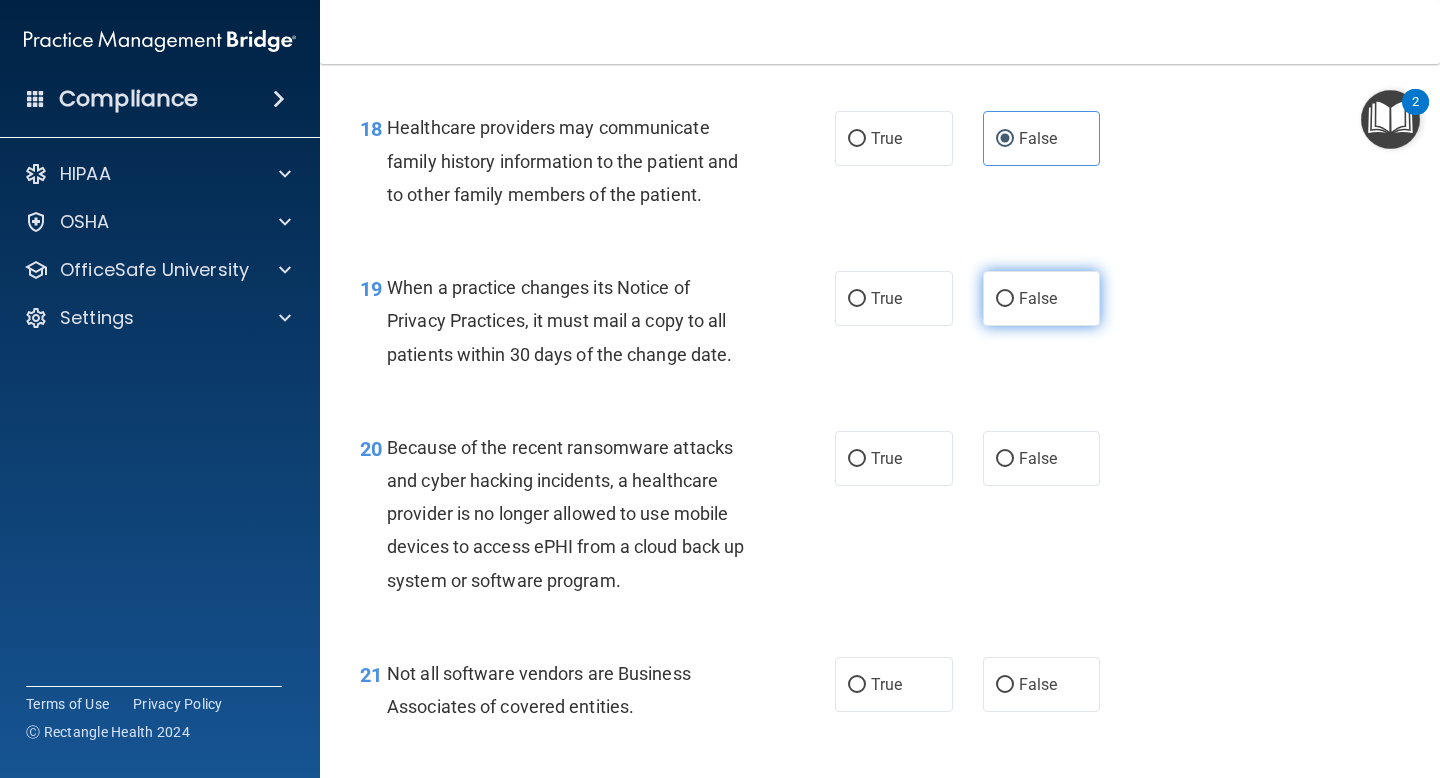 click on "False" at bounding box center [1038, 298] 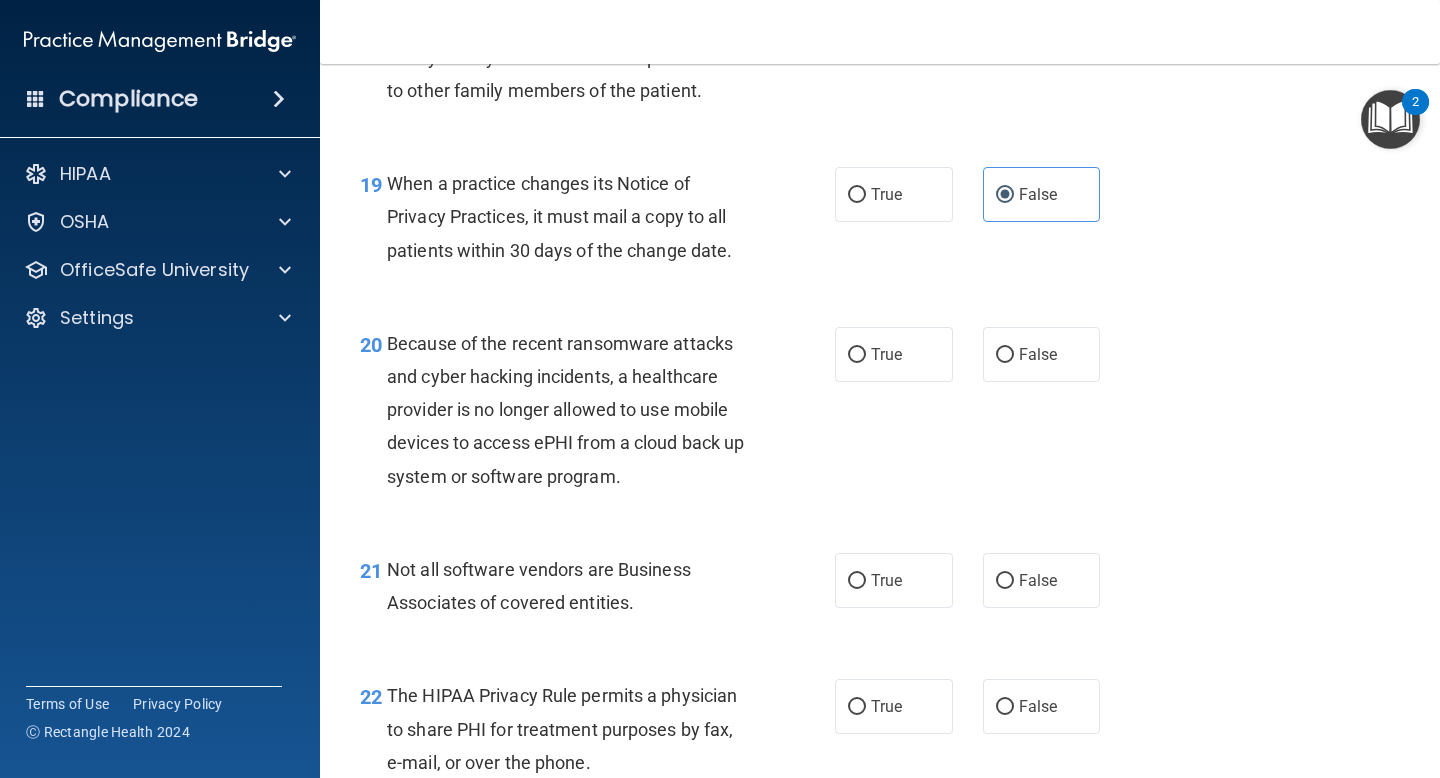 scroll, scrollTop: 3475, scrollLeft: 0, axis: vertical 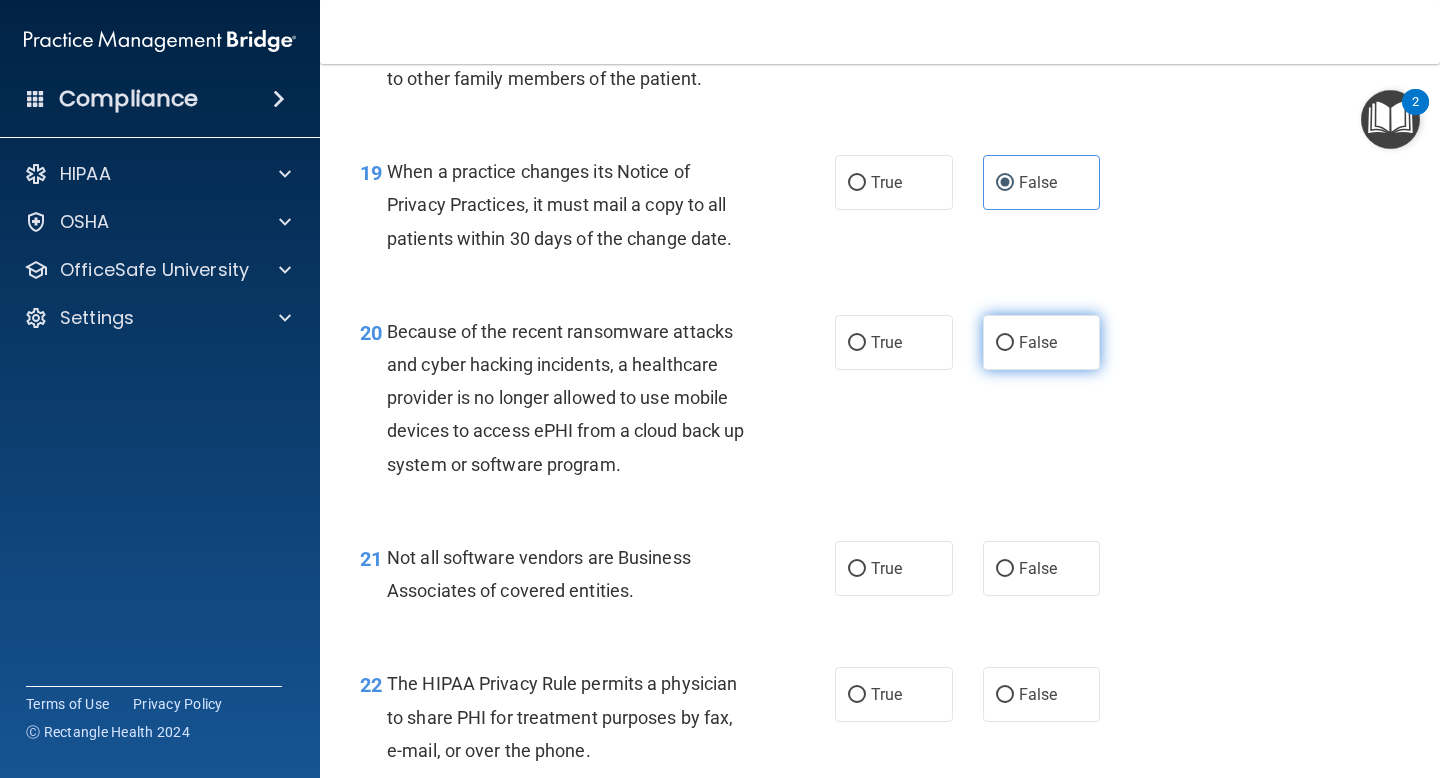 click on "False" at bounding box center (1005, 343) 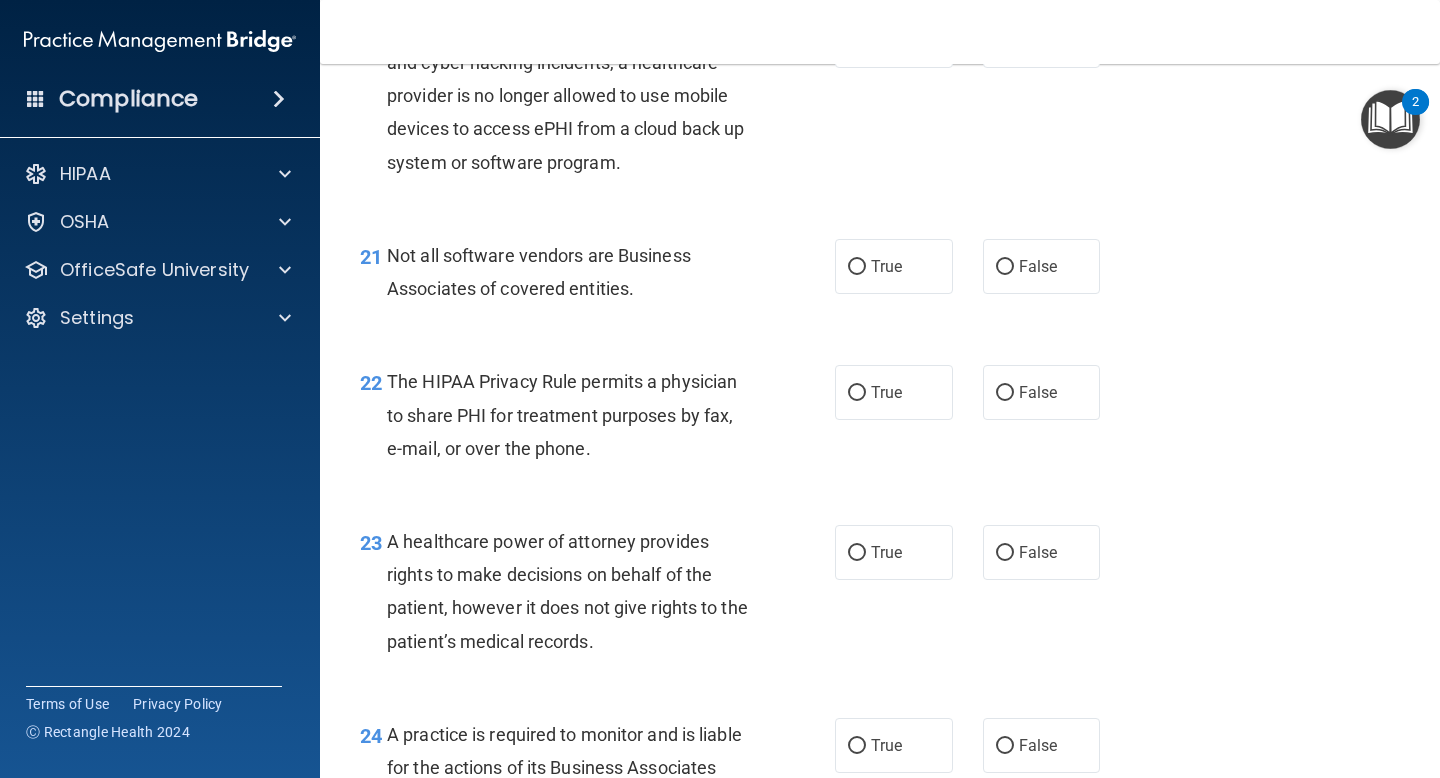 scroll, scrollTop: 3775, scrollLeft: 0, axis: vertical 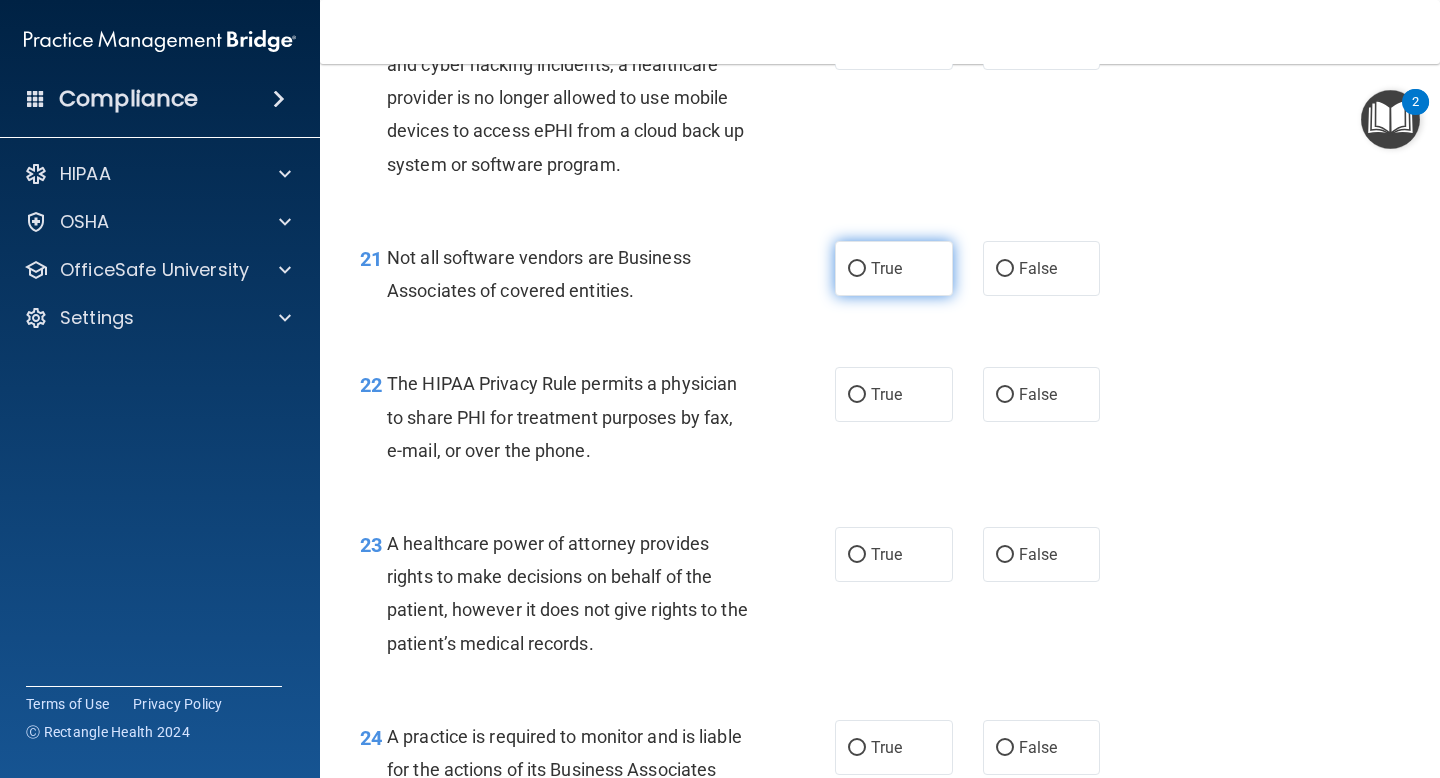 click on "True" at bounding box center (894, 268) 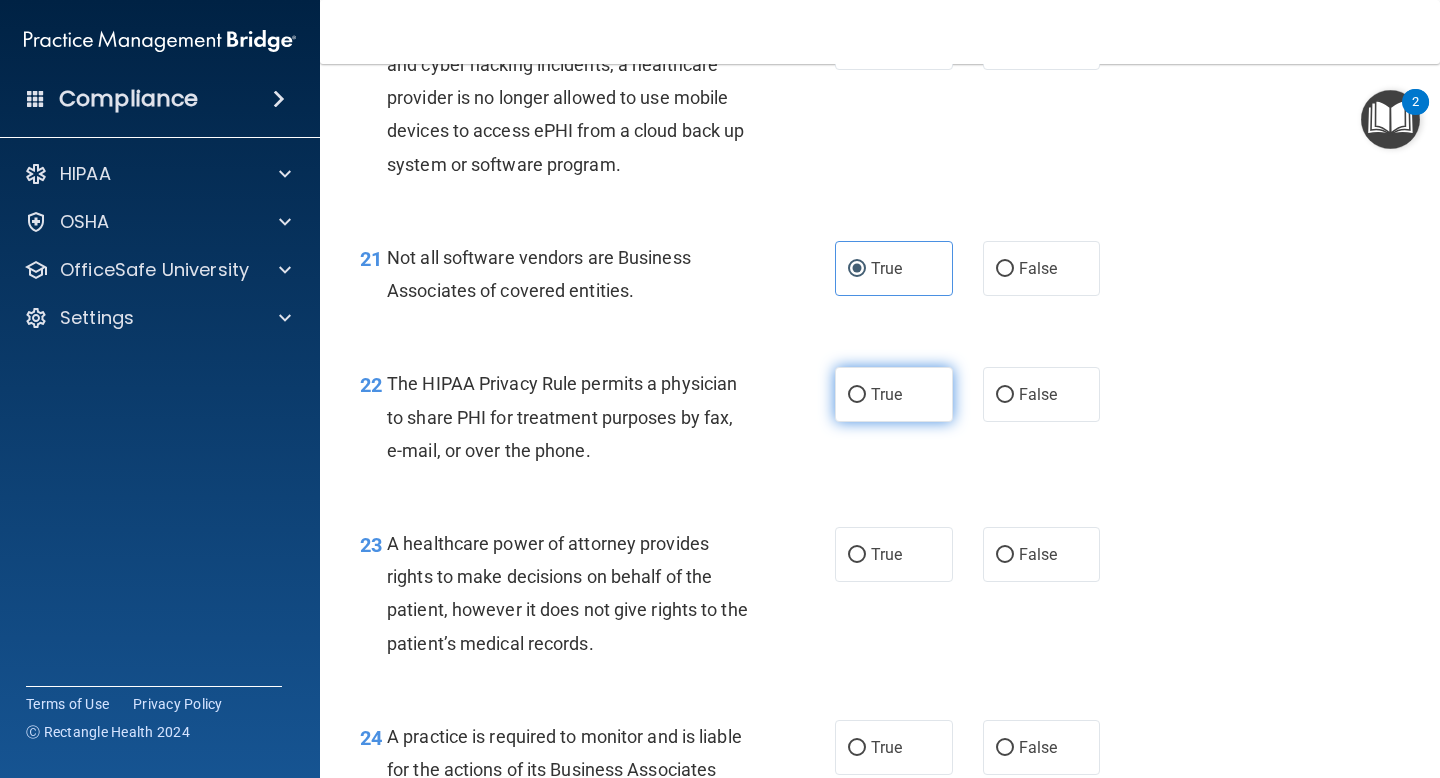 click on "True" at bounding box center [894, 394] 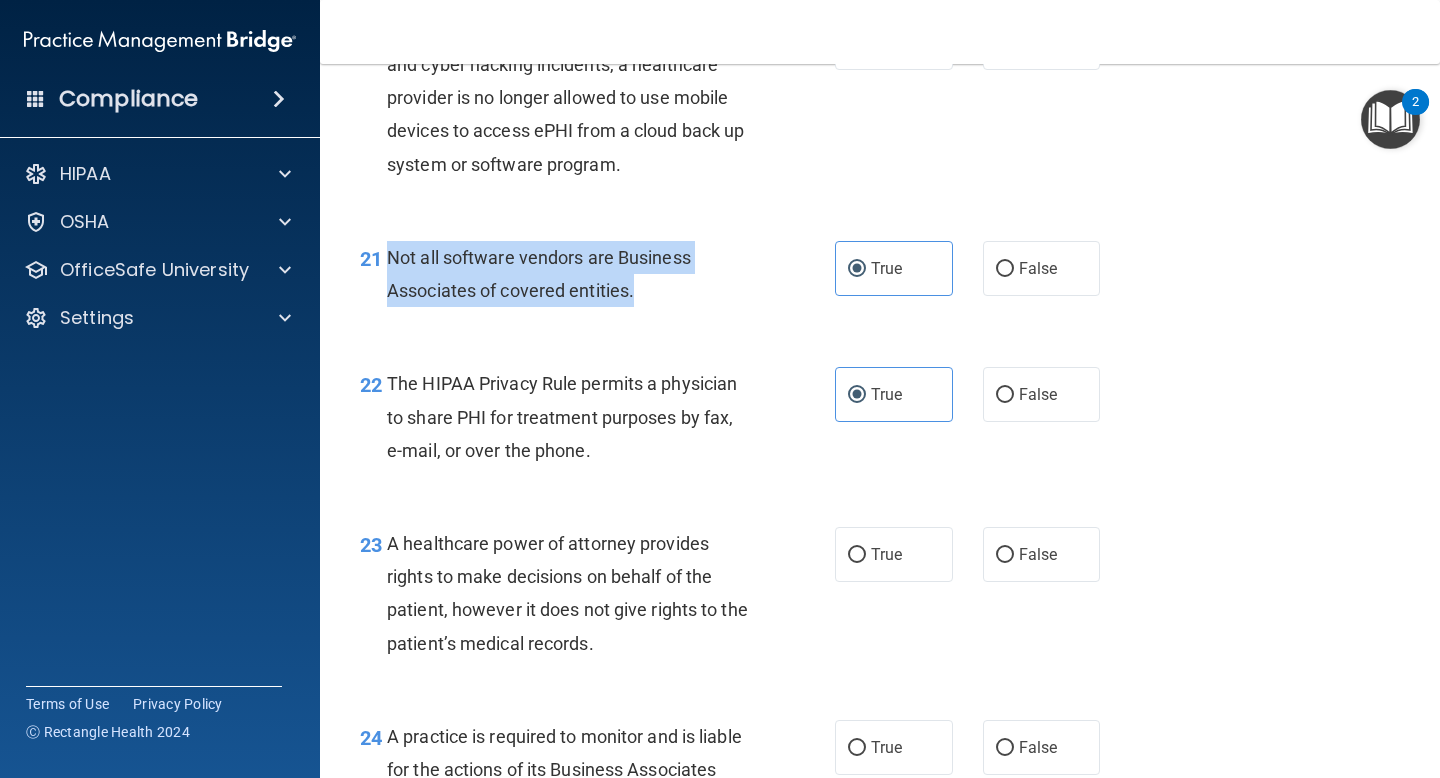 drag, startPoint x: 648, startPoint y: 300, endPoint x: 387, endPoint y: 243, distance: 267.15164 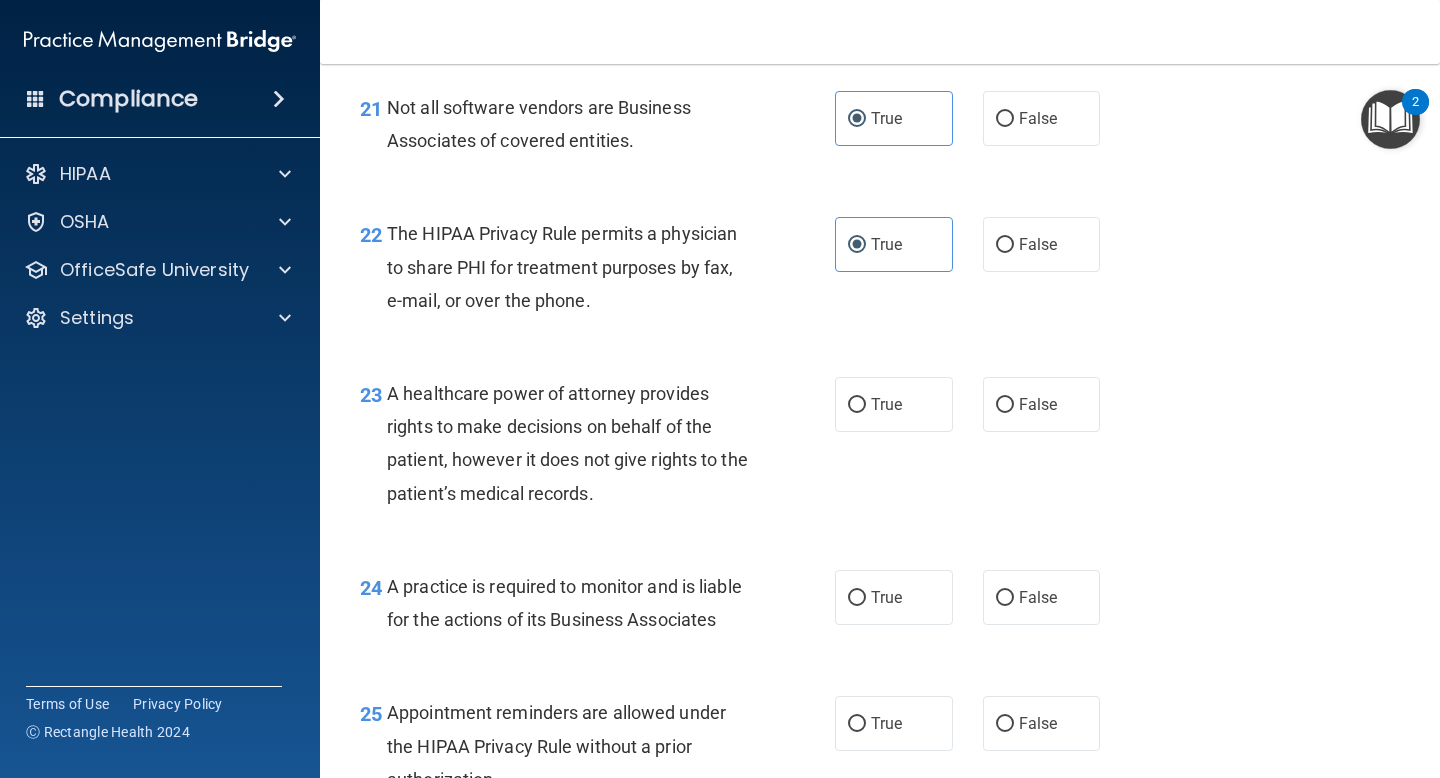 scroll, scrollTop: 3925, scrollLeft: 0, axis: vertical 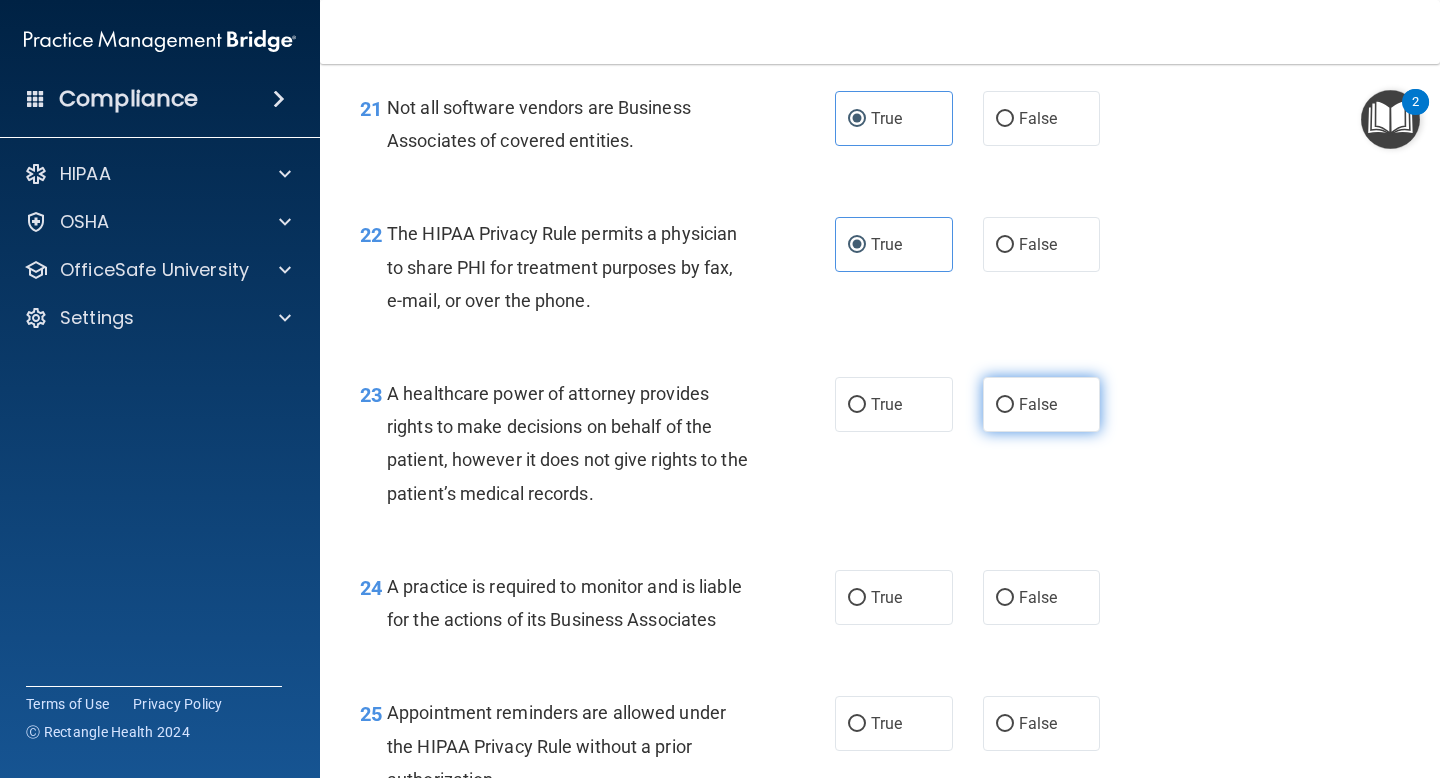 click on "False" at bounding box center [1038, 404] 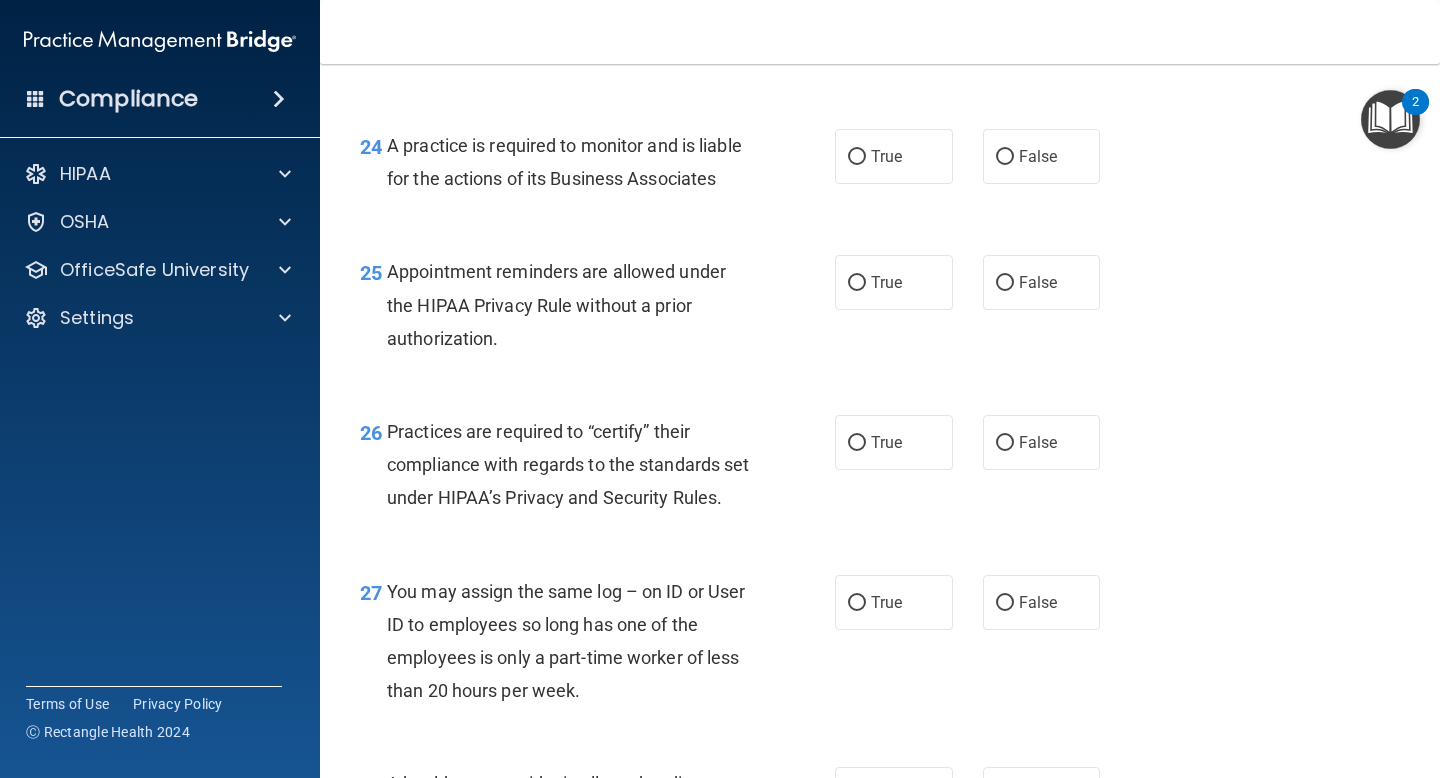 scroll, scrollTop: 4362, scrollLeft: 0, axis: vertical 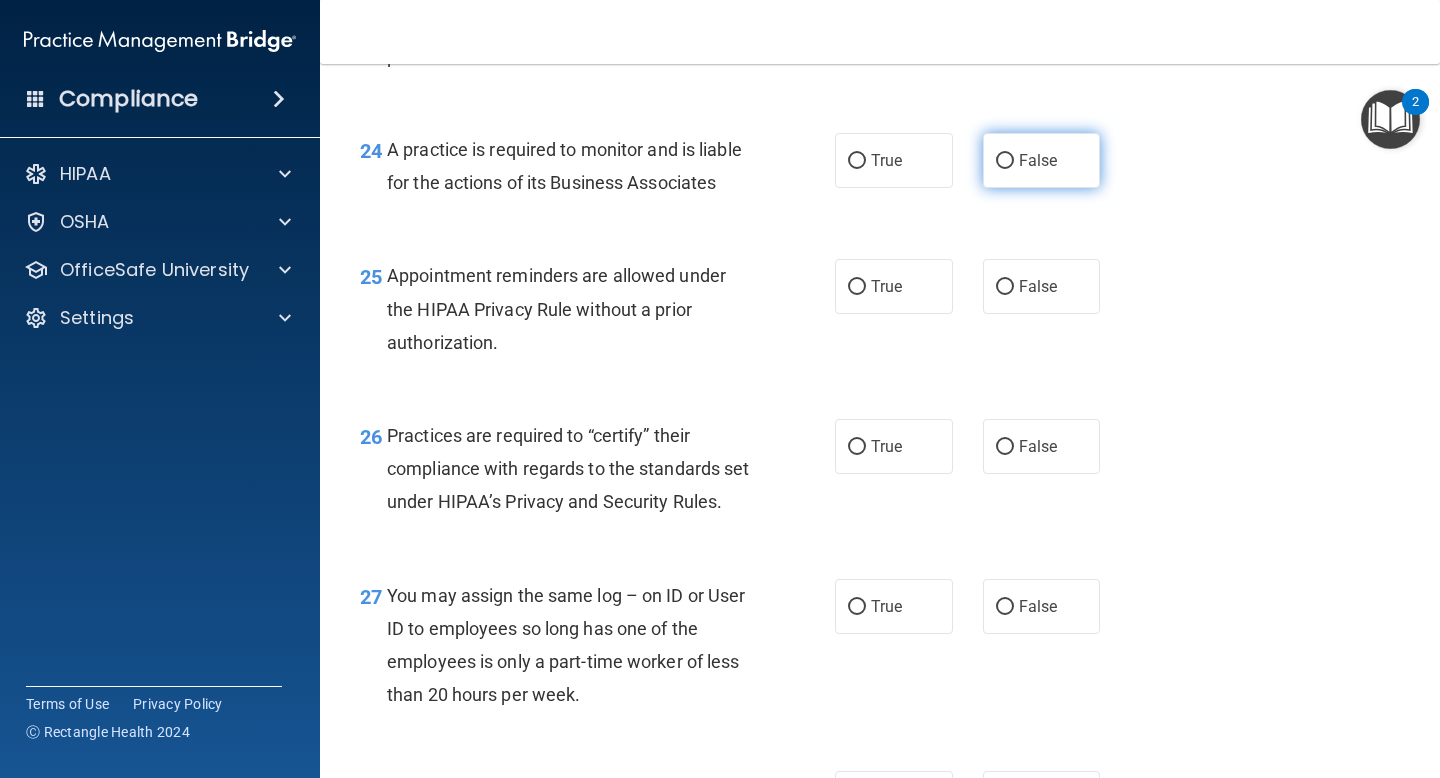 click on "False" at bounding box center (1005, 161) 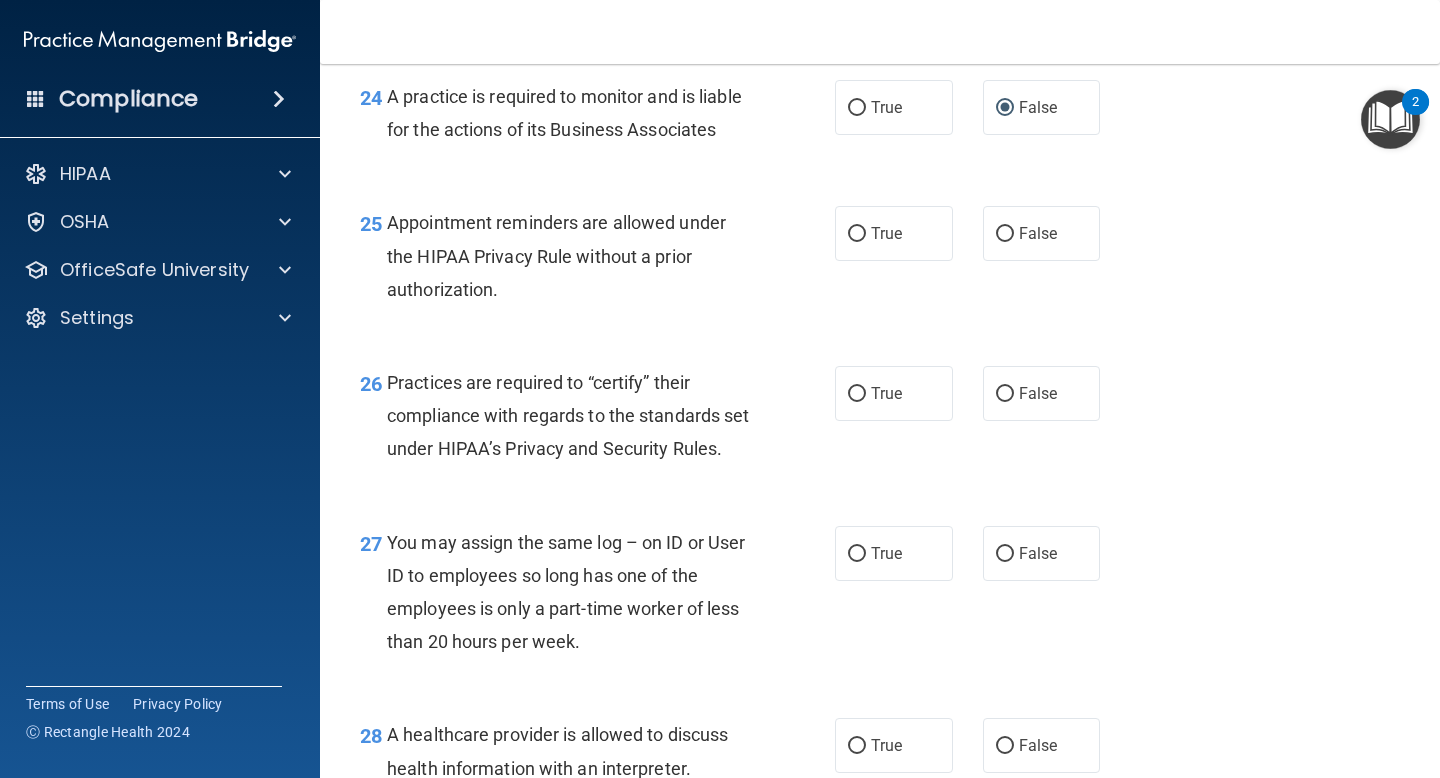 scroll, scrollTop: 4424, scrollLeft: 0, axis: vertical 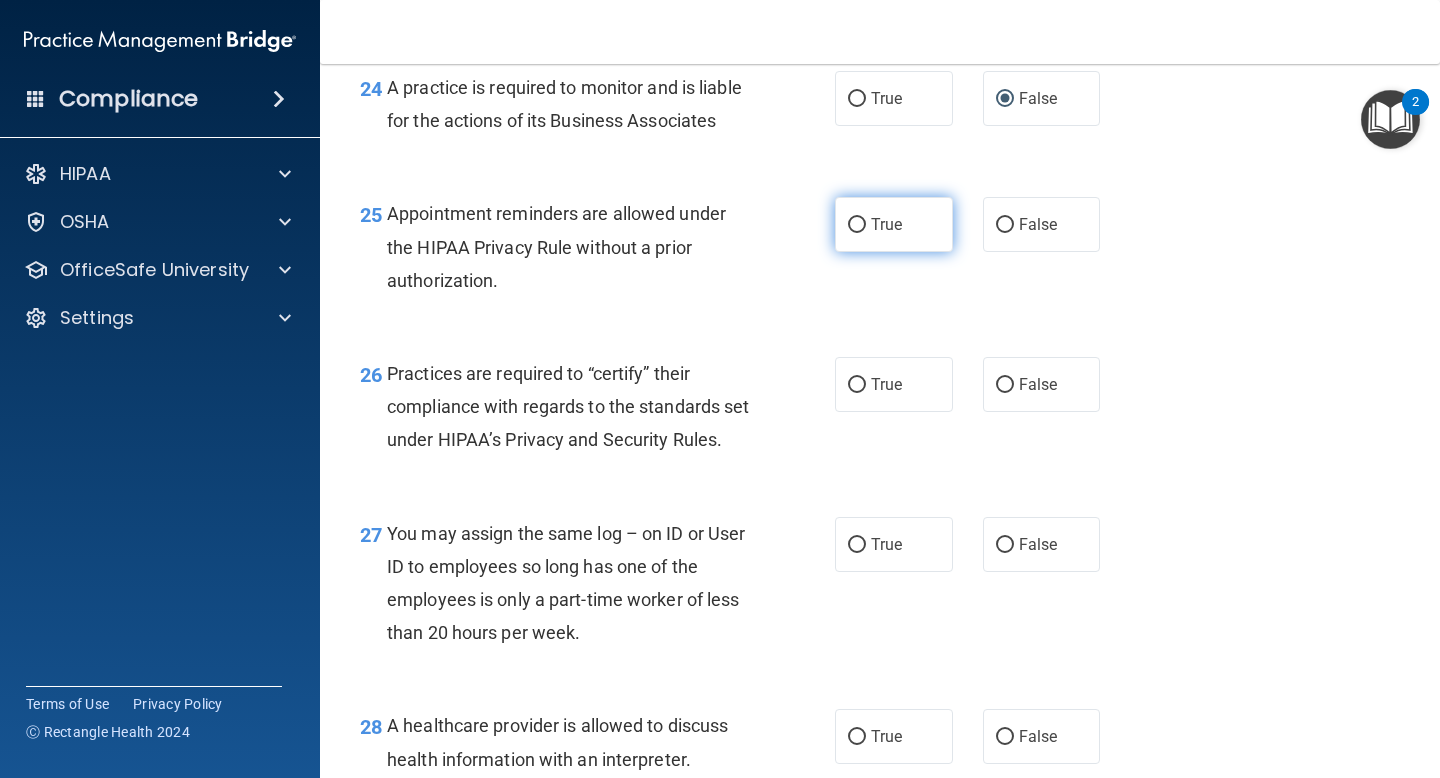click on "True" at bounding box center [886, 224] 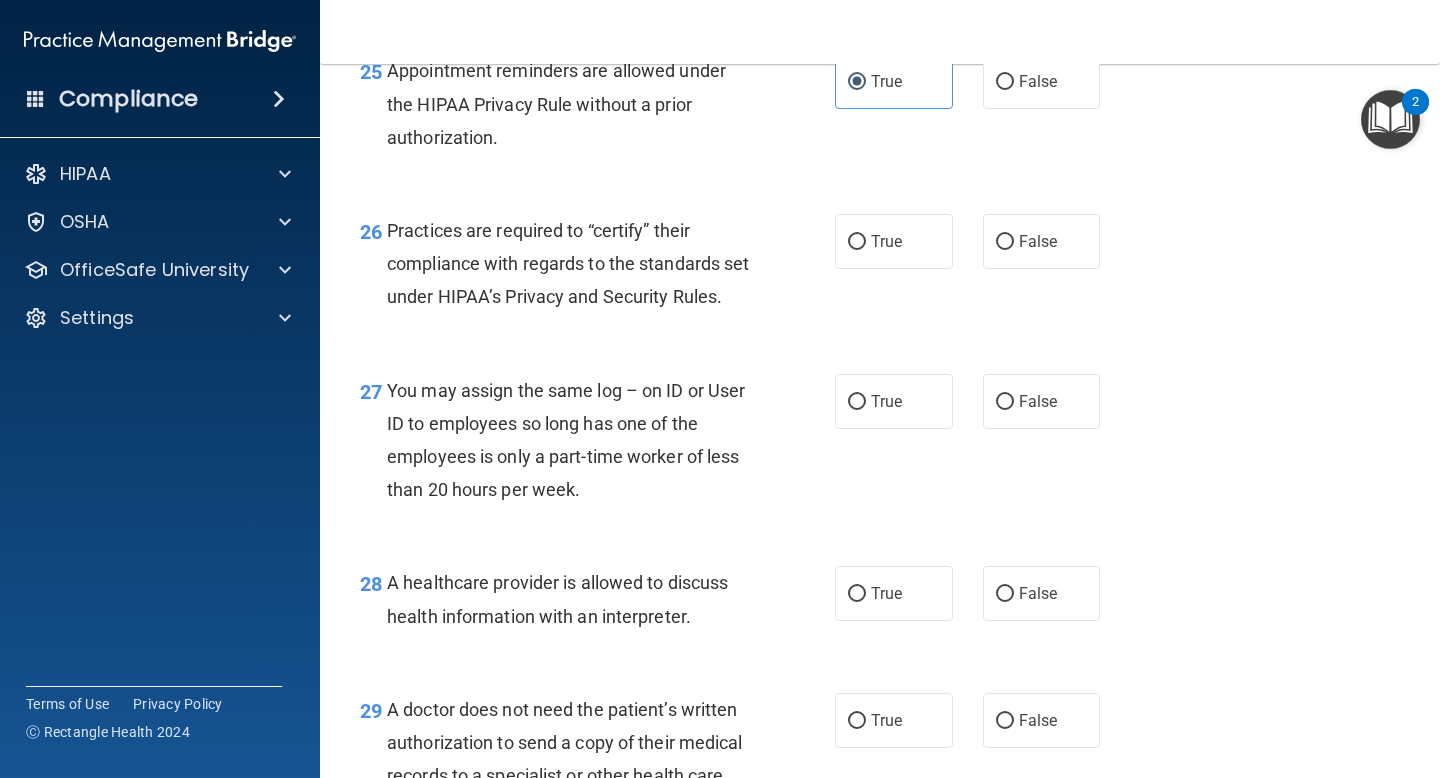 scroll, scrollTop: 4568, scrollLeft: 0, axis: vertical 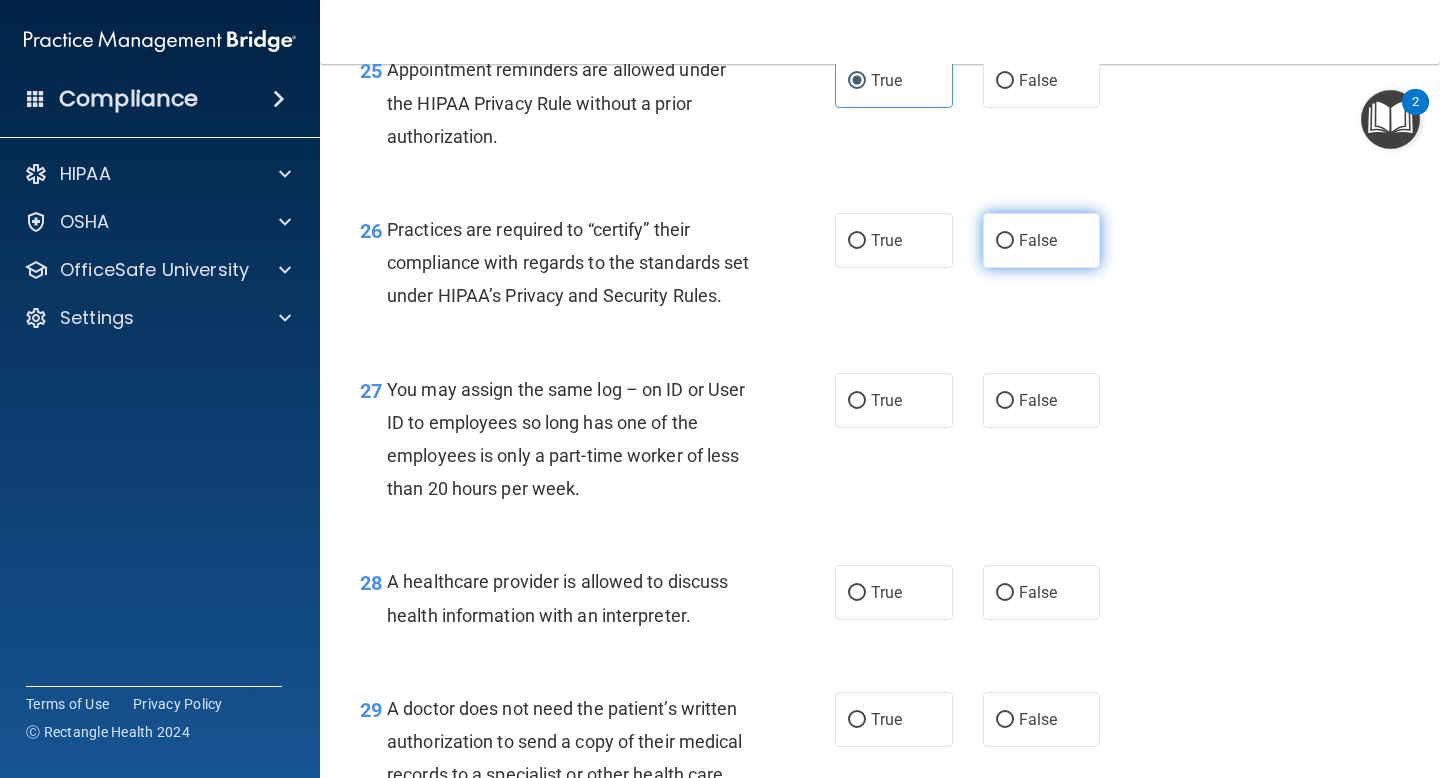 click on "False" at bounding box center (1042, 240) 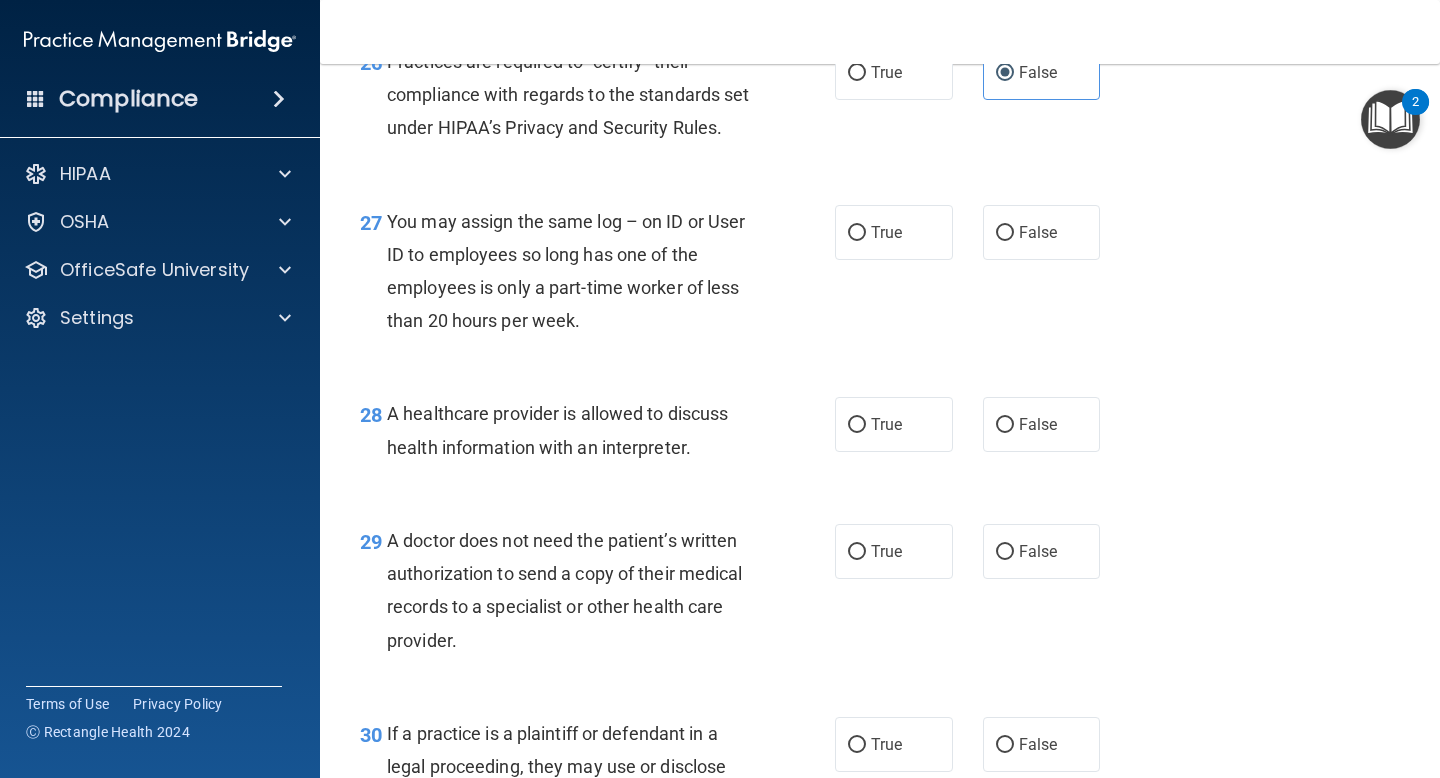 scroll, scrollTop: 4815, scrollLeft: 0, axis: vertical 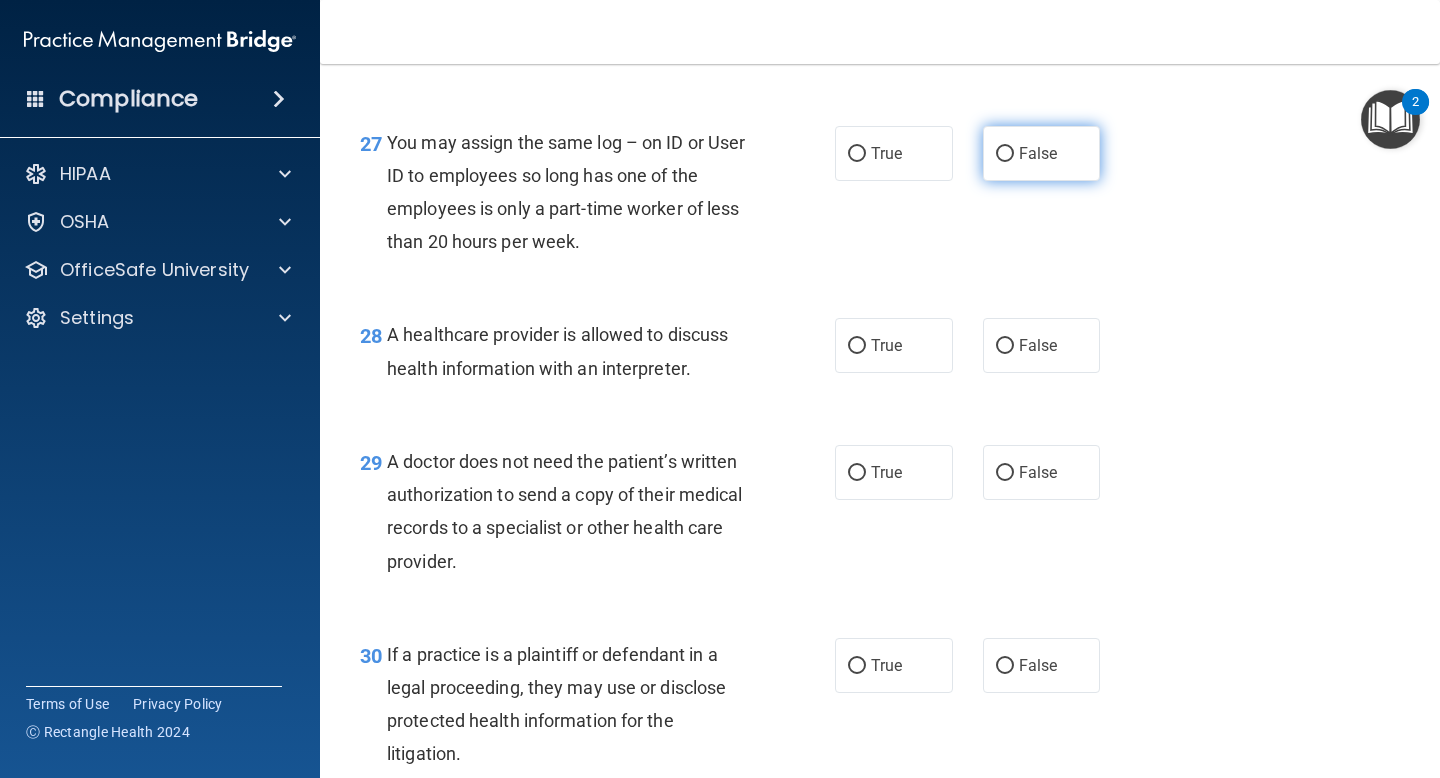 click on "False" at bounding box center [1042, 153] 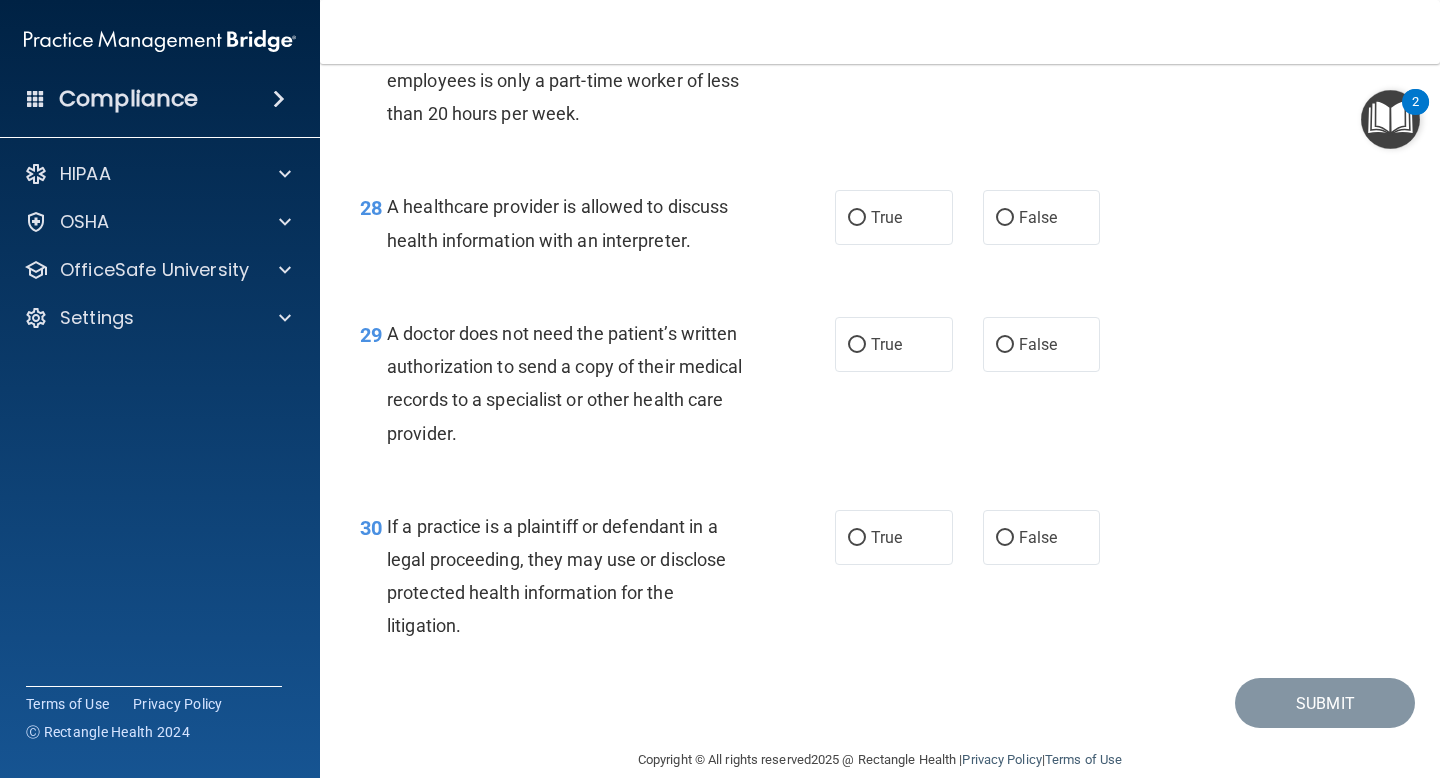scroll, scrollTop: 4970, scrollLeft: 0, axis: vertical 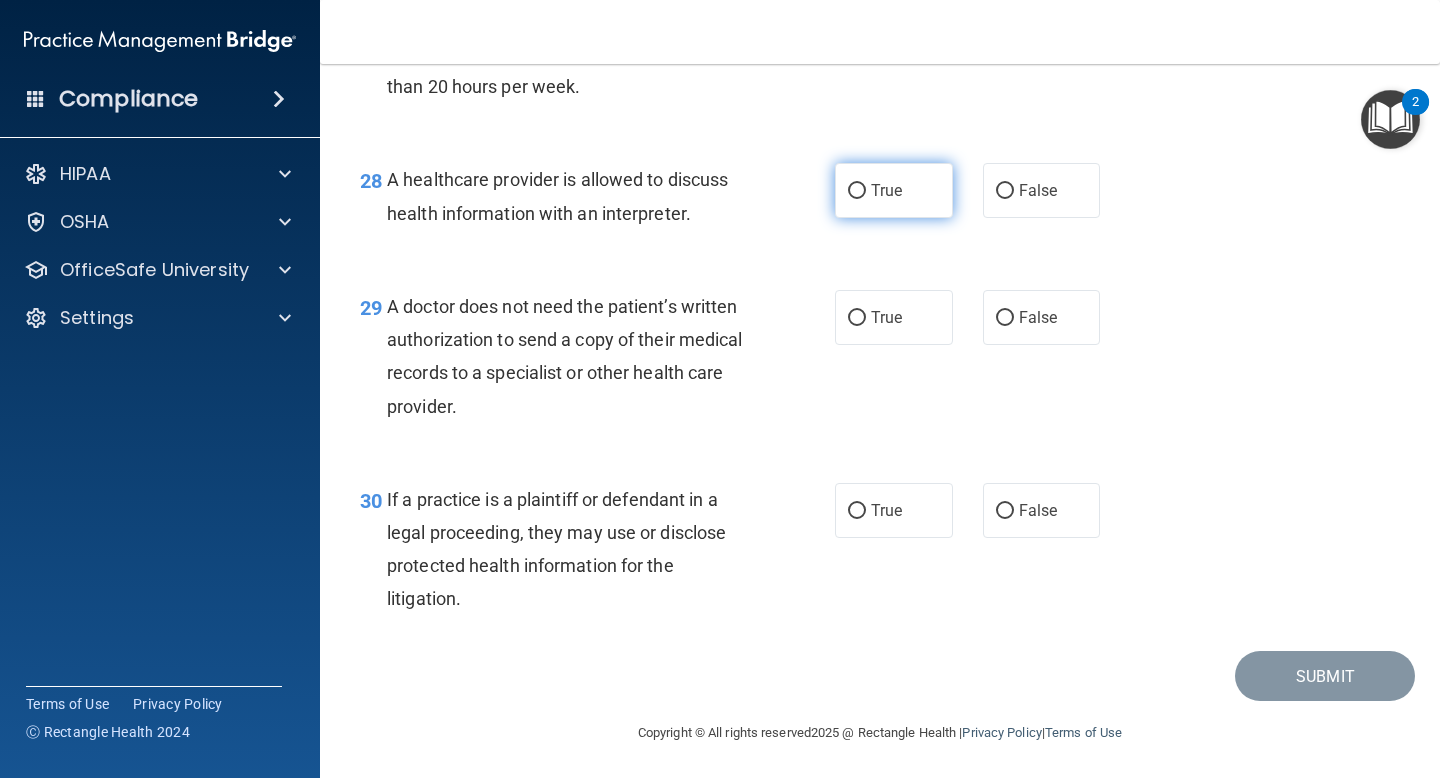 click on "True" at bounding box center (894, 190) 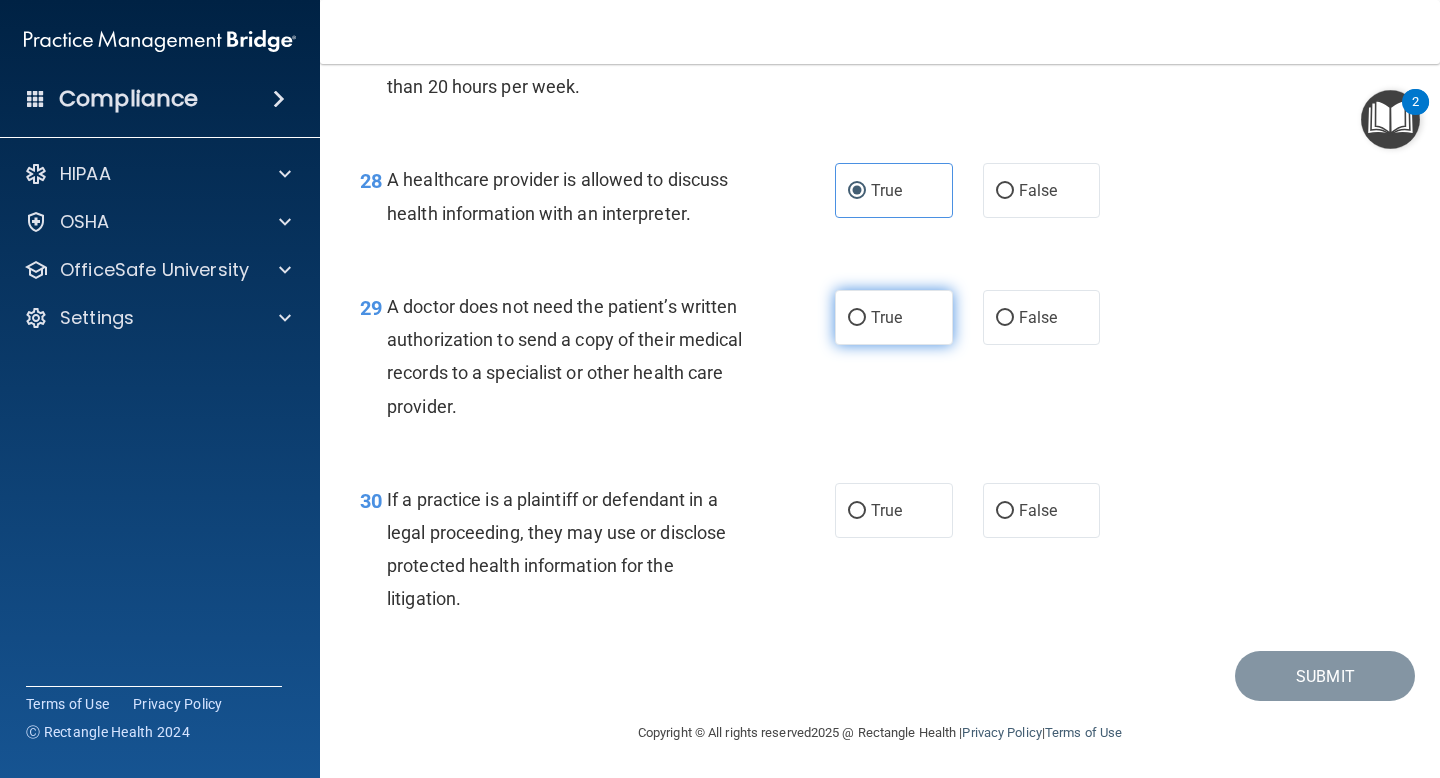click on "True" at bounding box center [894, 317] 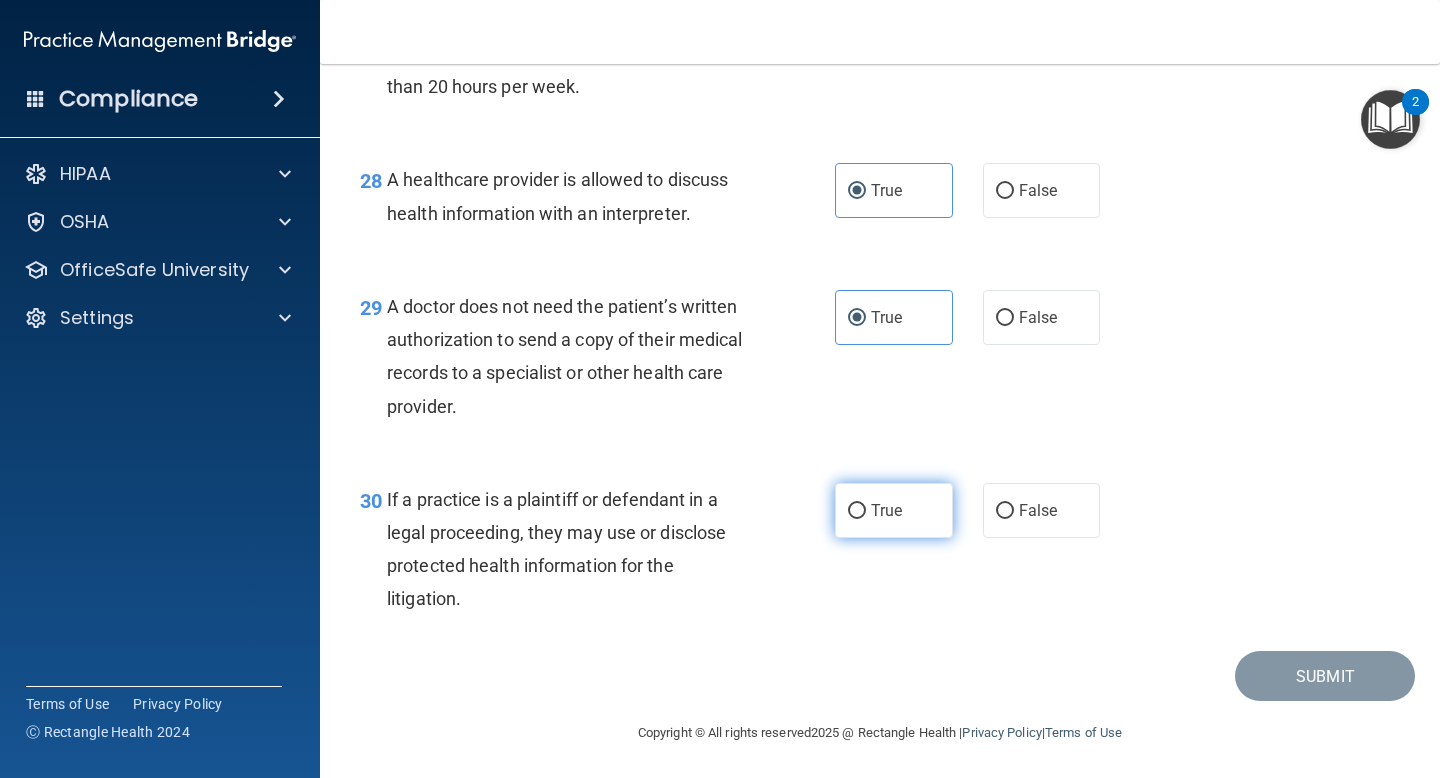 click on "True" at bounding box center [894, 510] 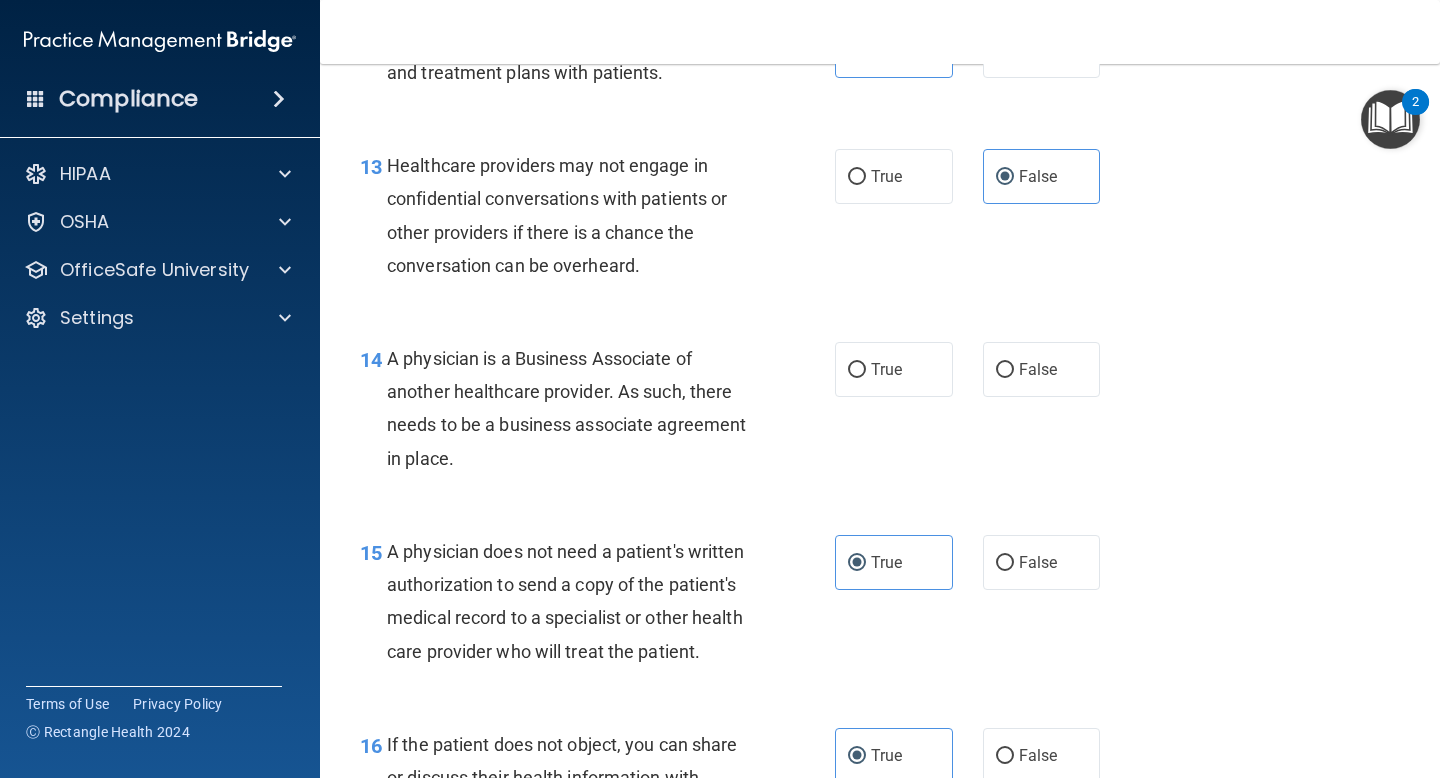 scroll, scrollTop: 2362, scrollLeft: 0, axis: vertical 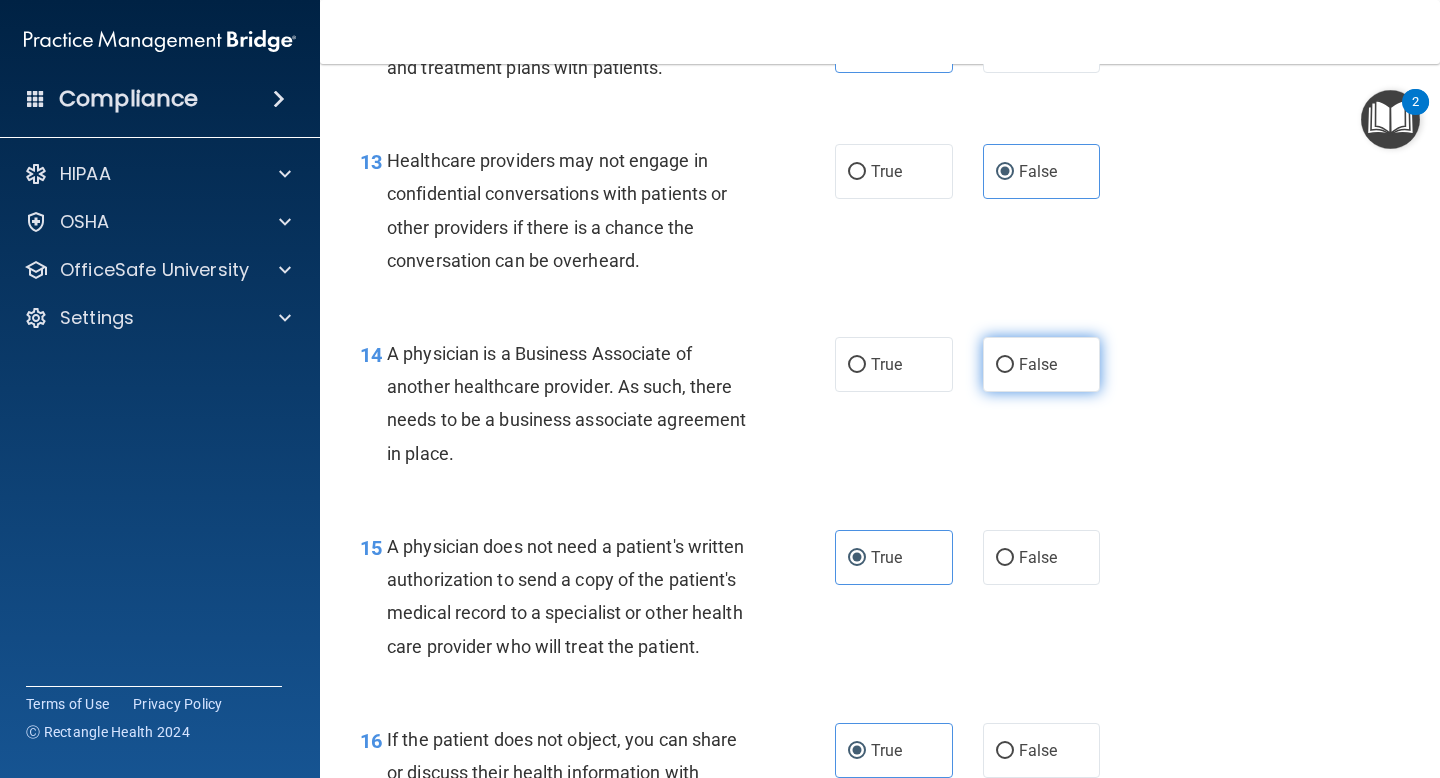 click on "False" at bounding box center (1042, 364) 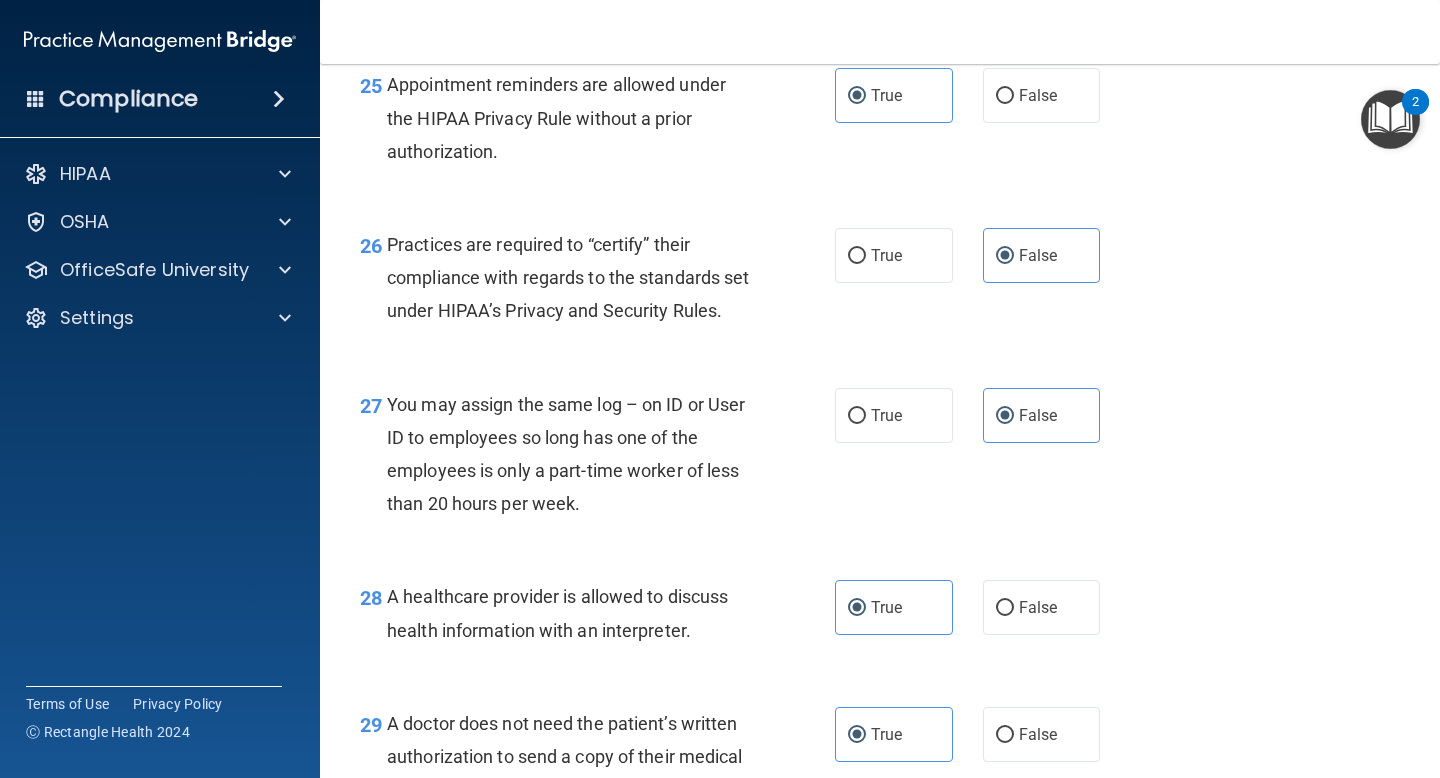 scroll, scrollTop: 5007, scrollLeft: 0, axis: vertical 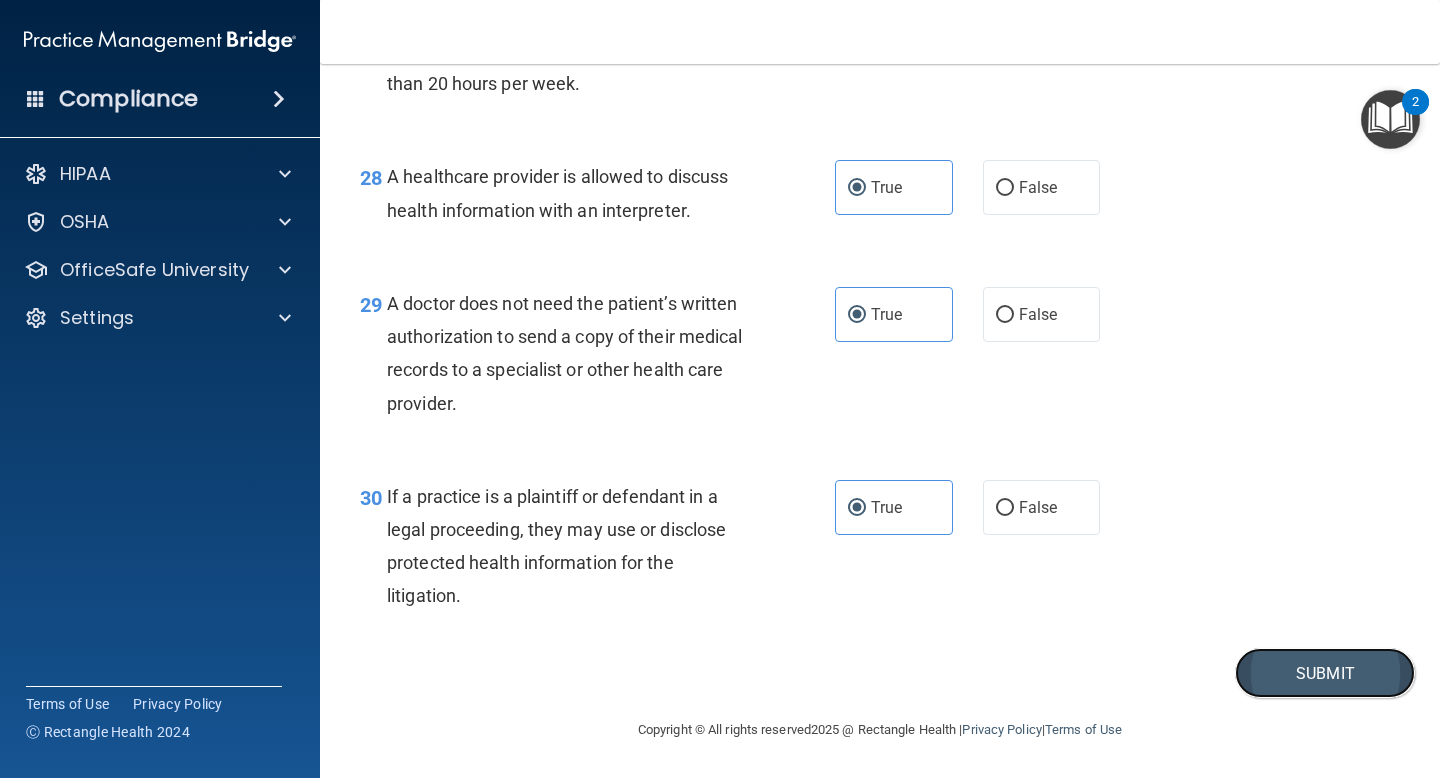 click on "Submit" at bounding box center (1325, 673) 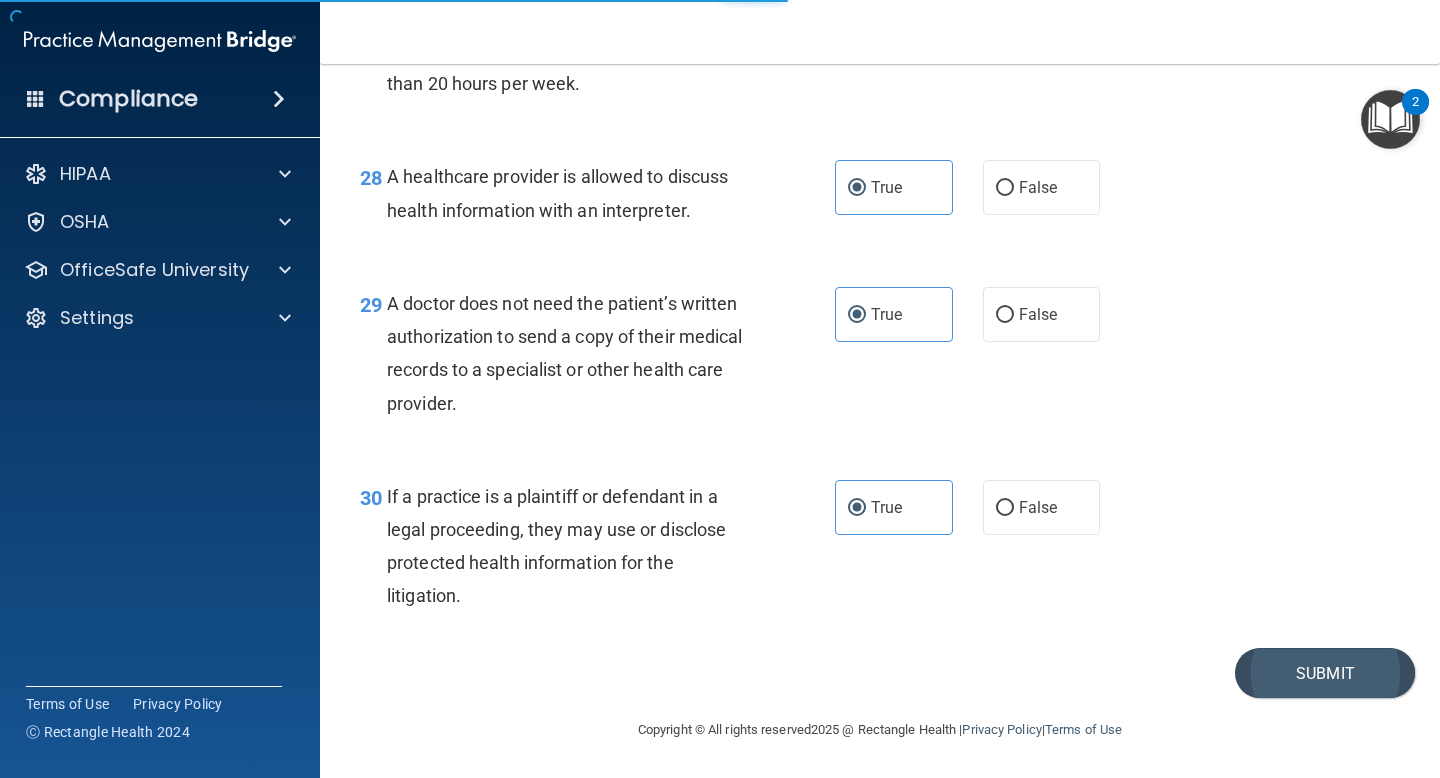 scroll, scrollTop: 0, scrollLeft: 0, axis: both 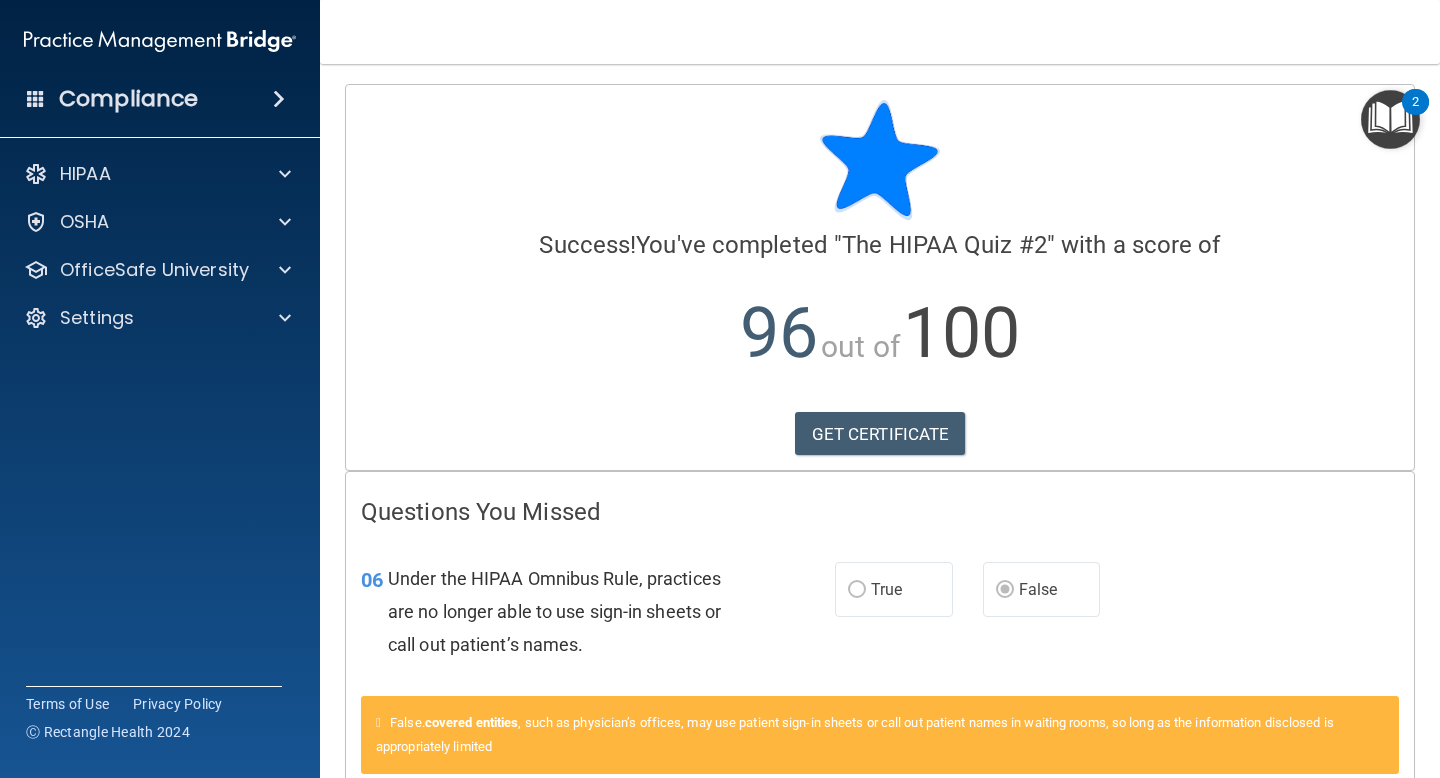 drag, startPoint x: 1225, startPoint y: 558, endPoint x: 1216, endPoint y: 521, distance: 38.078865 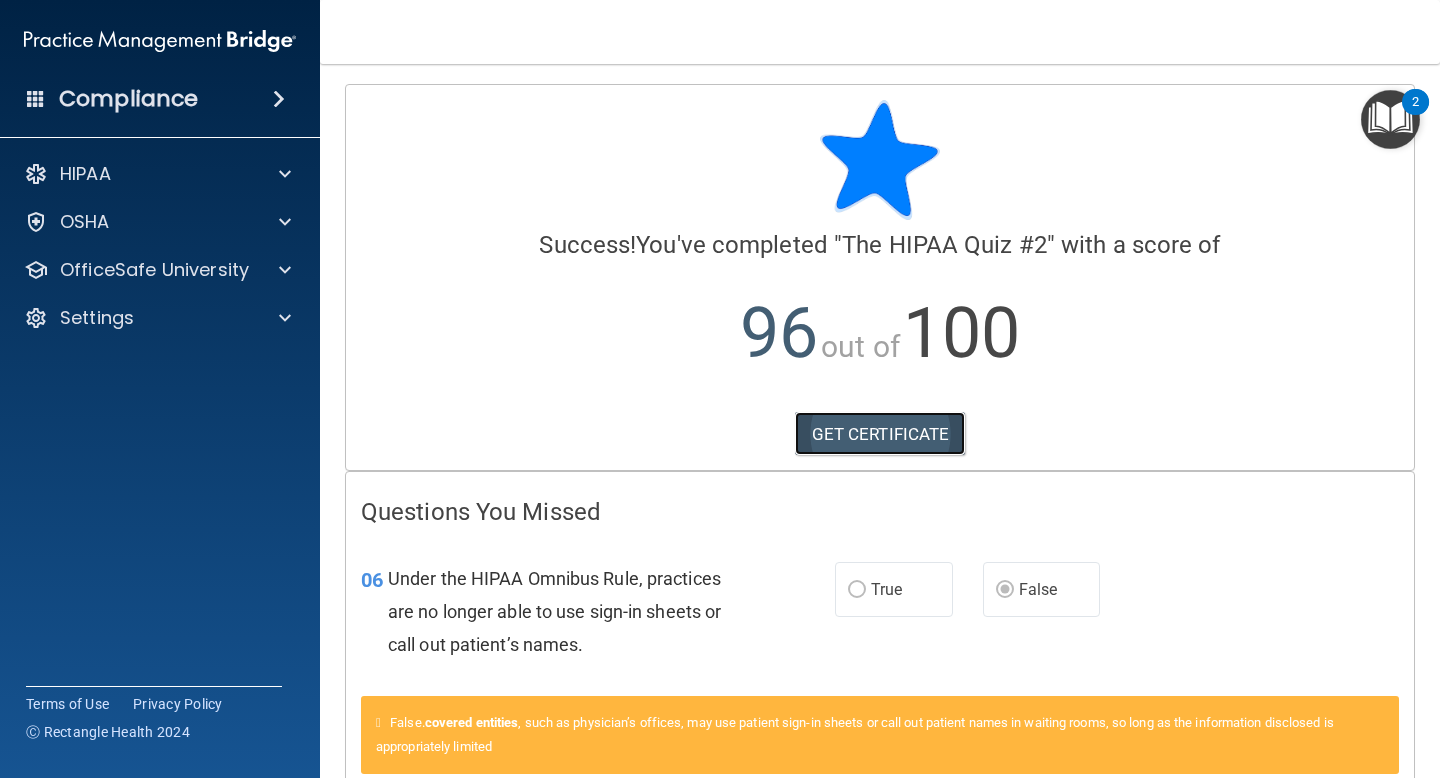 click on "GET CERTIFICATE" at bounding box center (880, 434) 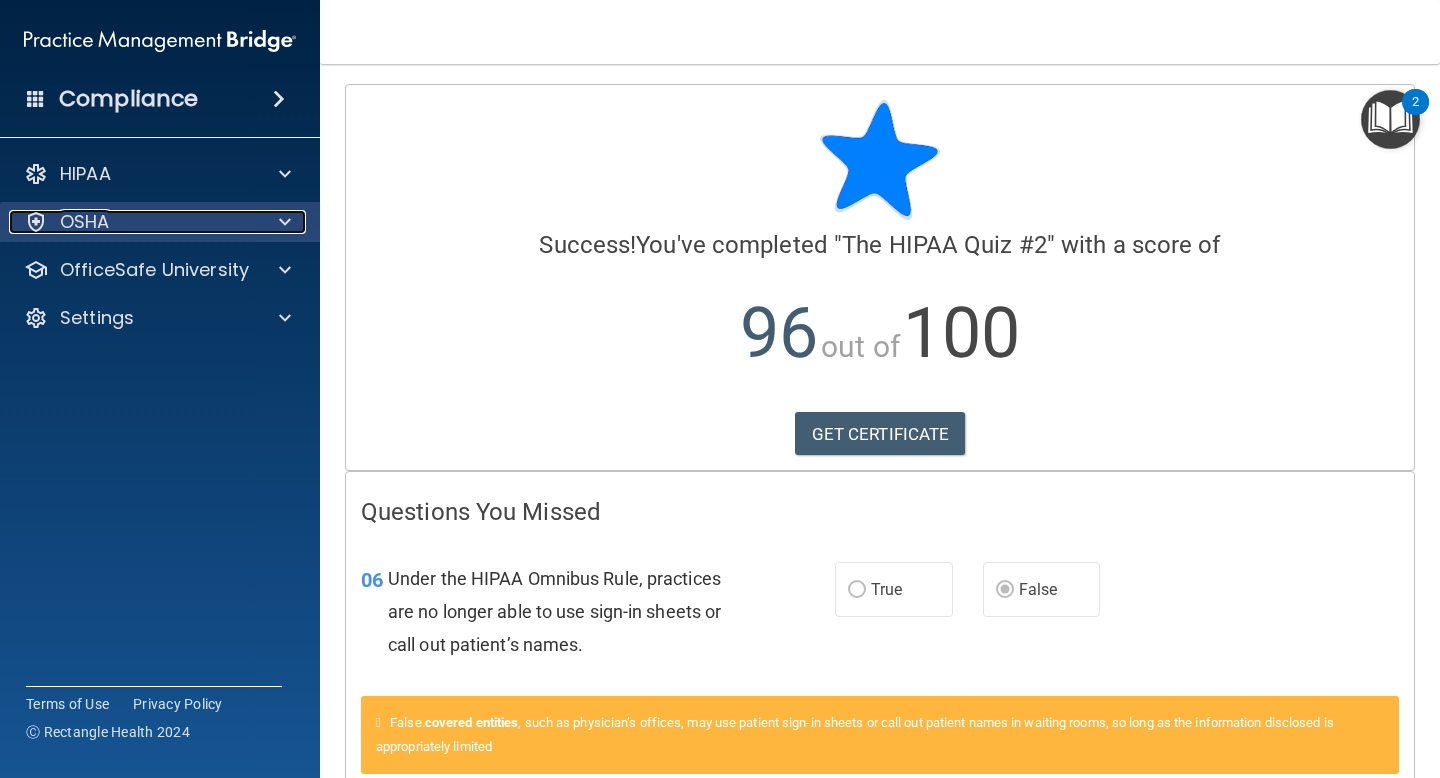 click on "OSHA" at bounding box center [133, 222] 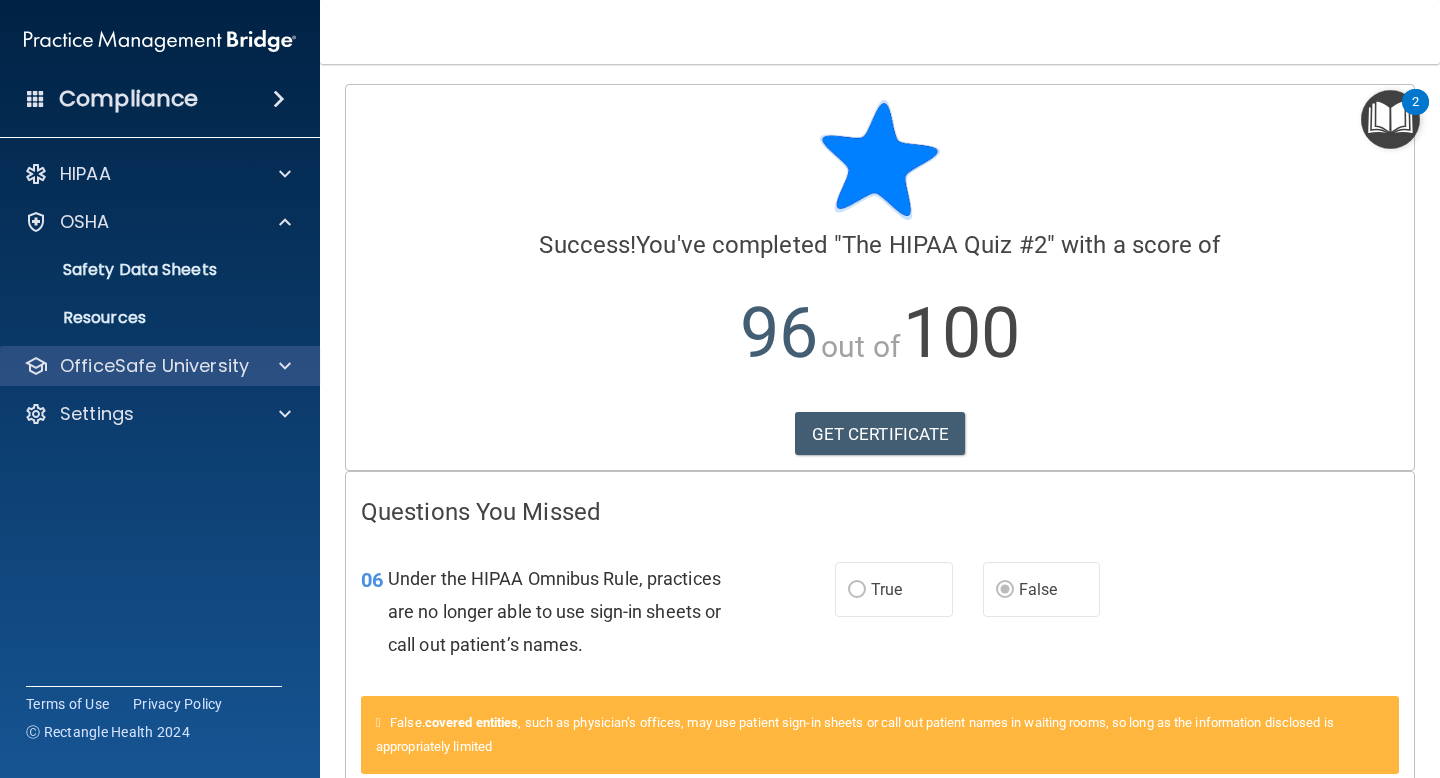 click on "OfficeSafe University" at bounding box center [160, 366] 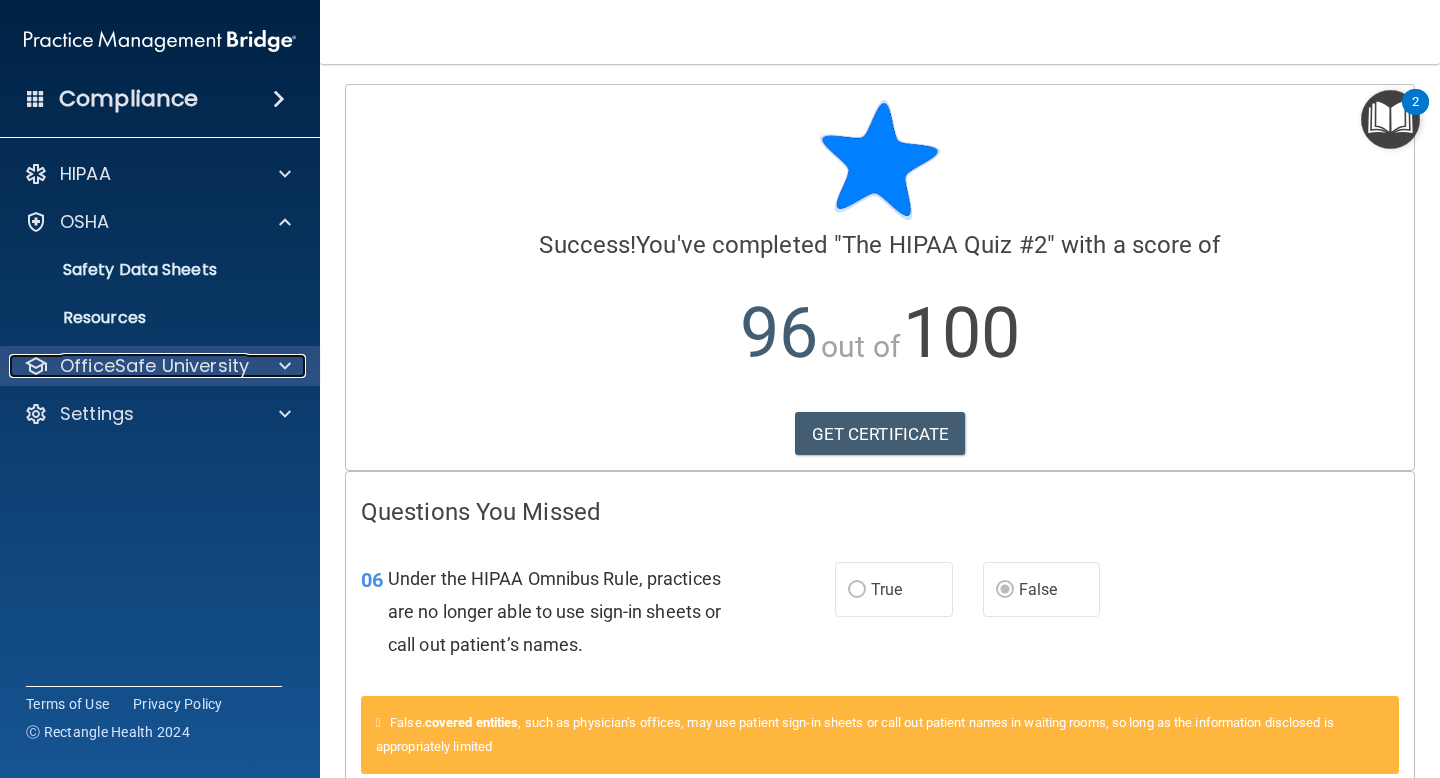 click on "OfficeSafe University" at bounding box center [154, 366] 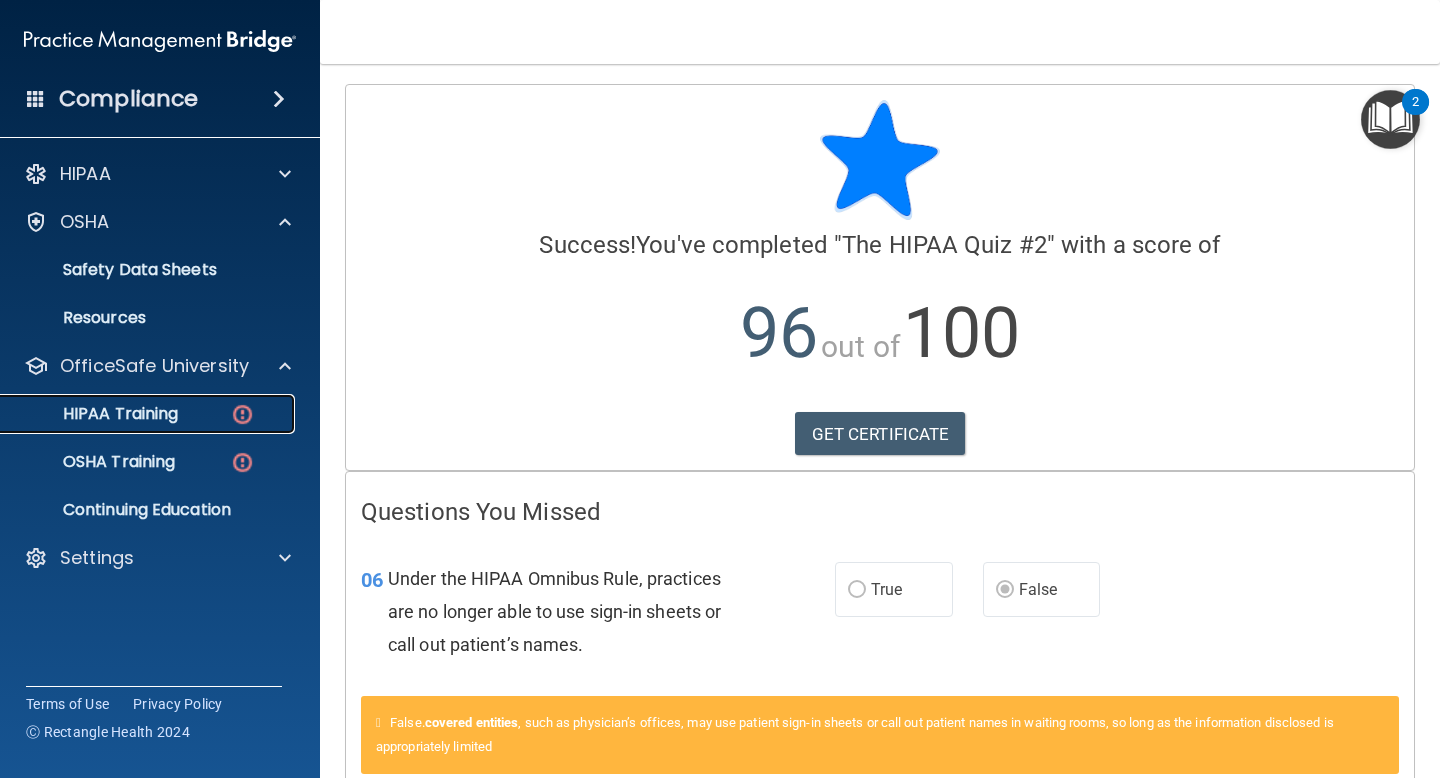 click on "HIPAA Training" at bounding box center [95, 414] 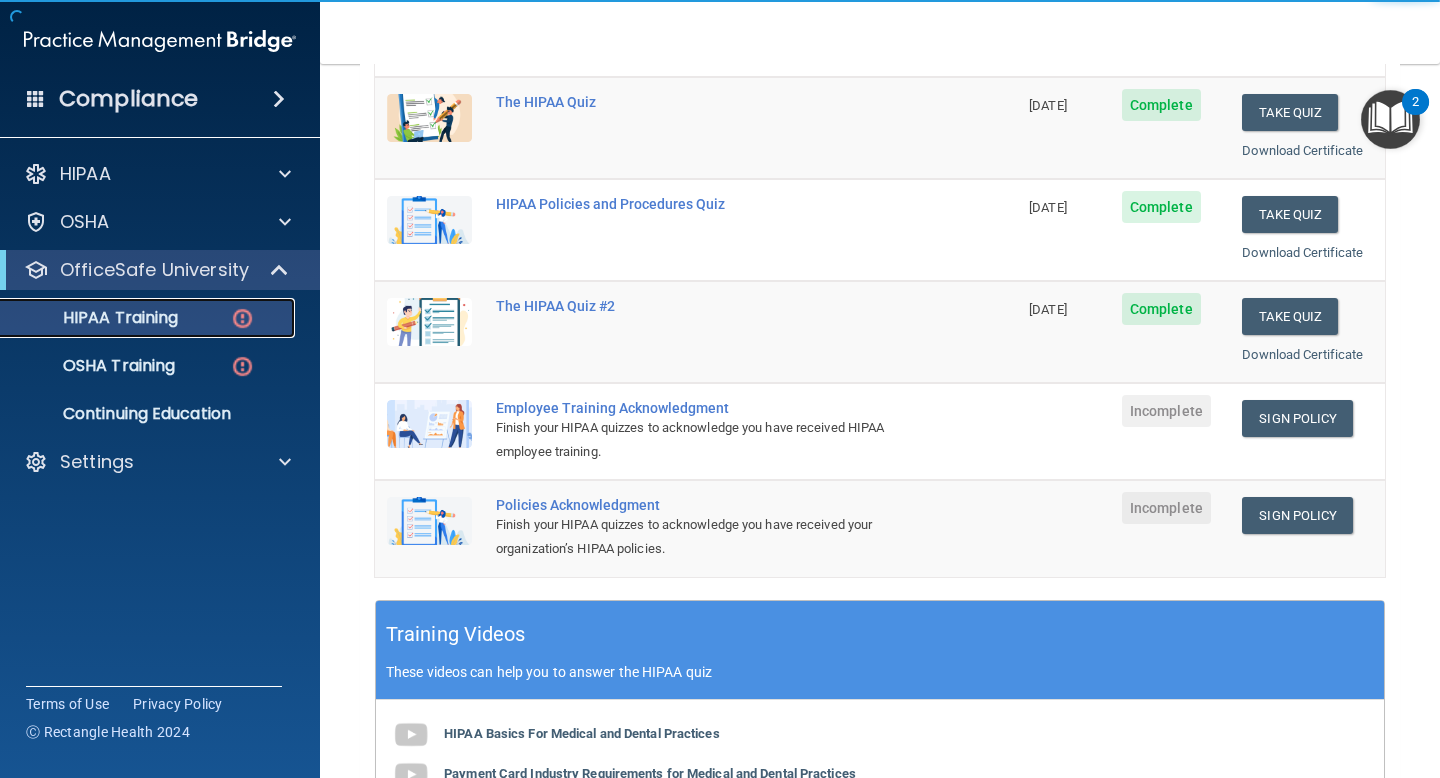 scroll, scrollTop: 276, scrollLeft: 0, axis: vertical 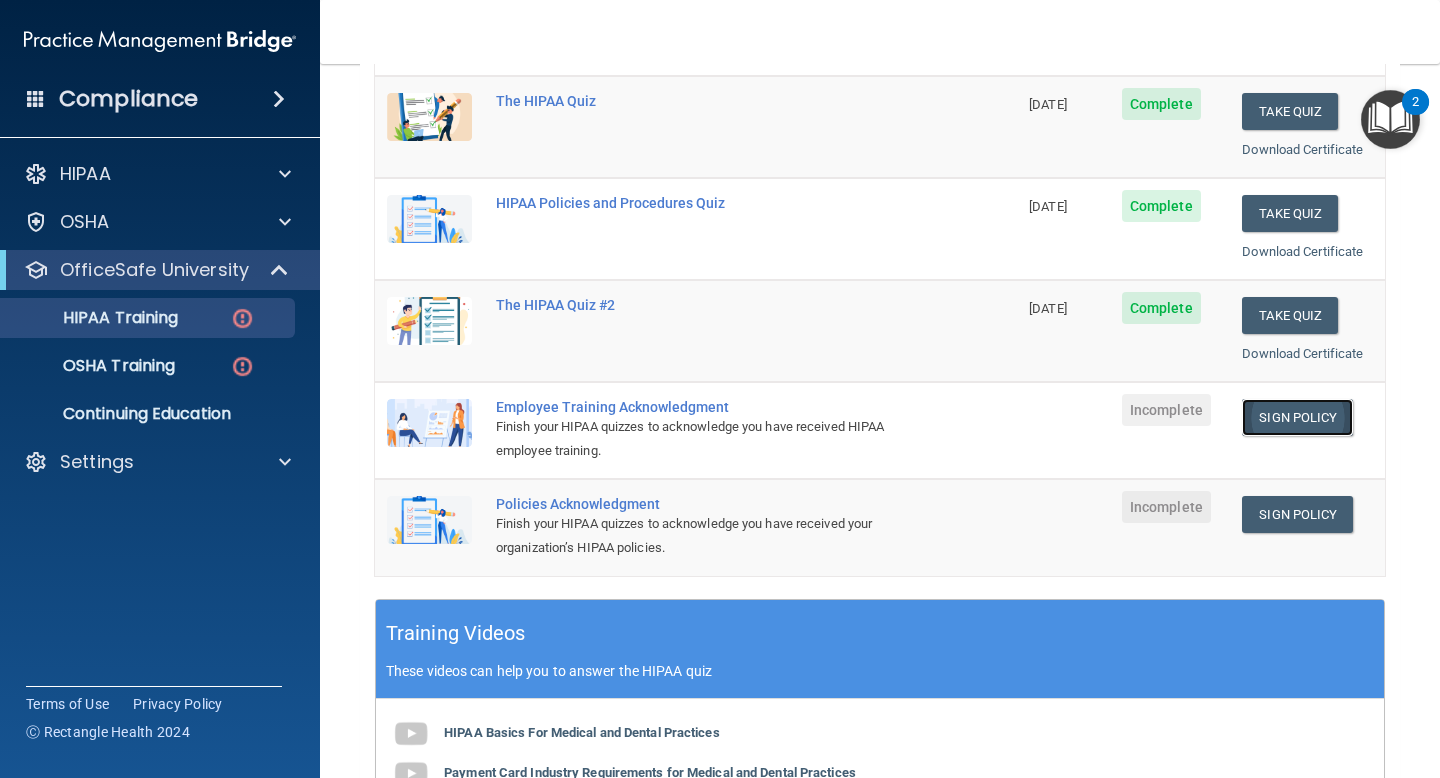 click on "Sign Policy" at bounding box center (1297, 417) 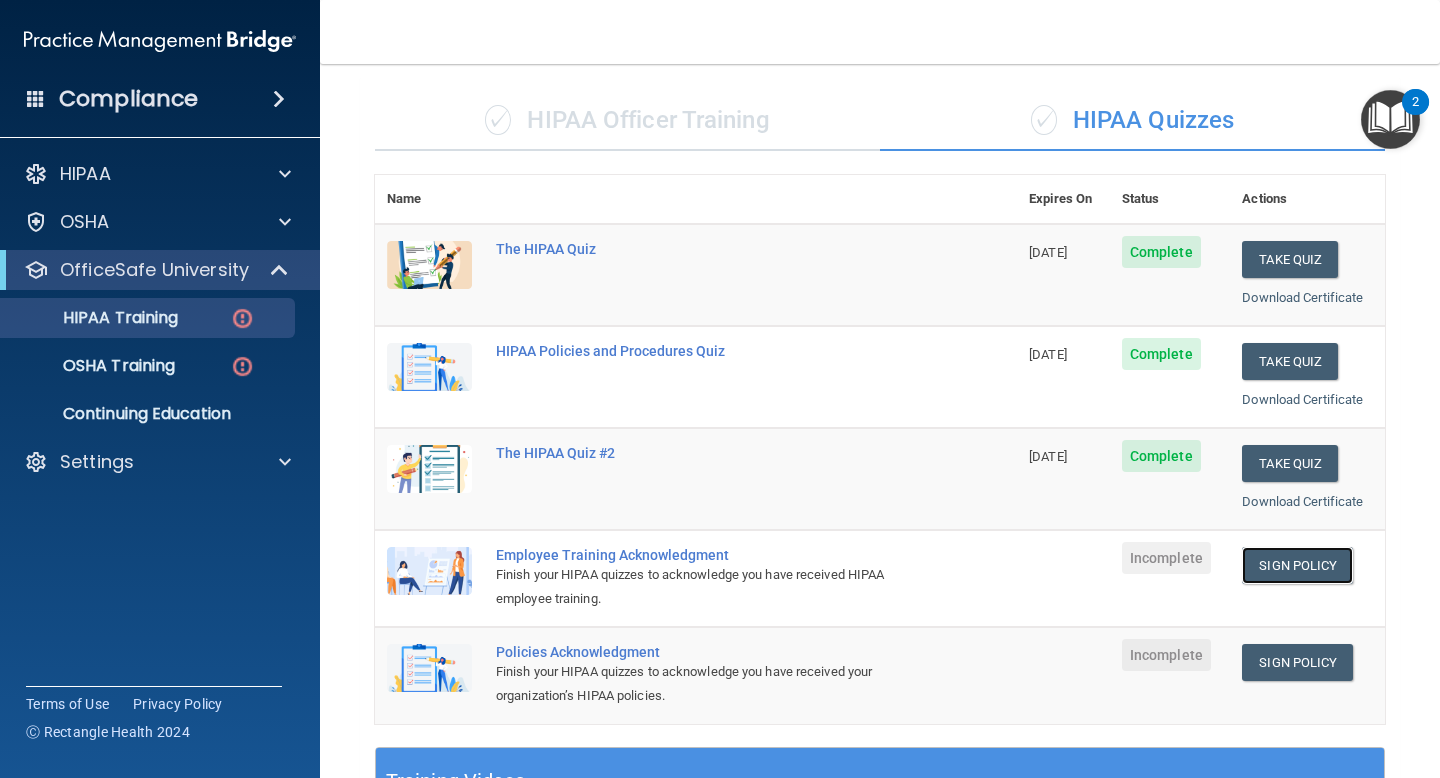 scroll, scrollTop: 28, scrollLeft: 0, axis: vertical 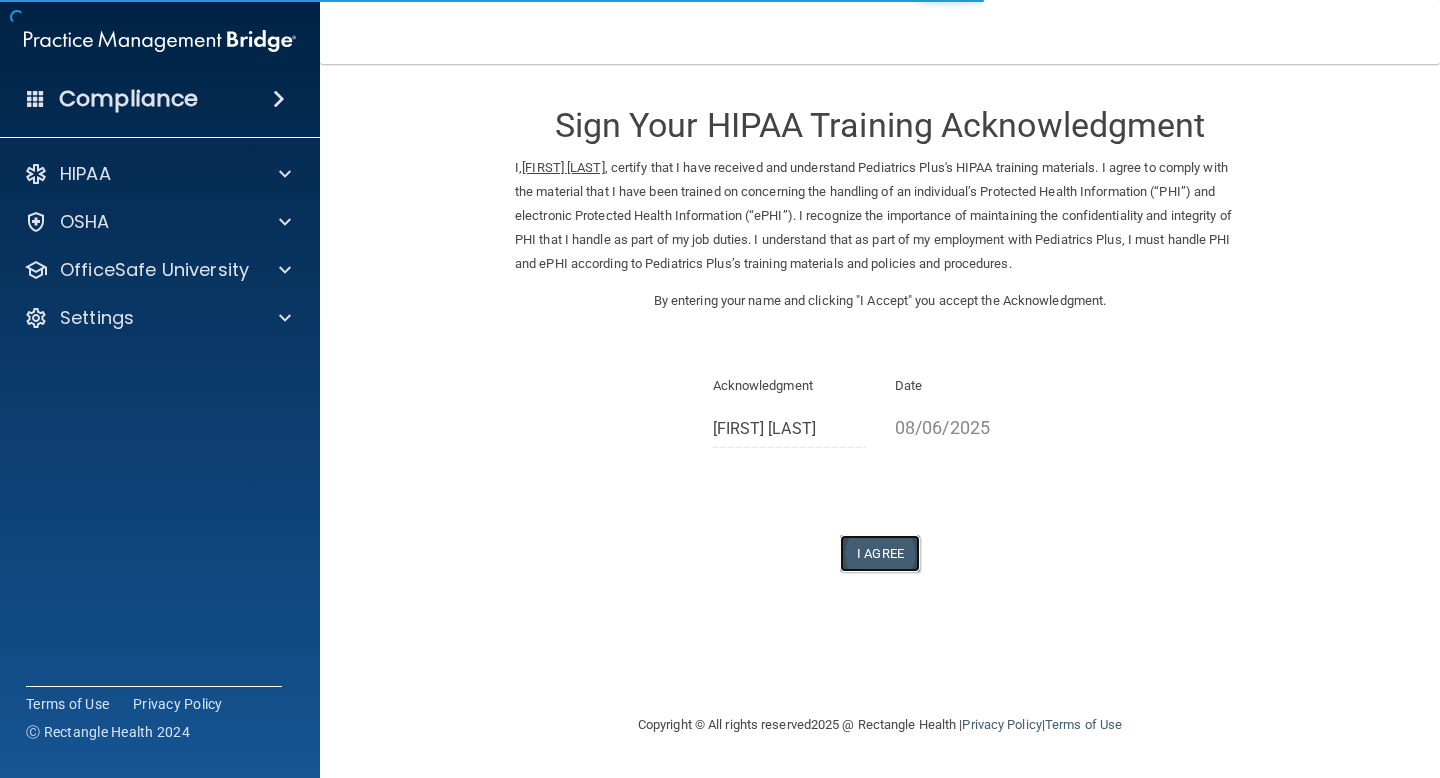 click on "I Agree" at bounding box center (880, 553) 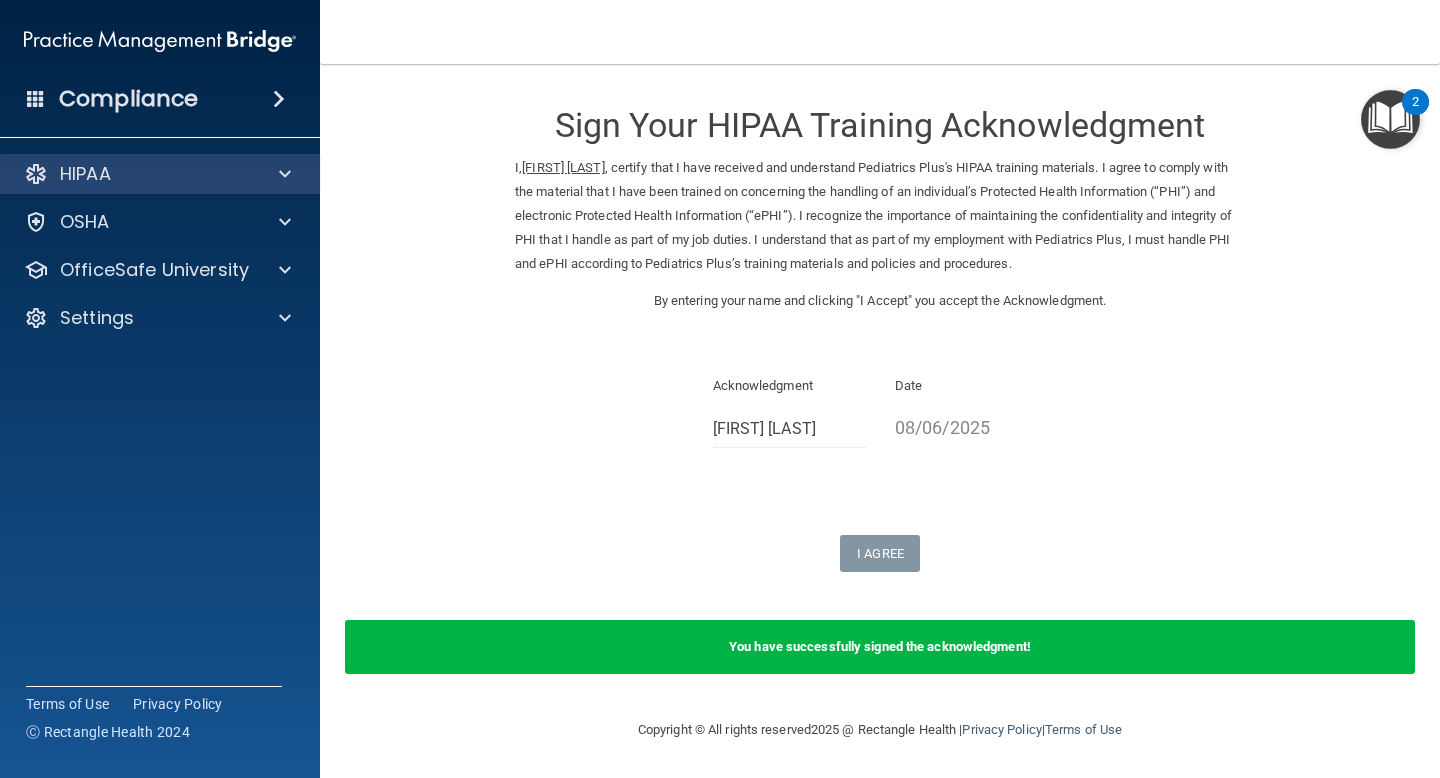 click on "HIPAA" at bounding box center (160, 174) 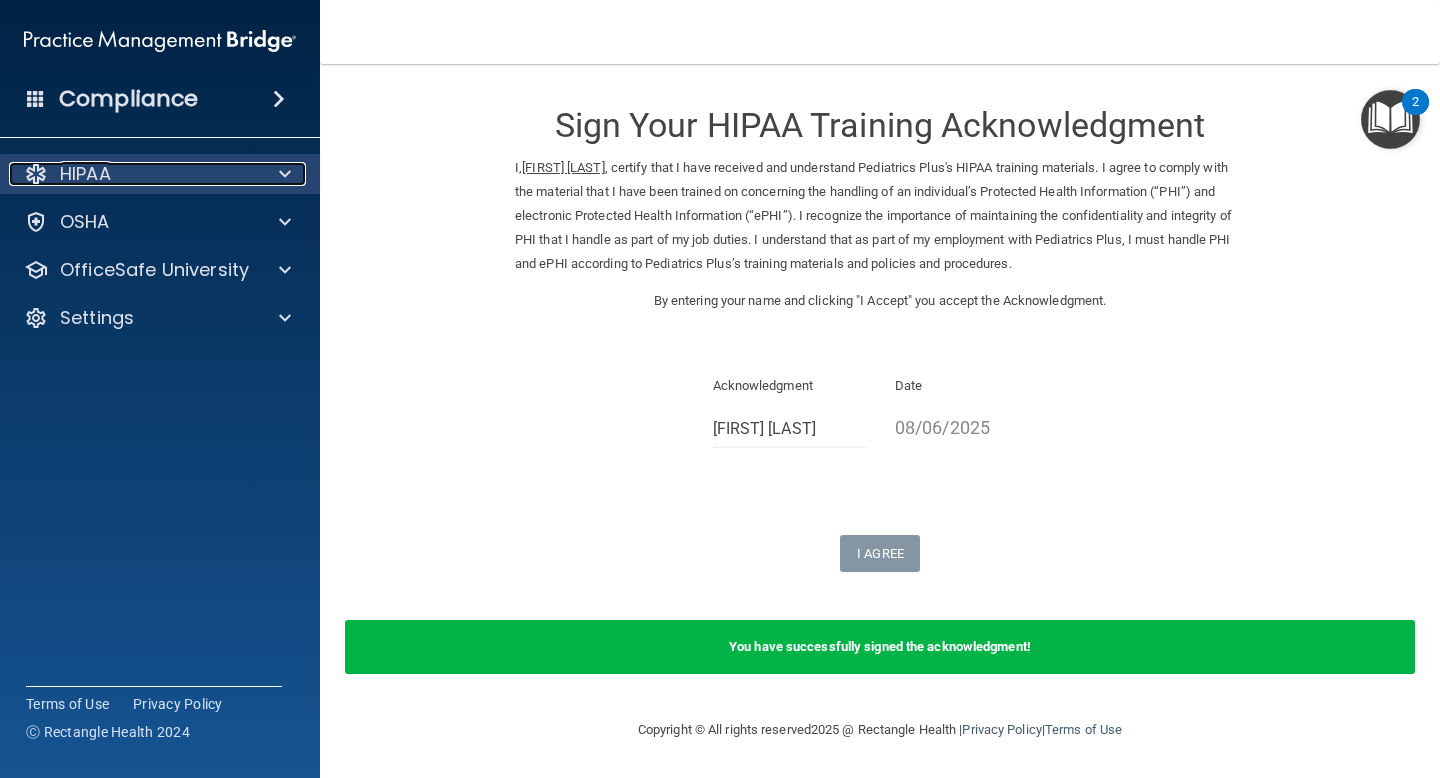 click at bounding box center (285, 174) 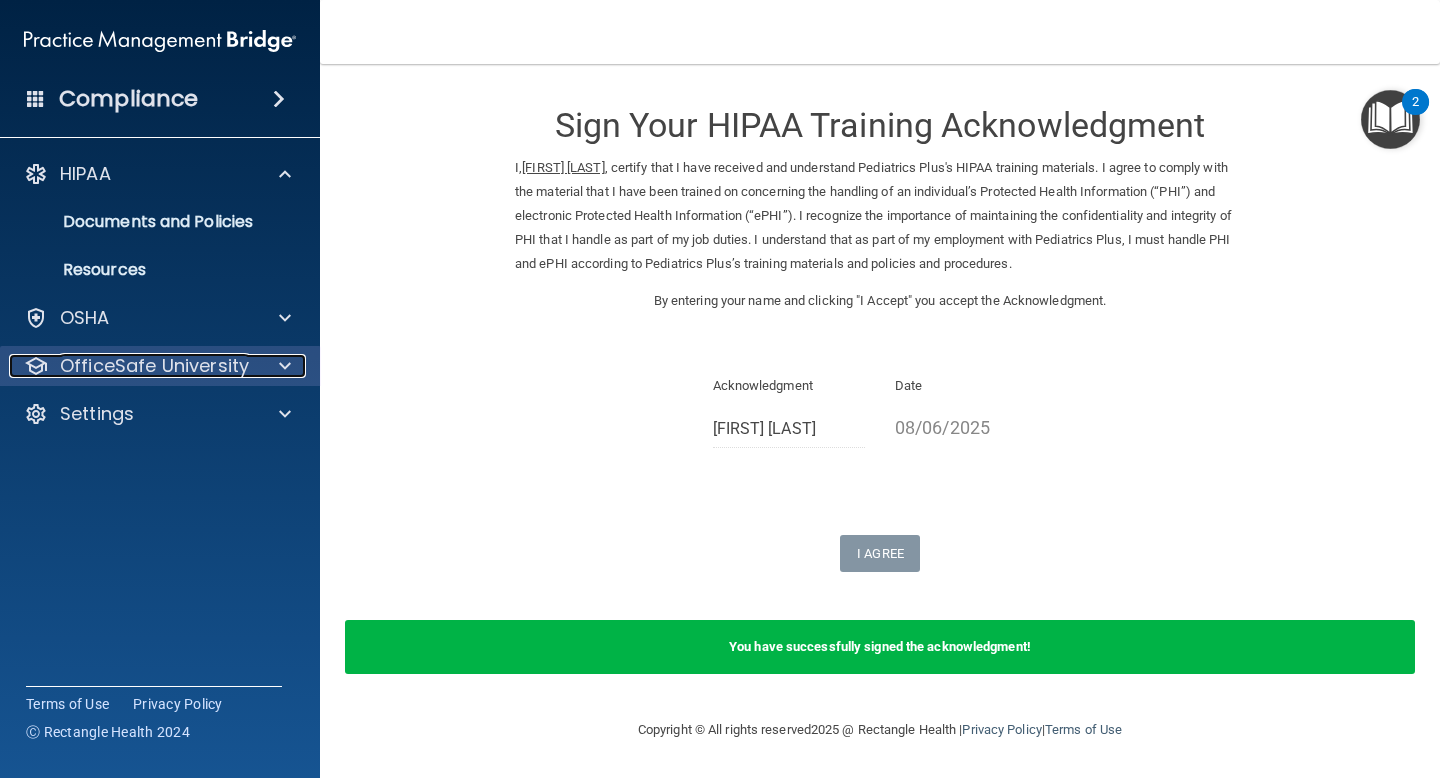 click on "OfficeSafe University" at bounding box center [154, 366] 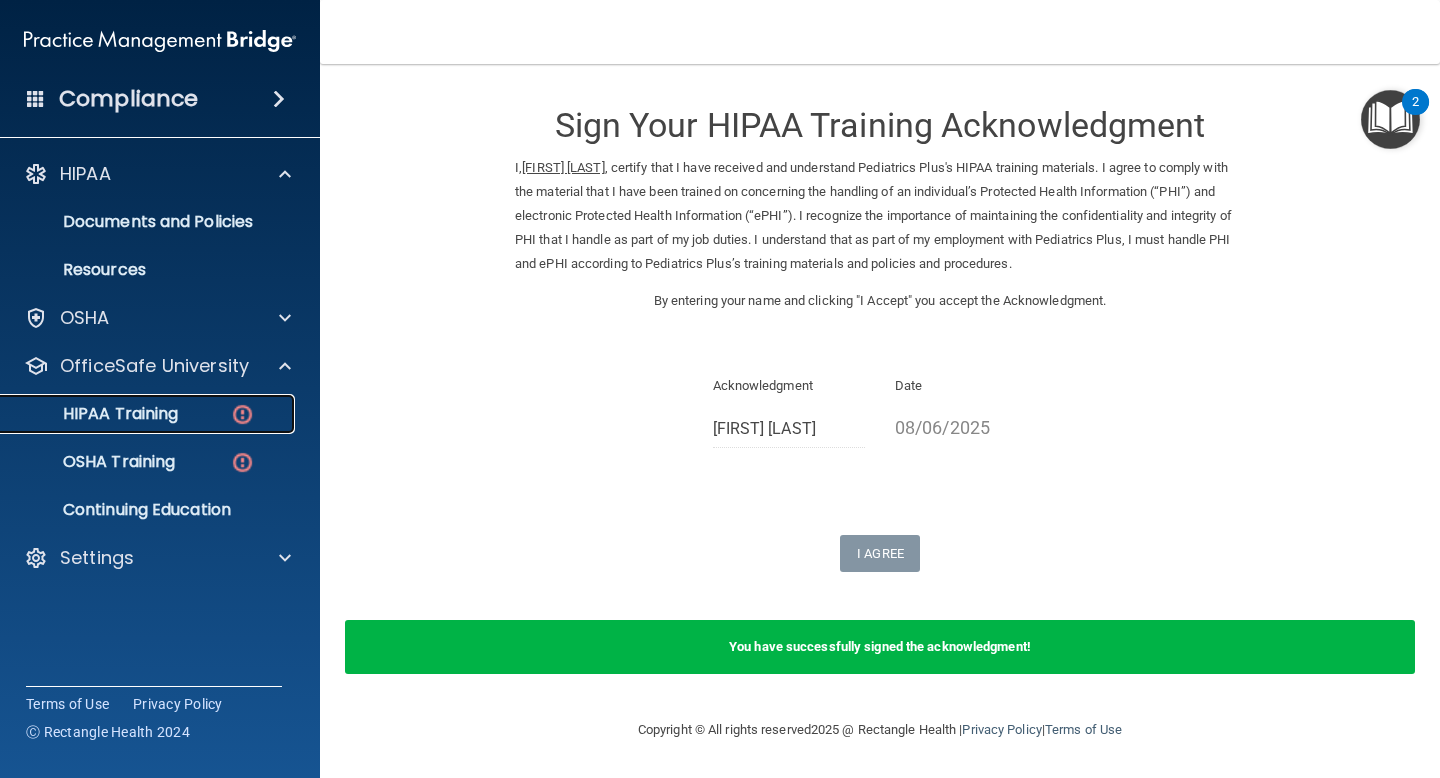 click on "HIPAA Training" at bounding box center [149, 414] 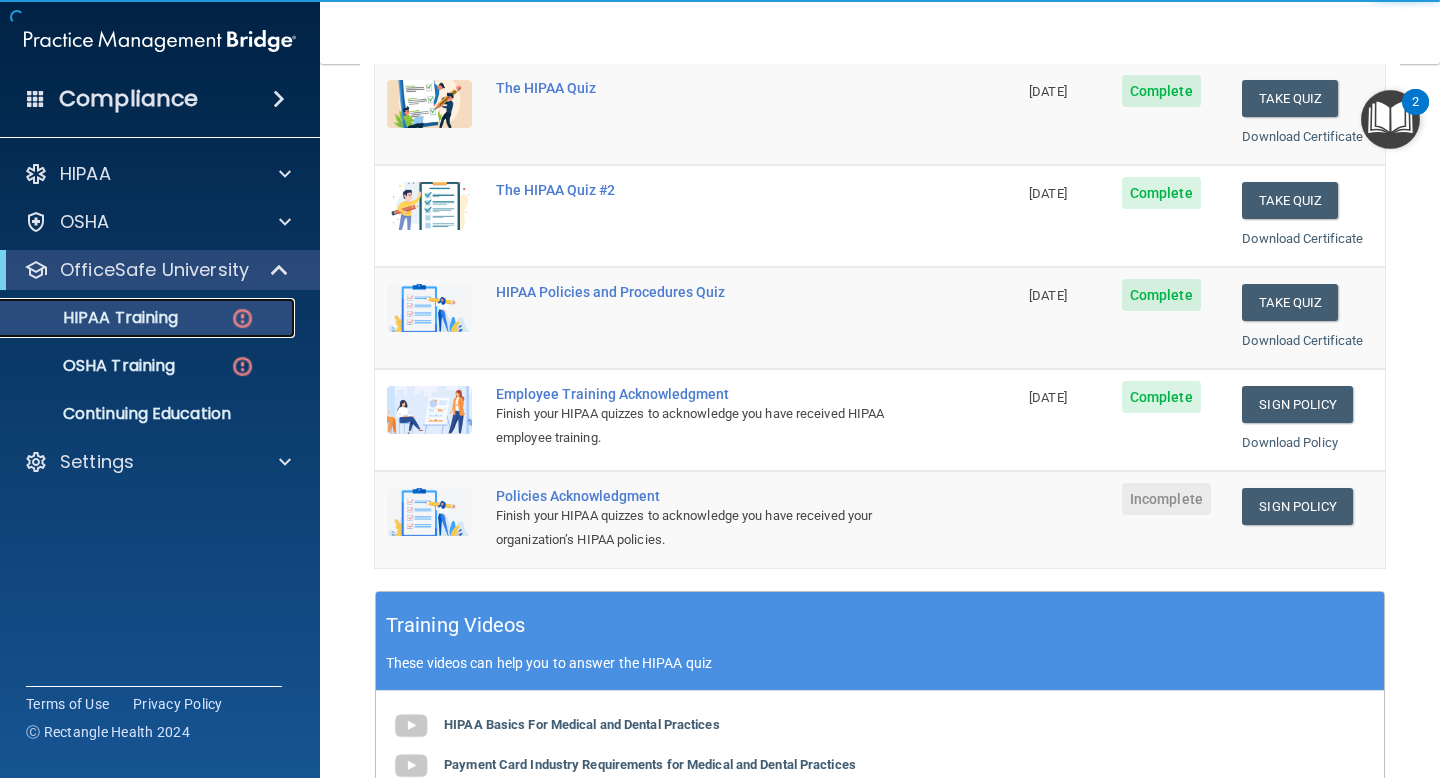 scroll, scrollTop: 349, scrollLeft: 0, axis: vertical 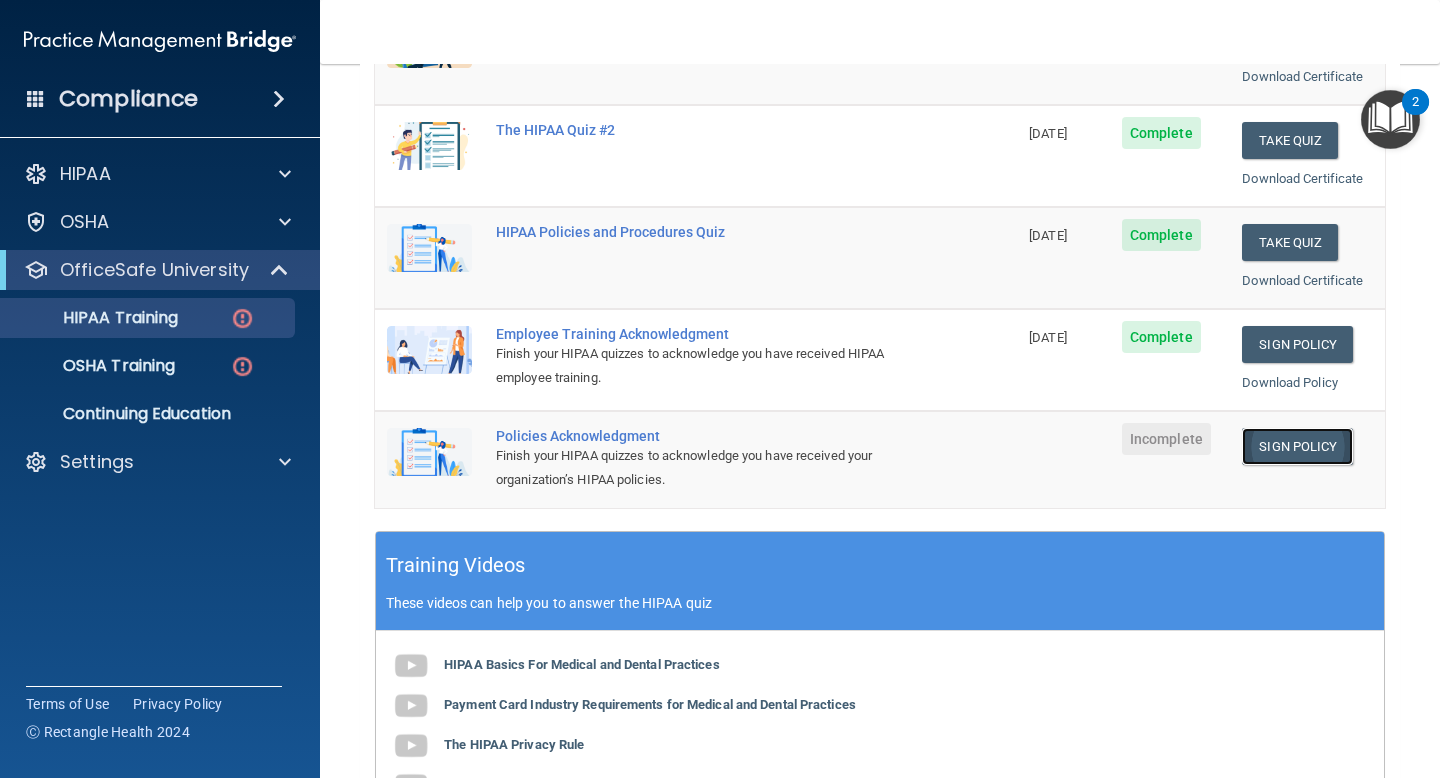 click on "Sign Policy" at bounding box center (1297, 446) 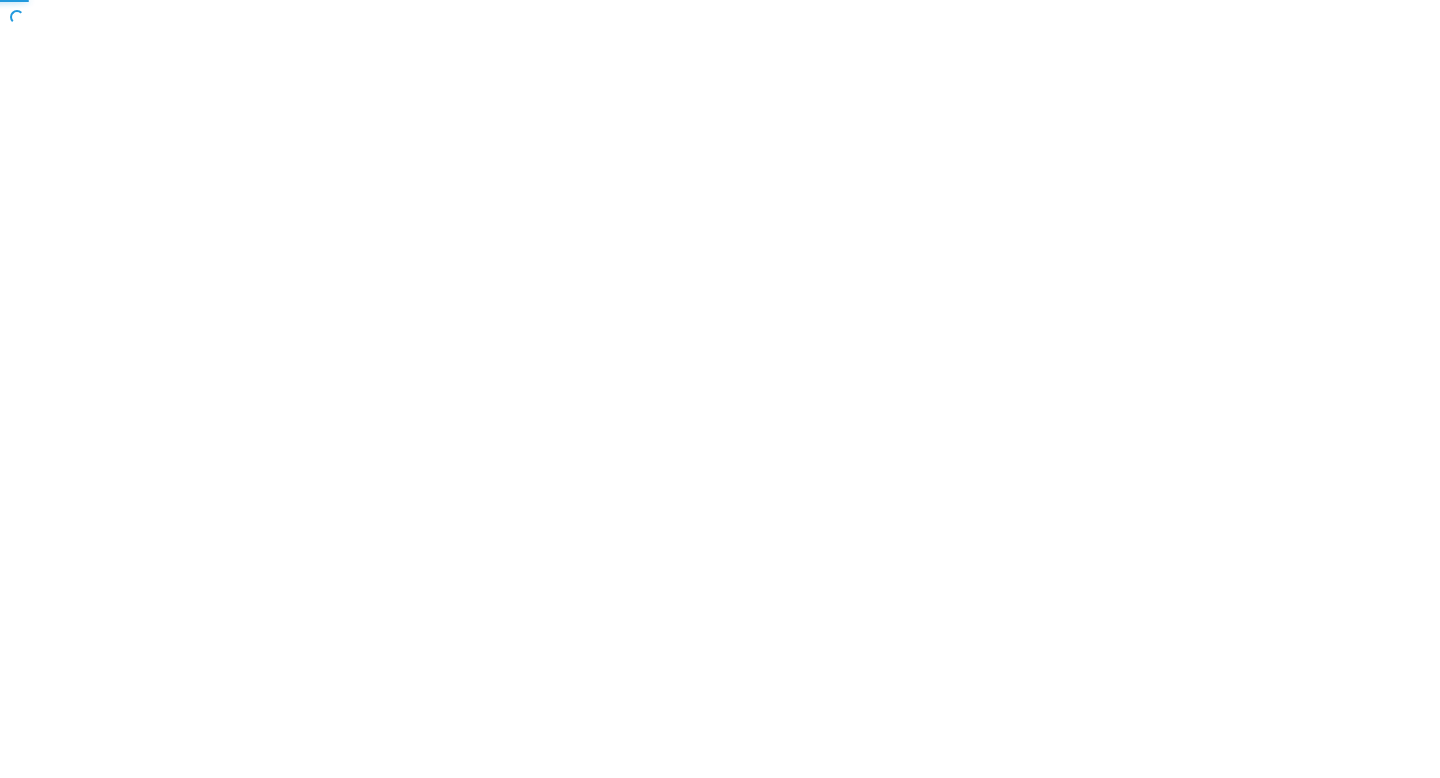 scroll, scrollTop: 0, scrollLeft: 0, axis: both 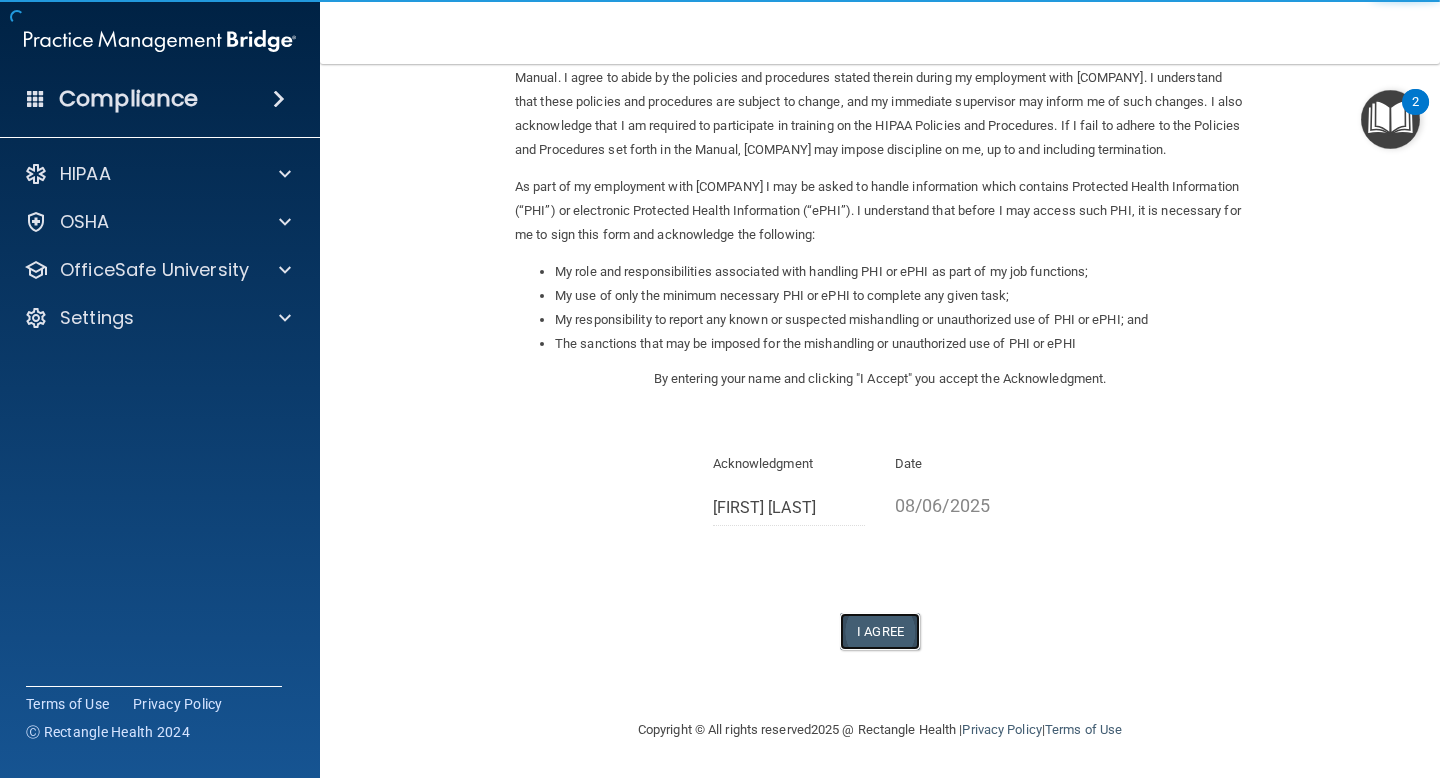 click on "I Agree" at bounding box center [880, 631] 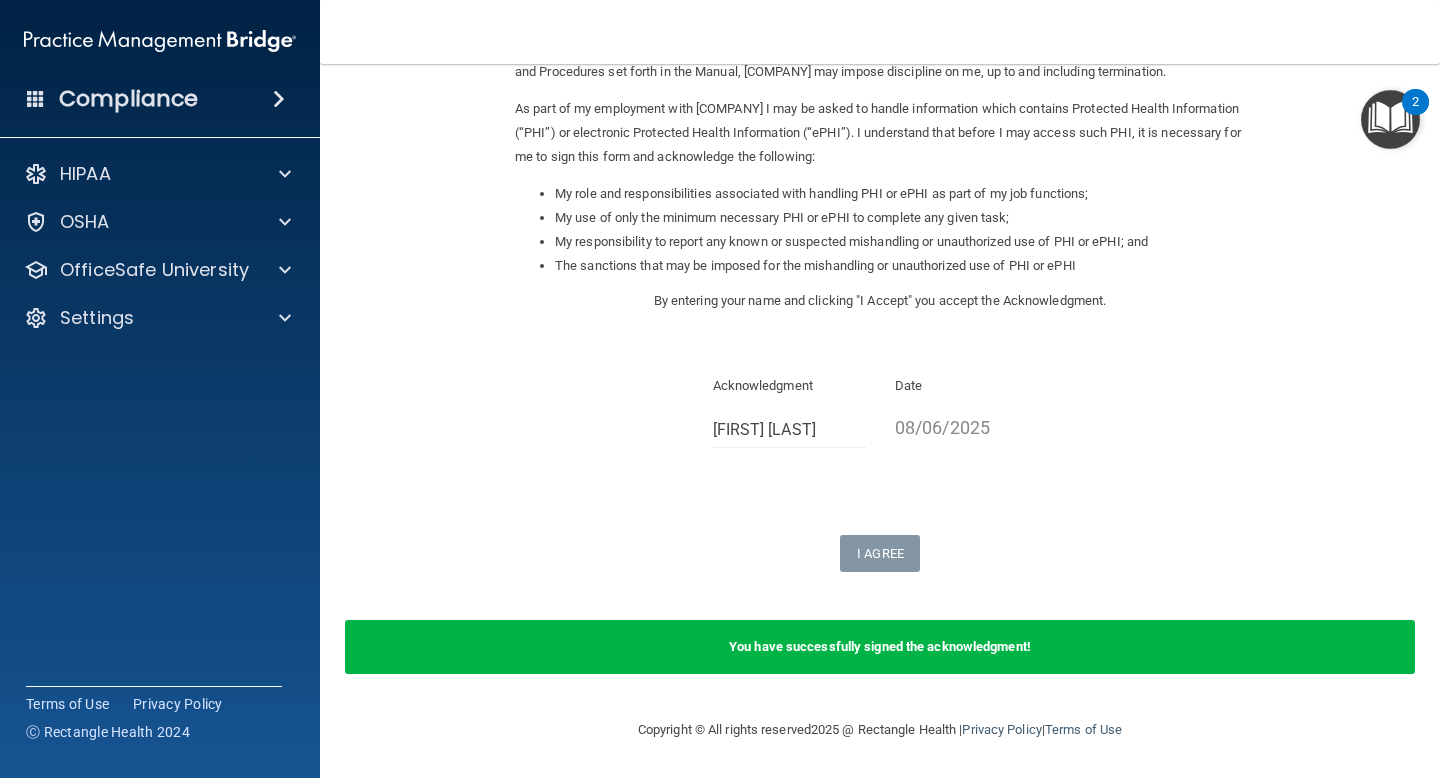 scroll, scrollTop: 0, scrollLeft: 0, axis: both 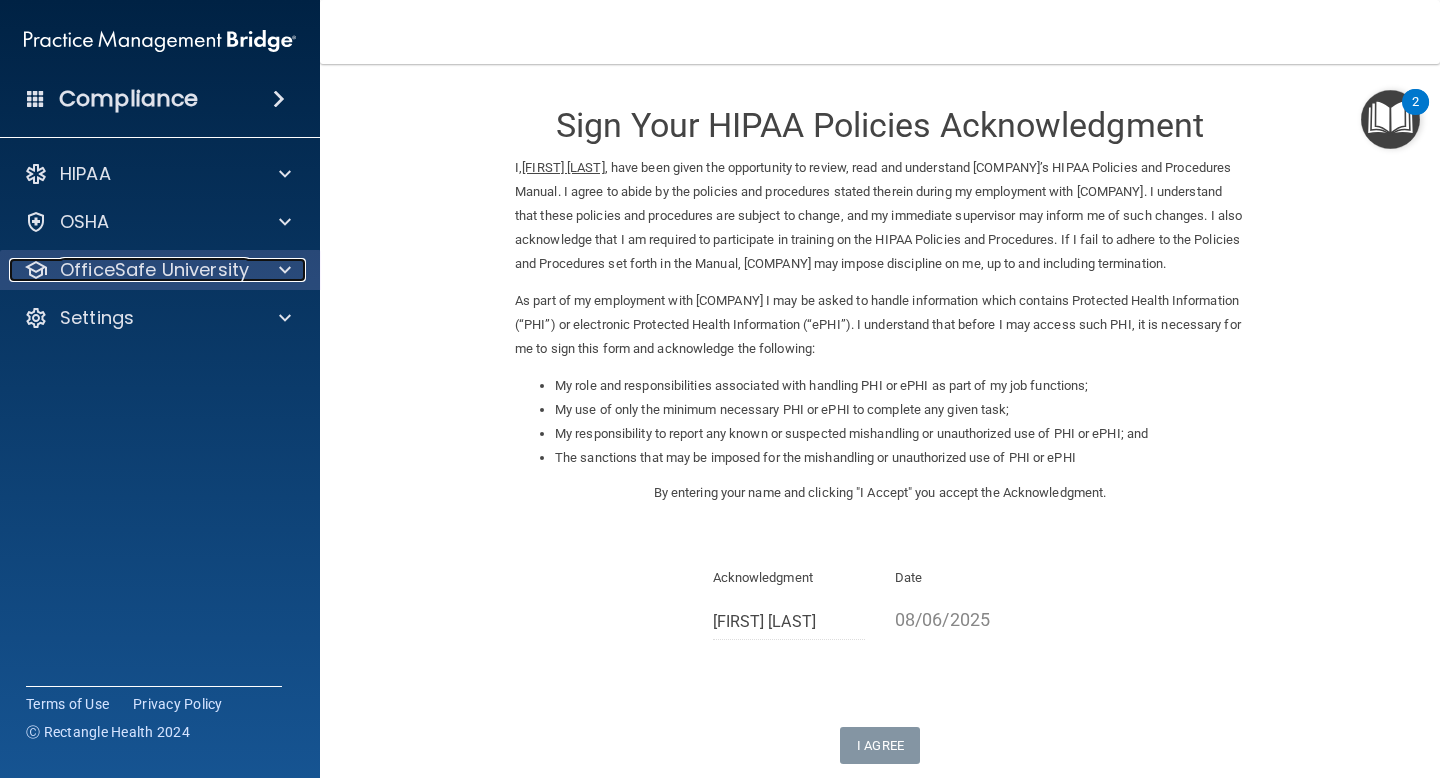 click on "OfficeSafe University" at bounding box center (154, 270) 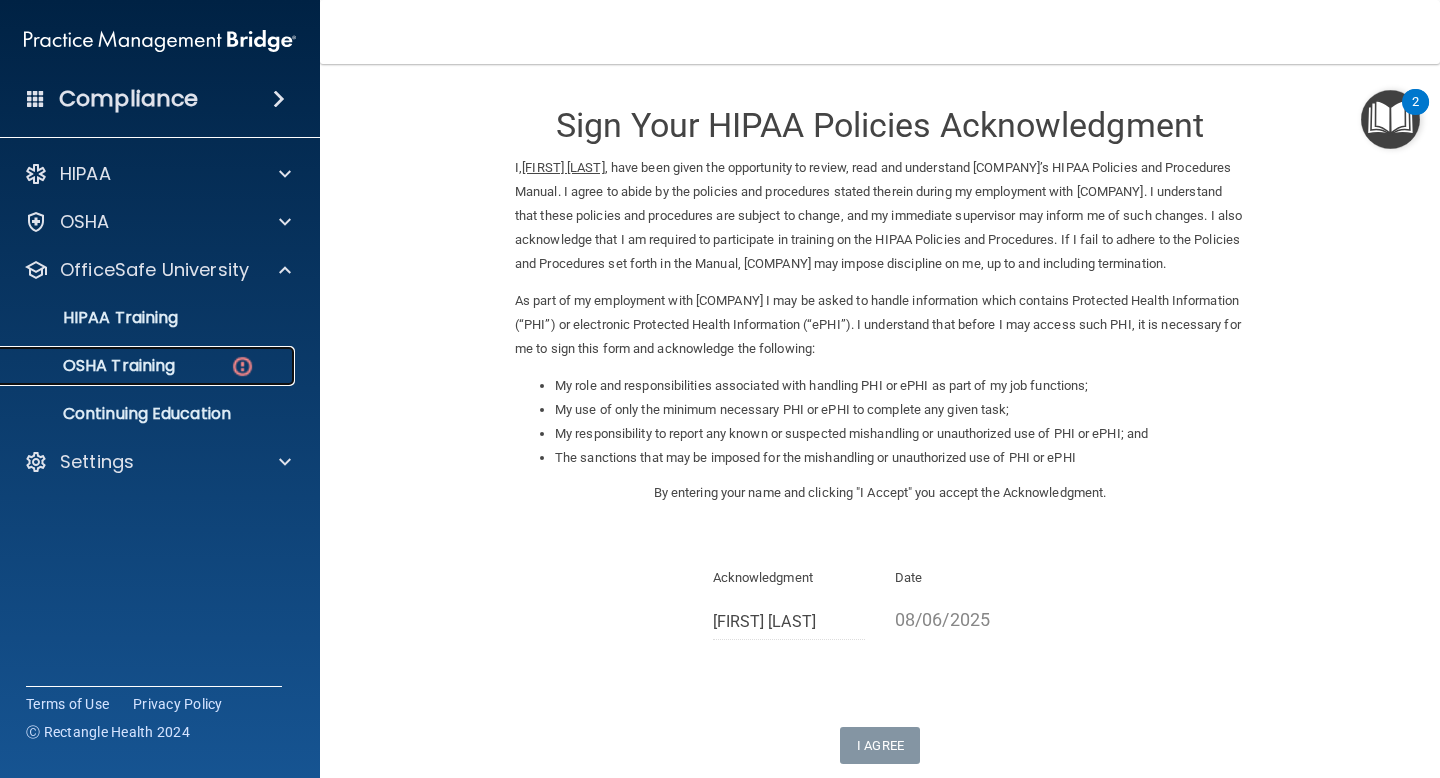 click on "OSHA Training" at bounding box center [94, 366] 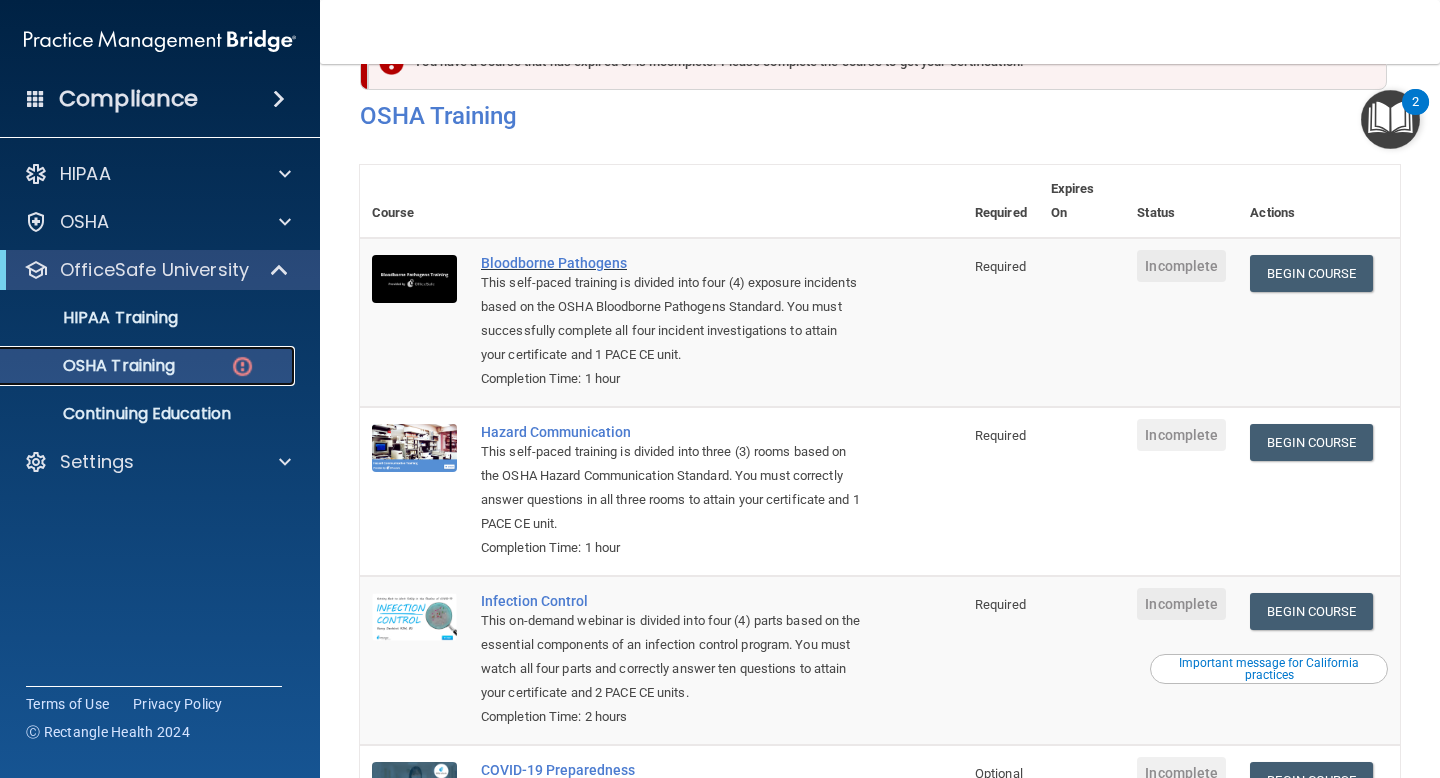 scroll, scrollTop: 0, scrollLeft: 0, axis: both 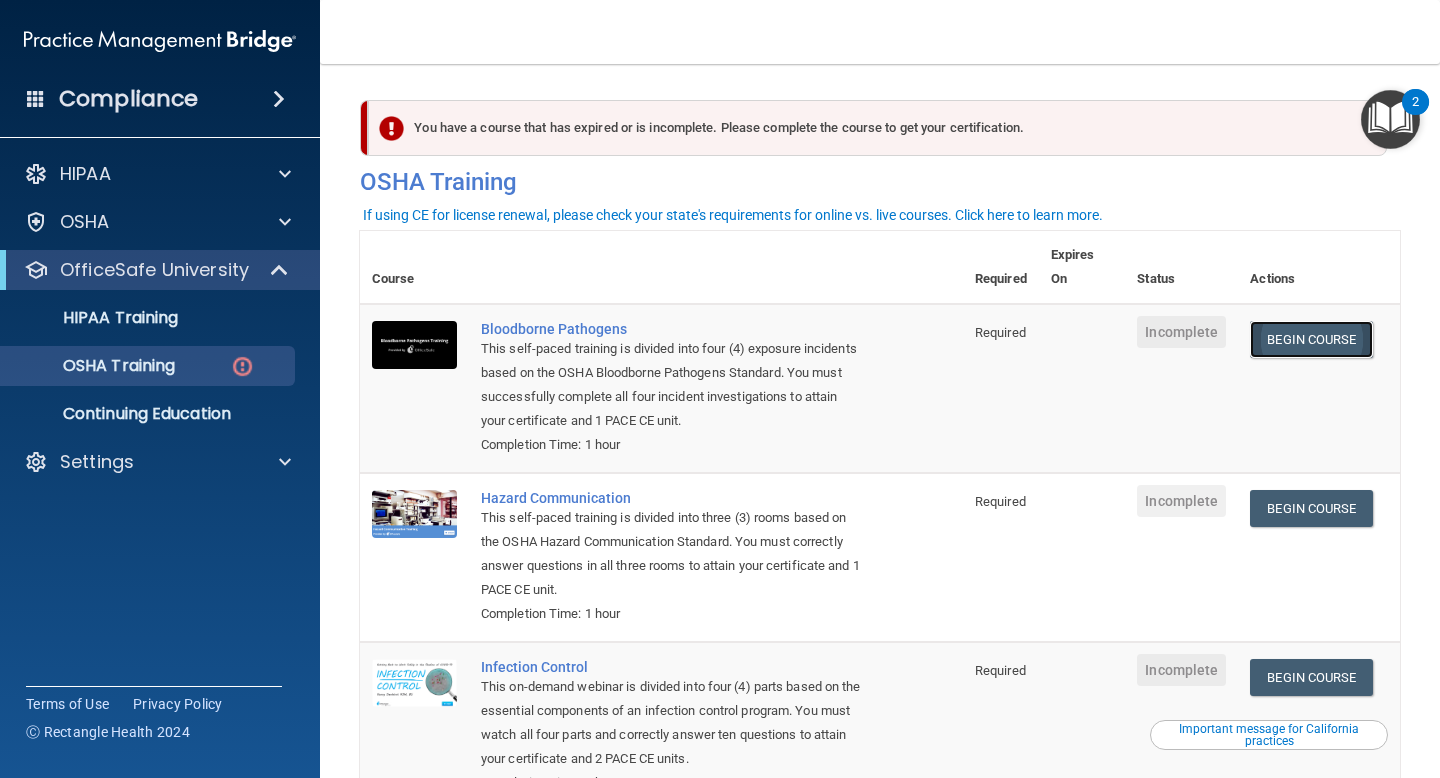 click on "Begin Course" at bounding box center [1311, 339] 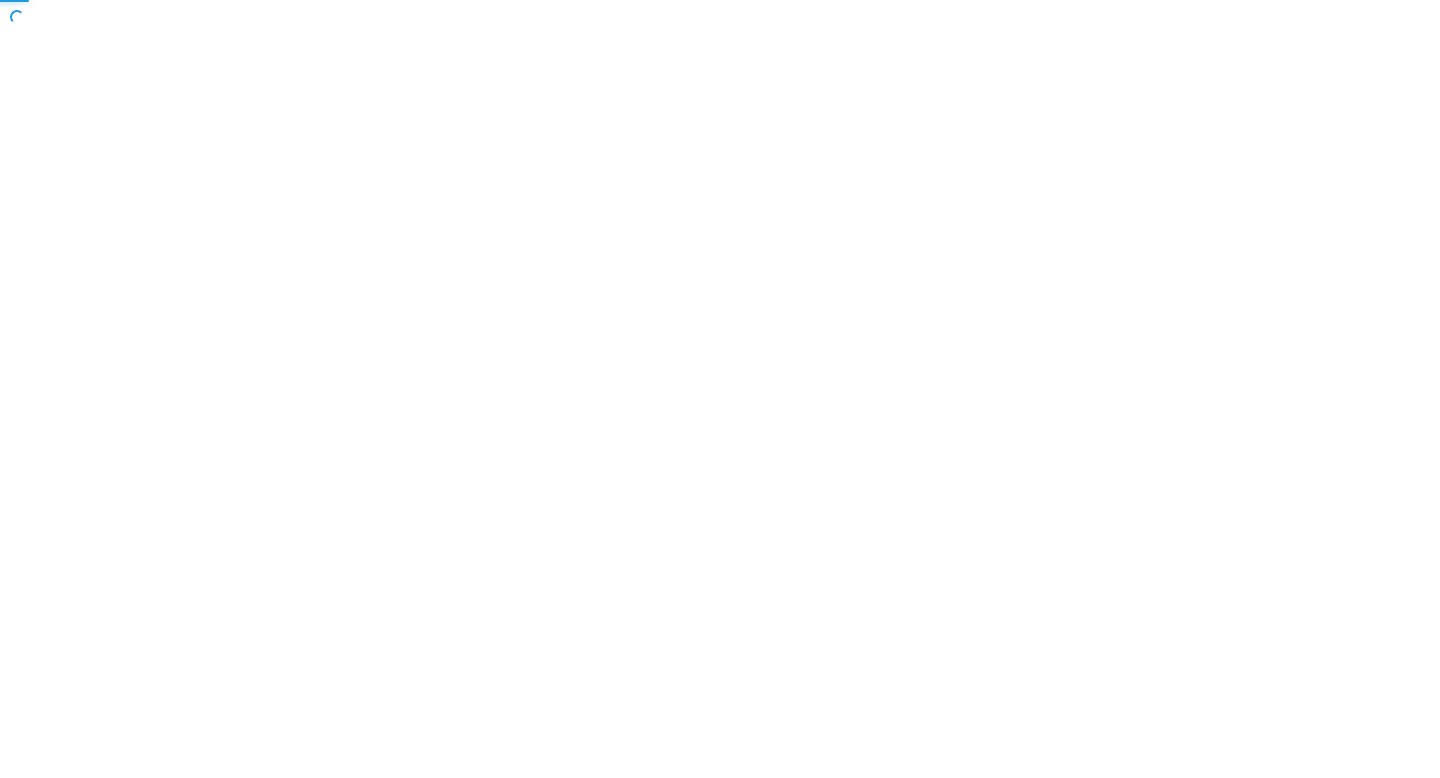scroll, scrollTop: 0, scrollLeft: 0, axis: both 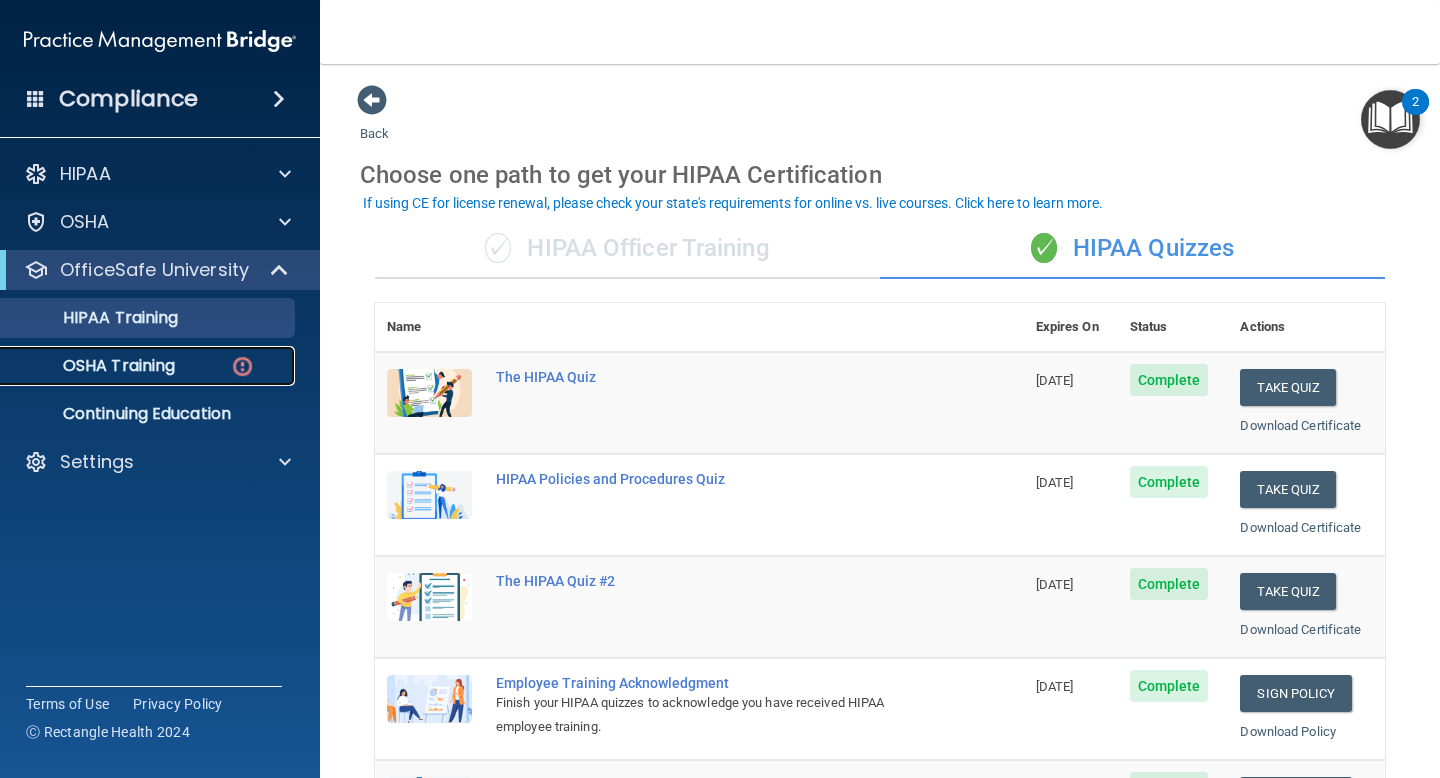 click on "OSHA Training" at bounding box center (149, 366) 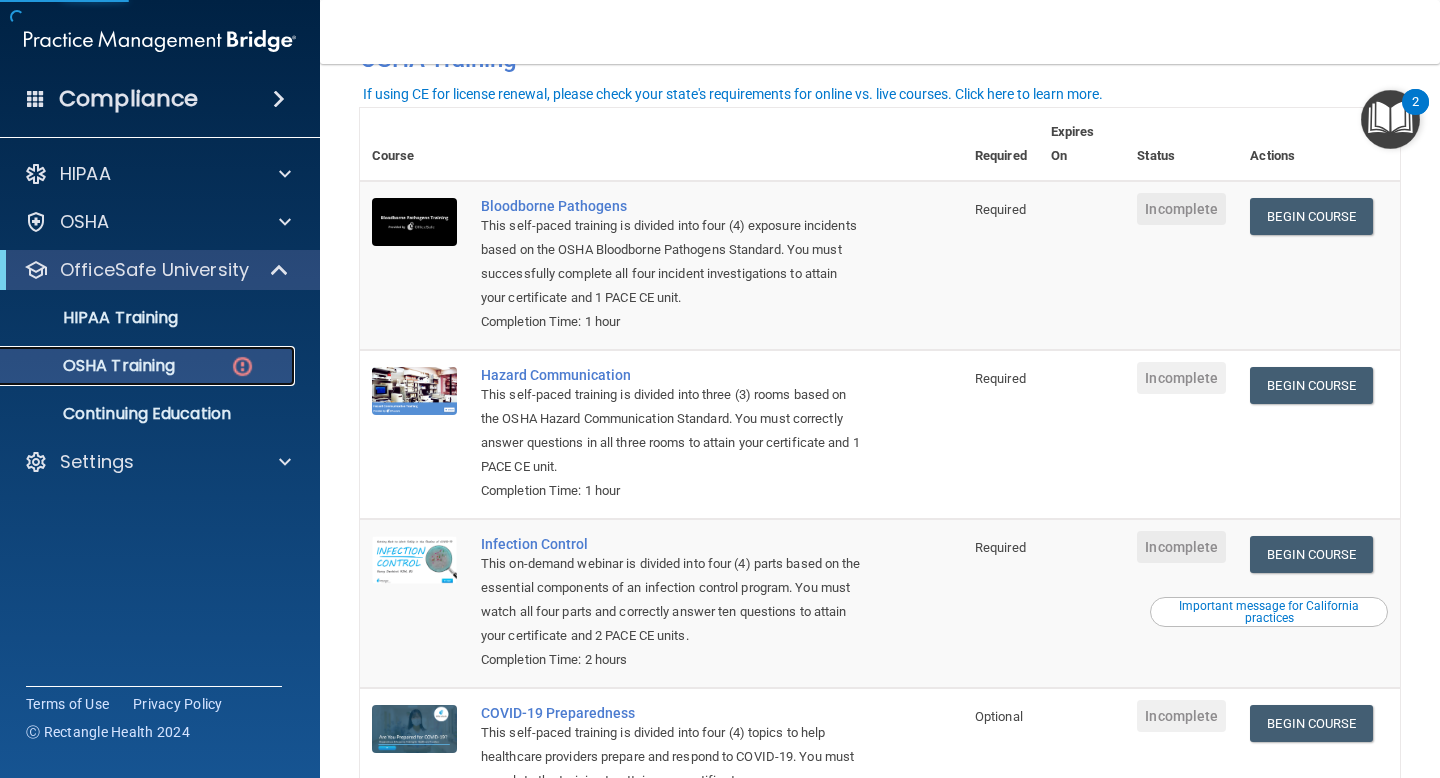 scroll, scrollTop: 121, scrollLeft: 0, axis: vertical 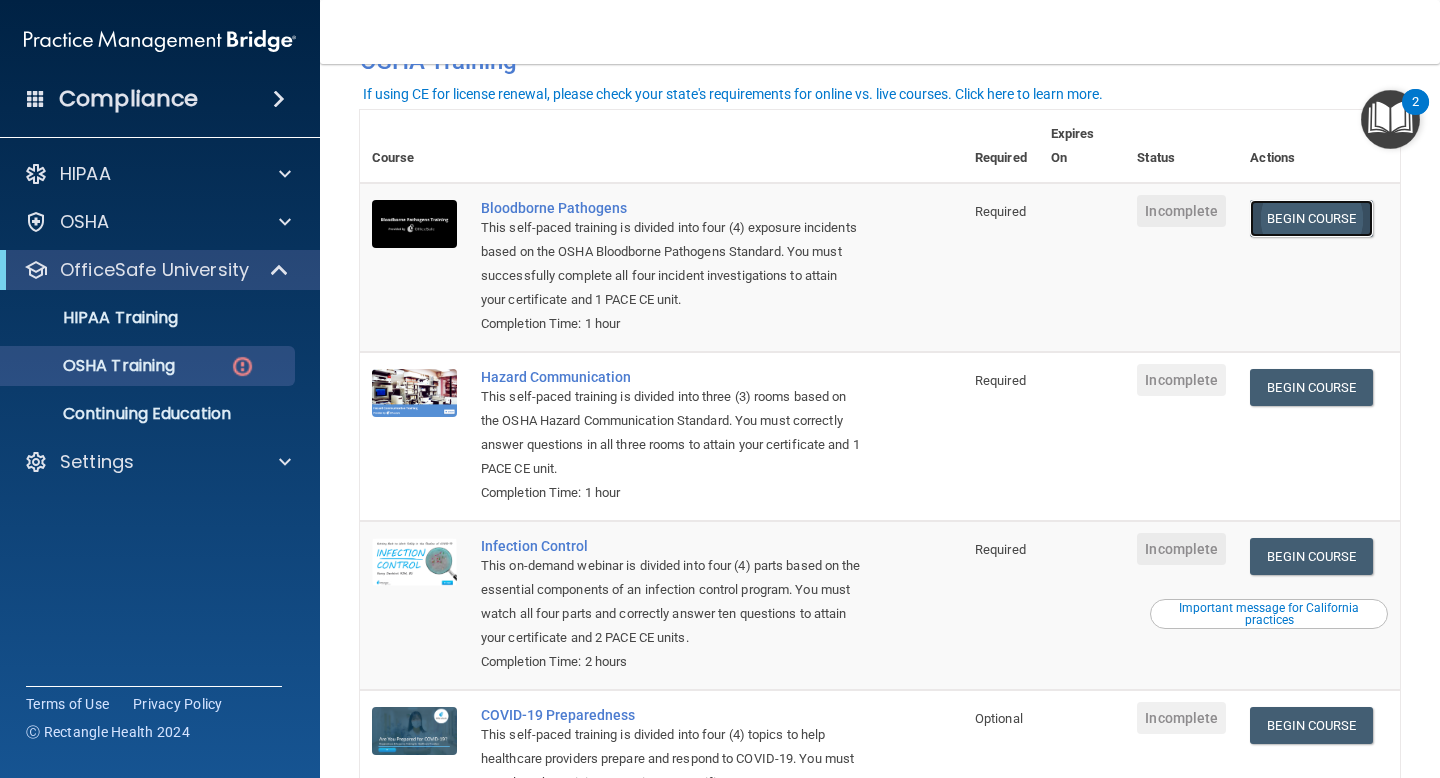 click on "Begin Course" at bounding box center (1311, 218) 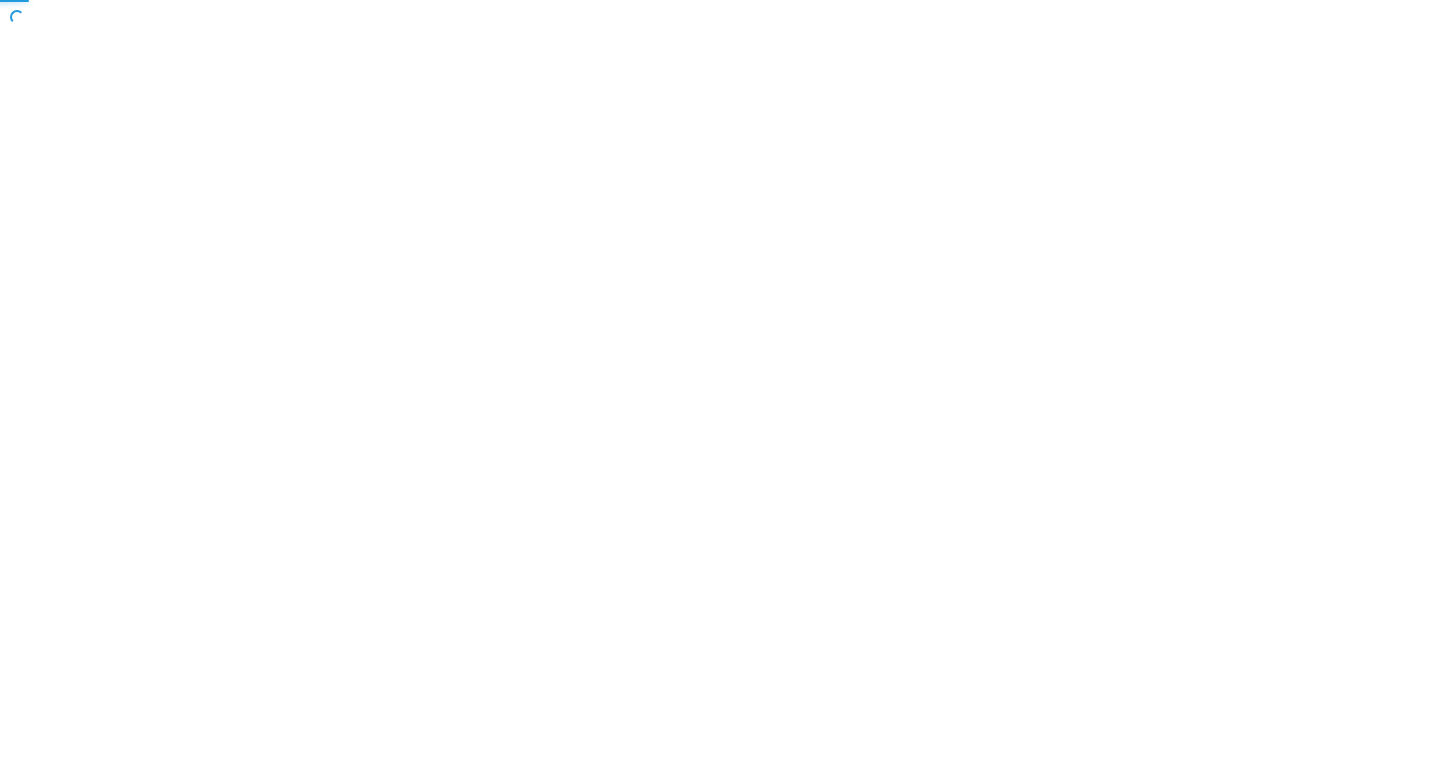 scroll, scrollTop: 0, scrollLeft: 0, axis: both 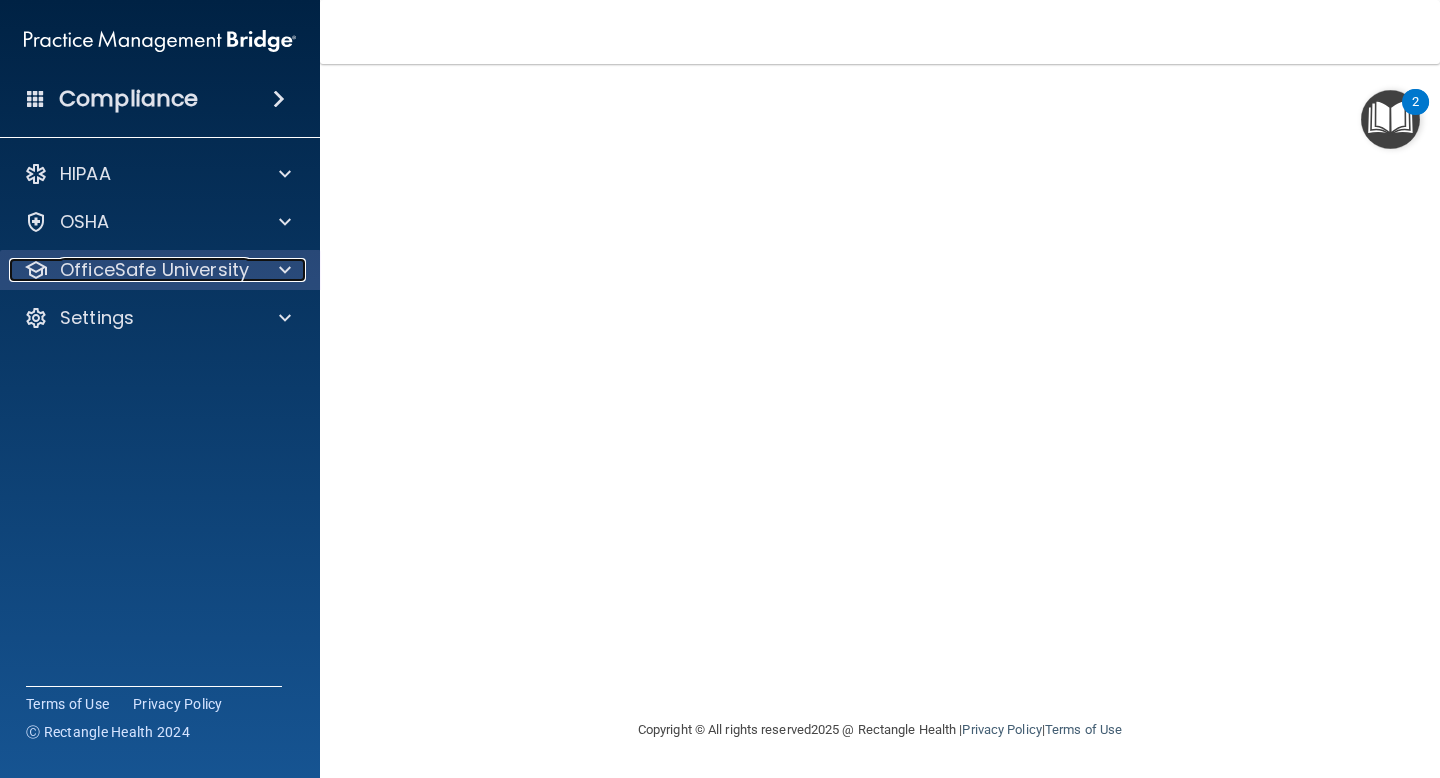 click on "OfficeSafe University" at bounding box center (154, 270) 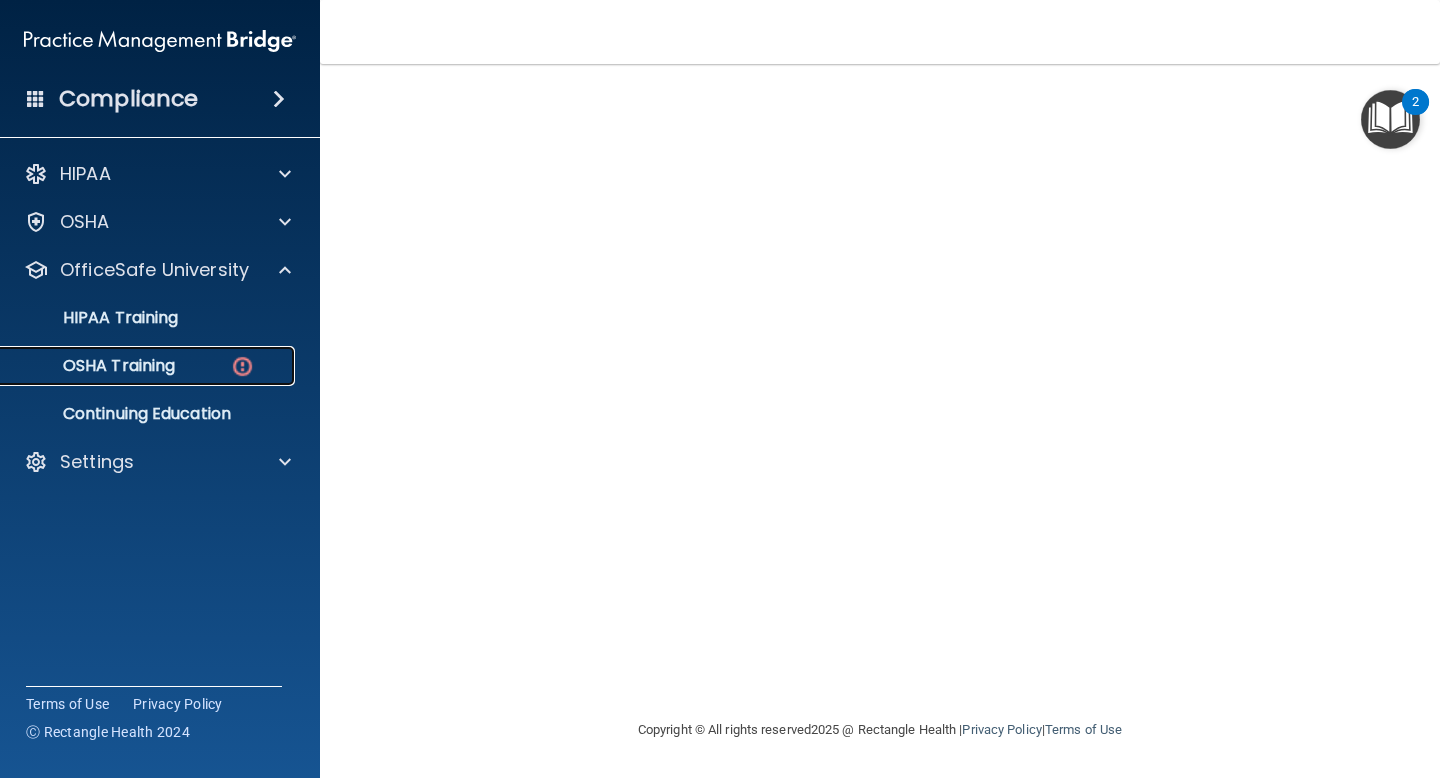 click on "OSHA Training" at bounding box center (149, 366) 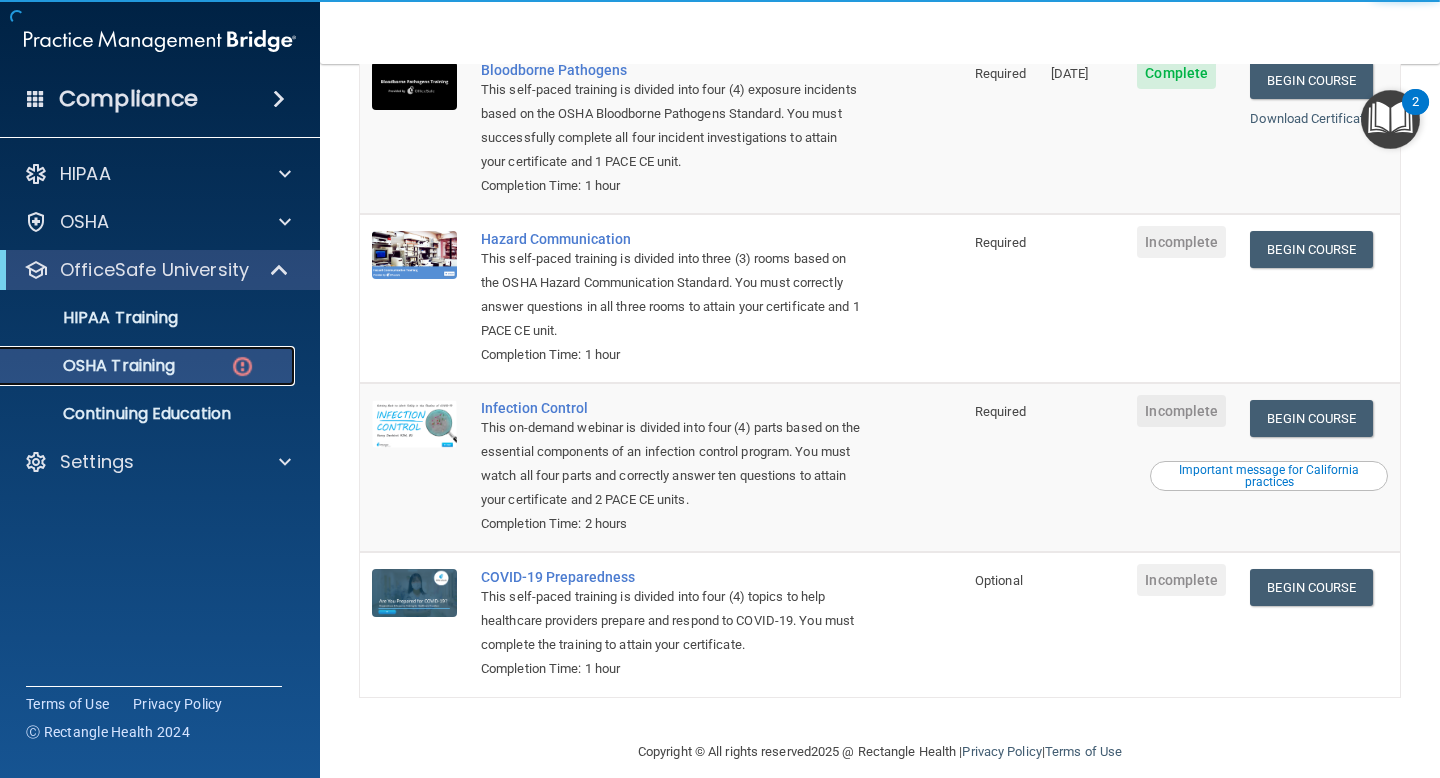 scroll, scrollTop: 0, scrollLeft: 0, axis: both 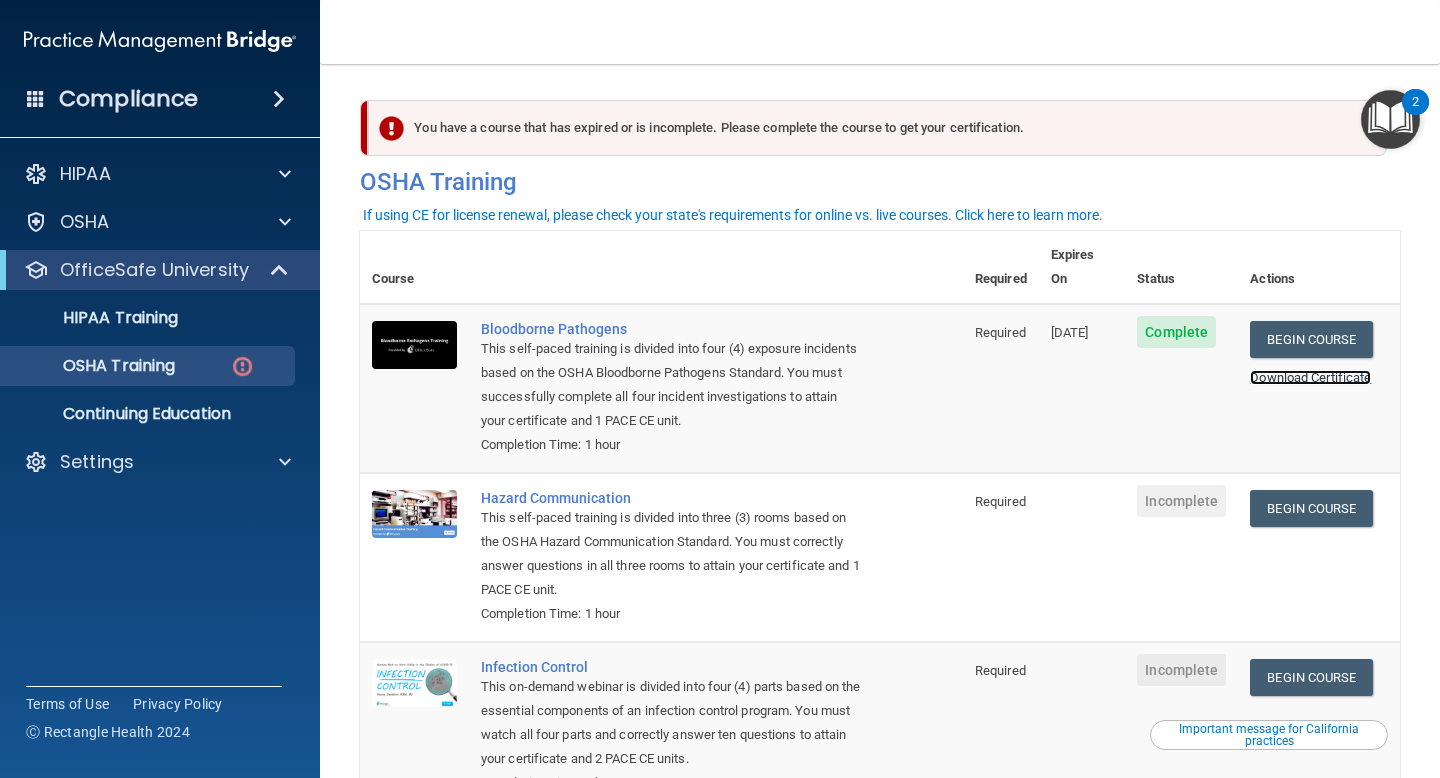 click on "Download Certificate" at bounding box center [1310, 377] 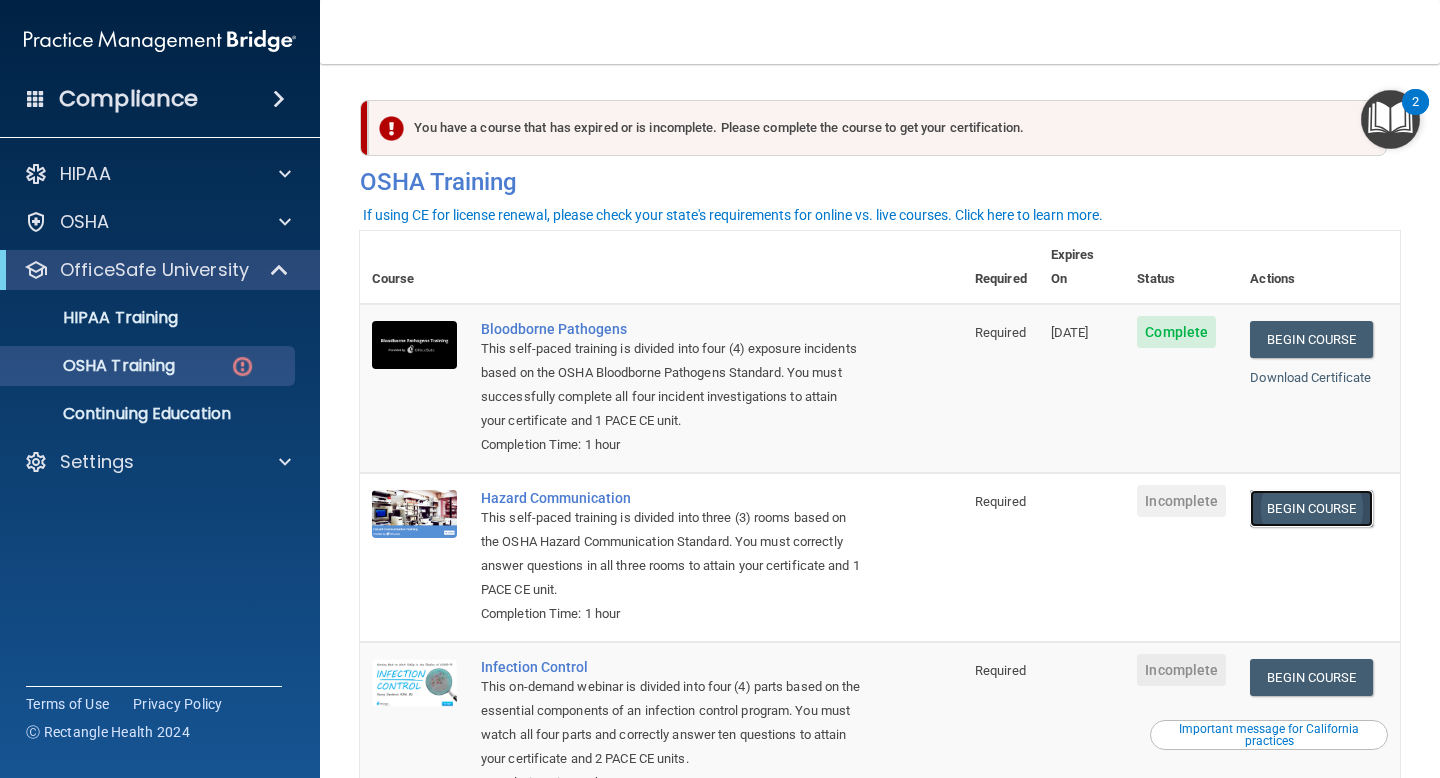 click on "Begin Course" at bounding box center (1311, 508) 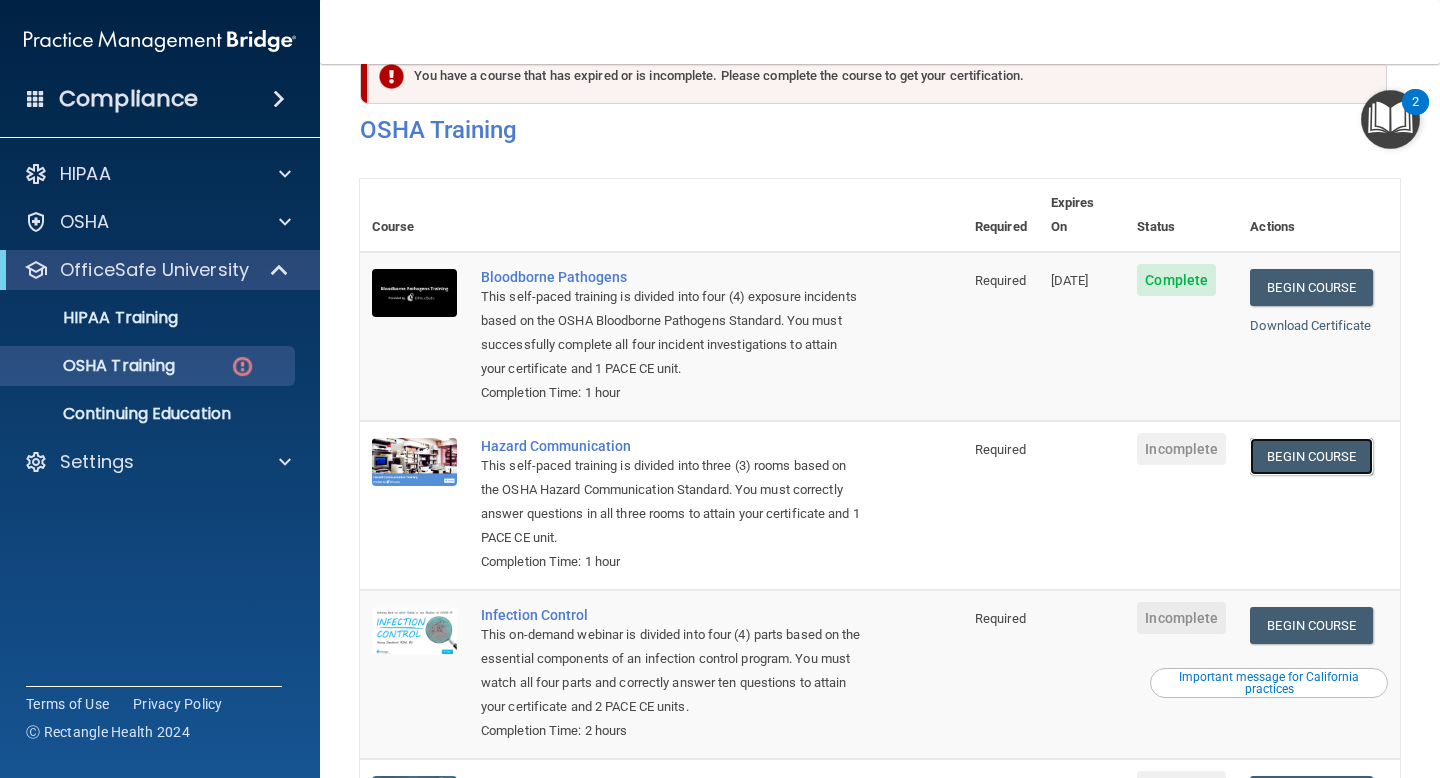 scroll, scrollTop: 0, scrollLeft: 0, axis: both 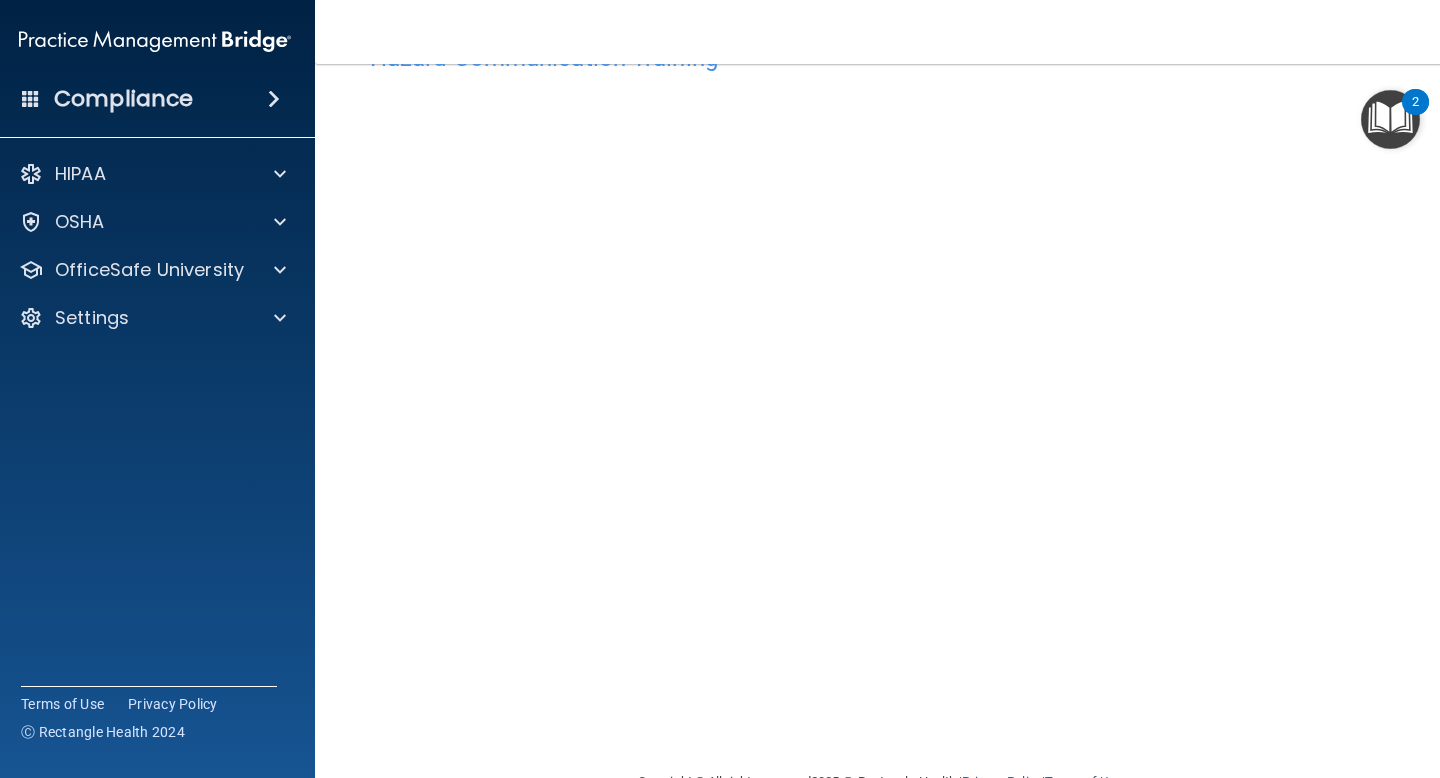 click on "Hazard Communication Training         This course doesn’t expire until . Are you sure you want to take this course now?   Take the course anyway!" at bounding box center (880, 401) 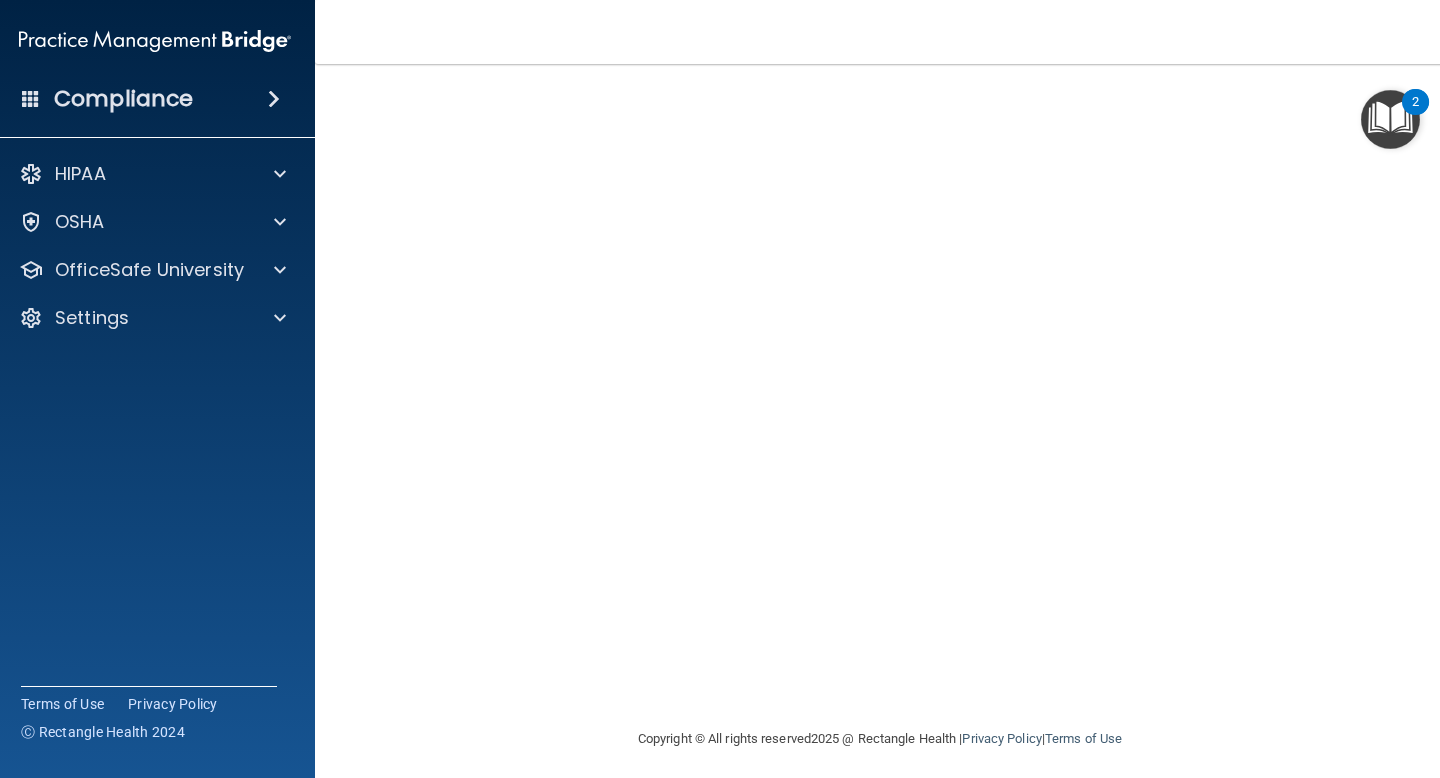 scroll, scrollTop: 0, scrollLeft: 0, axis: both 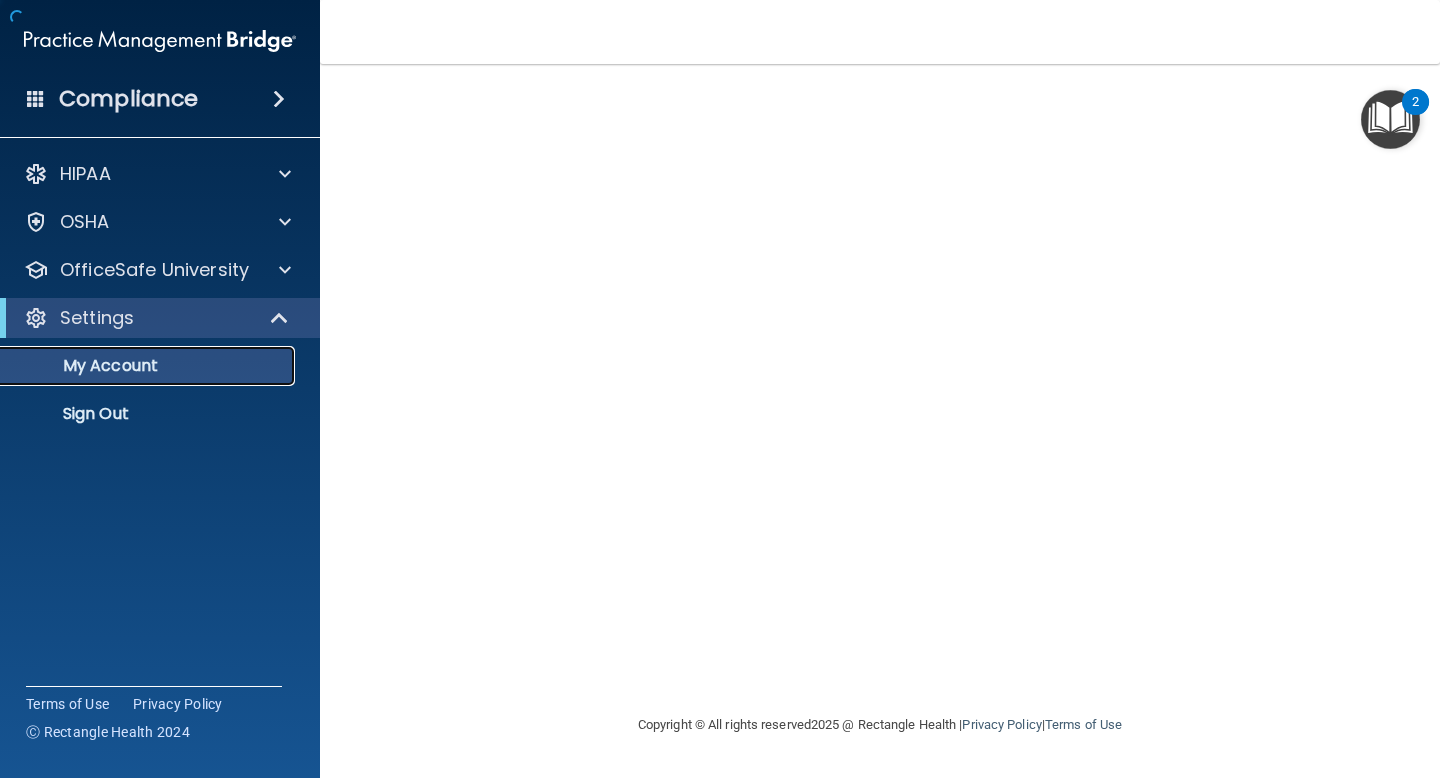 click on "My Account" at bounding box center [149, 366] 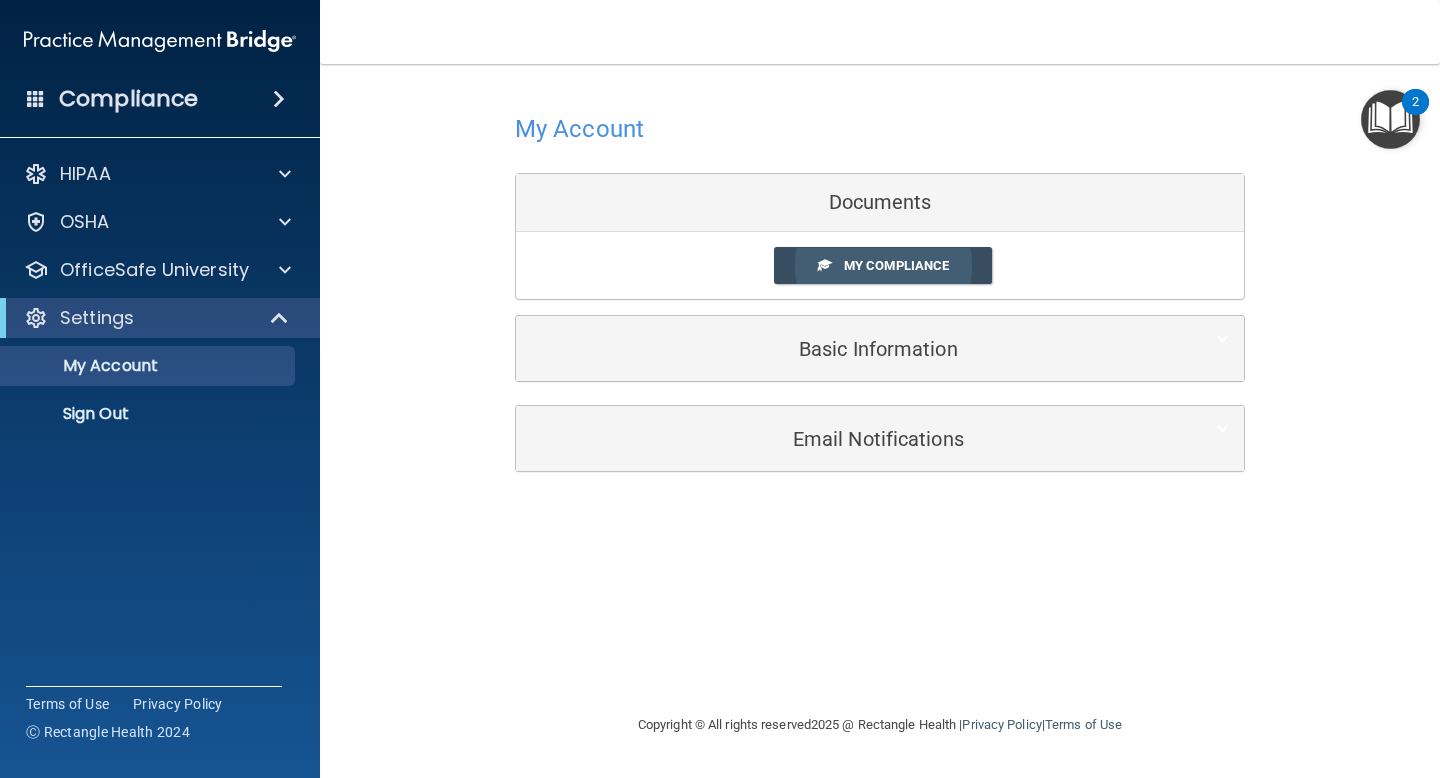 click on "My Compliance" at bounding box center [896, 265] 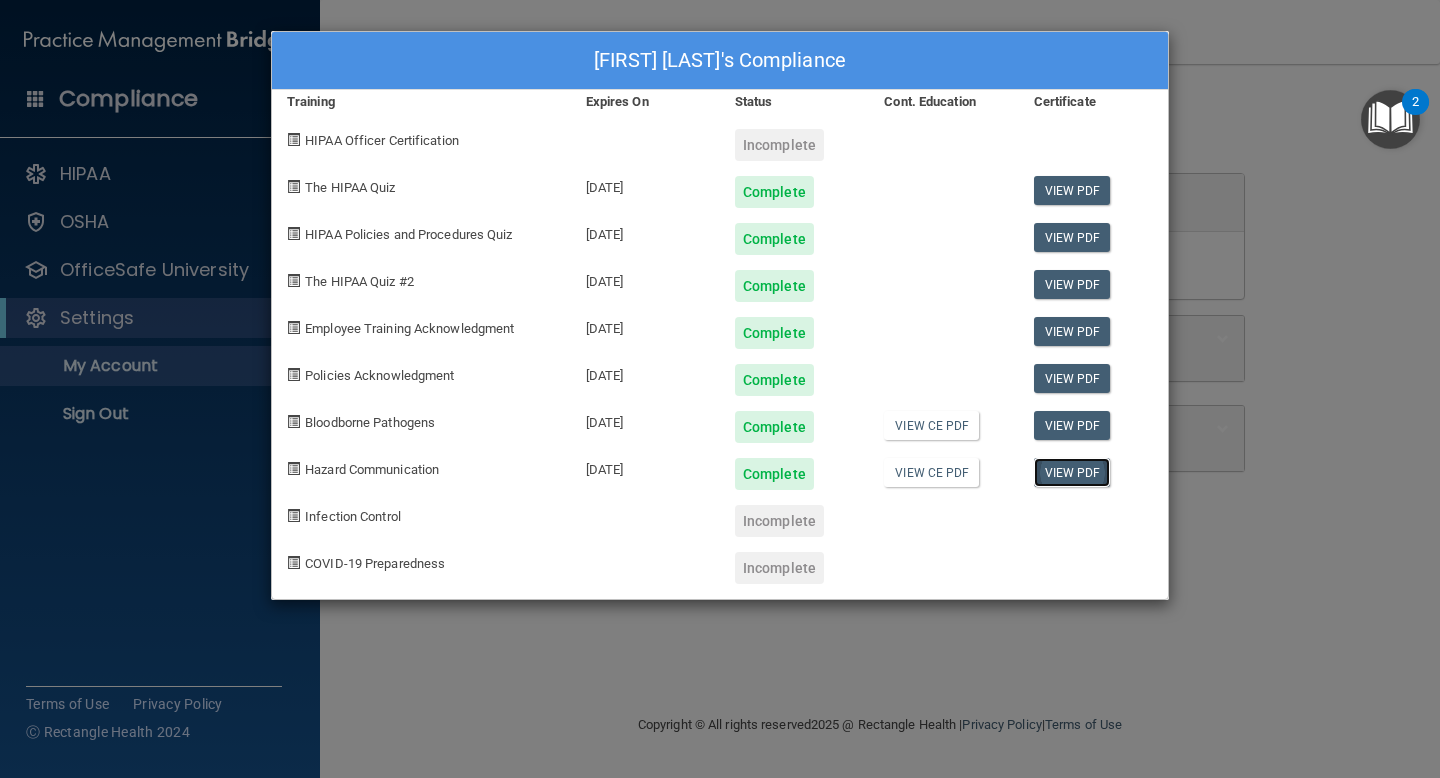 click on "View PDF" at bounding box center (1072, 472) 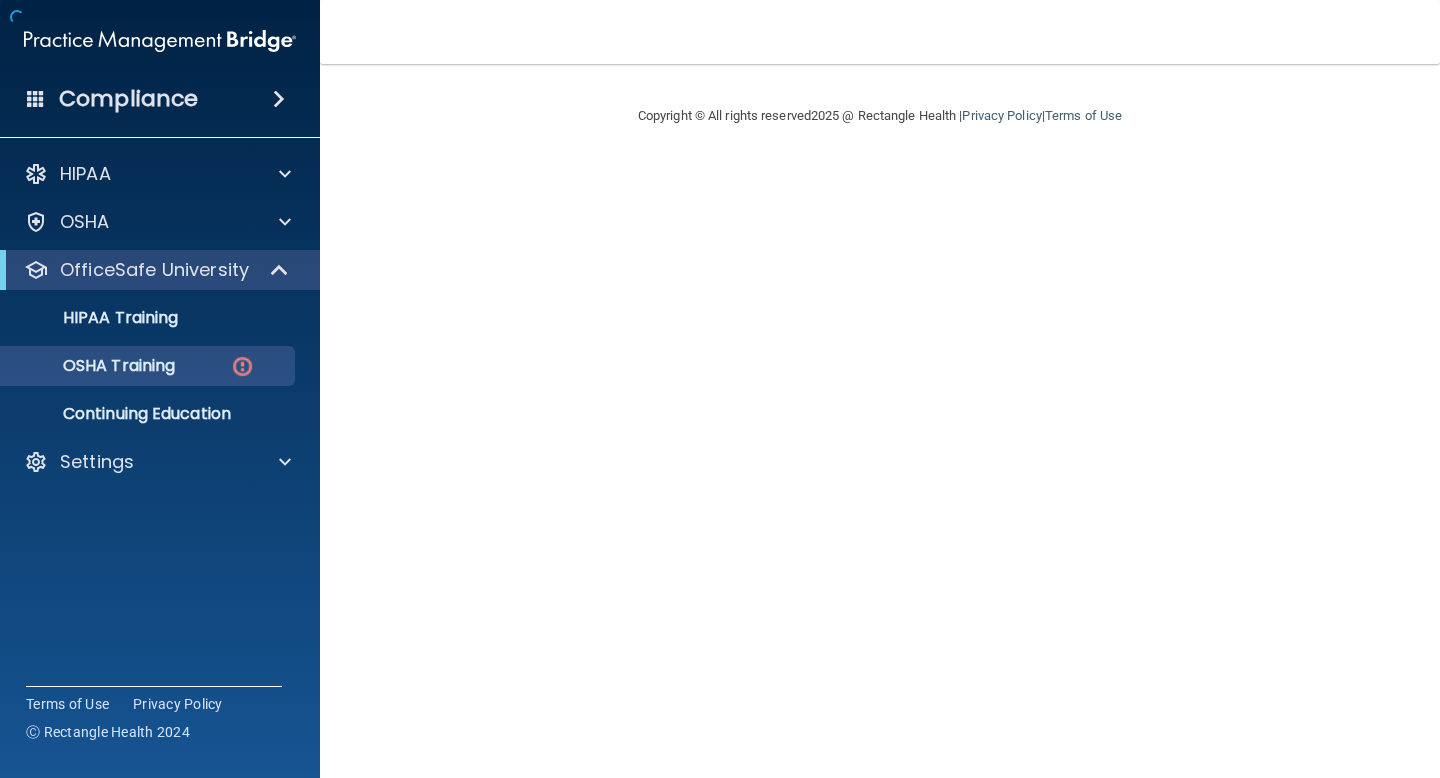 scroll, scrollTop: 0, scrollLeft: 0, axis: both 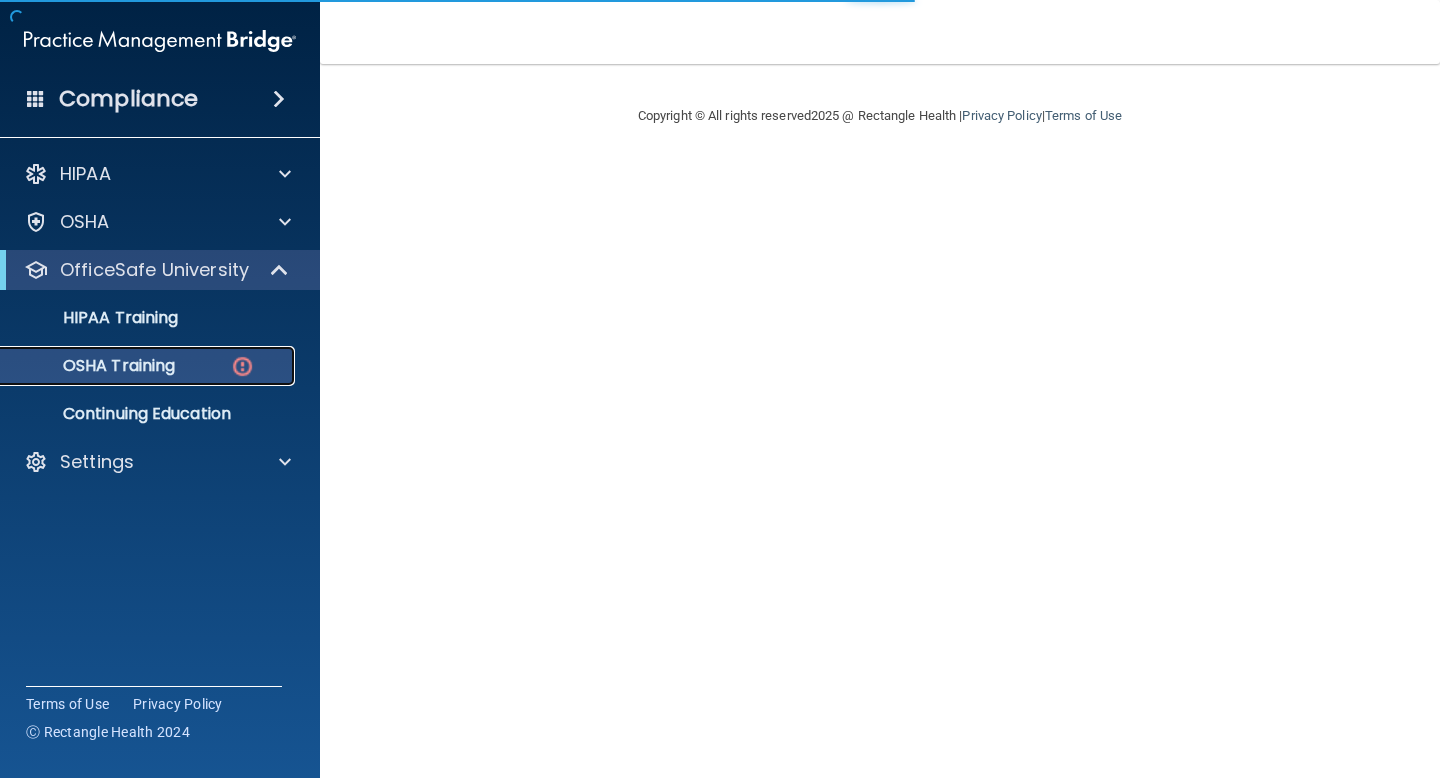 click on "OSHA Training" at bounding box center [94, 366] 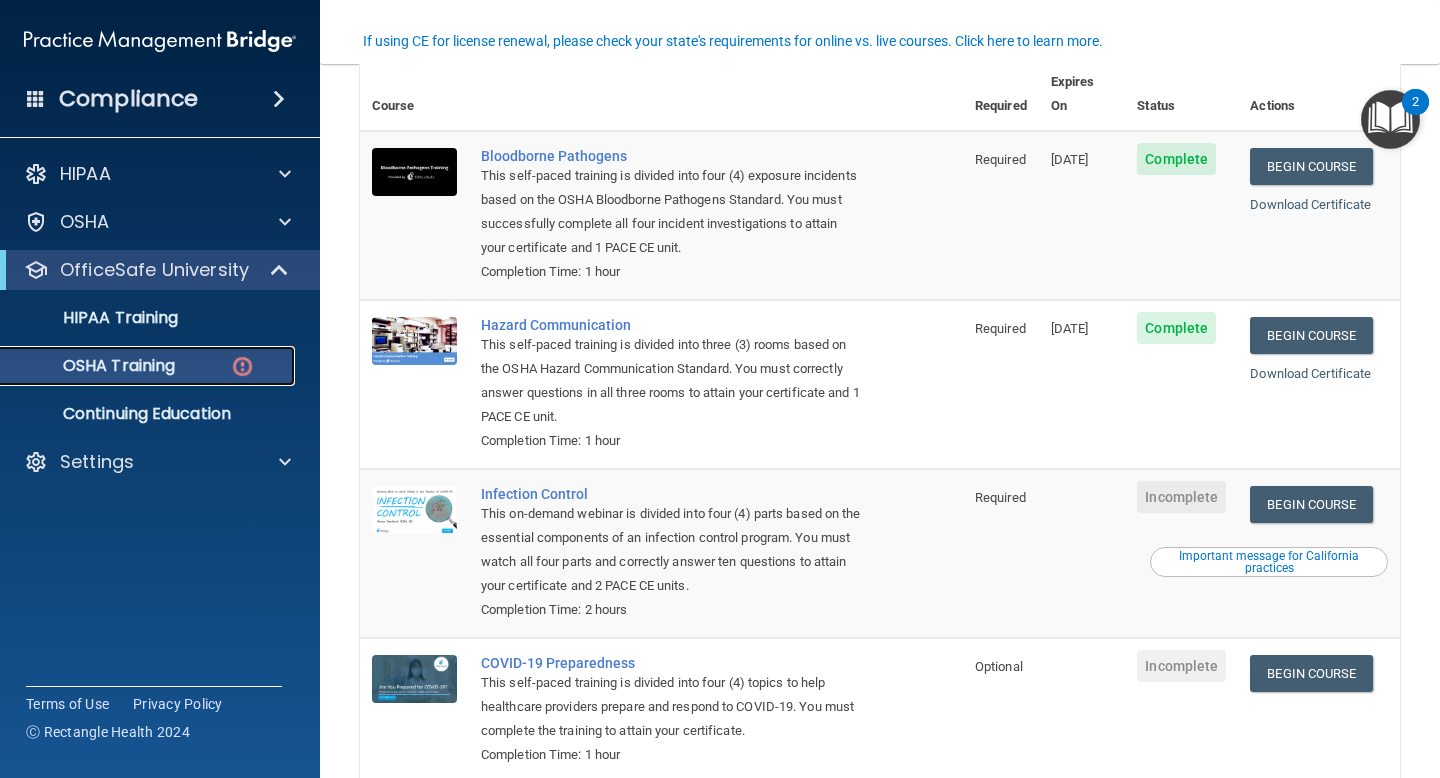 scroll, scrollTop: 259, scrollLeft: 0, axis: vertical 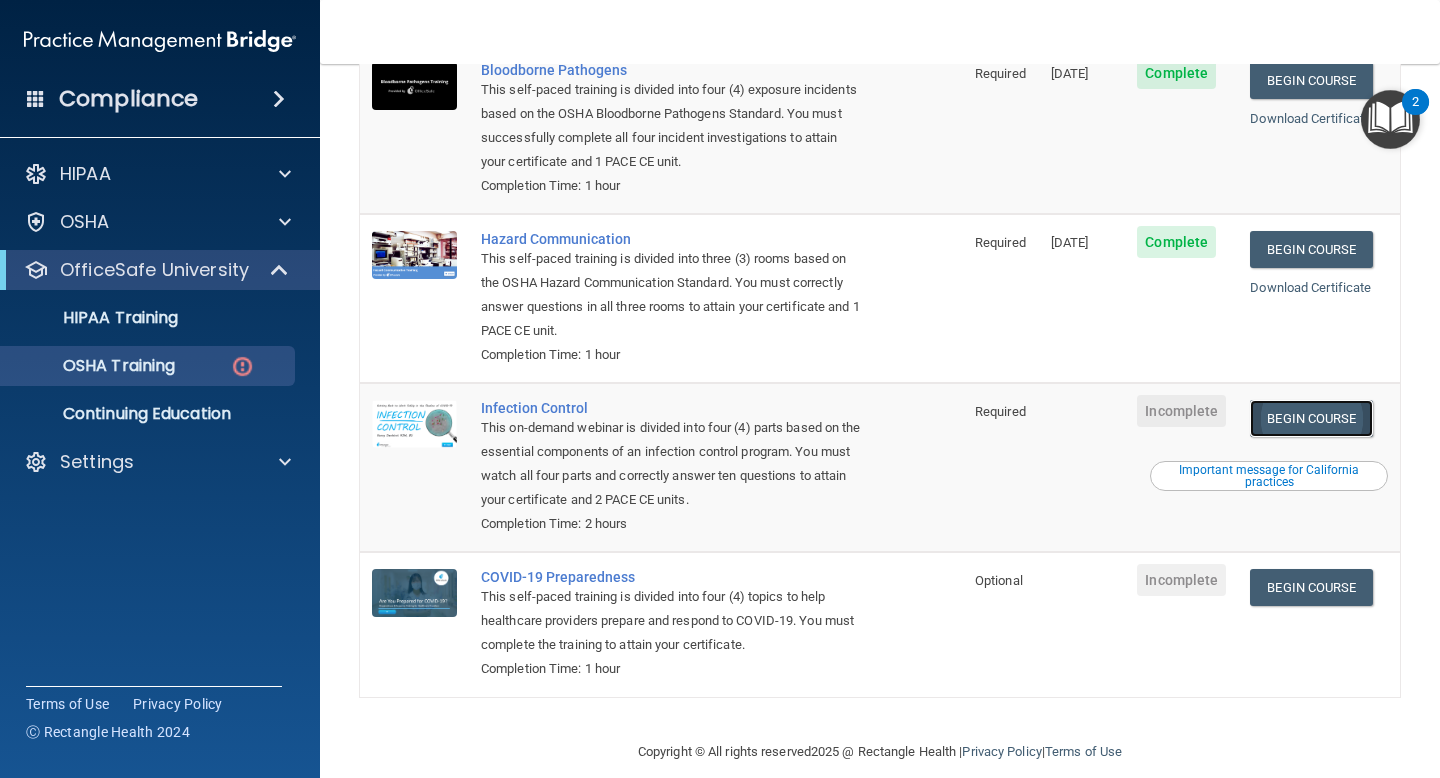 click on "Begin Course" at bounding box center [1311, 418] 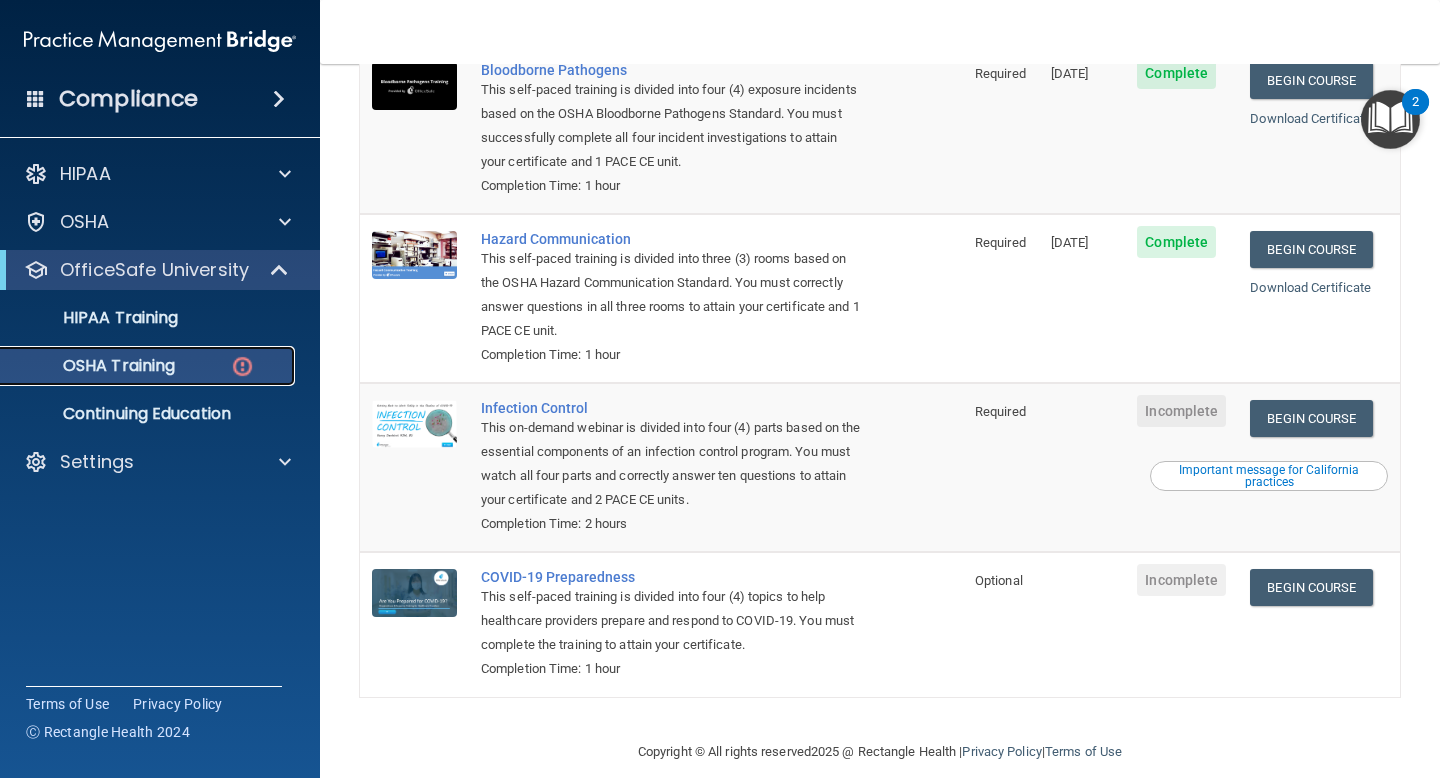 click at bounding box center [242, 366] 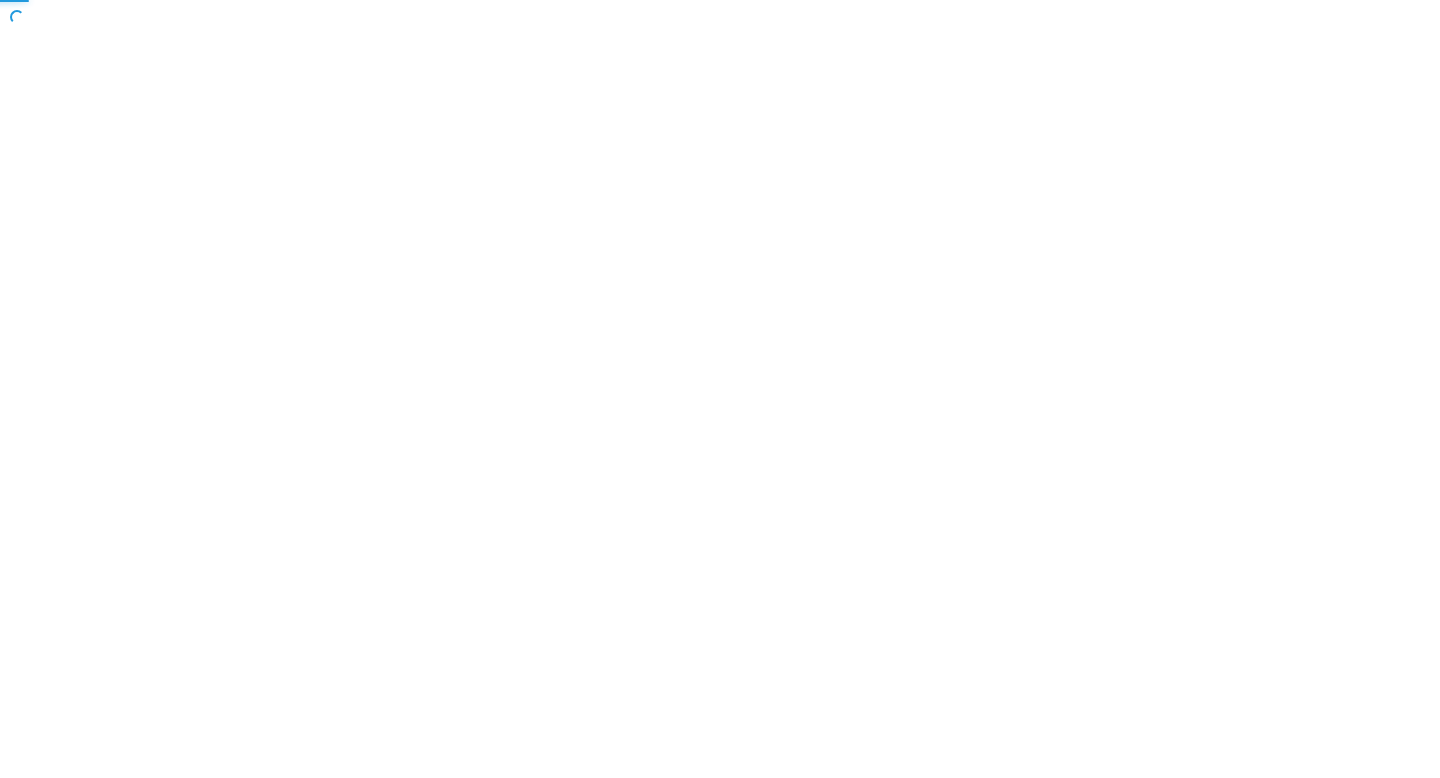 scroll, scrollTop: 0, scrollLeft: 0, axis: both 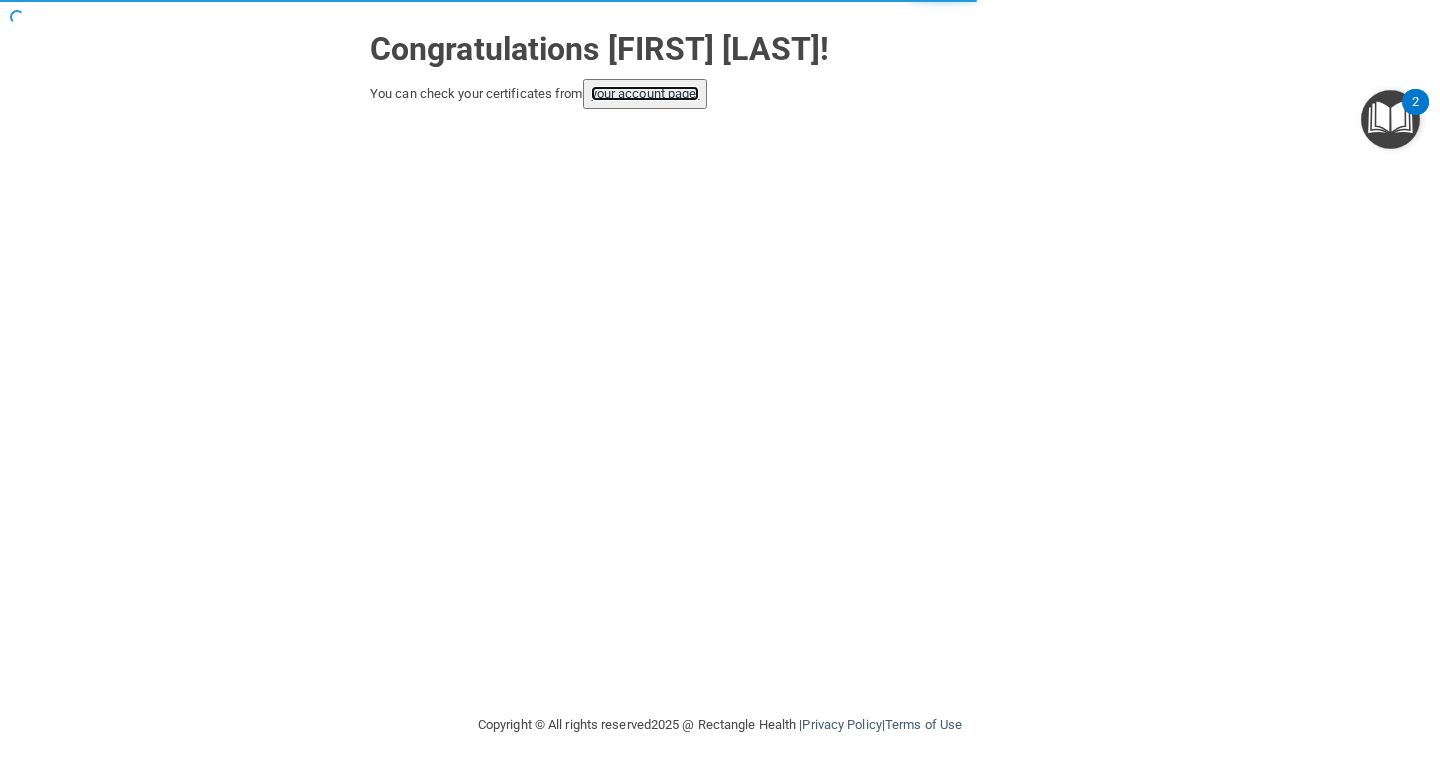 click on "your account page!" at bounding box center (645, 93) 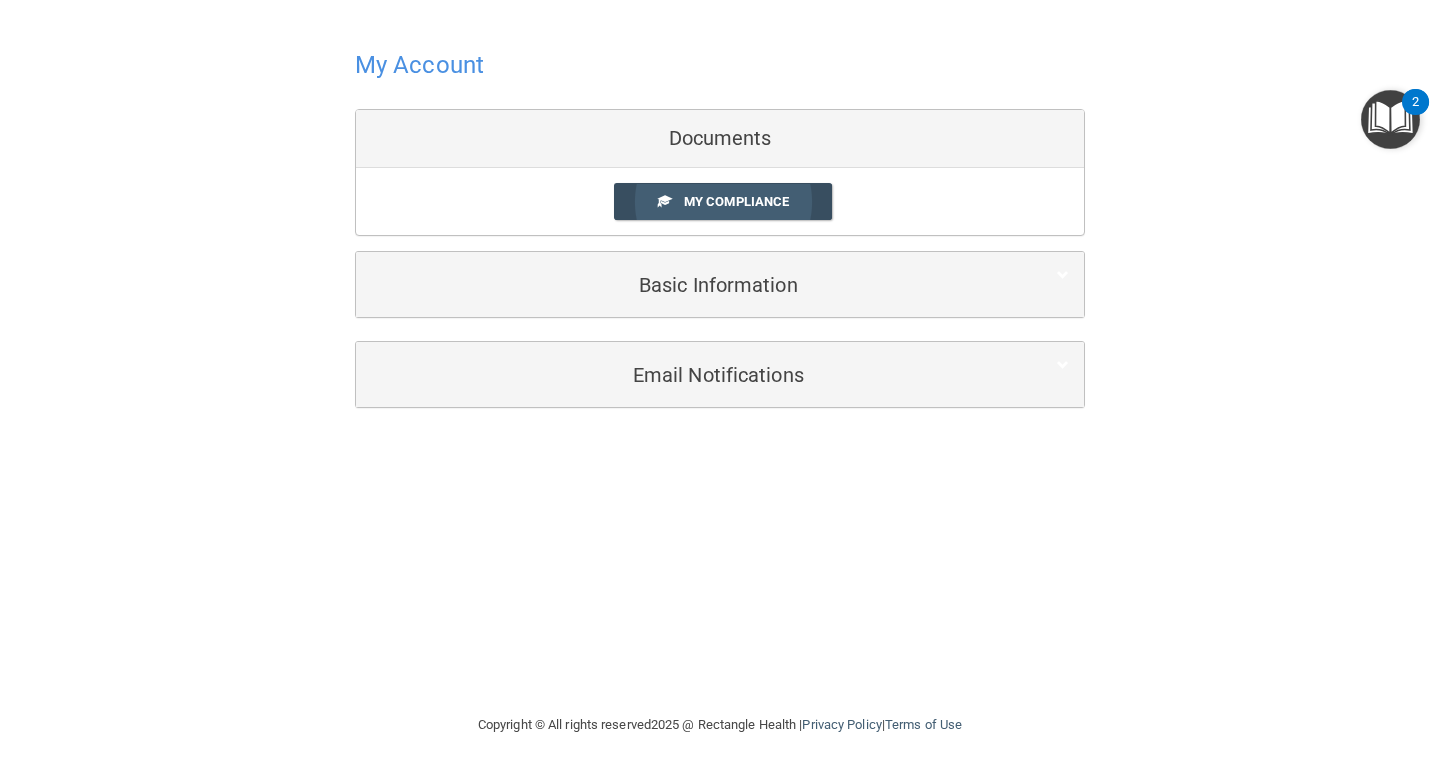 click on "My Compliance" at bounding box center [736, 201] 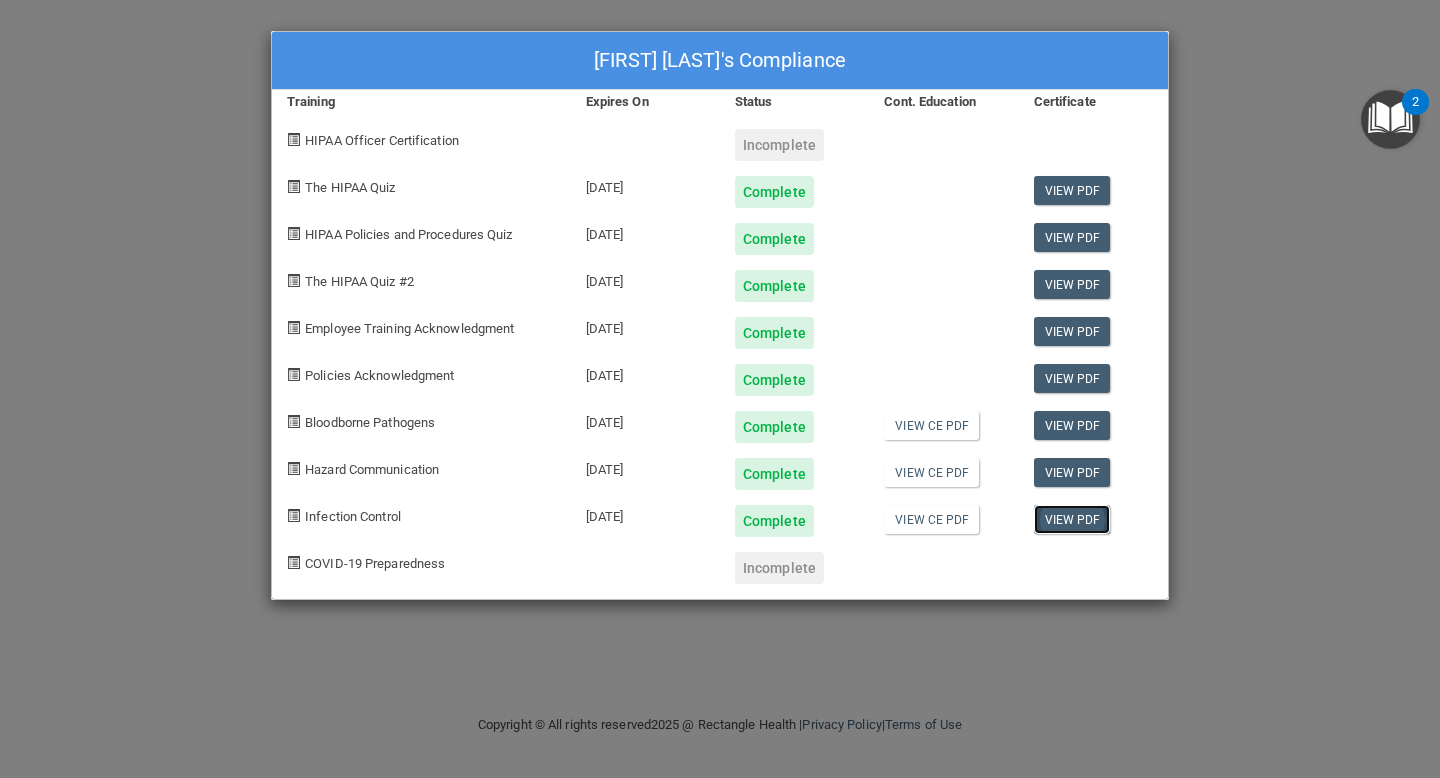click on "View PDF" at bounding box center [1072, 519] 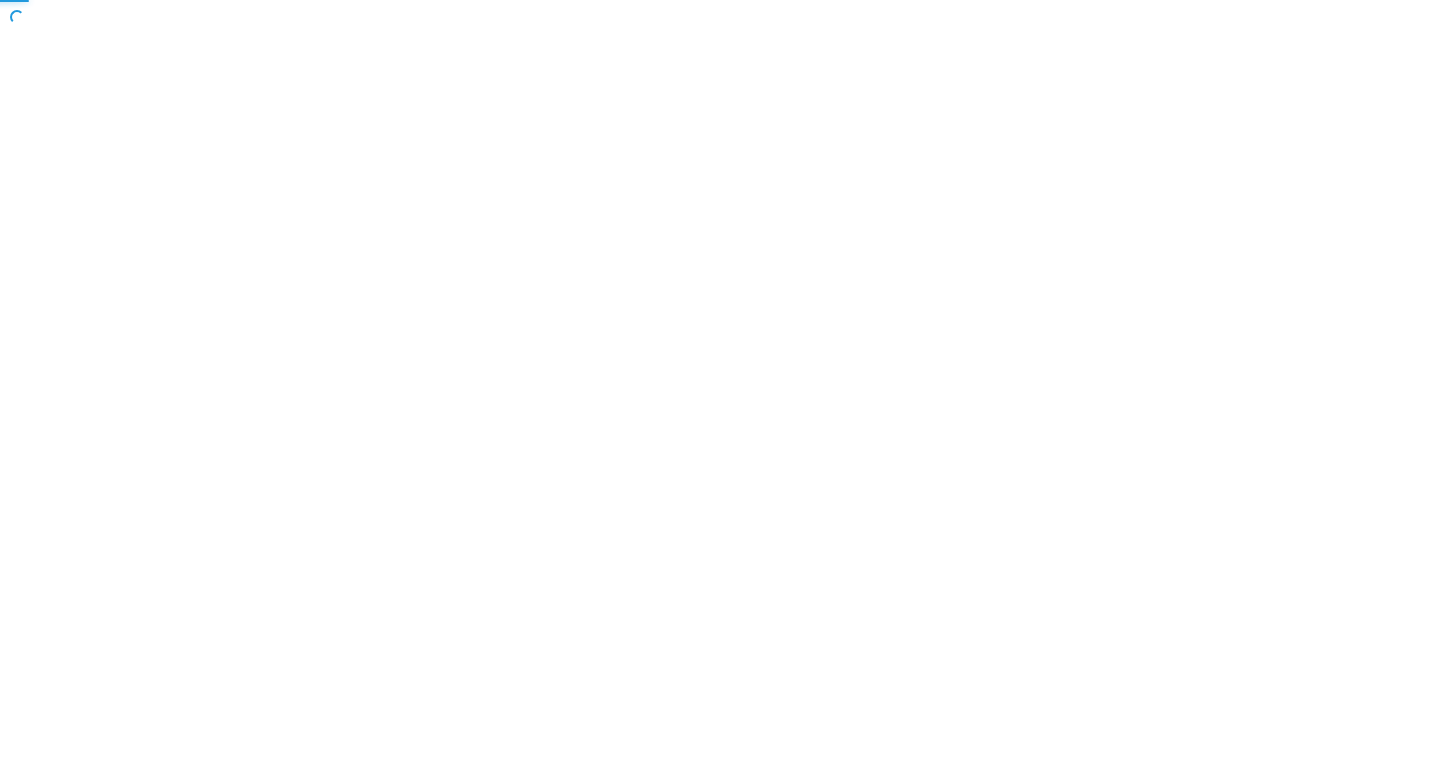 scroll, scrollTop: 0, scrollLeft: 0, axis: both 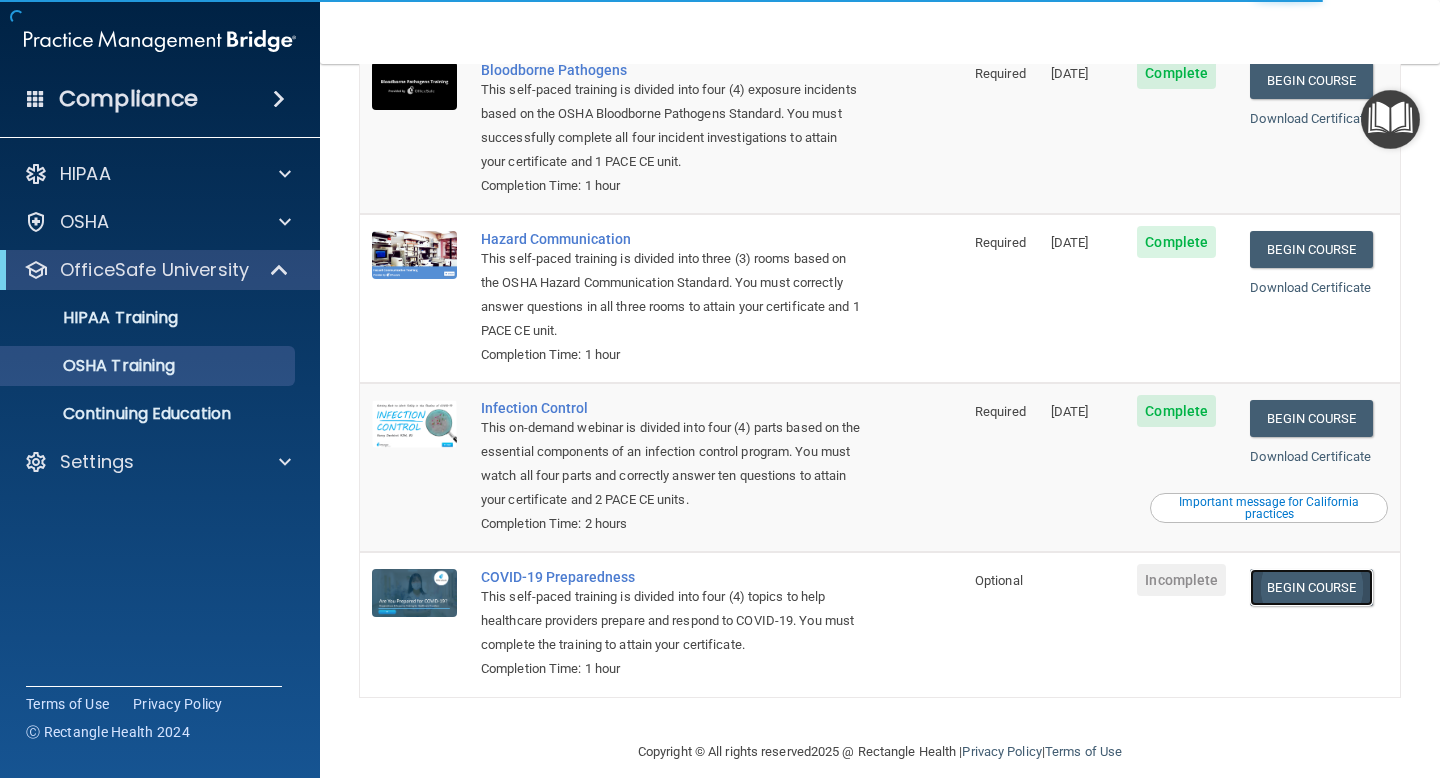 click on "Begin Course" at bounding box center [1311, 587] 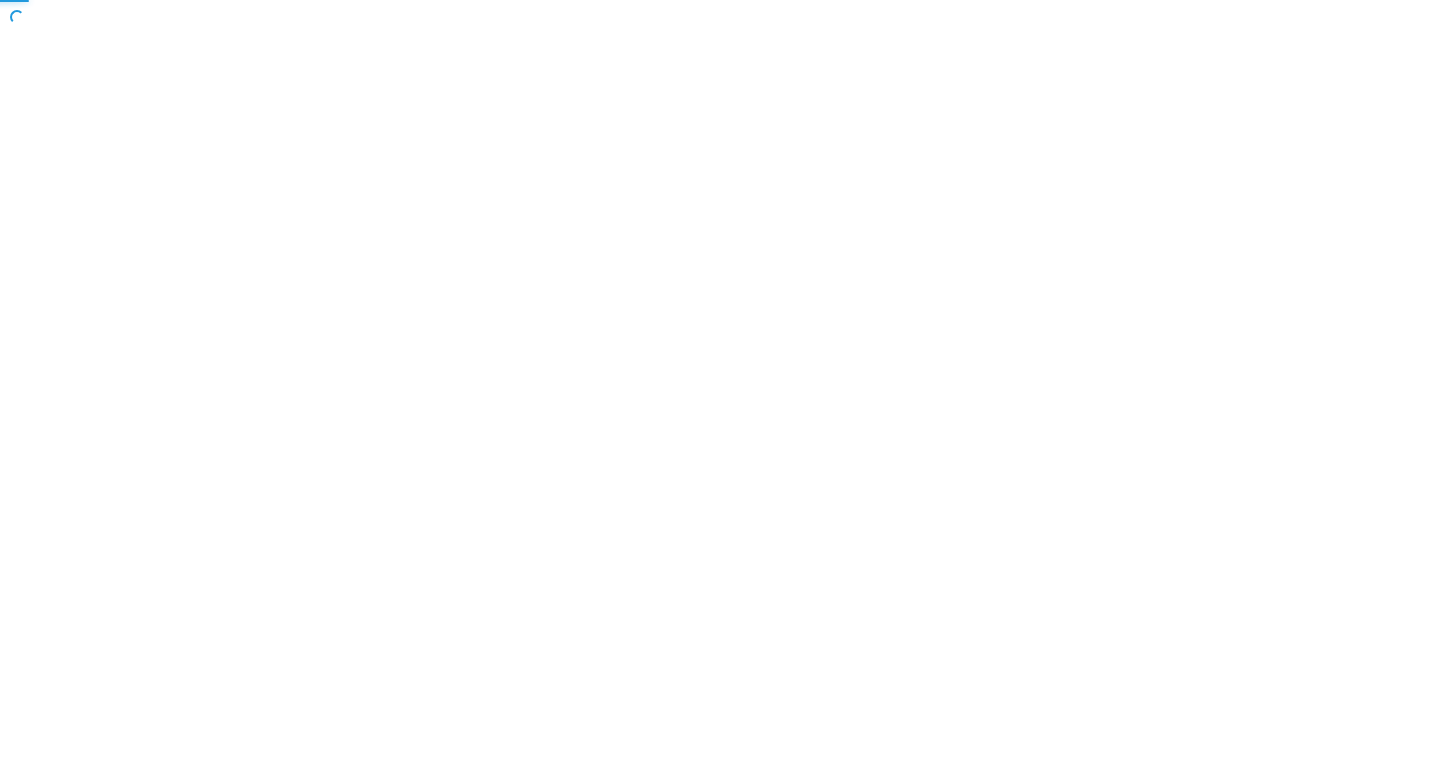 scroll, scrollTop: 0, scrollLeft: 0, axis: both 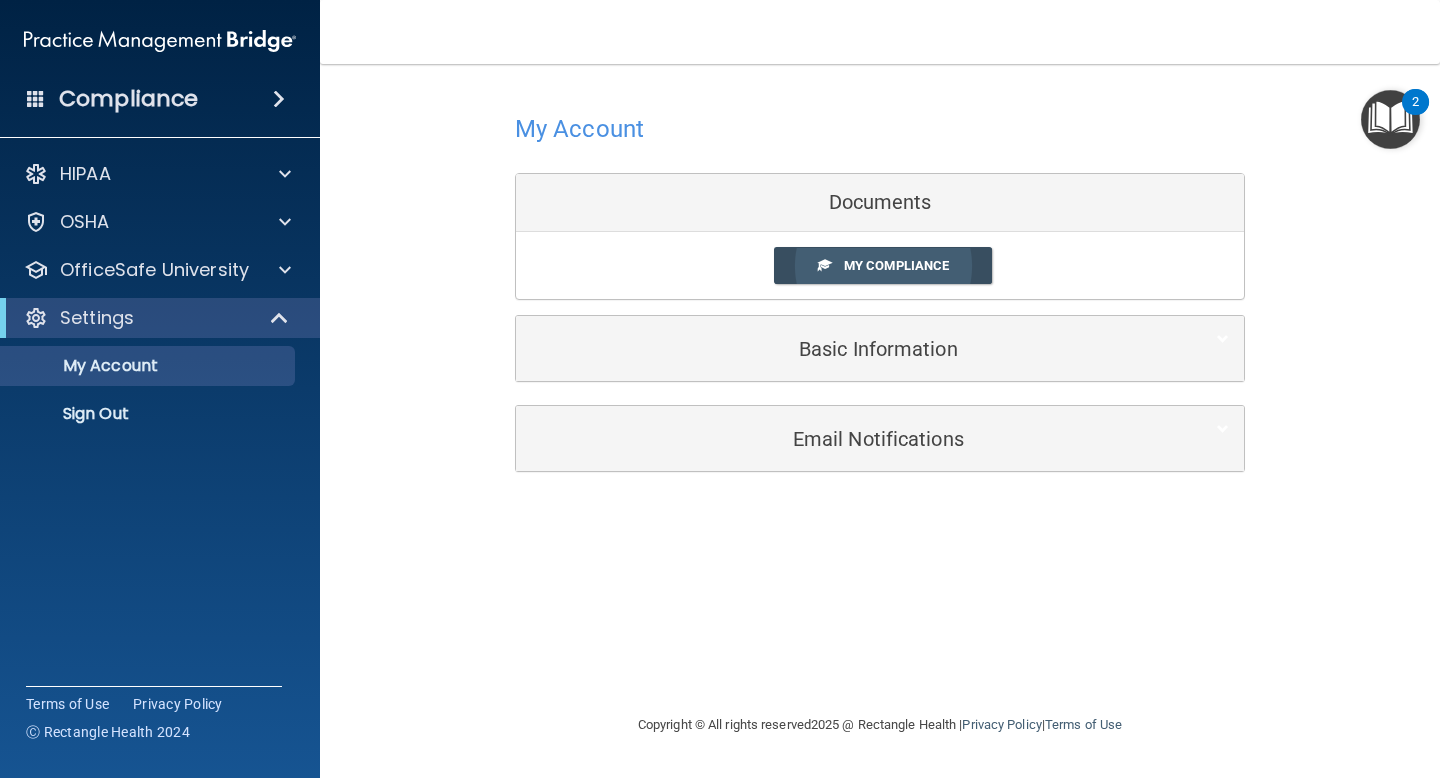 click on "My Compliance" at bounding box center [883, 265] 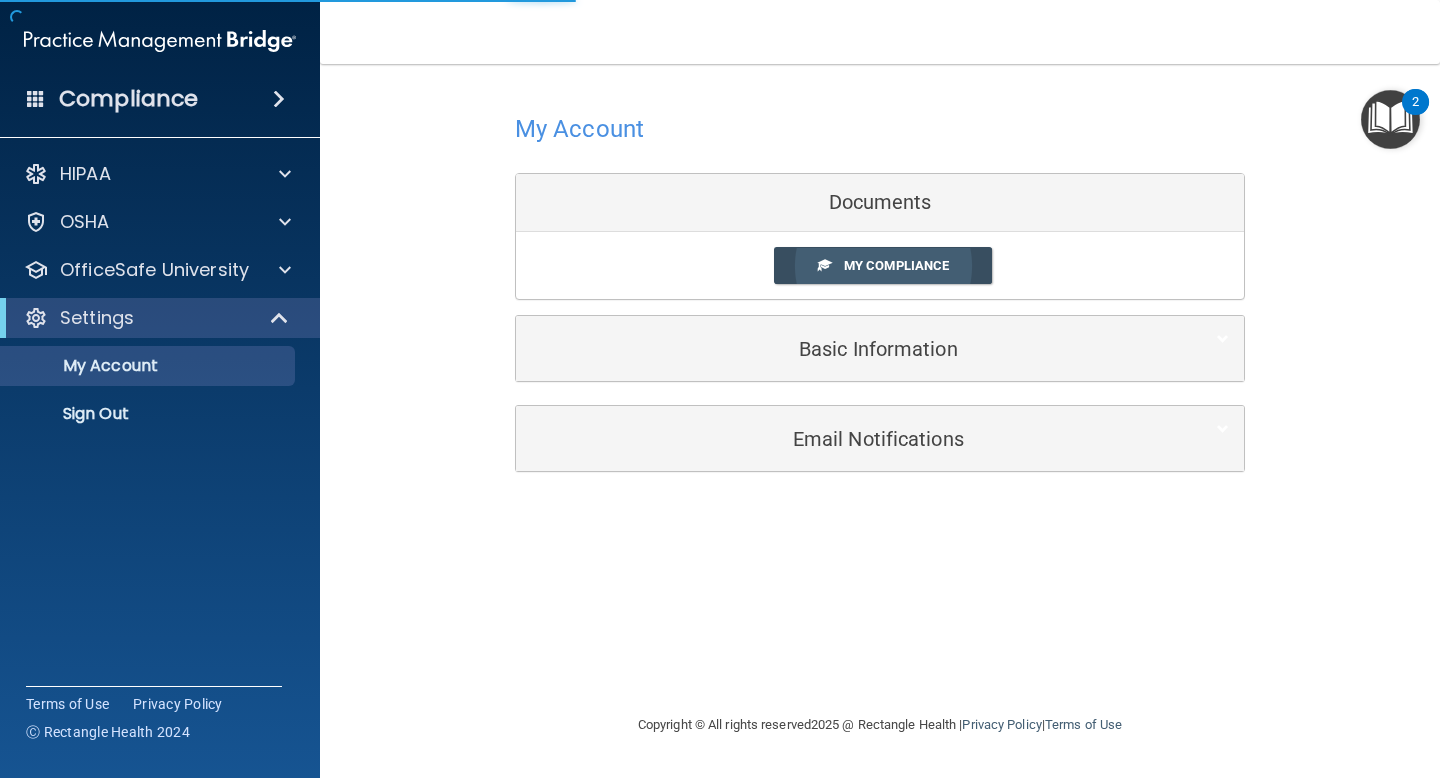 click on "My Compliance" at bounding box center [896, 265] 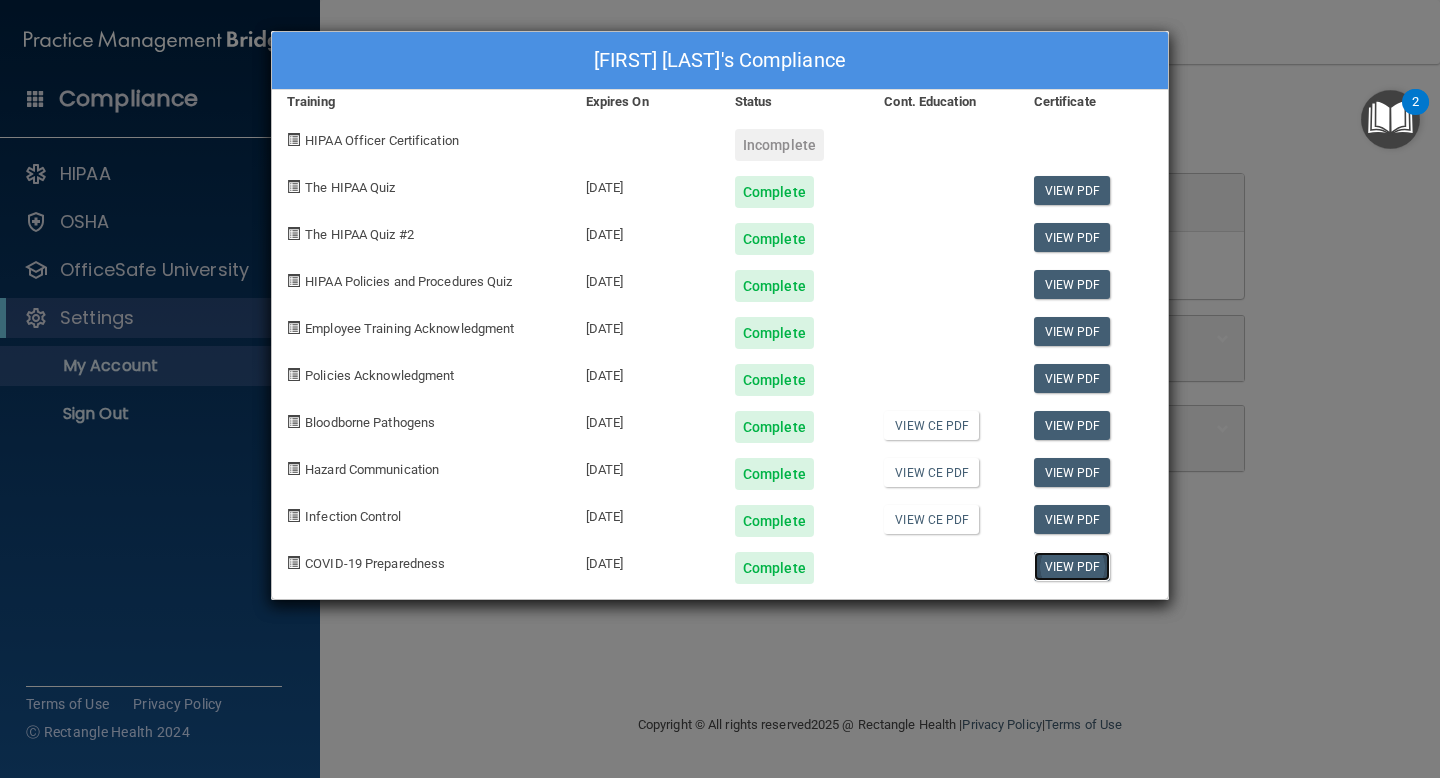 click on "View PDF" at bounding box center [1072, 566] 